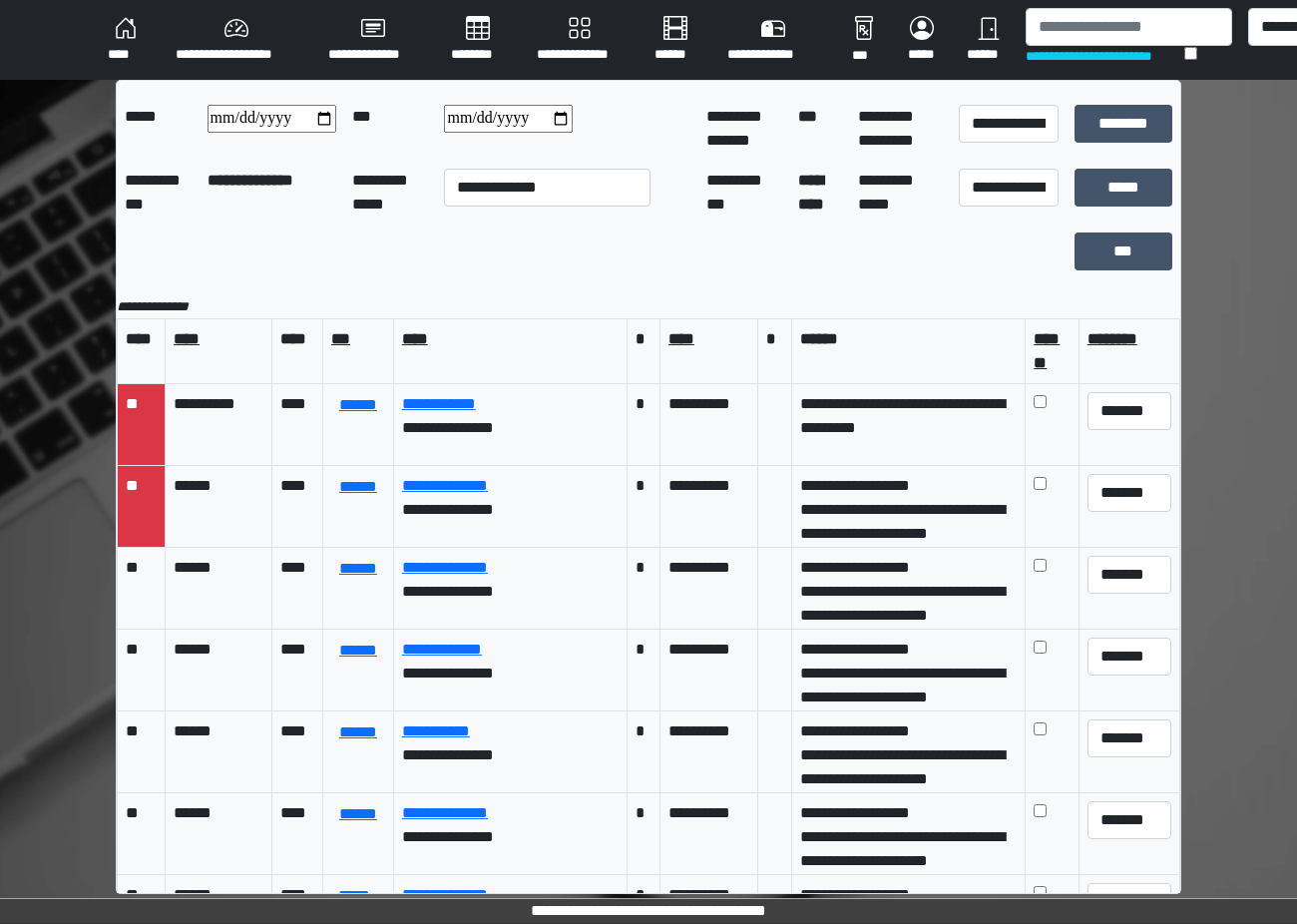 scroll, scrollTop: 0, scrollLeft: 0, axis: both 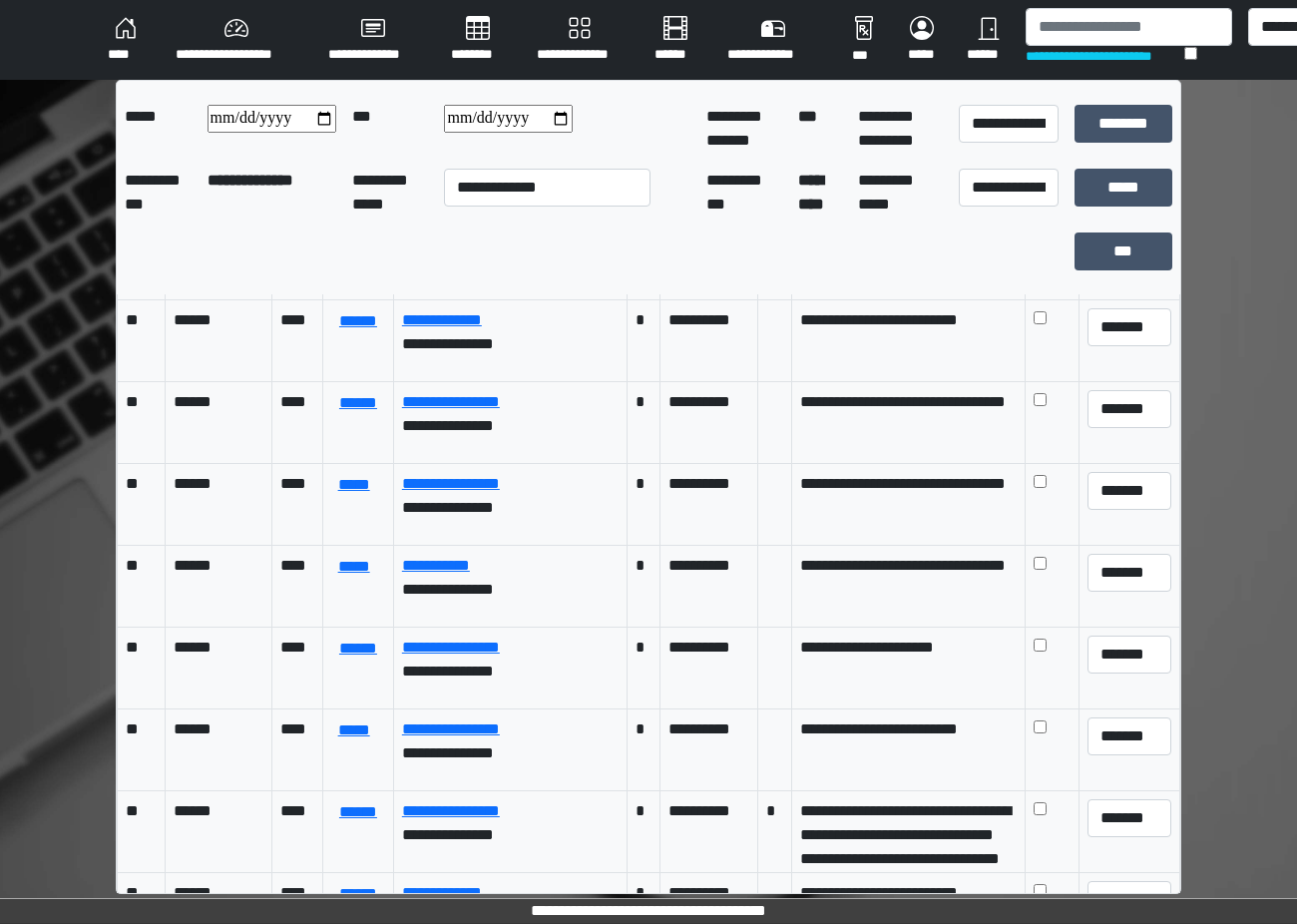 click on "********" at bounding box center (478, 40) 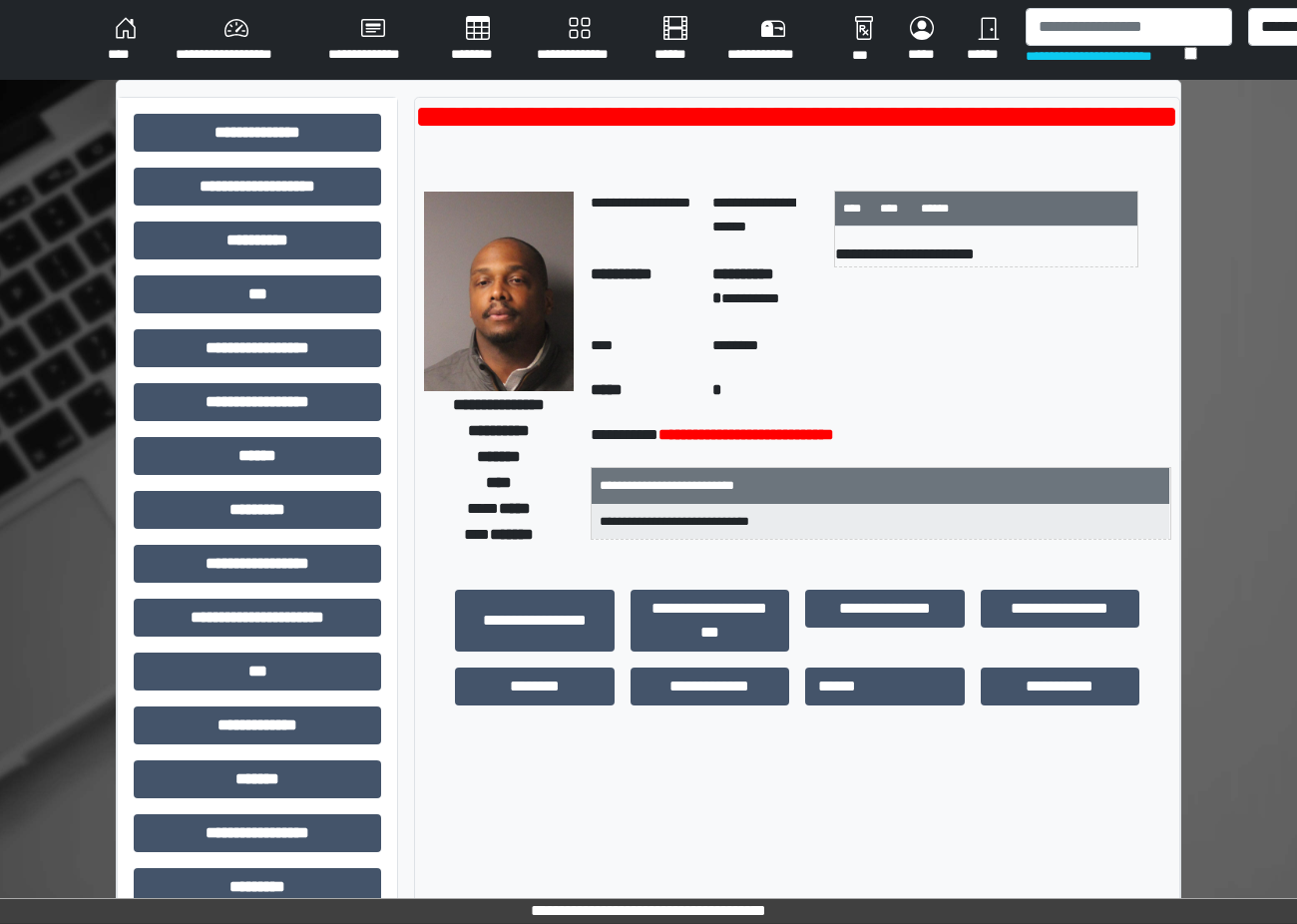 scroll, scrollTop: 16, scrollLeft: 0, axis: vertical 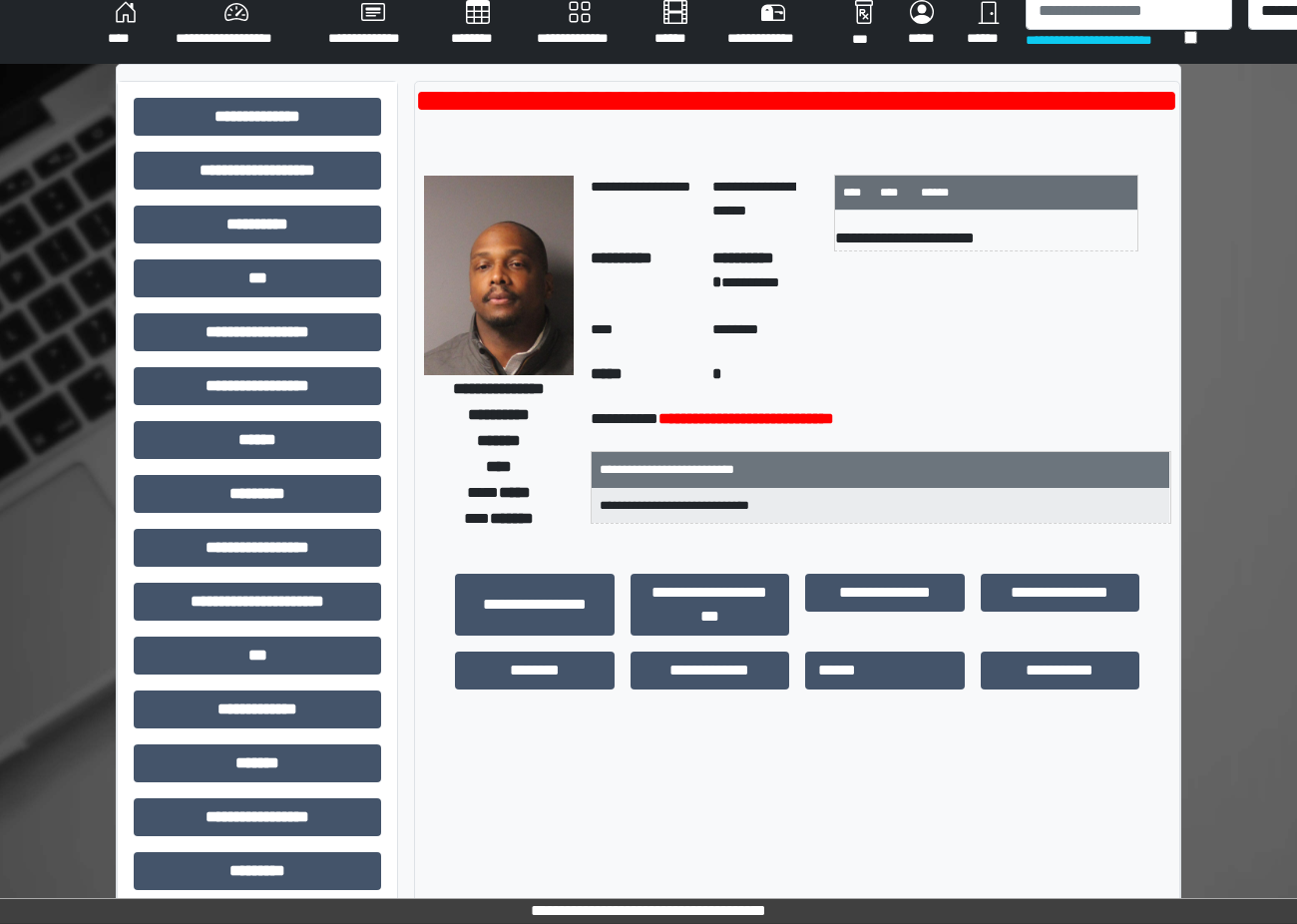 click at bounding box center (1128, 11) 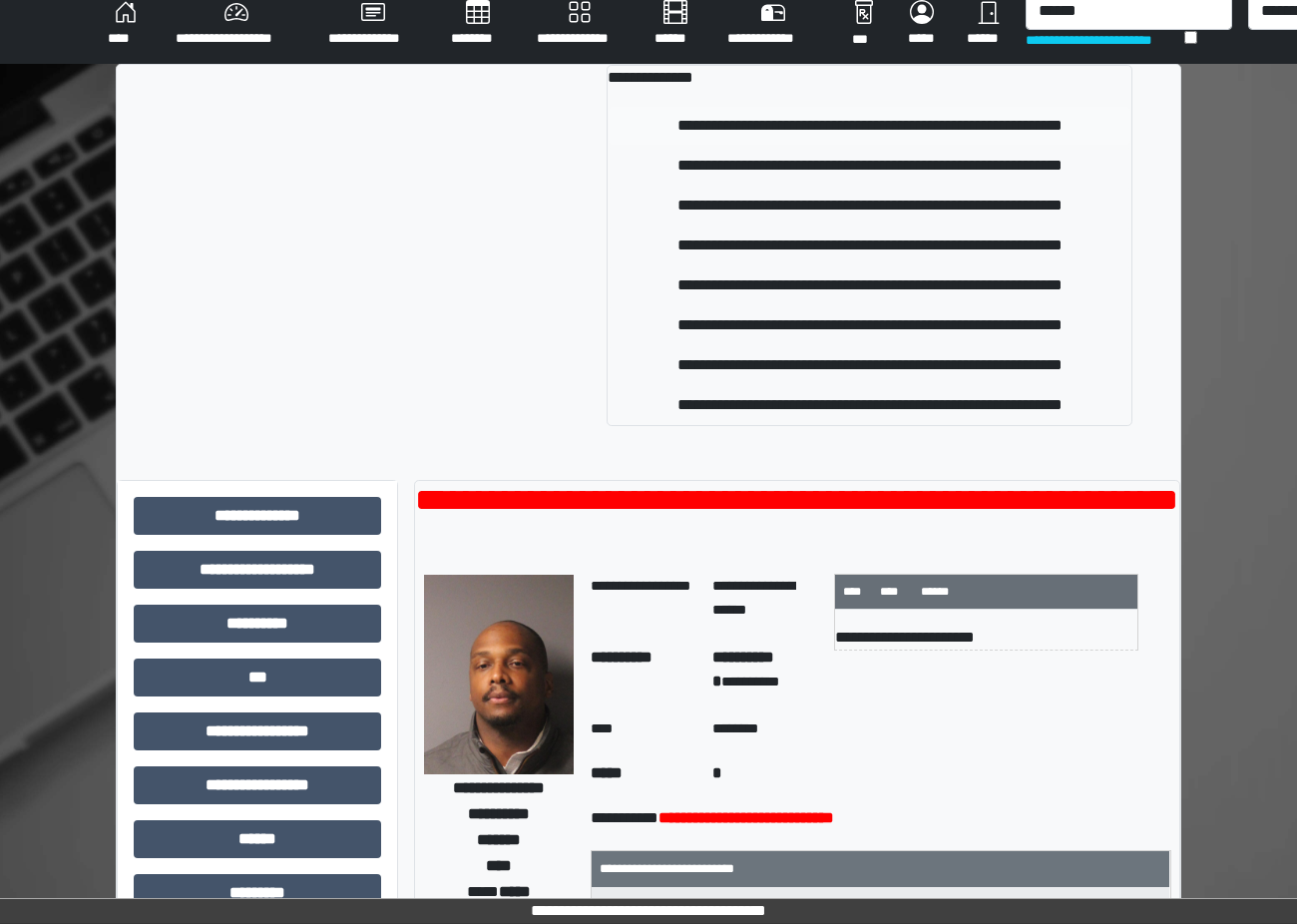 type on "******" 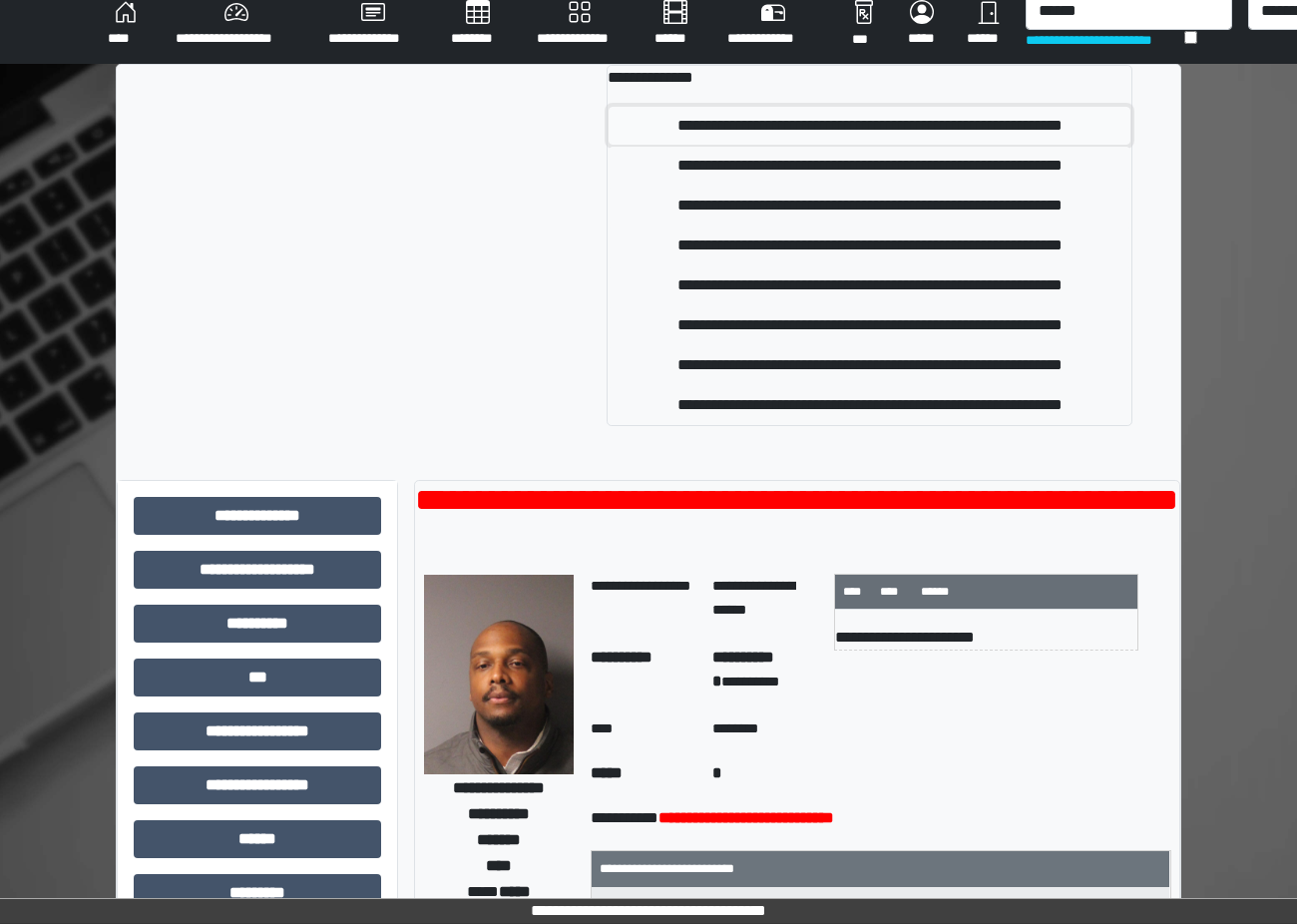 click on "**********" at bounding box center [869, 126] 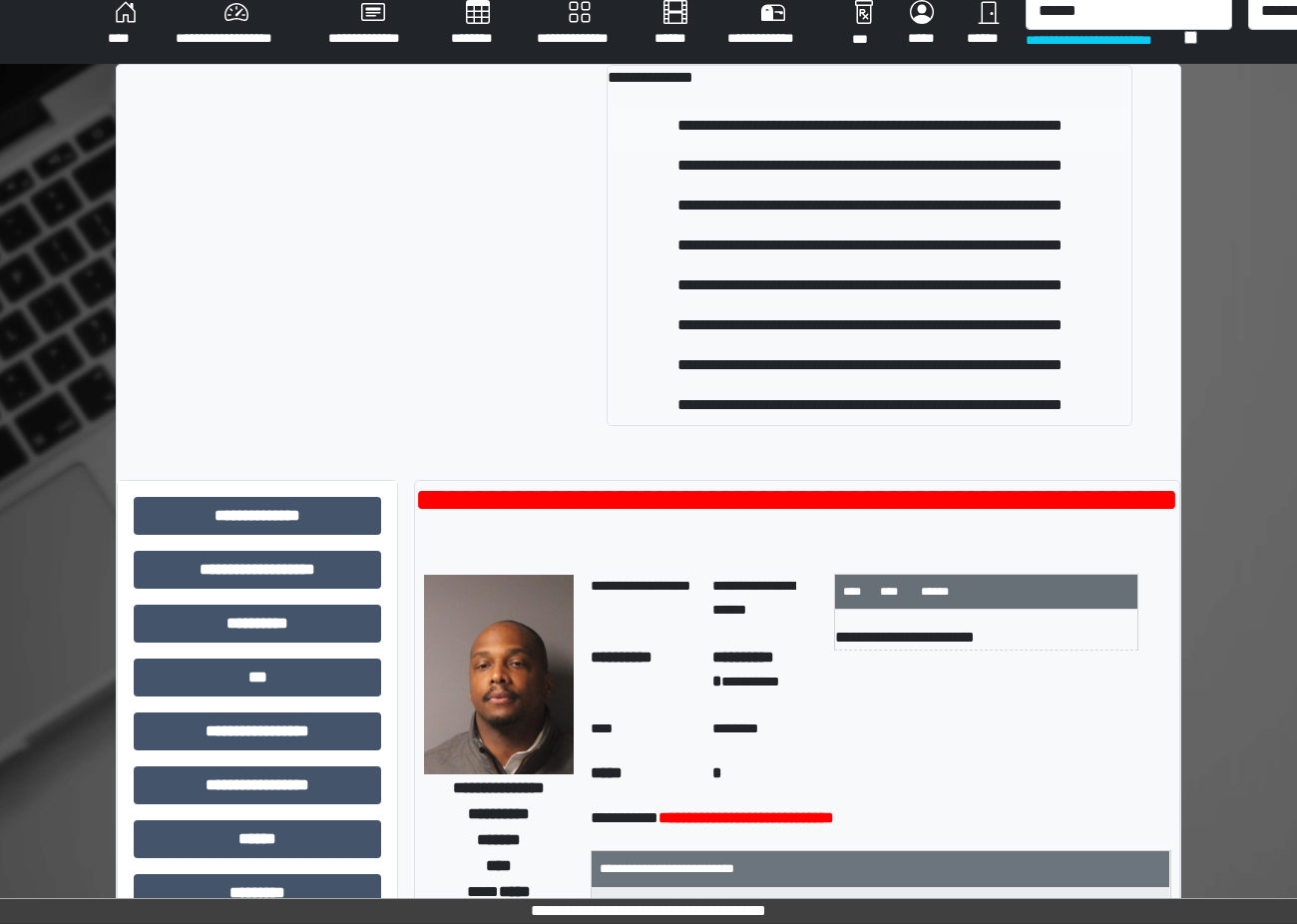type 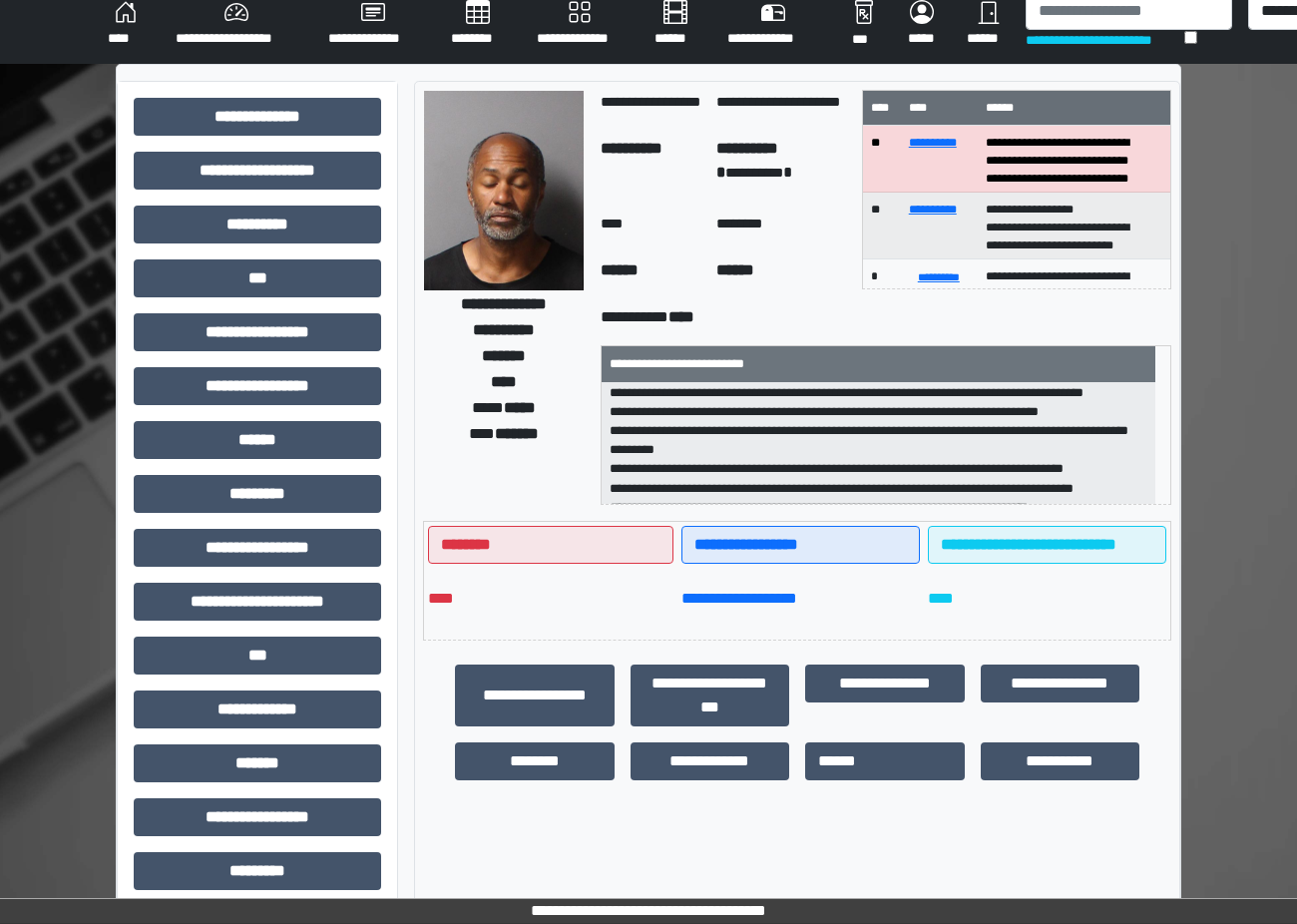 scroll, scrollTop: 217, scrollLeft: 0, axis: vertical 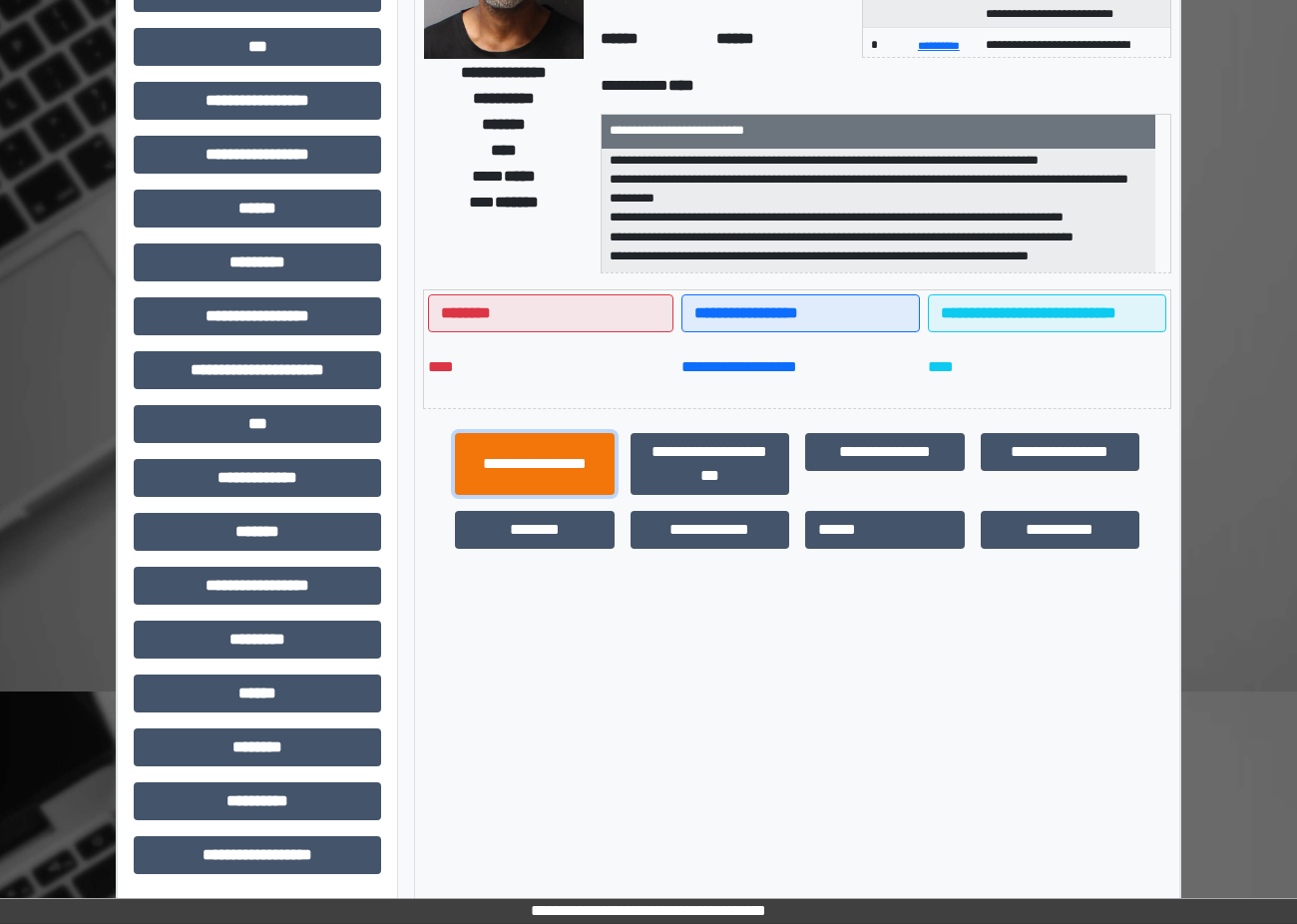 click on "**********" at bounding box center (535, 464) 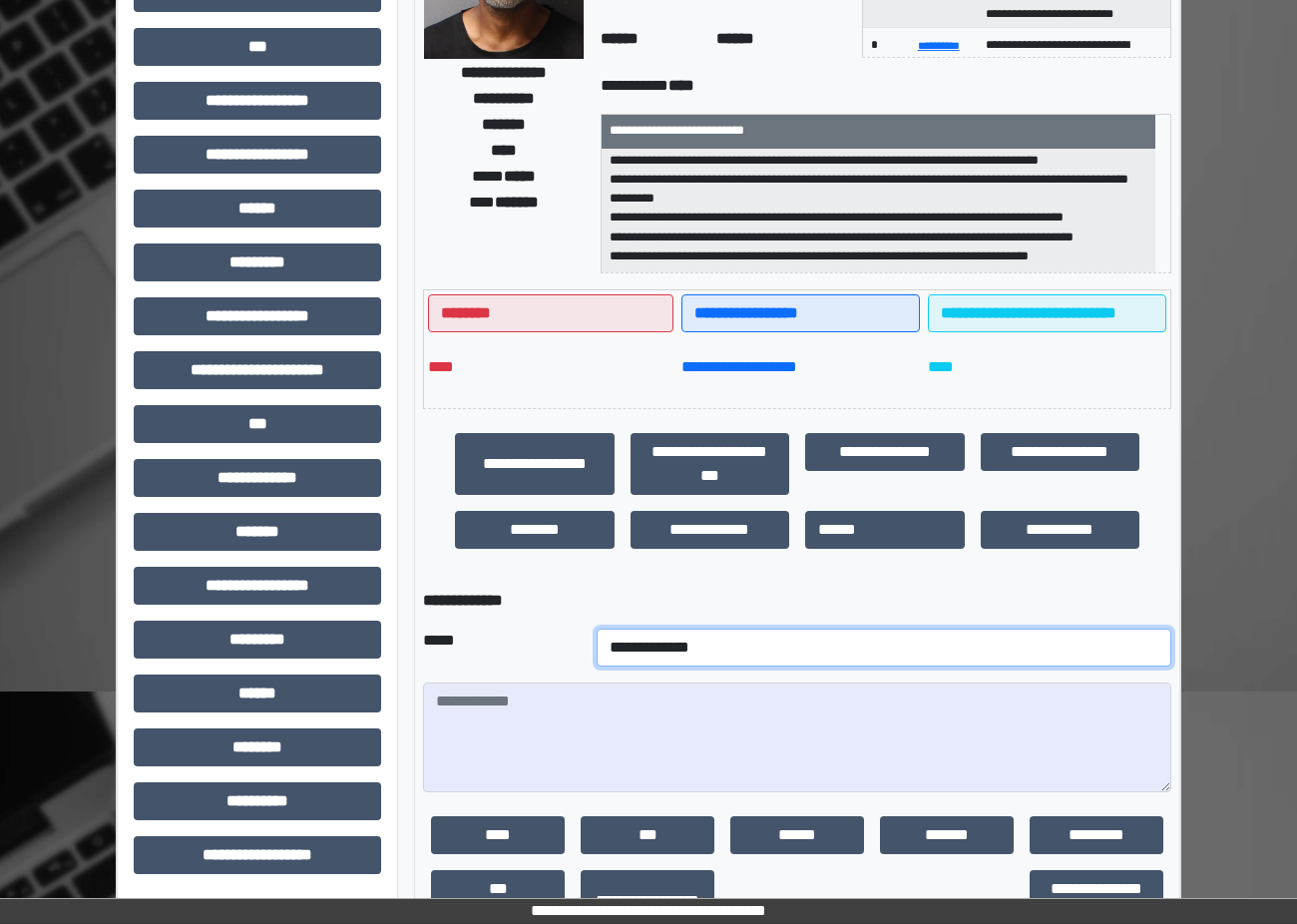 click on "**********" at bounding box center (884, 648) 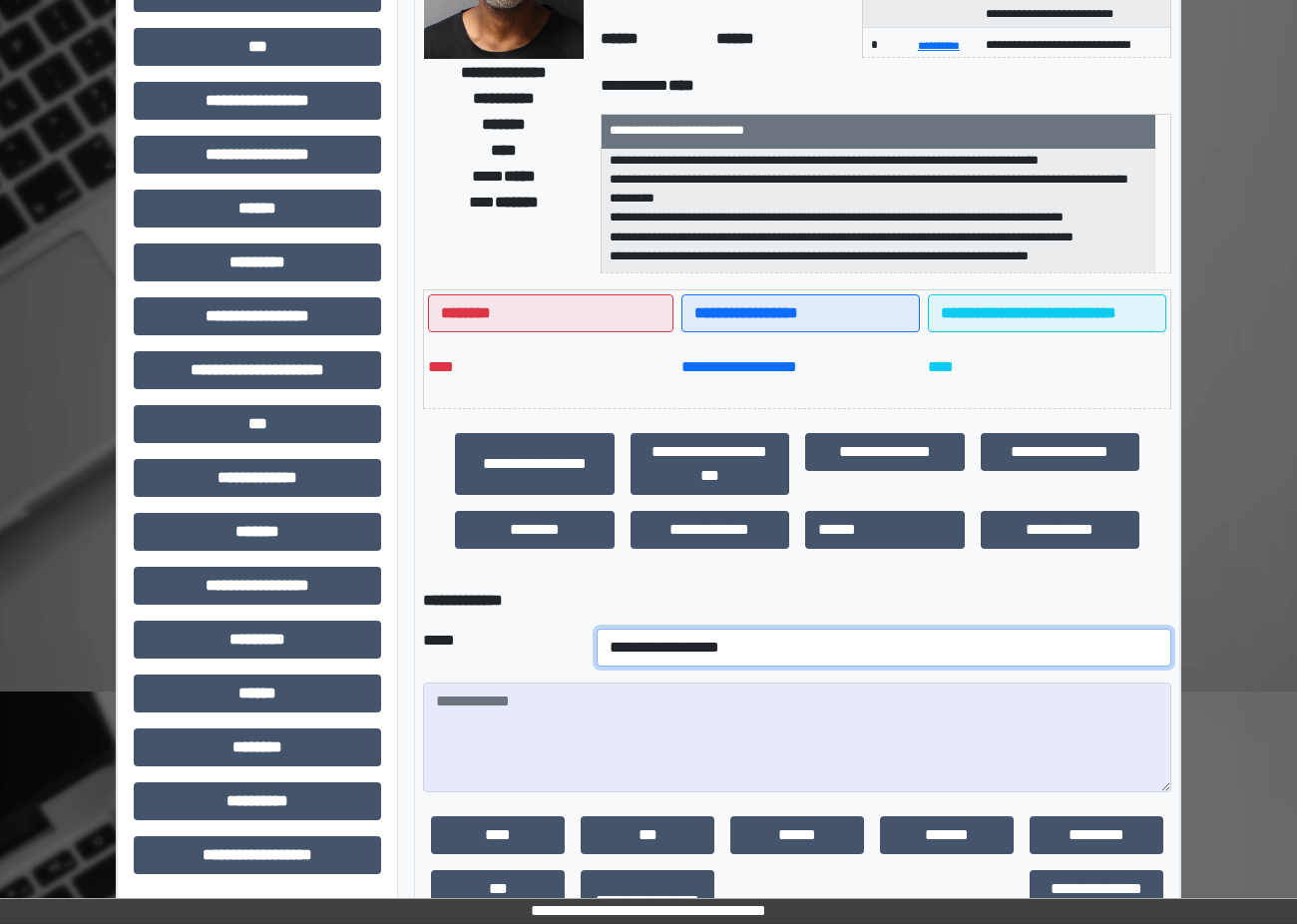 click on "**********" at bounding box center (884, 648) 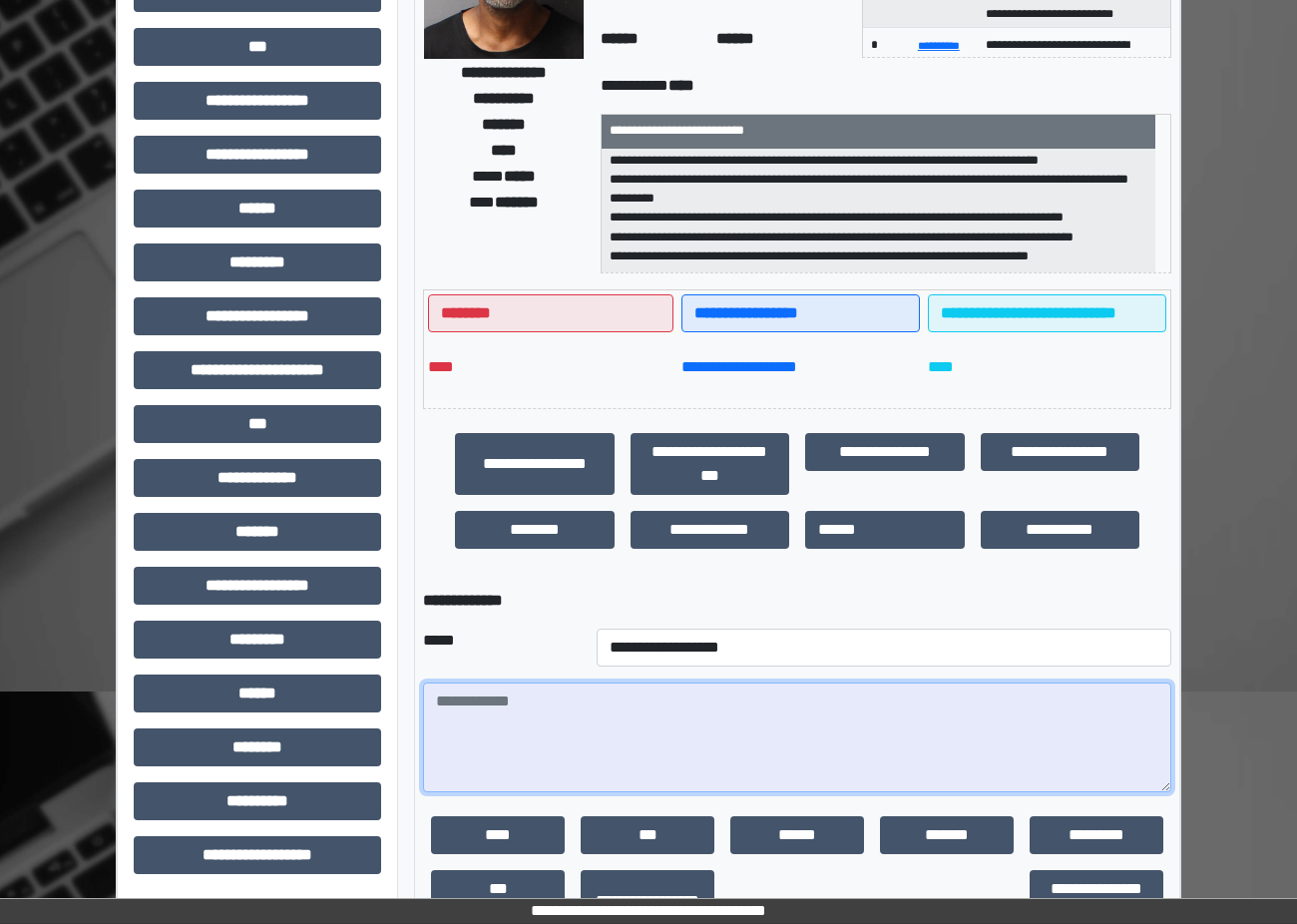 click at bounding box center [797, 737] 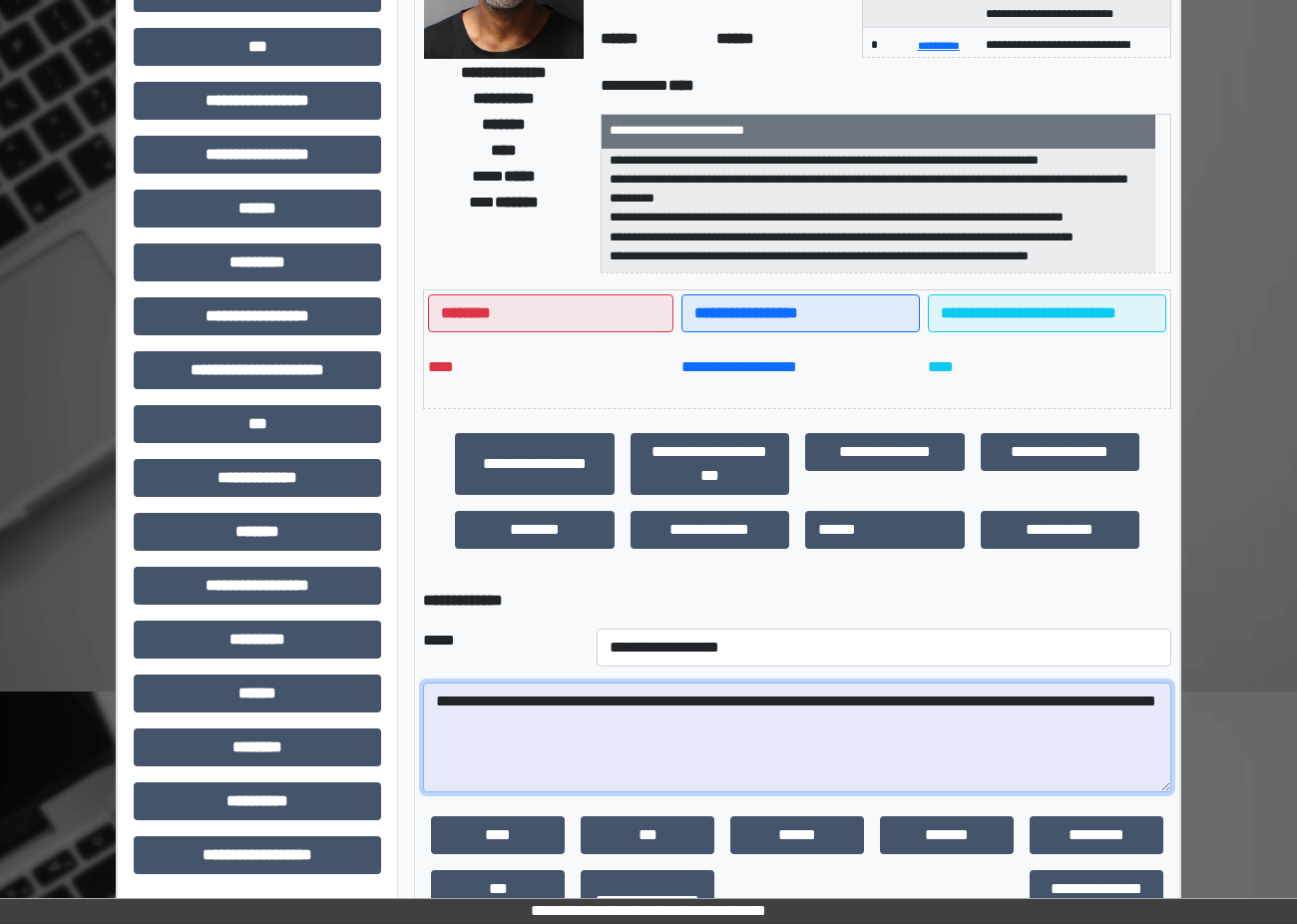 click on "**********" at bounding box center [797, 737] 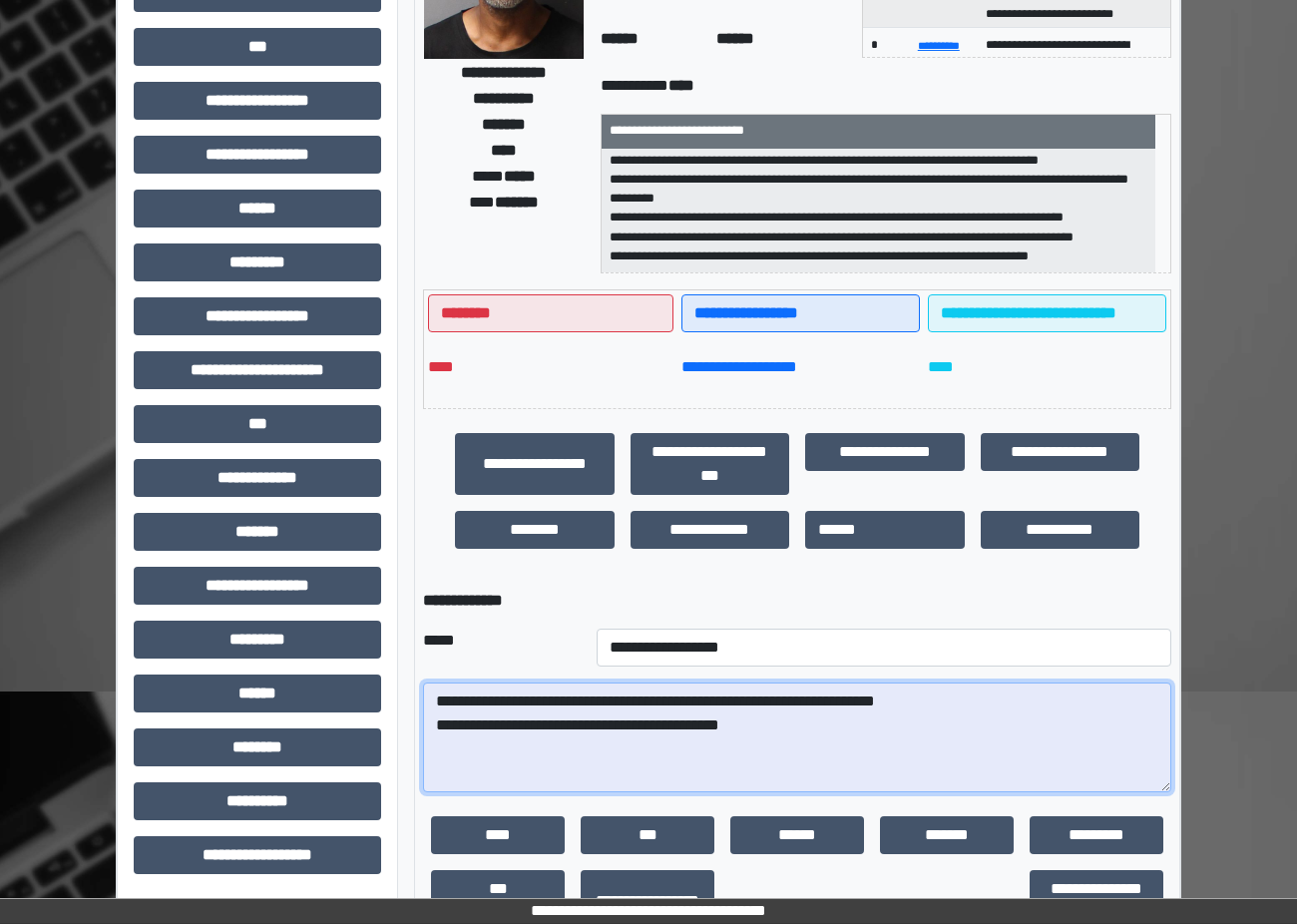 drag, startPoint x: 869, startPoint y: 736, endPoint x: 365, endPoint y: 667, distance: 508.7013 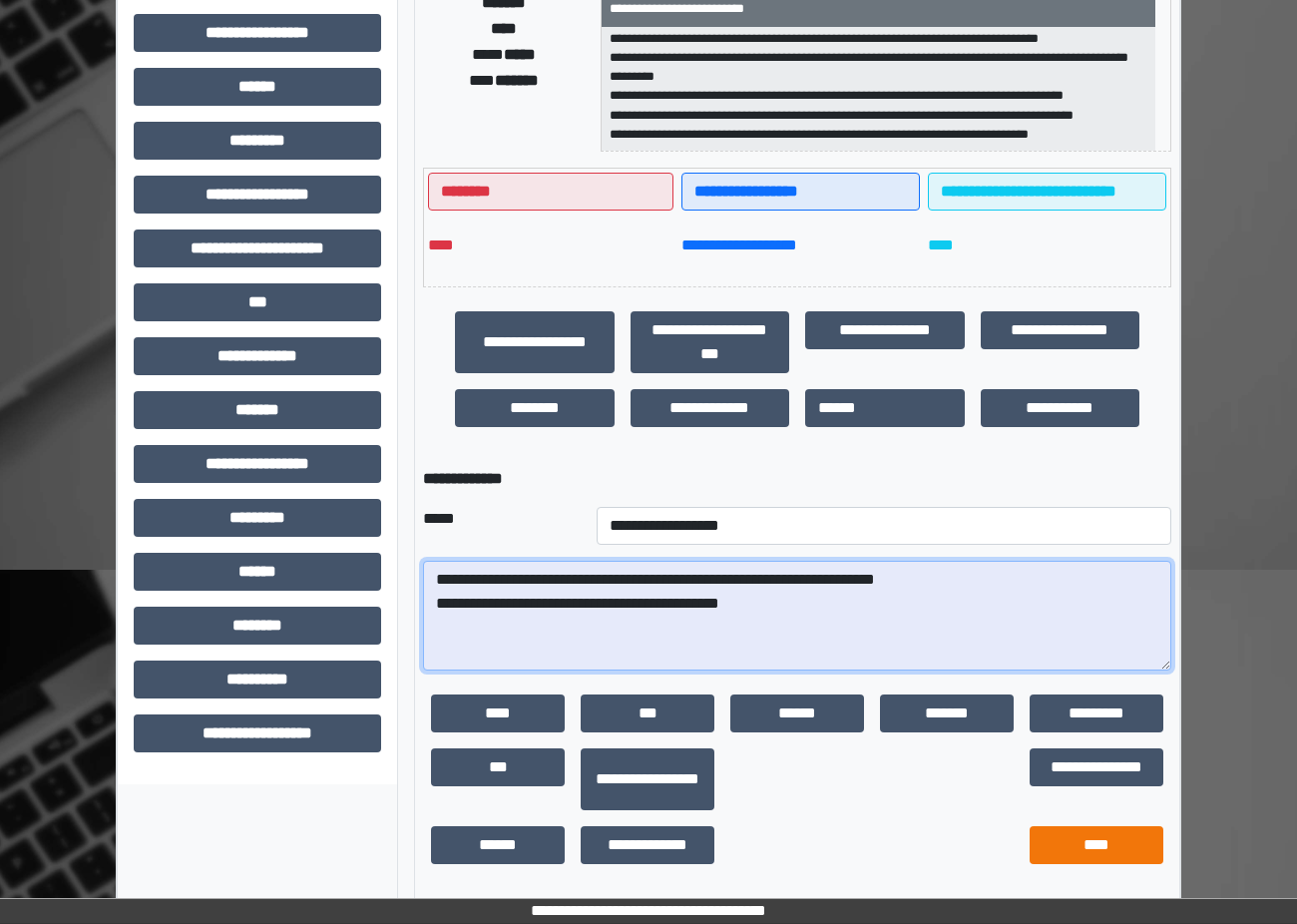 scroll, scrollTop: 375, scrollLeft: 0, axis: vertical 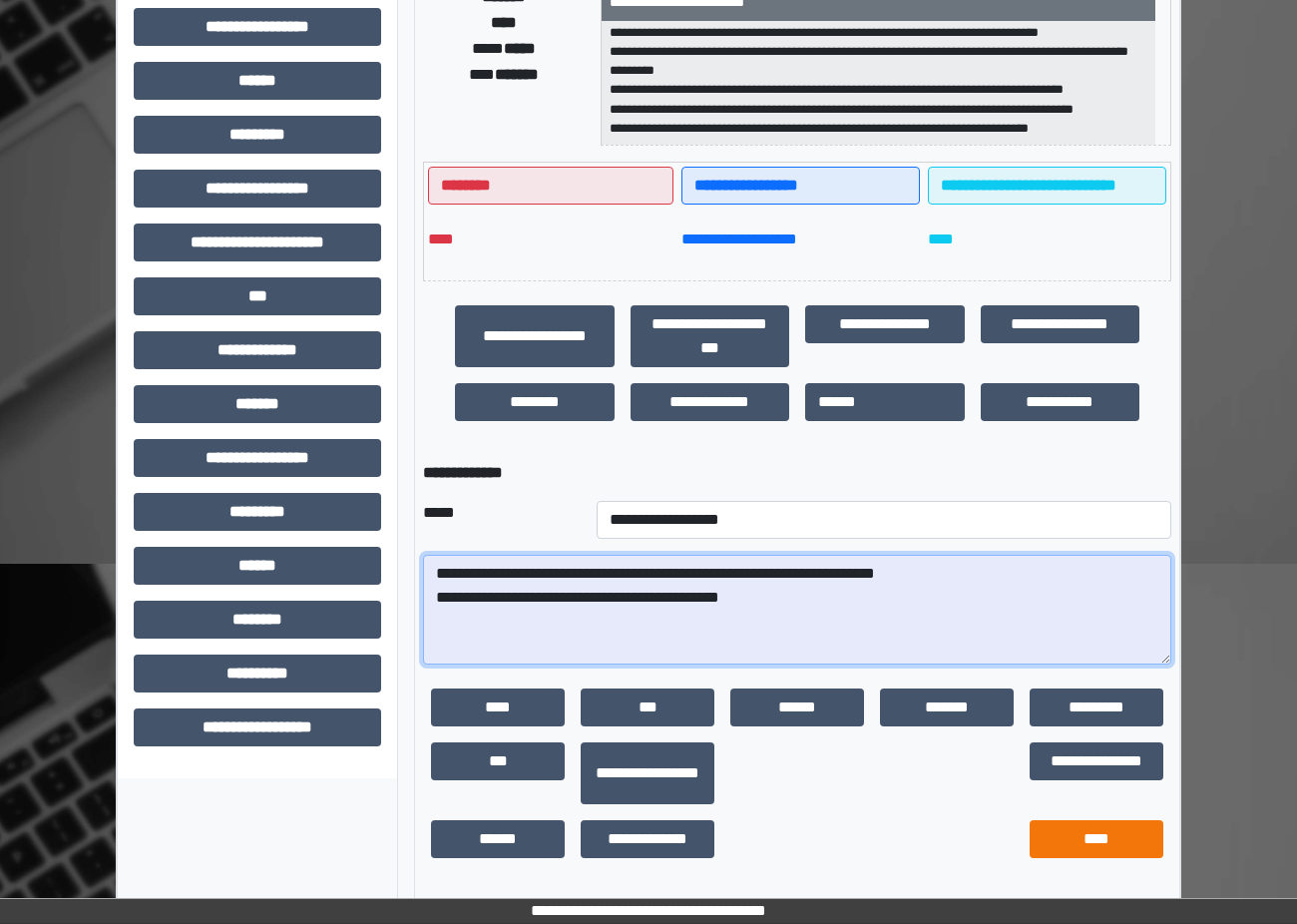 type on "**********" 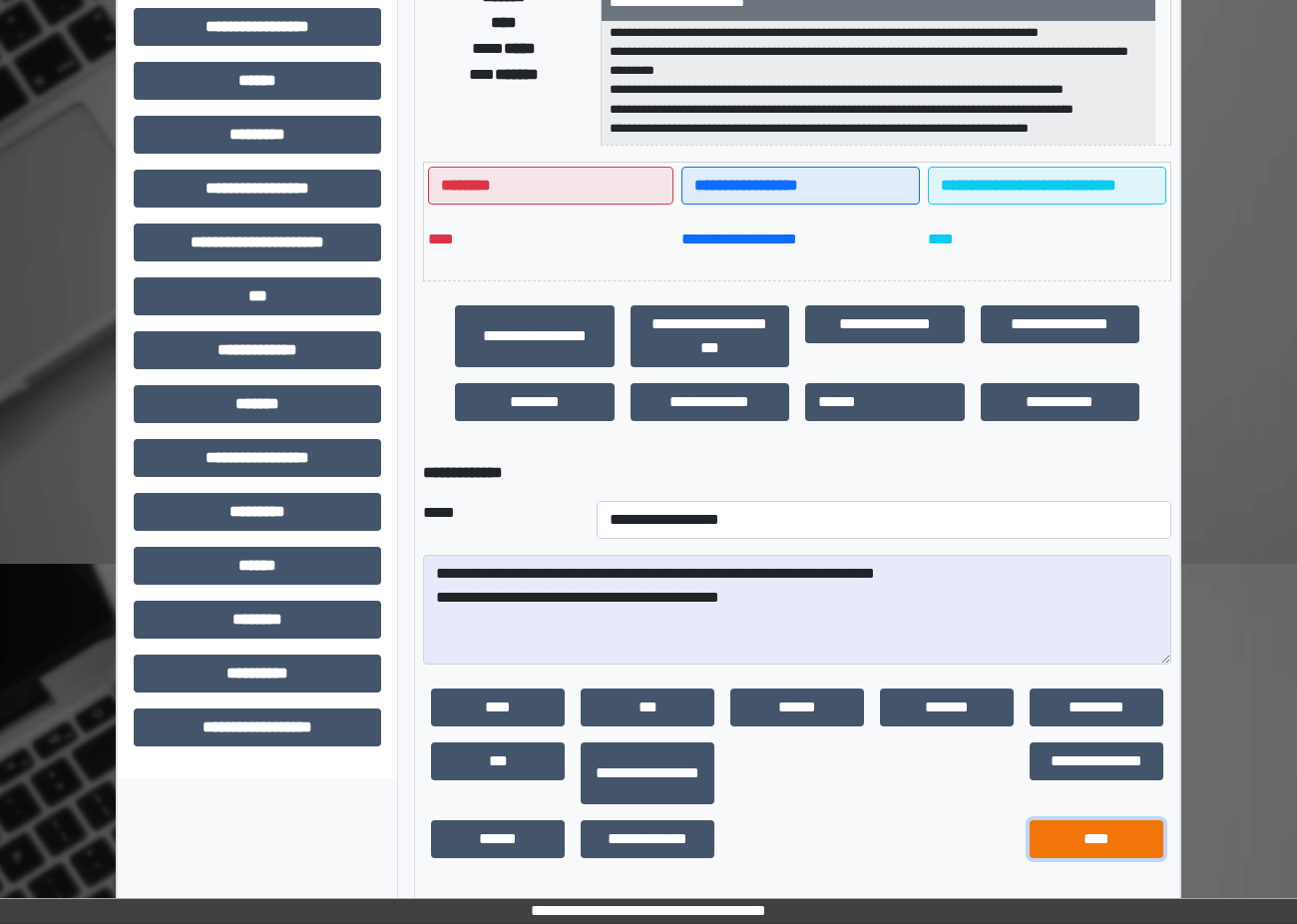 click on "****" at bounding box center [1096, 839] 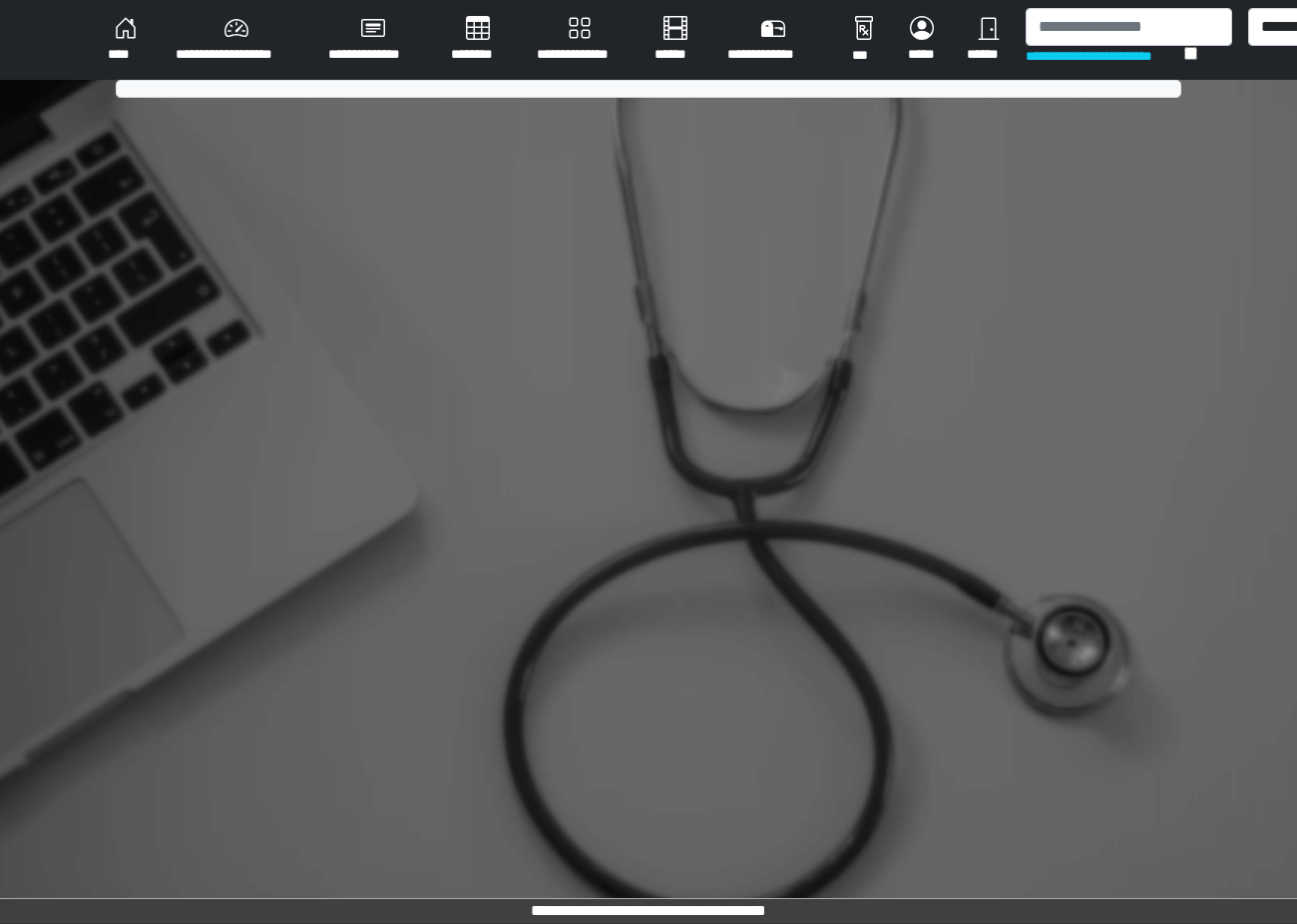 scroll, scrollTop: 0, scrollLeft: 0, axis: both 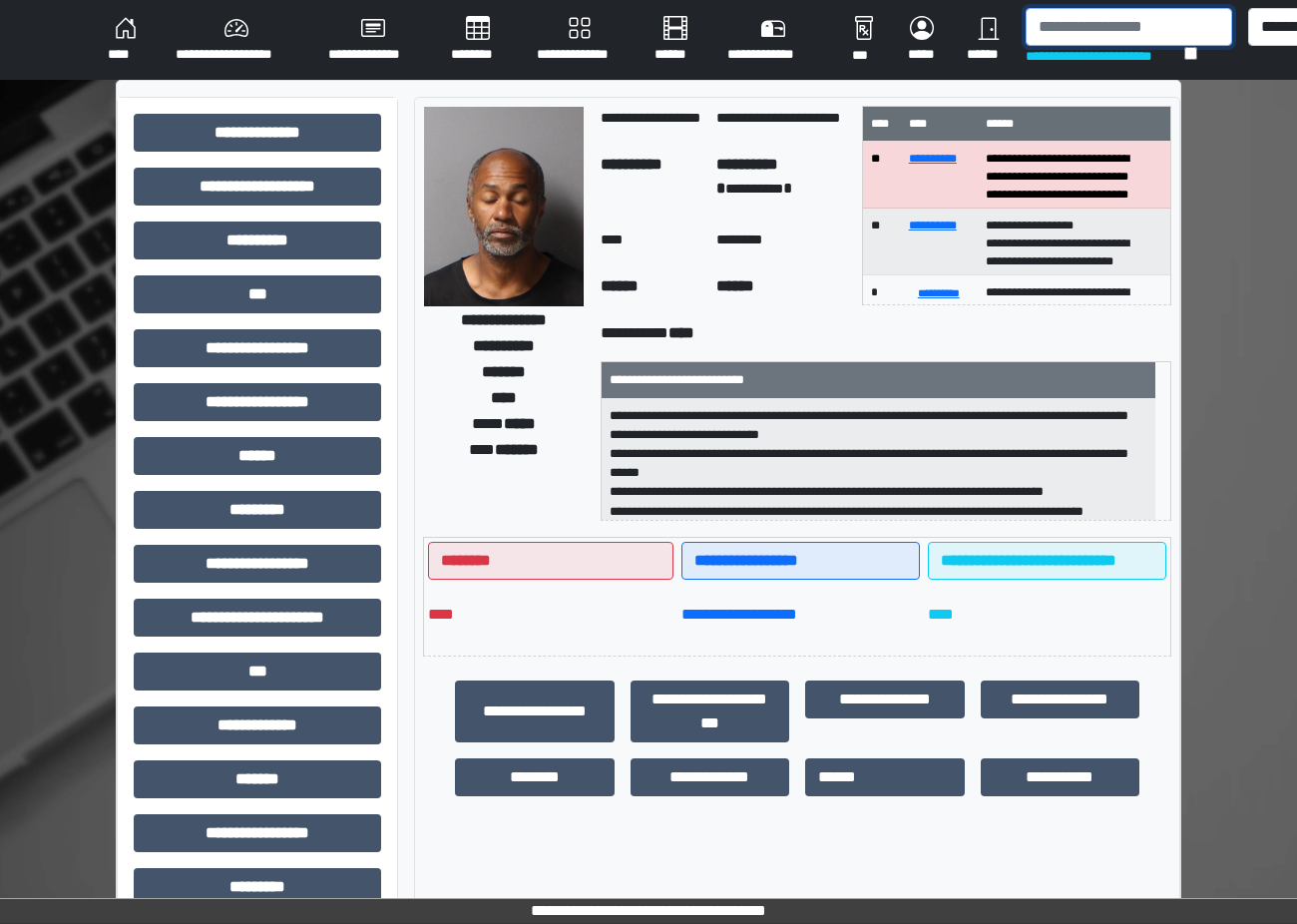 click at bounding box center (1128, 27) 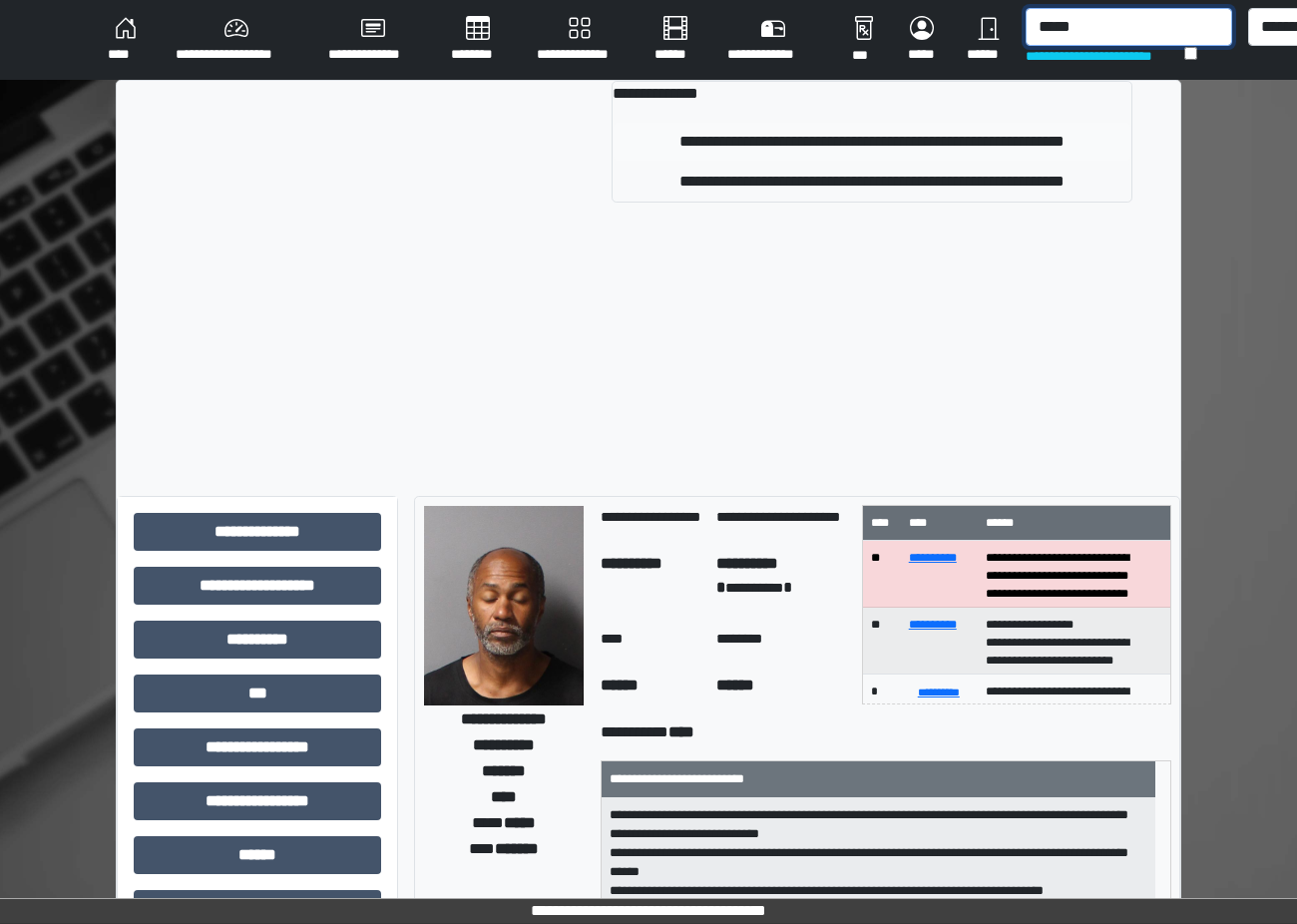 type on "*****" 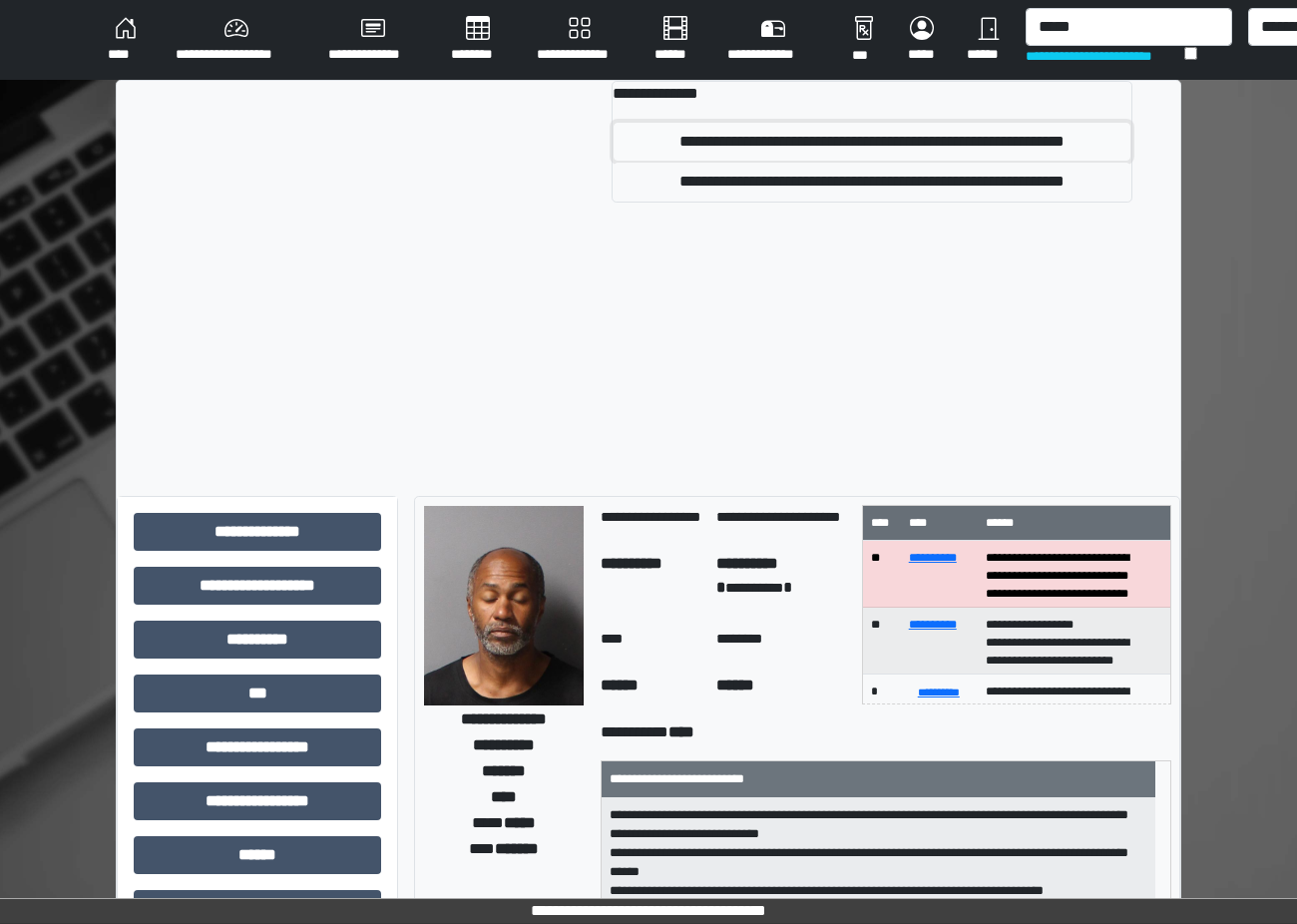 drag, startPoint x: 941, startPoint y: 125, endPoint x: 951, endPoint y: 136, distance: 14.866069 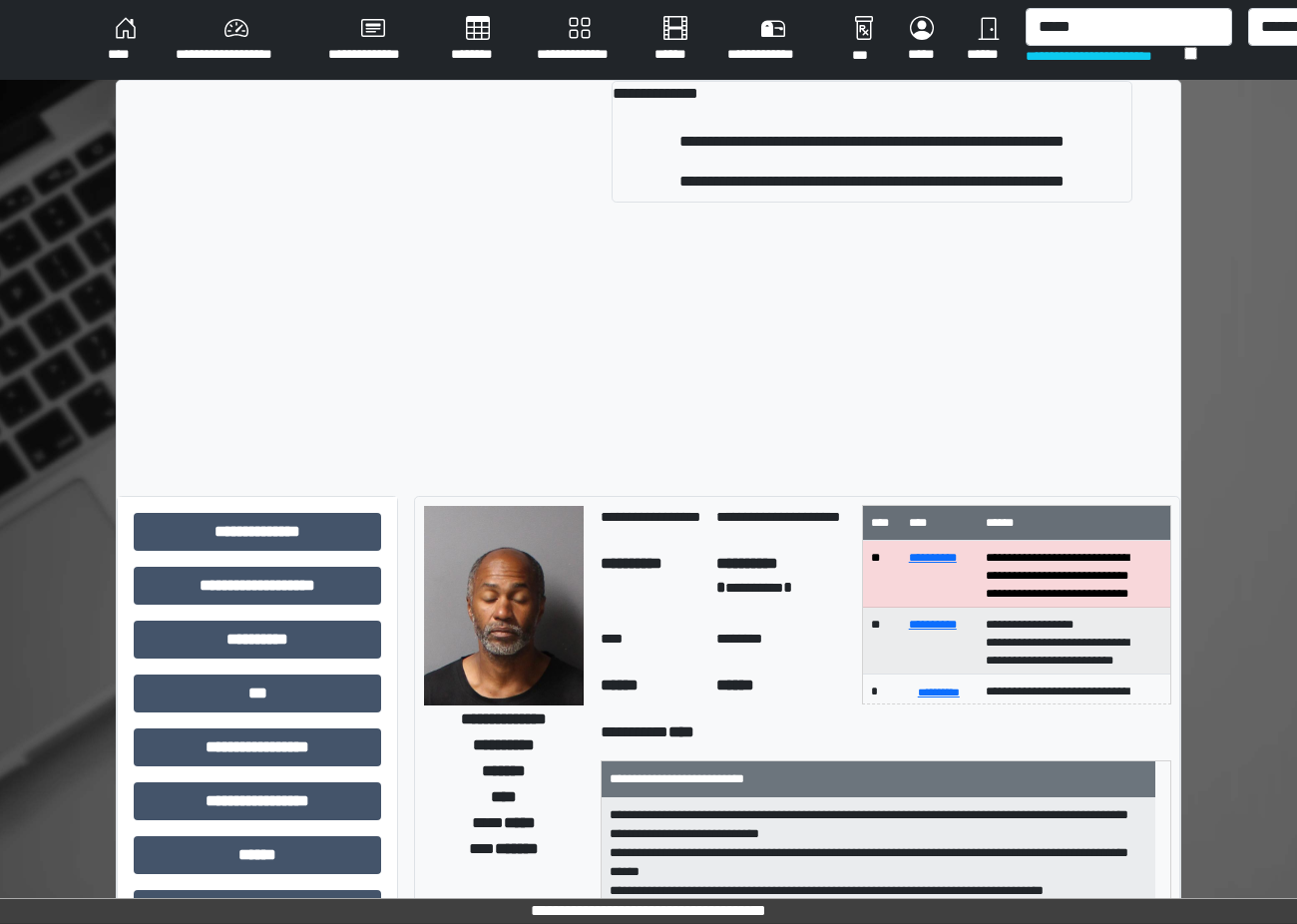 type 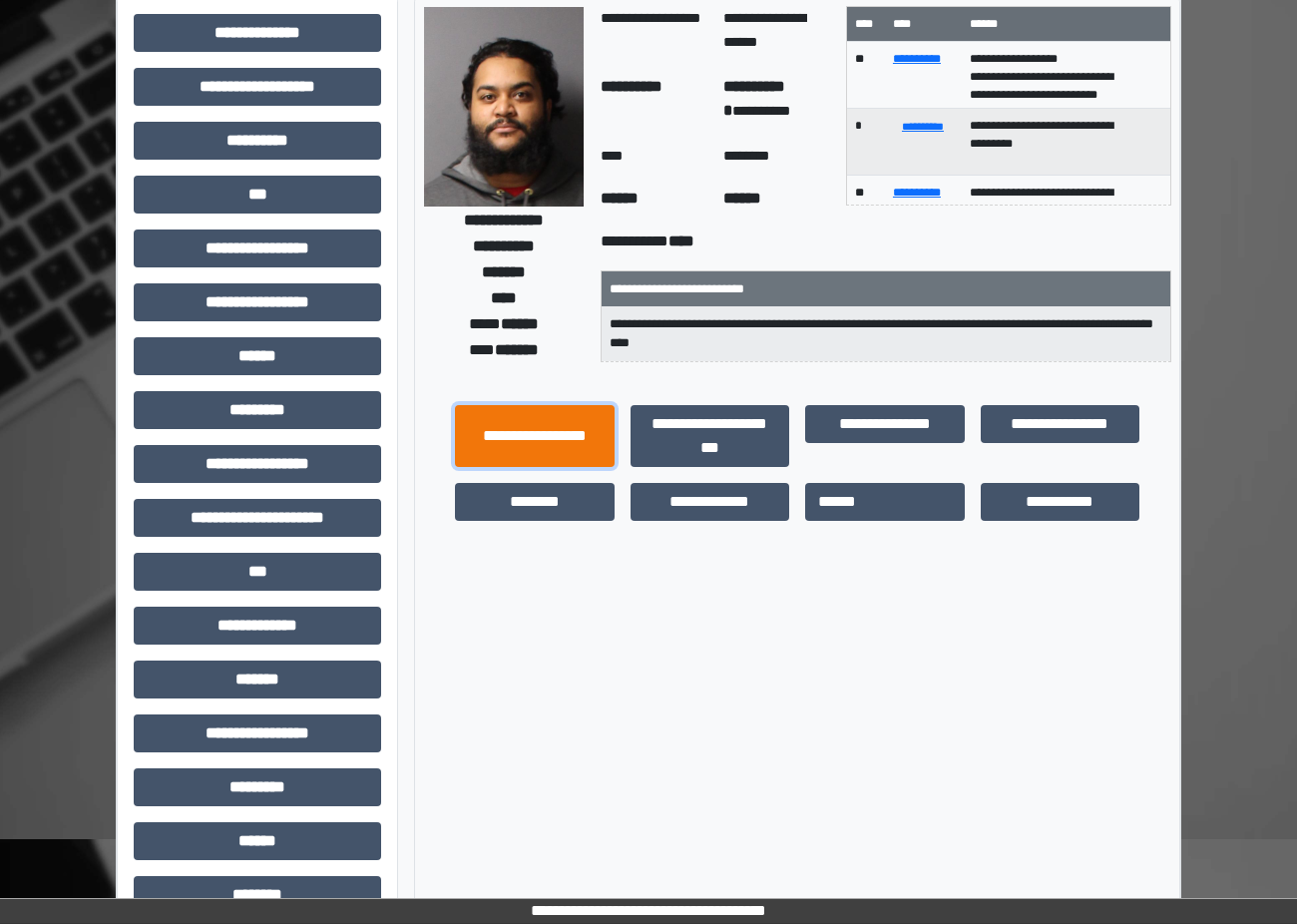 click on "**********" at bounding box center [535, 436] 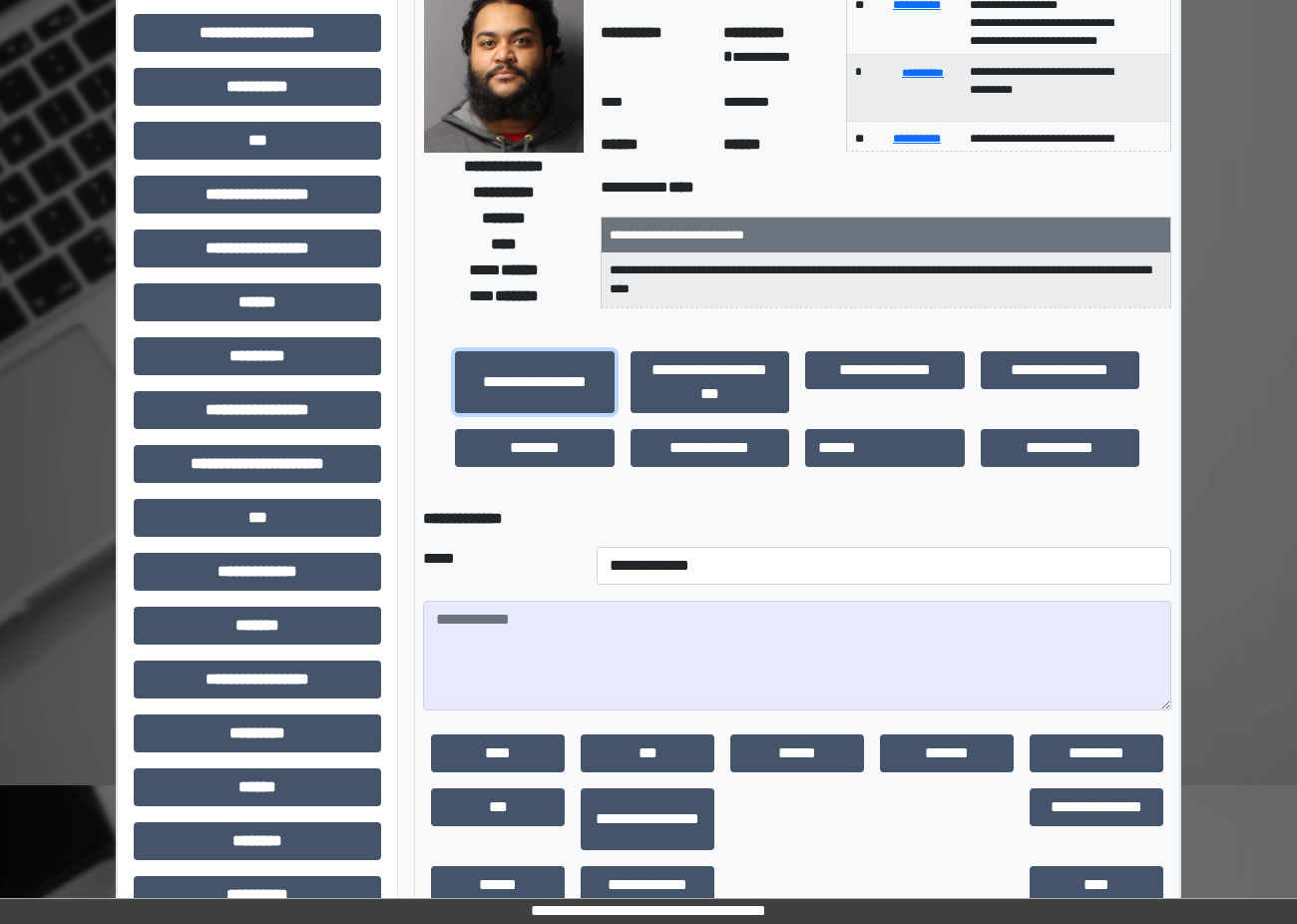 scroll, scrollTop: 247, scrollLeft: 0, axis: vertical 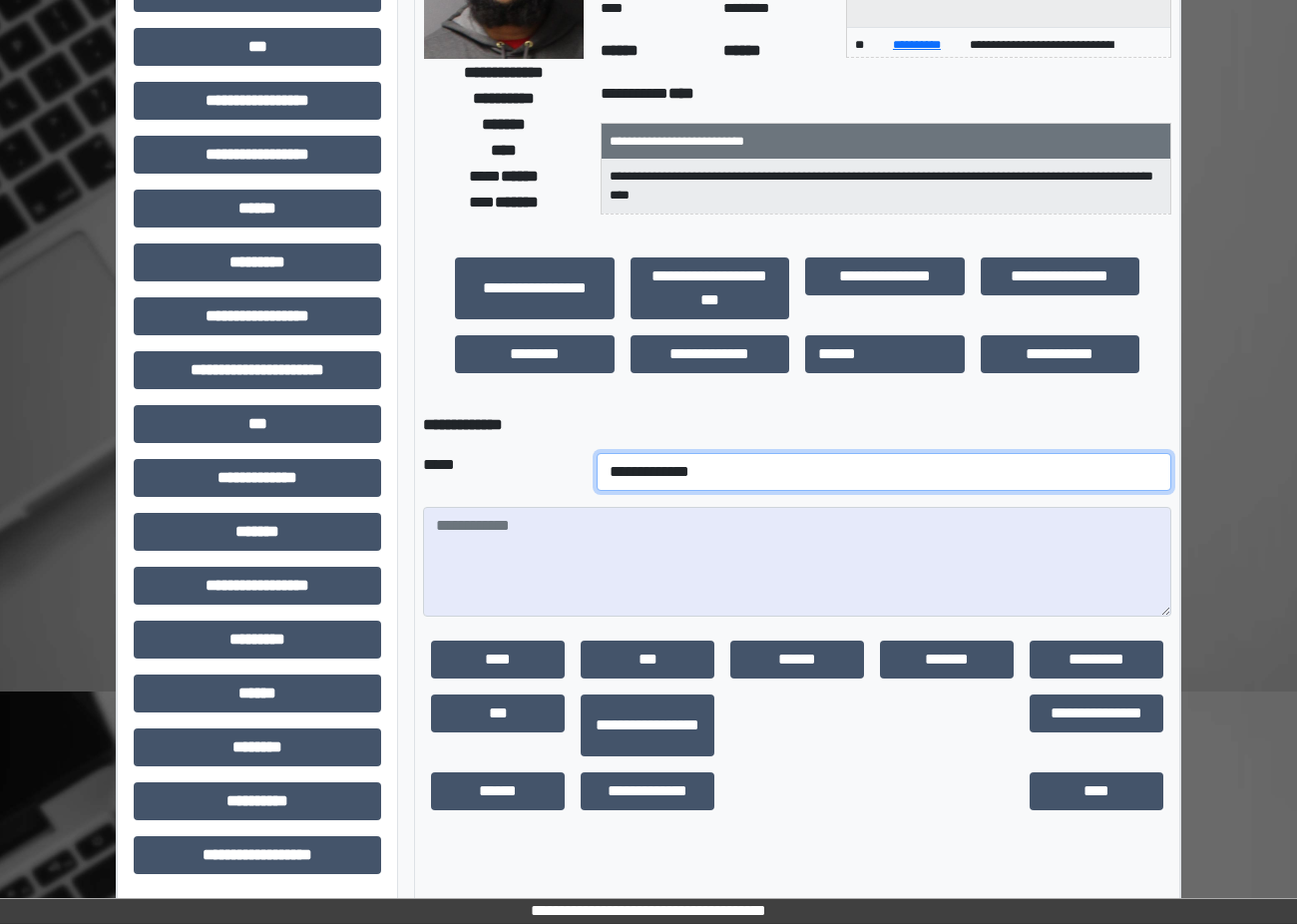 drag, startPoint x: 652, startPoint y: 471, endPoint x: 654, endPoint y: 455, distance: 16.124515 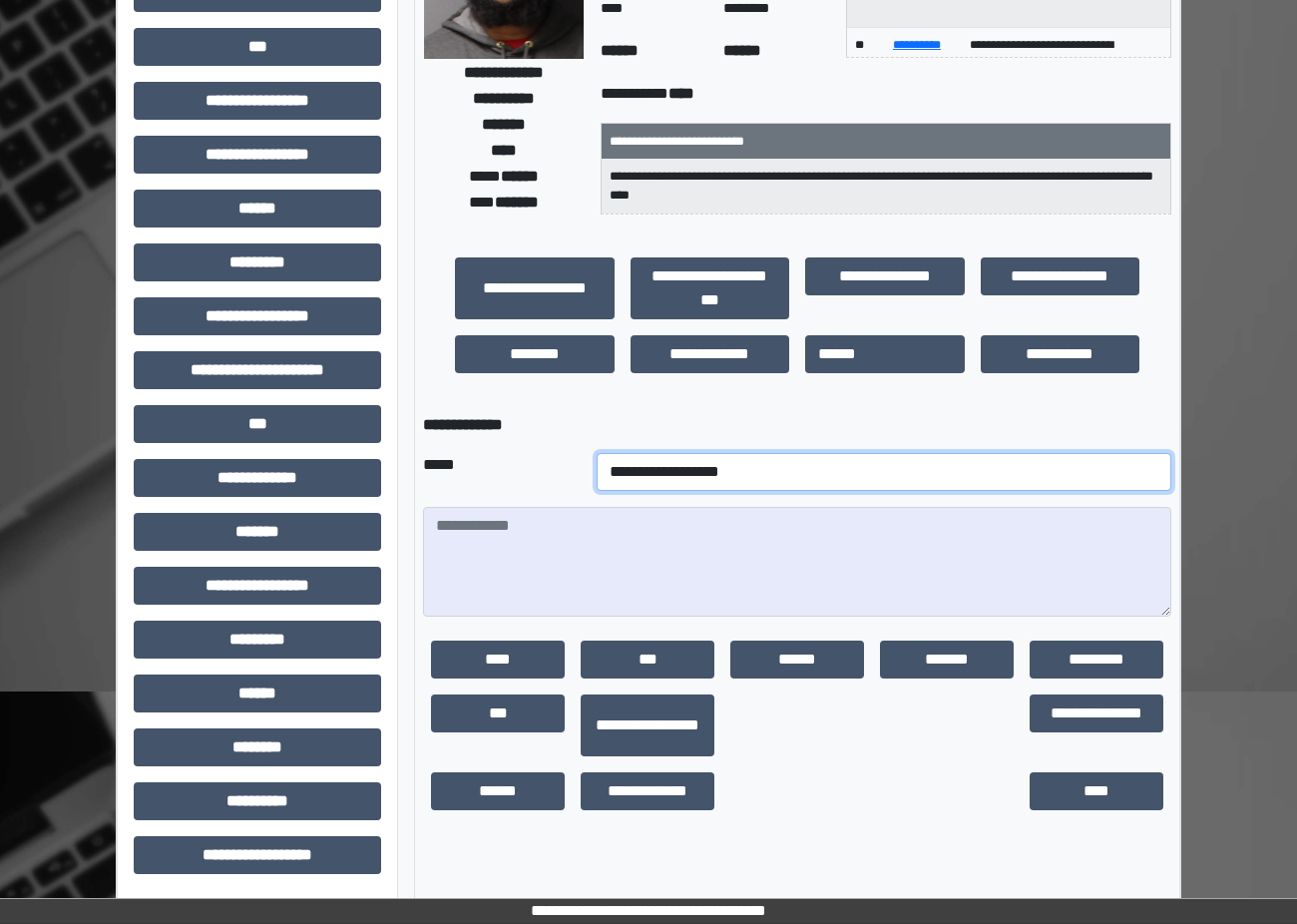 click on "**********" at bounding box center (884, 472) 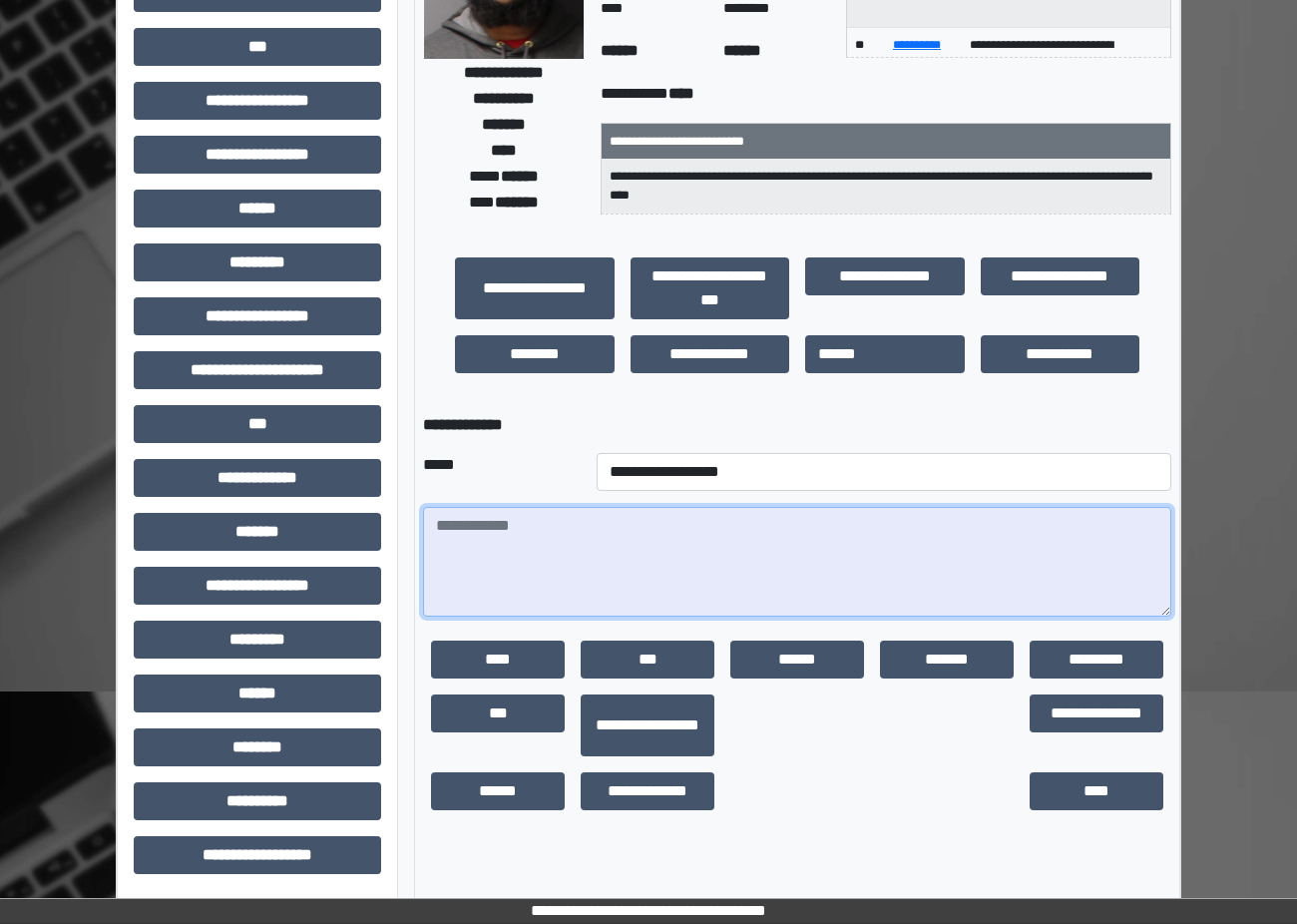 click at bounding box center [797, 562] 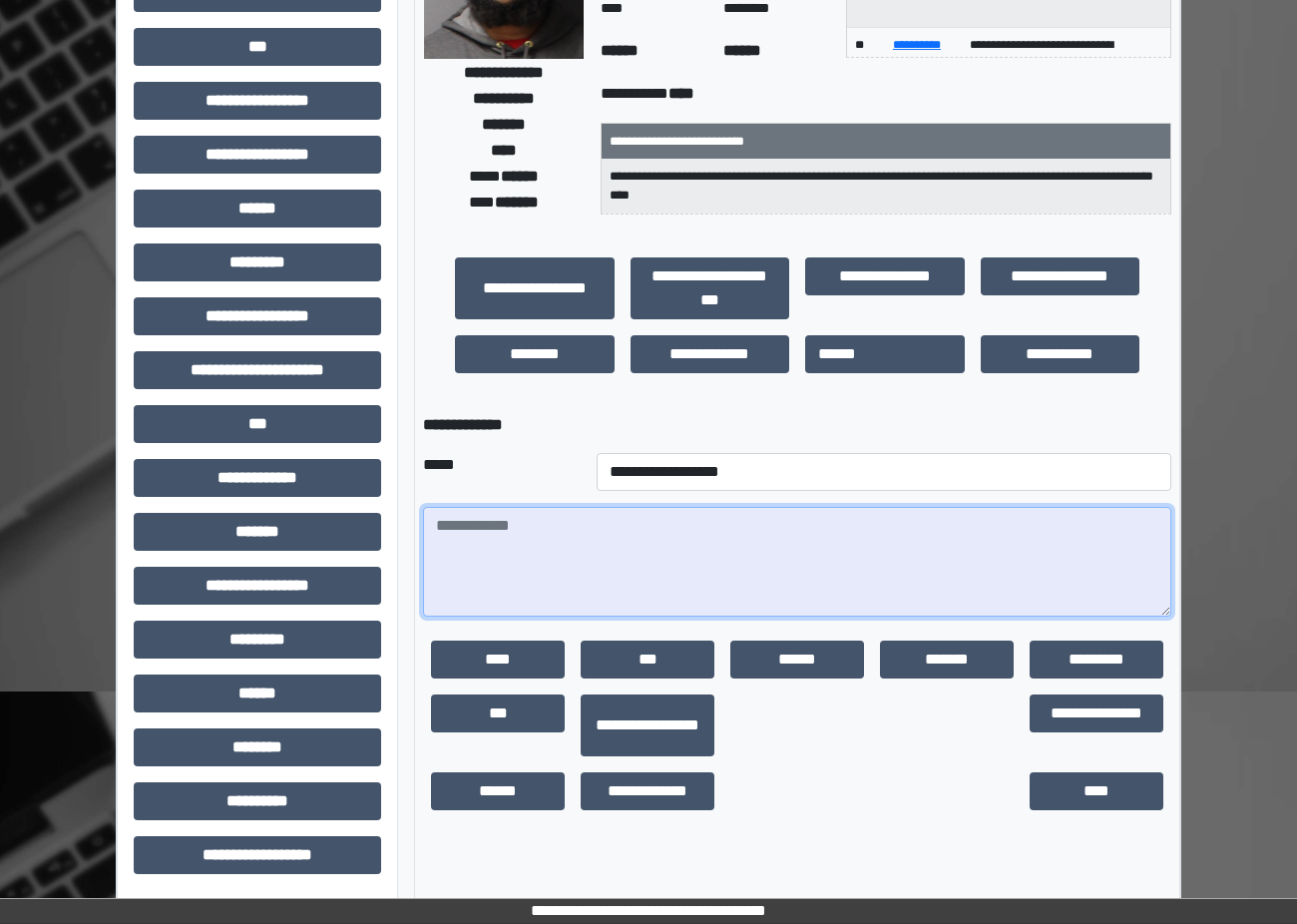 paste on "**********" 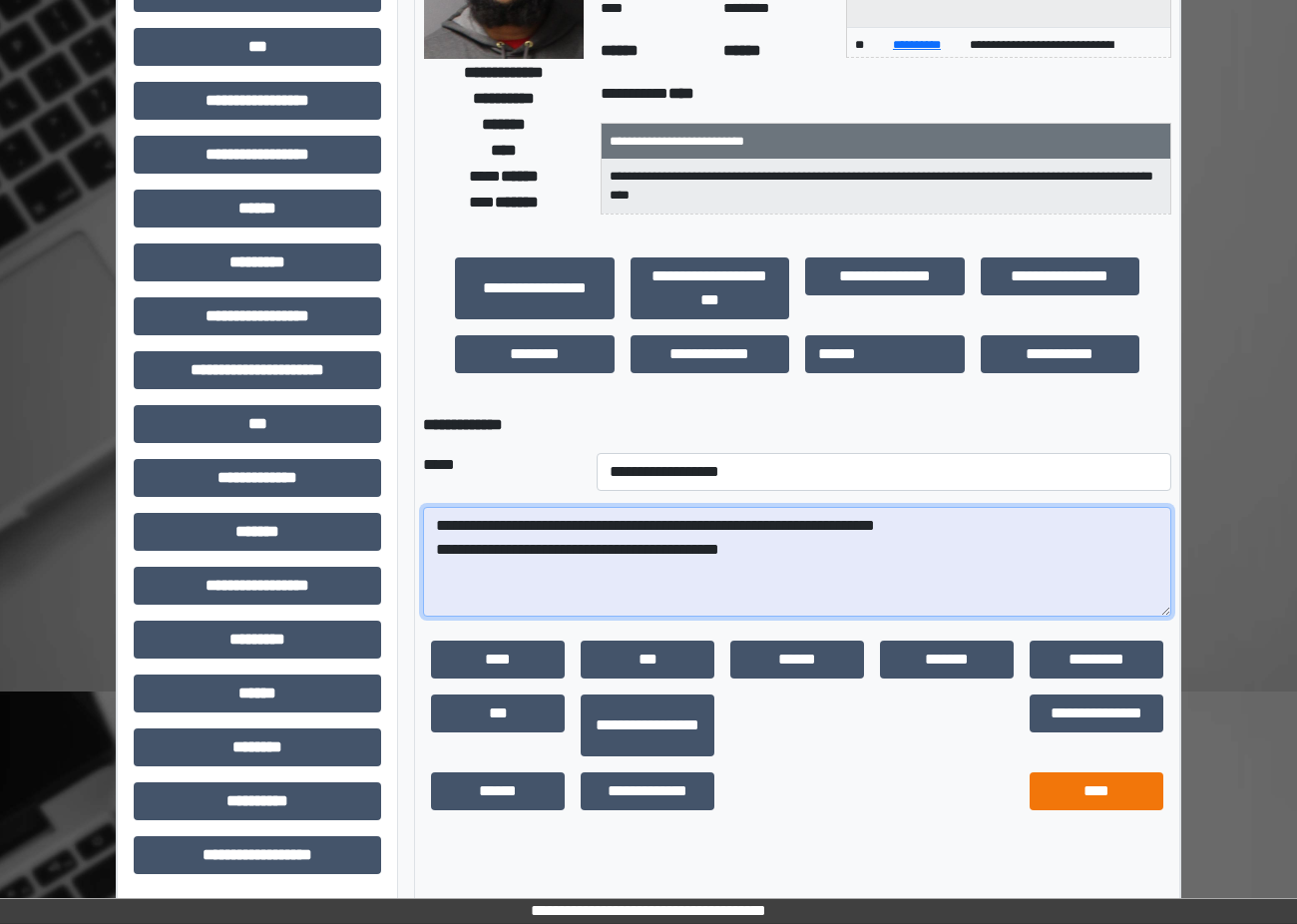 type on "**********" 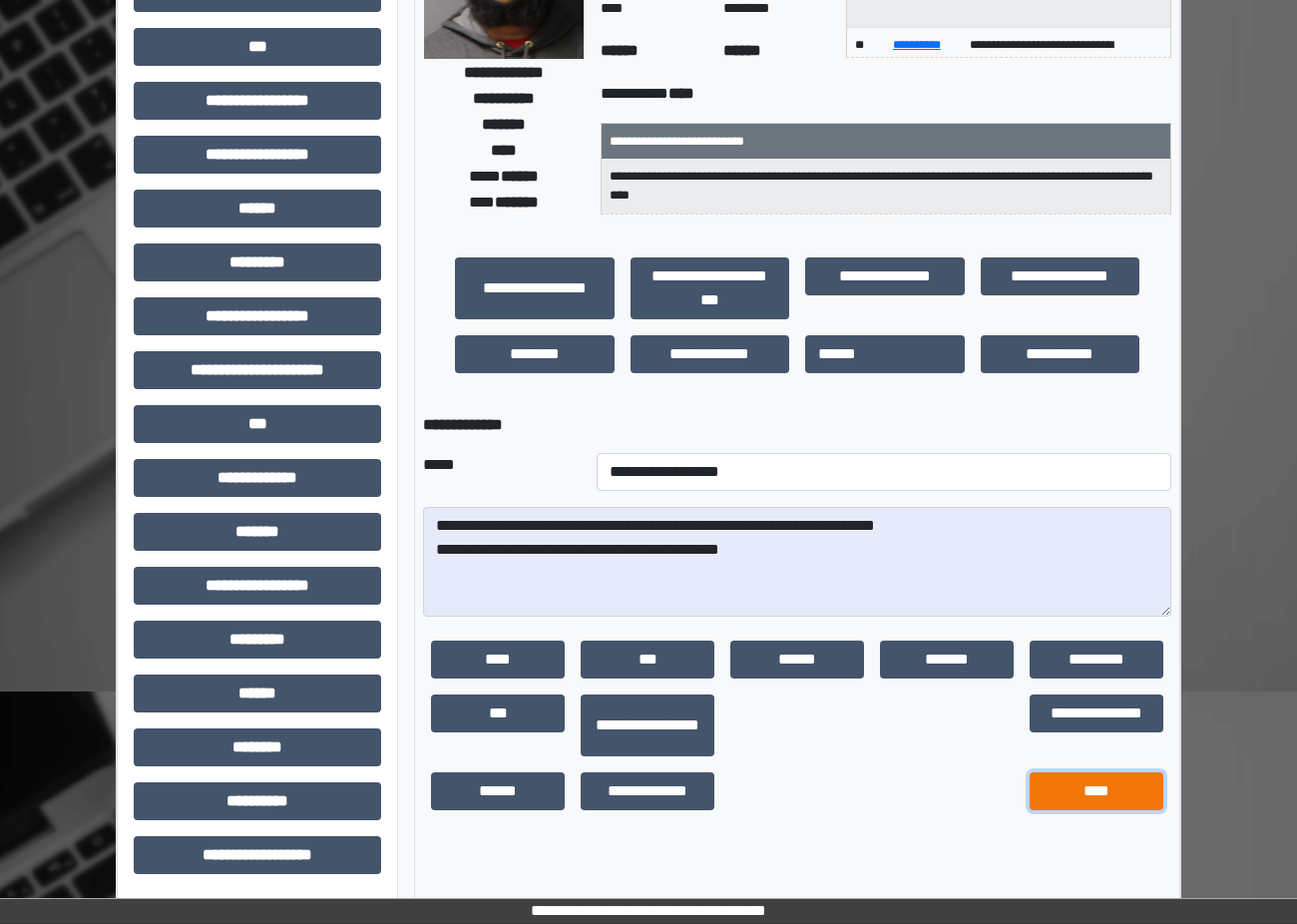 click on "****" at bounding box center (1096, 791) 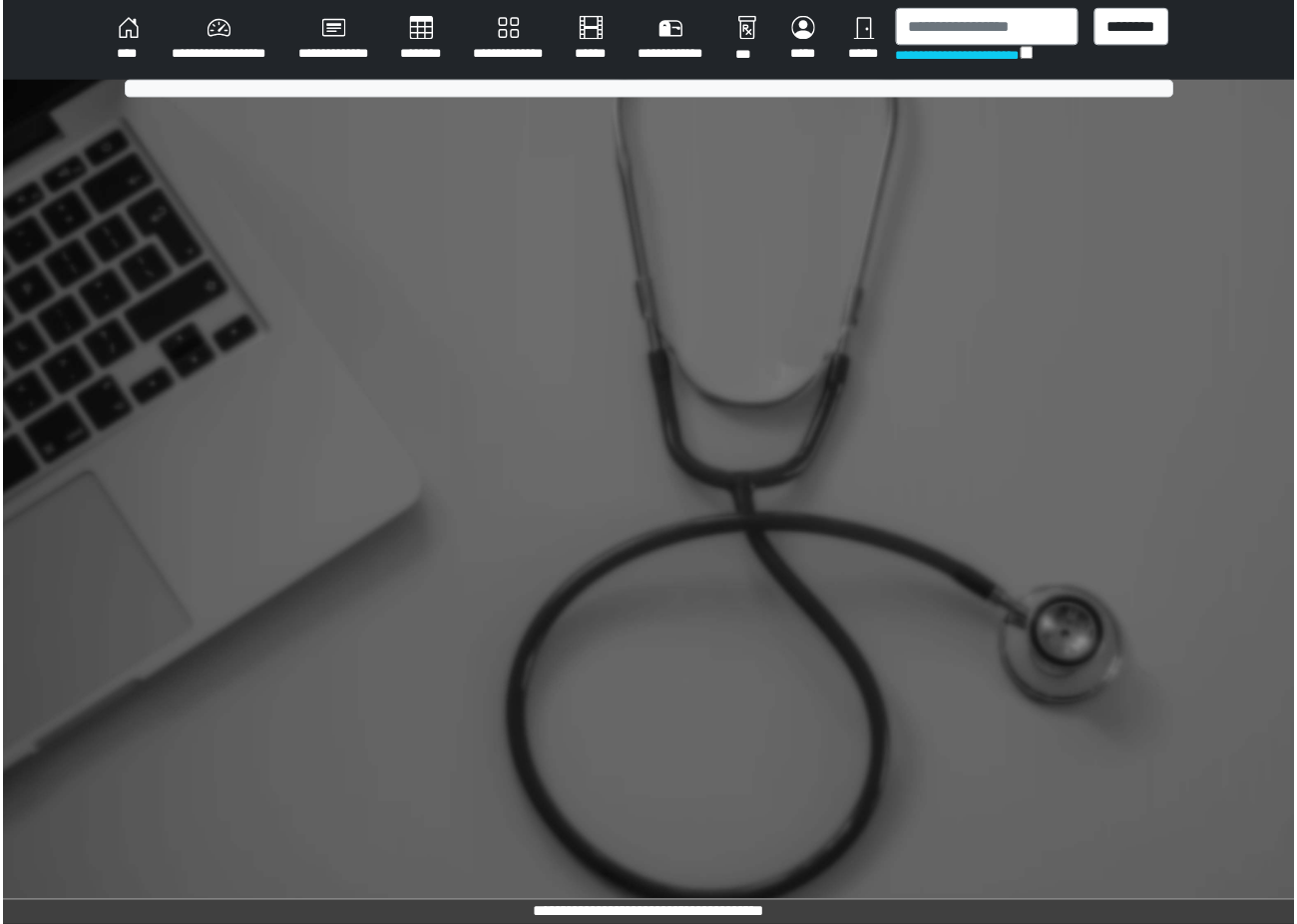 scroll, scrollTop: 0, scrollLeft: 0, axis: both 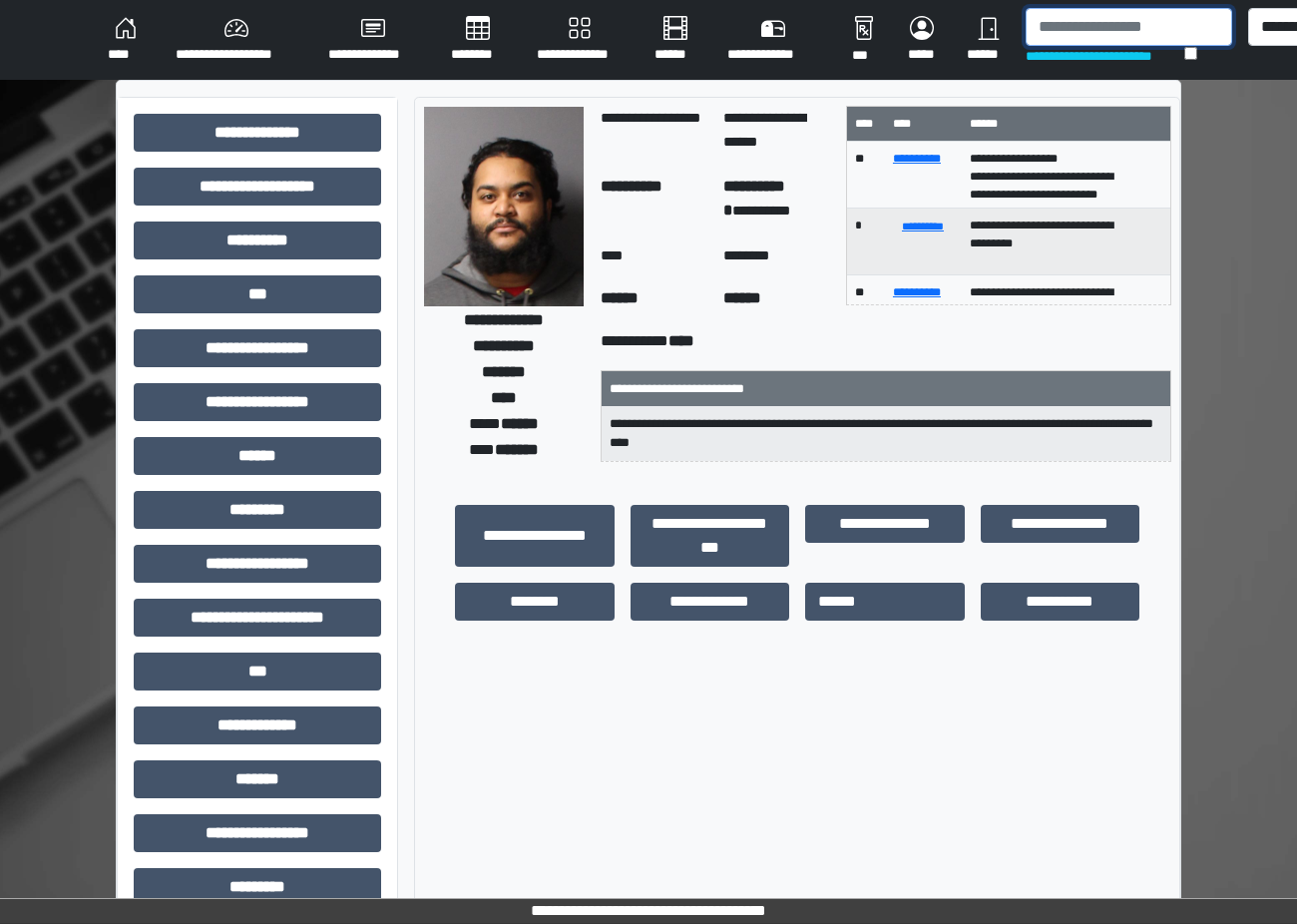 click at bounding box center [1128, 27] 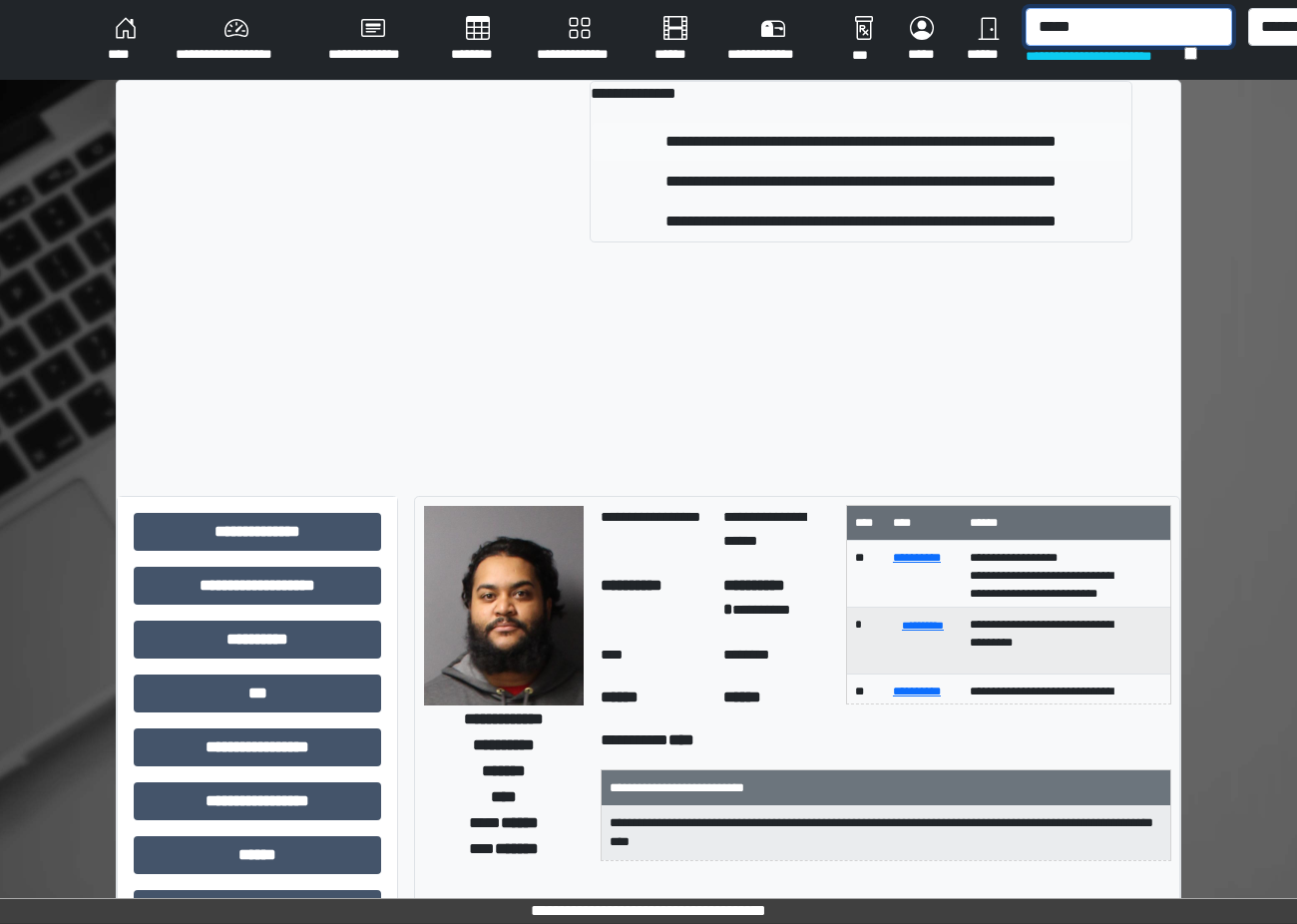 type on "*****" 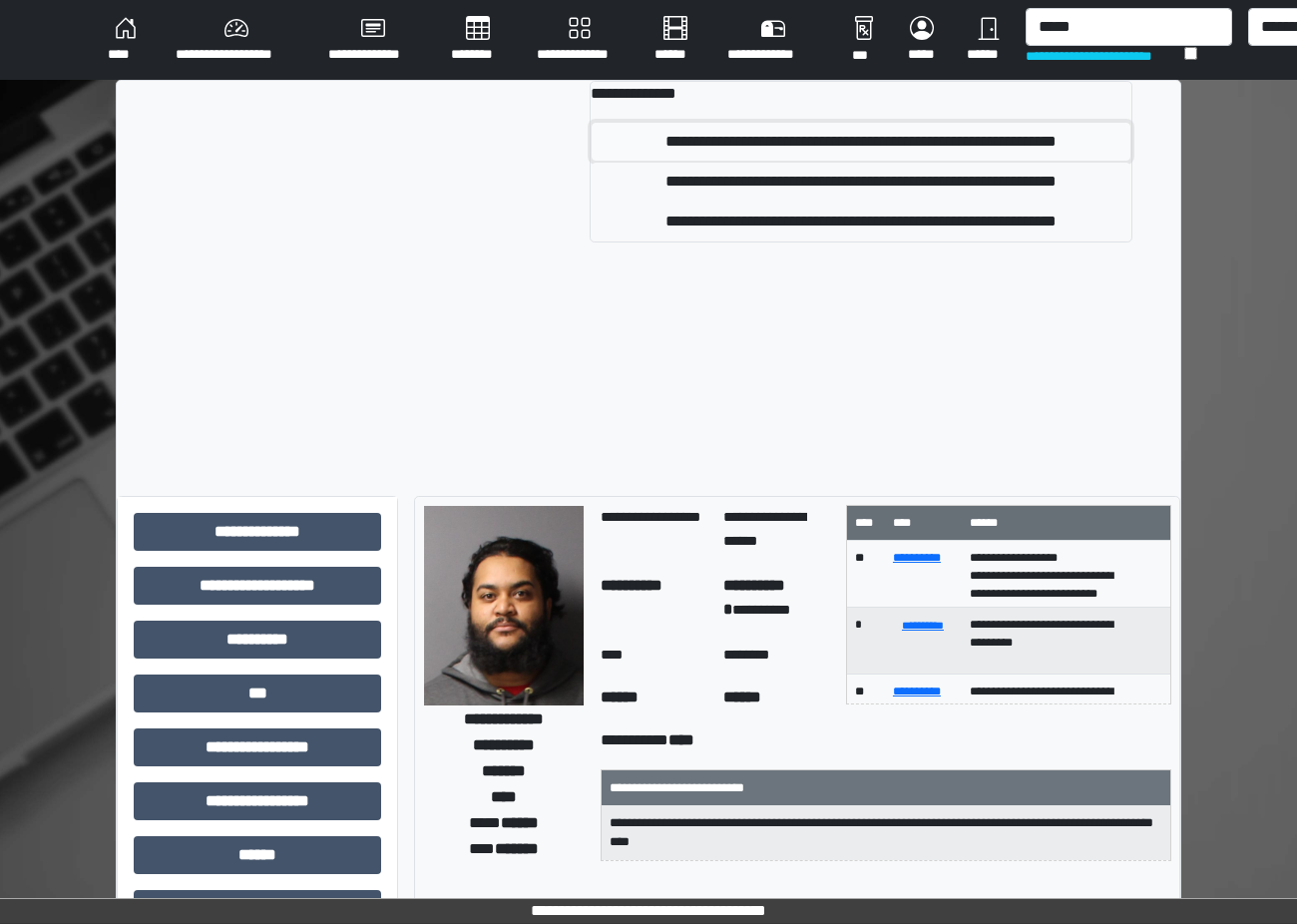 click on "**********" at bounding box center [861, 142] 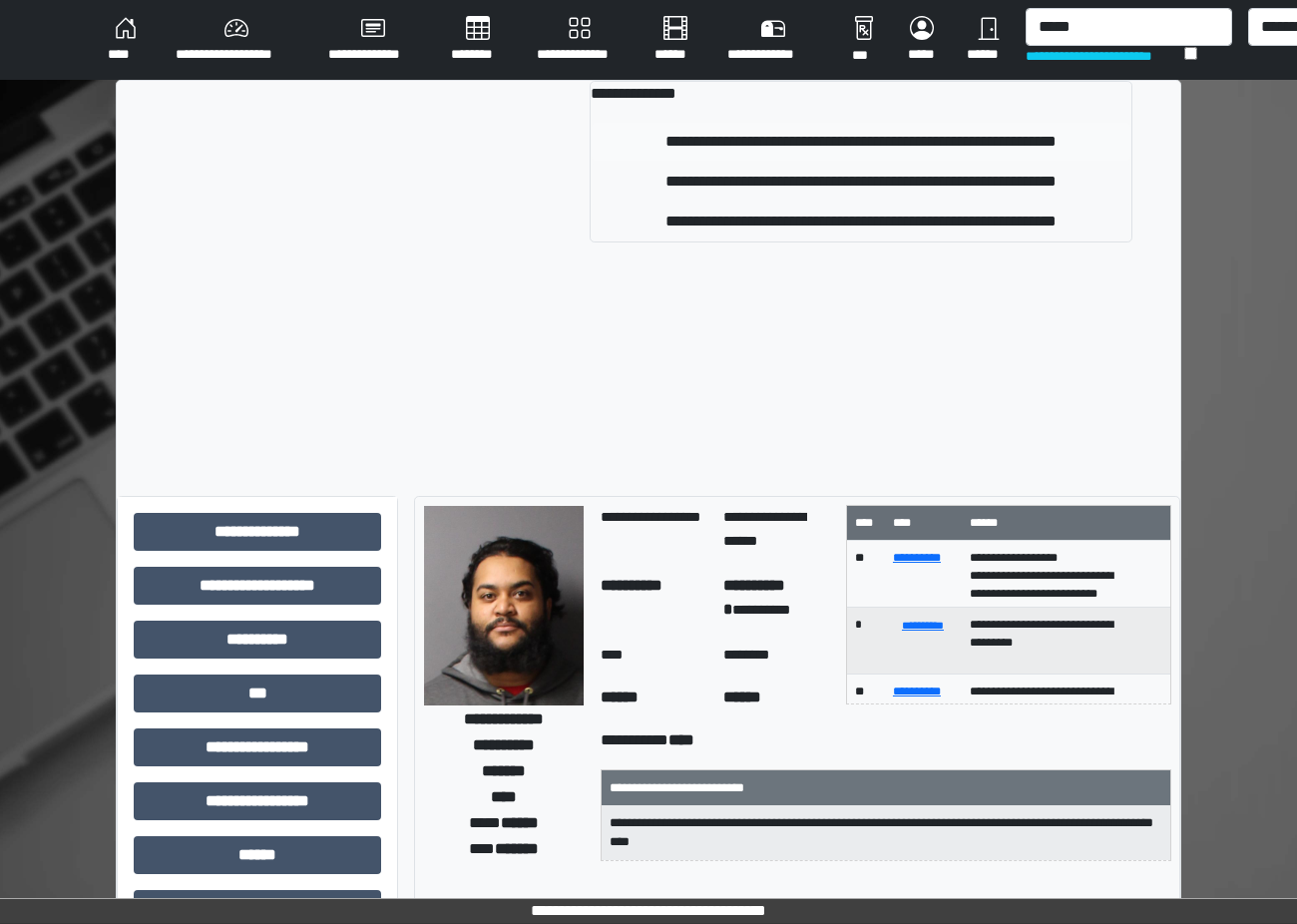 type 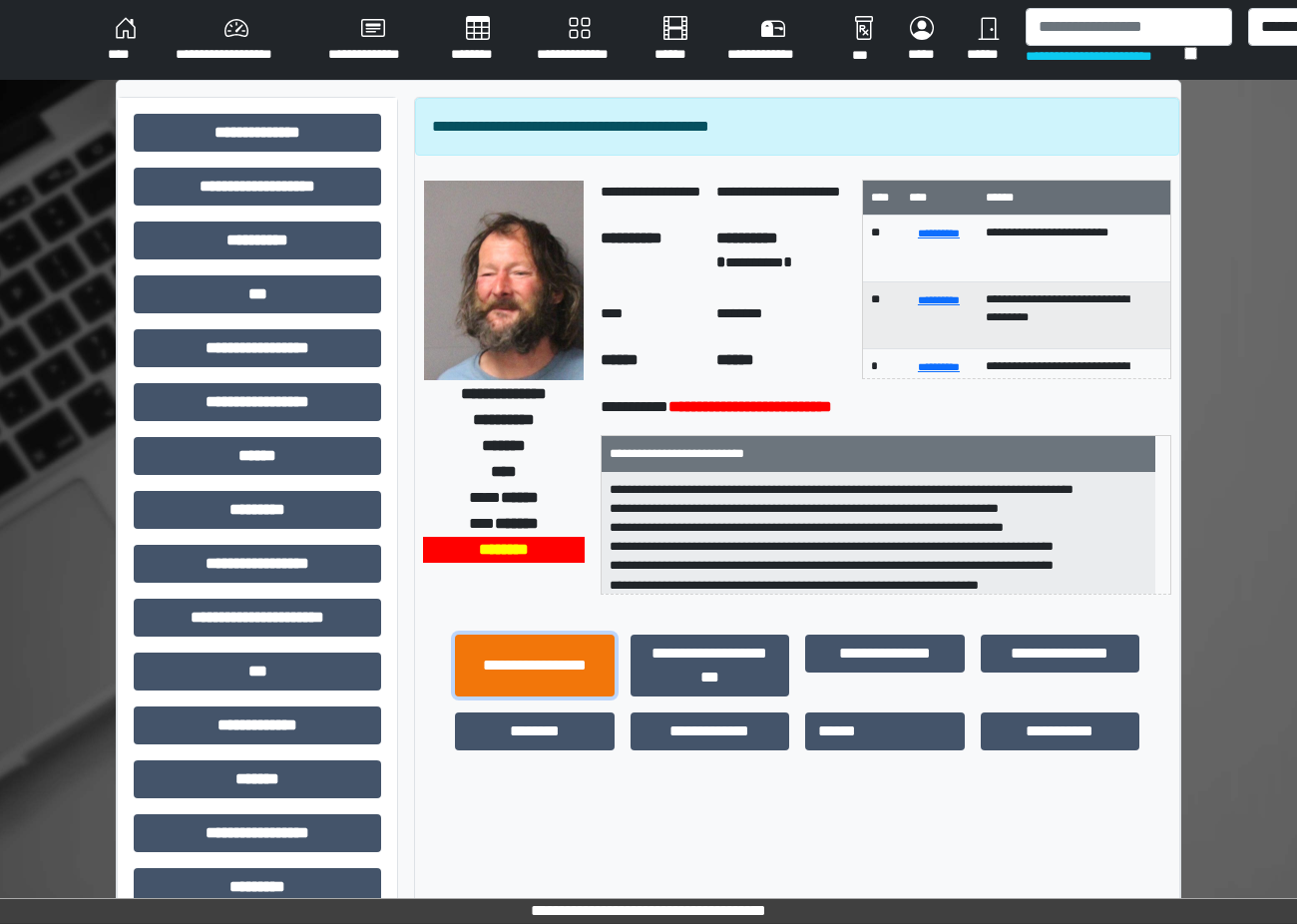 click on "**********" at bounding box center (535, 666) 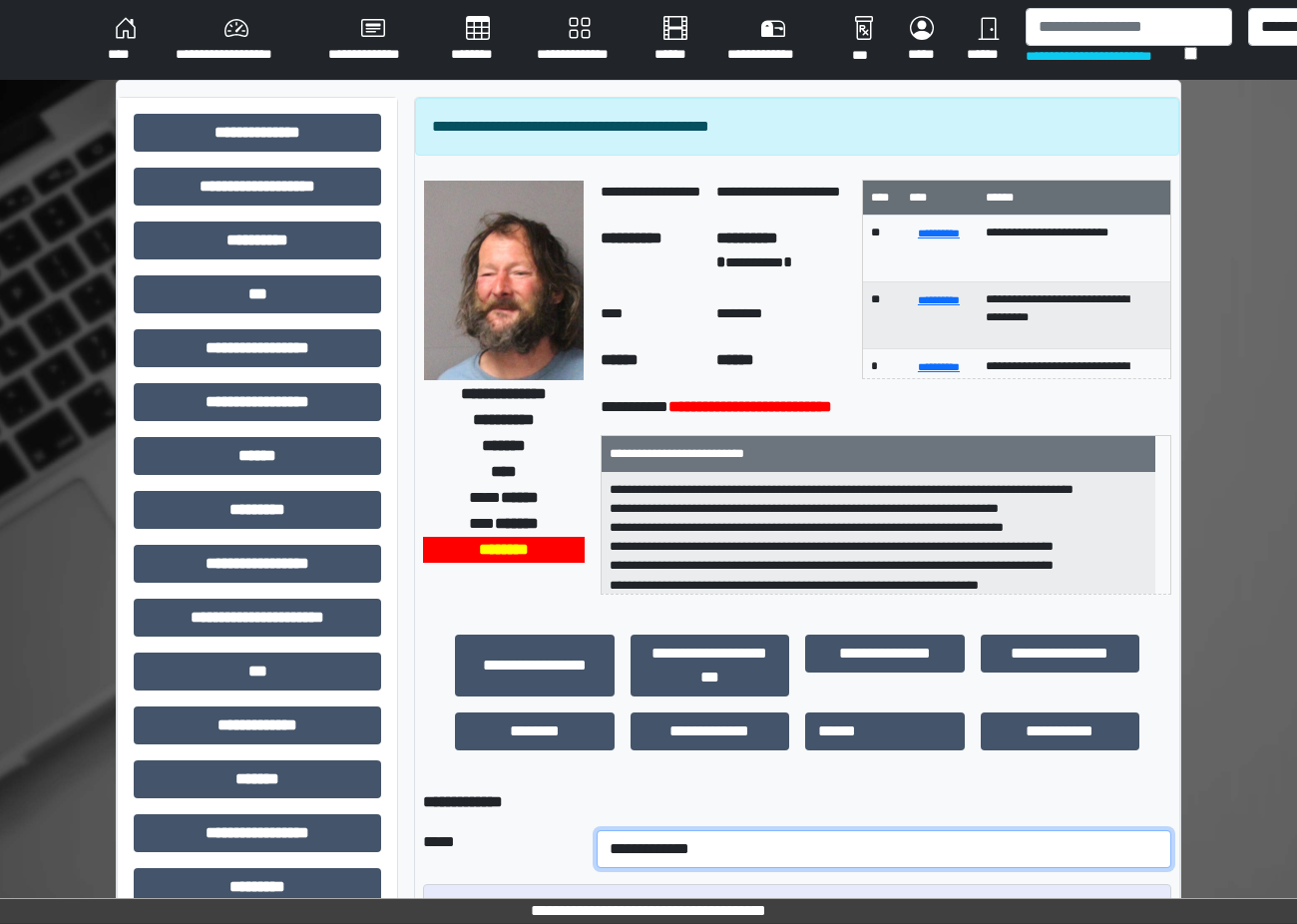 click on "**********" at bounding box center [884, 849] 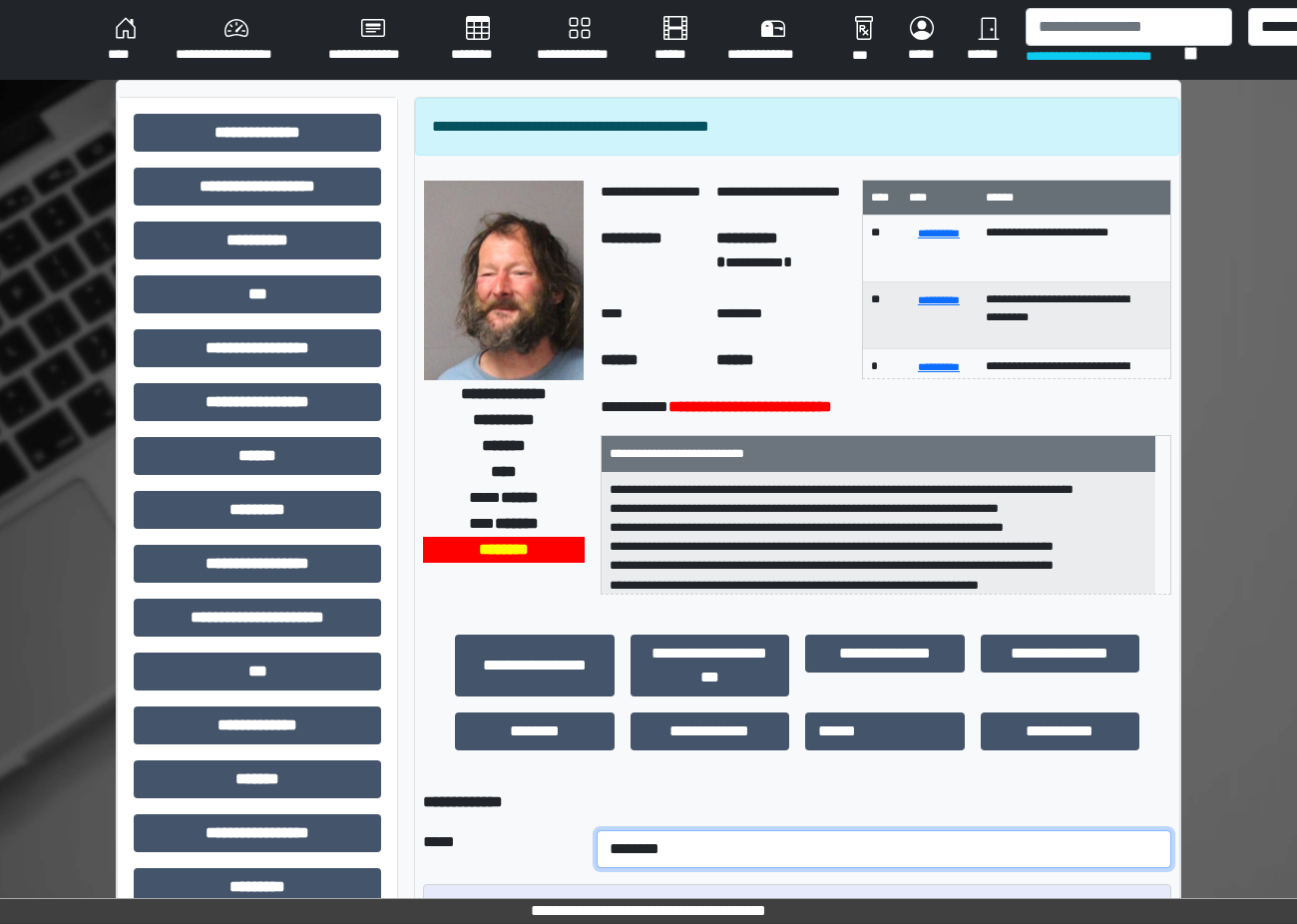 click on "**********" at bounding box center [884, 849] 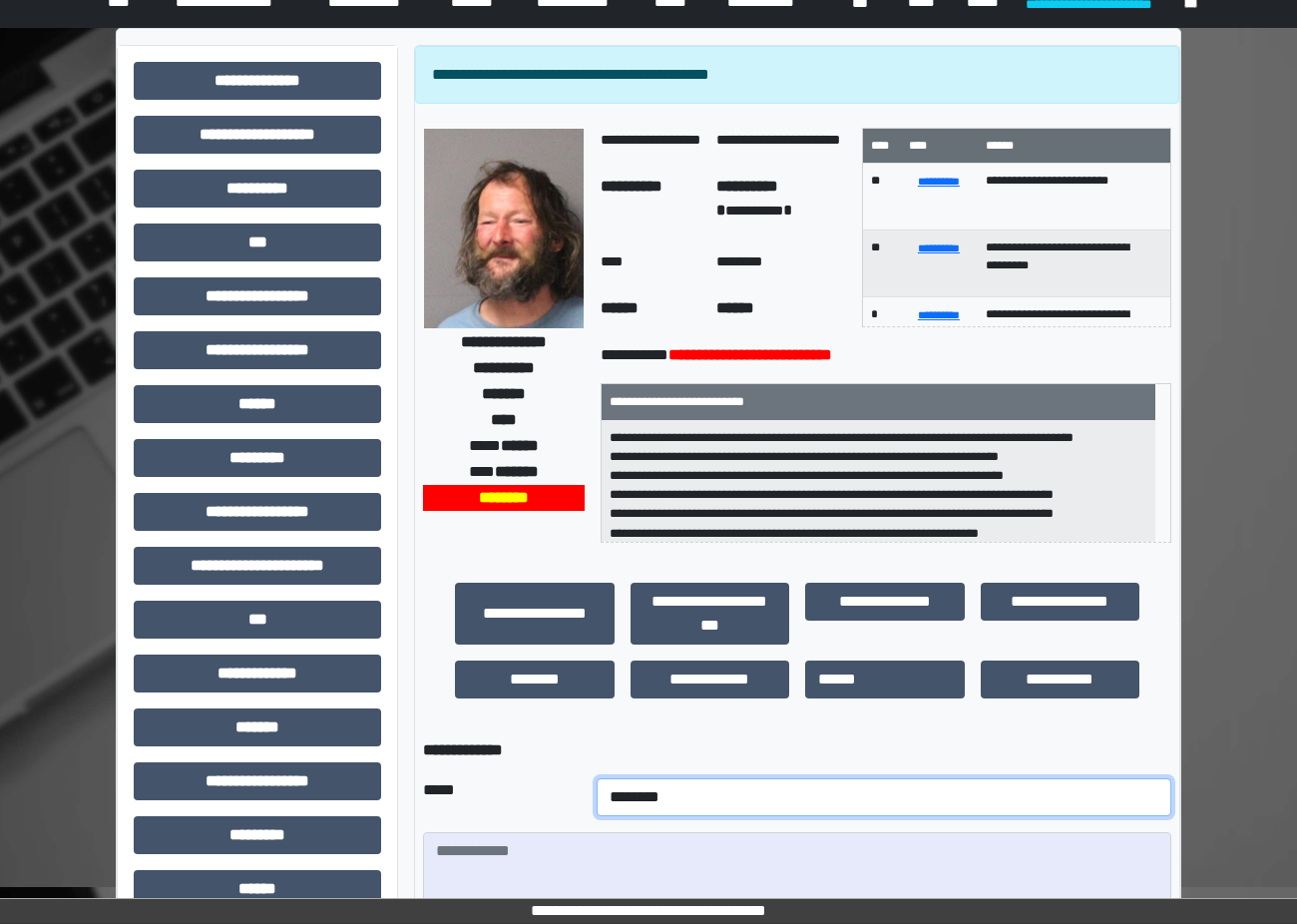 scroll, scrollTop: 100, scrollLeft: 0, axis: vertical 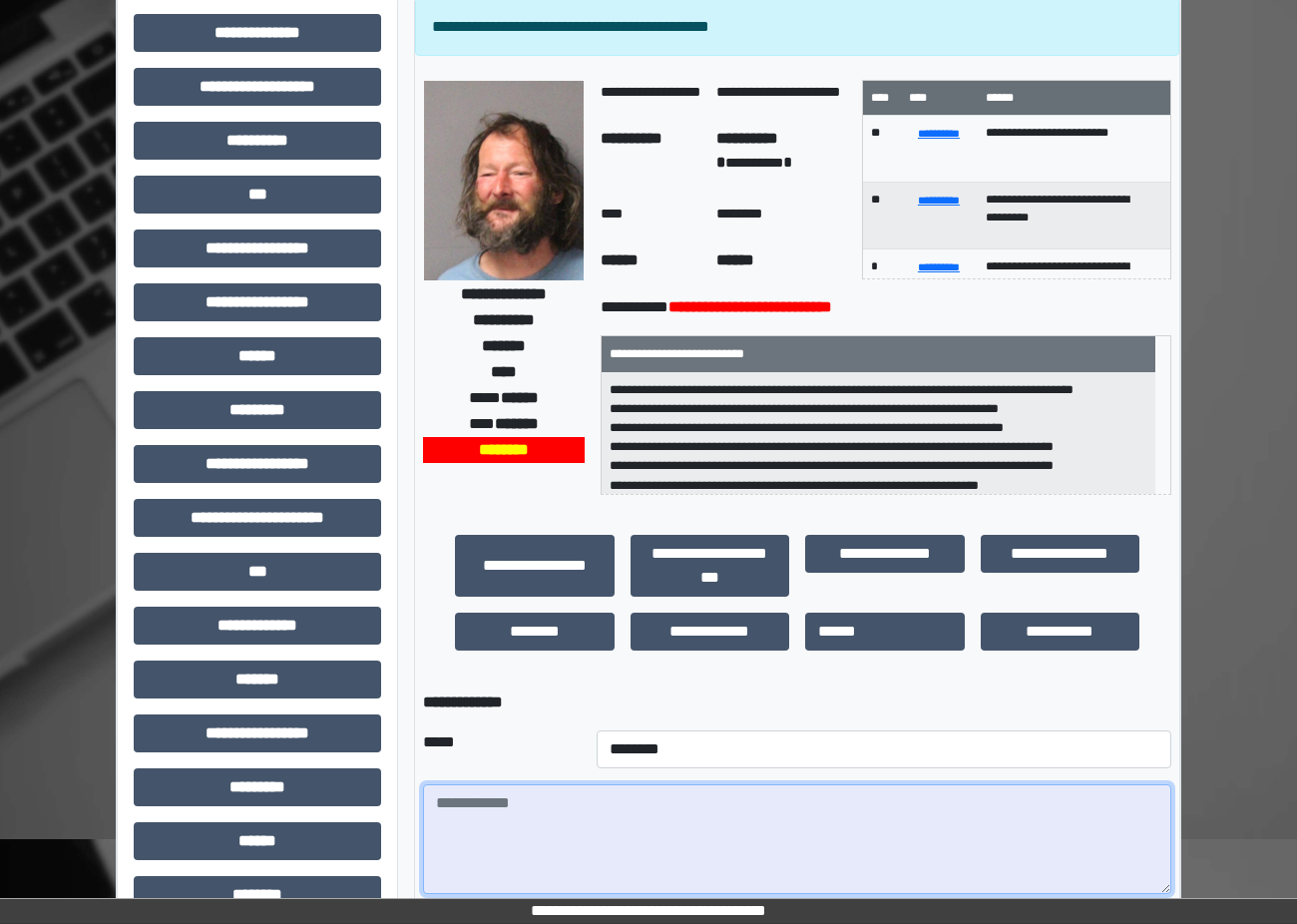 click at bounding box center [797, 839] 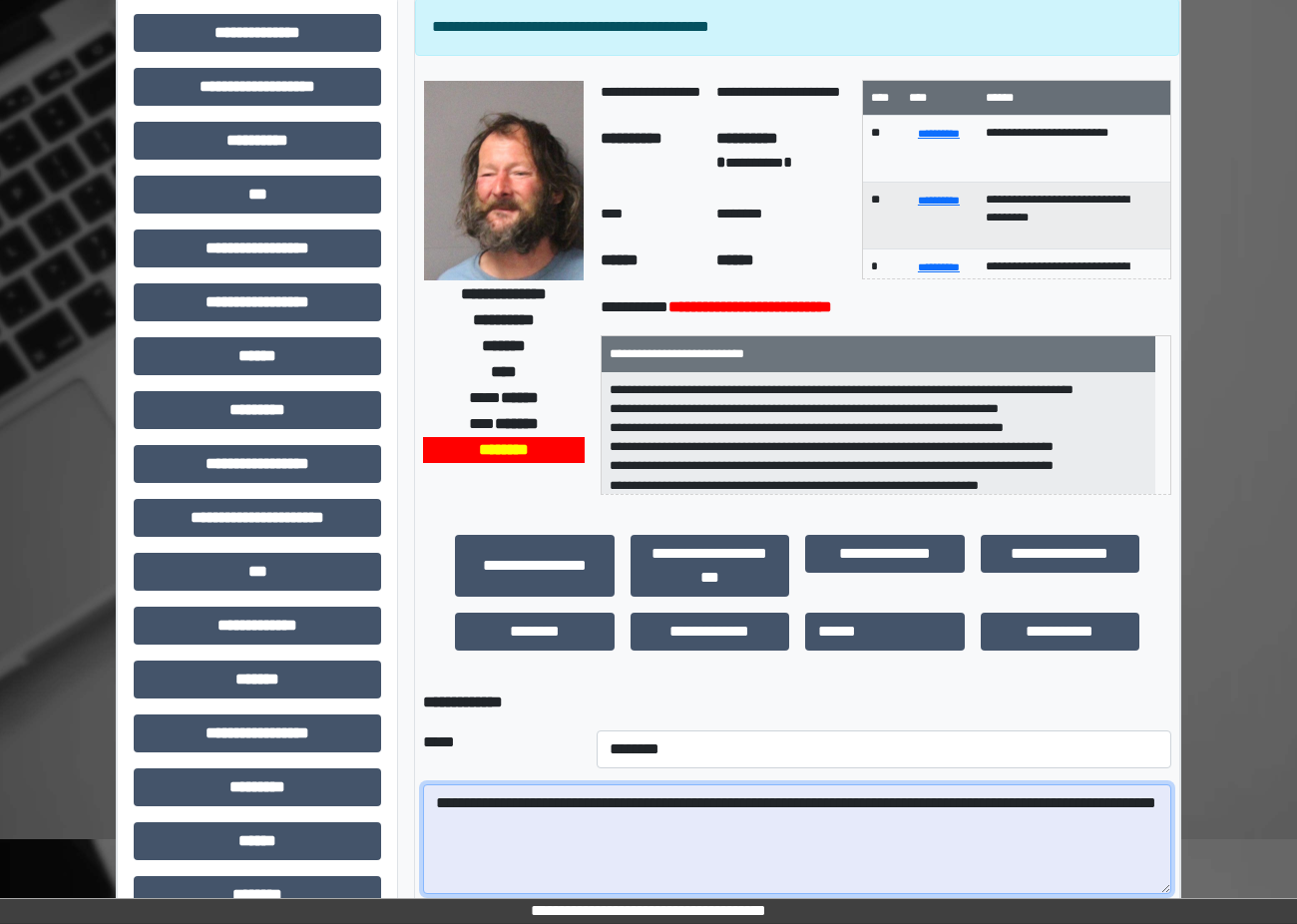 click on "**********" at bounding box center [797, 839] 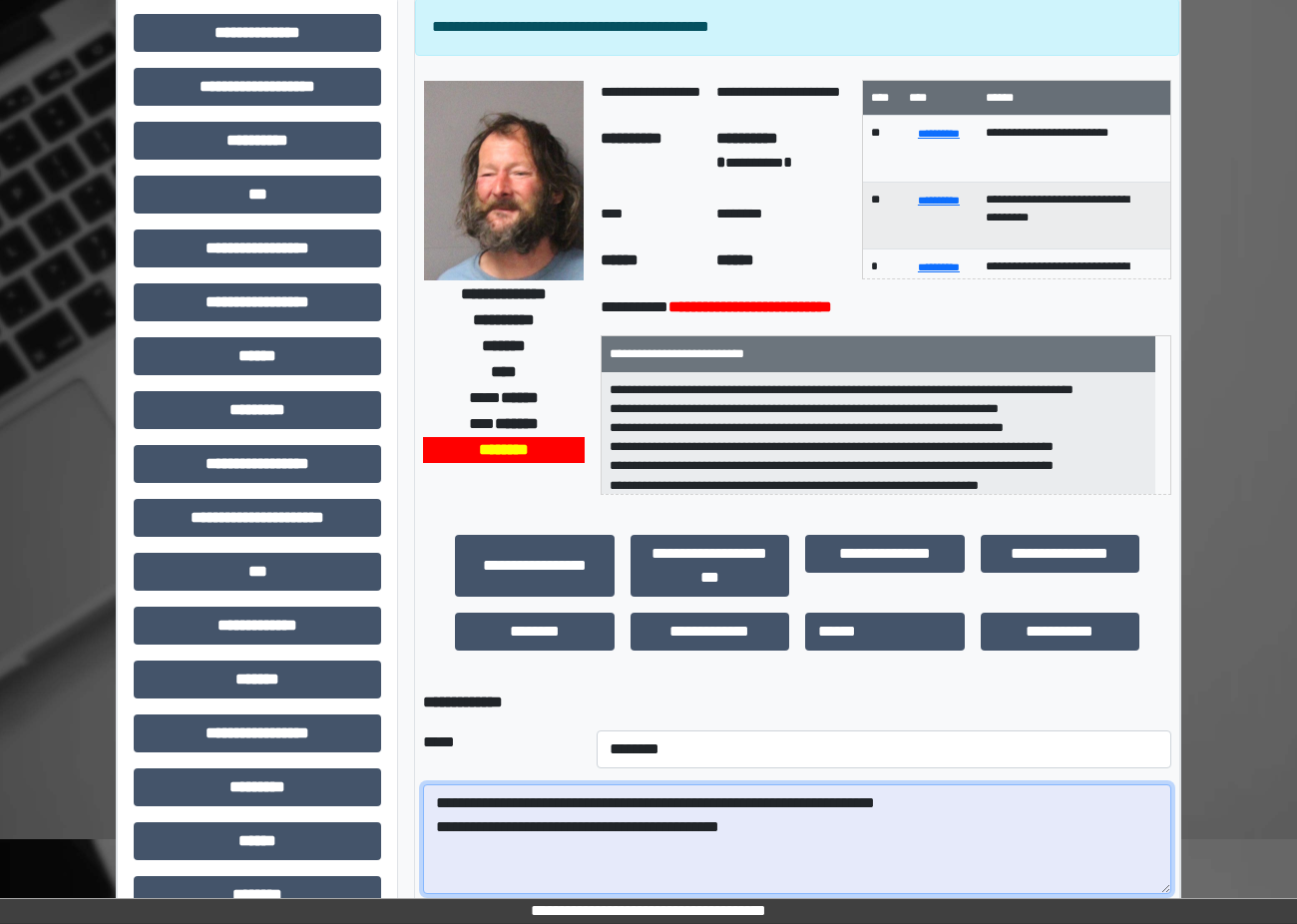 click on "**********" at bounding box center (797, 839) 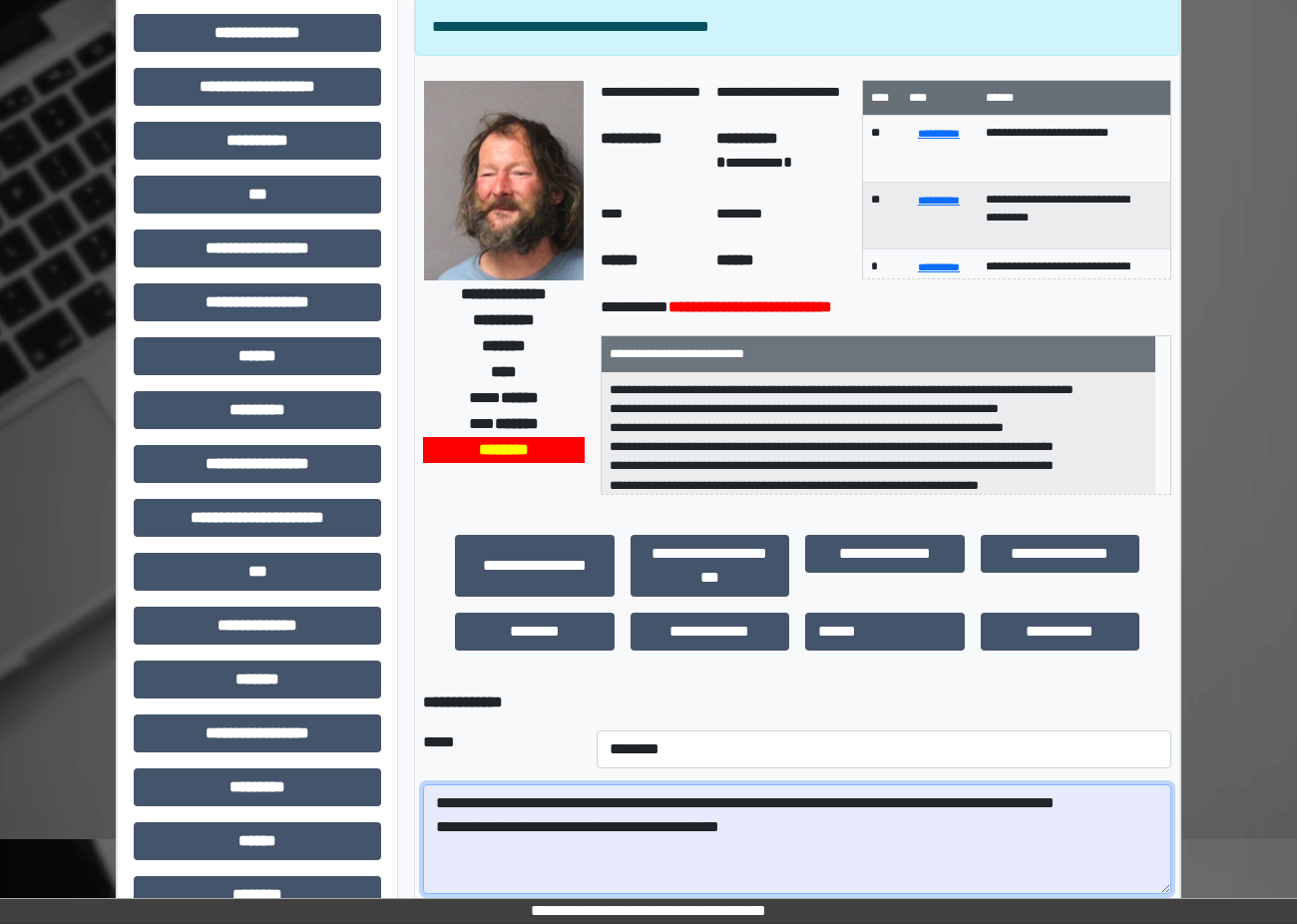 click on "**********" at bounding box center [797, 839] 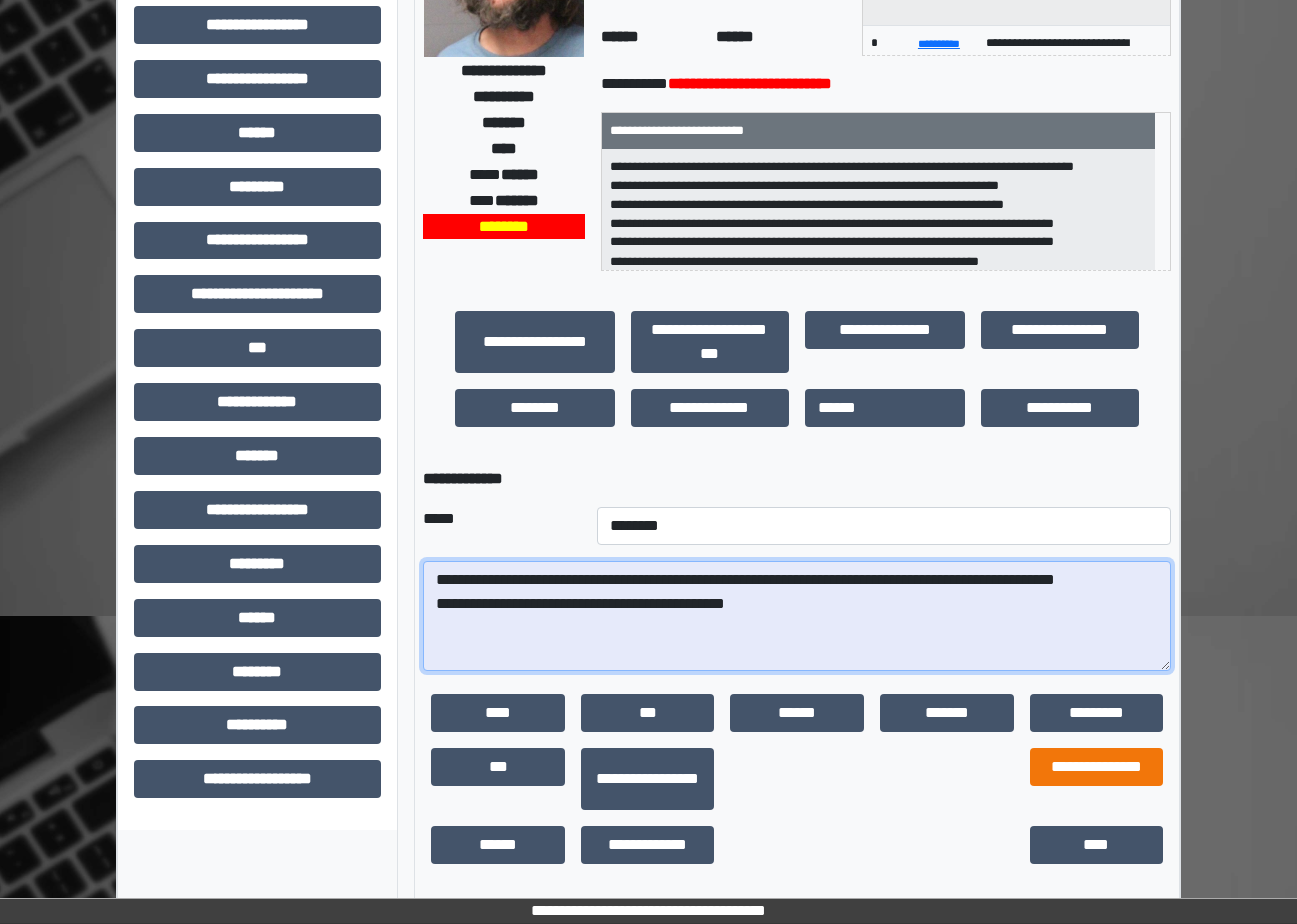 scroll, scrollTop: 329, scrollLeft: 0, axis: vertical 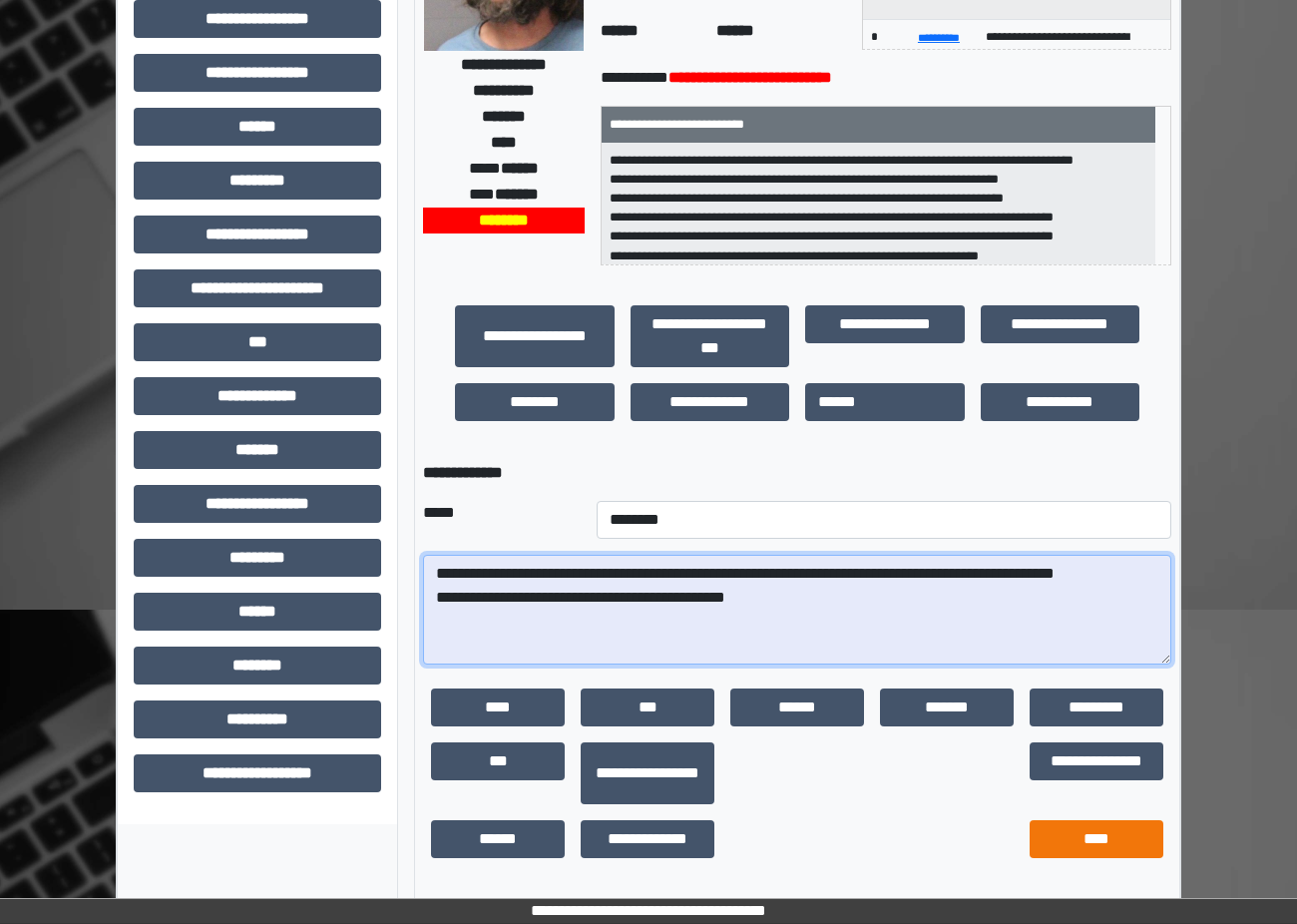 type on "**********" 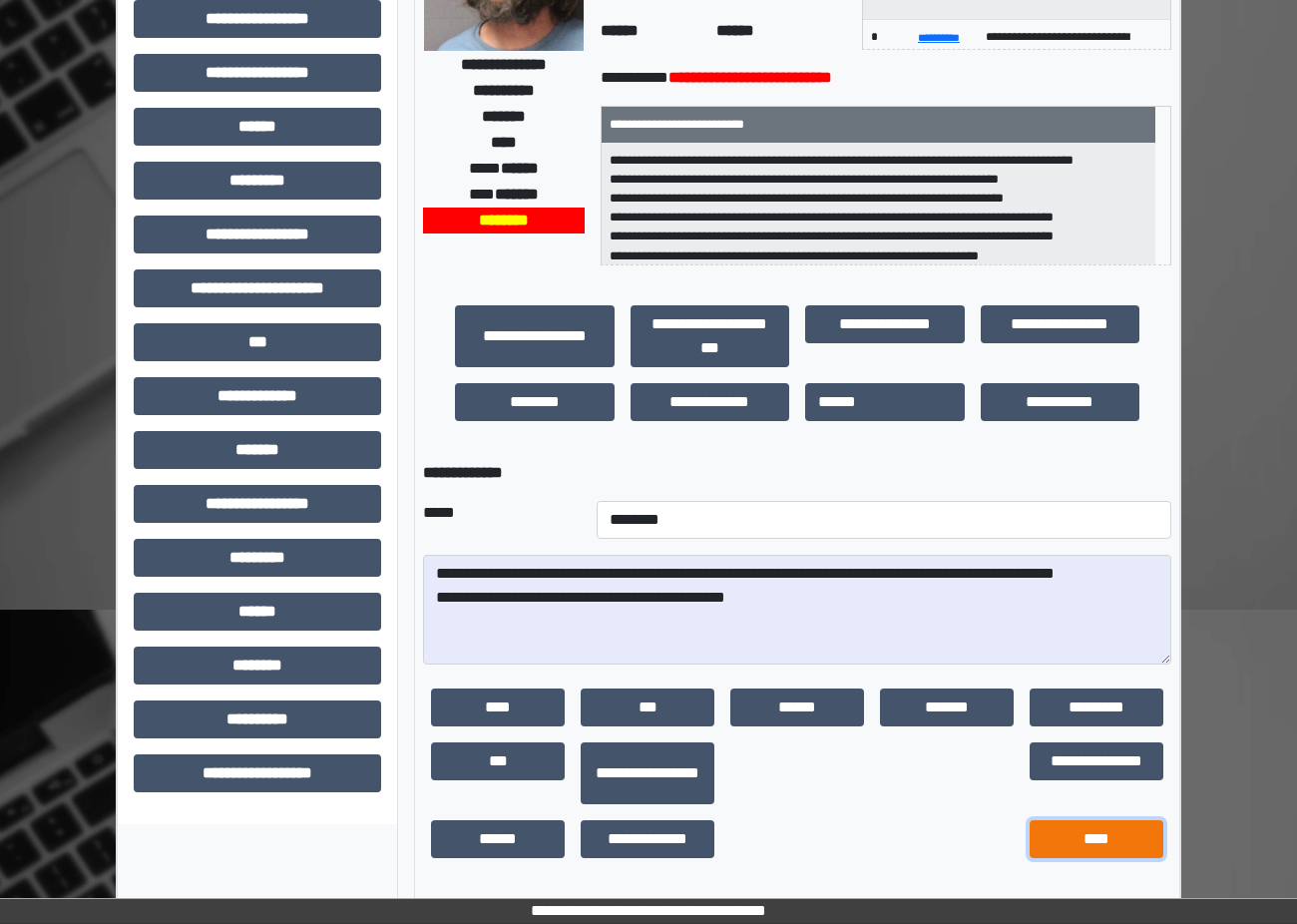 click on "****" at bounding box center (1096, 839) 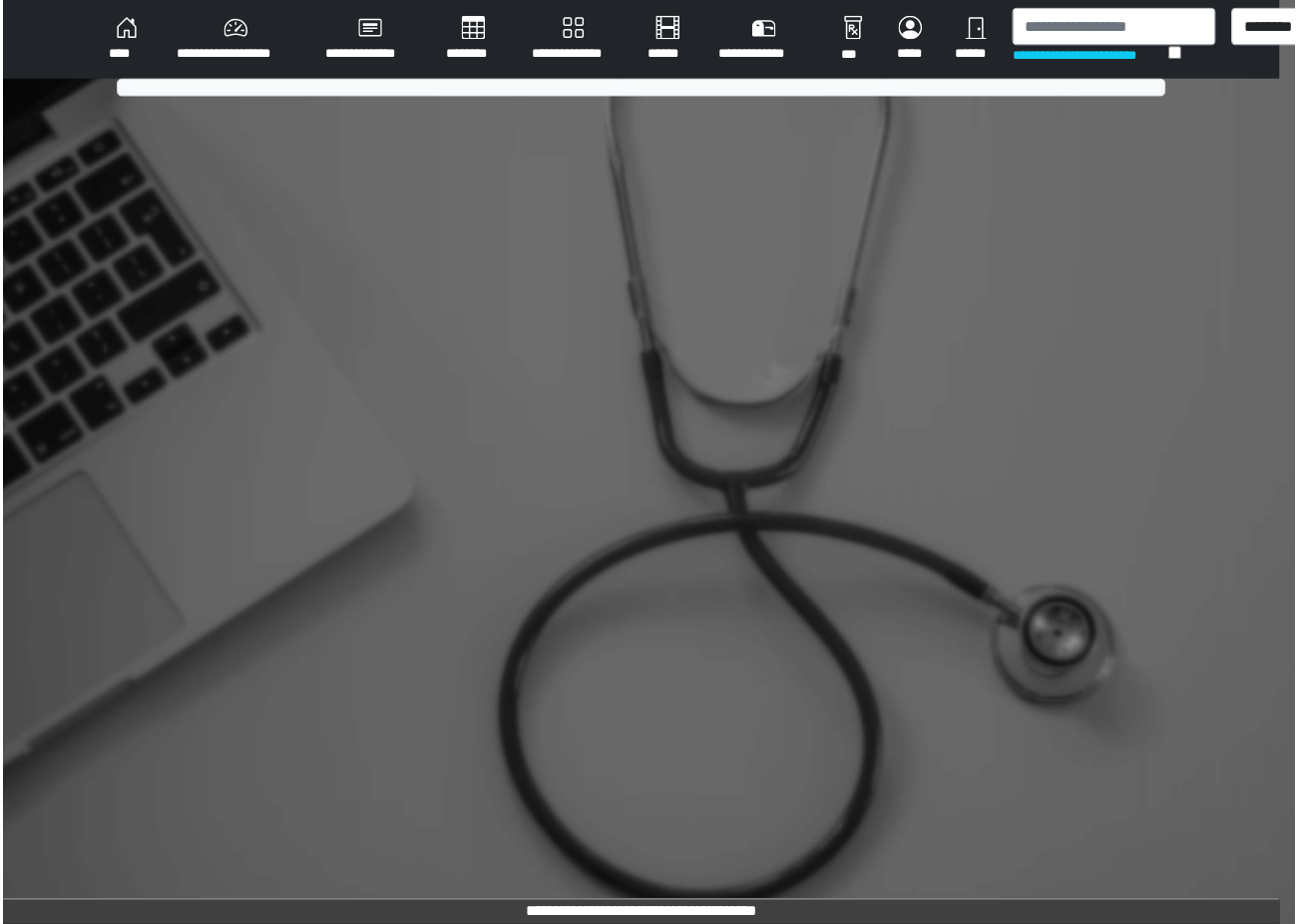 scroll, scrollTop: 0, scrollLeft: 0, axis: both 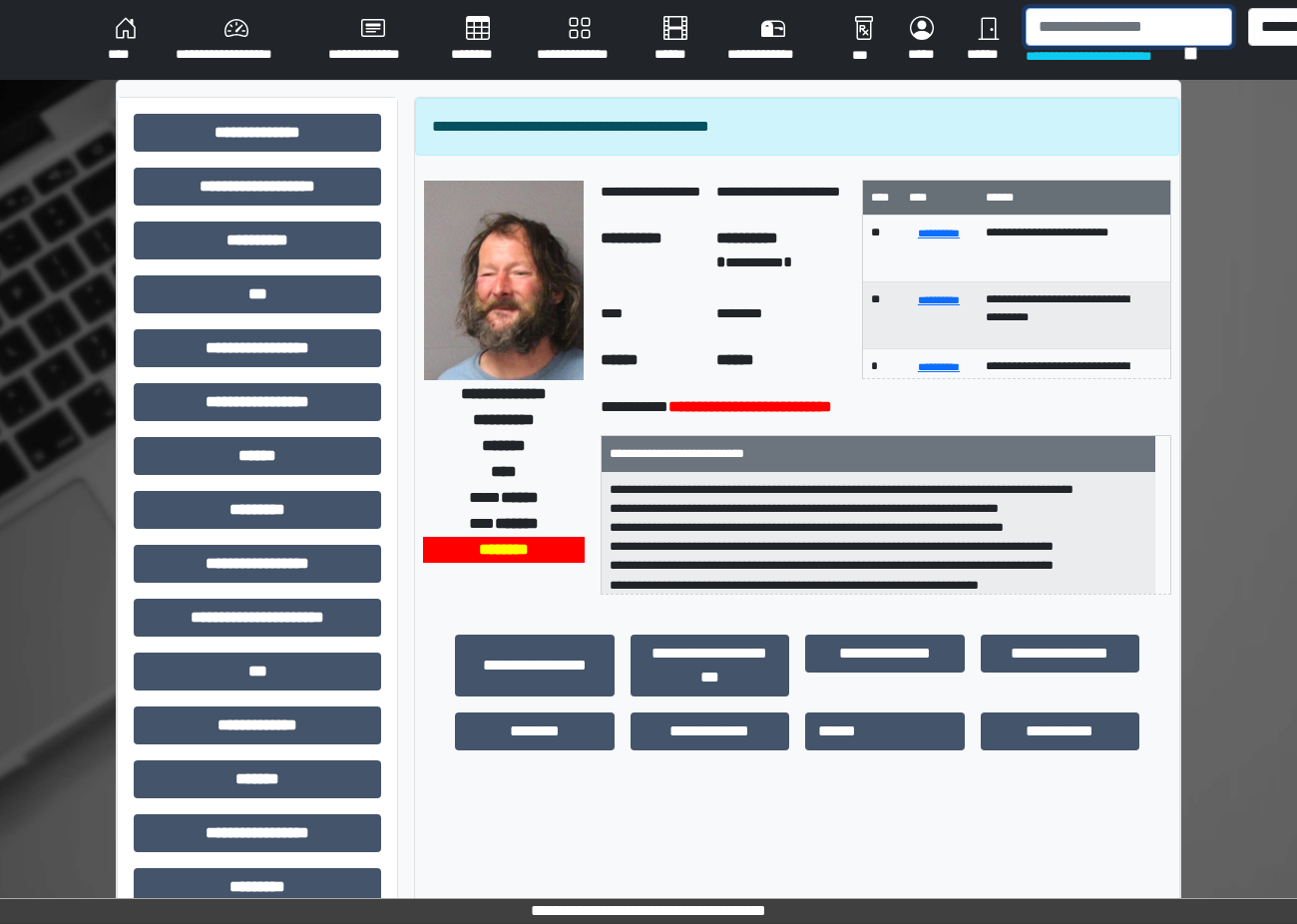 click at bounding box center [1128, 27] 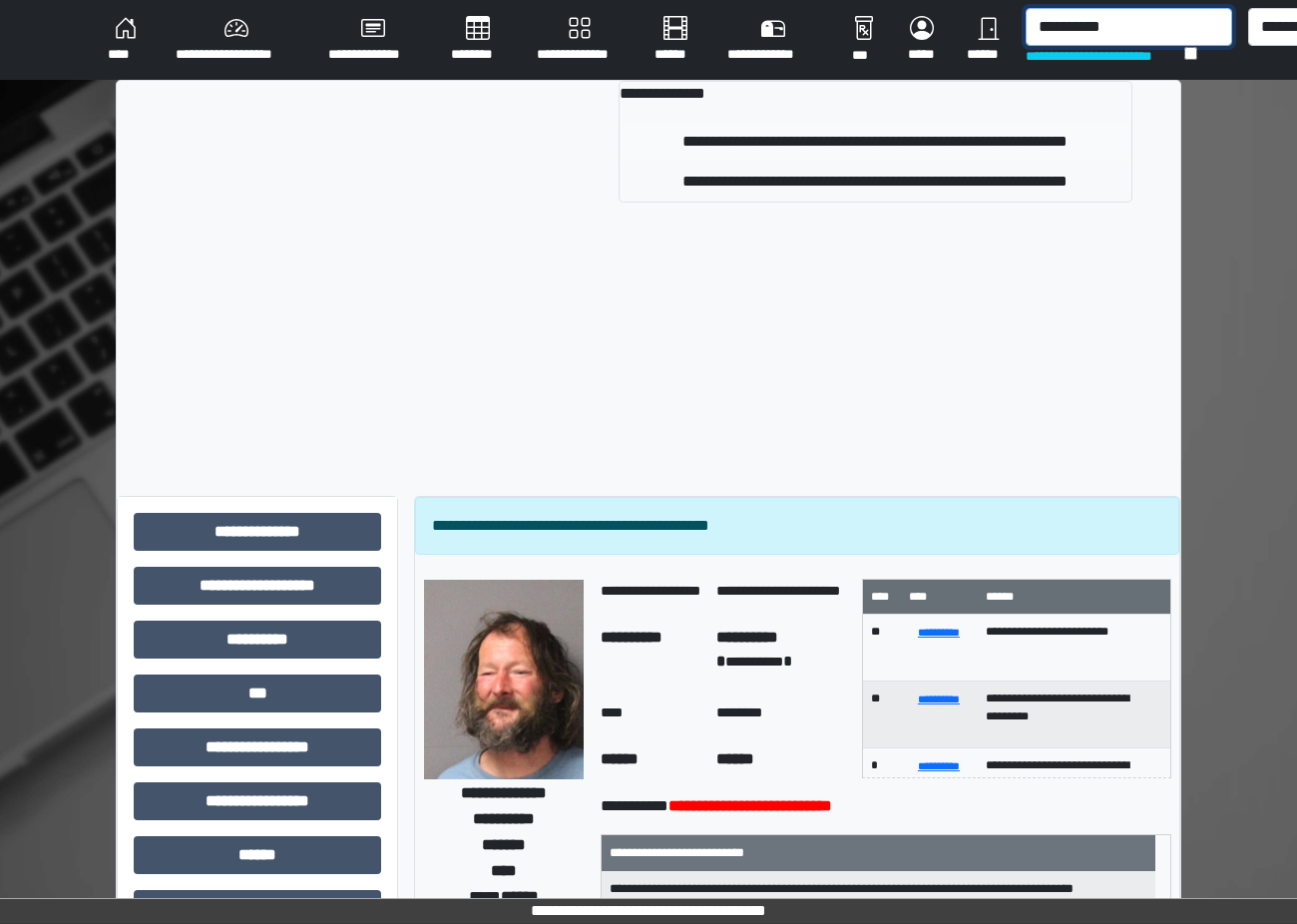 type on "**********" 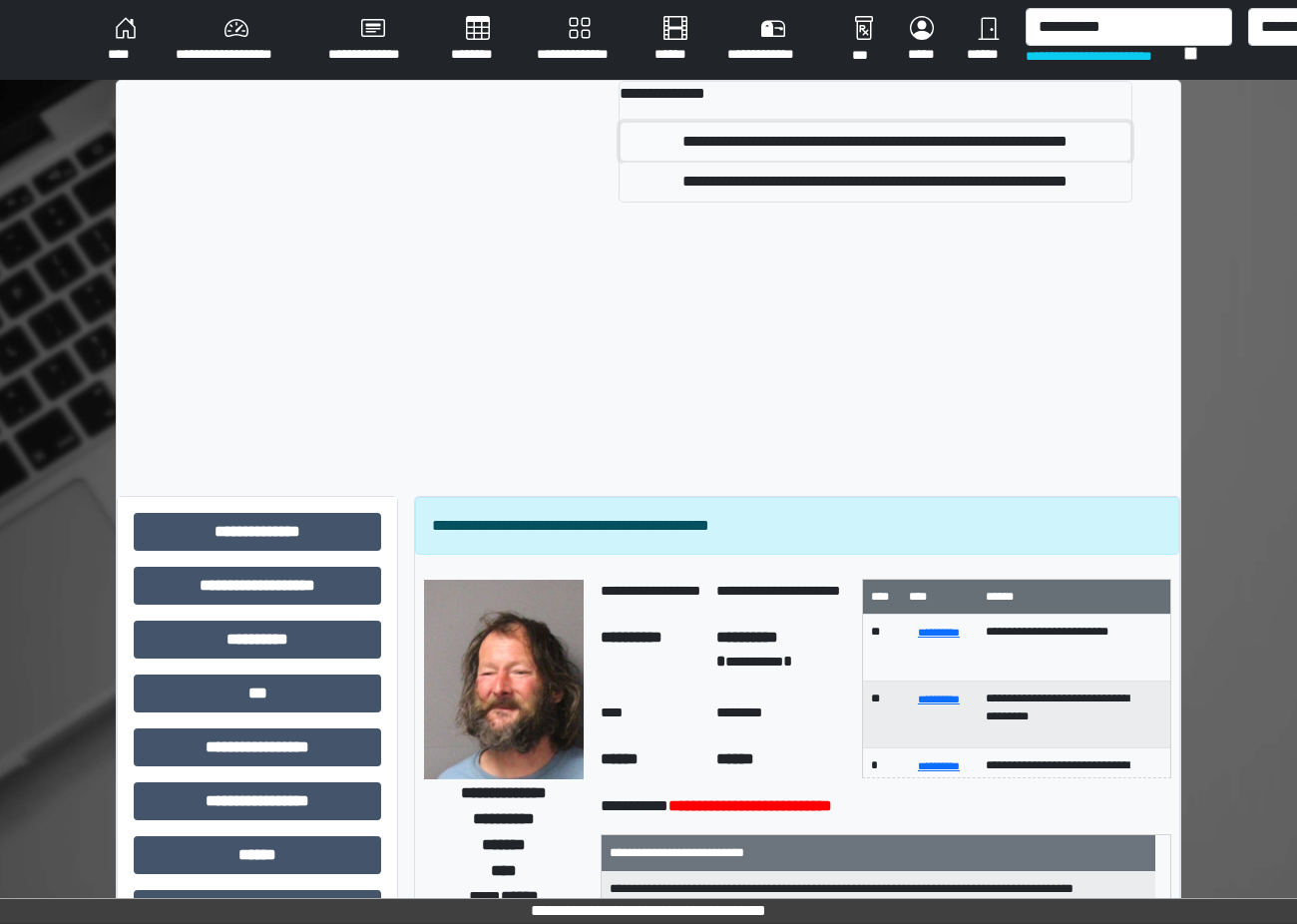 click on "**********" at bounding box center [875, 142] 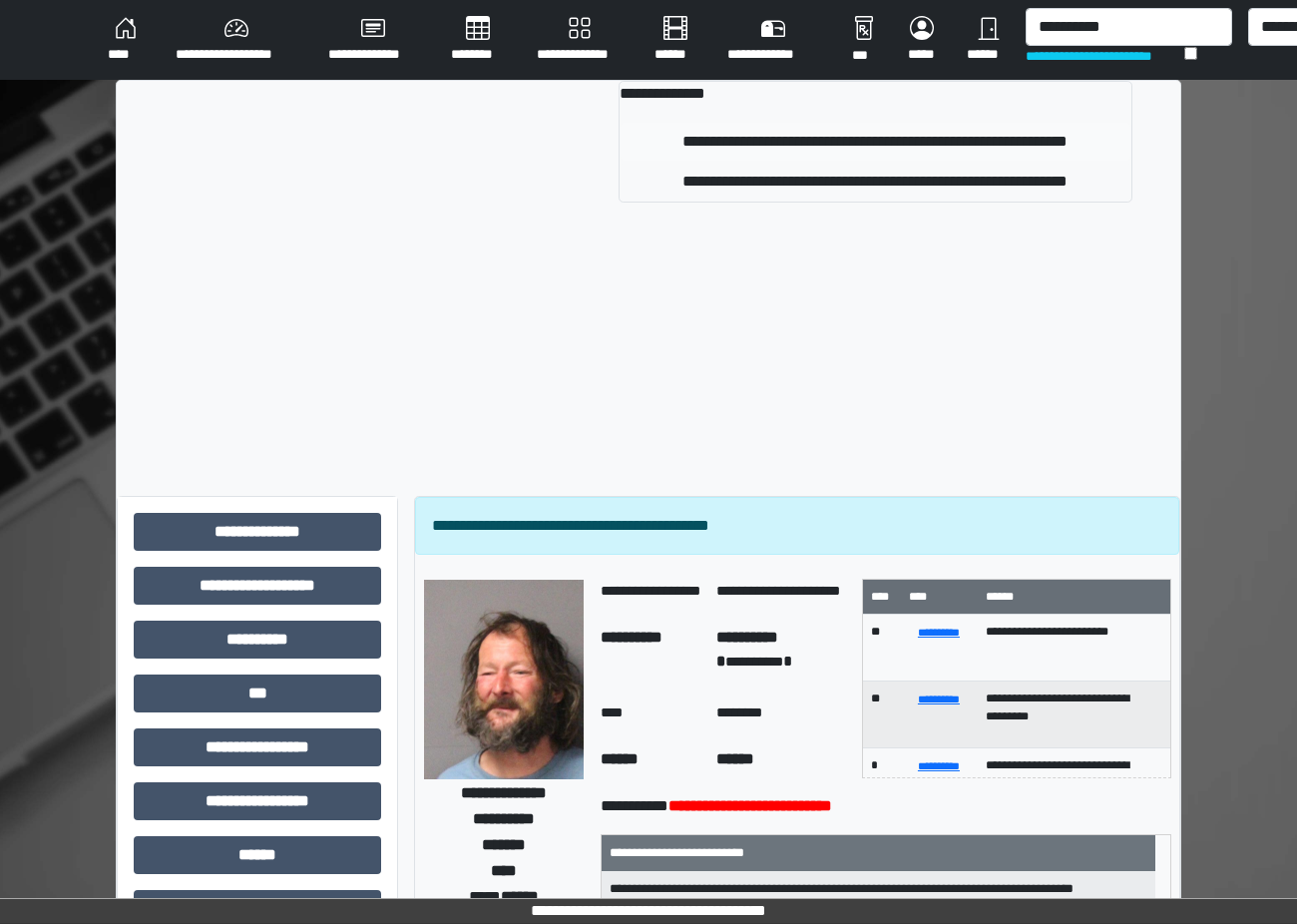 type 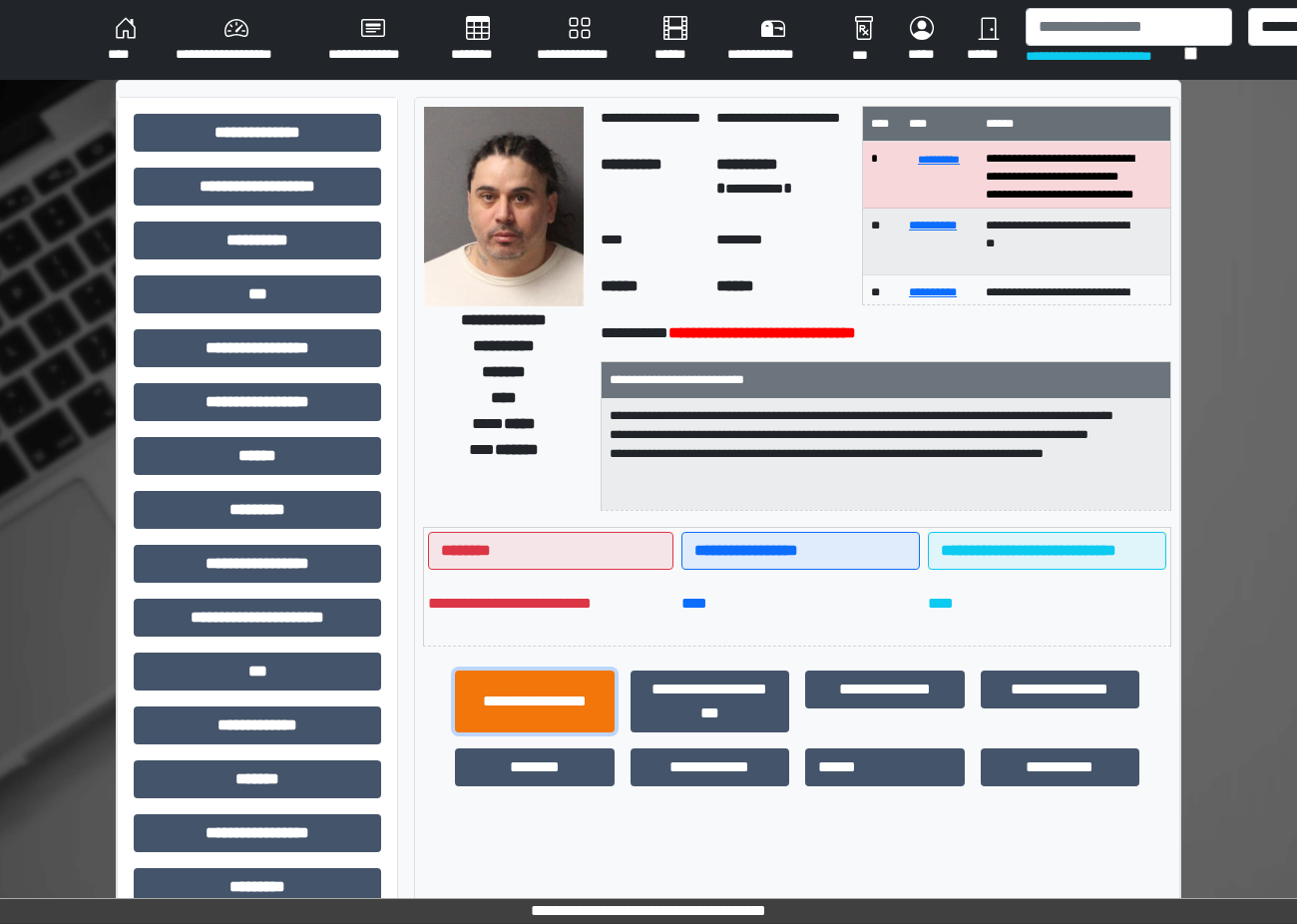 click on "**********" at bounding box center [535, 701] 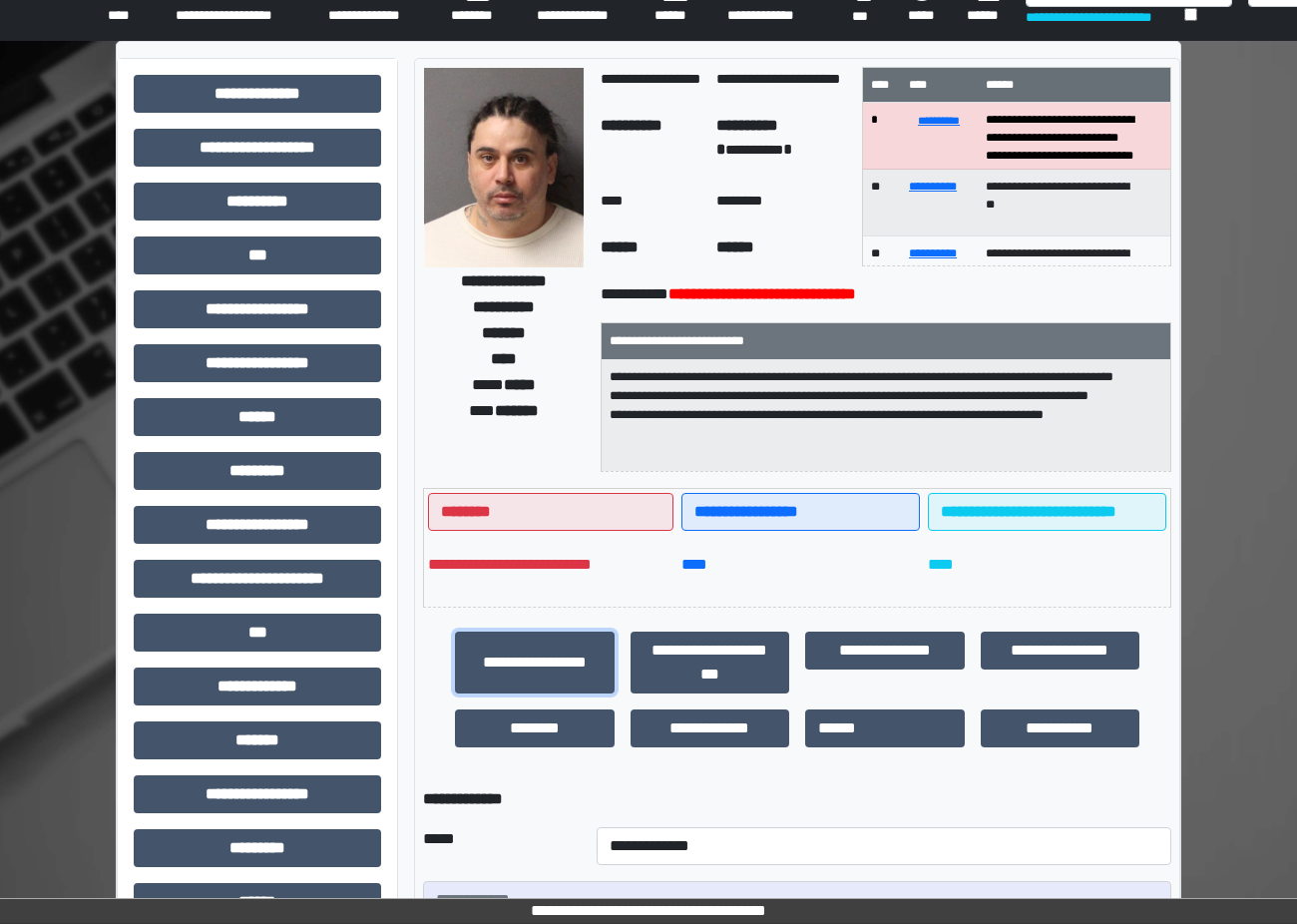 scroll, scrollTop: 100, scrollLeft: 0, axis: vertical 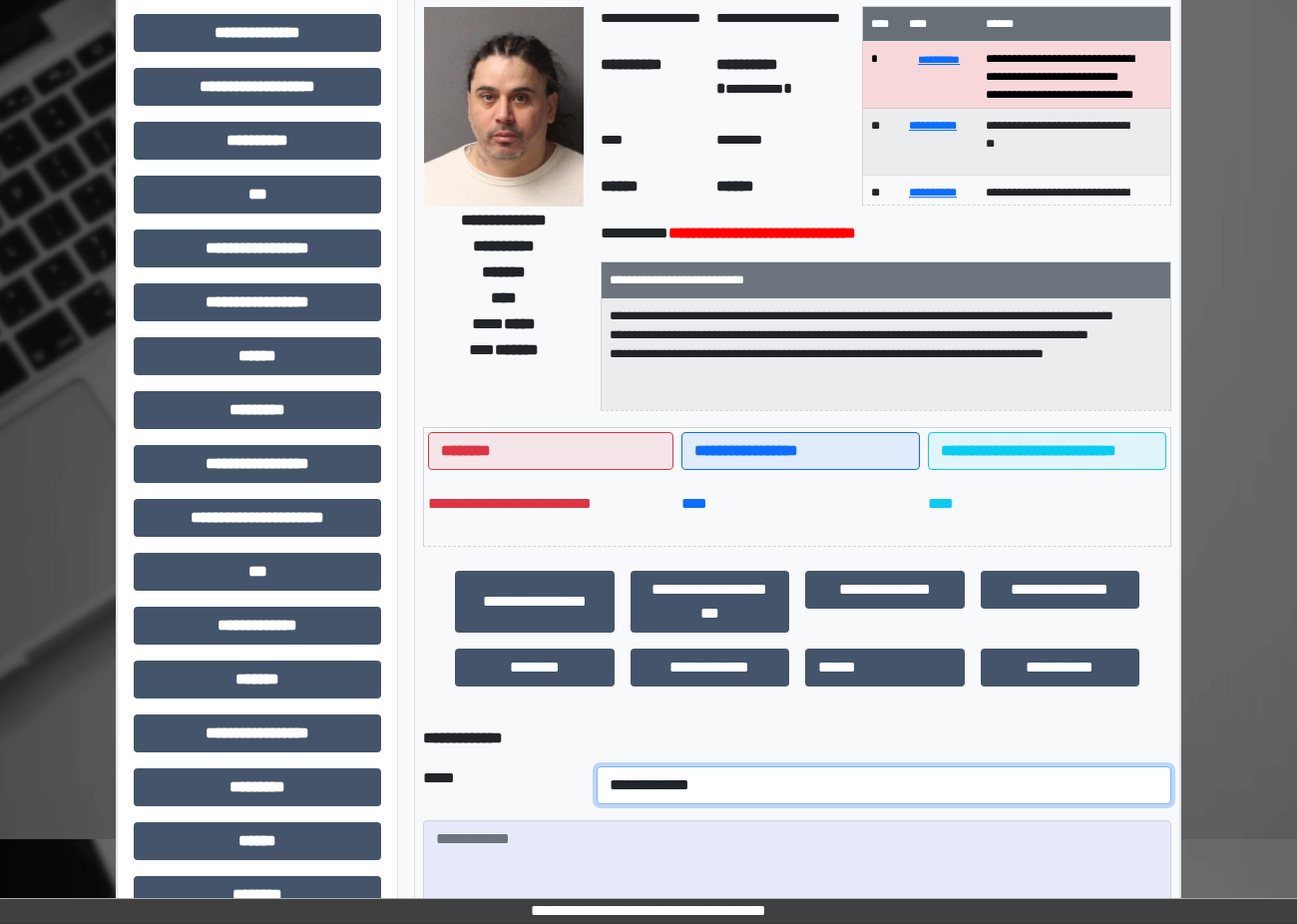 click on "**********" at bounding box center [884, 785] 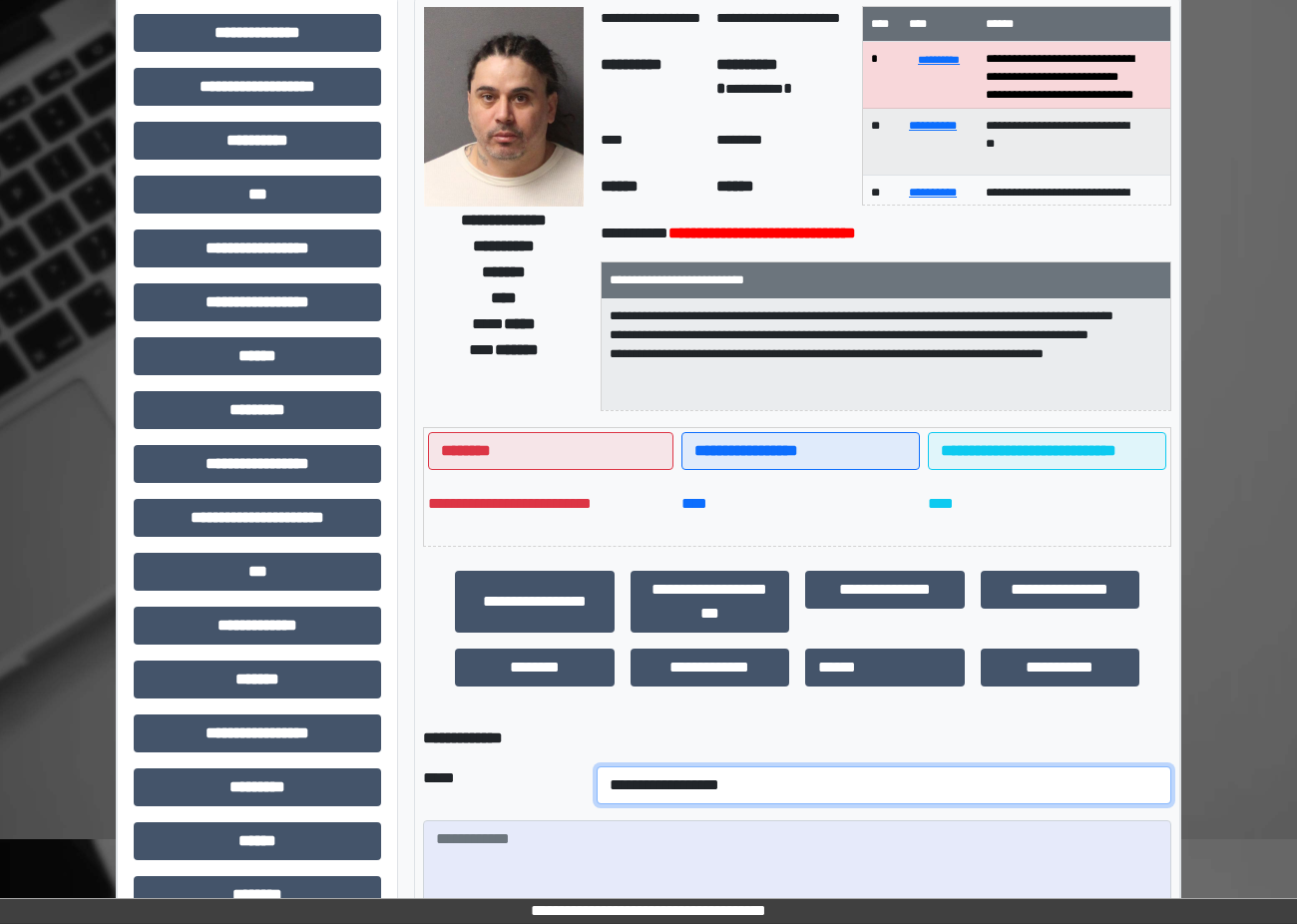 click on "**********" at bounding box center (884, 785) 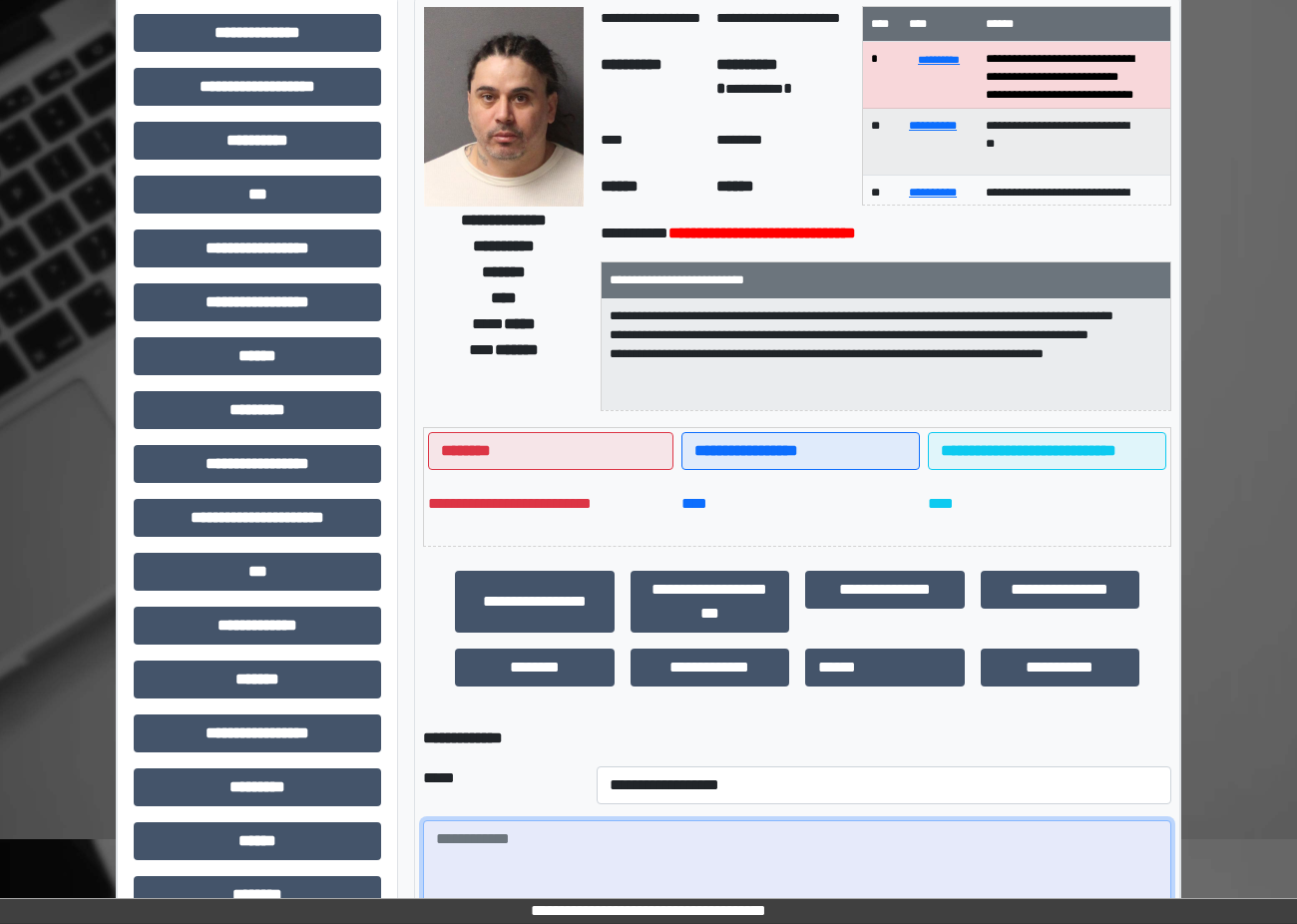 drag, startPoint x: 560, startPoint y: 879, endPoint x: 568, endPoint y: 864, distance: 17 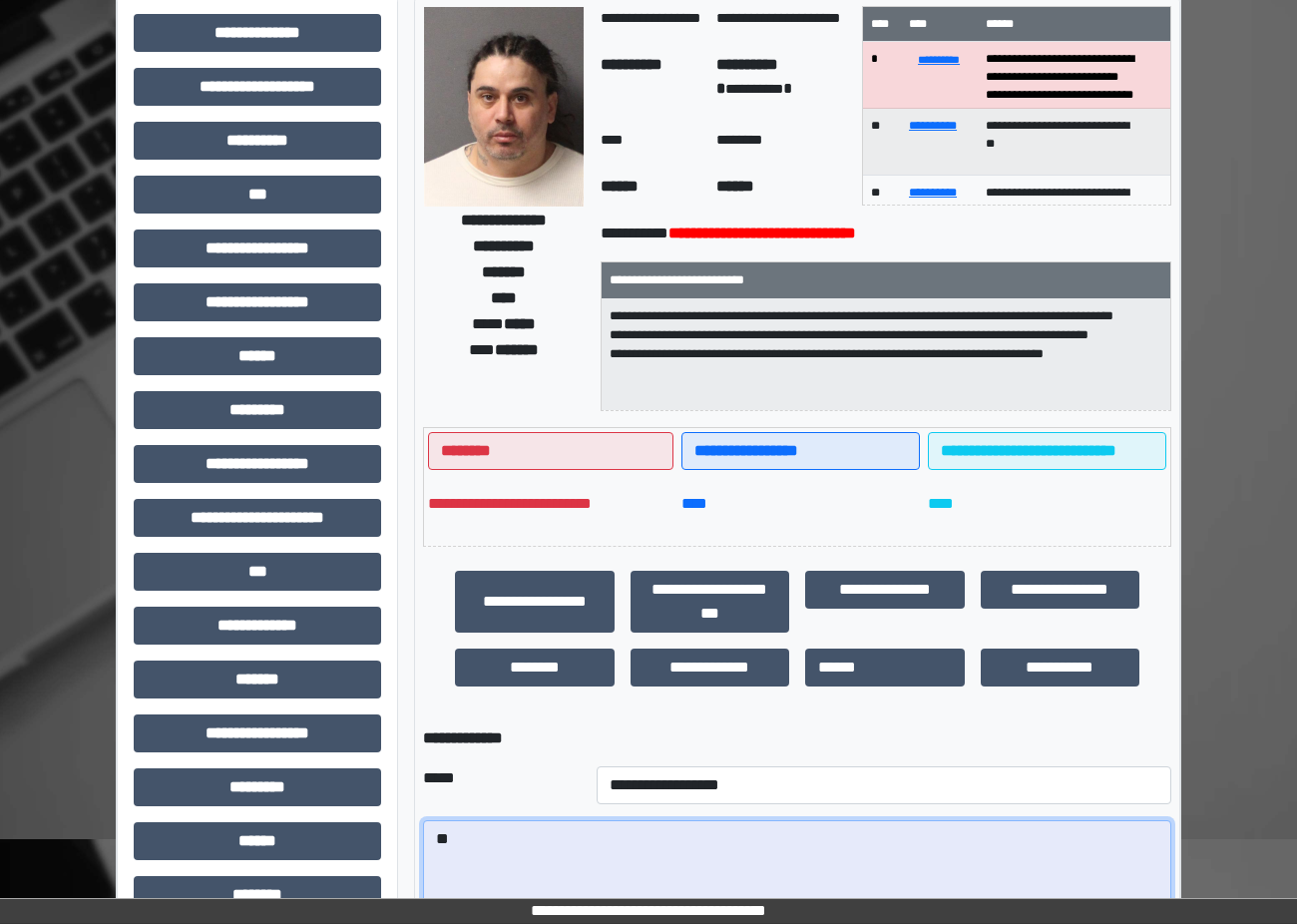 type on "*" 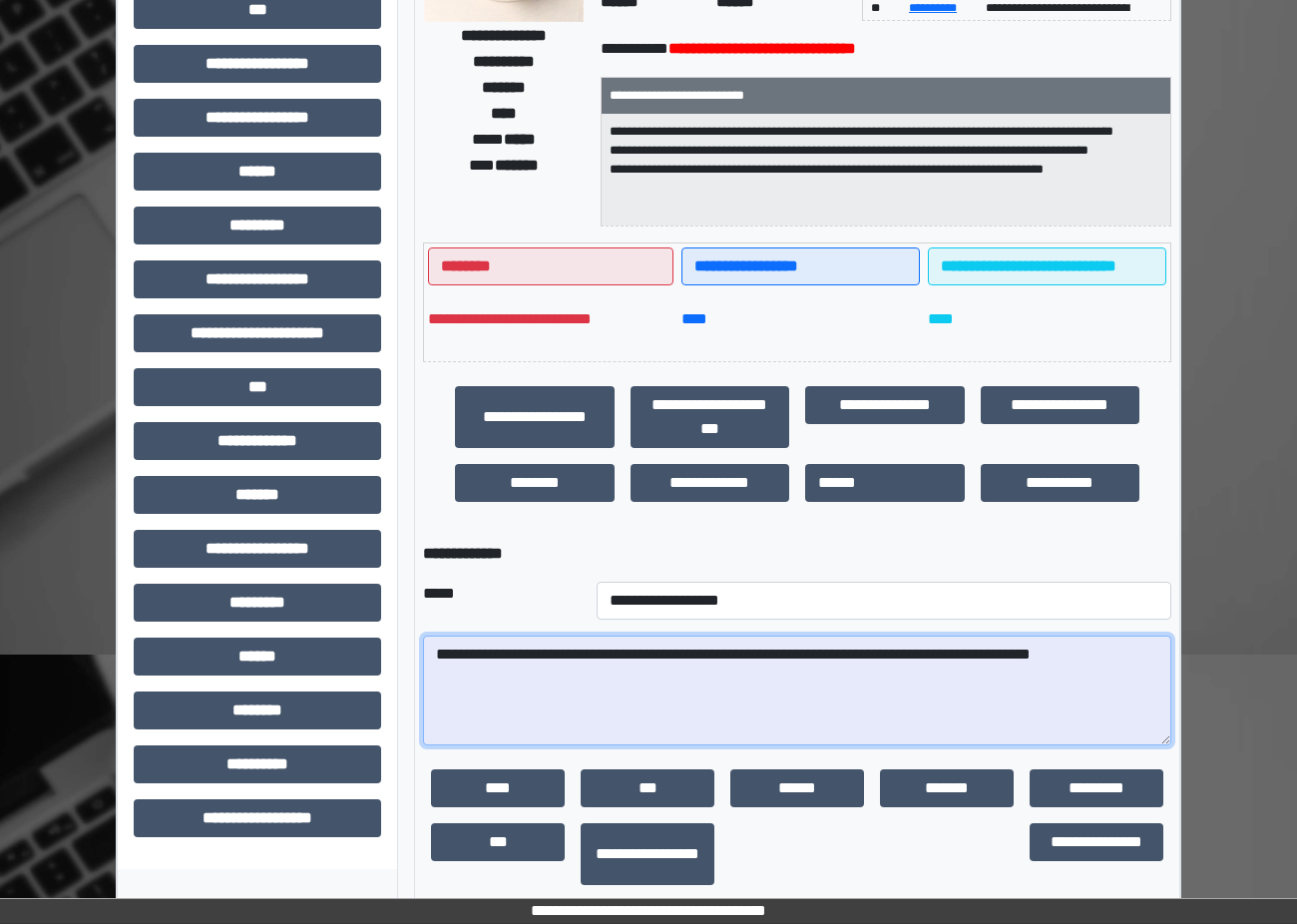 scroll, scrollTop: 299, scrollLeft: 0, axis: vertical 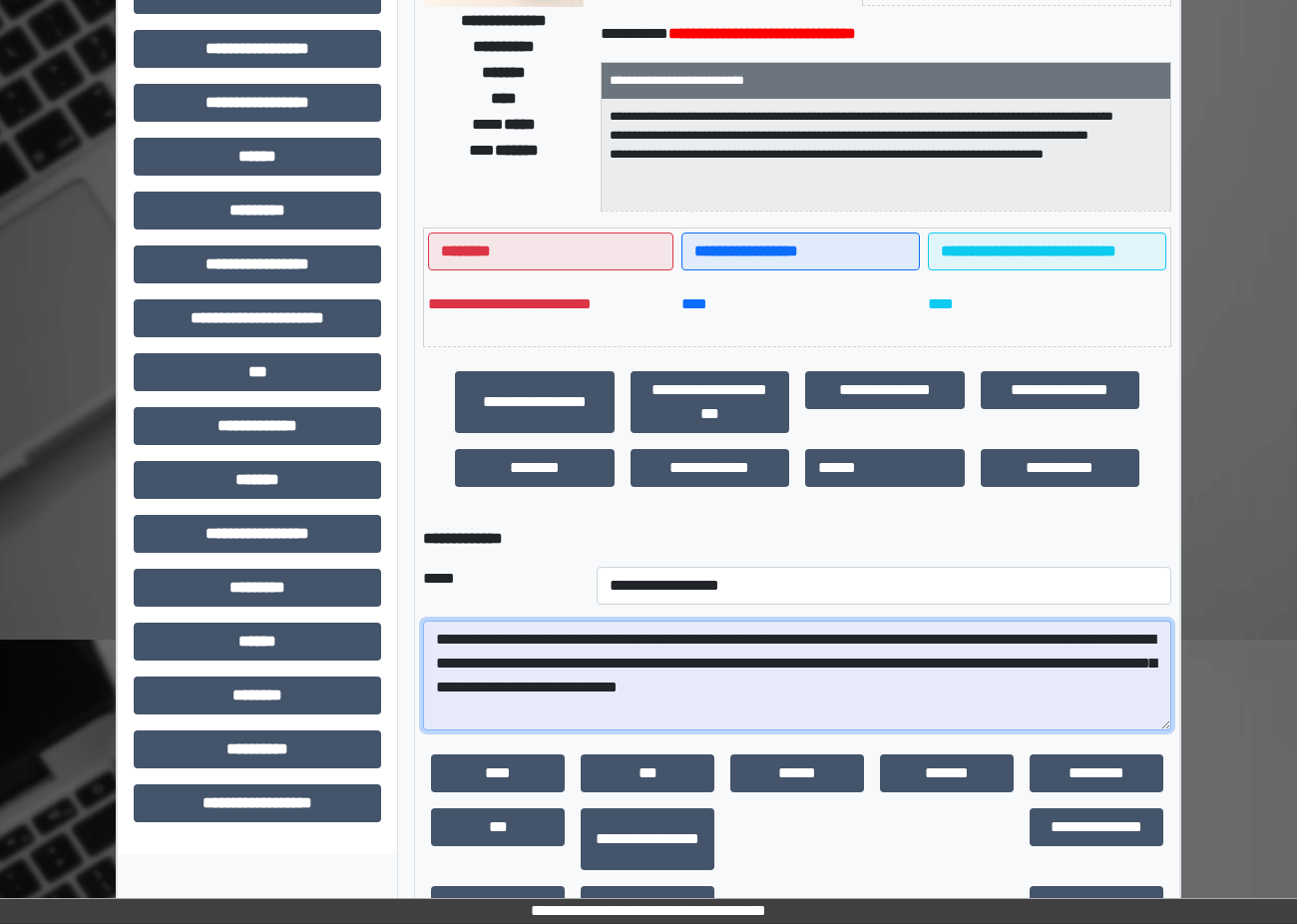 paste on "**********" 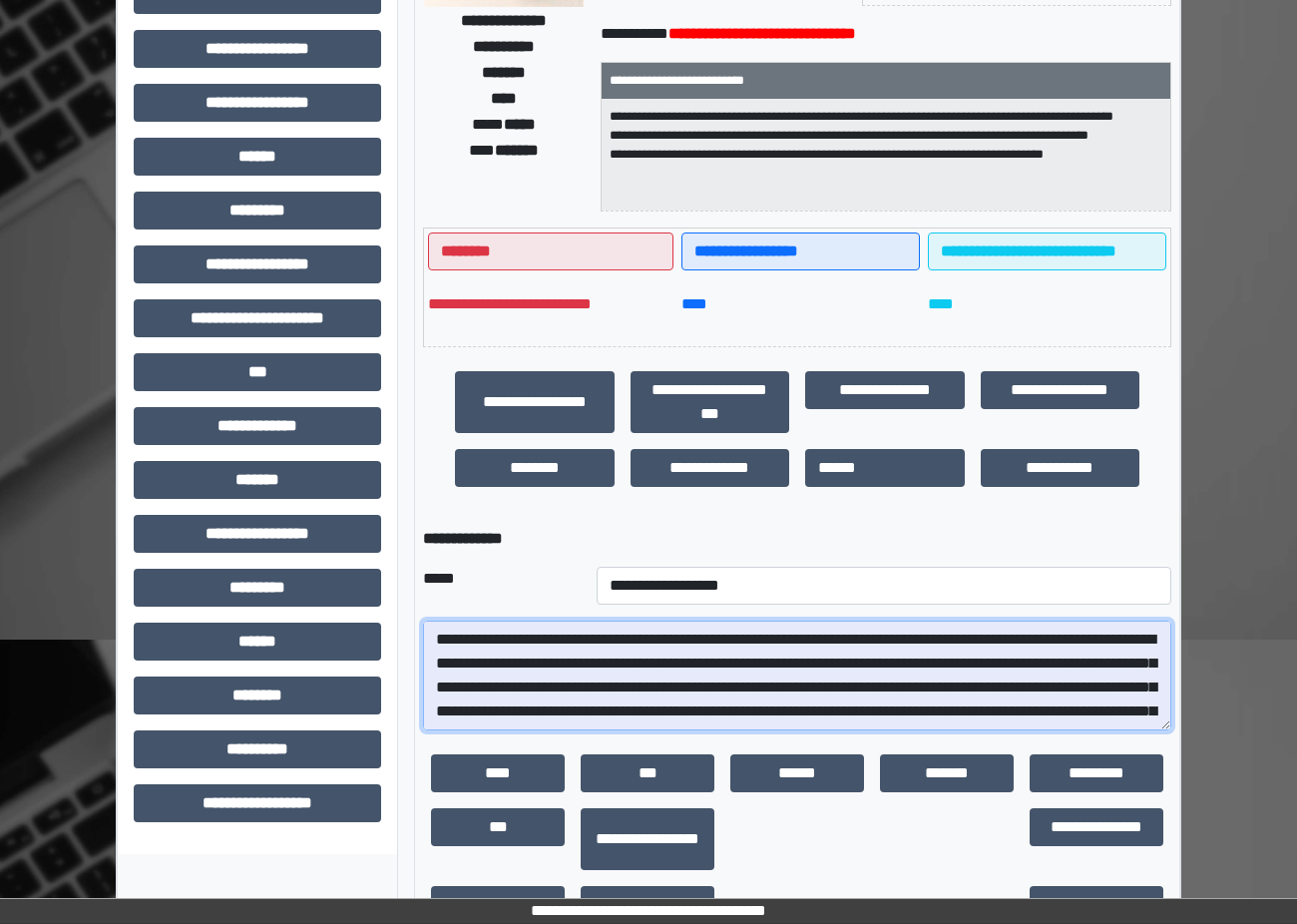 scroll, scrollTop: 303, scrollLeft: 0, axis: vertical 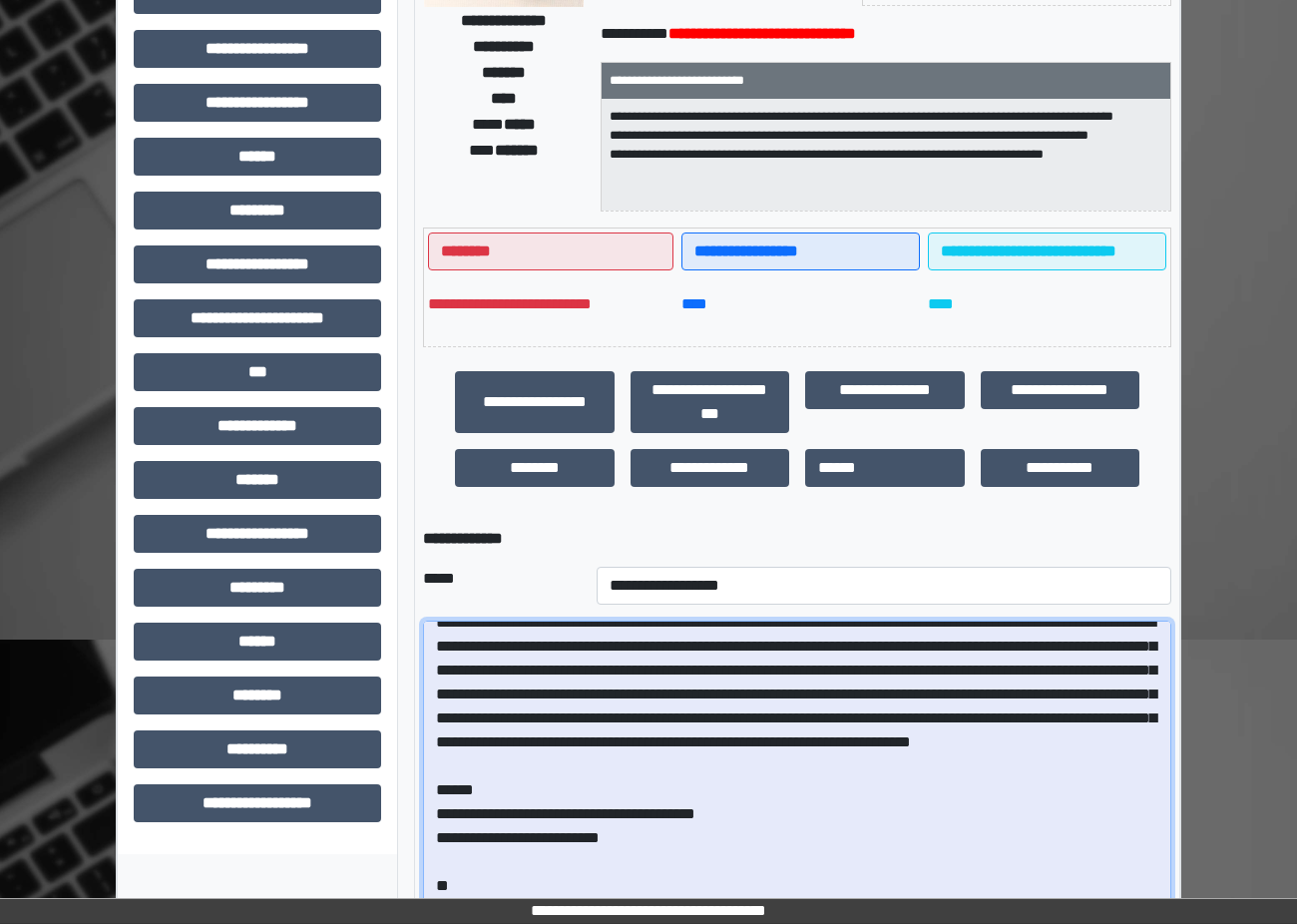 drag, startPoint x: 1166, startPoint y: 725, endPoint x: 1215, endPoint y: 968, distance: 247.8911 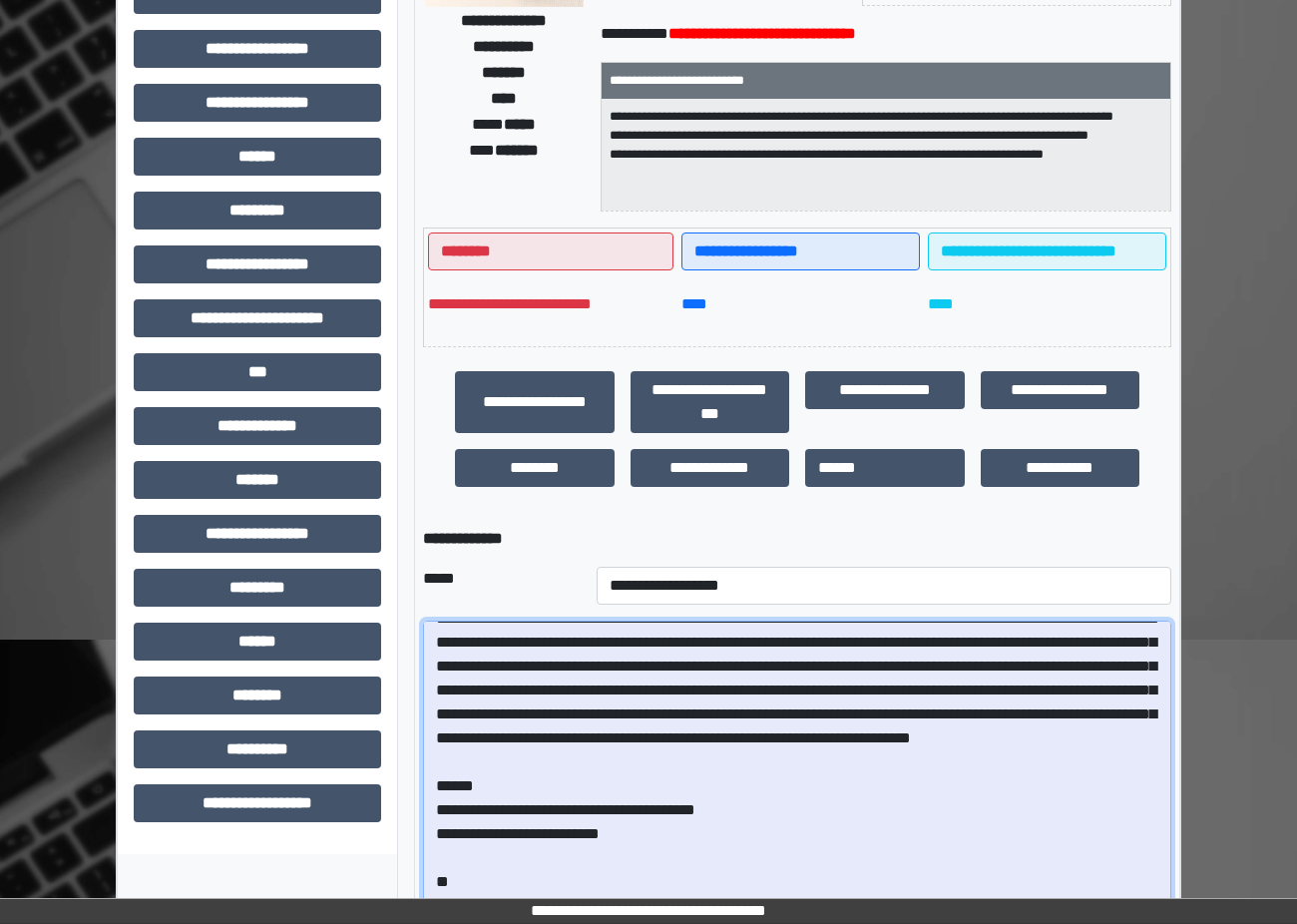 click on "**********" at bounding box center (797, 796) 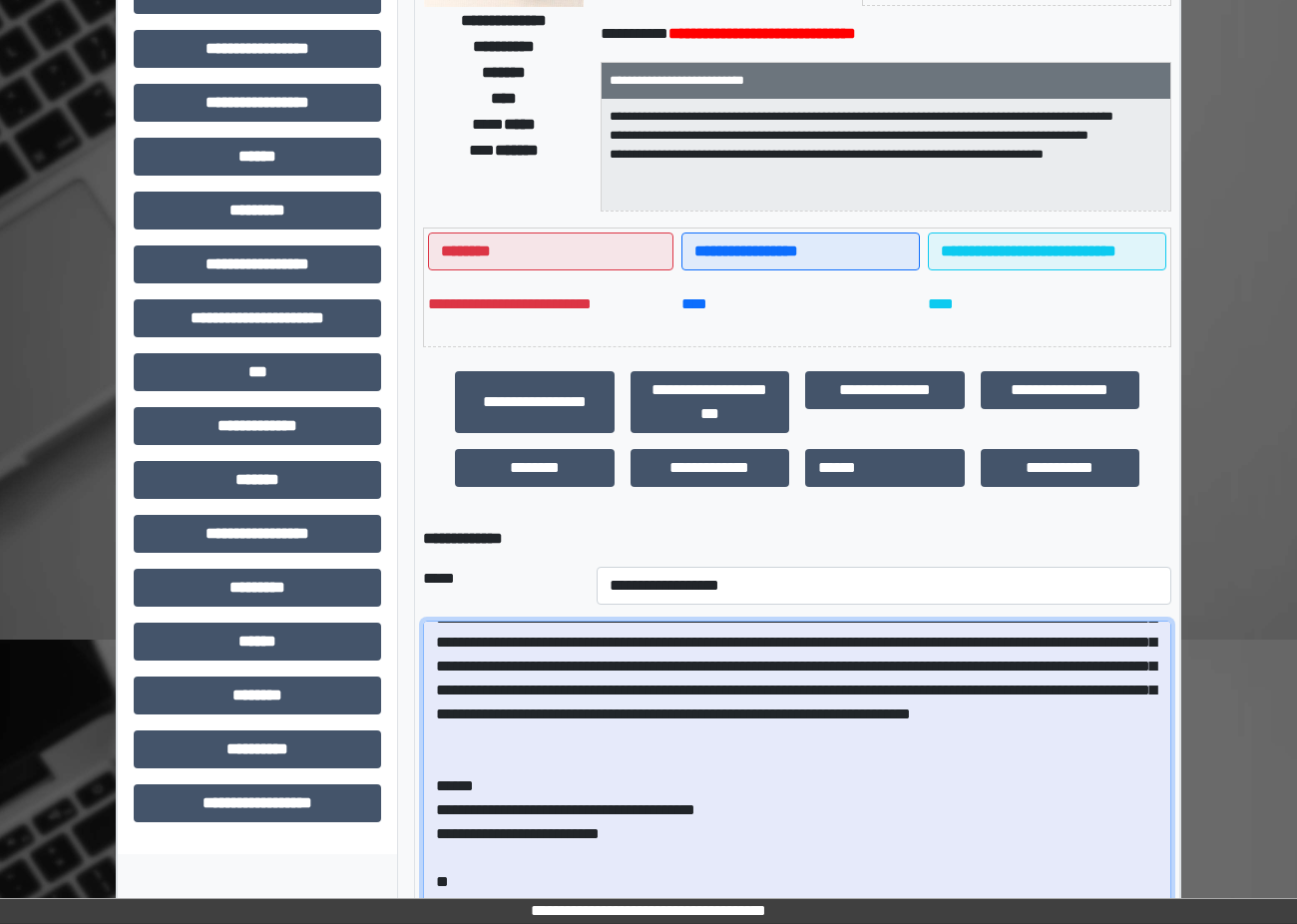 scroll, scrollTop: 89, scrollLeft: 0, axis: vertical 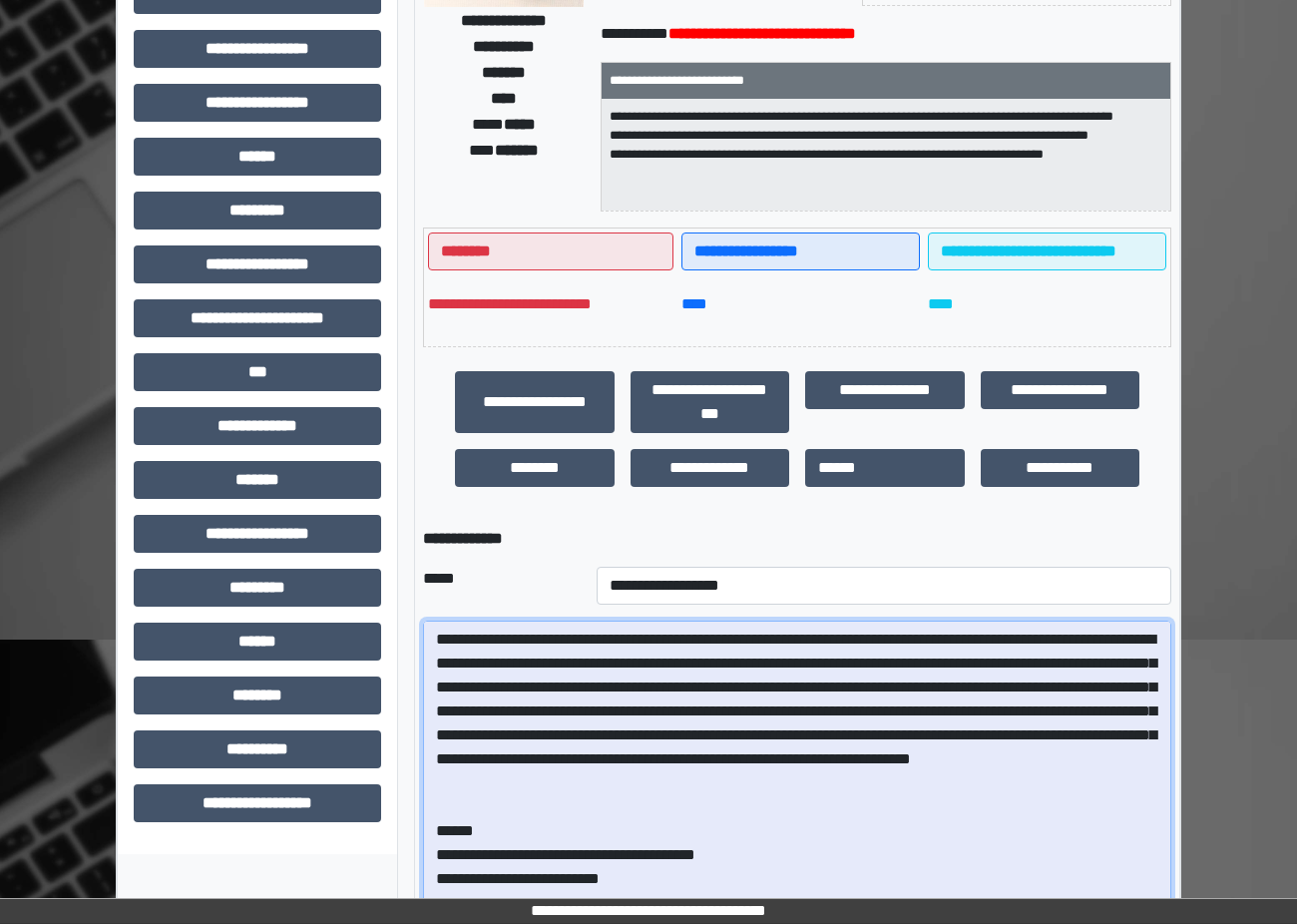 click on "**********" at bounding box center [797, 796] 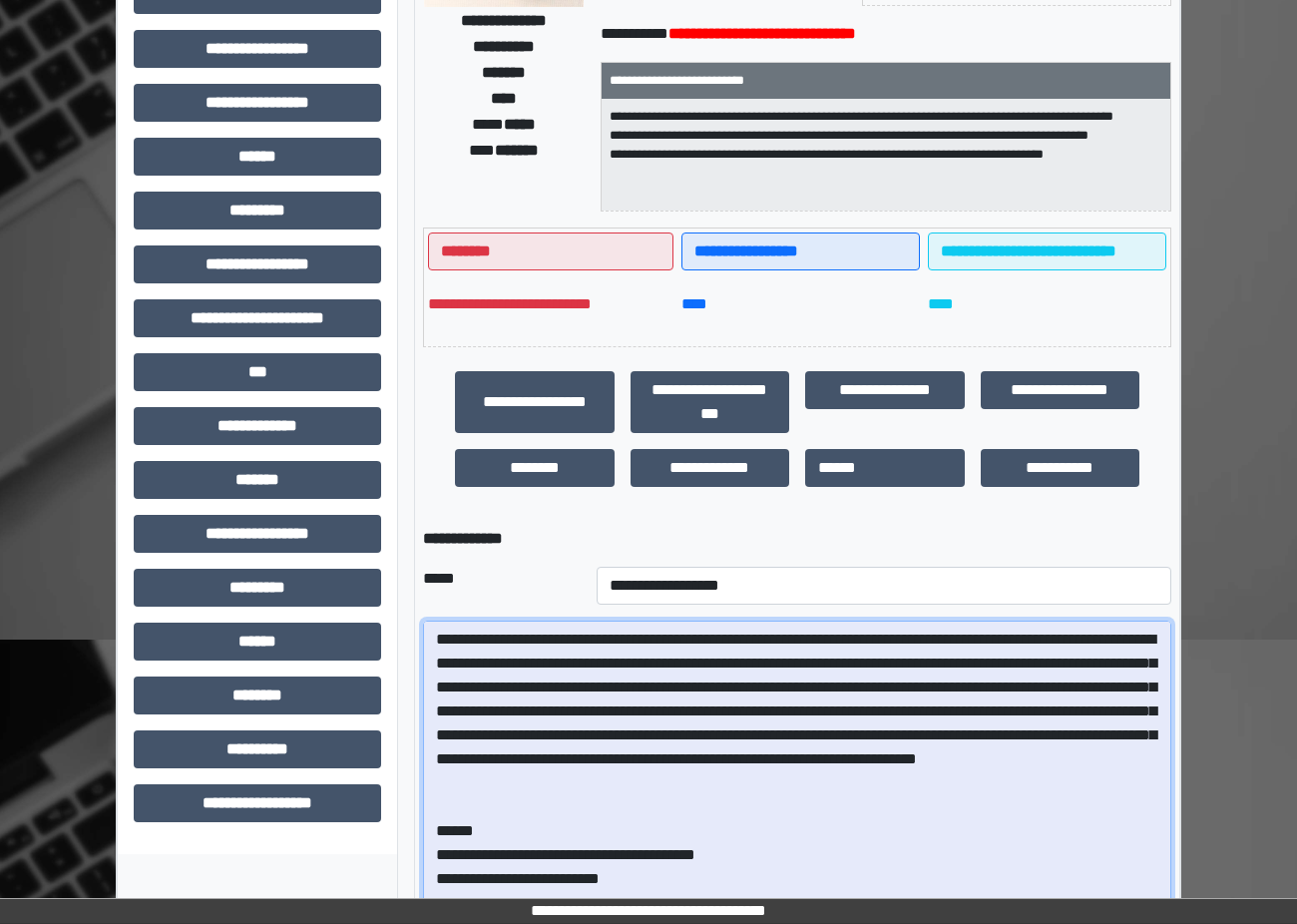 click on "**********" at bounding box center [797, 796] 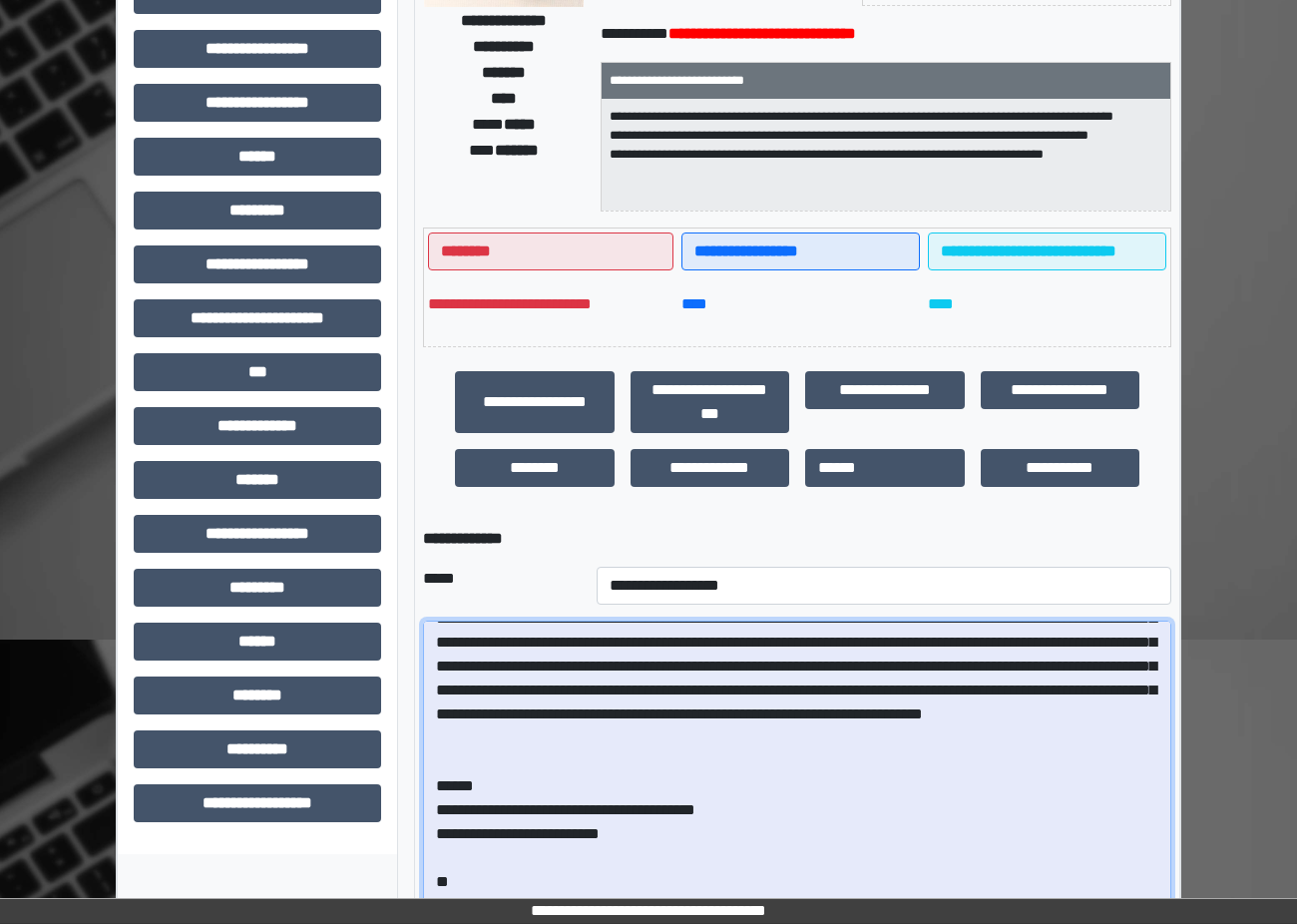 scroll, scrollTop: 93, scrollLeft: 0, axis: vertical 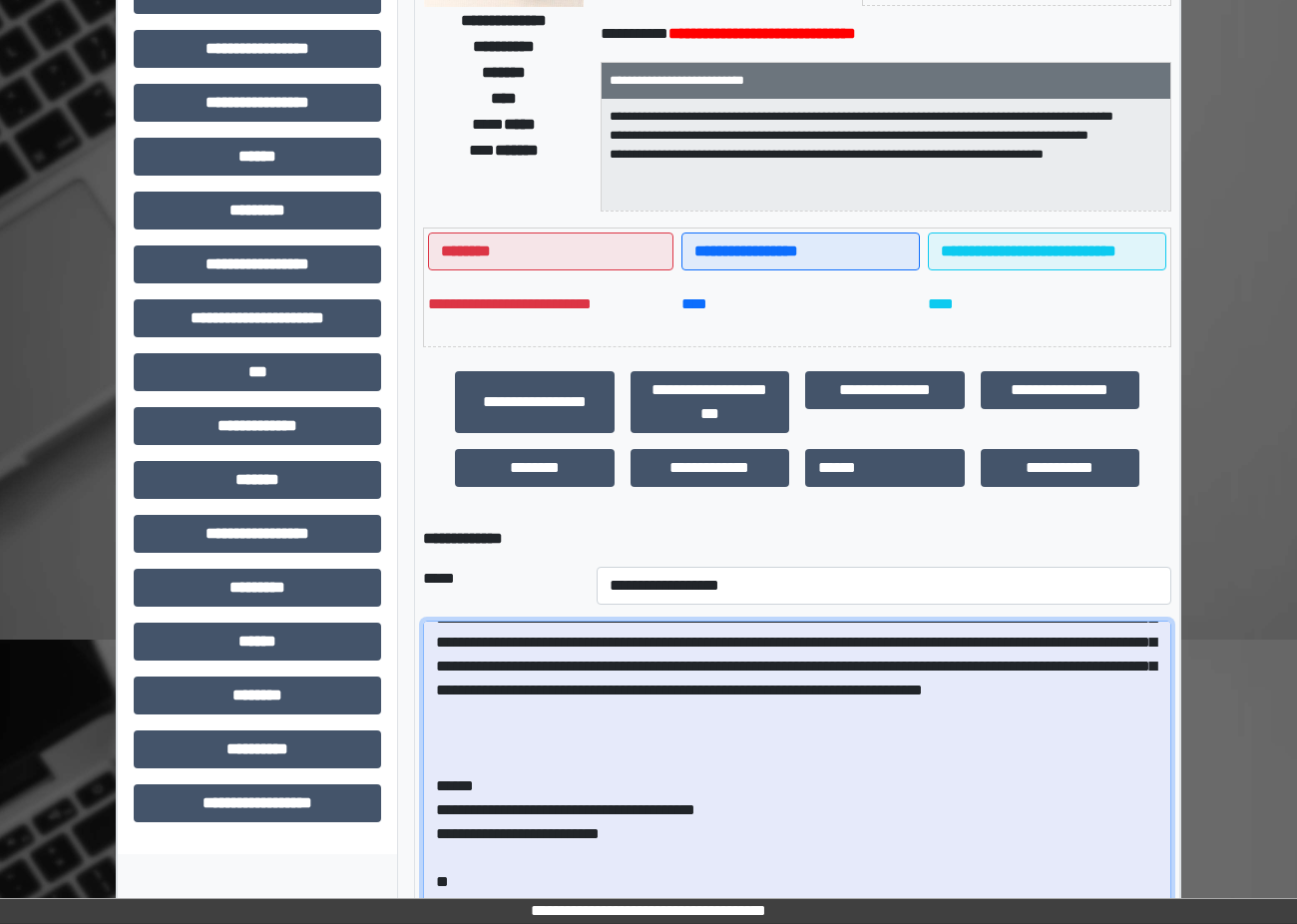 click on "**********" at bounding box center [797, 796] 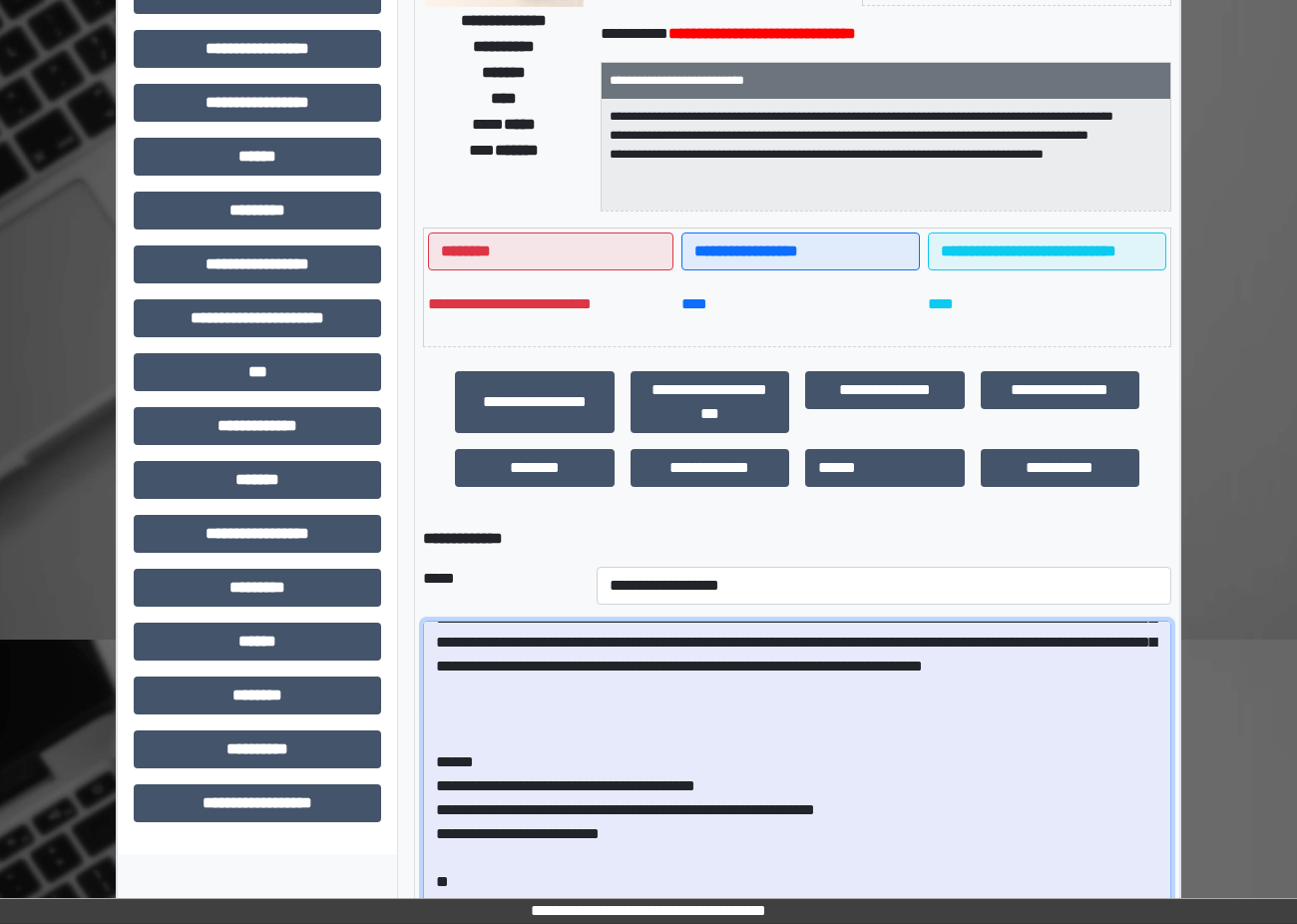 scroll, scrollTop: 141, scrollLeft: 0, axis: vertical 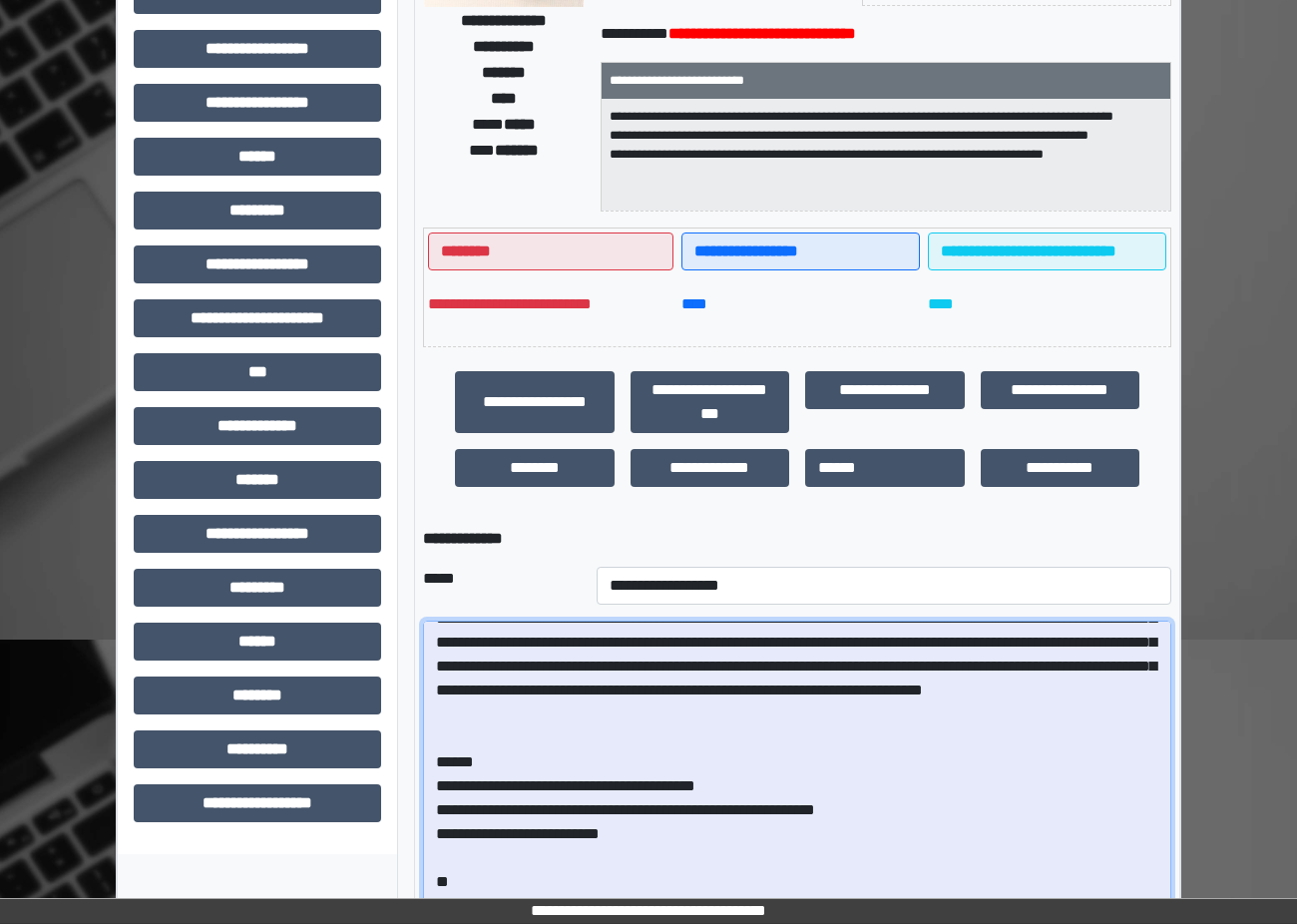 click at bounding box center (797, 796) 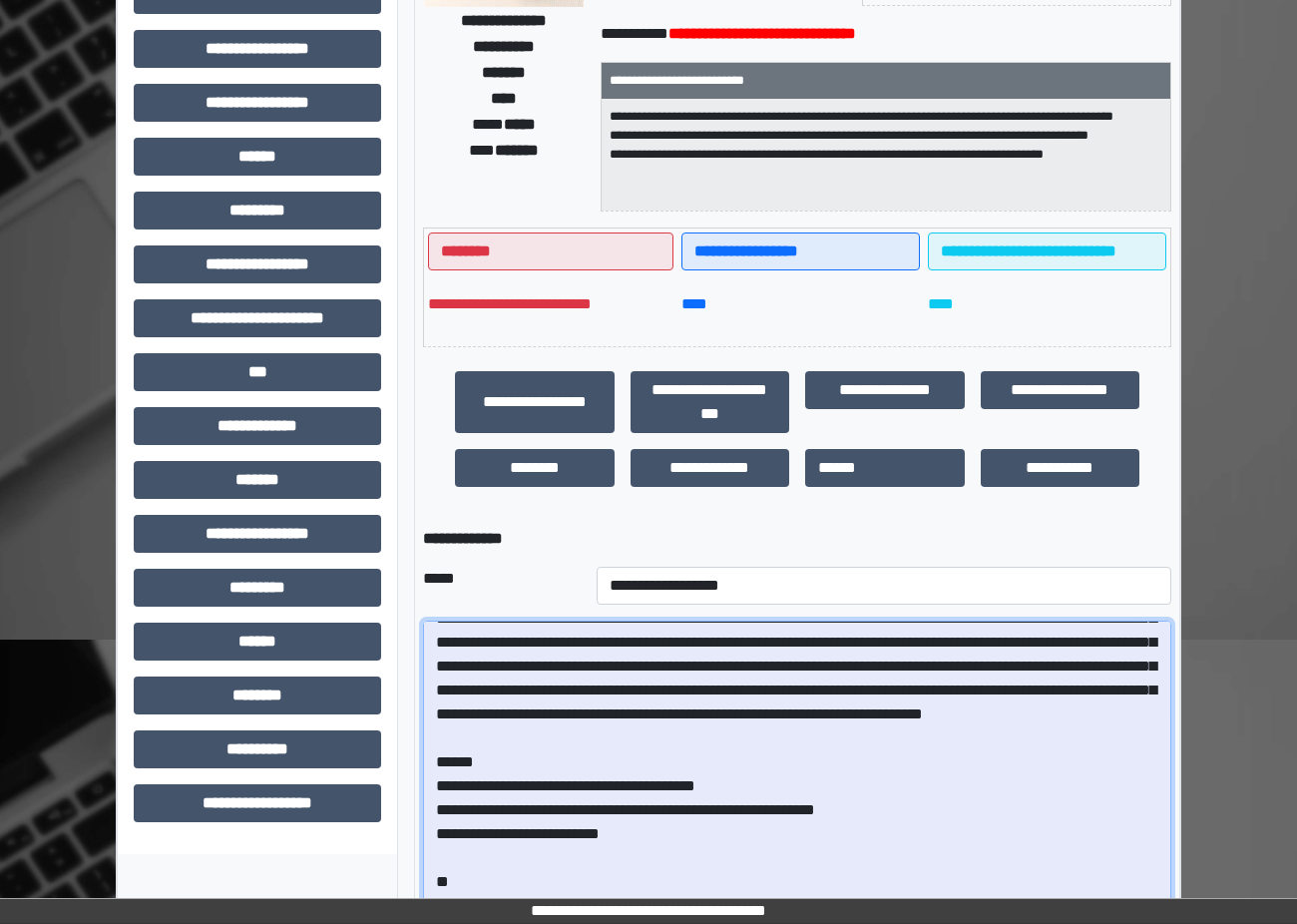 scroll, scrollTop: 93, scrollLeft: 0, axis: vertical 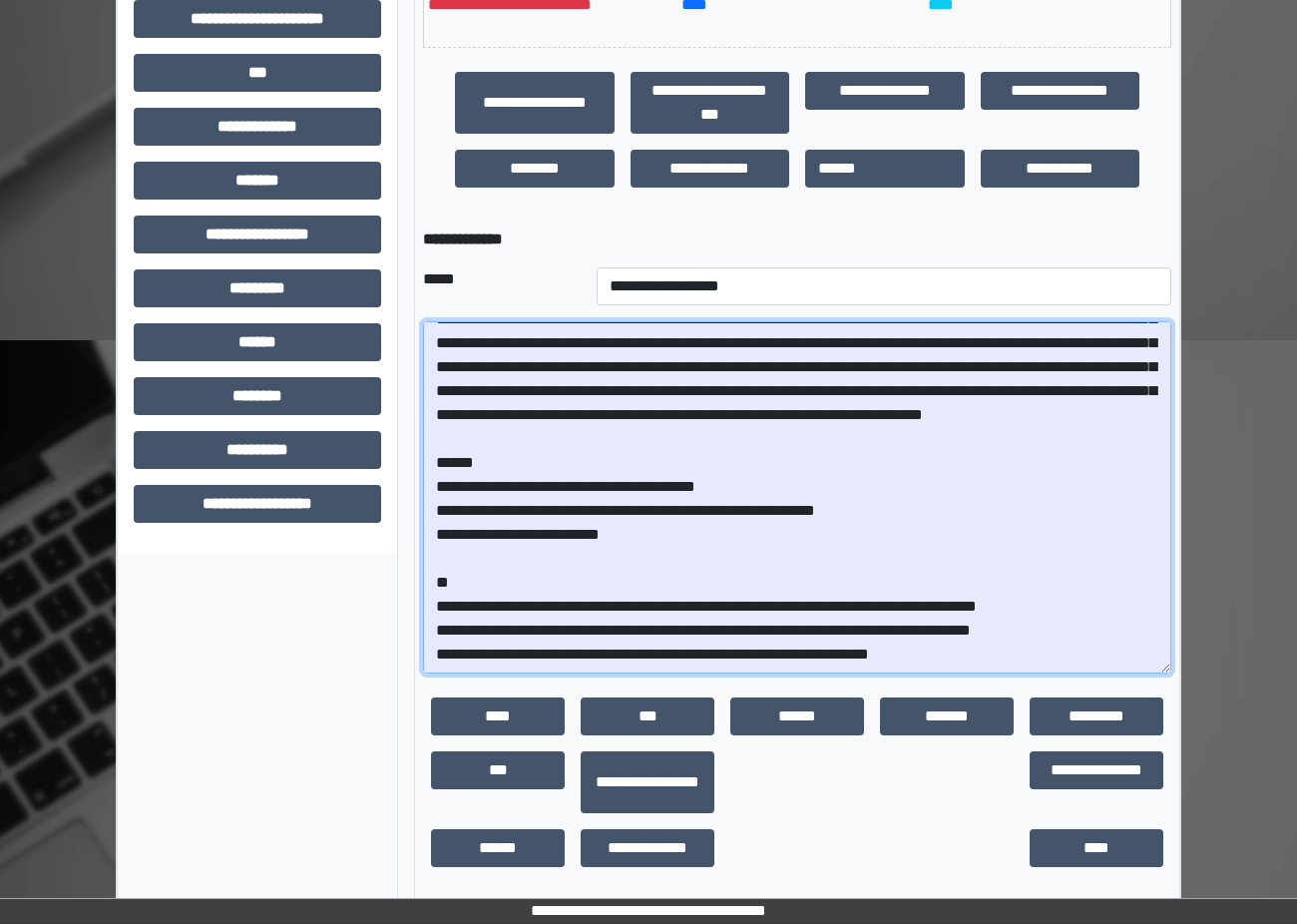 click at bounding box center (797, 497) 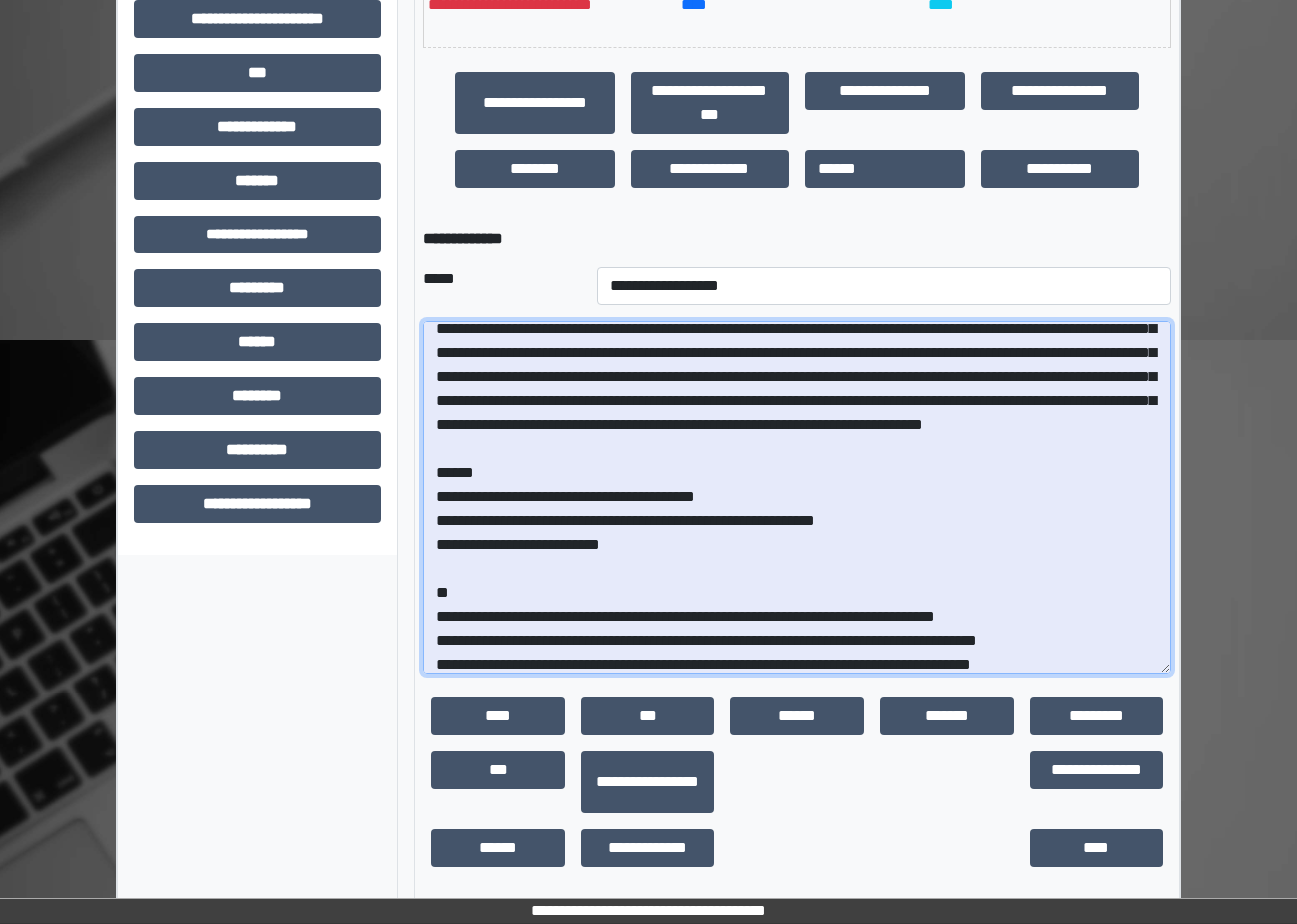 scroll, scrollTop: 0, scrollLeft: 0, axis: both 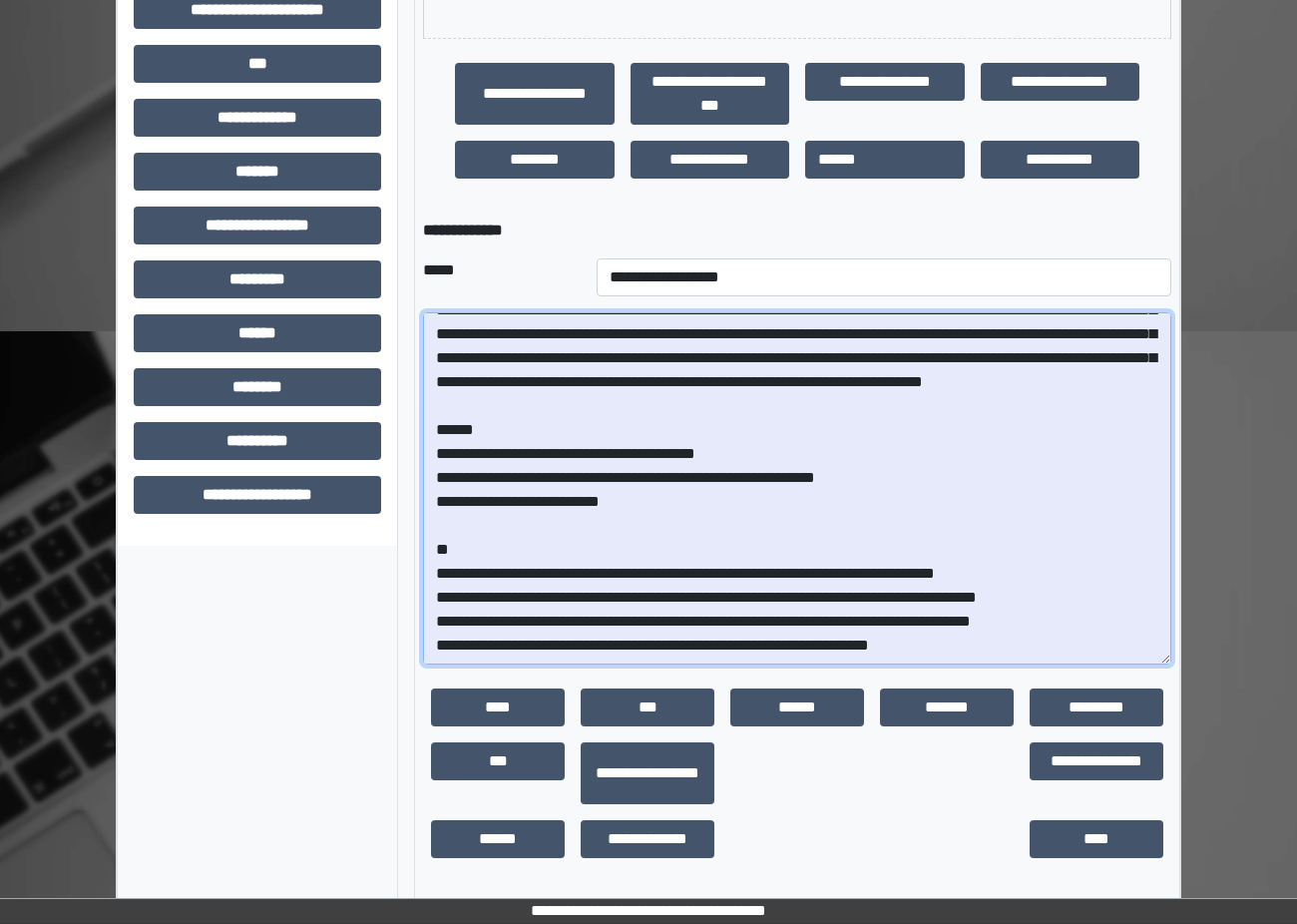 drag, startPoint x: 935, startPoint y: 561, endPoint x: 956, endPoint y: 559, distance: 21.095023 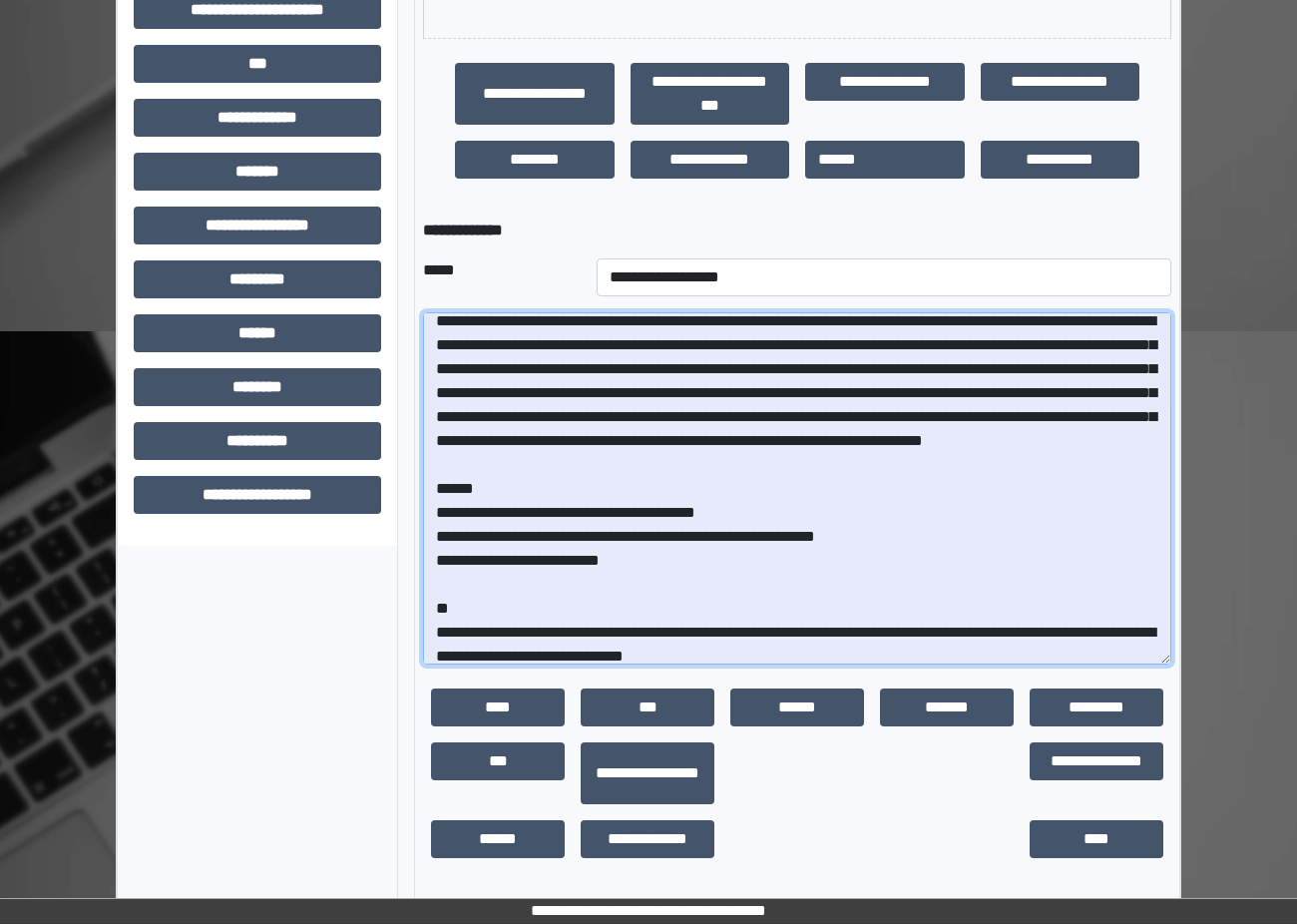 scroll, scrollTop: 0, scrollLeft: 0, axis: both 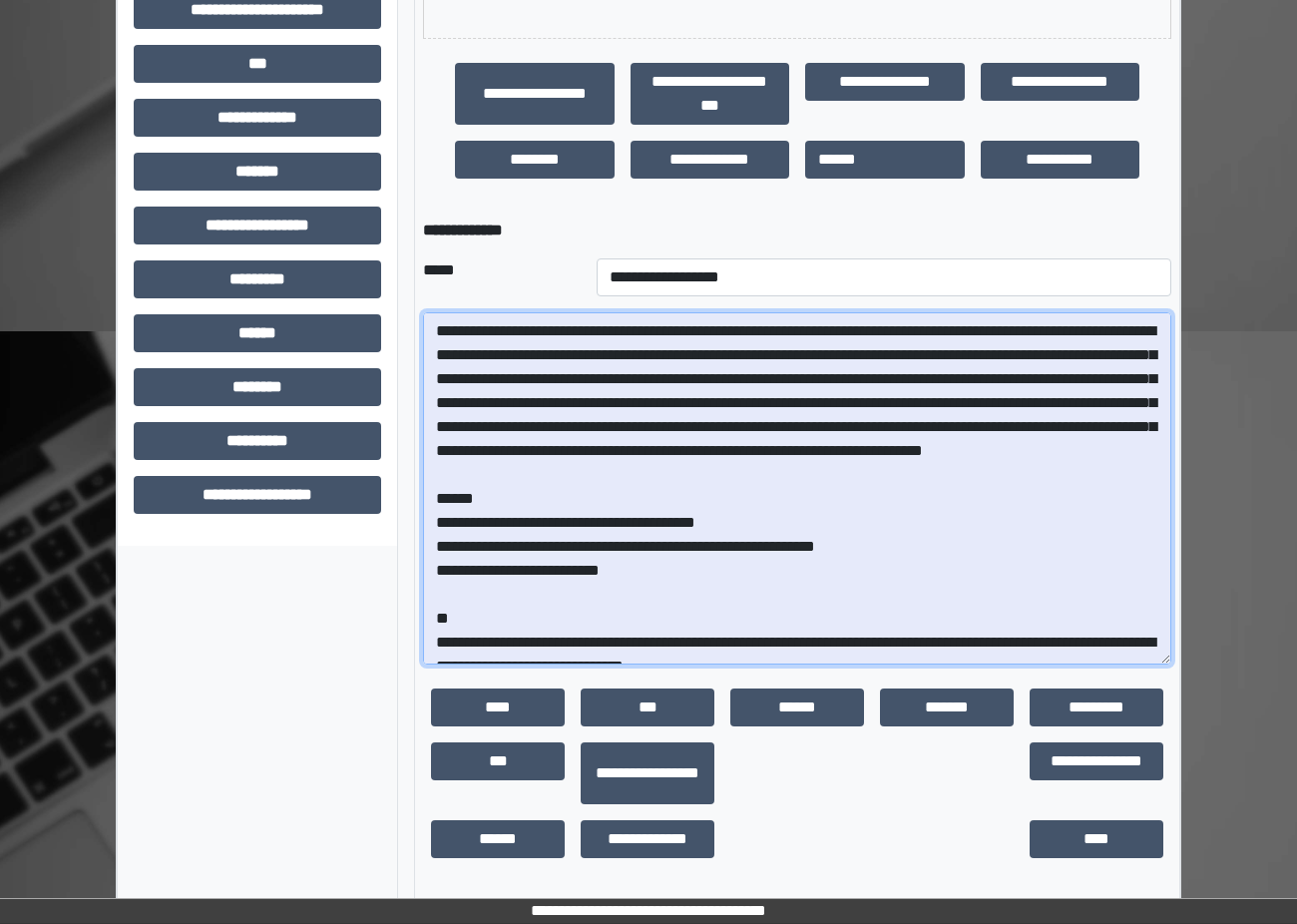 click at bounding box center (797, 488) 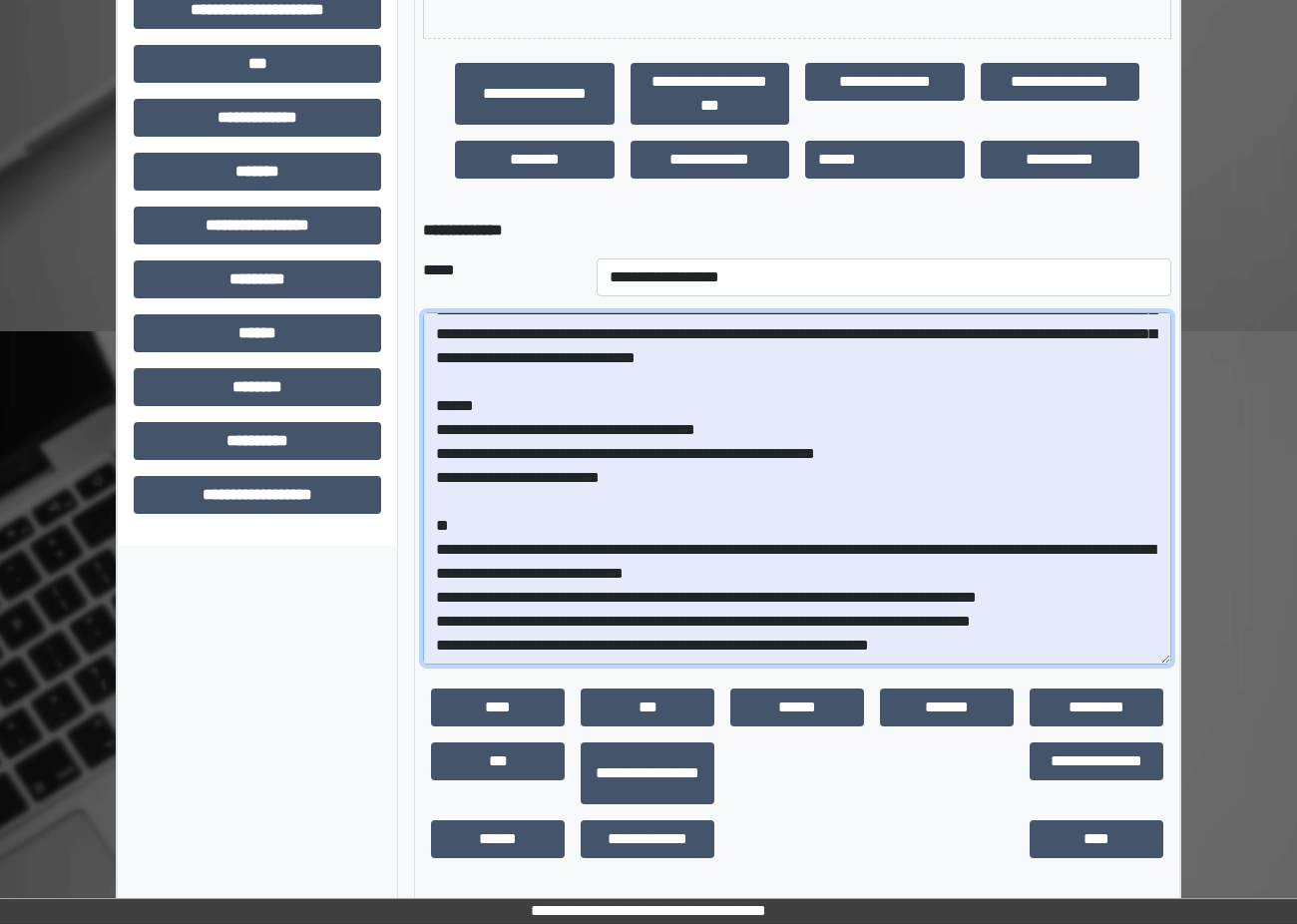 scroll, scrollTop: 117, scrollLeft: 0, axis: vertical 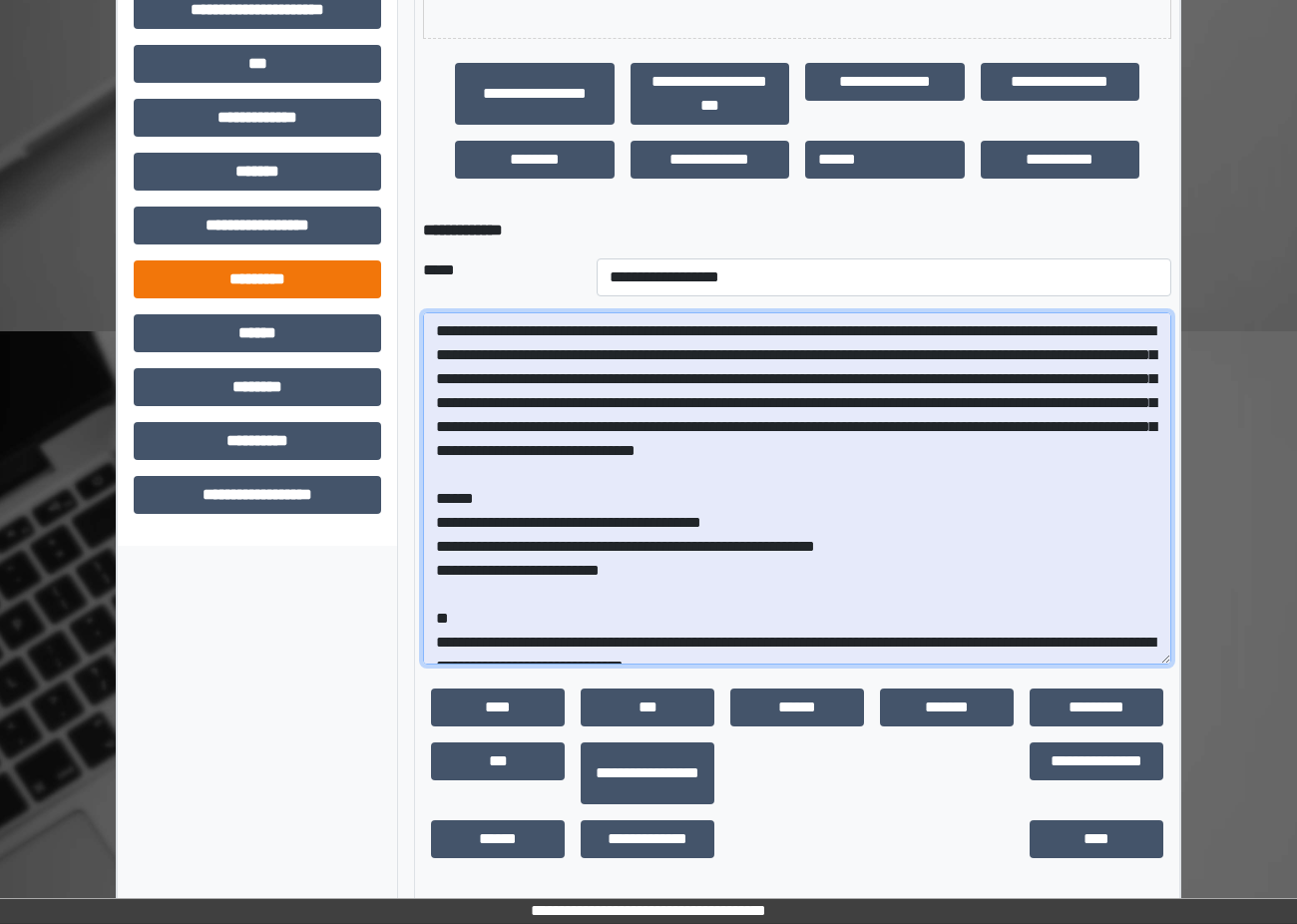 drag, startPoint x: 973, startPoint y: 657, endPoint x: 293, endPoint y: 294, distance: 770.82359 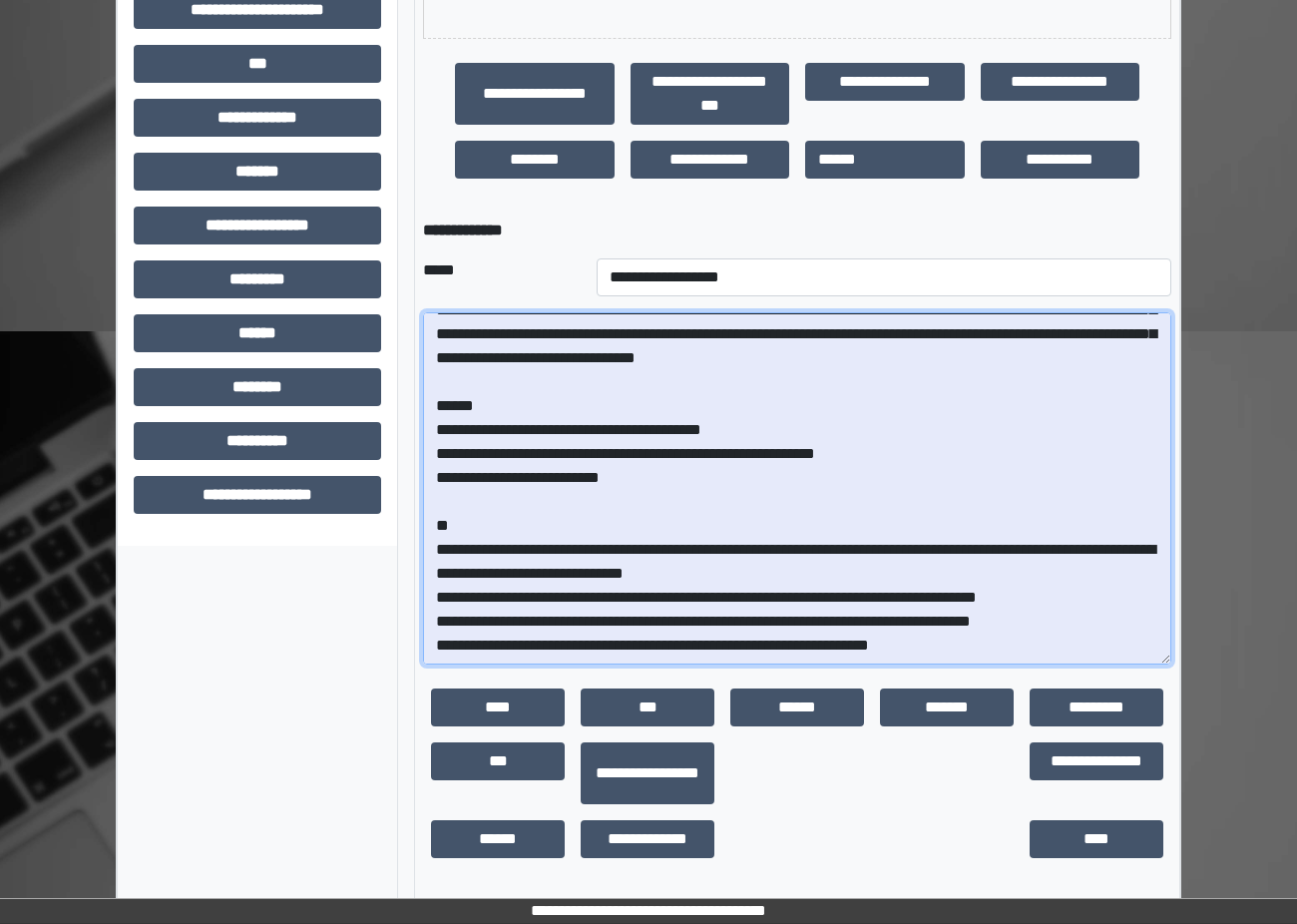 scroll, scrollTop: 117, scrollLeft: 0, axis: vertical 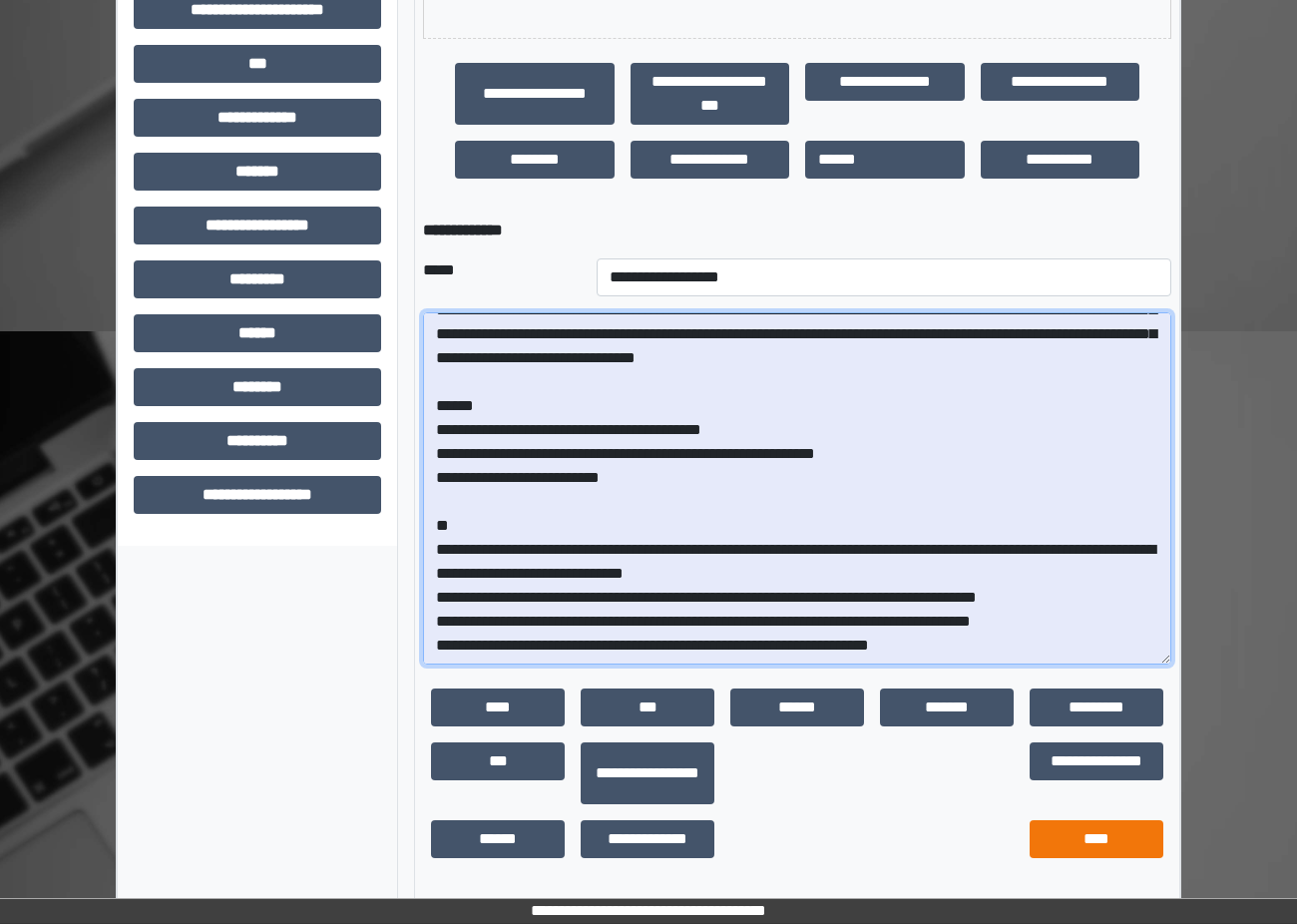 type on "**********" 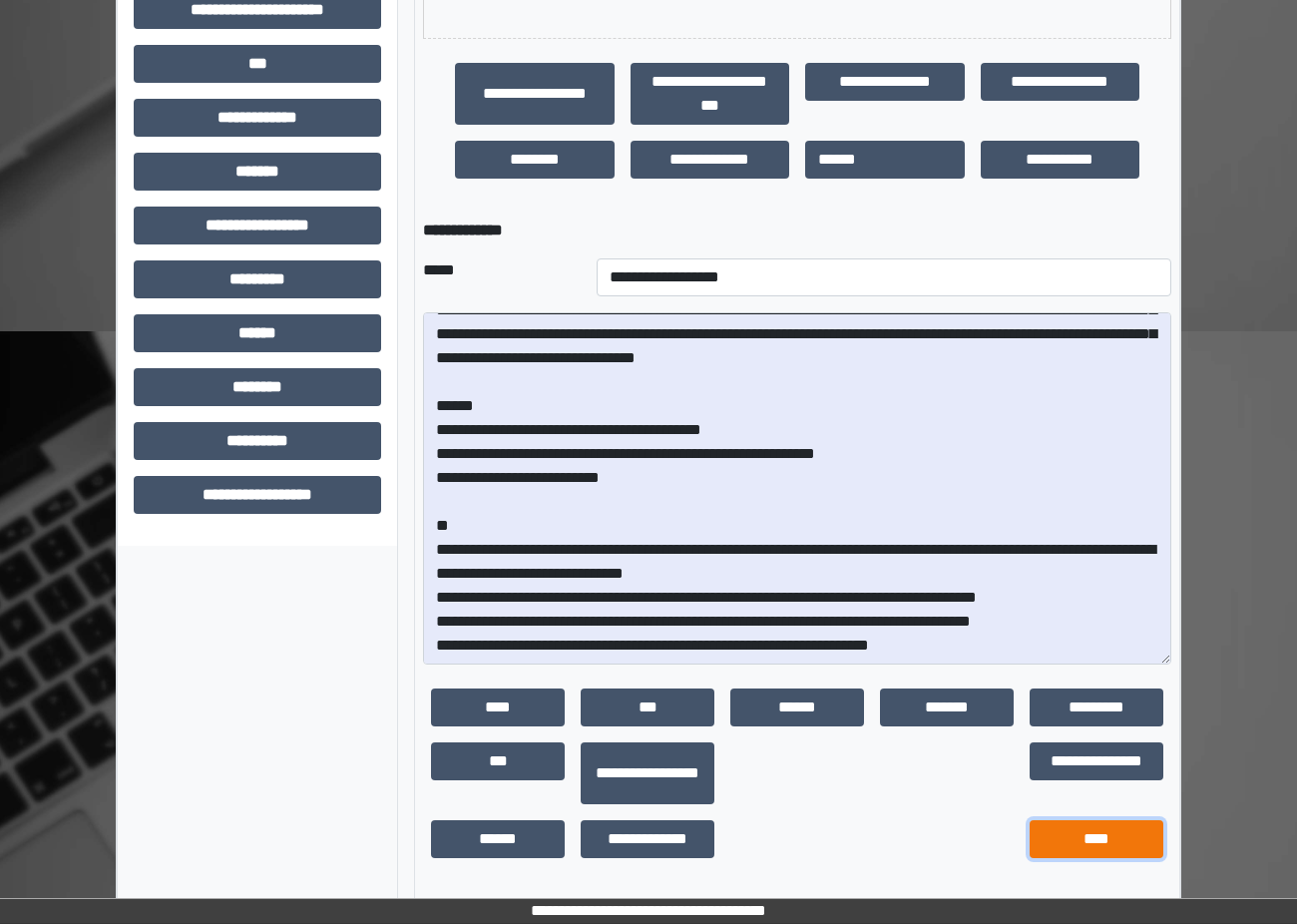 click on "****" at bounding box center (1096, 839) 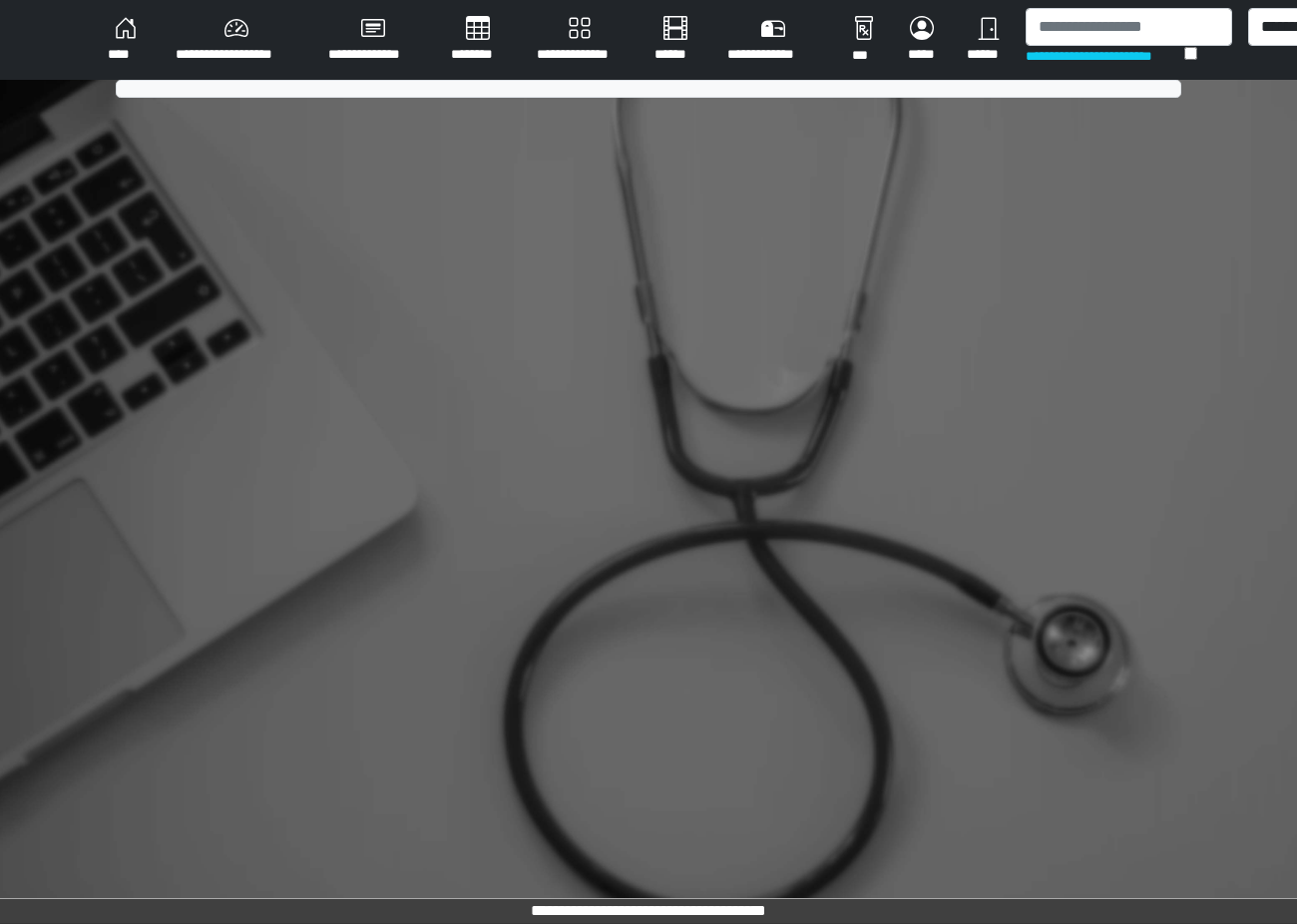 scroll, scrollTop: 0, scrollLeft: 0, axis: both 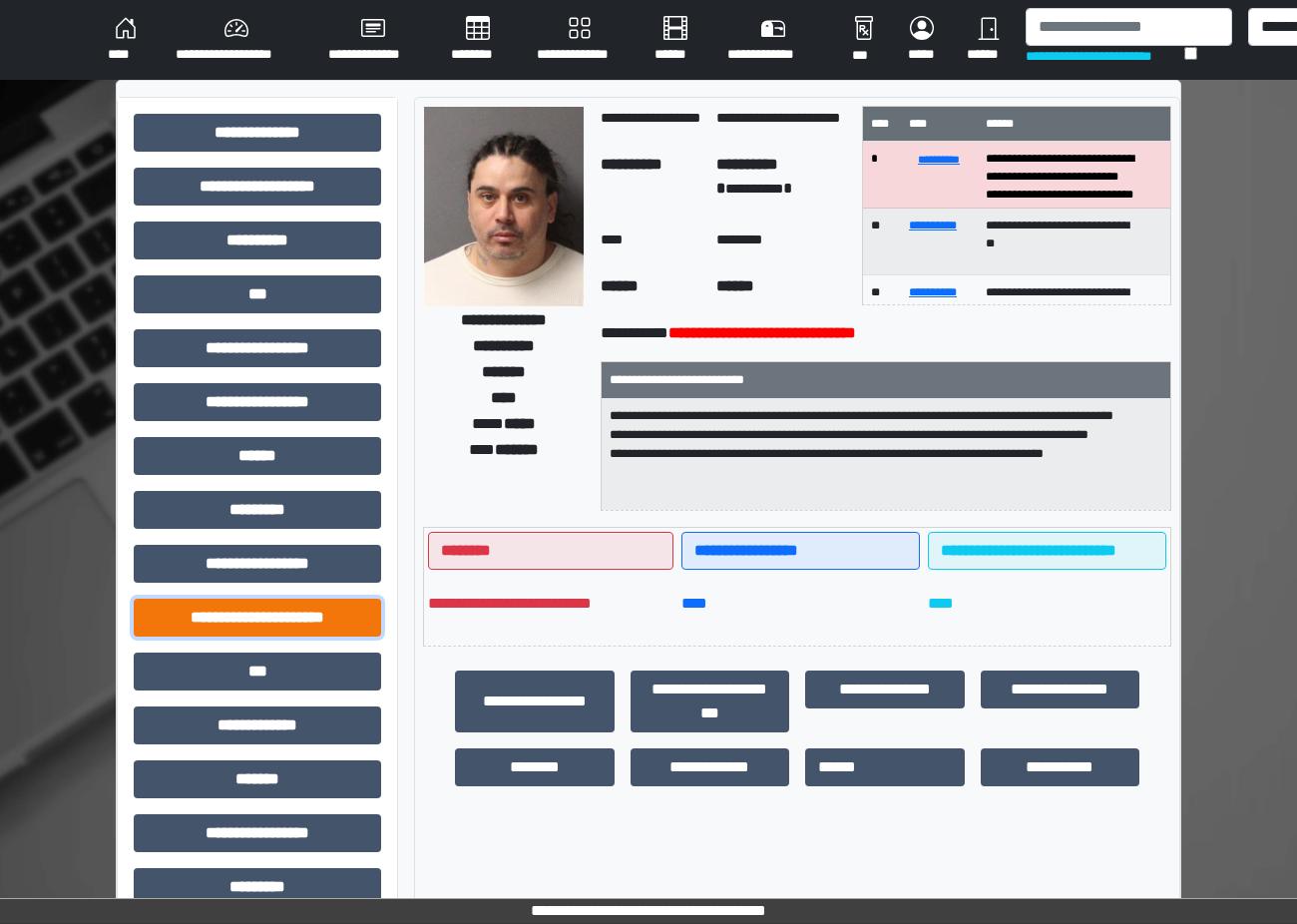 click on "**********" at bounding box center [257, 618] 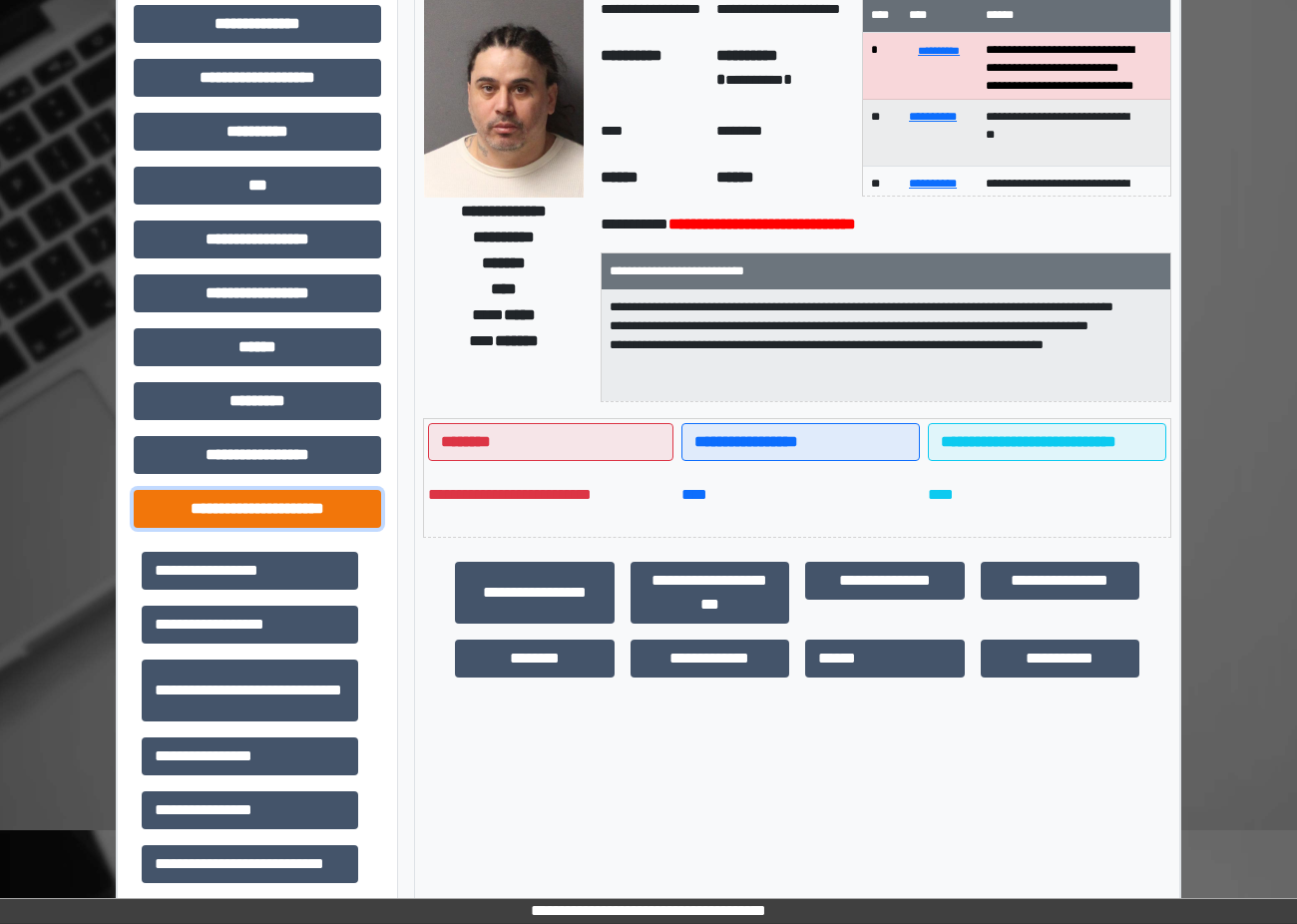 scroll, scrollTop: 399, scrollLeft: 0, axis: vertical 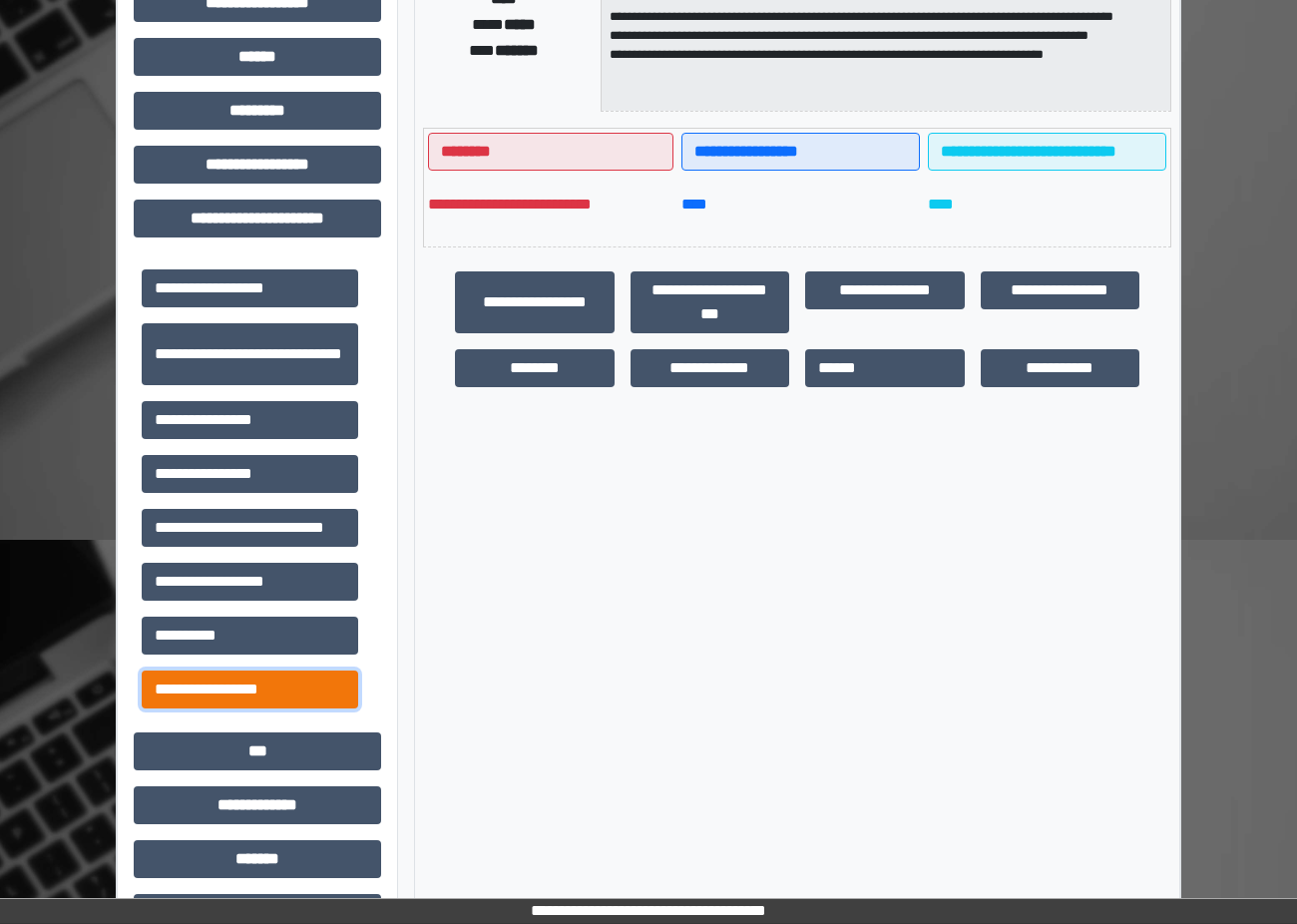 click on "**********" at bounding box center [249, 690] 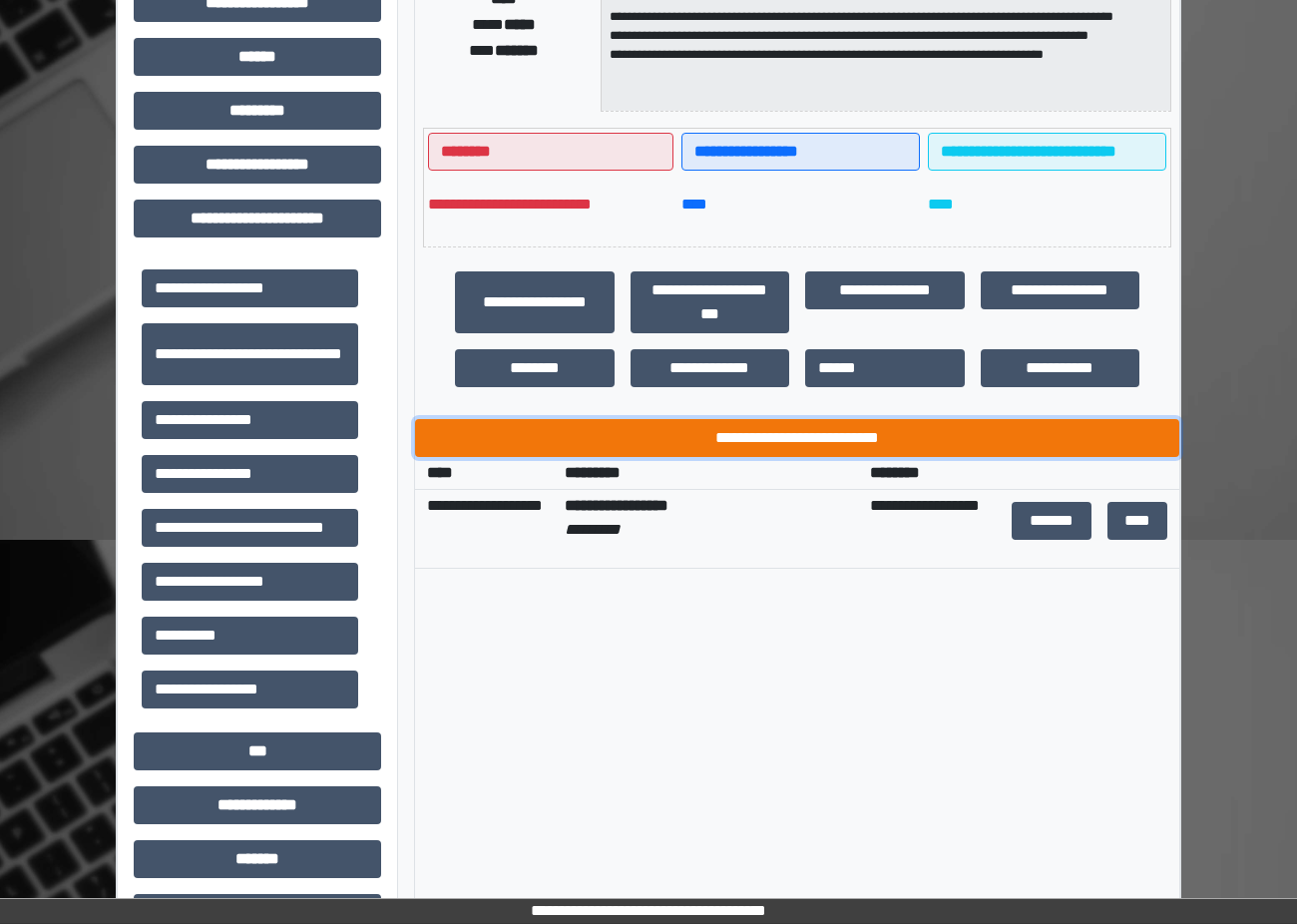 click on "**********" at bounding box center [797, 438] 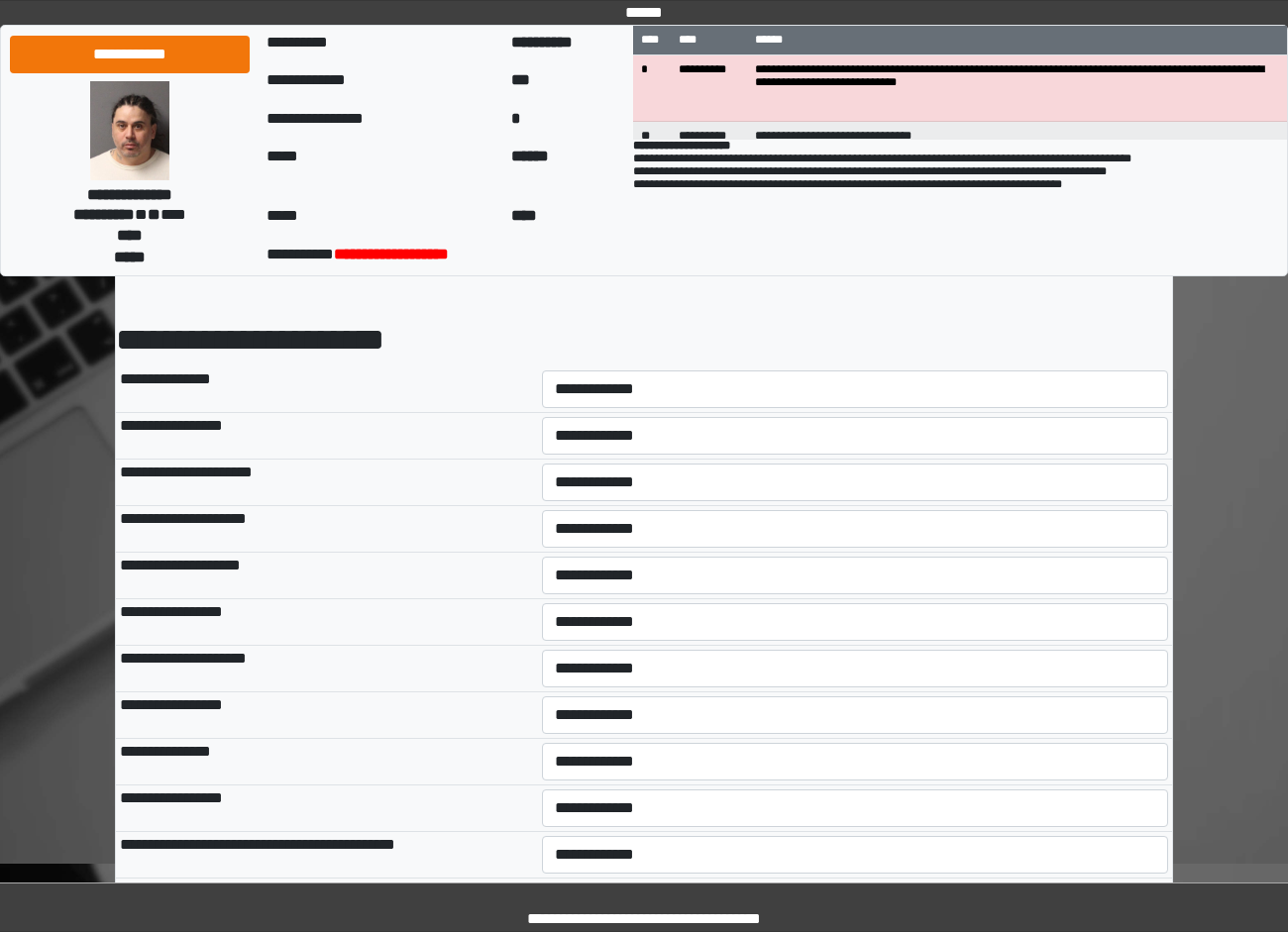 scroll, scrollTop: 198, scrollLeft: 0, axis: vertical 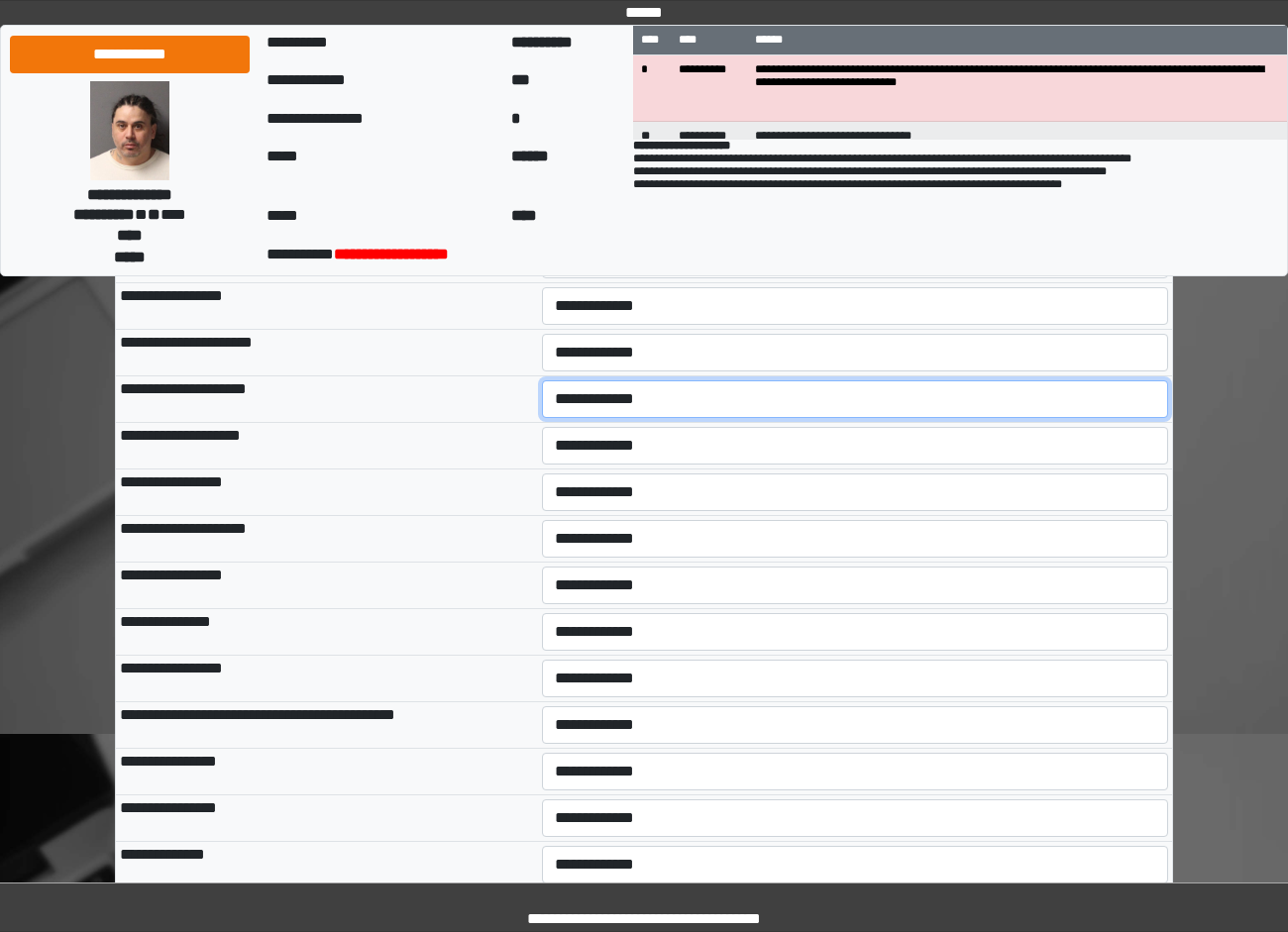 click on "**********" at bounding box center (855, 399) 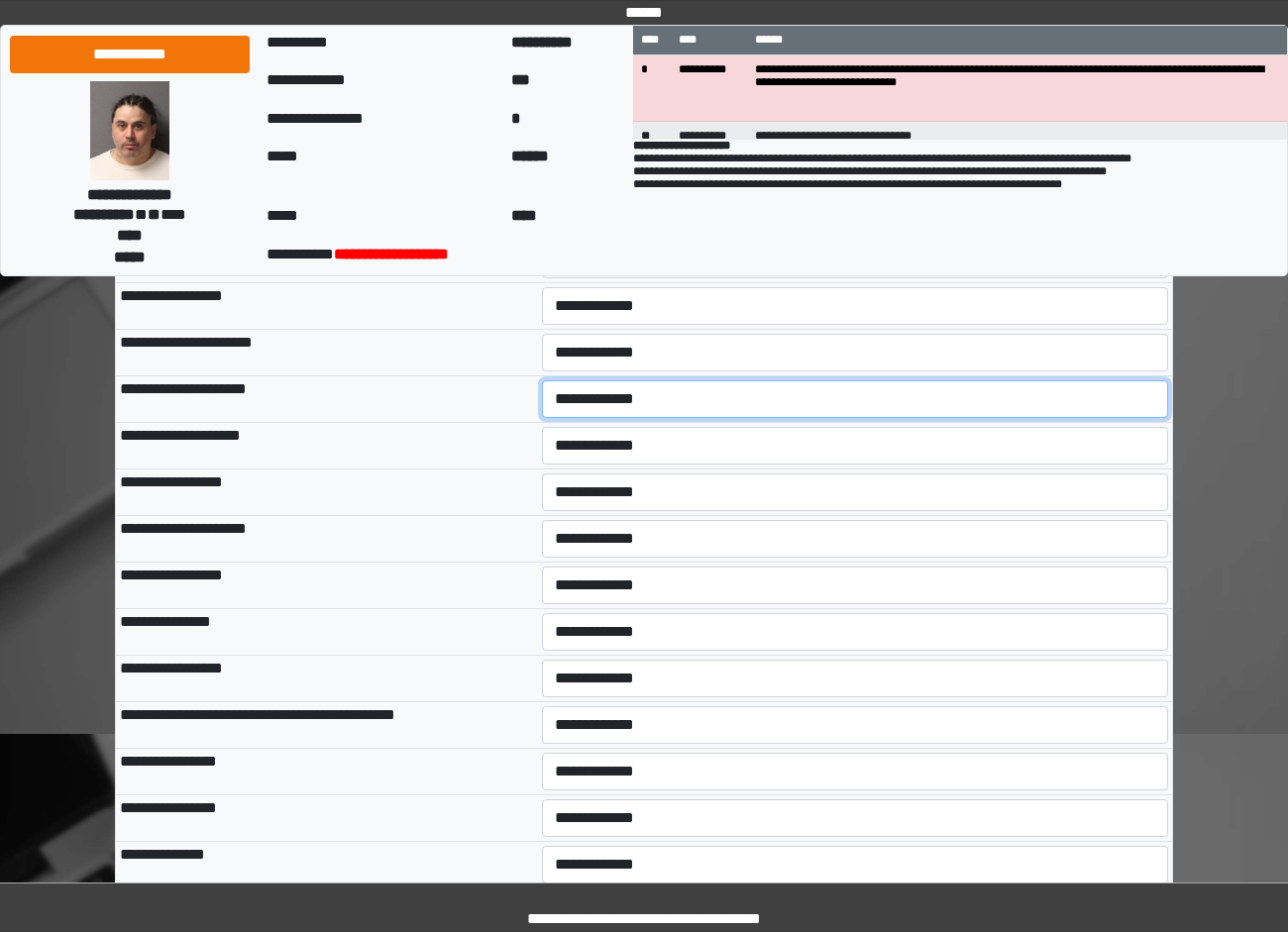 select on "*" 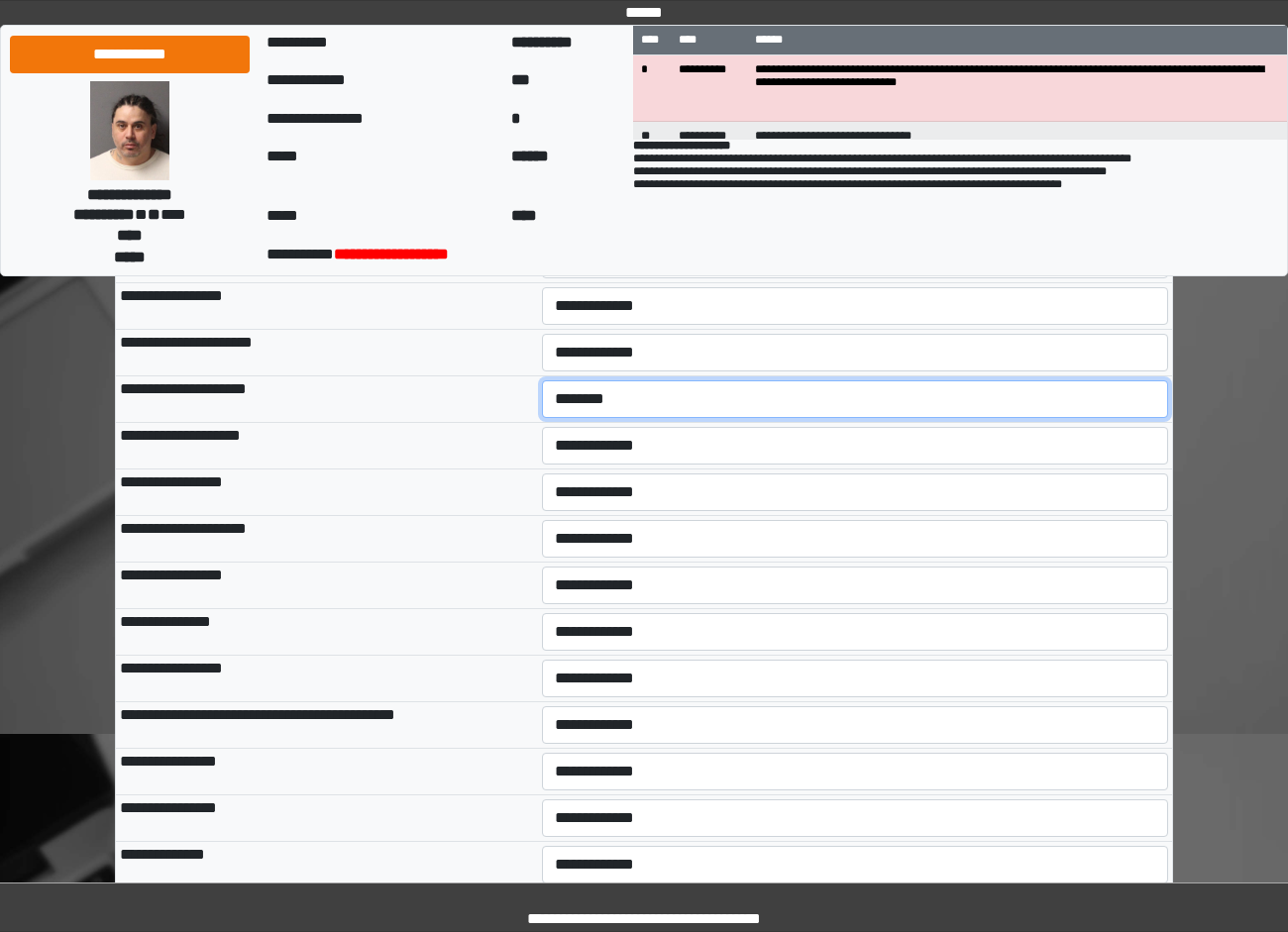 click on "**********" at bounding box center (855, 399) 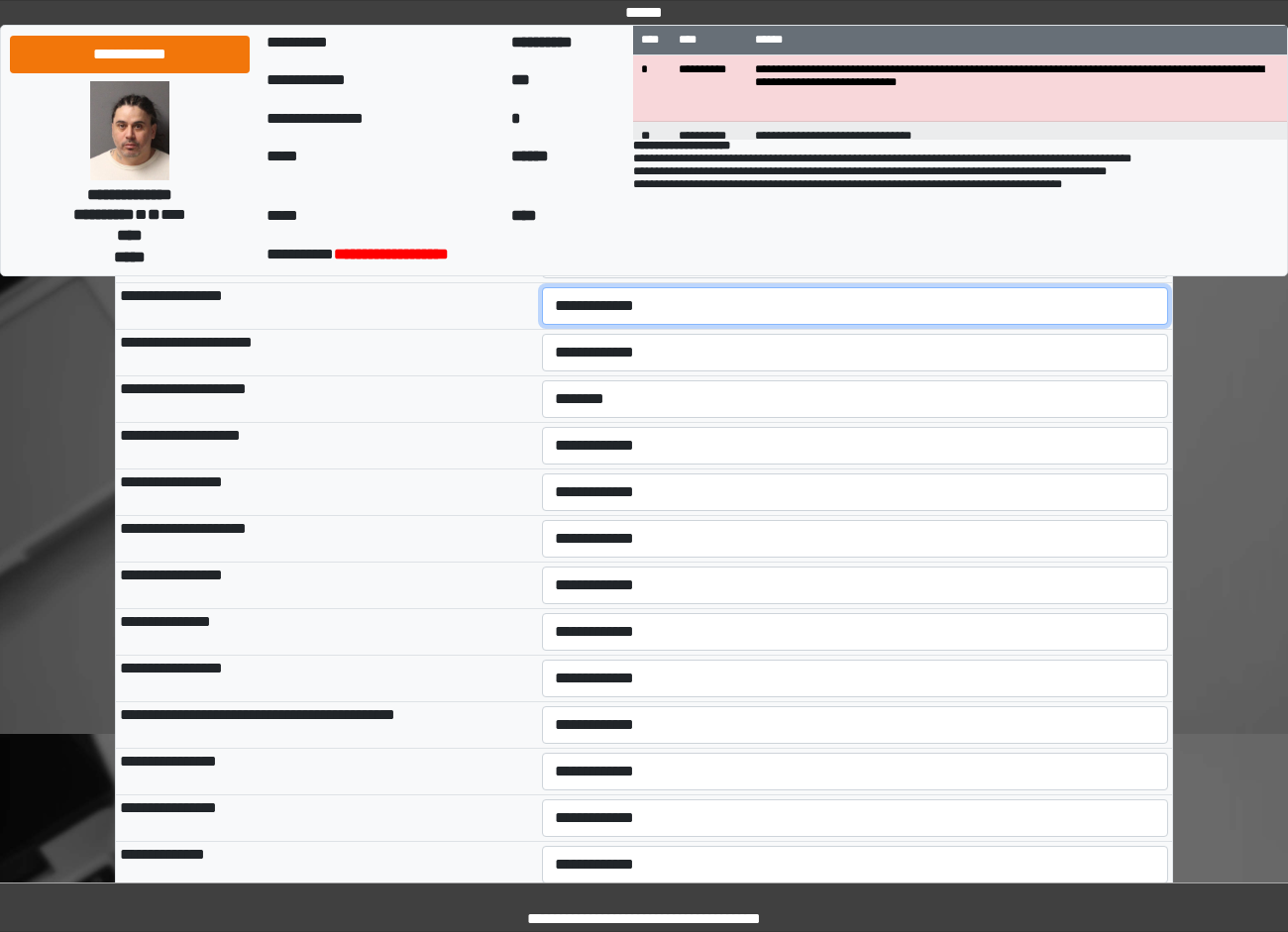 click on "**********" at bounding box center (855, 306) 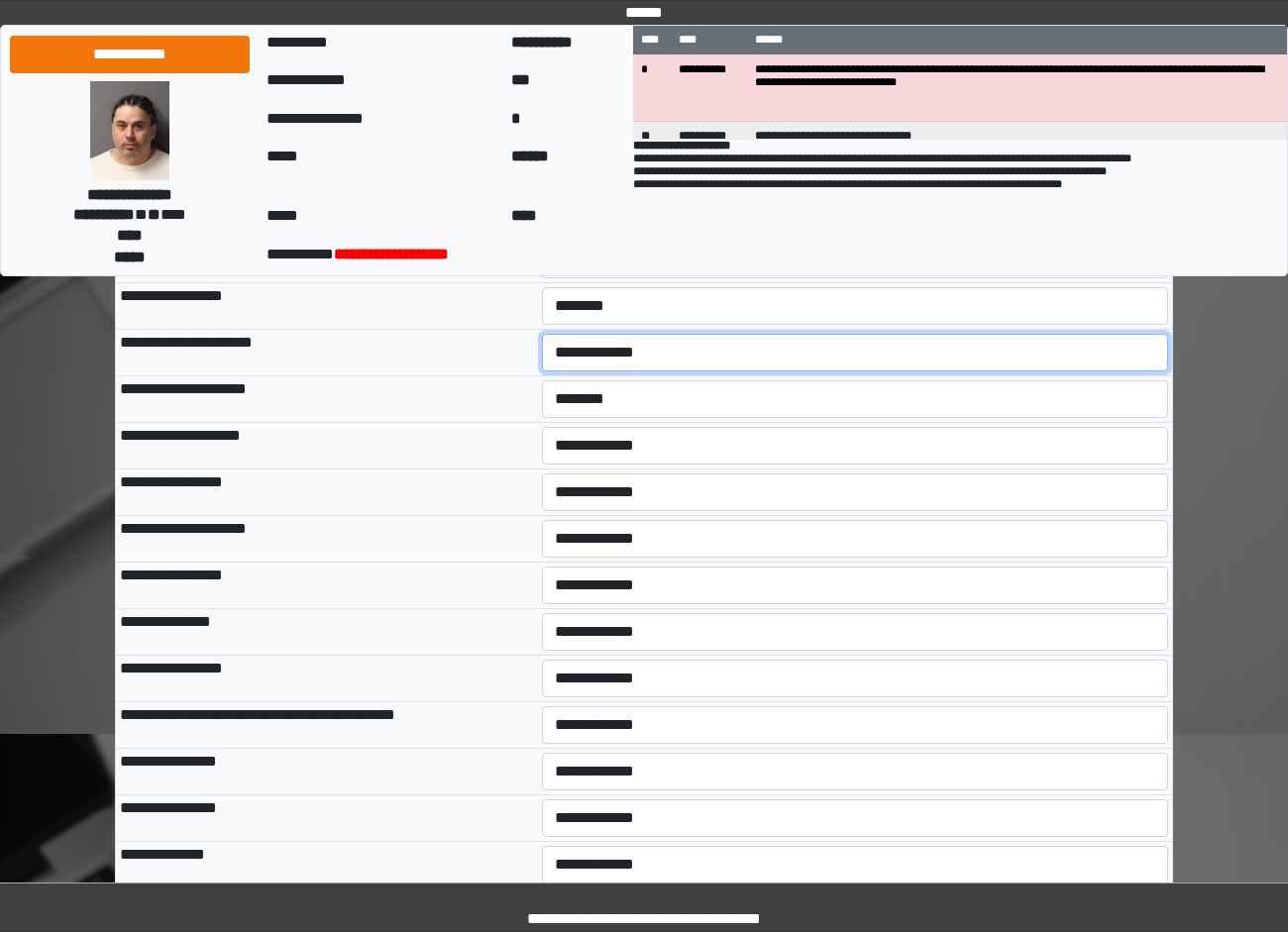 select on "*" 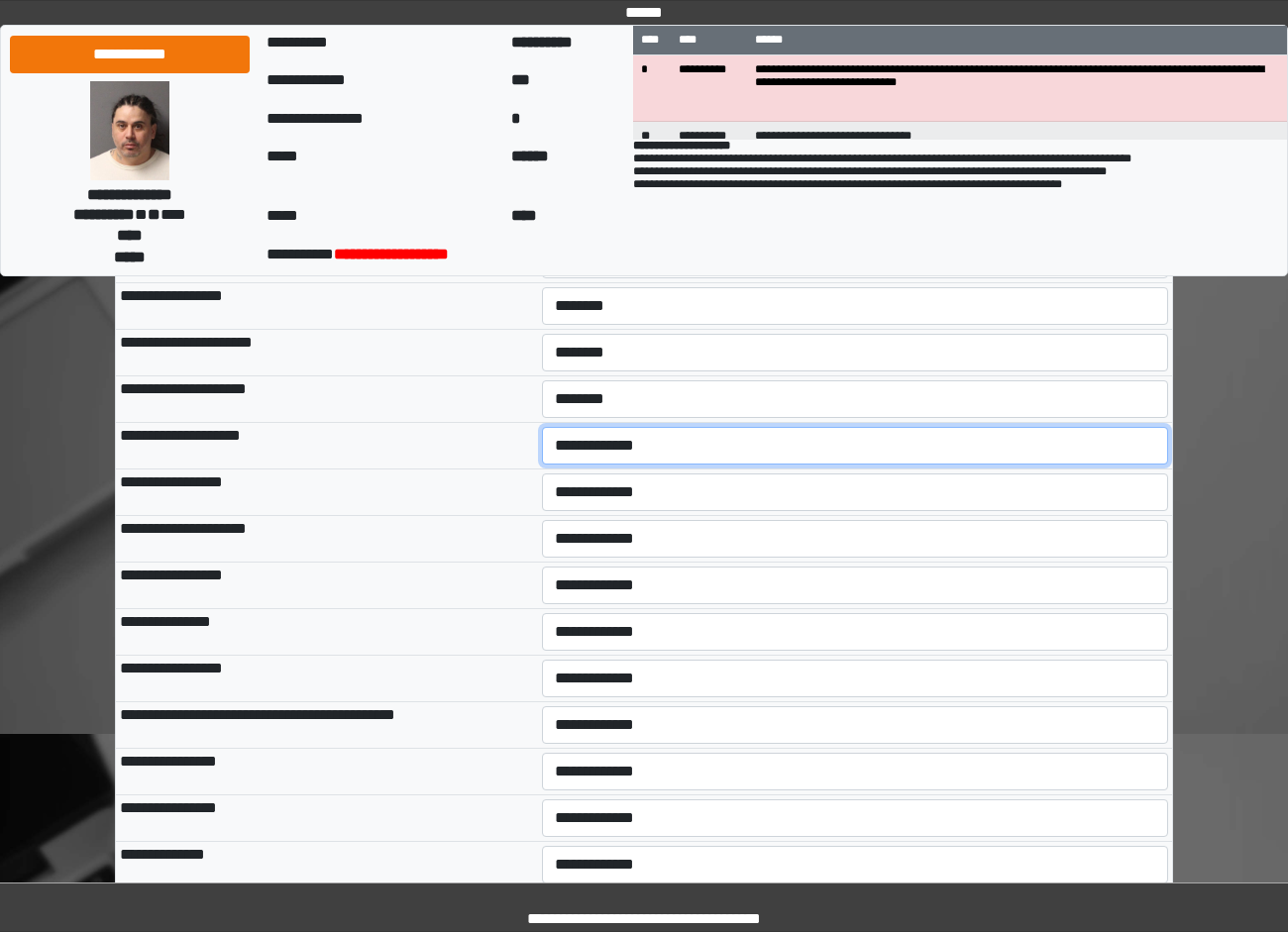 select on "*" 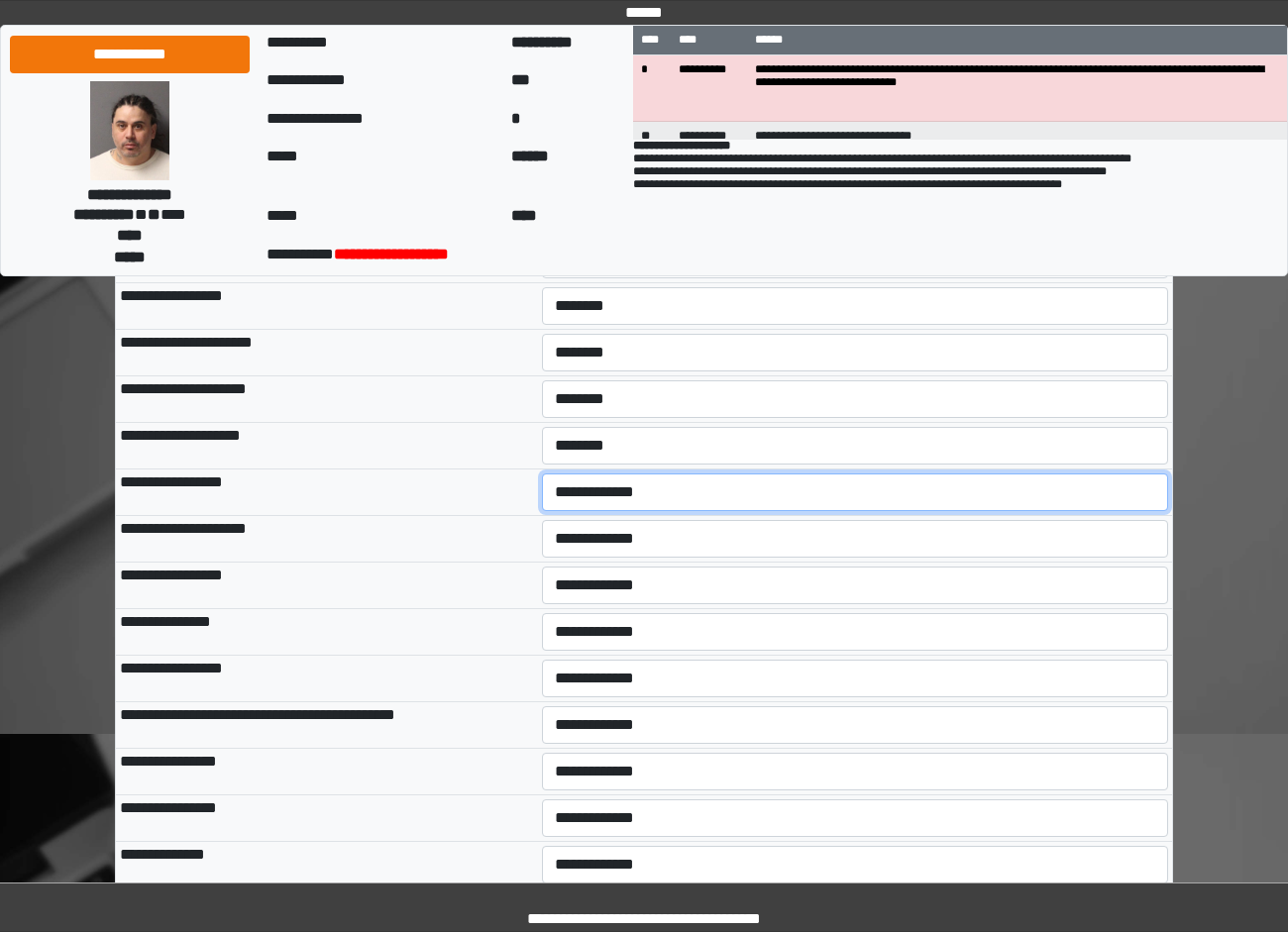 select on "*" 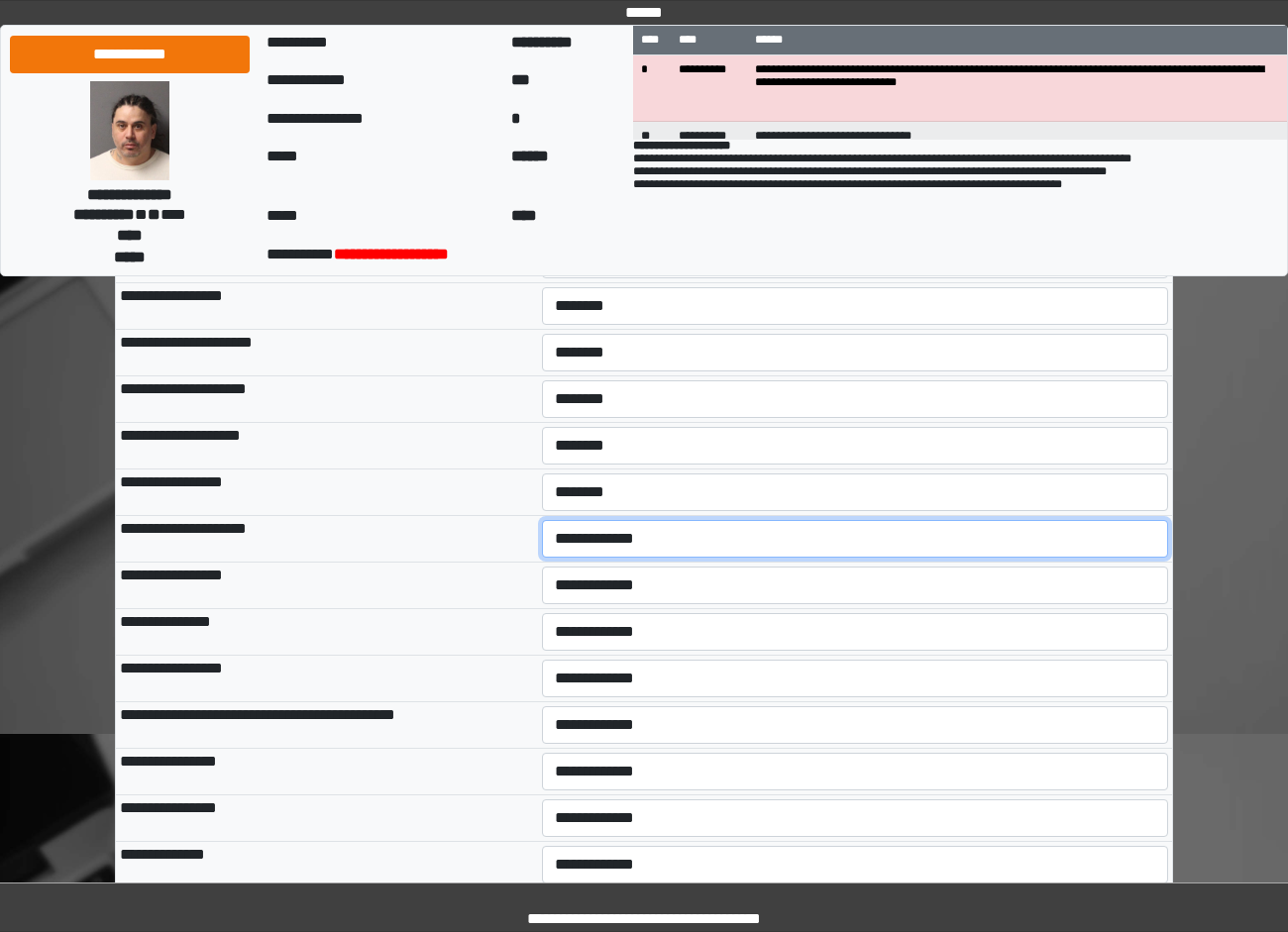 select on "*" 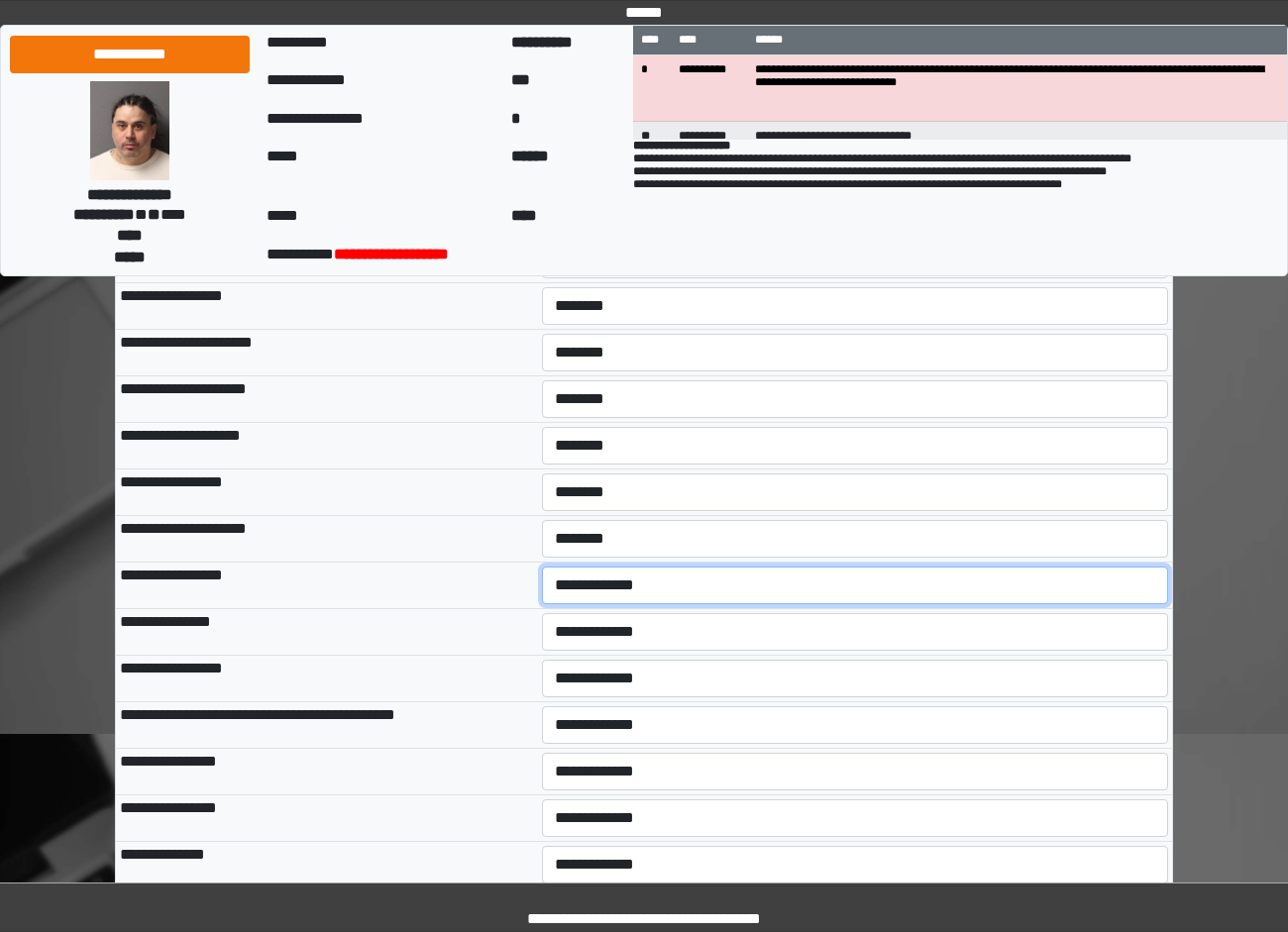 select on "*" 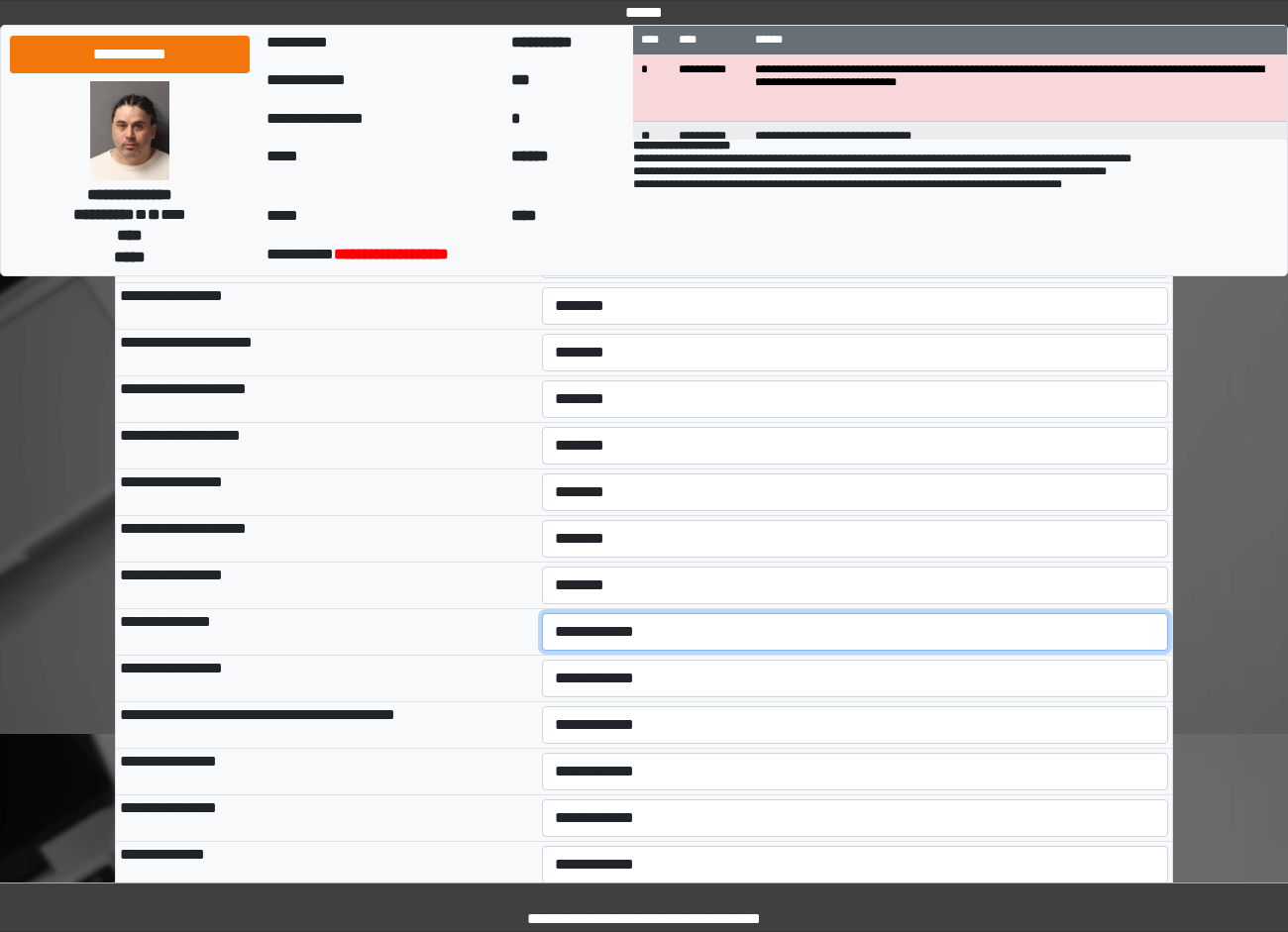 select on "*" 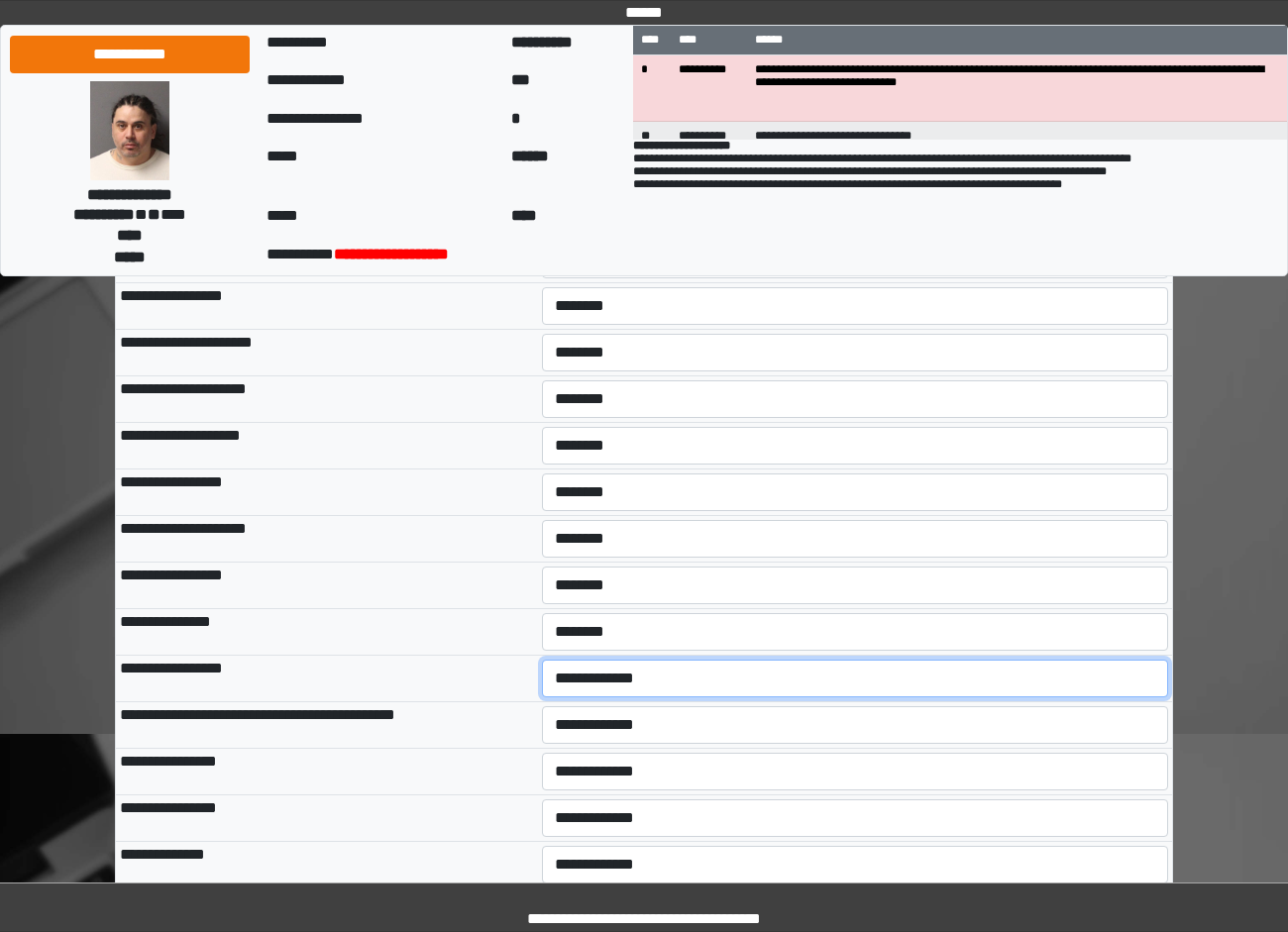 select on "*" 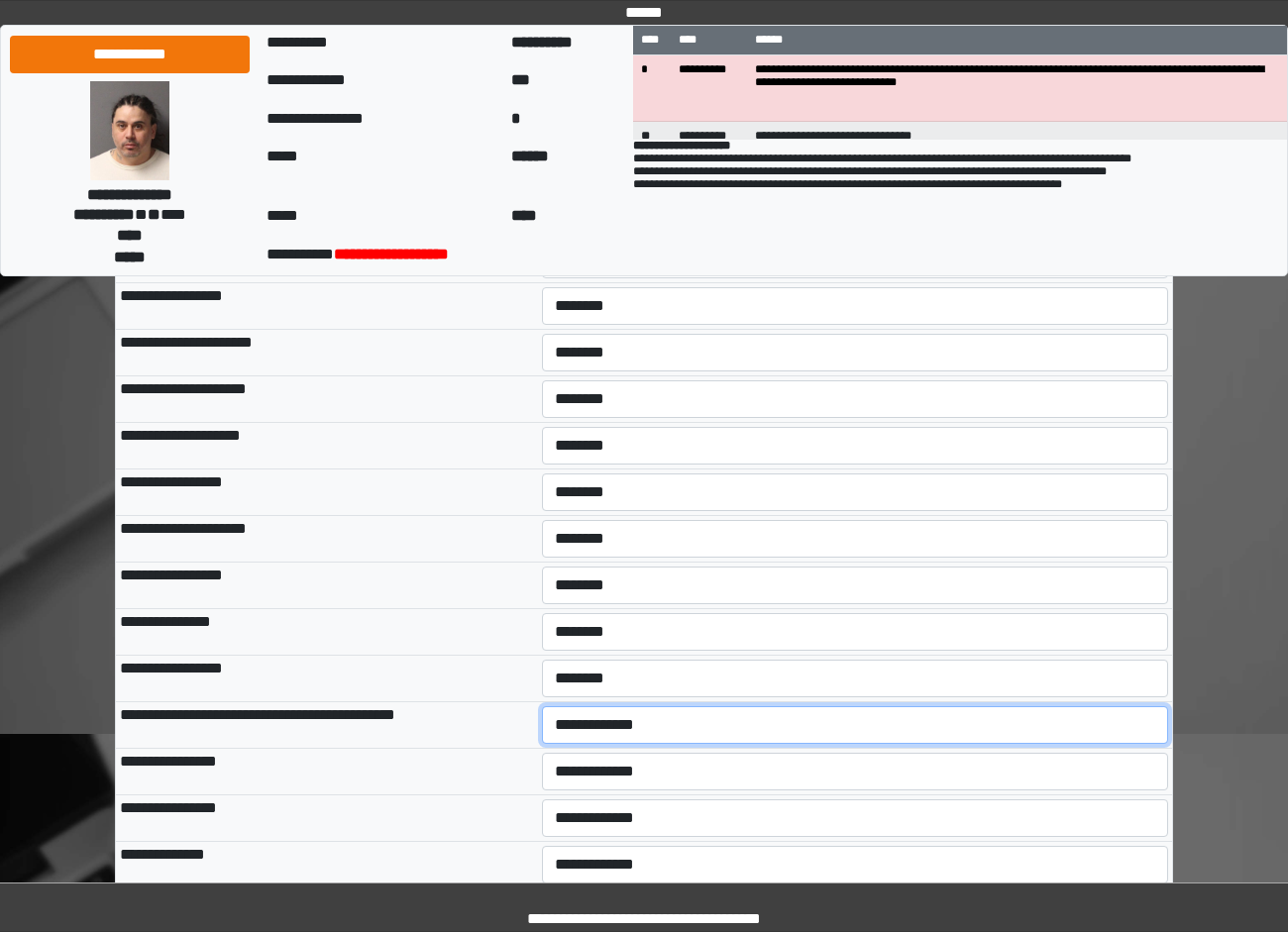 select on "*" 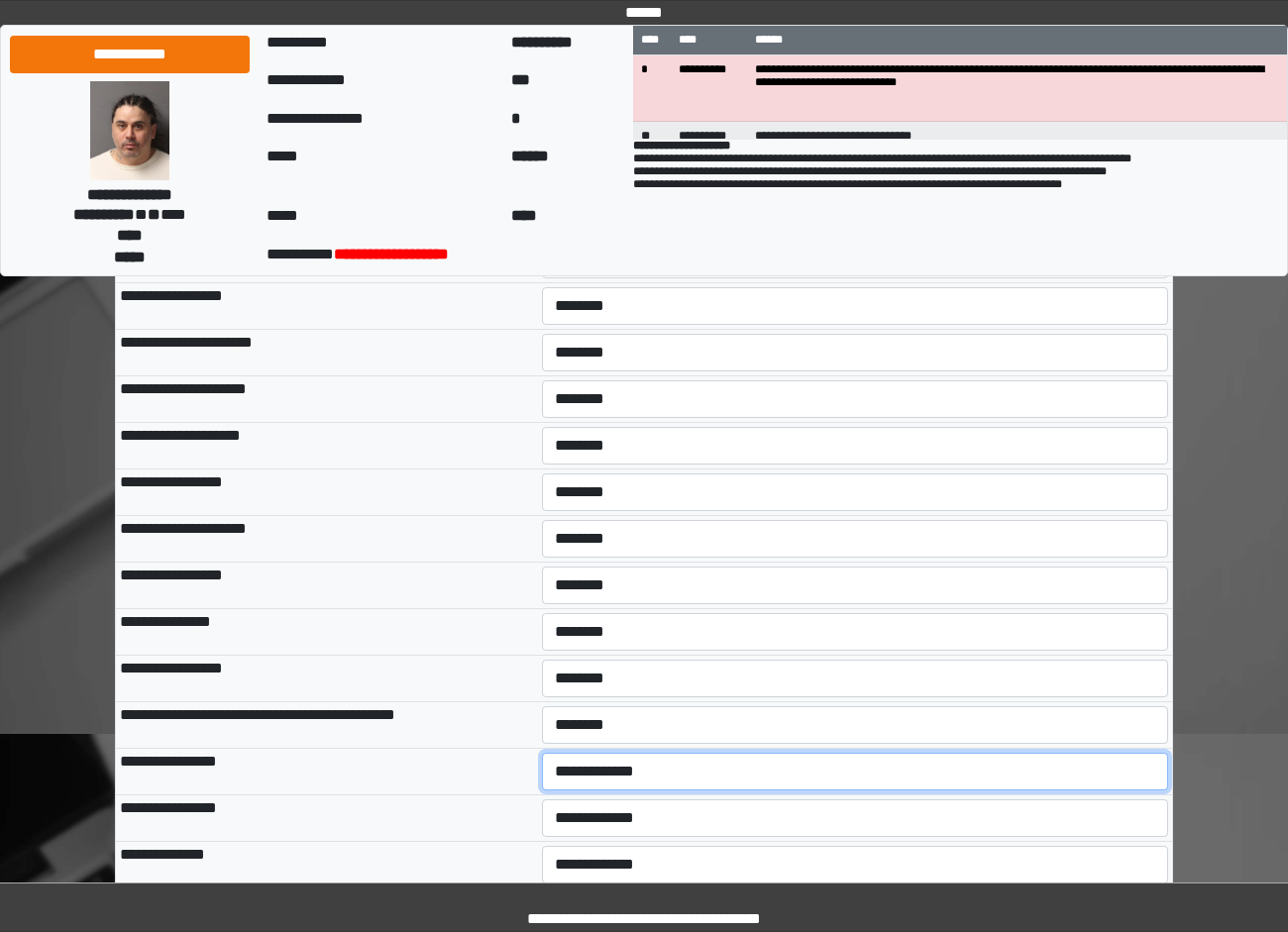 select on "*" 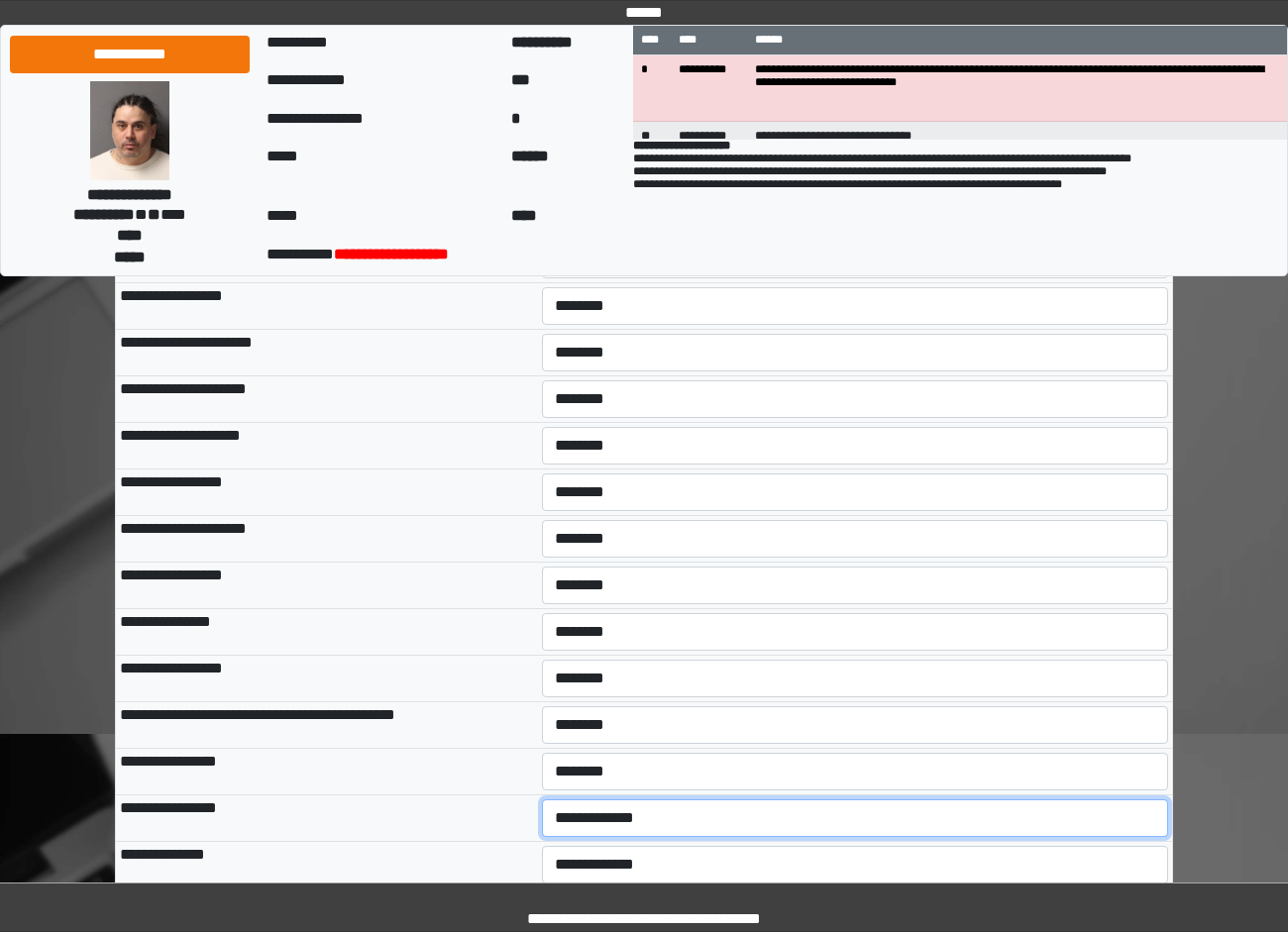 select on "*" 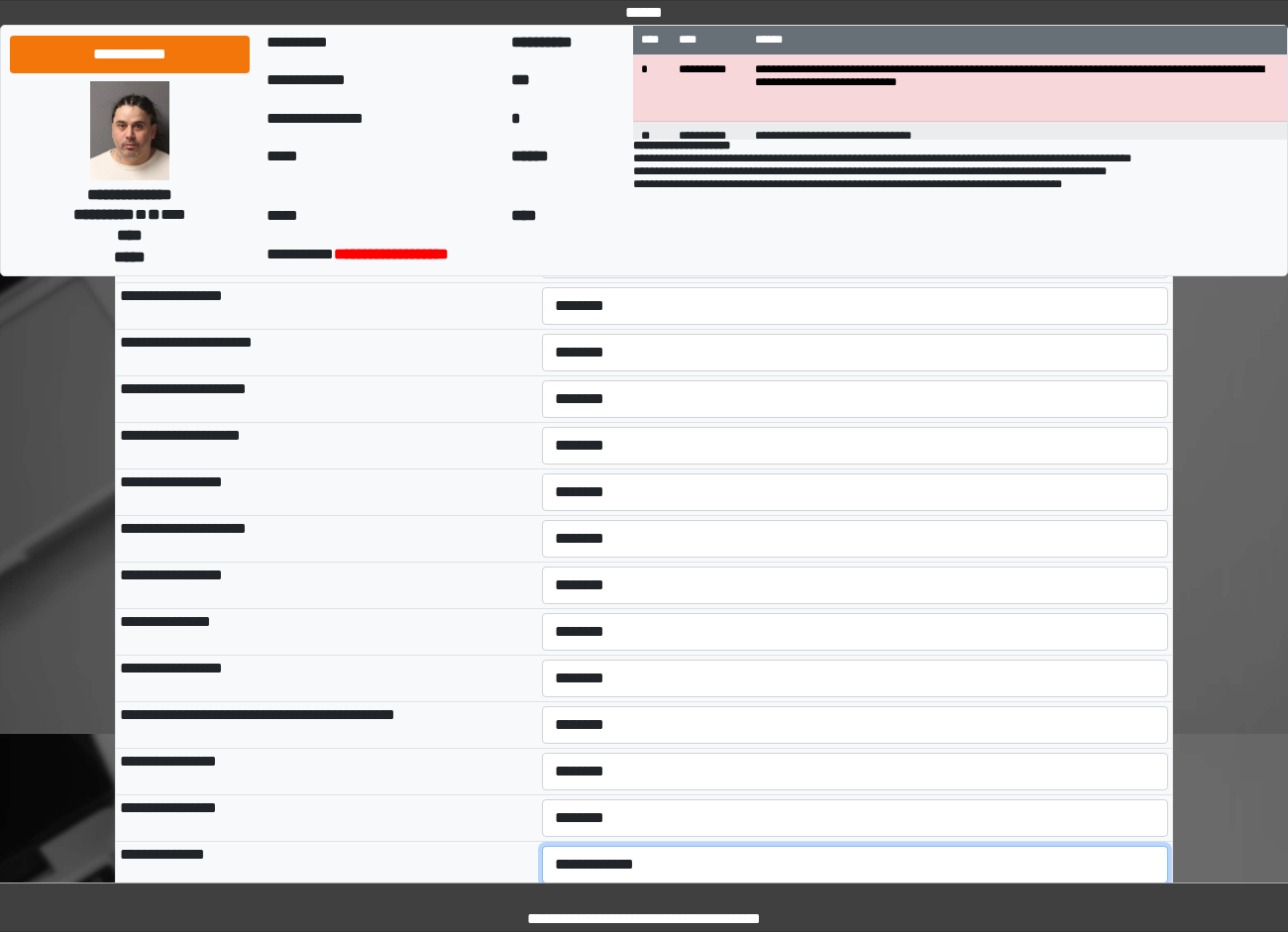 select on "*" 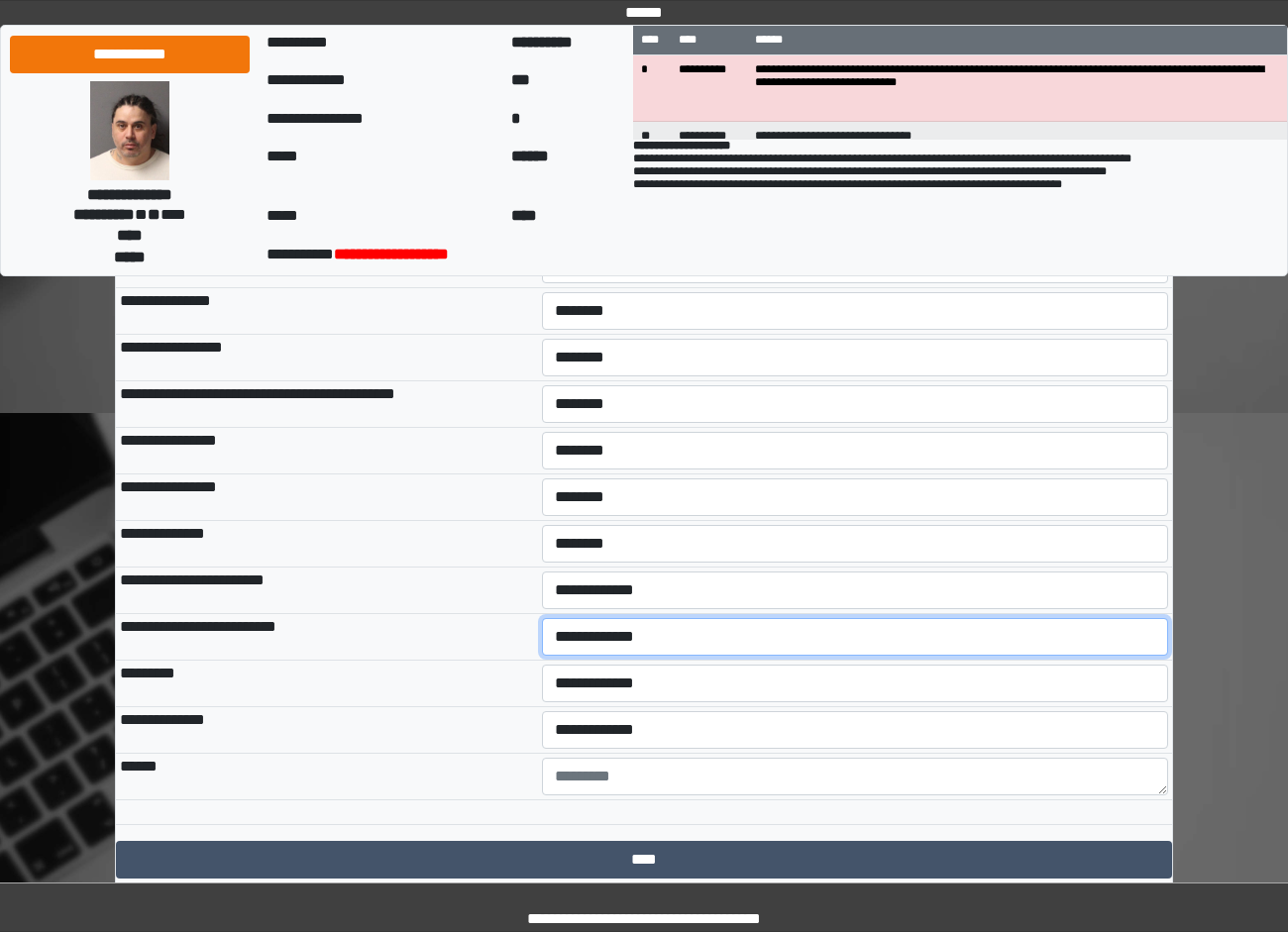 scroll, scrollTop: 593, scrollLeft: 0, axis: vertical 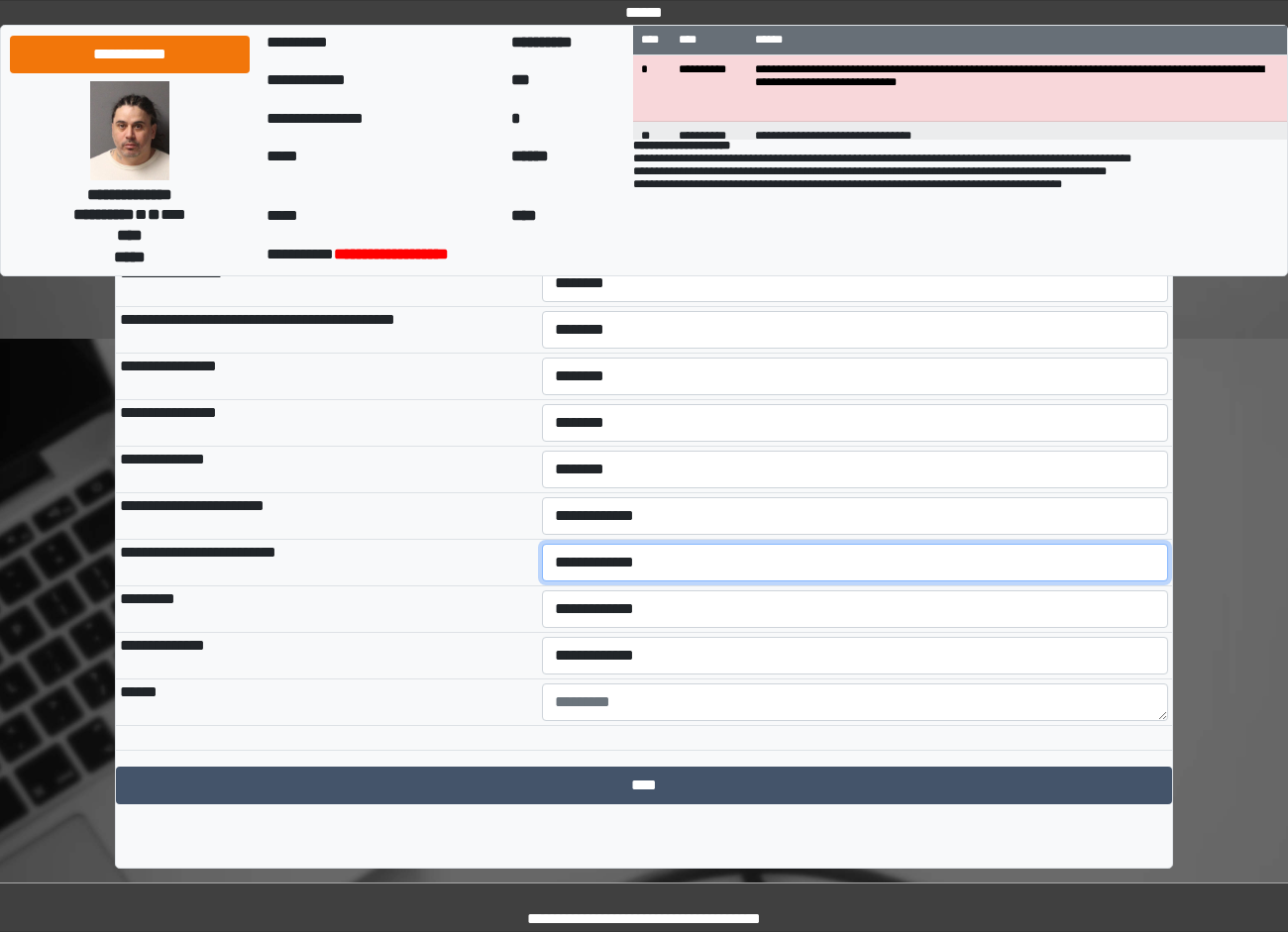 select on "*" 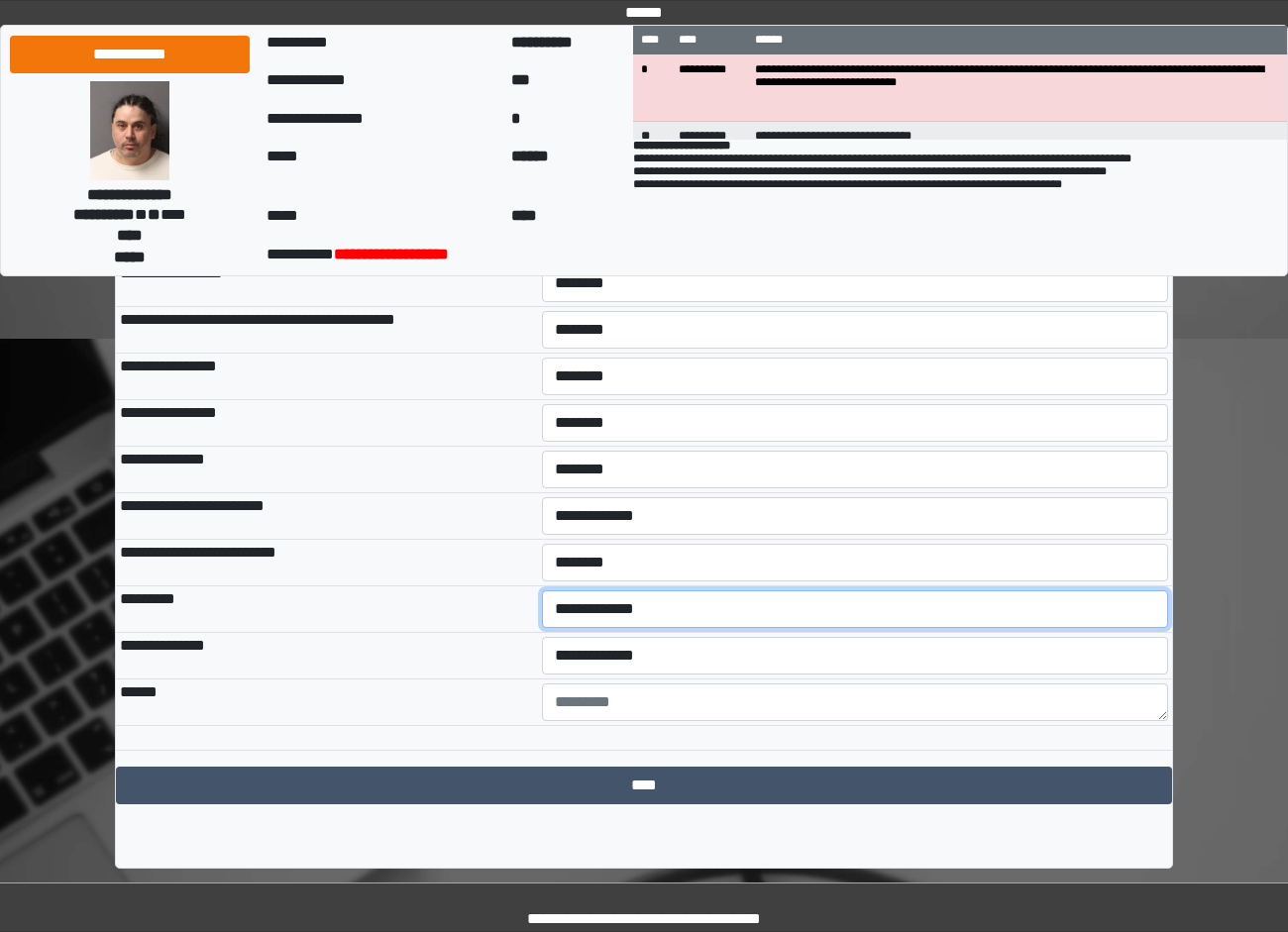 select on "*" 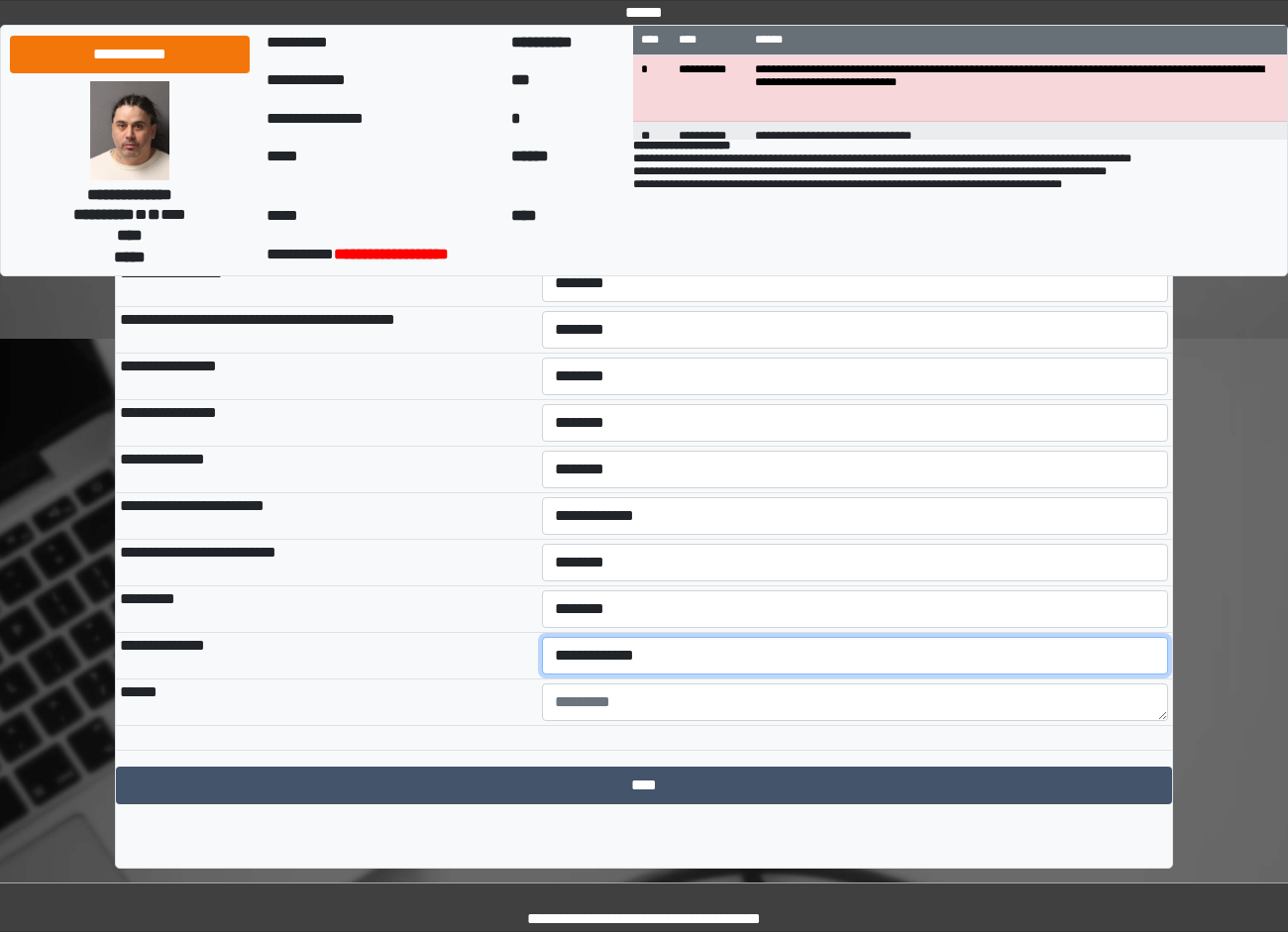 select on "*" 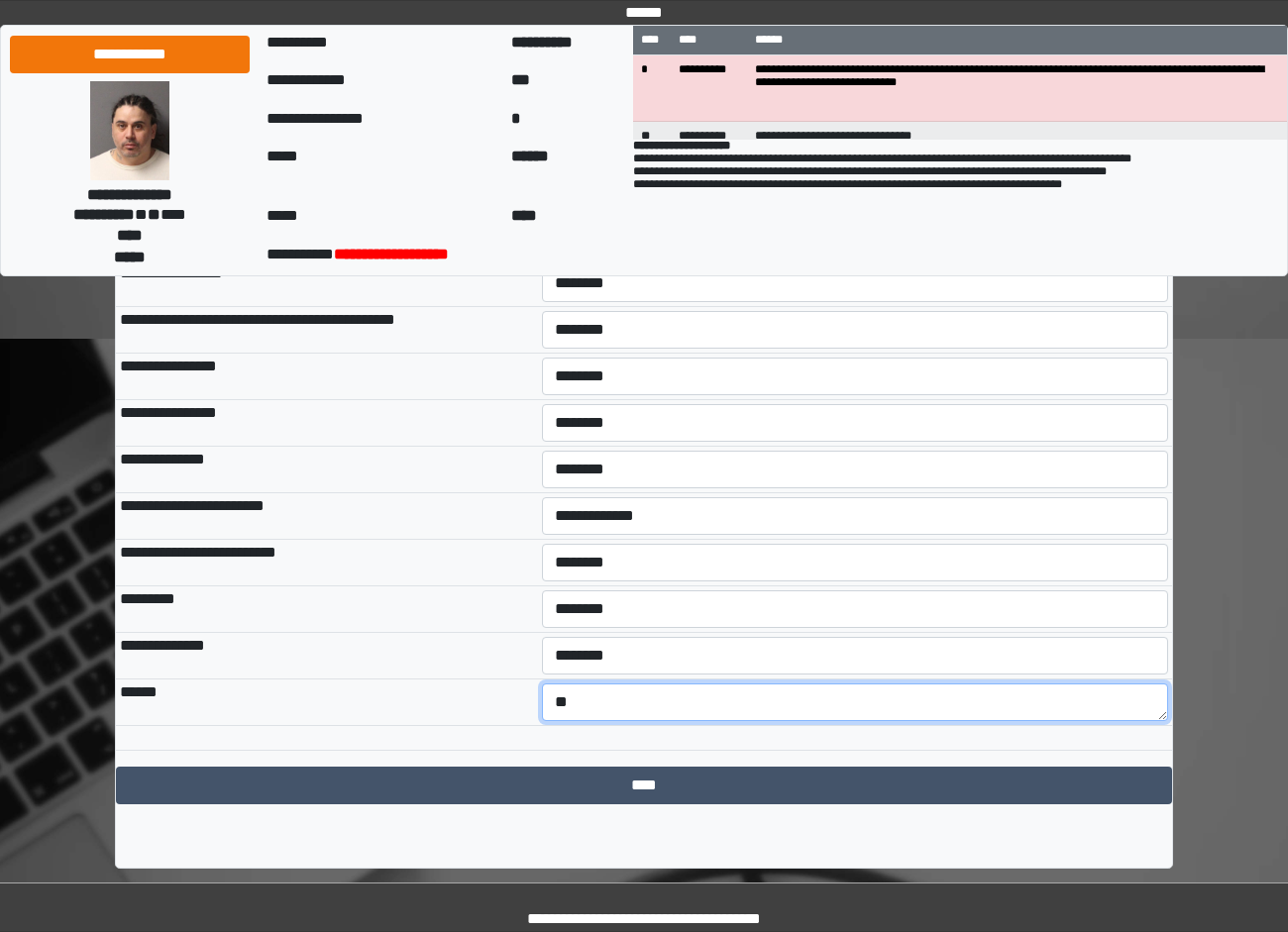 type on "*" 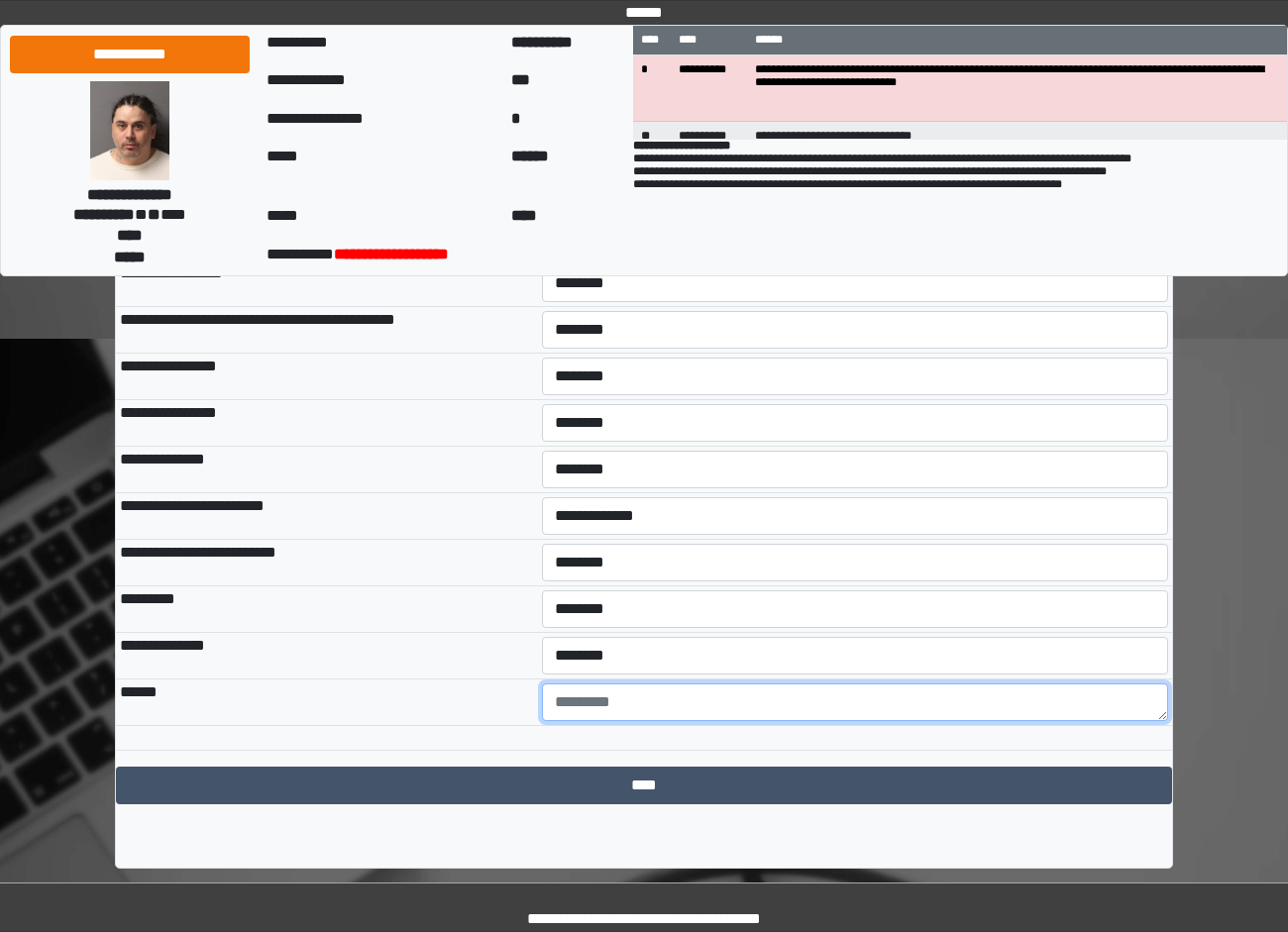 type on "*" 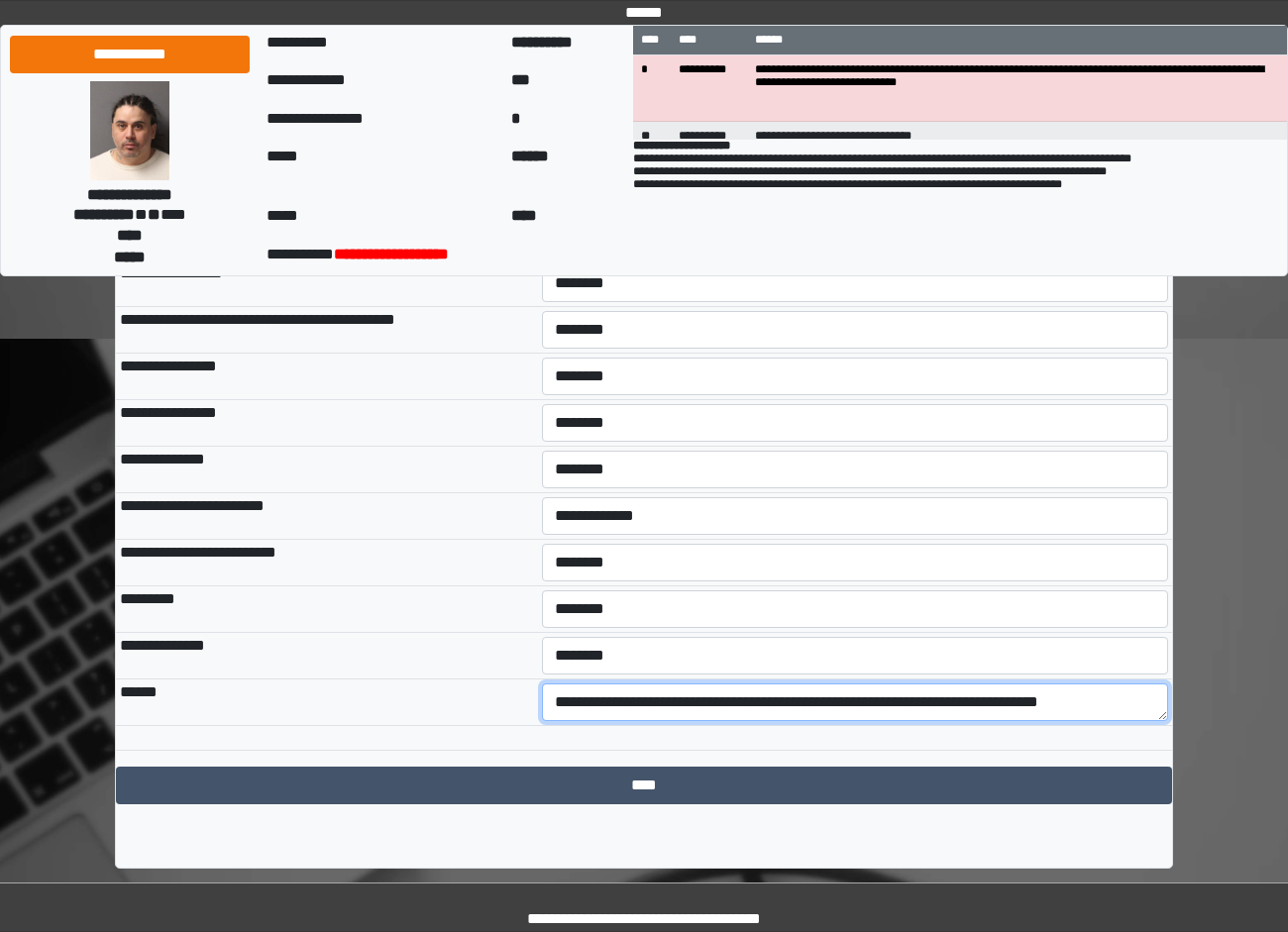 scroll, scrollTop: 17, scrollLeft: 0, axis: vertical 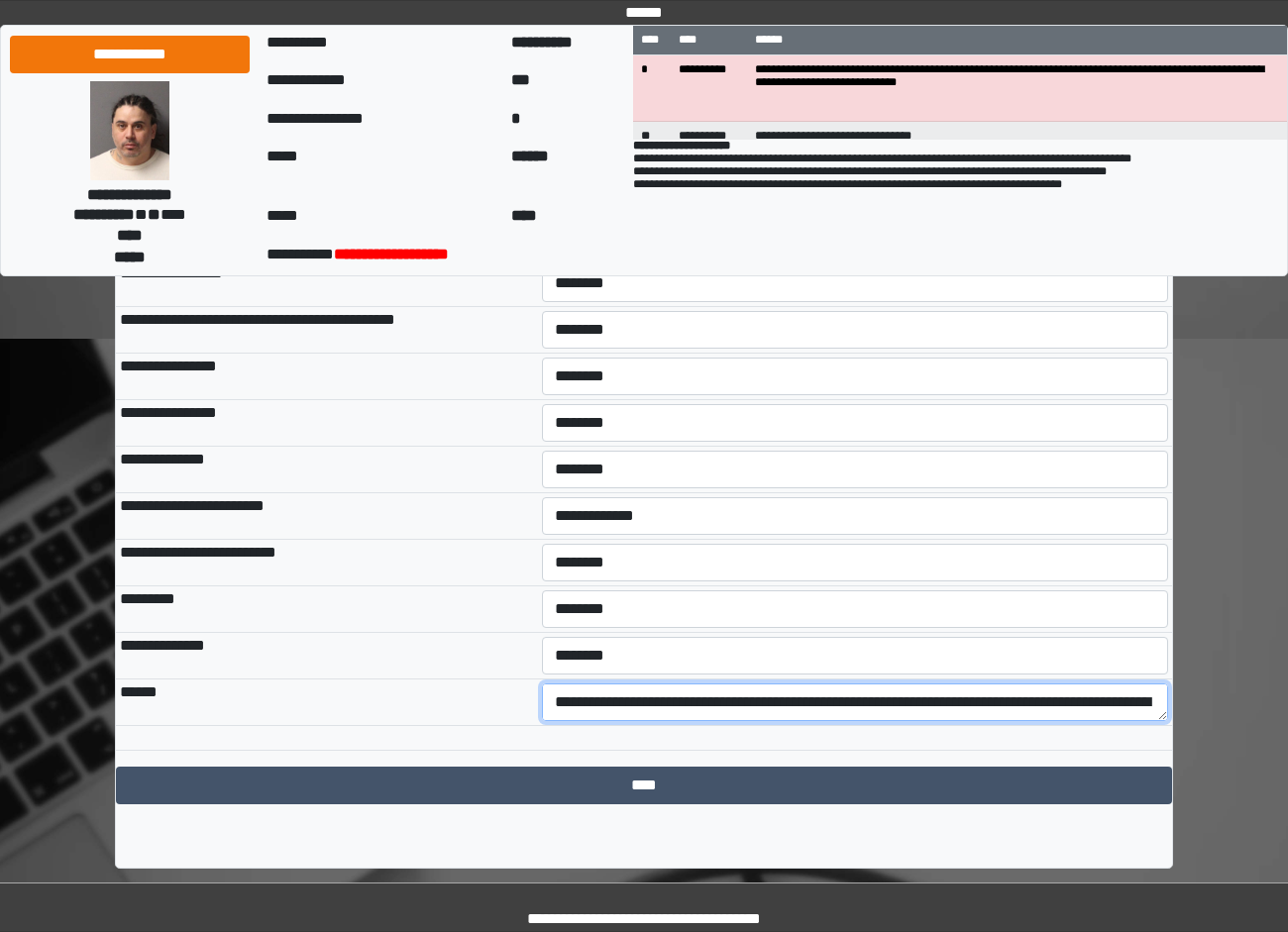 drag, startPoint x: 1009, startPoint y: 715, endPoint x: 484, endPoint y: 658, distance: 528.0852 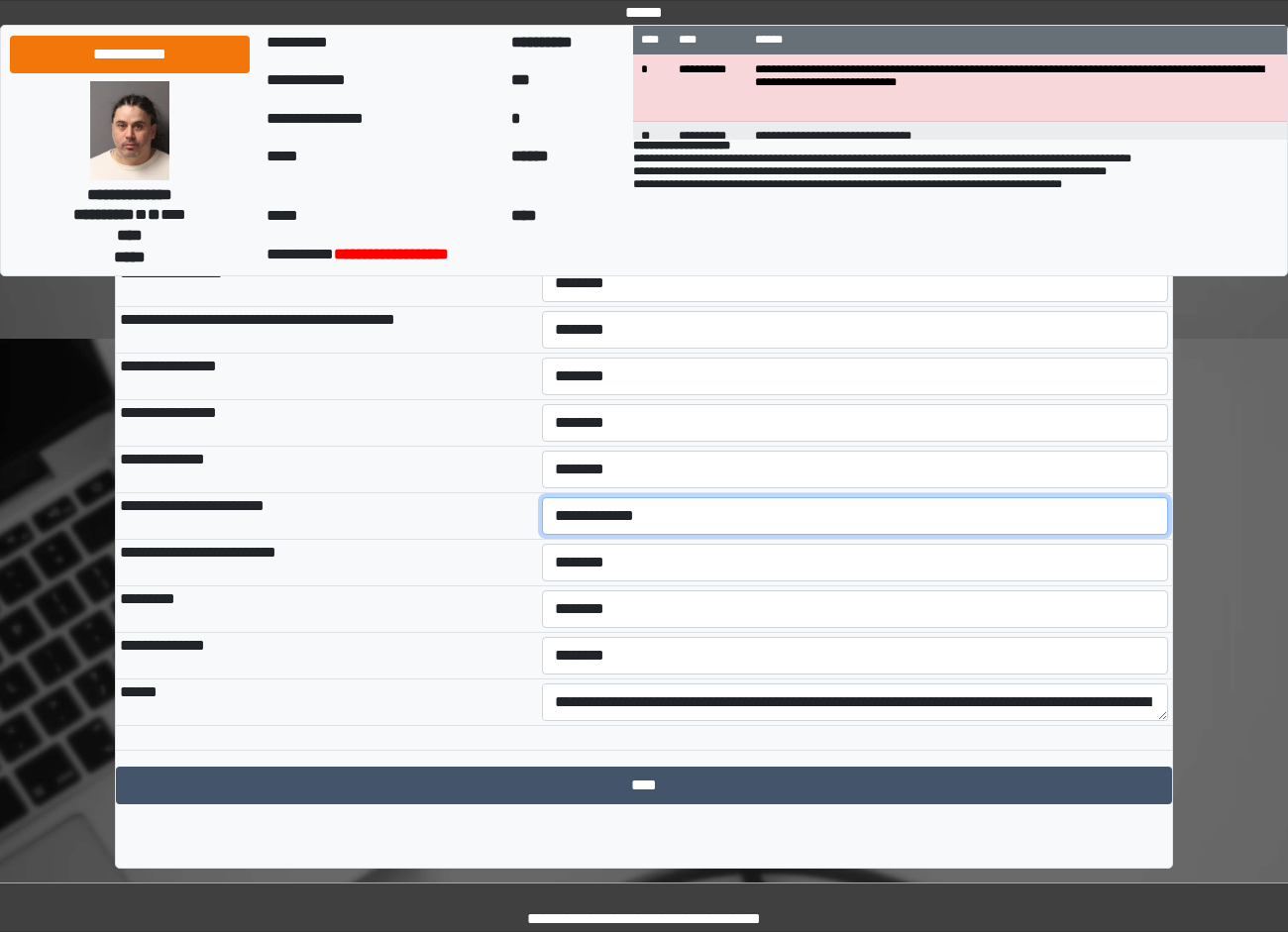 drag, startPoint x: 677, startPoint y: 513, endPoint x: 655, endPoint y: 534, distance: 30.413813 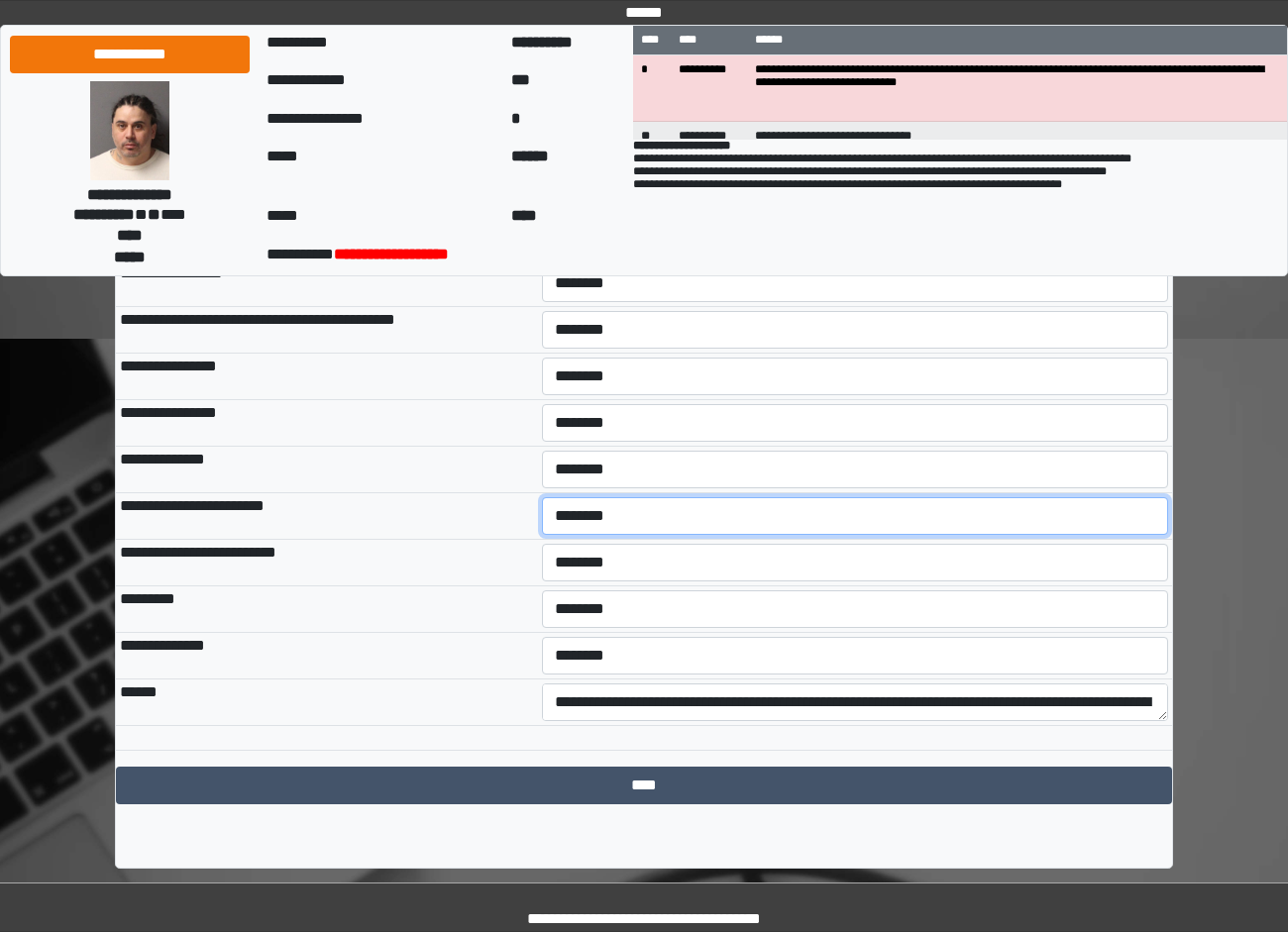 click on "**********" at bounding box center (855, 516) 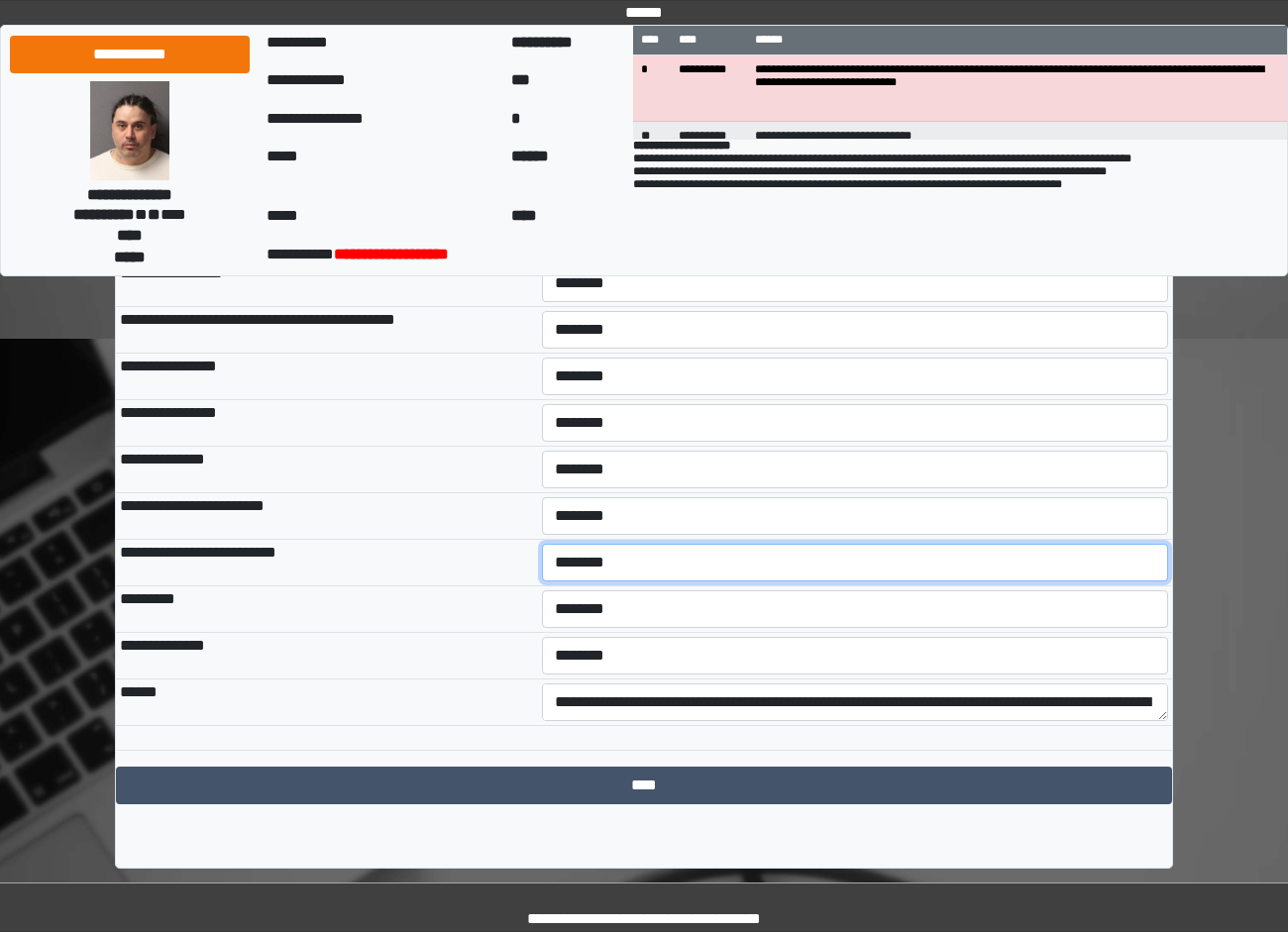 select on "*" 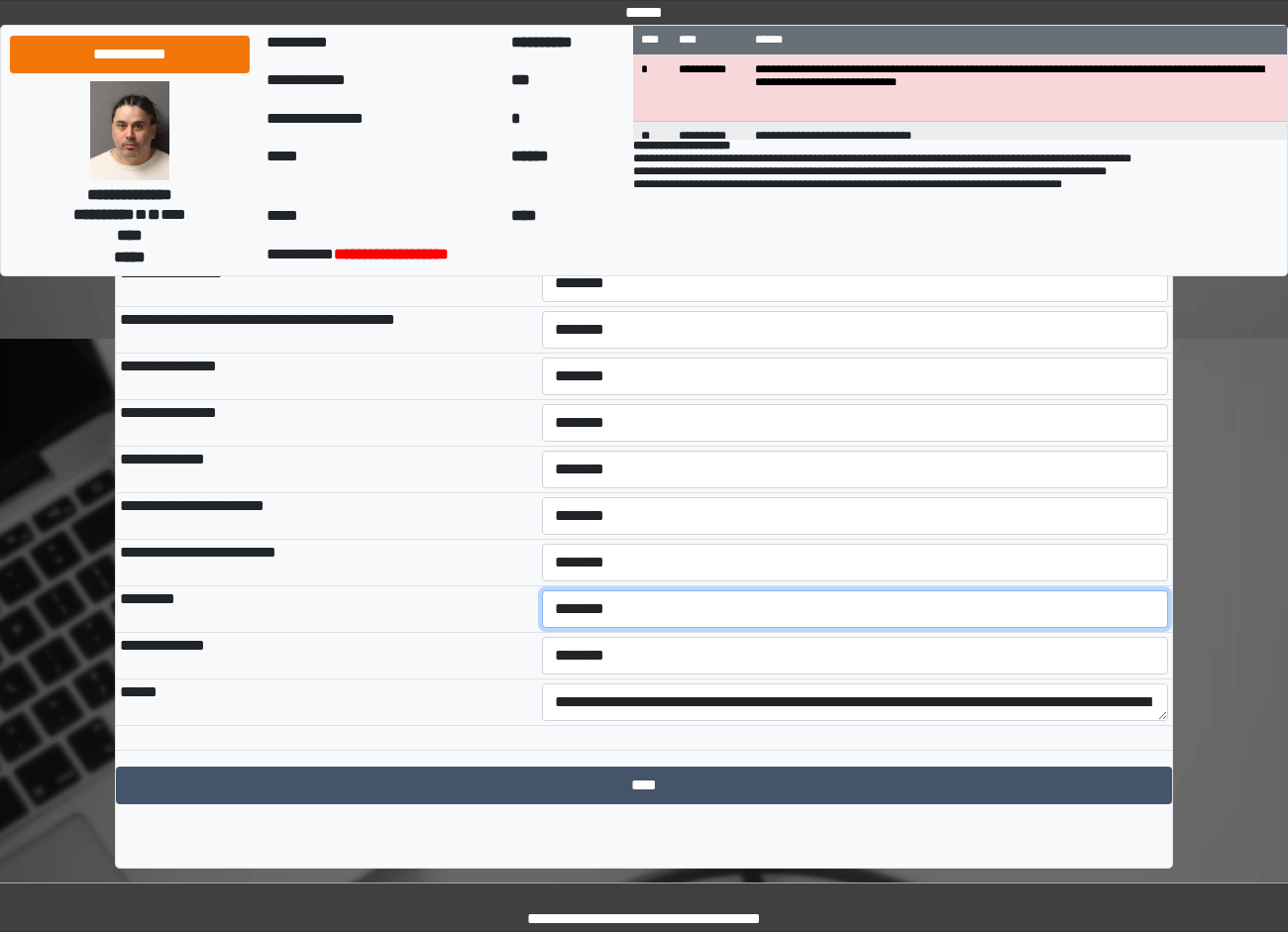 select on "*" 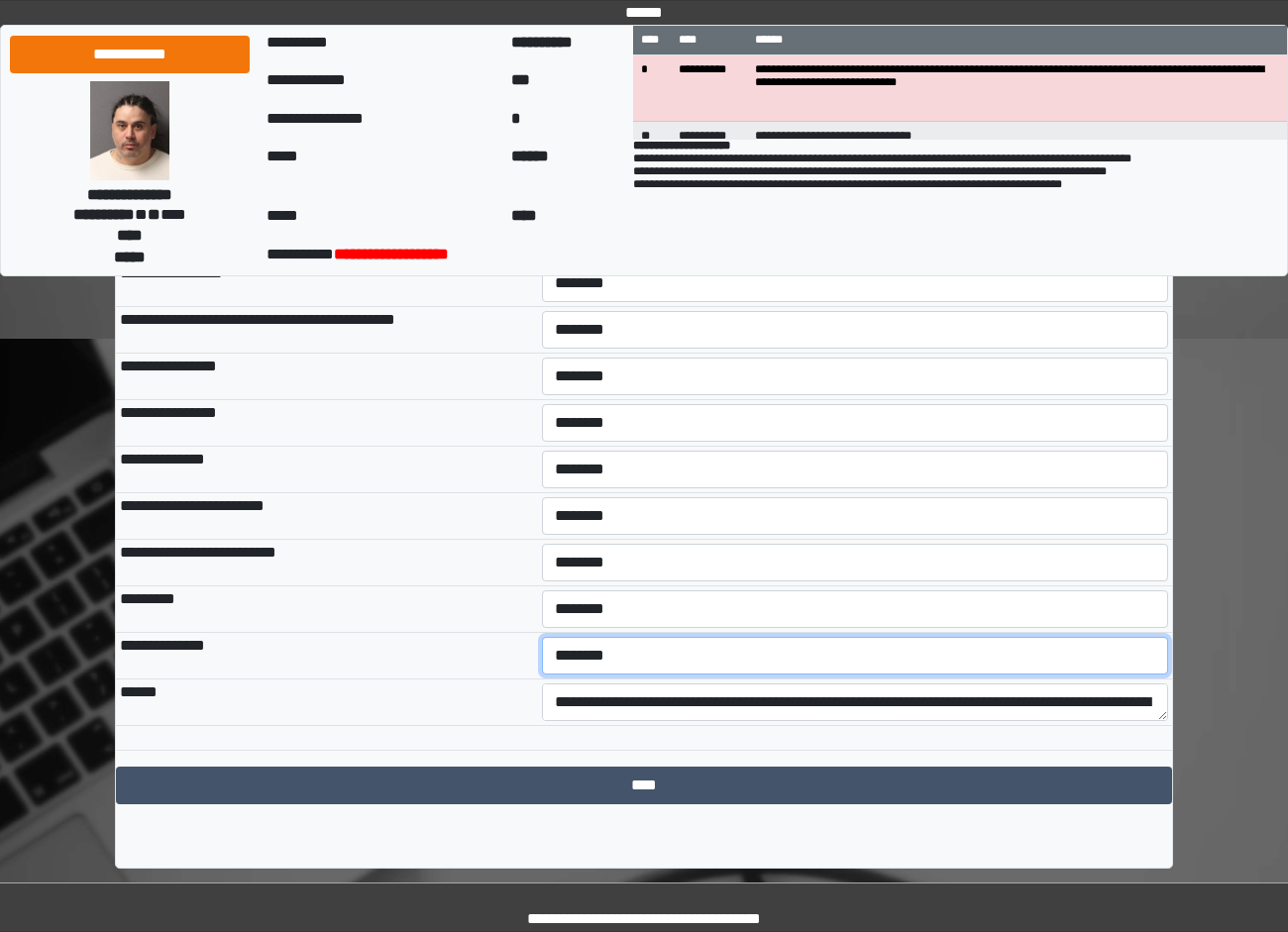 select on "*" 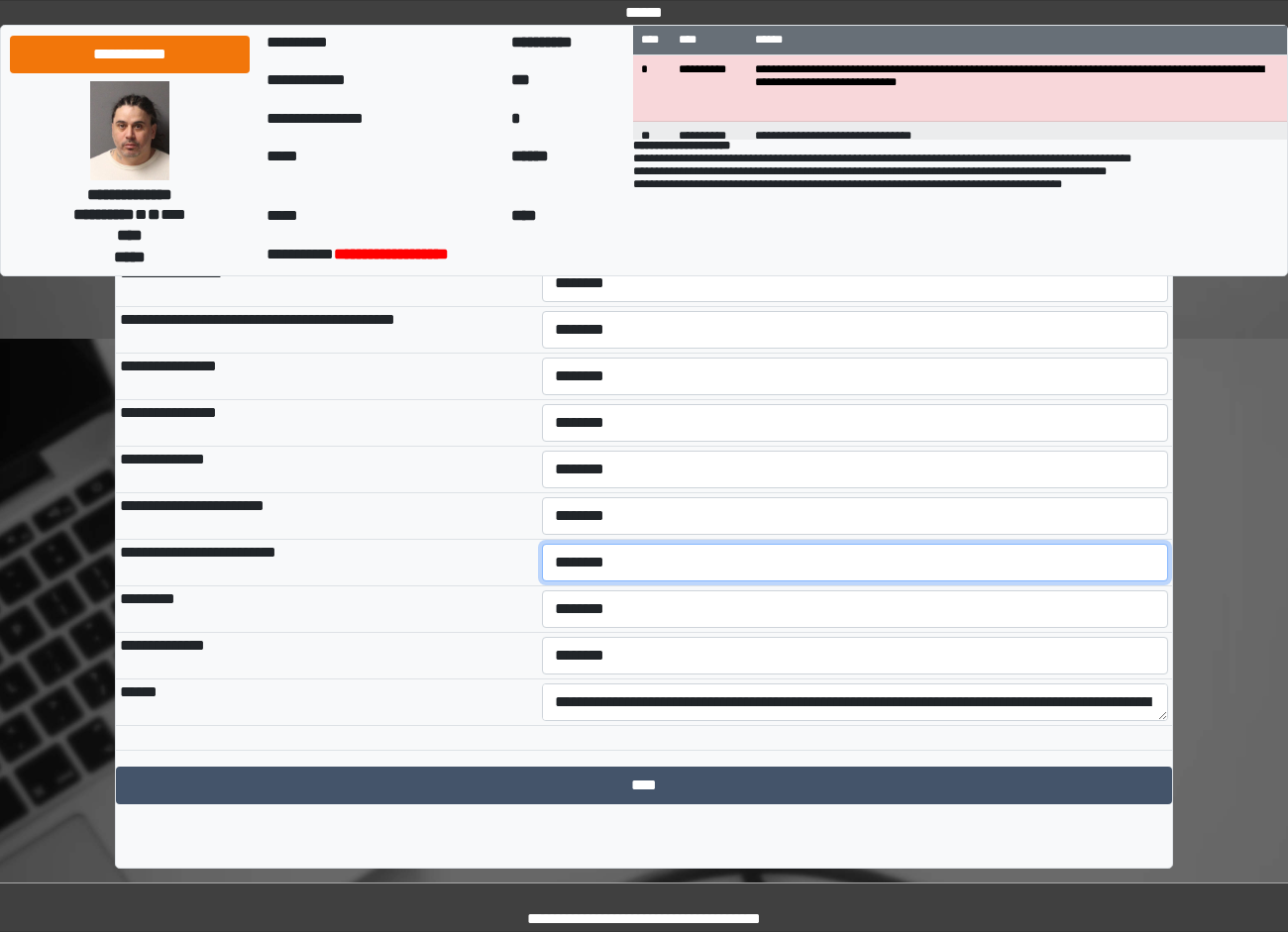 select on "*" 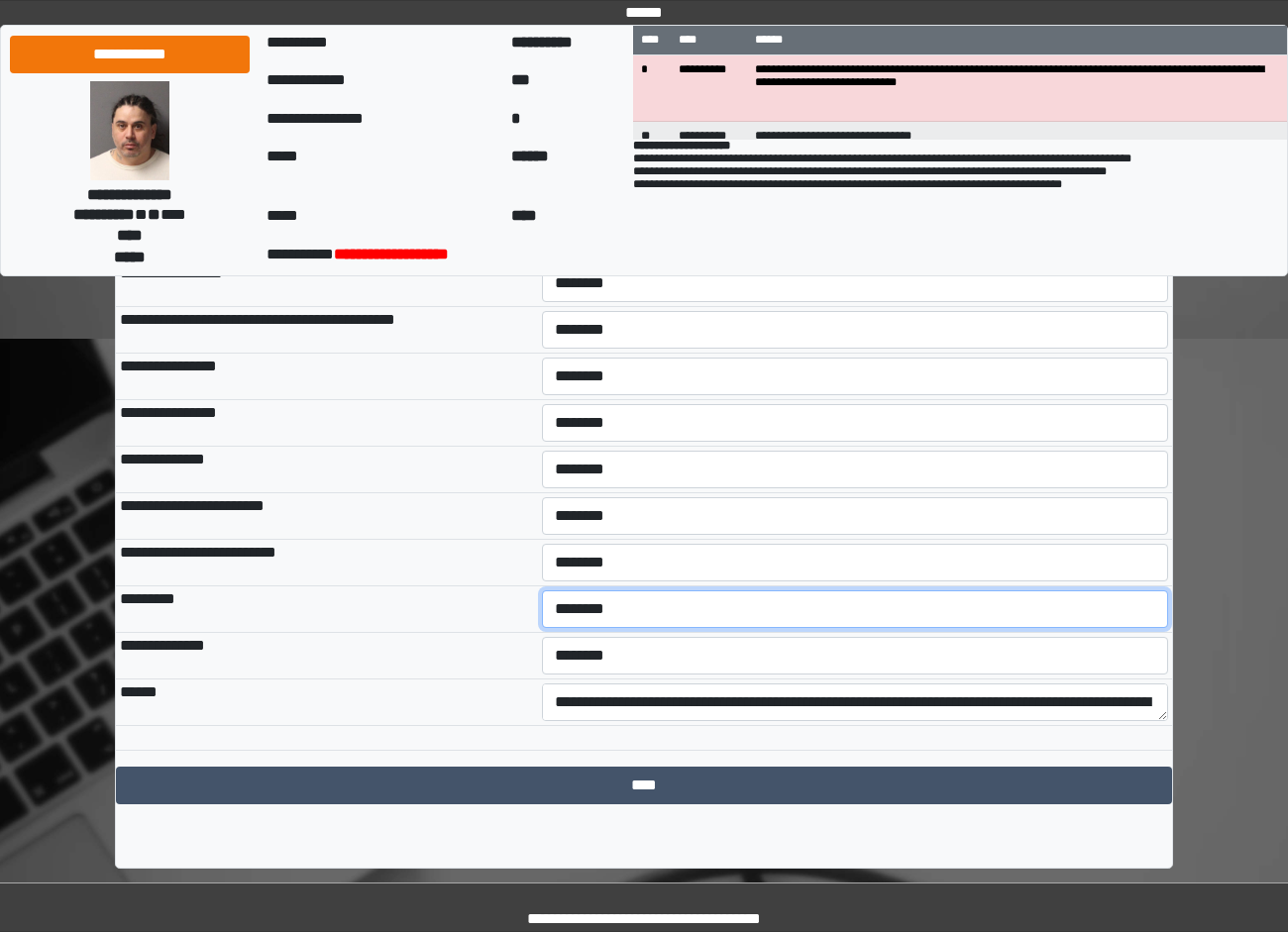 select on "*" 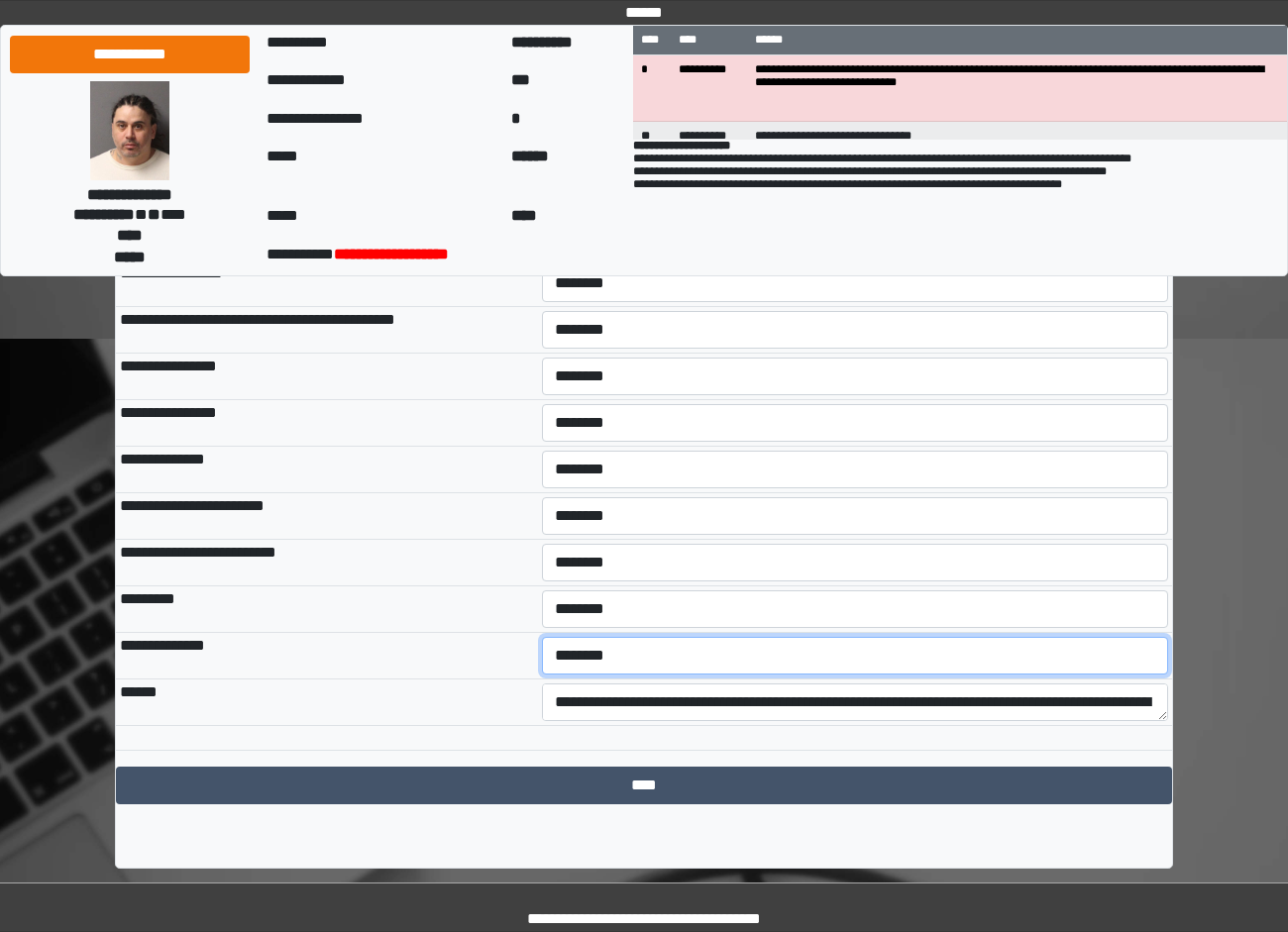 select on "*" 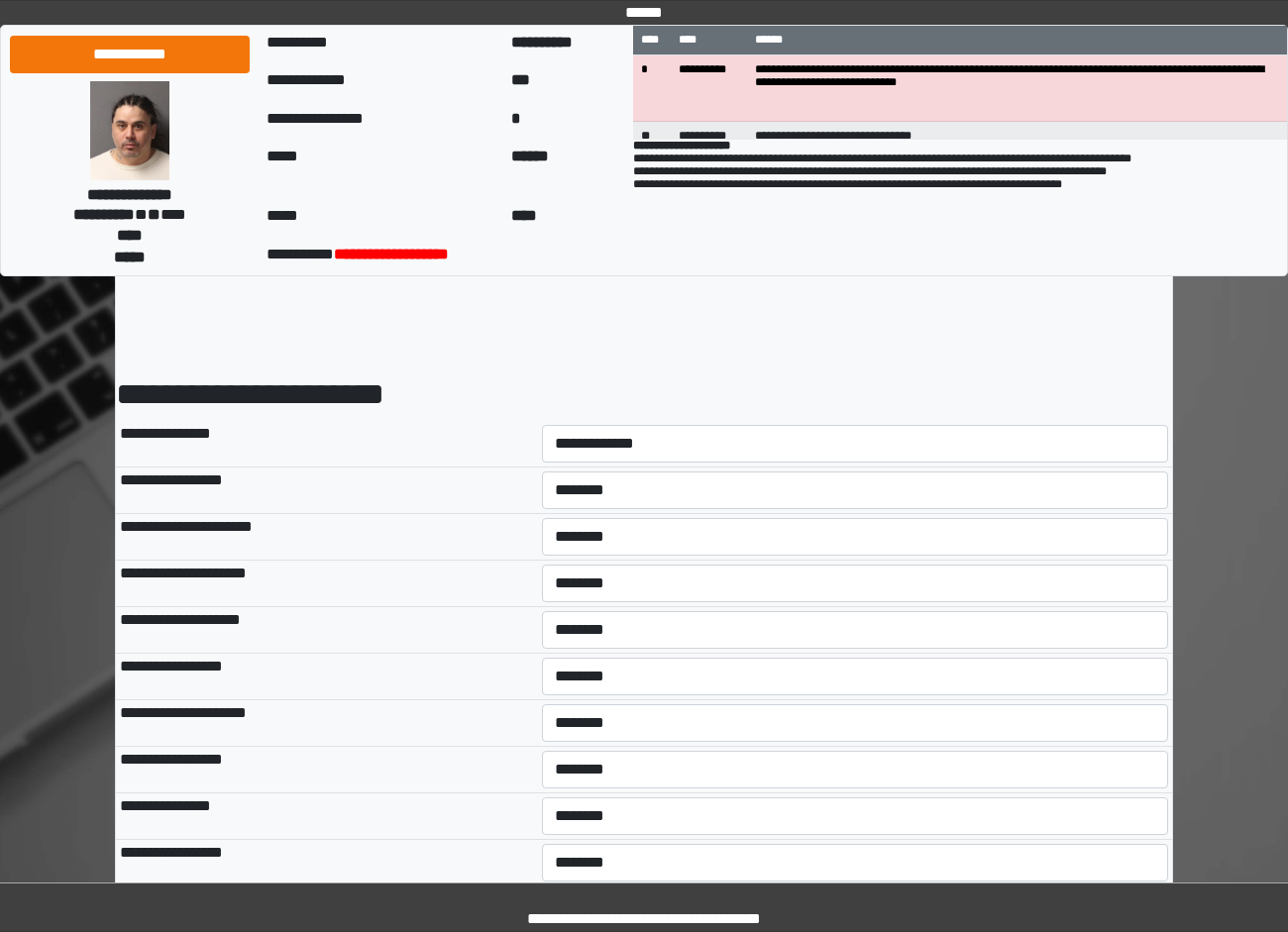 scroll, scrollTop: 0, scrollLeft: 0, axis: both 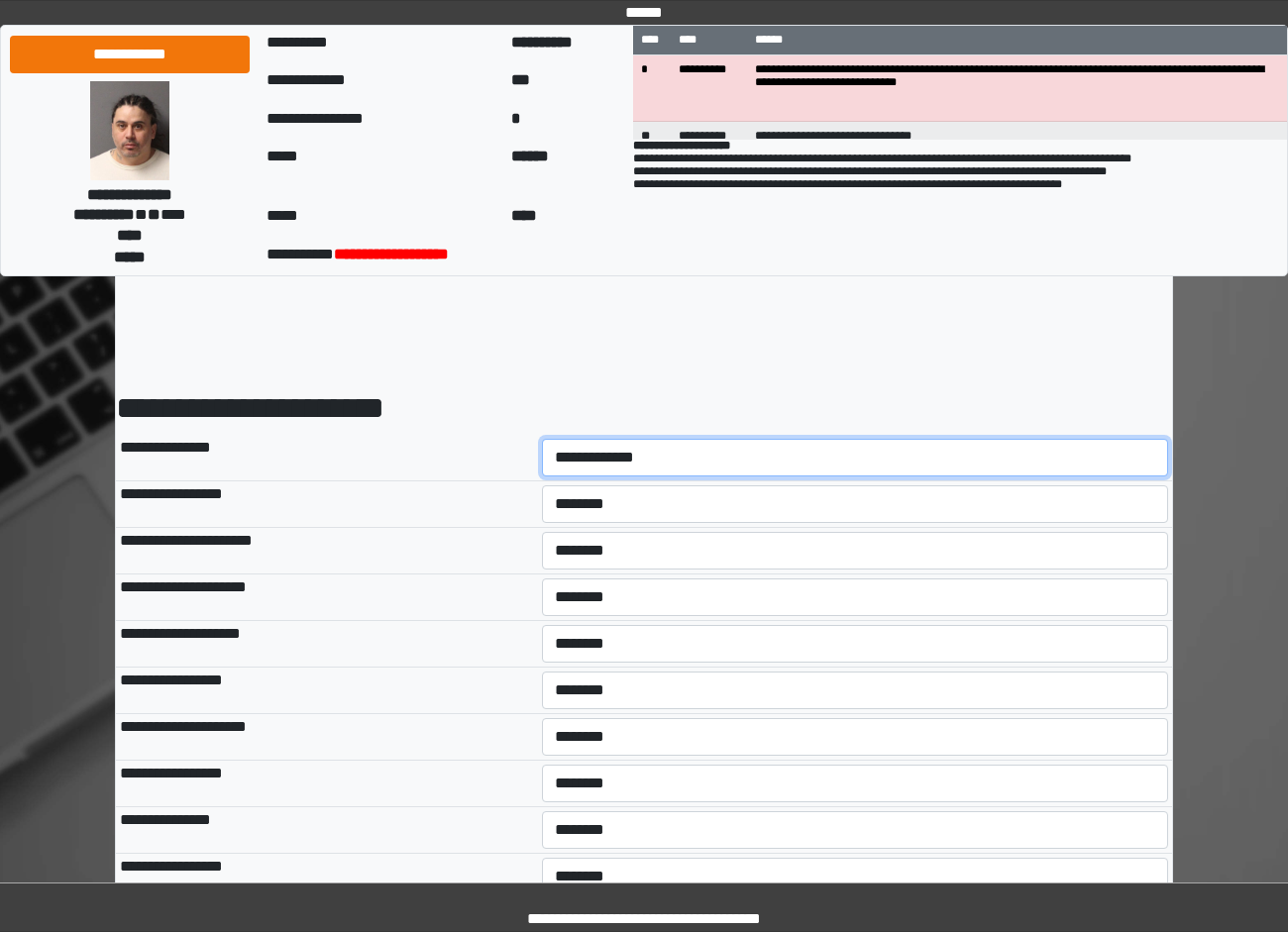click on "**********" at bounding box center (855, 458) 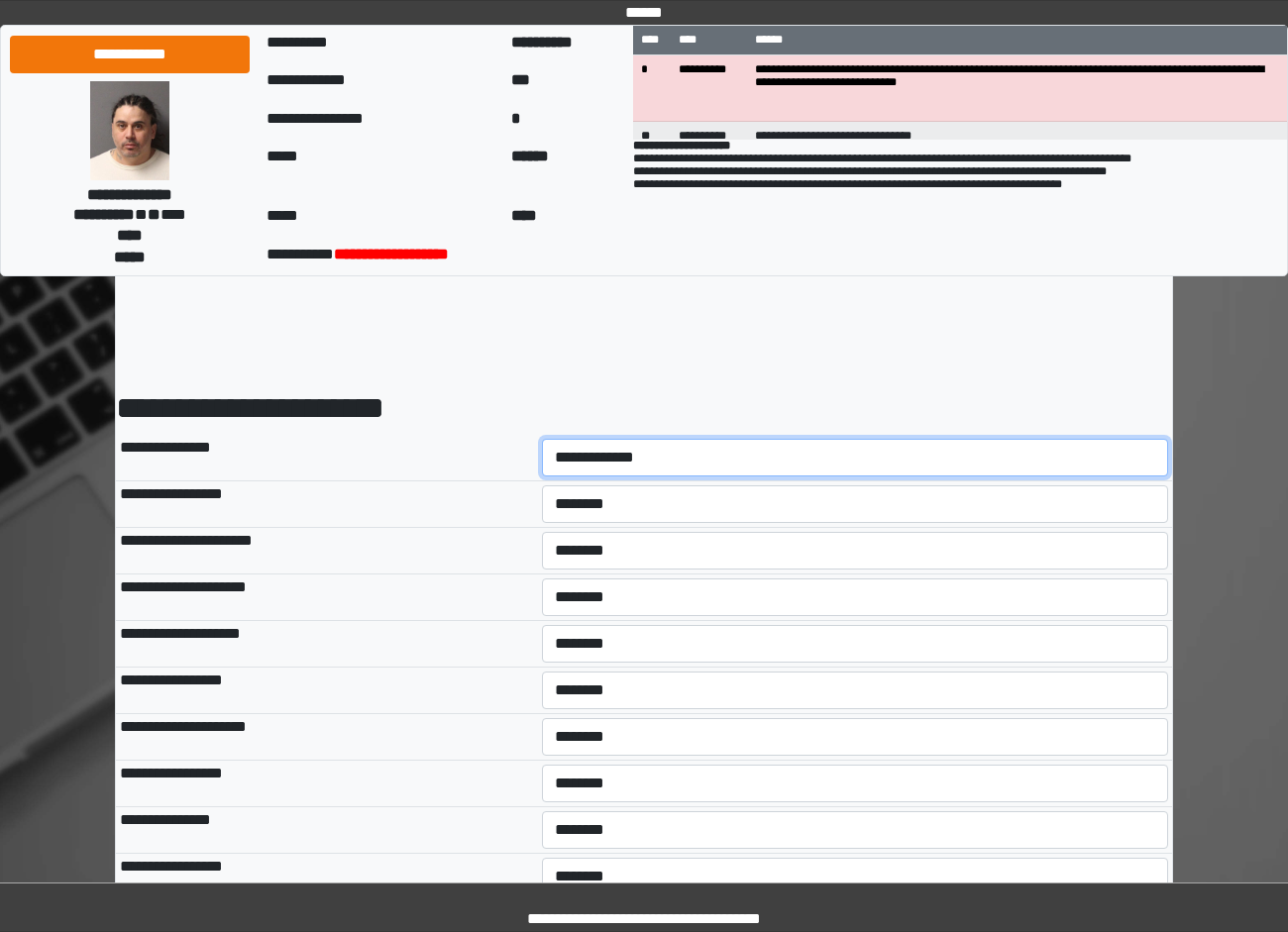 select on "*" 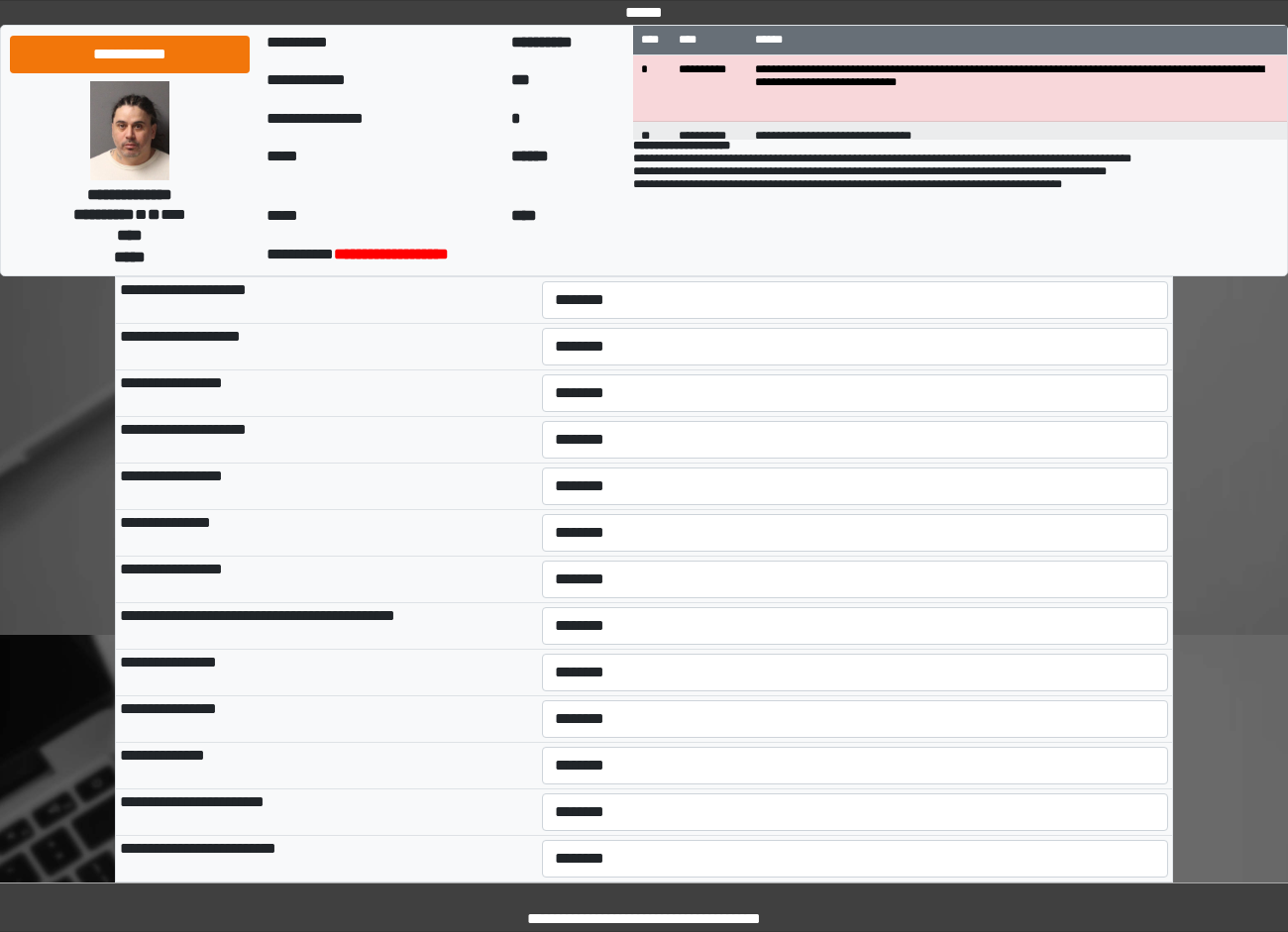 scroll, scrollTop: 593, scrollLeft: 0, axis: vertical 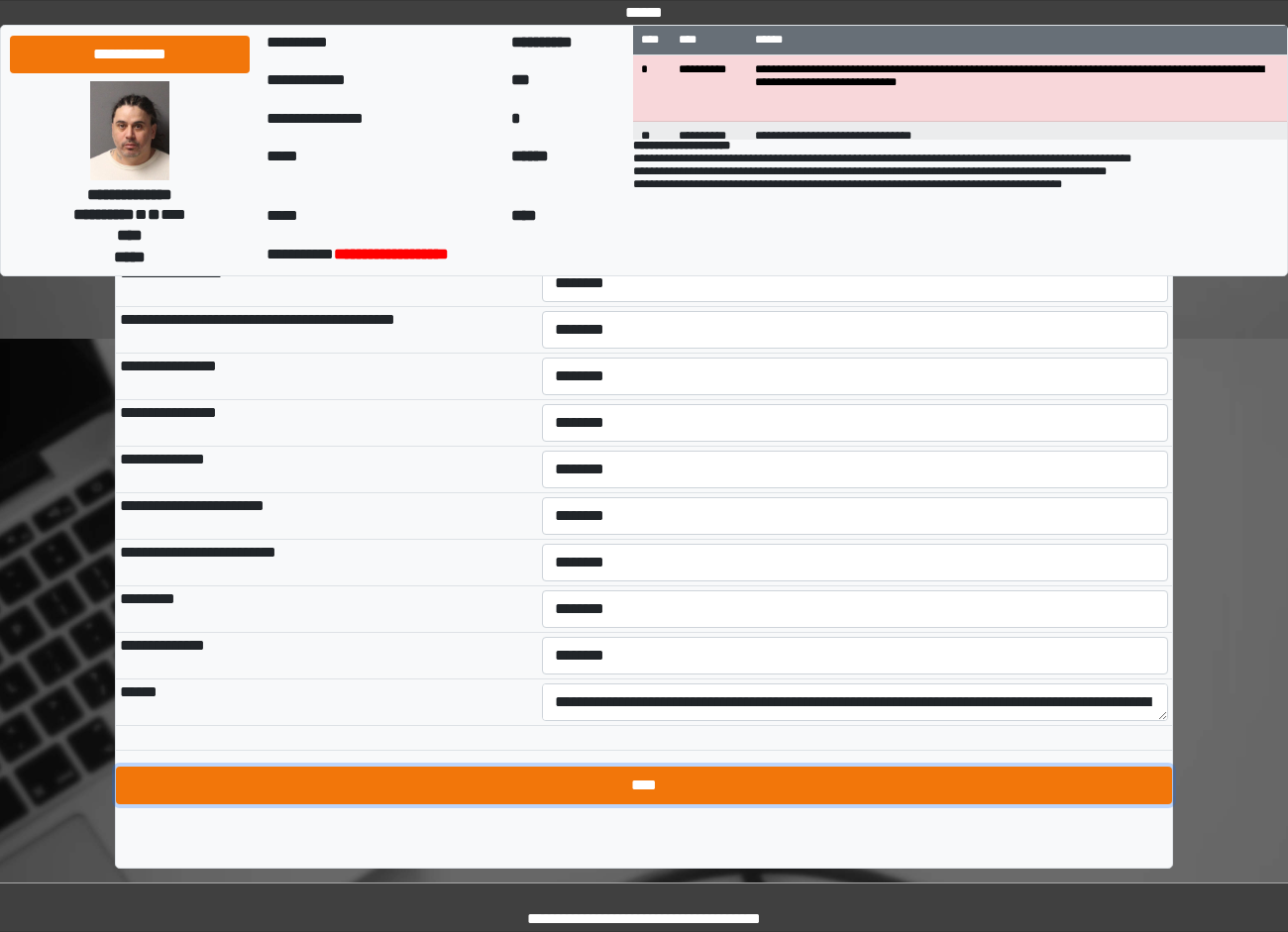 click on "****" at bounding box center (644, 785) 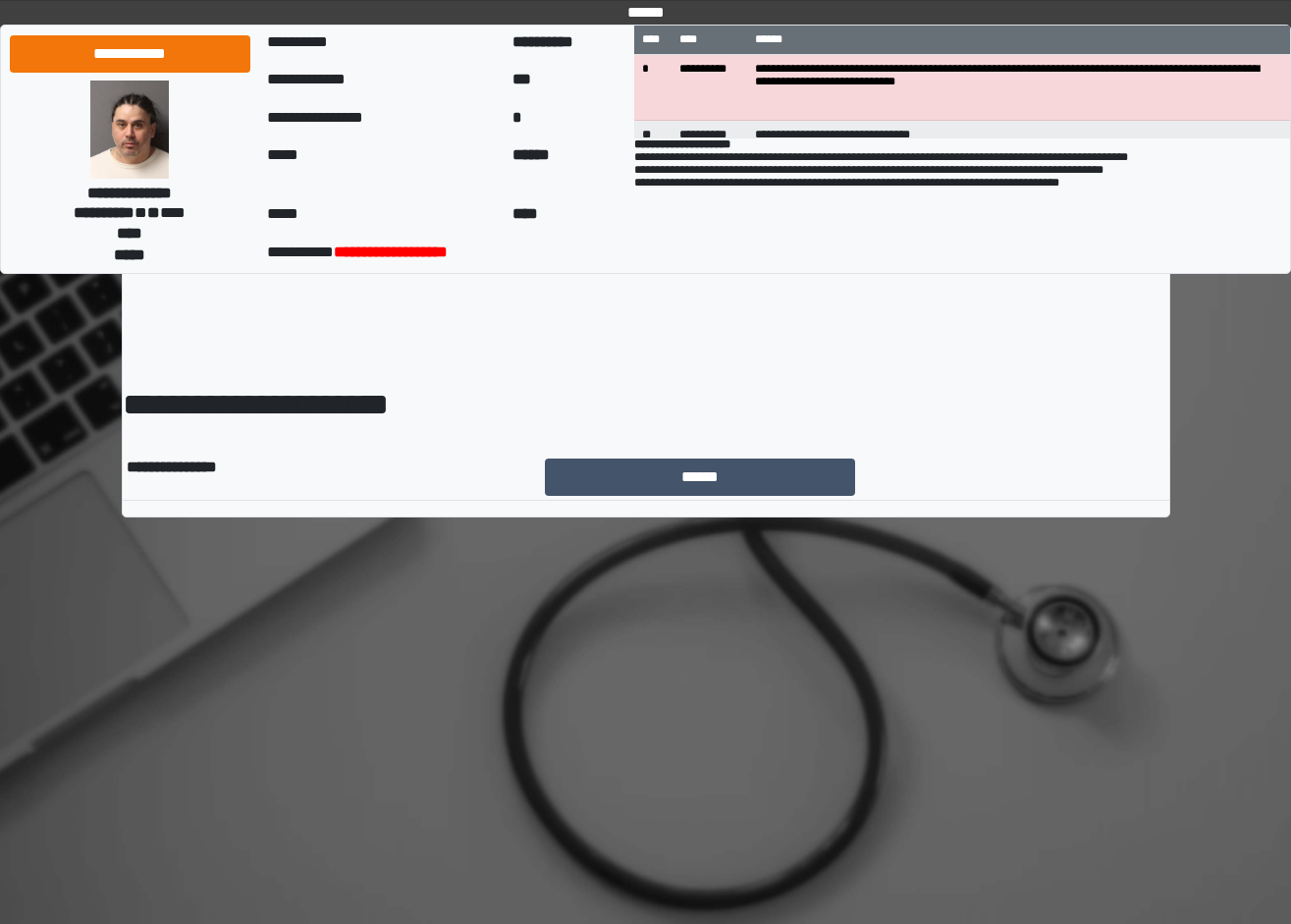 scroll, scrollTop: 0, scrollLeft: 0, axis: both 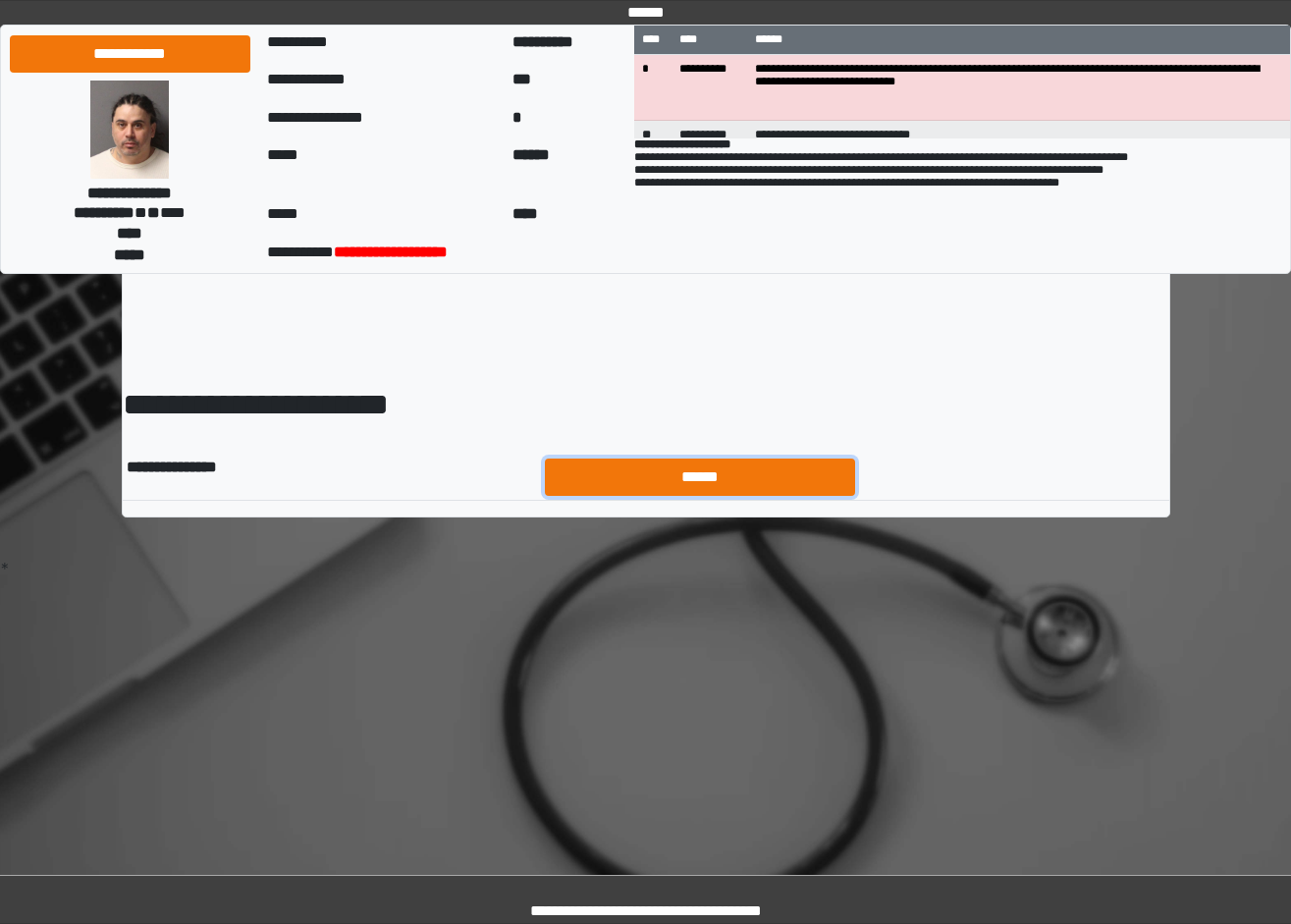 click on "******" at bounding box center (700, 477) 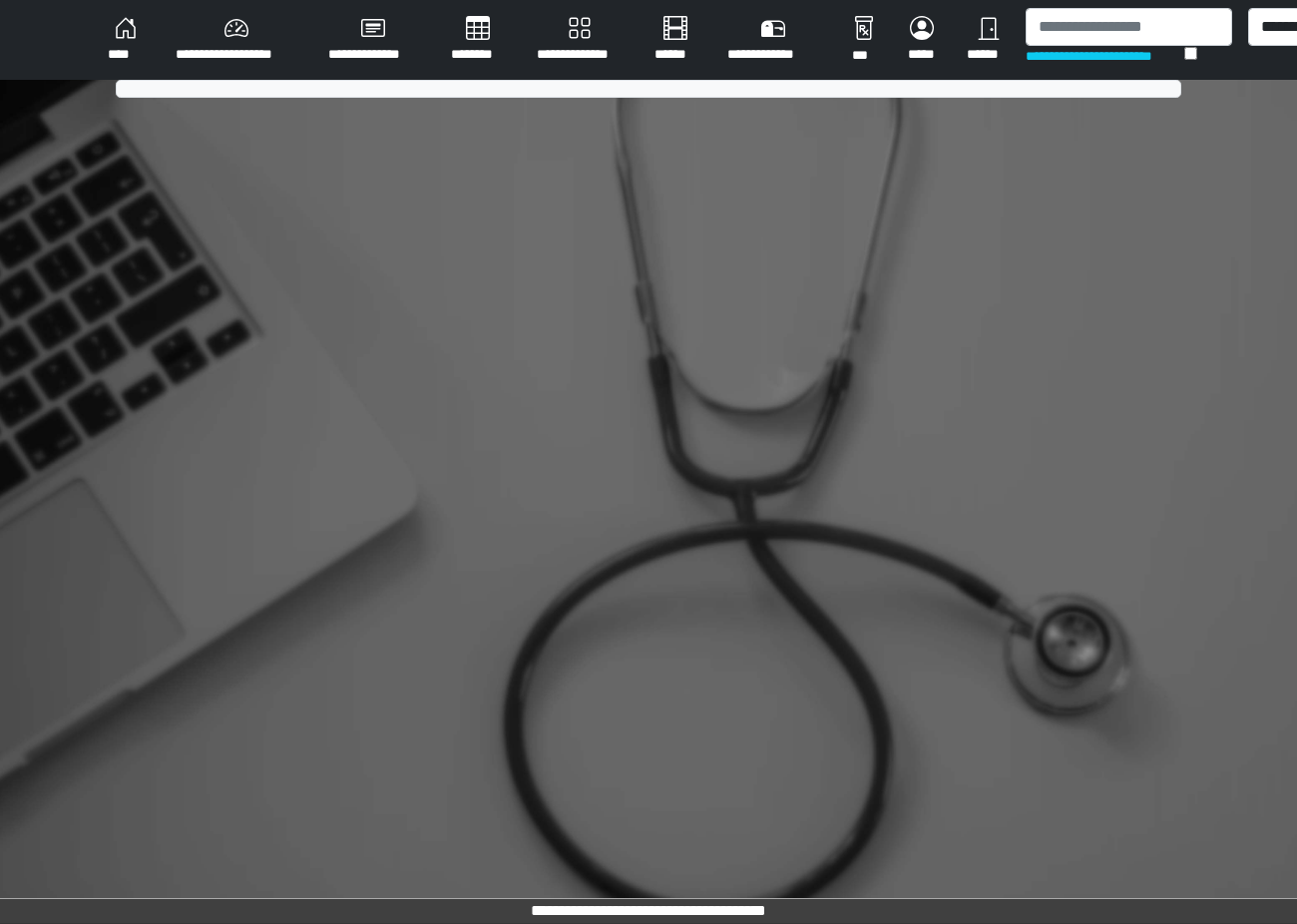 scroll, scrollTop: 0, scrollLeft: 0, axis: both 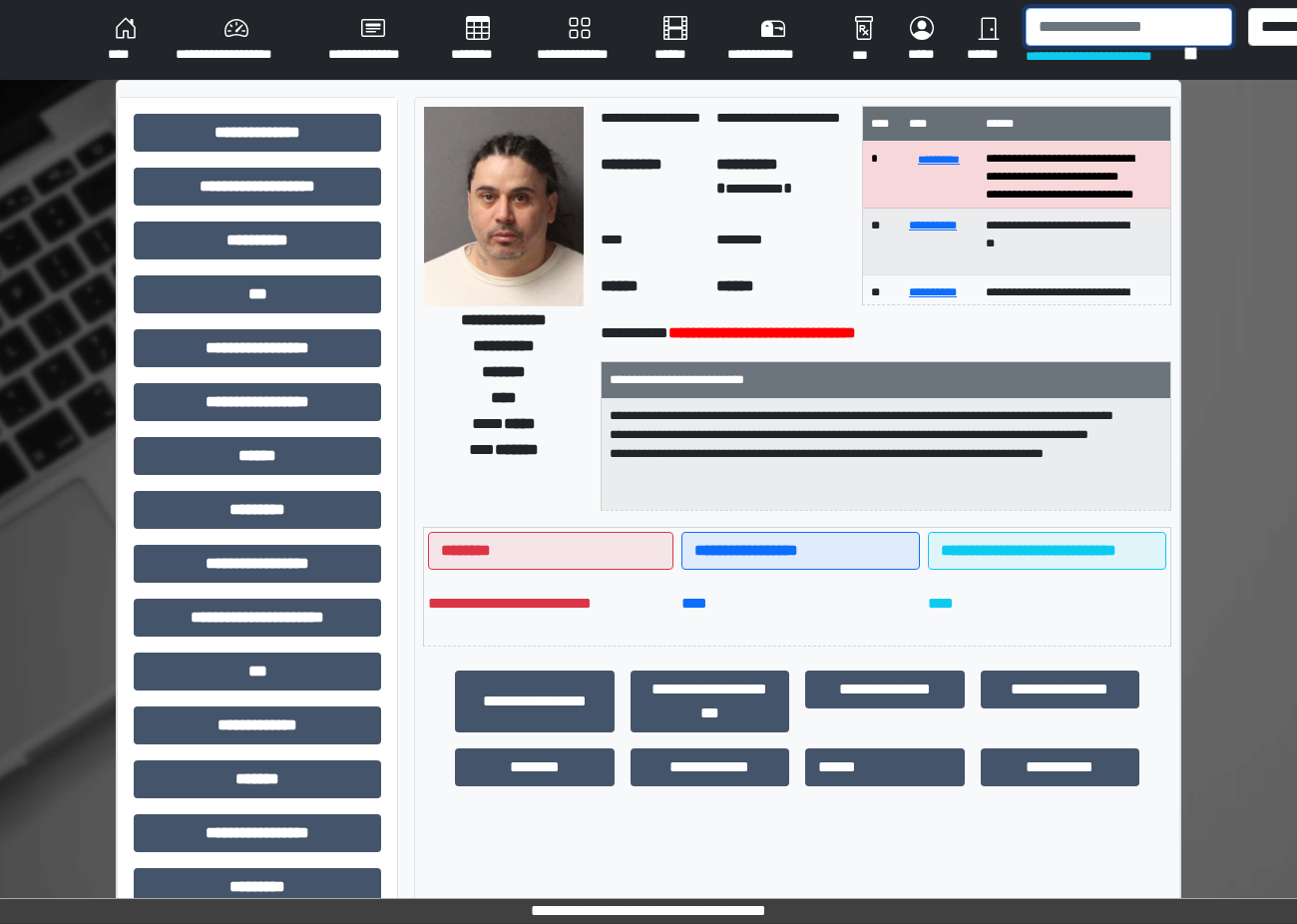 click at bounding box center (1128, 27) 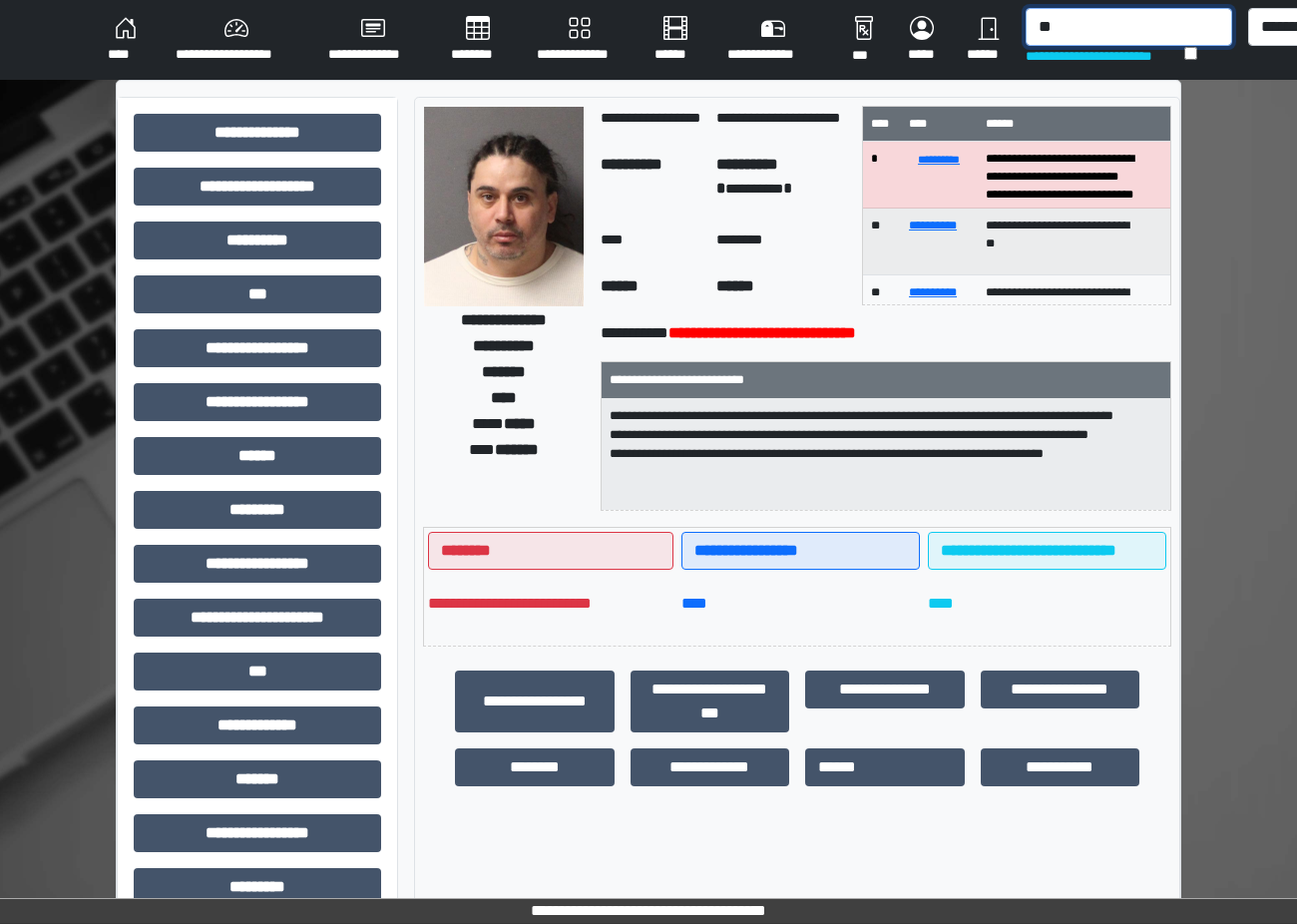 type on "*" 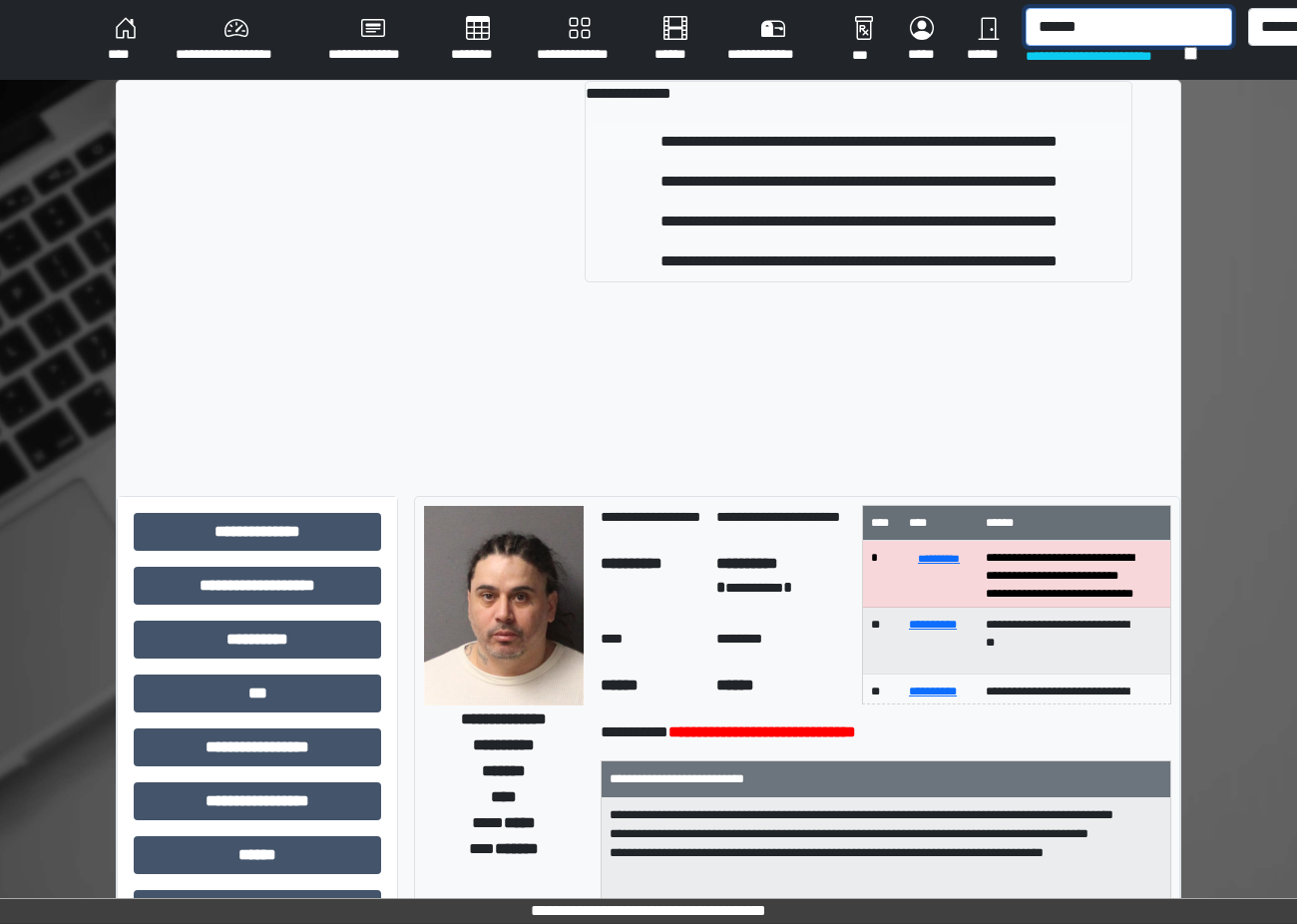 type on "******" 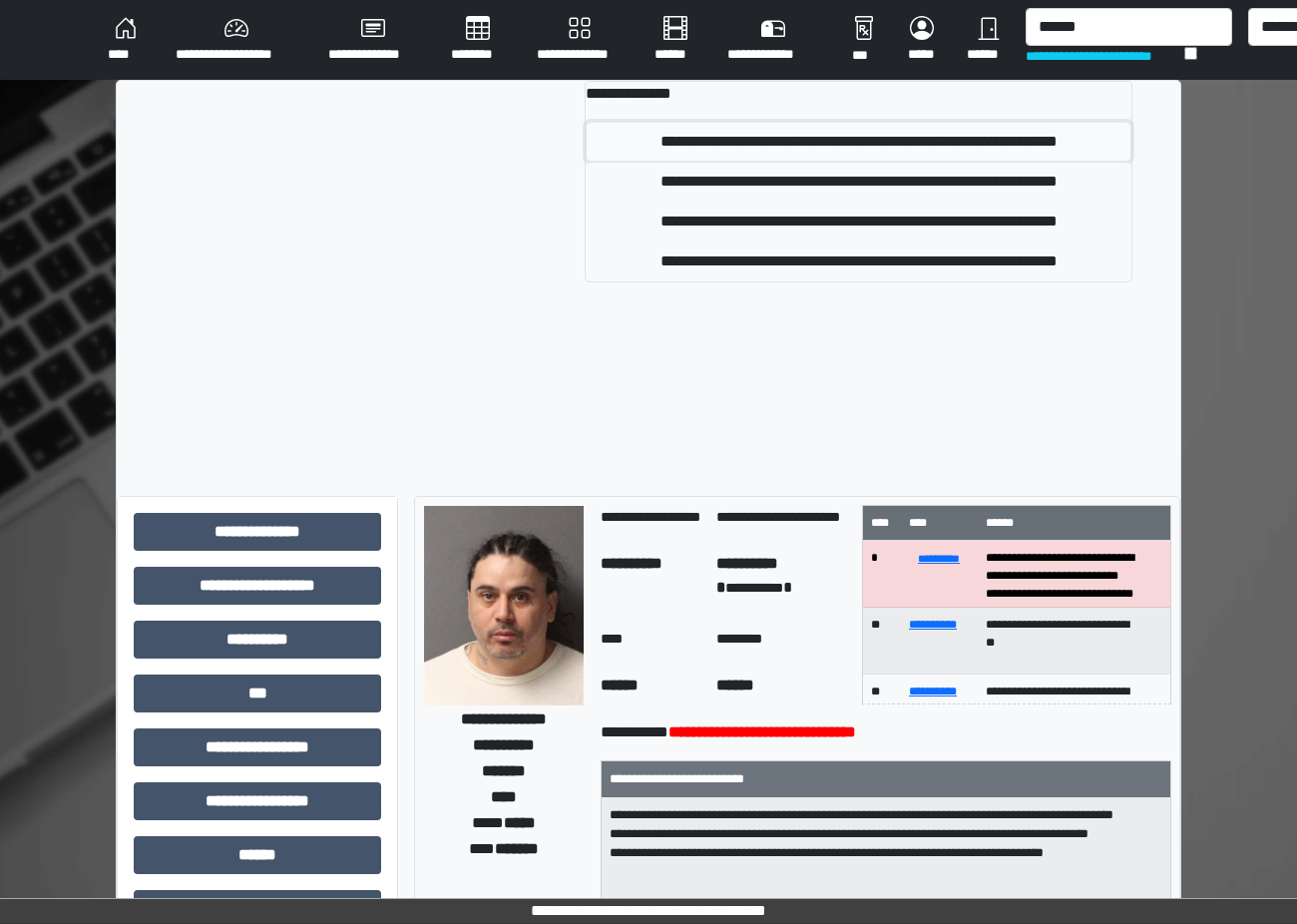 click on "**********" at bounding box center [858, 142] 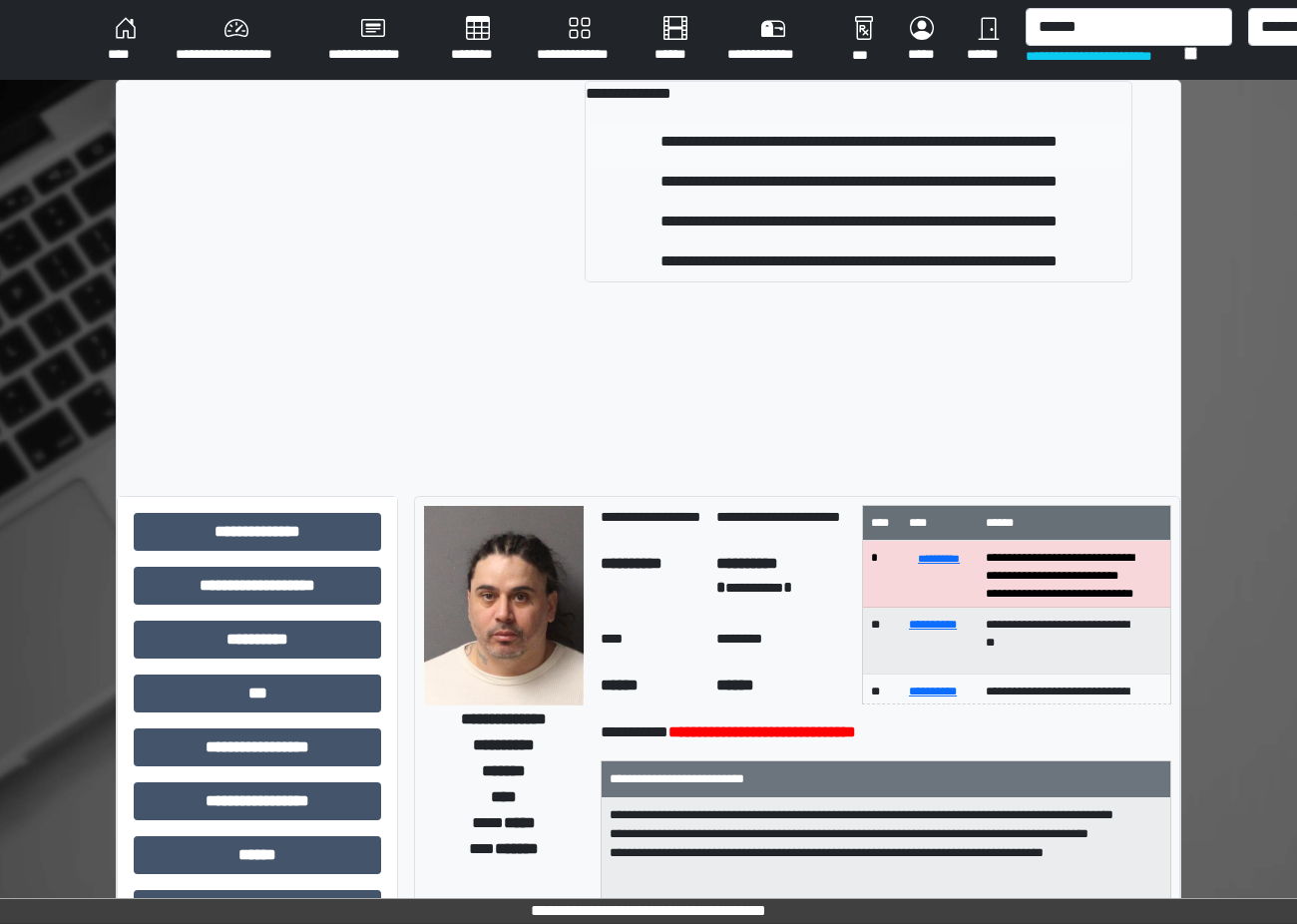 type 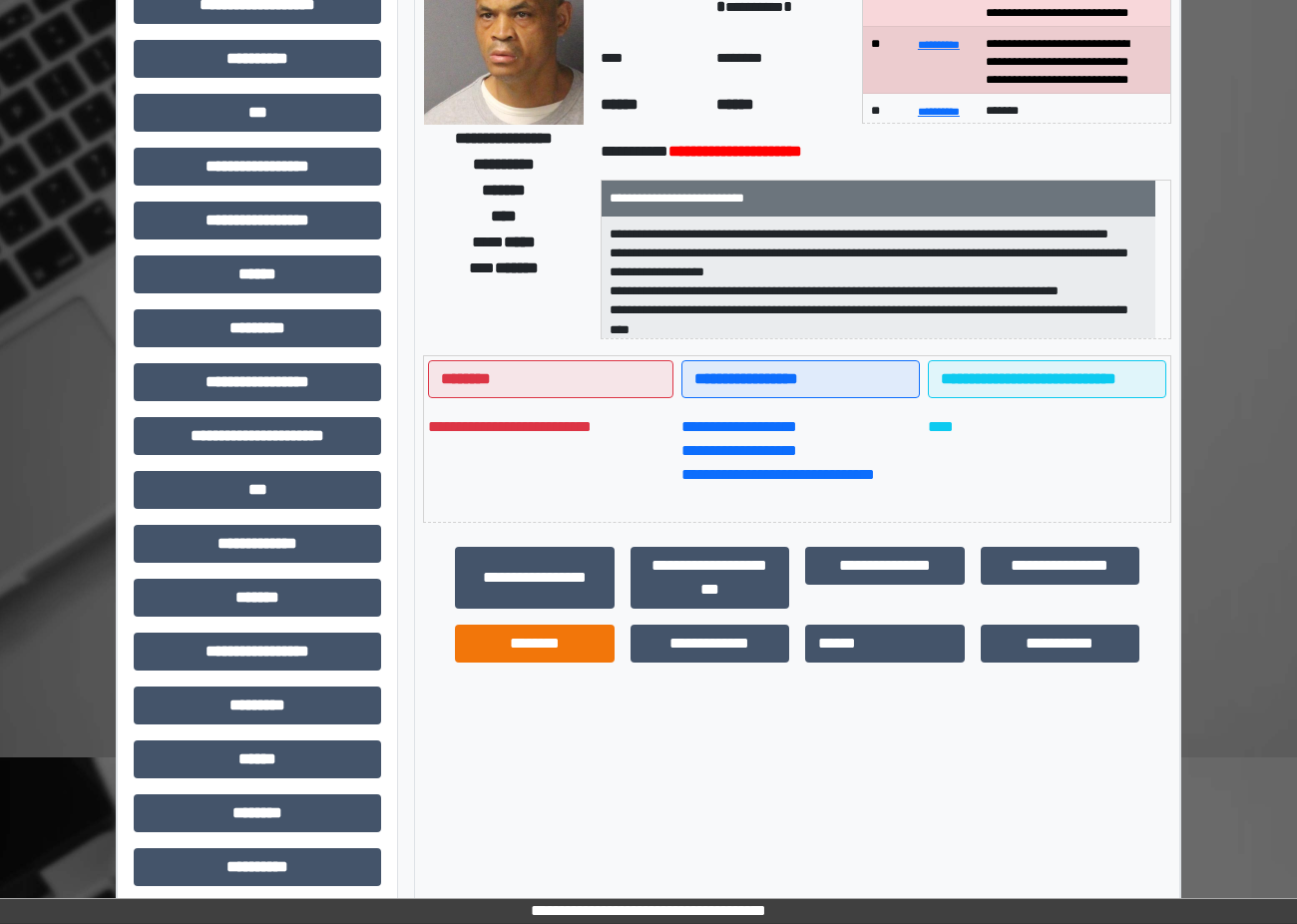 scroll, scrollTop: 200, scrollLeft: 0, axis: vertical 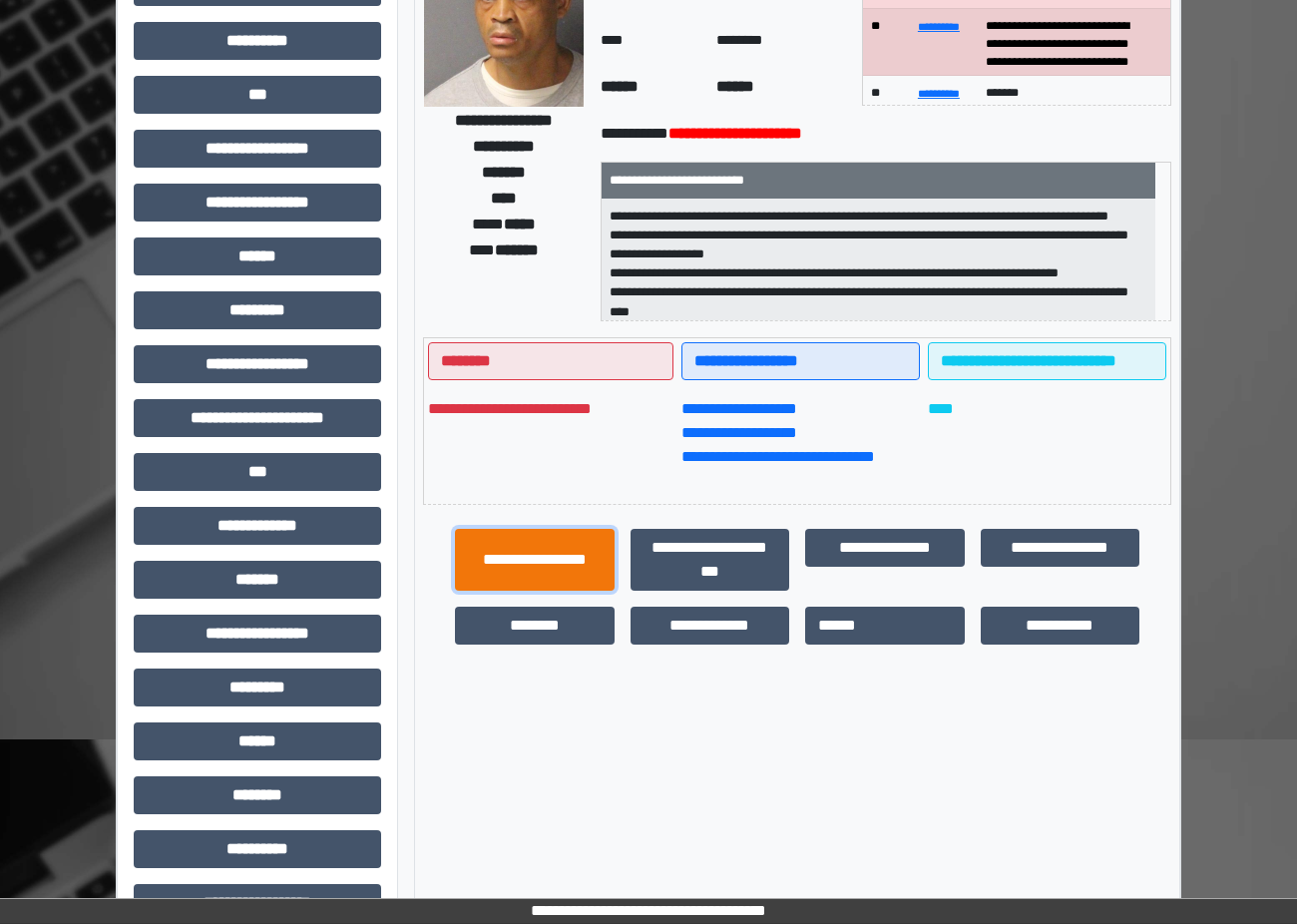 click on "**********" at bounding box center (535, 560) 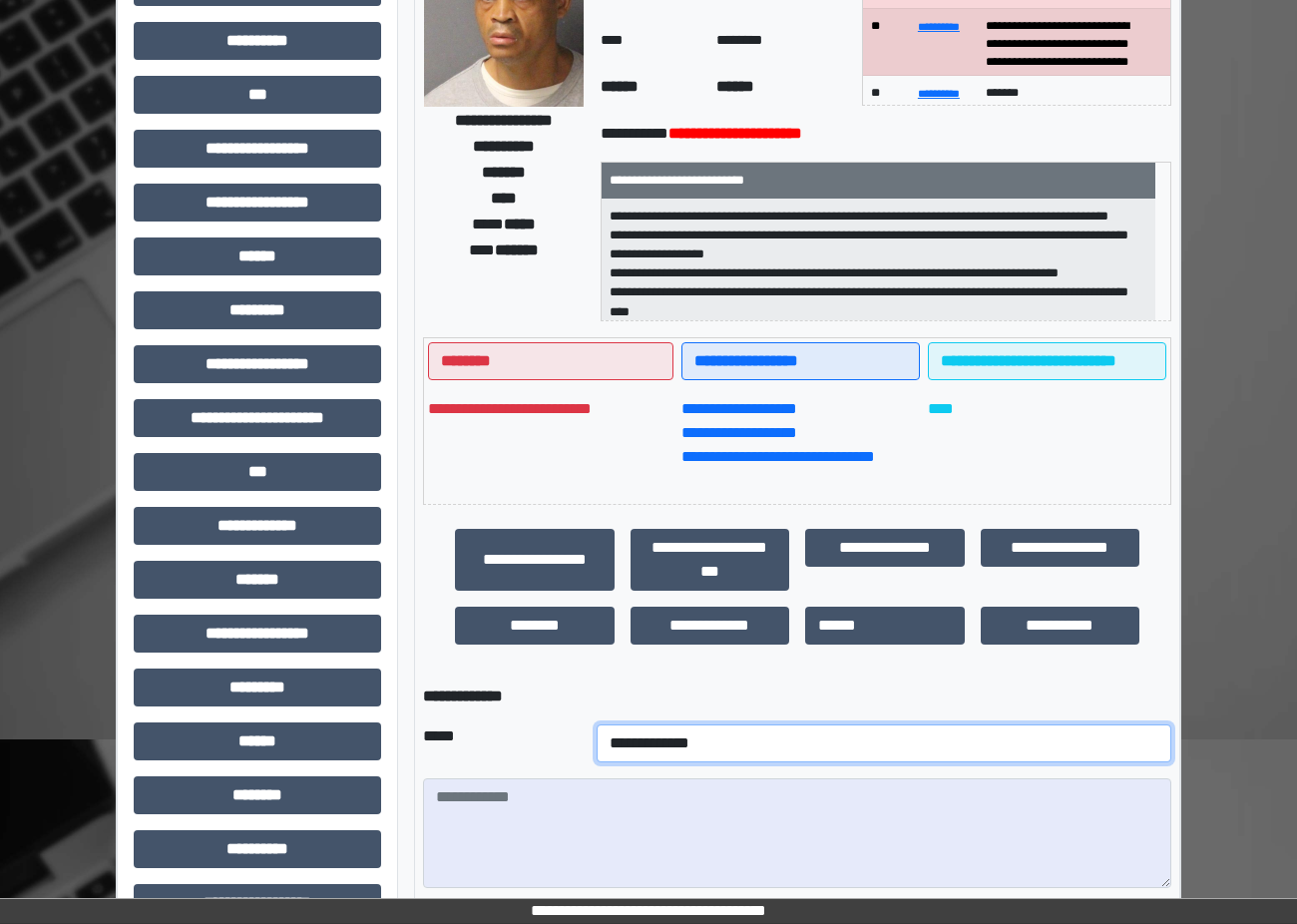 drag, startPoint x: 629, startPoint y: 743, endPoint x: 625, endPoint y: 725, distance: 18.439089 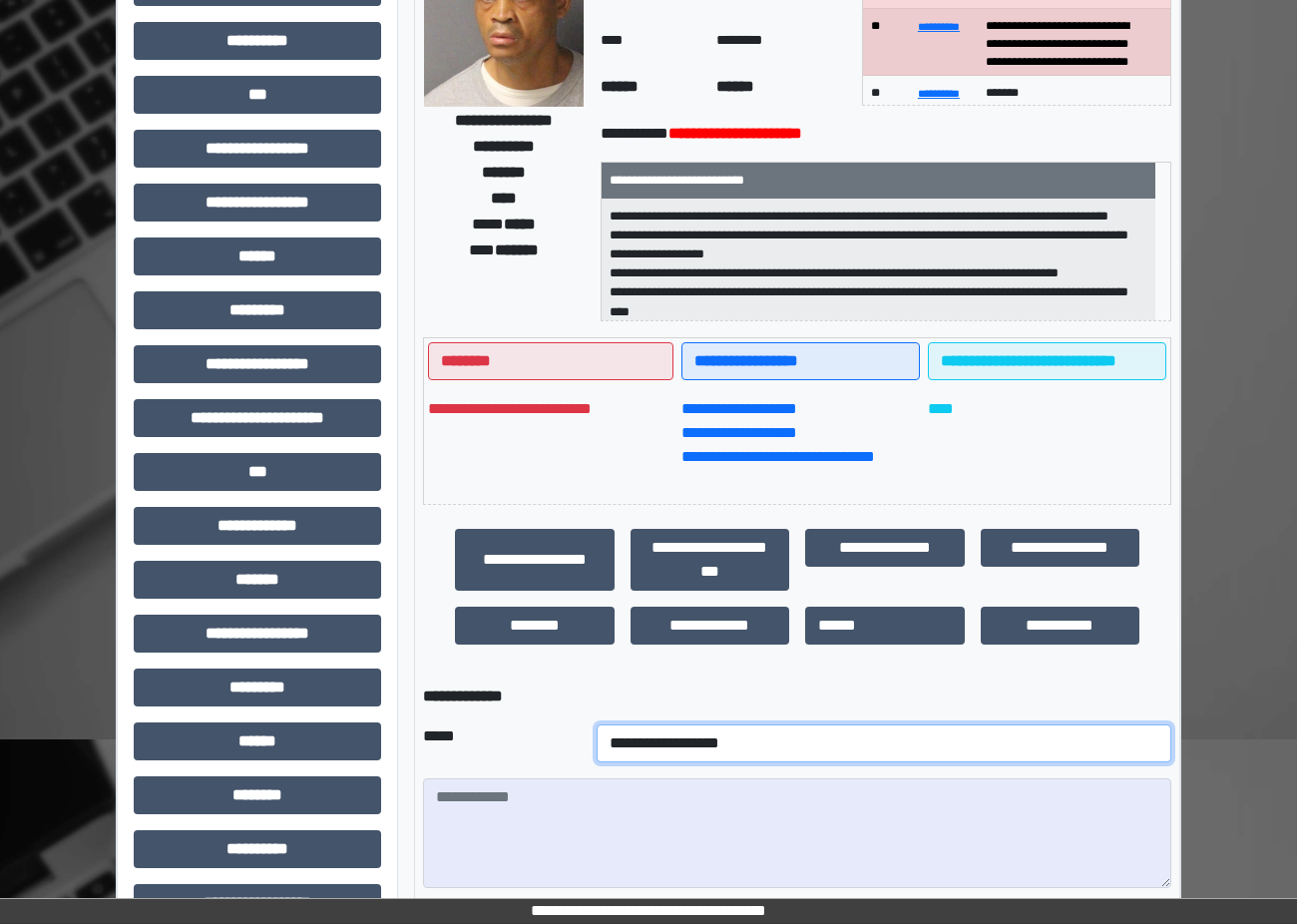 click on "**********" at bounding box center [884, 743] 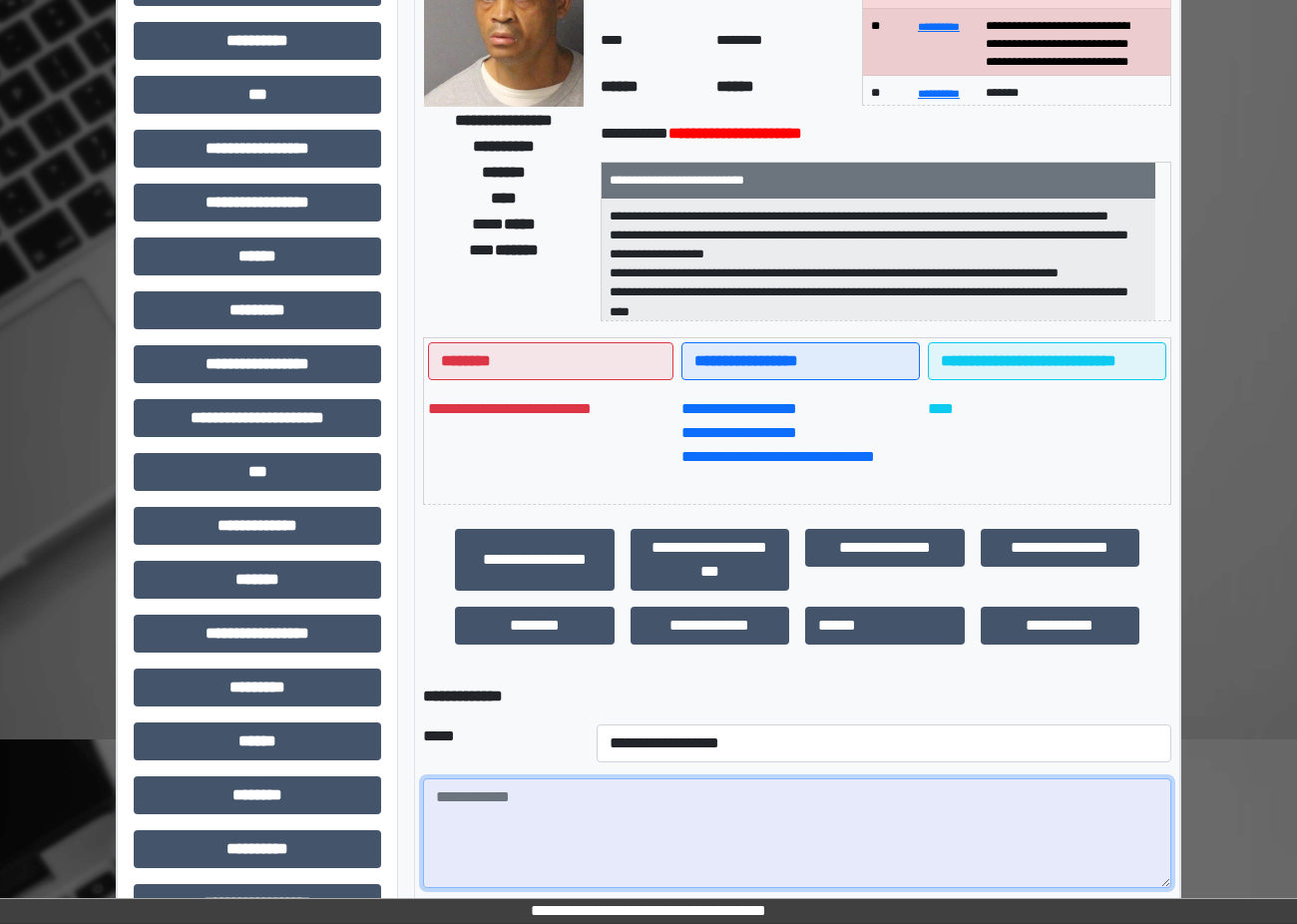 click at bounding box center (797, 833) 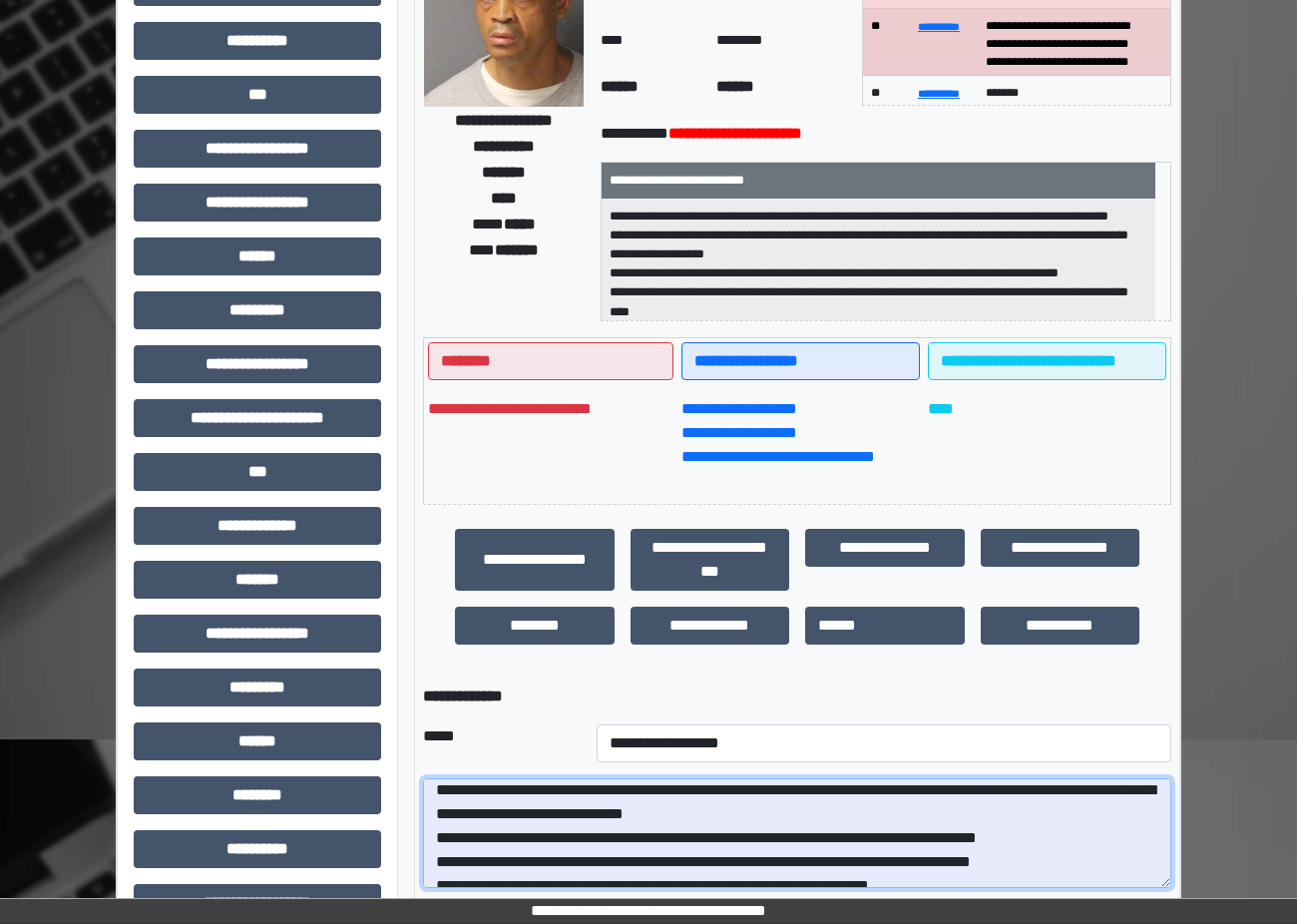 scroll, scrollTop: 352, scrollLeft: 0, axis: vertical 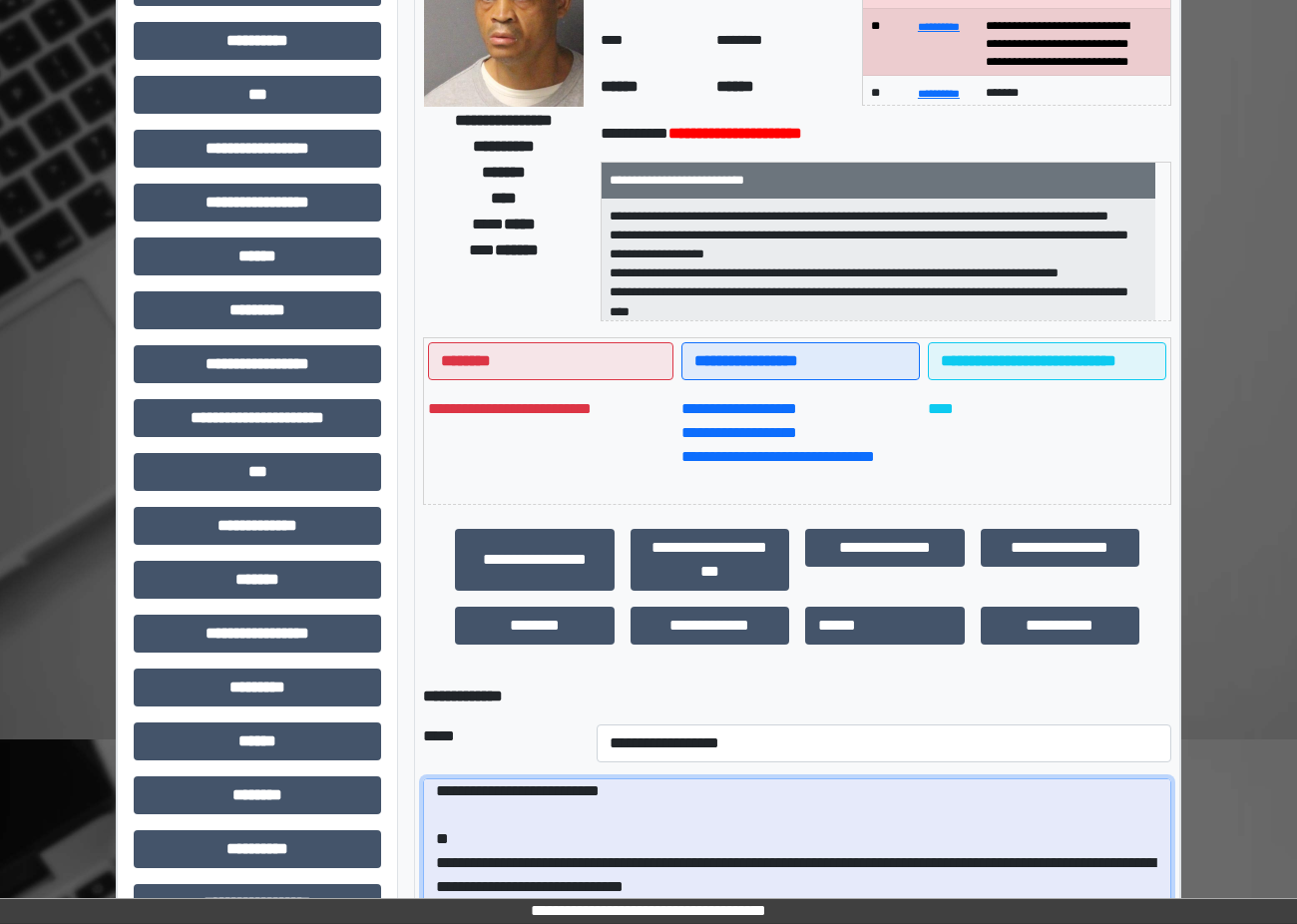 drag, startPoint x: 1162, startPoint y: 882, endPoint x: 1031, endPoint y: 880, distance: 131.01527 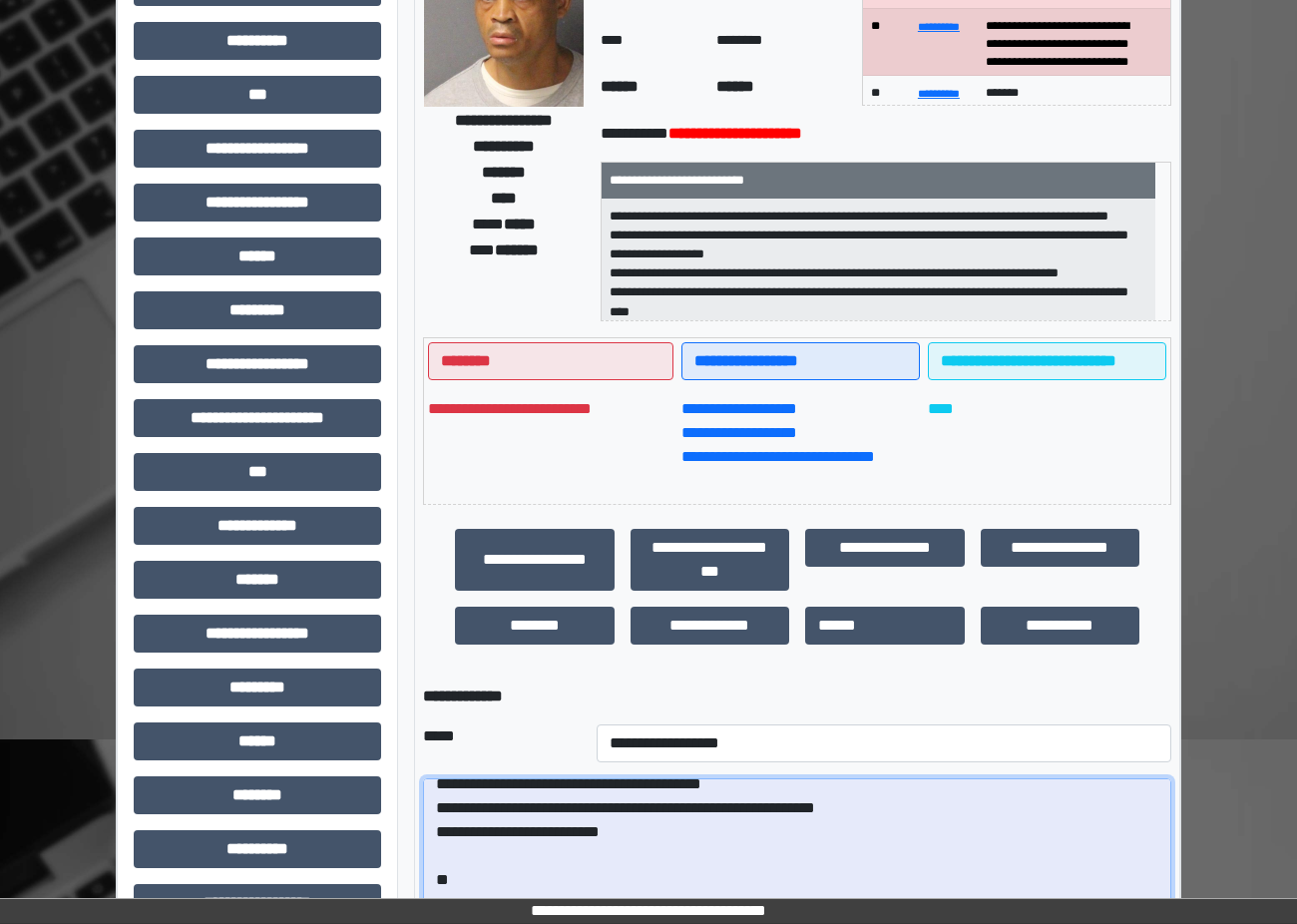 scroll, scrollTop: 170, scrollLeft: 0, axis: vertical 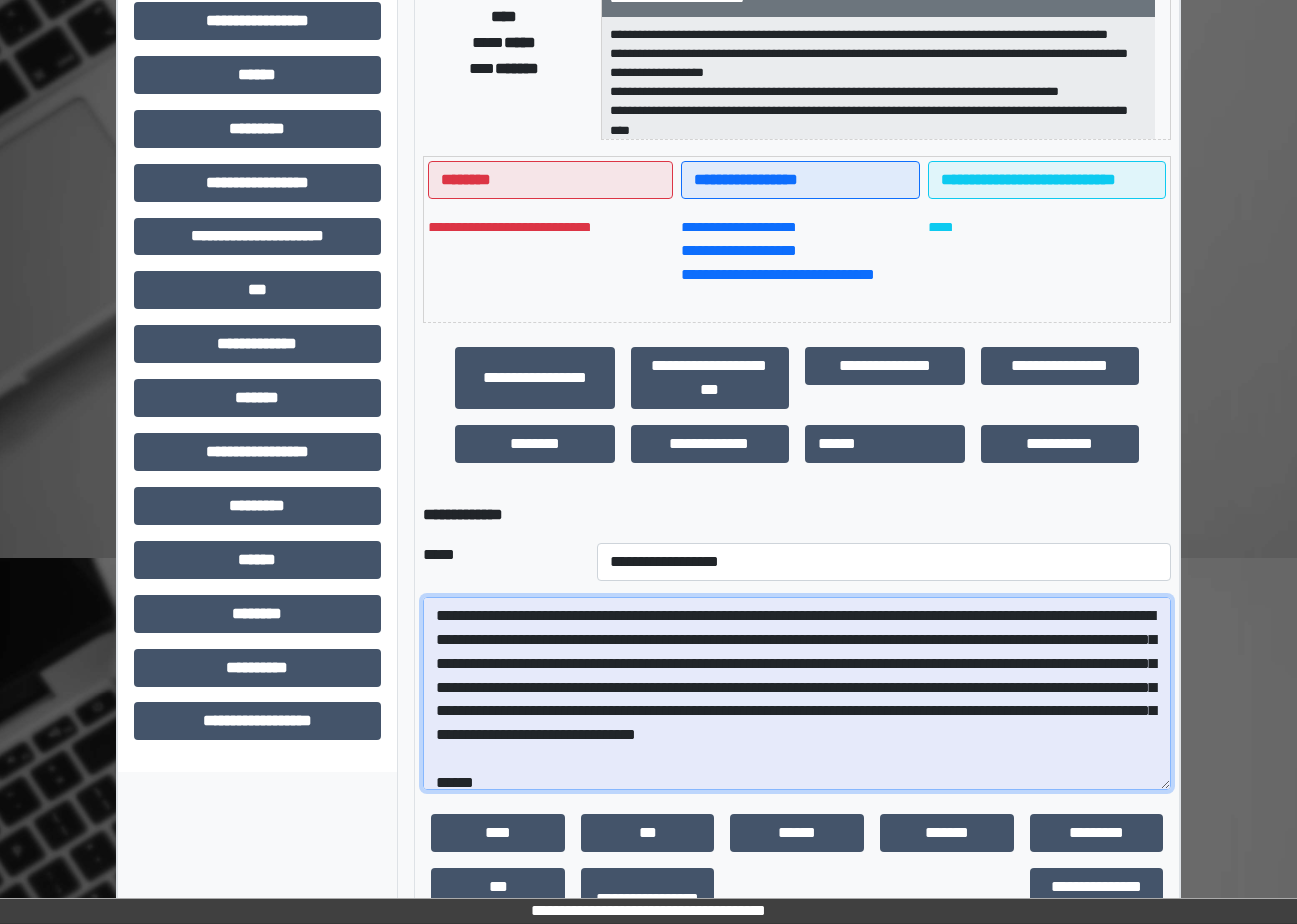 drag, startPoint x: 646, startPoint y: 617, endPoint x: 915, endPoint y: 621, distance: 269.02974 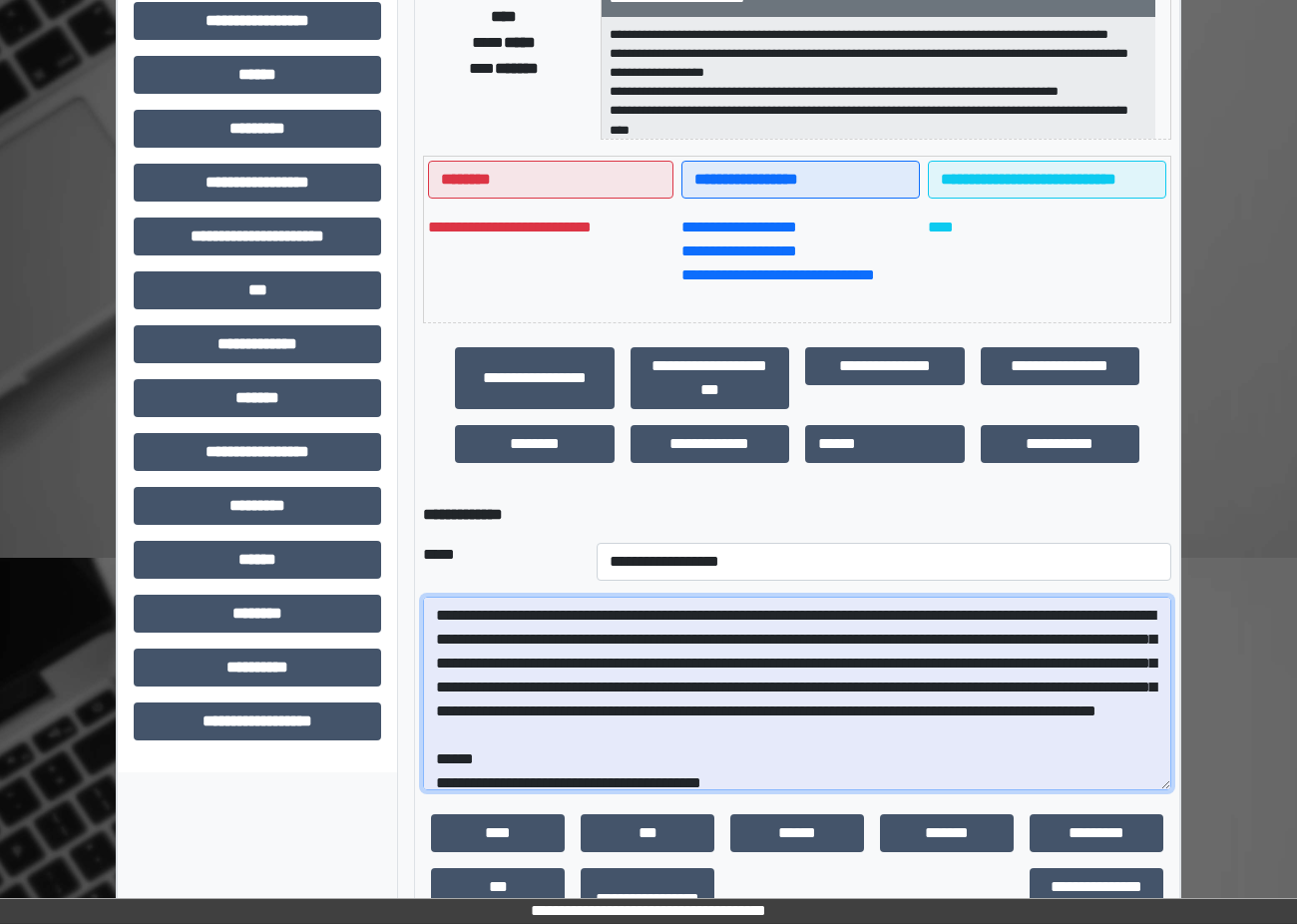 click at bounding box center [797, 693] 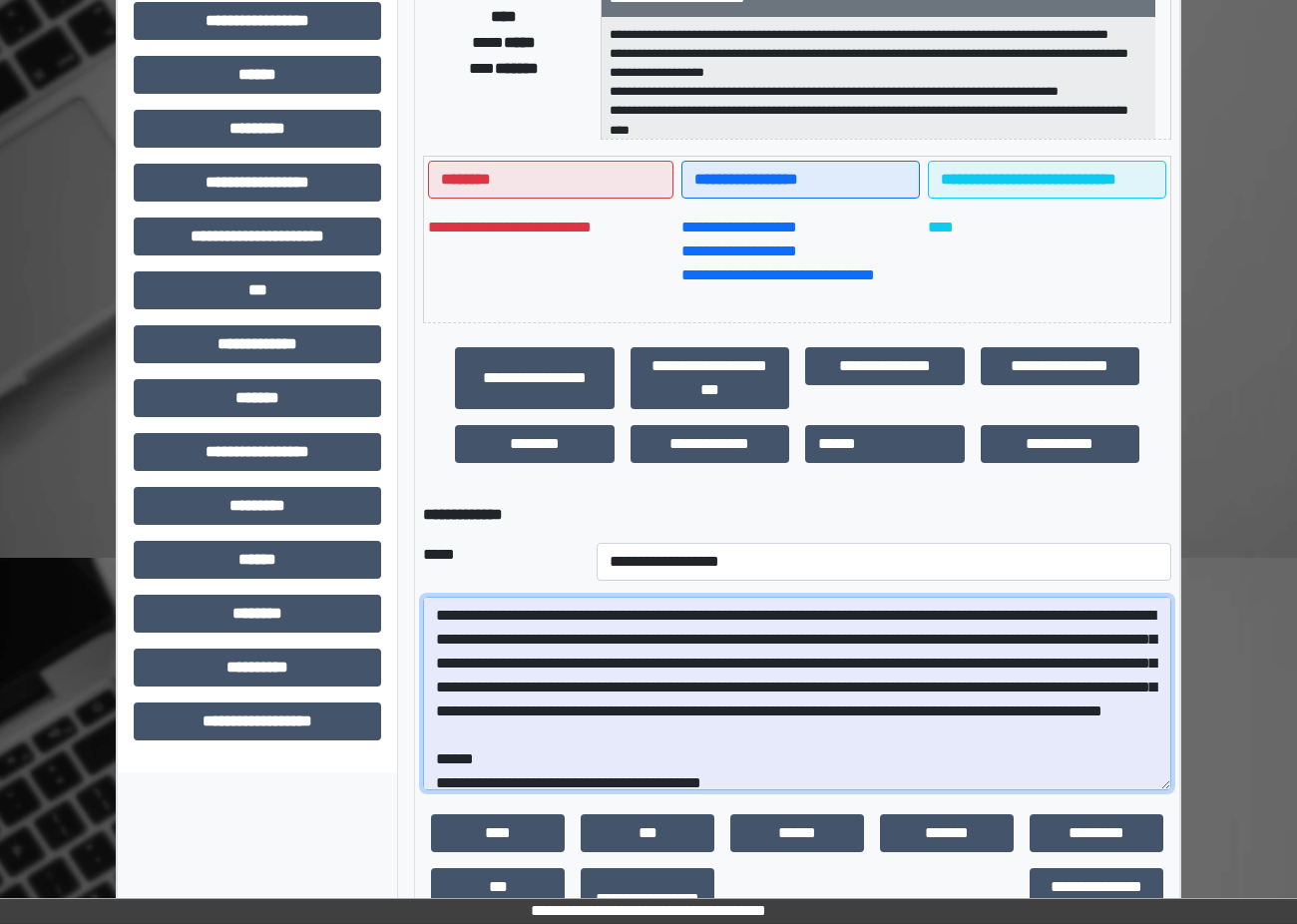 click at bounding box center [797, 693] 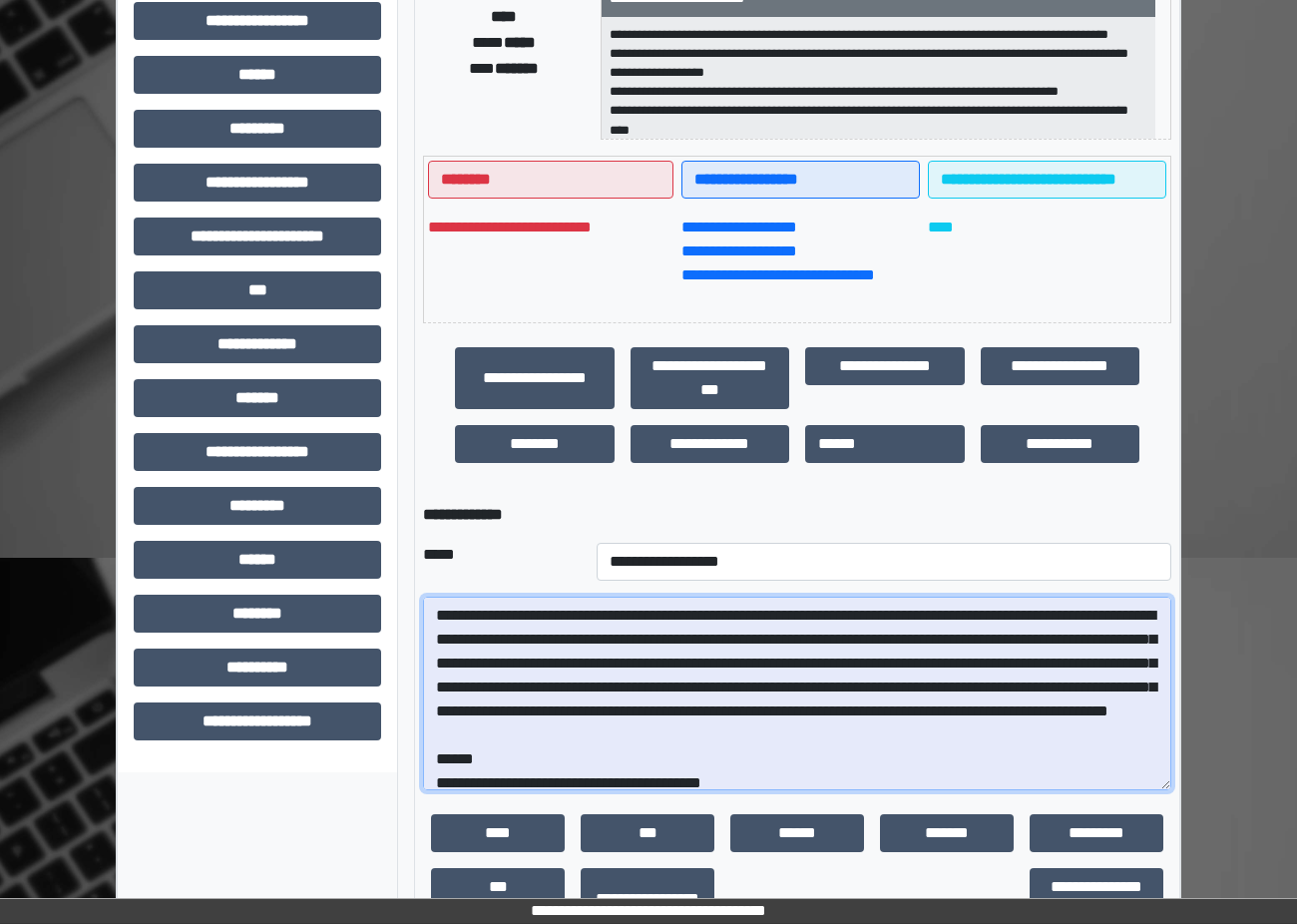 click at bounding box center [797, 693] 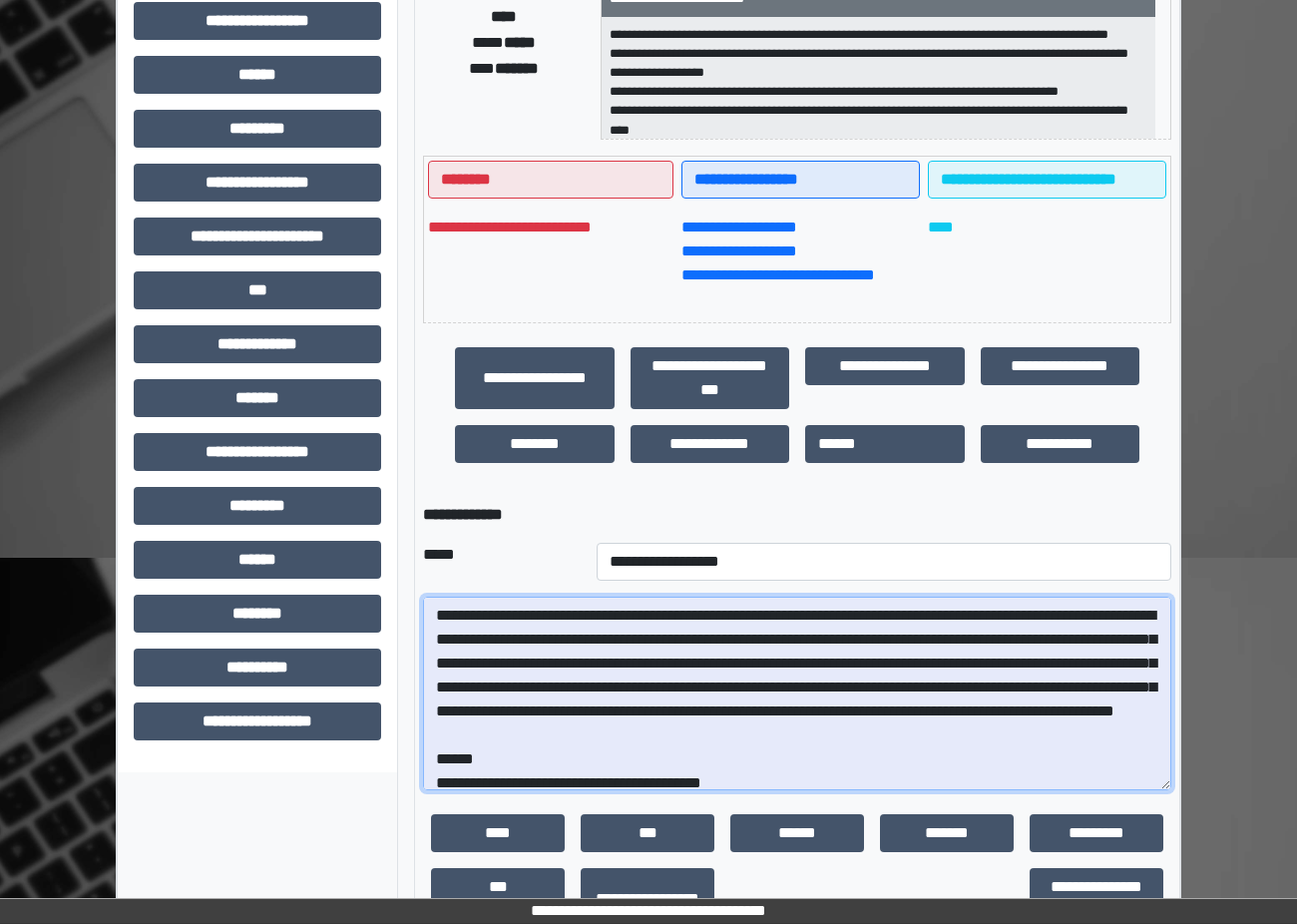 click at bounding box center (797, 693) 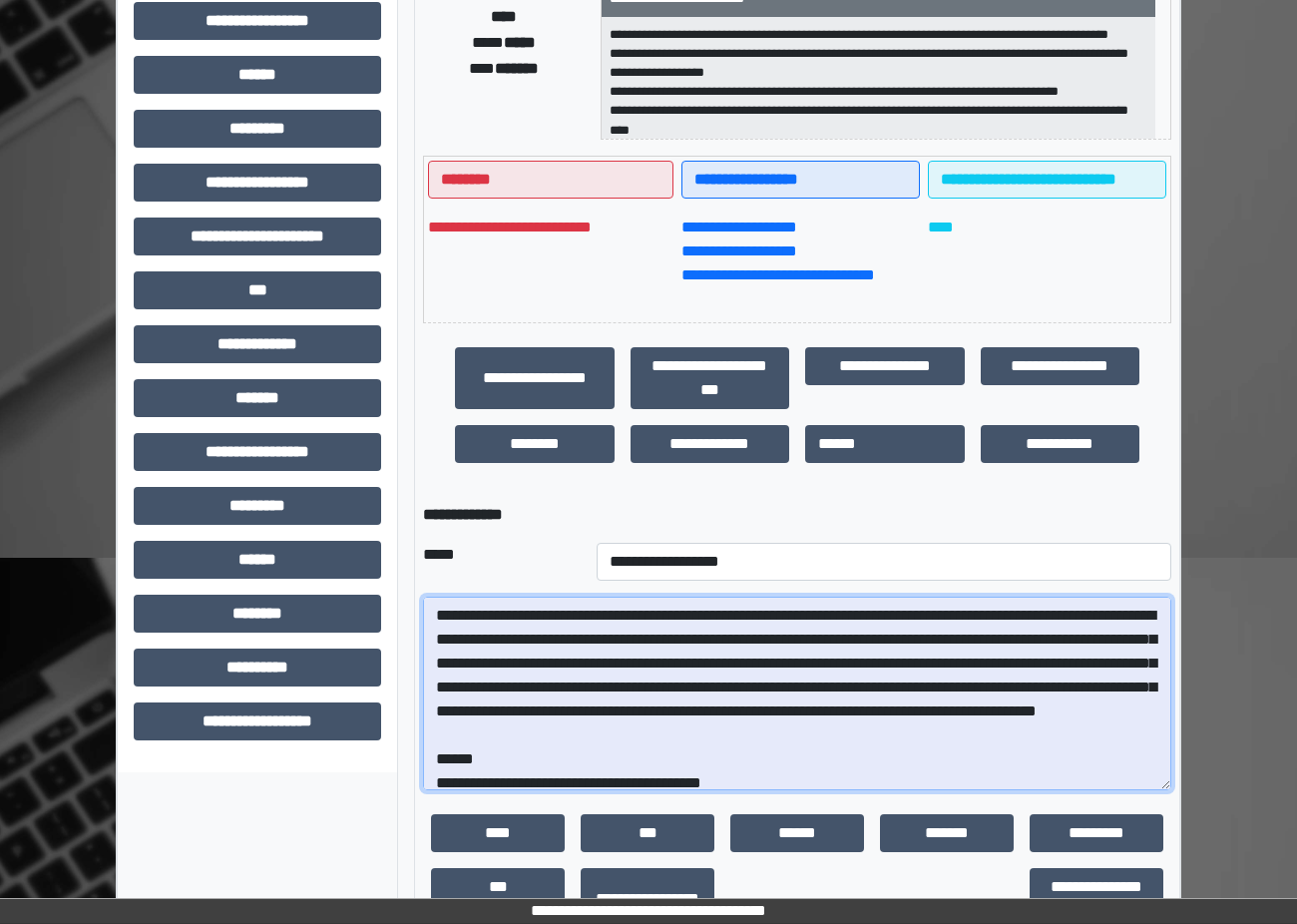click at bounding box center [797, 693] 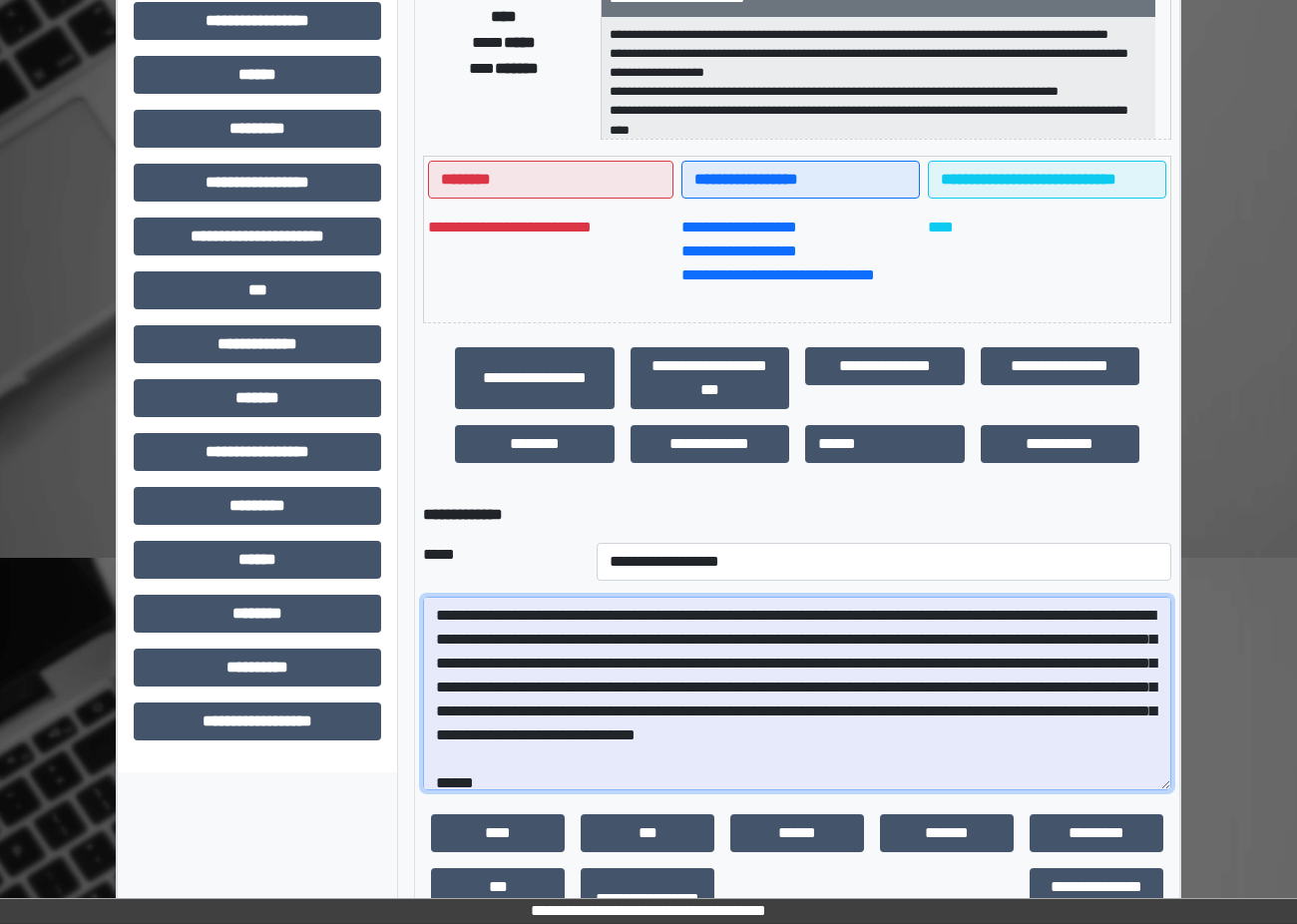drag, startPoint x: 762, startPoint y: 736, endPoint x: 718, endPoint y: 736, distance: 44 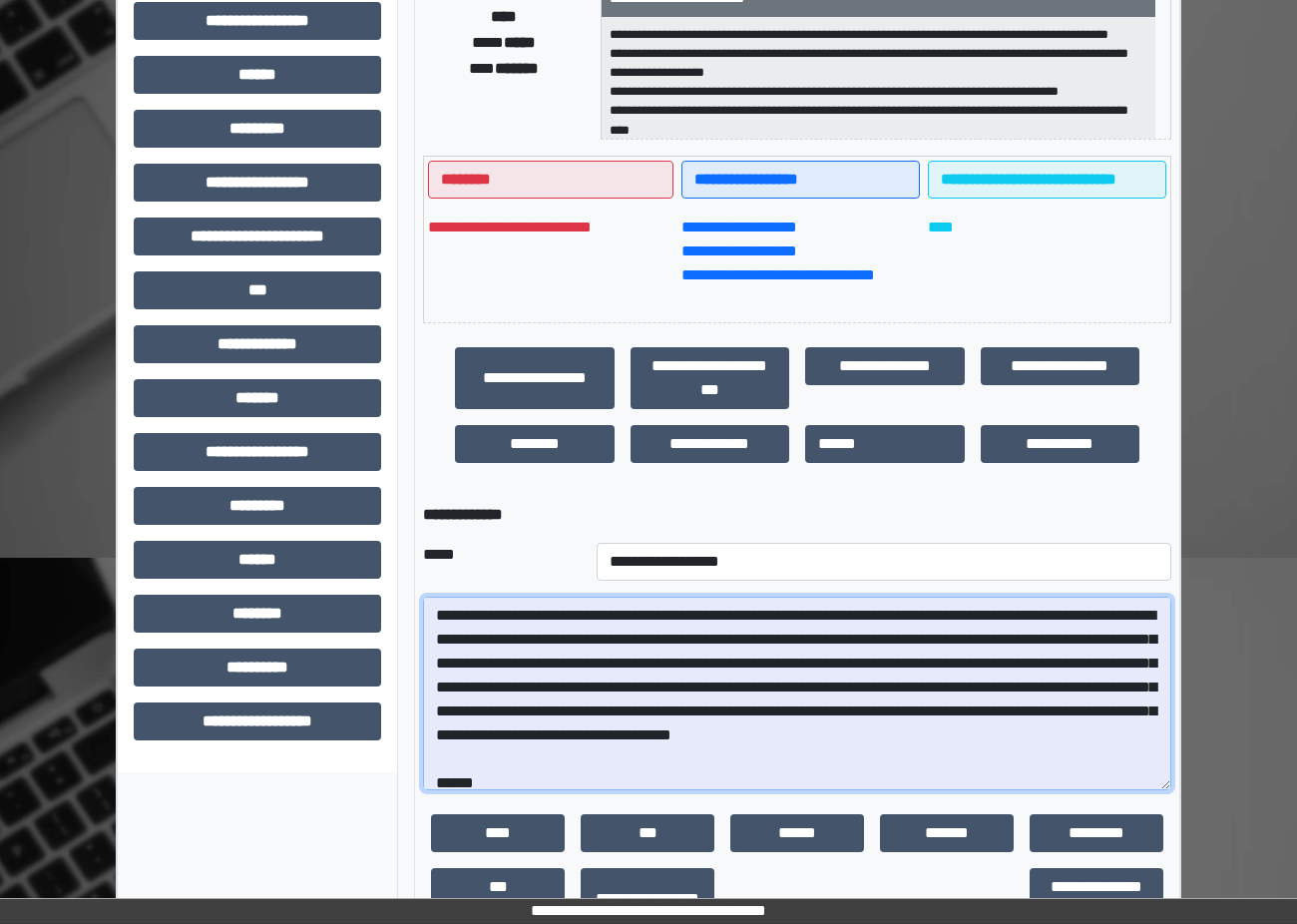 drag, startPoint x: 954, startPoint y: 736, endPoint x: 1012, endPoint y: 737, distance: 58.00862 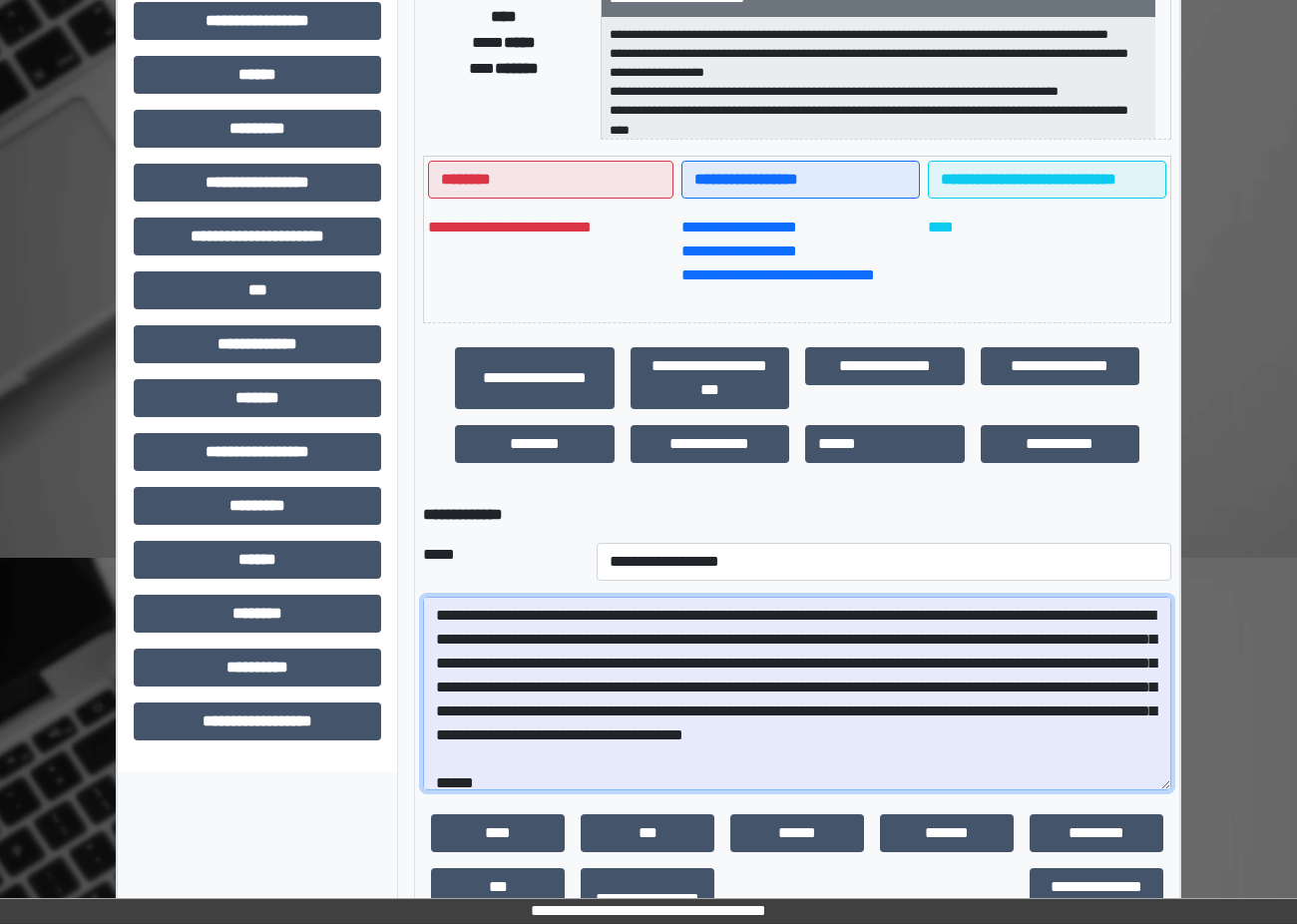 click at bounding box center (797, 693) 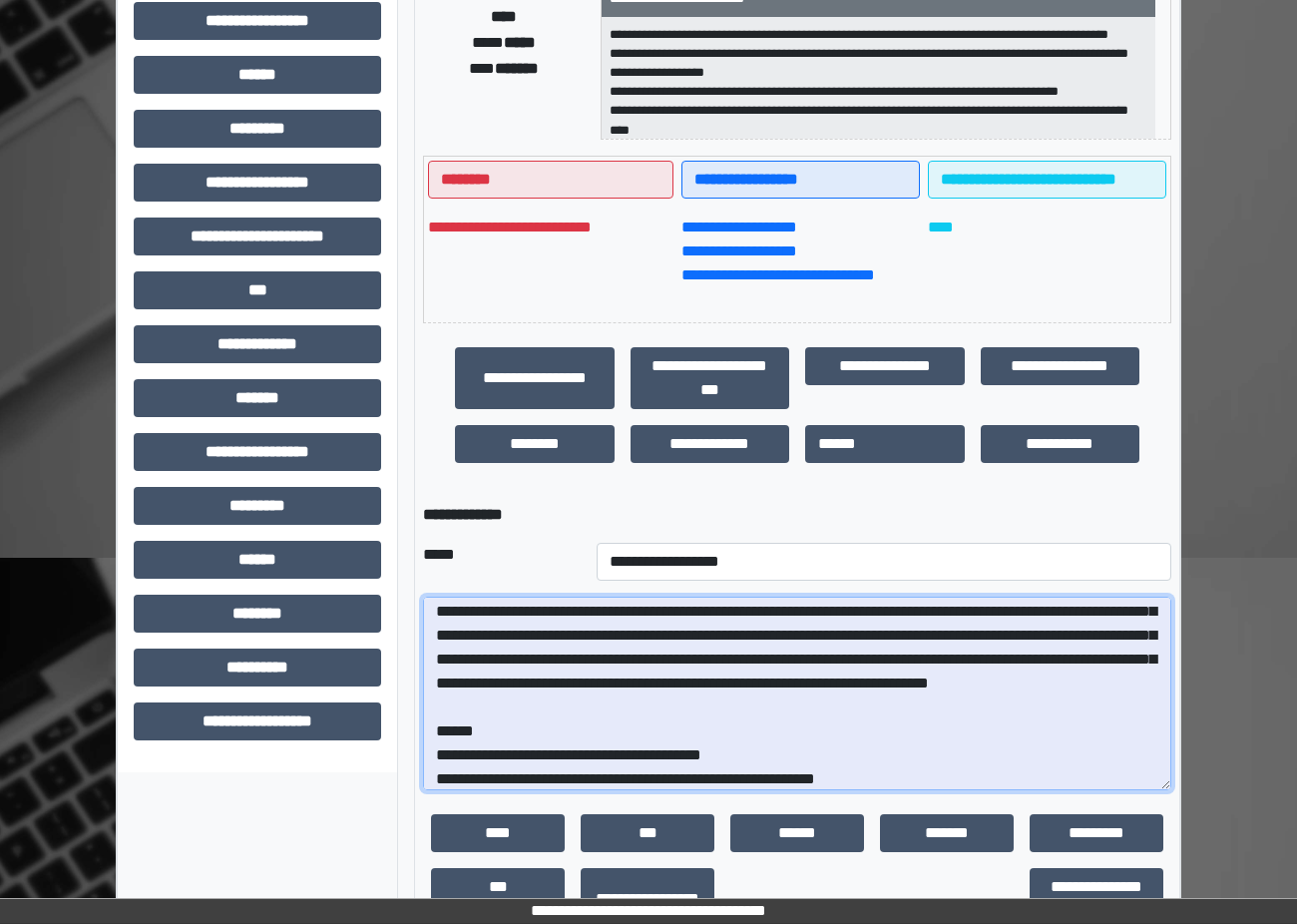 scroll, scrollTop: 100, scrollLeft: 0, axis: vertical 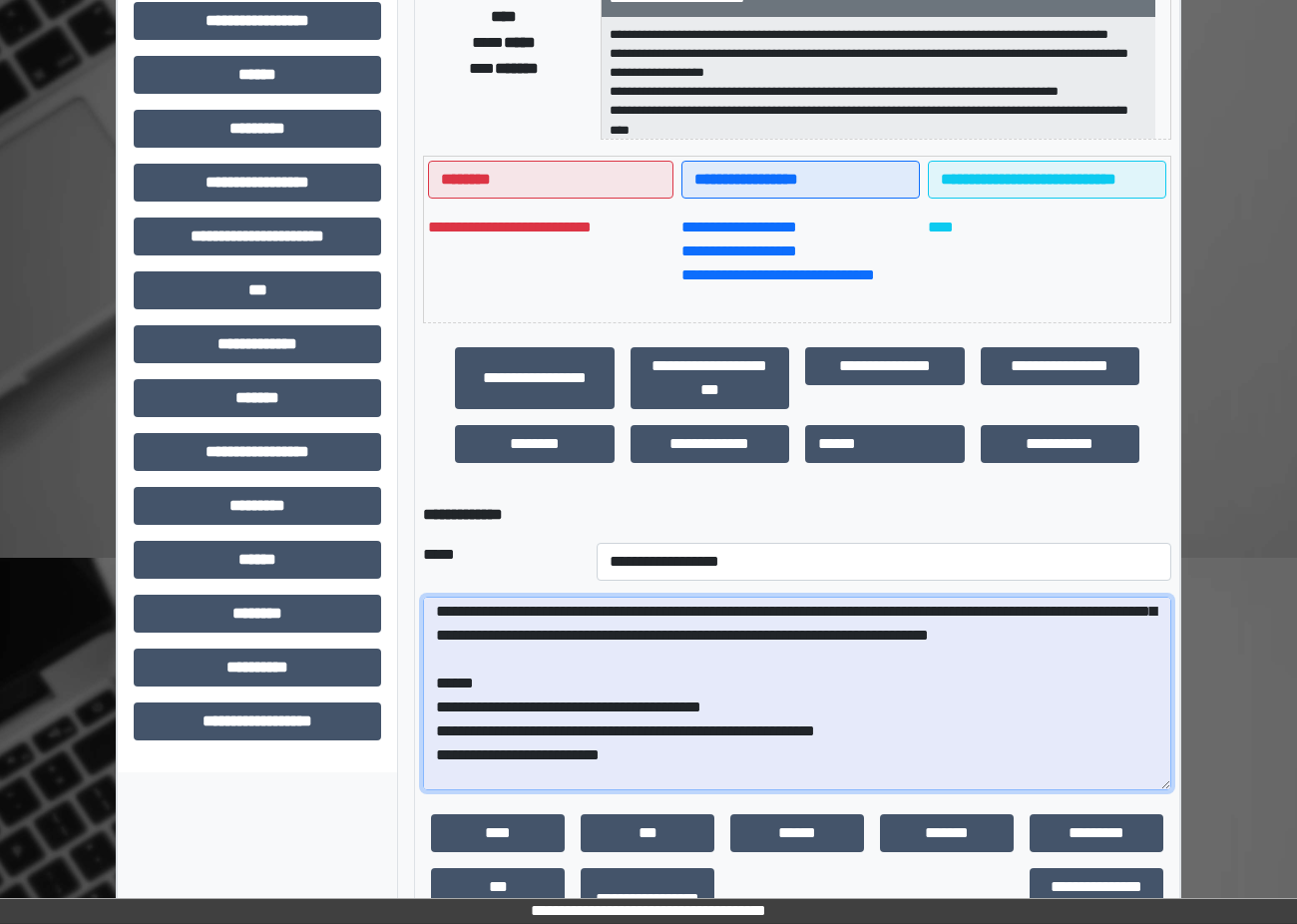 click at bounding box center (797, 693) 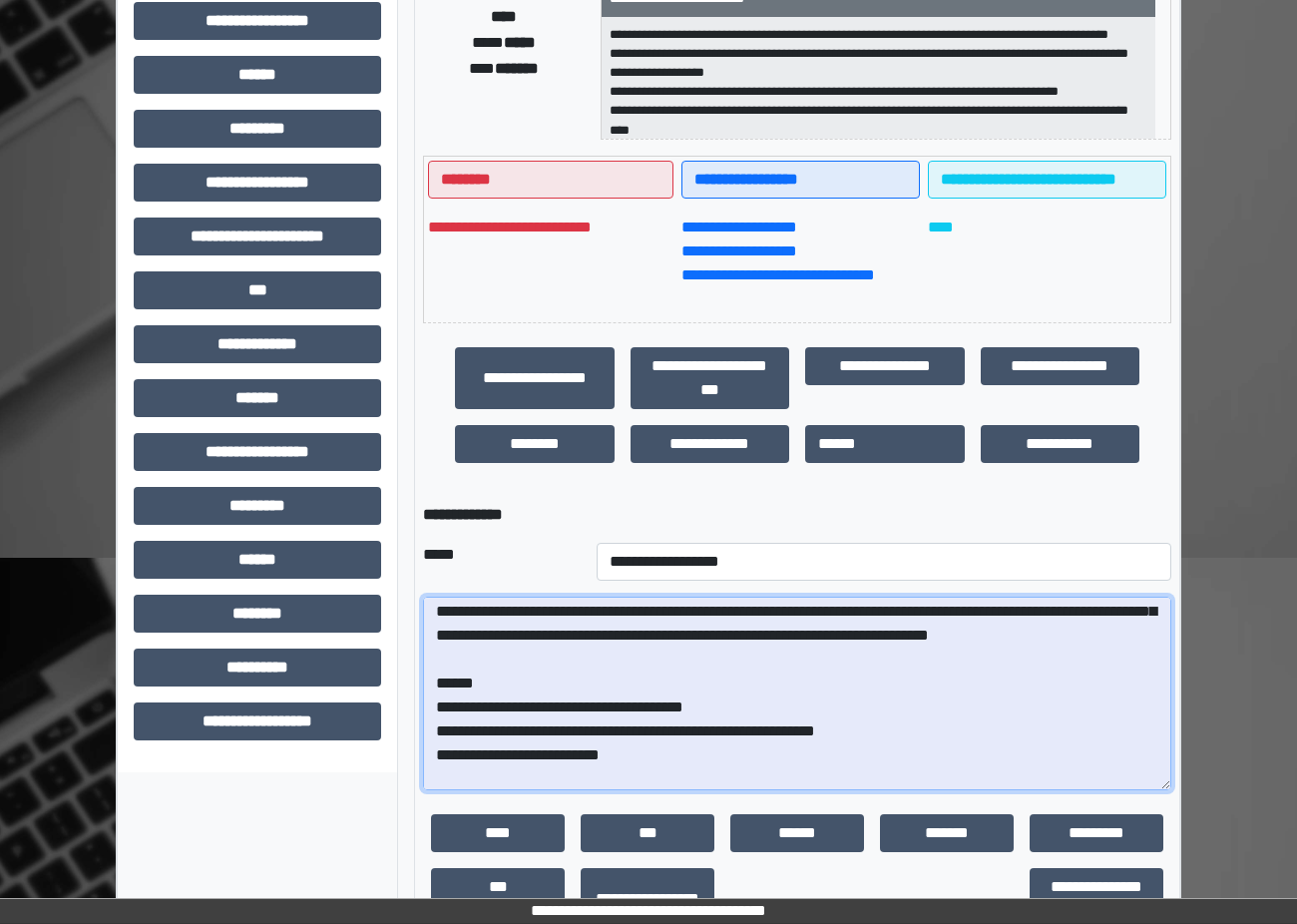 click at bounding box center [797, 693] 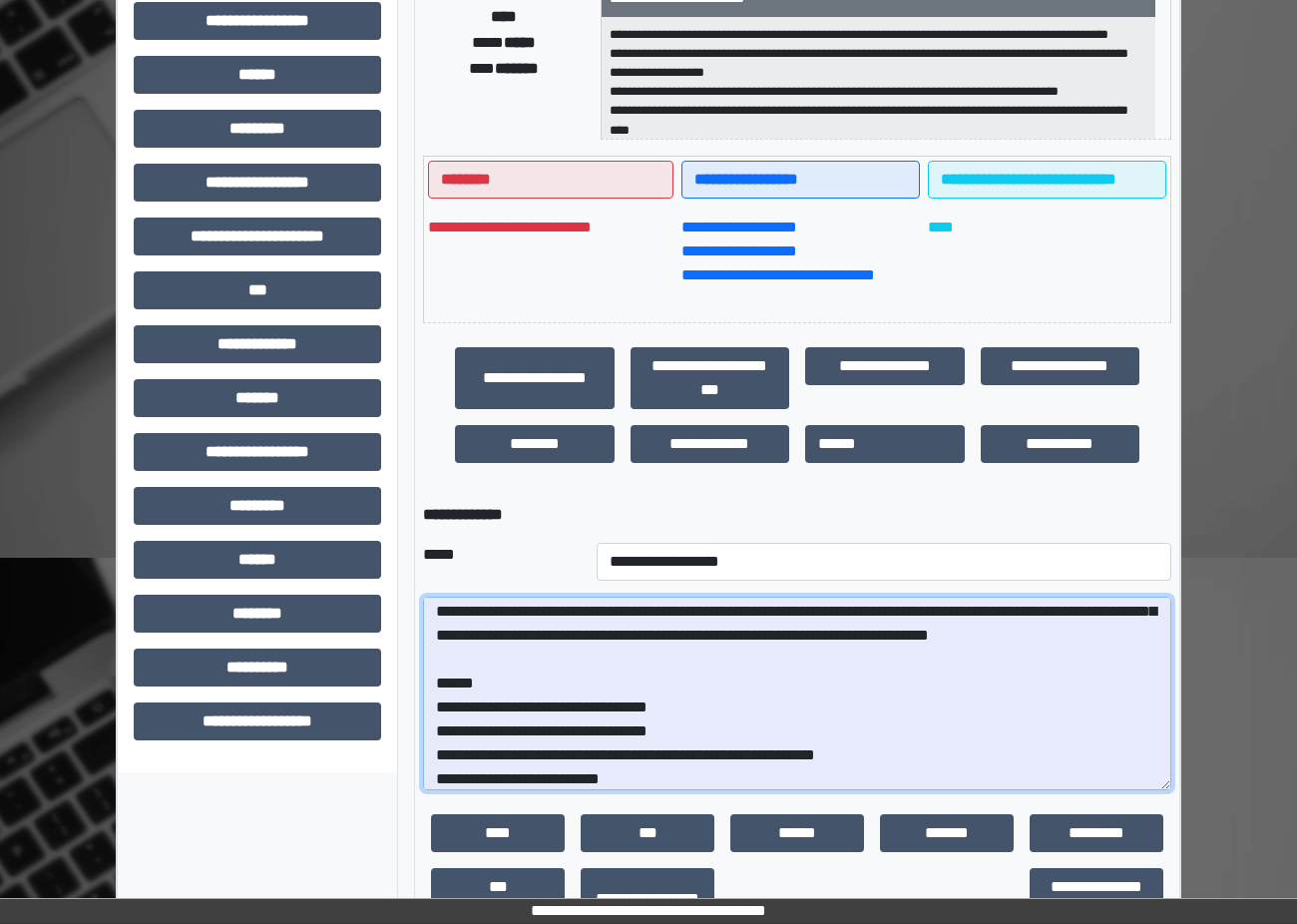 click at bounding box center (797, 693) 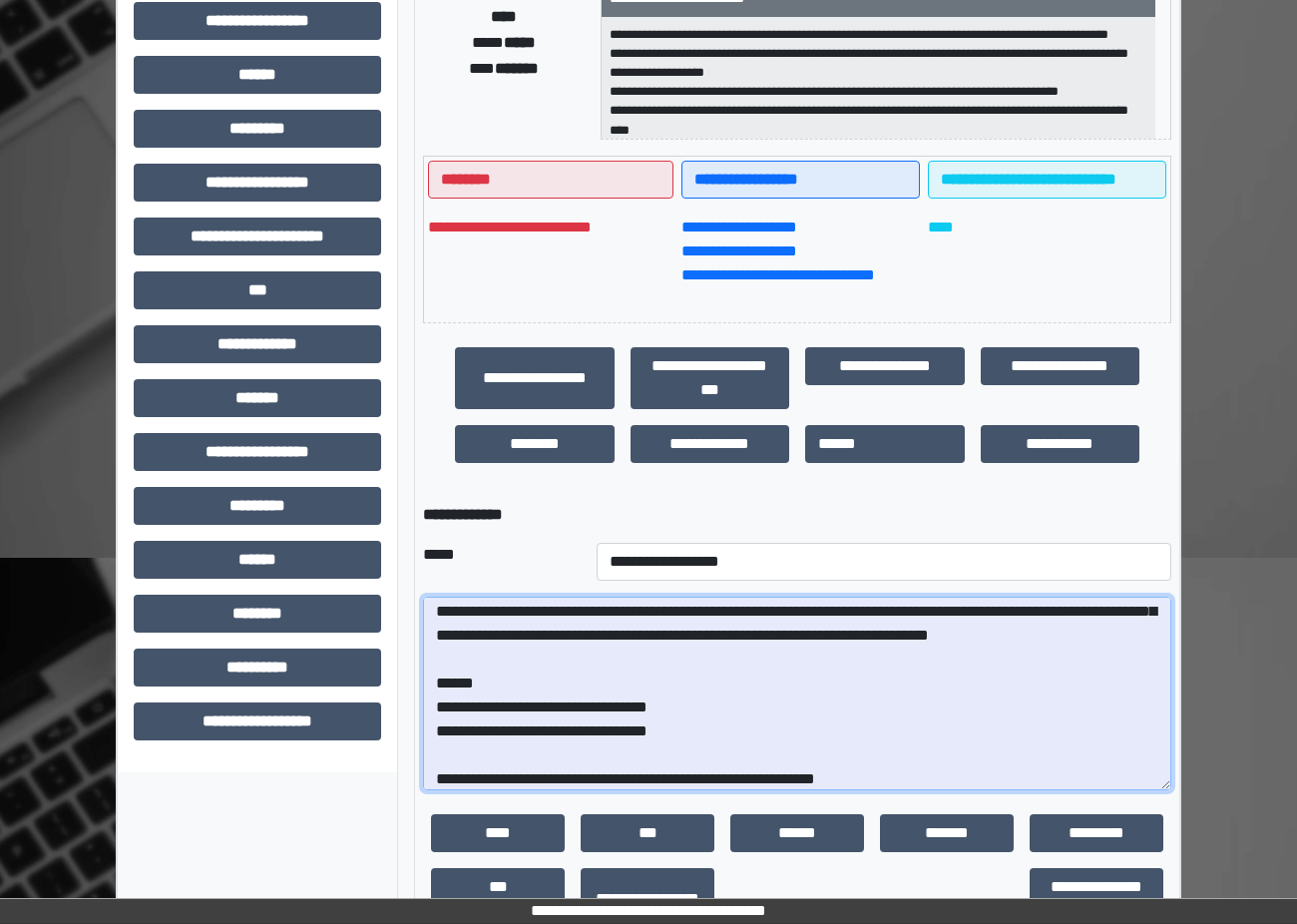 scroll, scrollTop: 101, scrollLeft: 0, axis: vertical 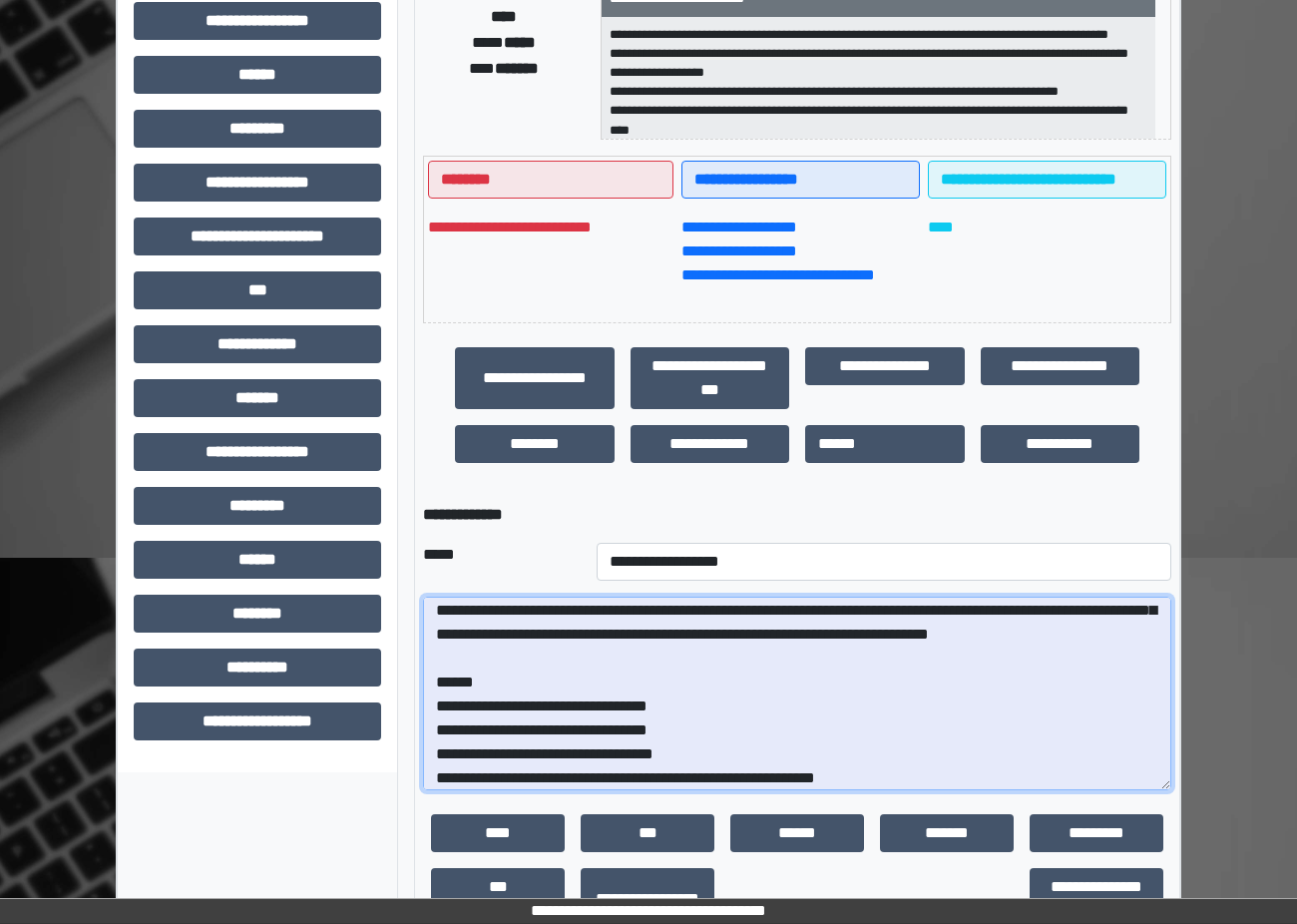 click at bounding box center [797, 693] 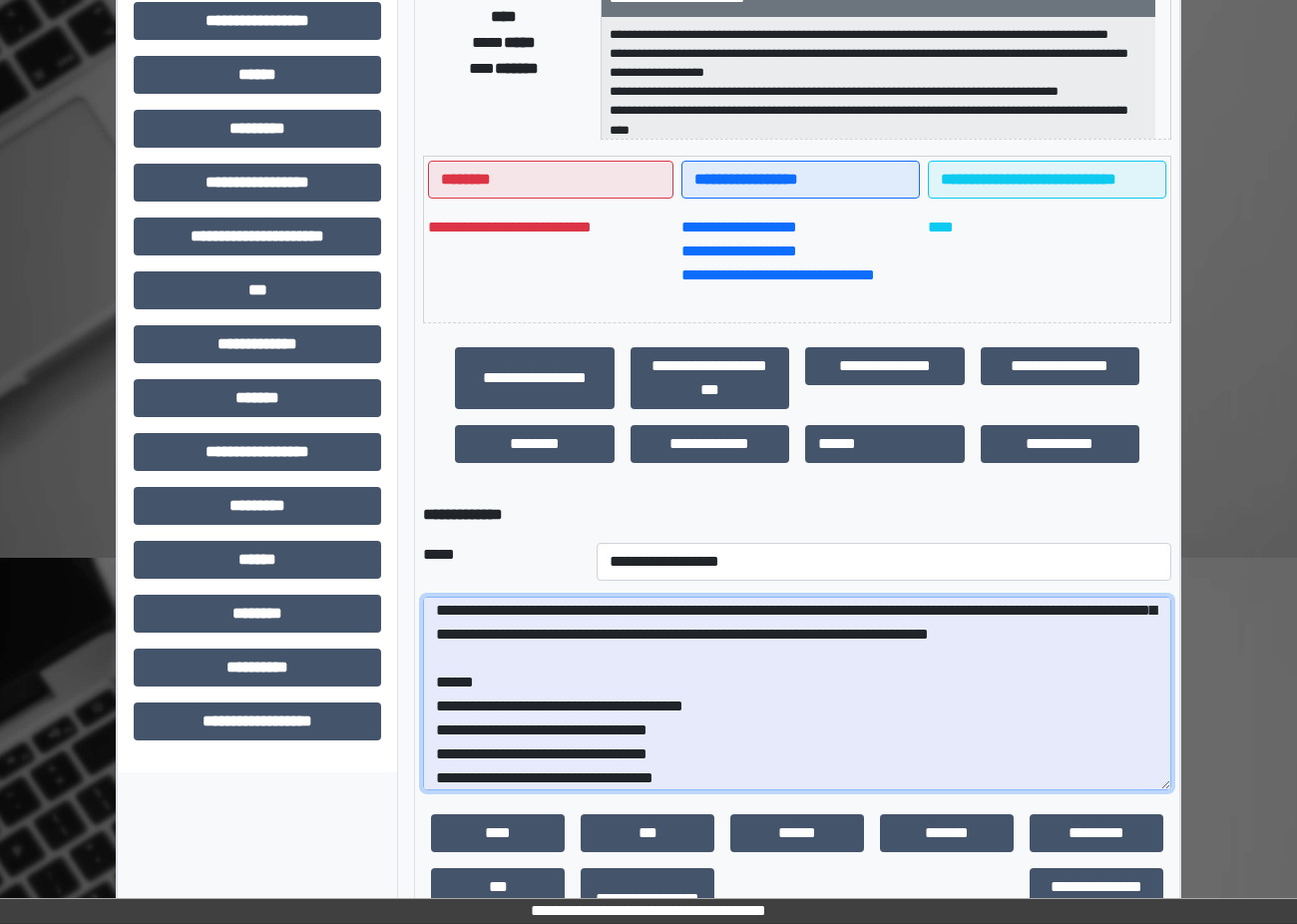 click at bounding box center [797, 693] 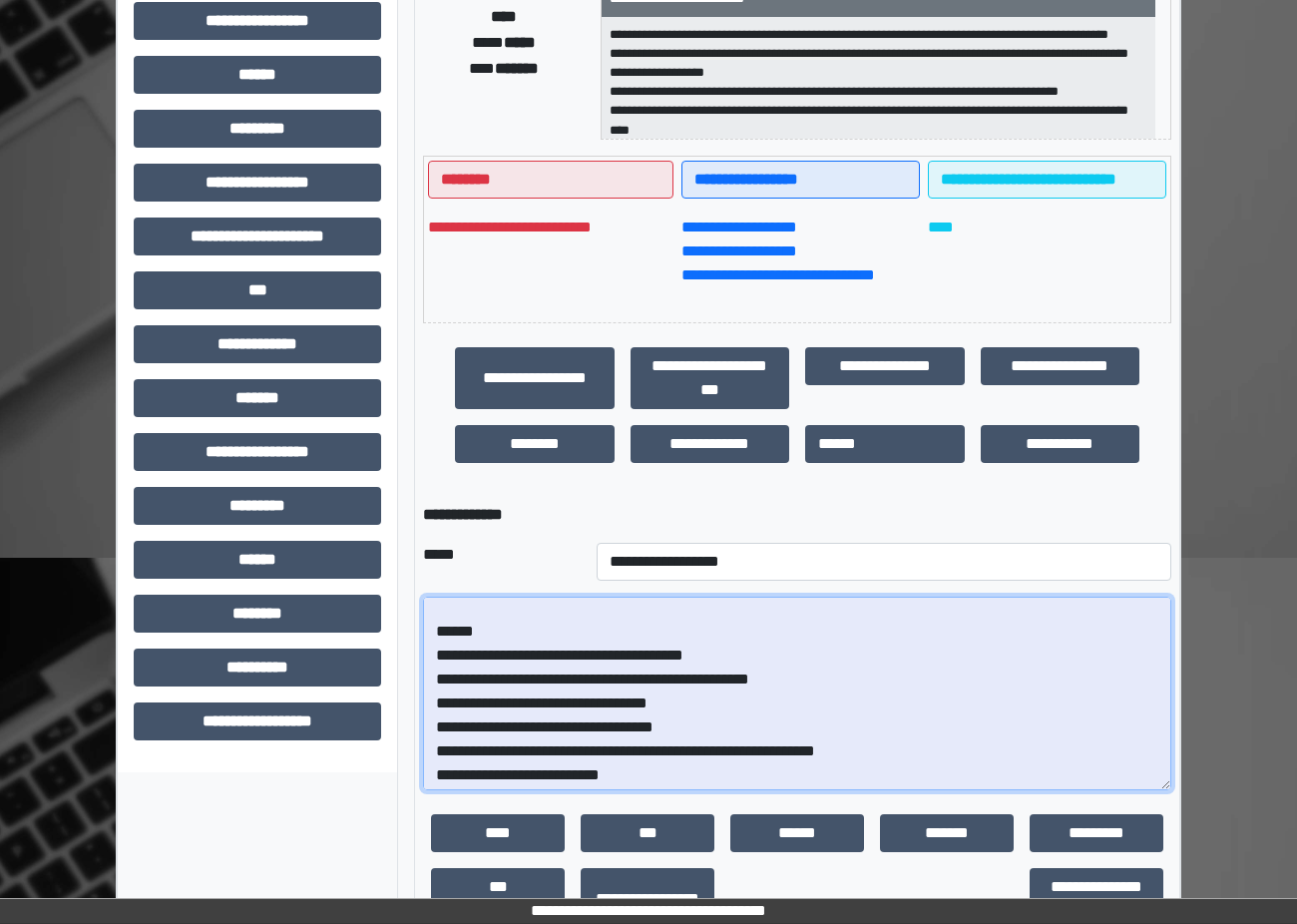 scroll, scrollTop: 201, scrollLeft: 0, axis: vertical 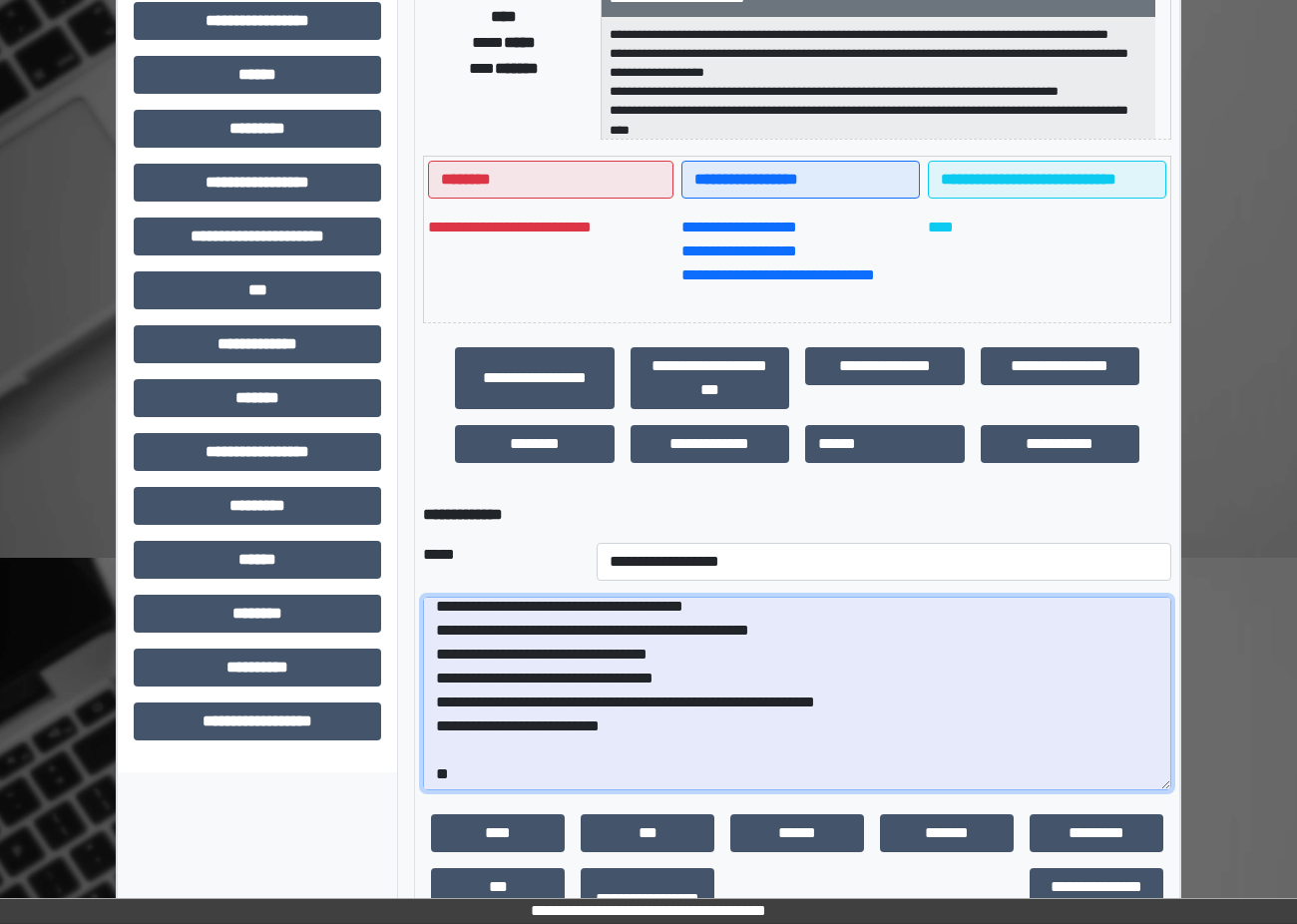 click at bounding box center (797, 693) 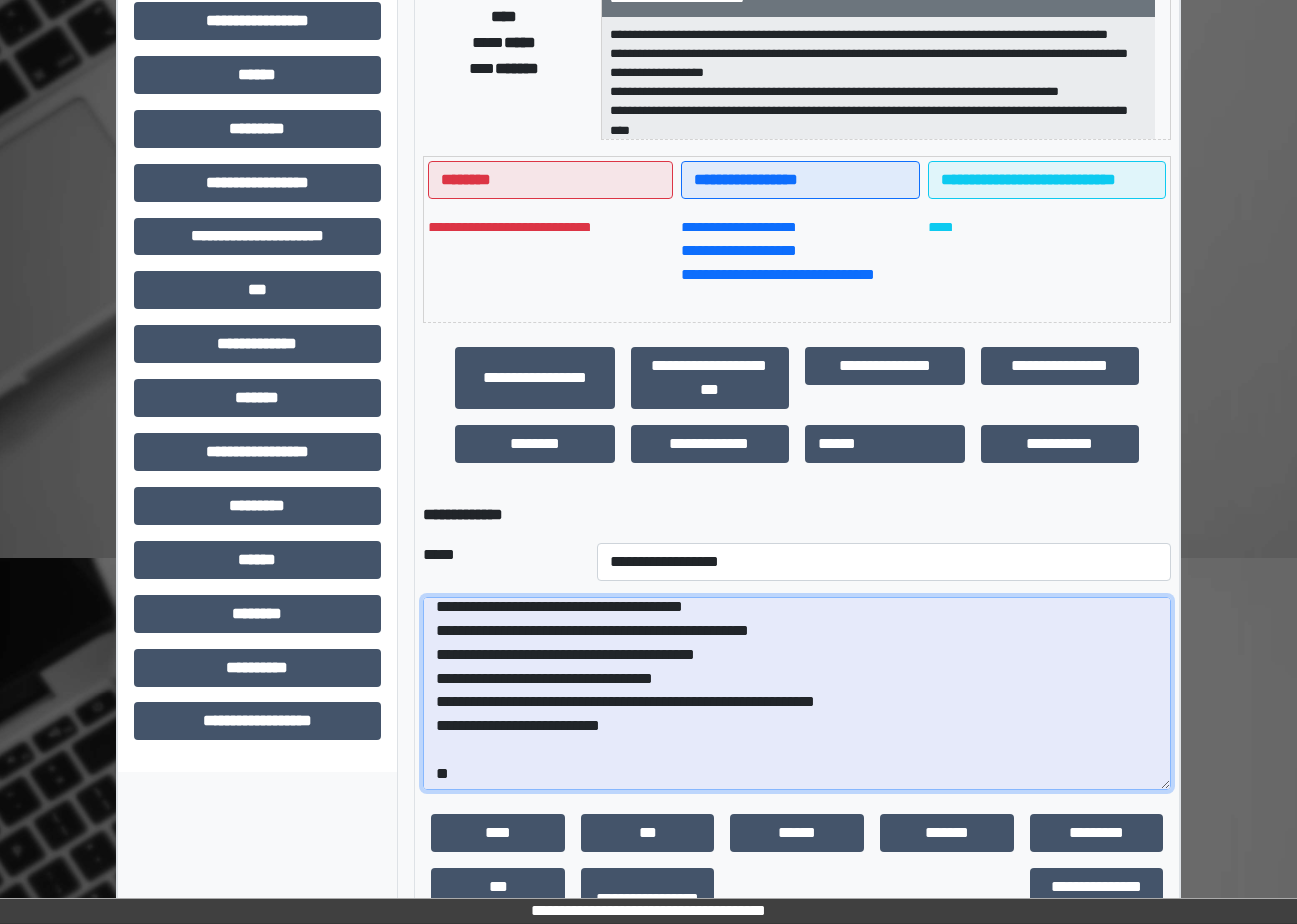click at bounding box center [797, 693] 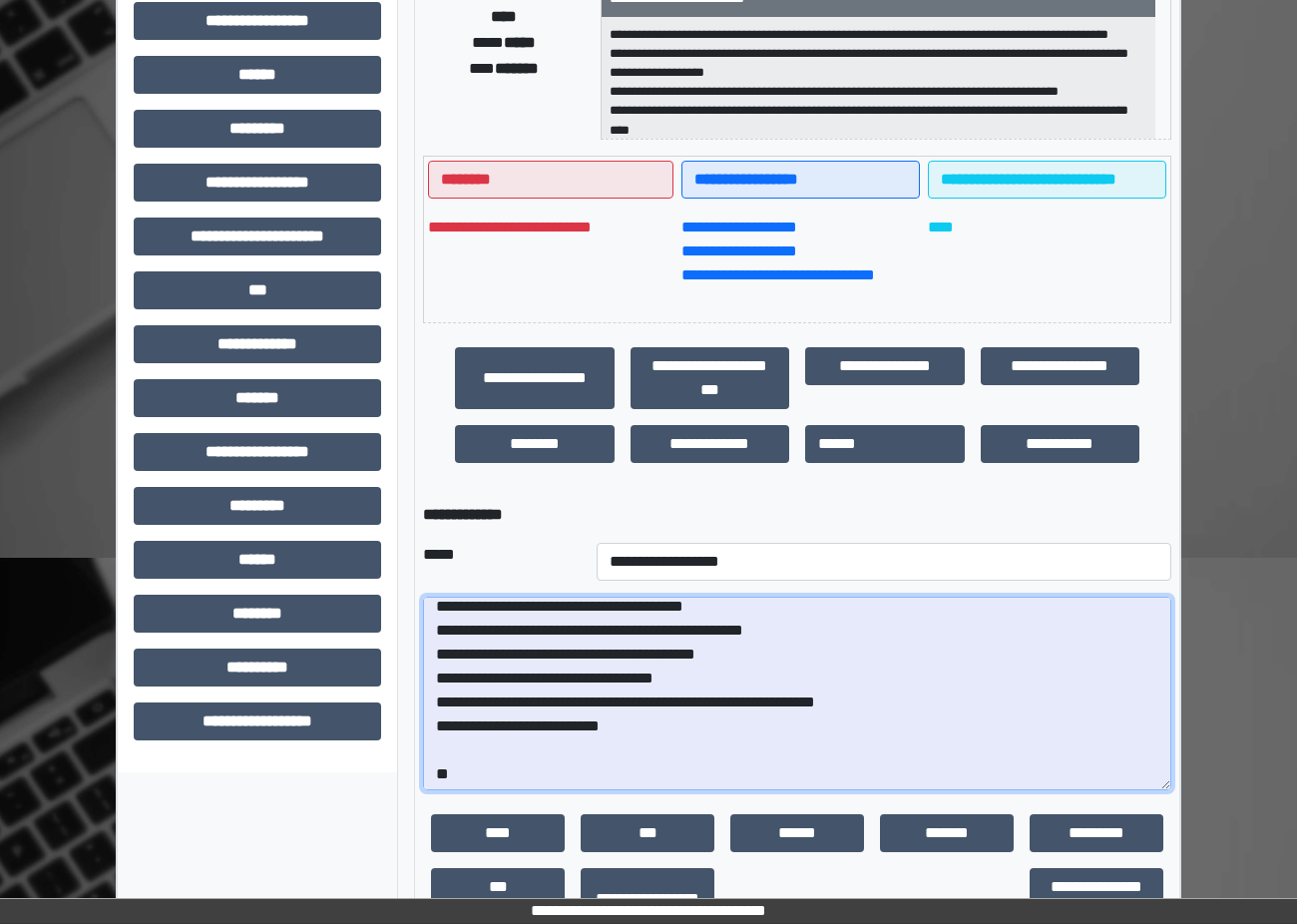 click at bounding box center [797, 693] 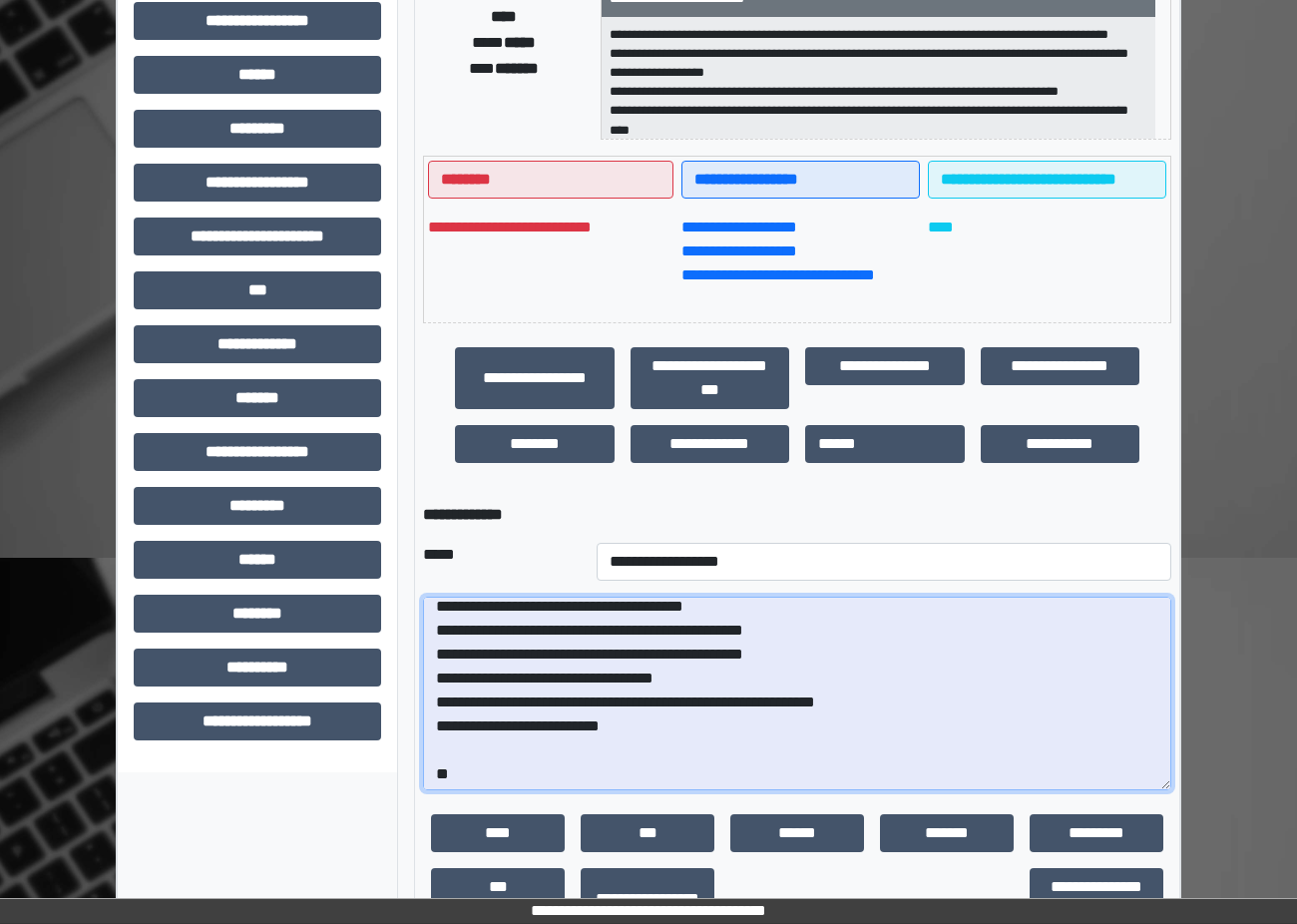 click at bounding box center (797, 693) 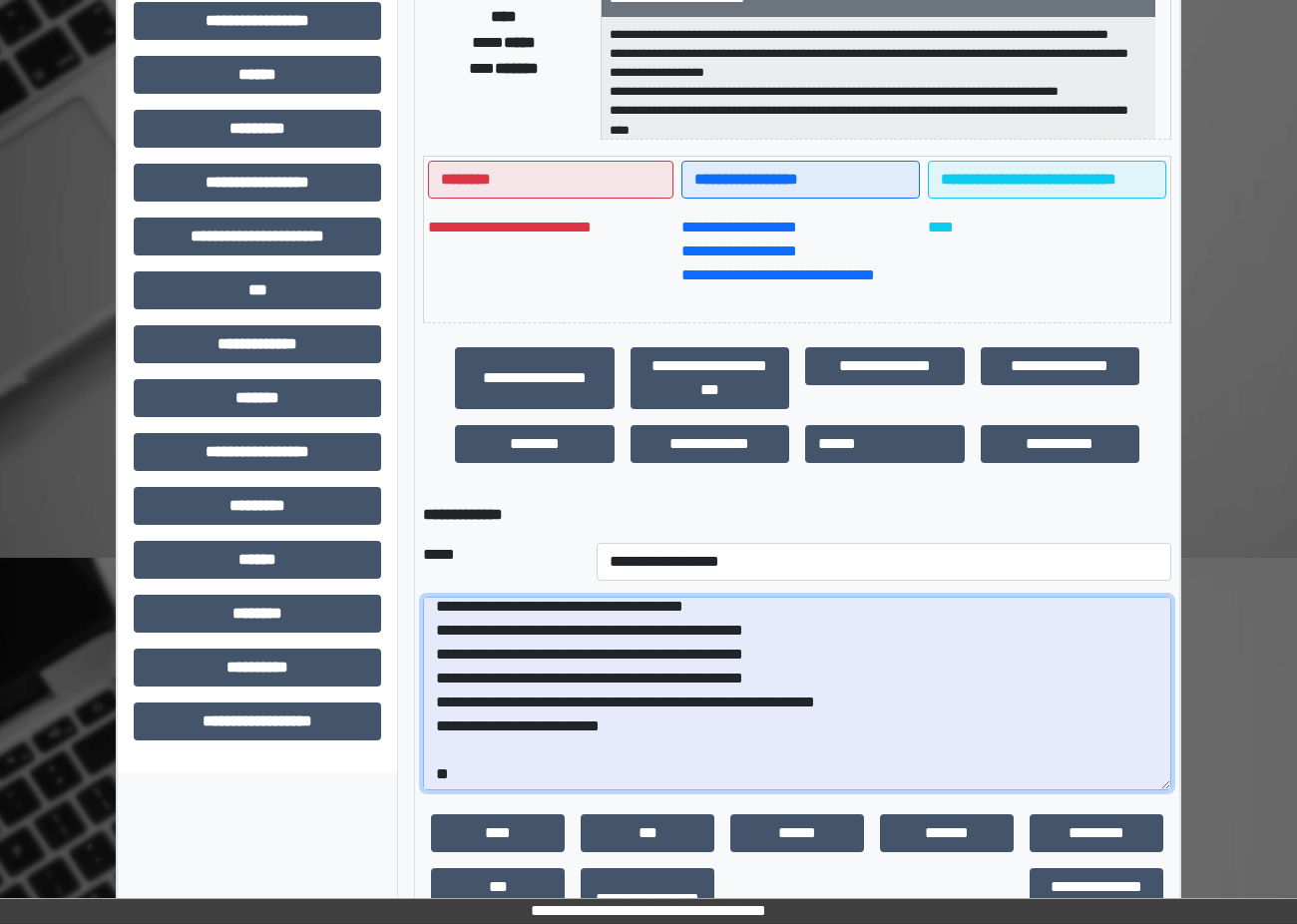 drag, startPoint x: 901, startPoint y: 728, endPoint x: 441, endPoint y: 727, distance: 460.0011 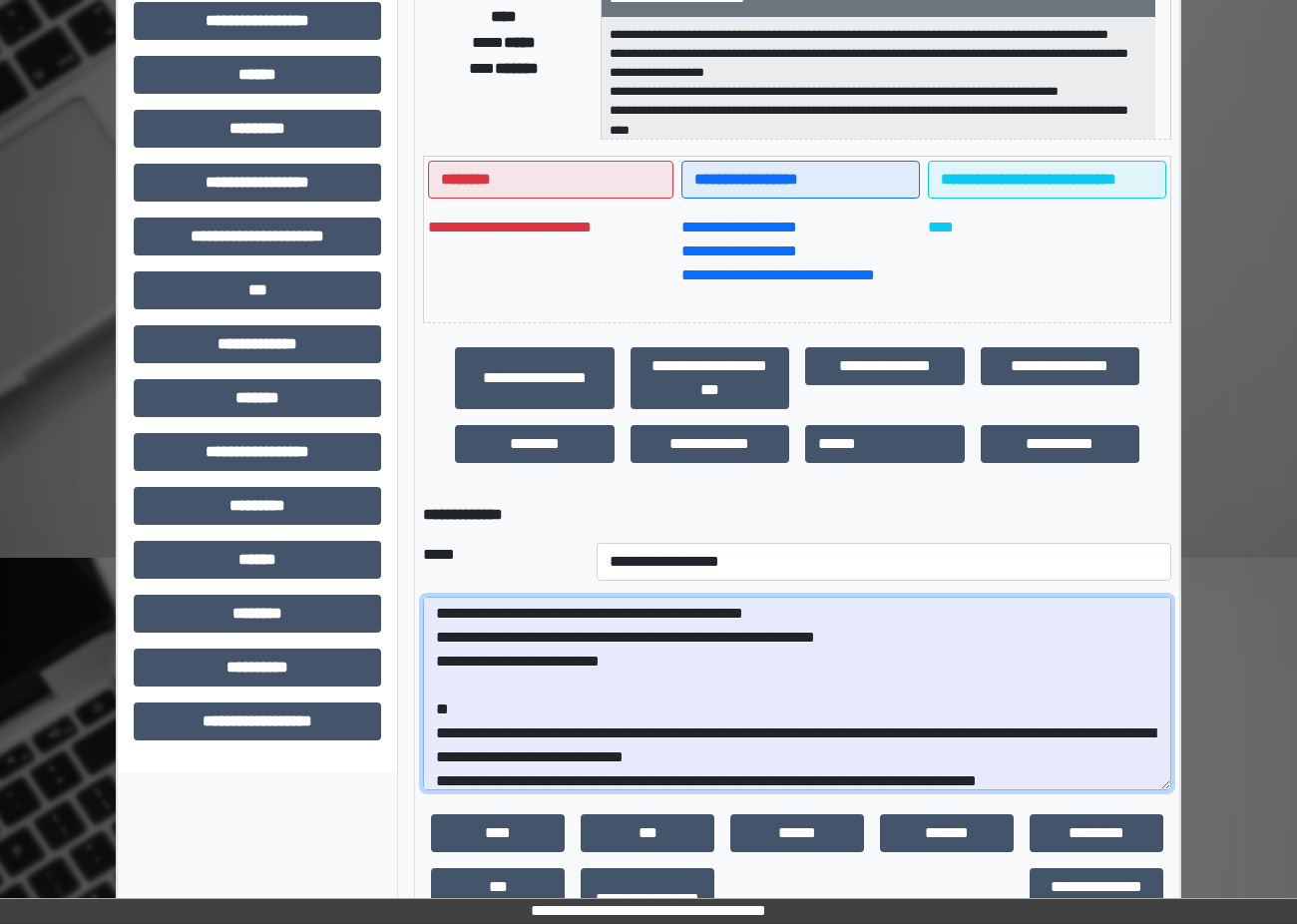 scroll, scrollTop: 300, scrollLeft: 0, axis: vertical 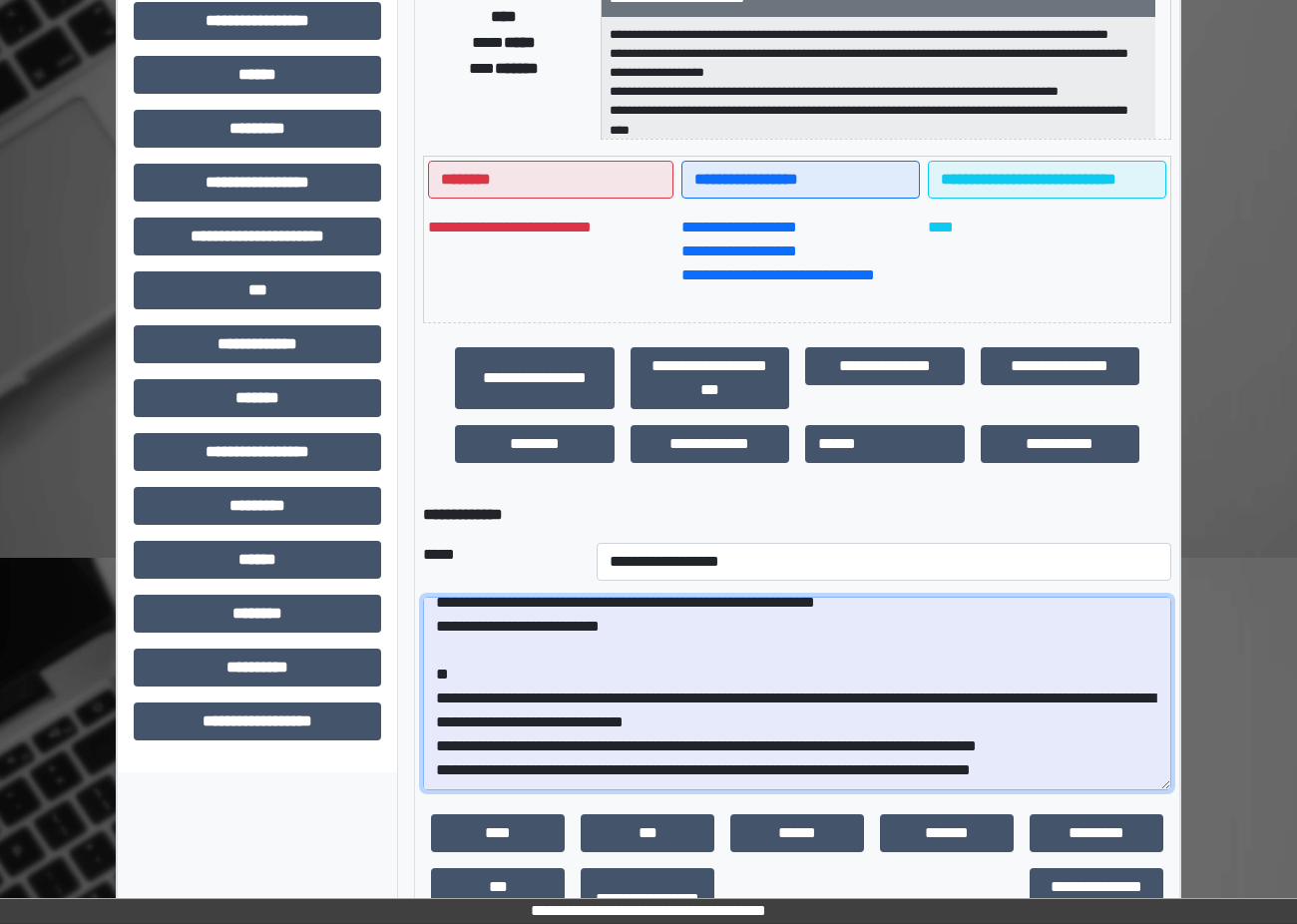 click at bounding box center (797, 693) 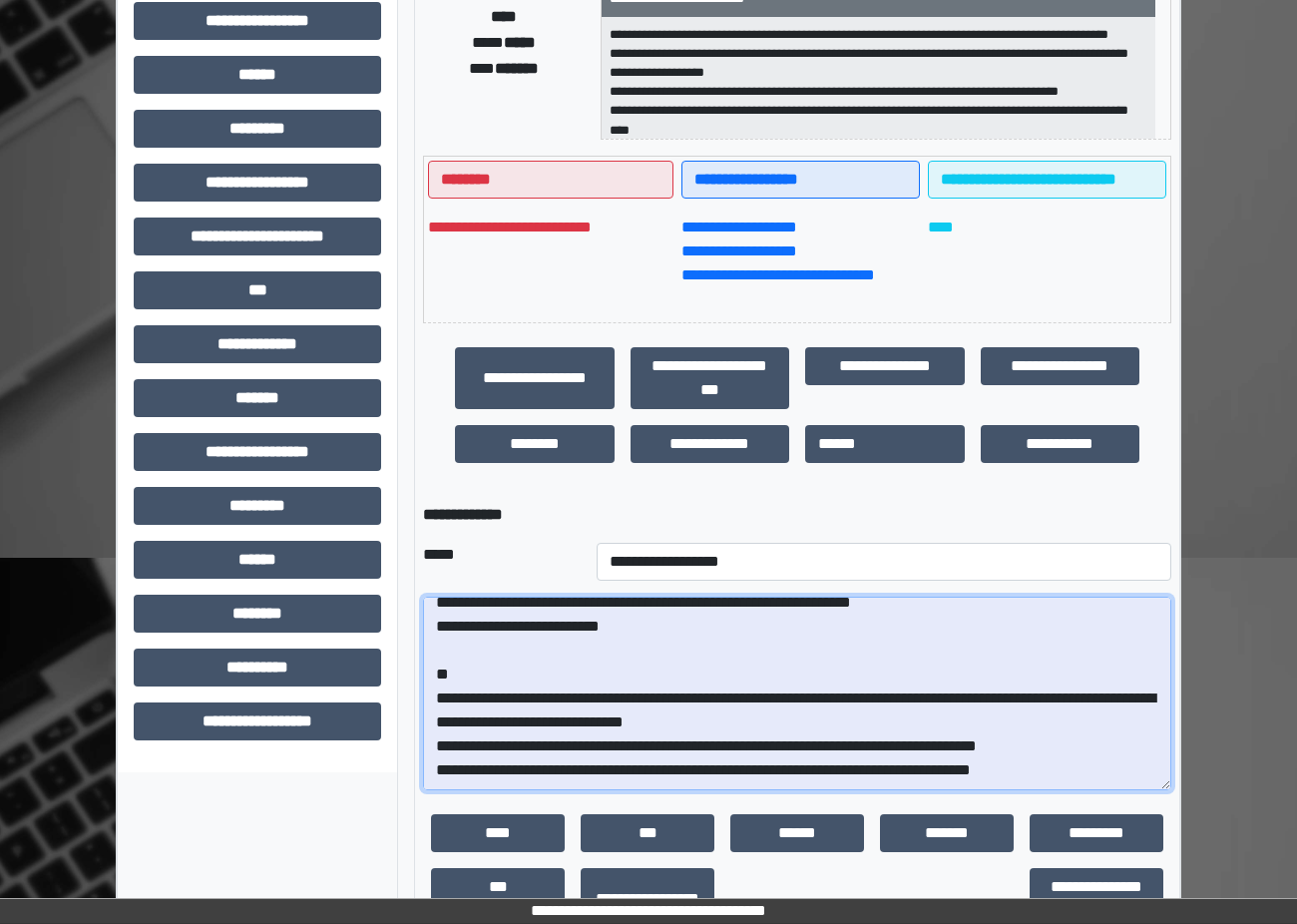 click at bounding box center (797, 693) 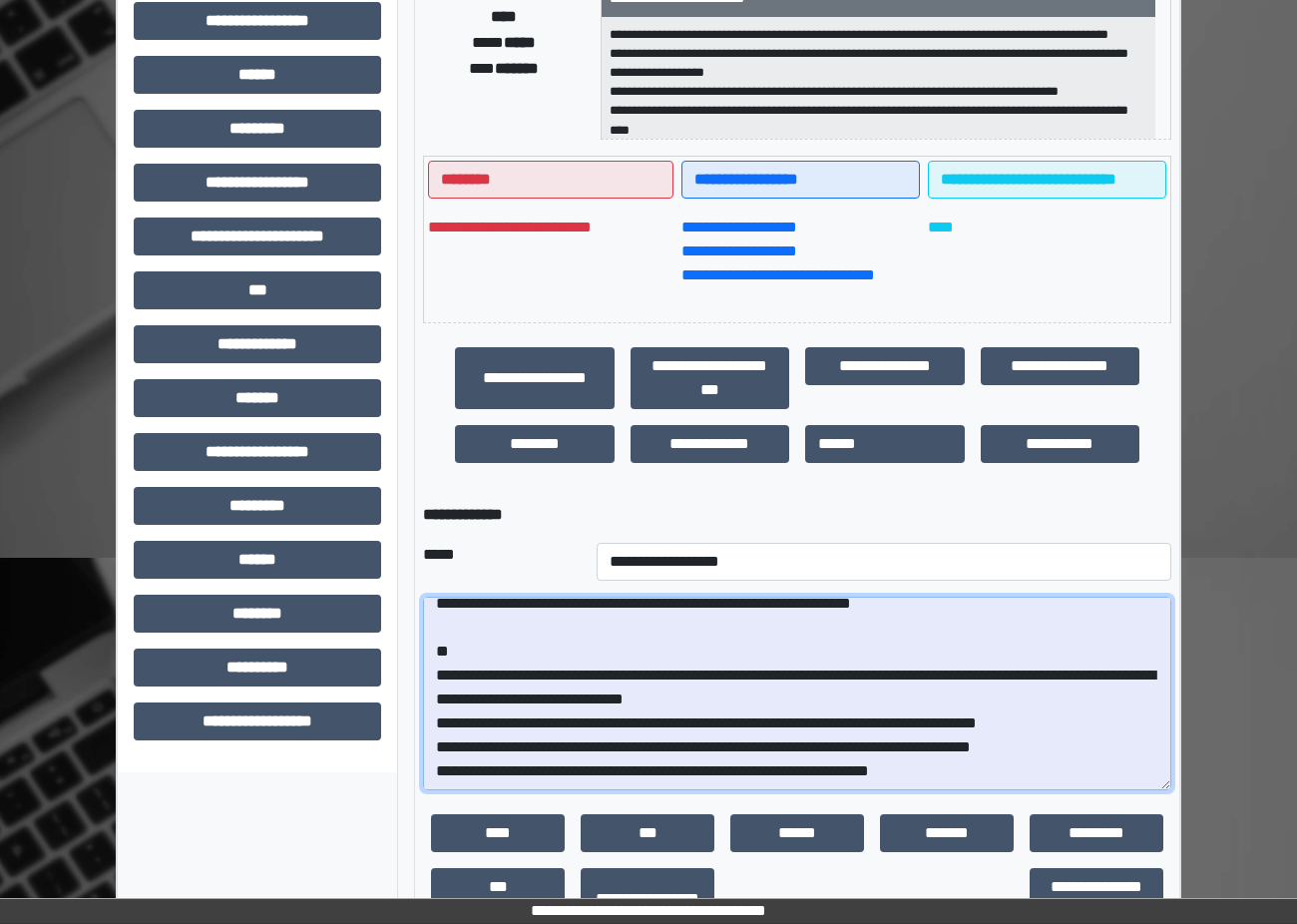 scroll, scrollTop: 323, scrollLeft: 0, axis: vertical 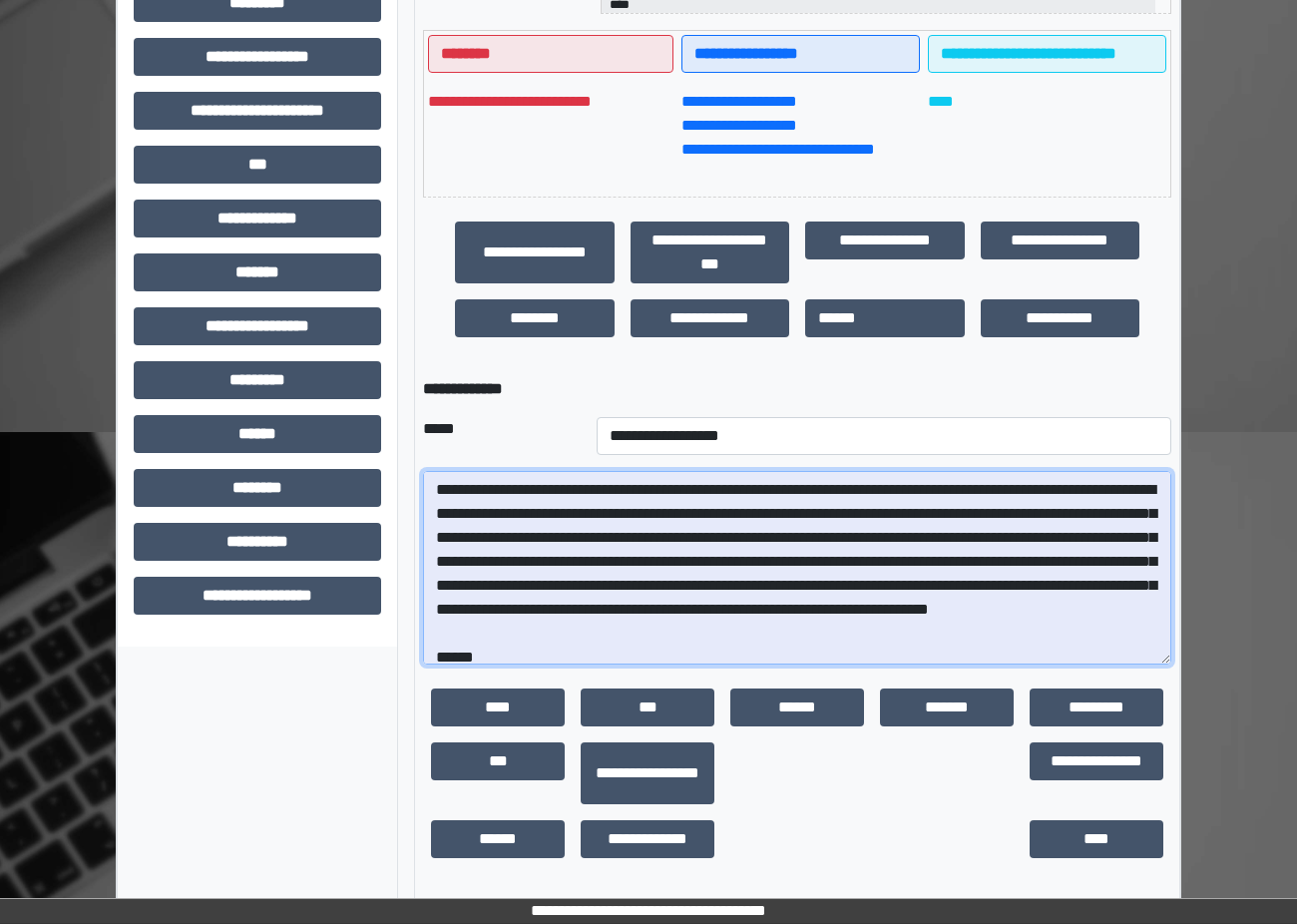 click at bounding box center (797, 568) 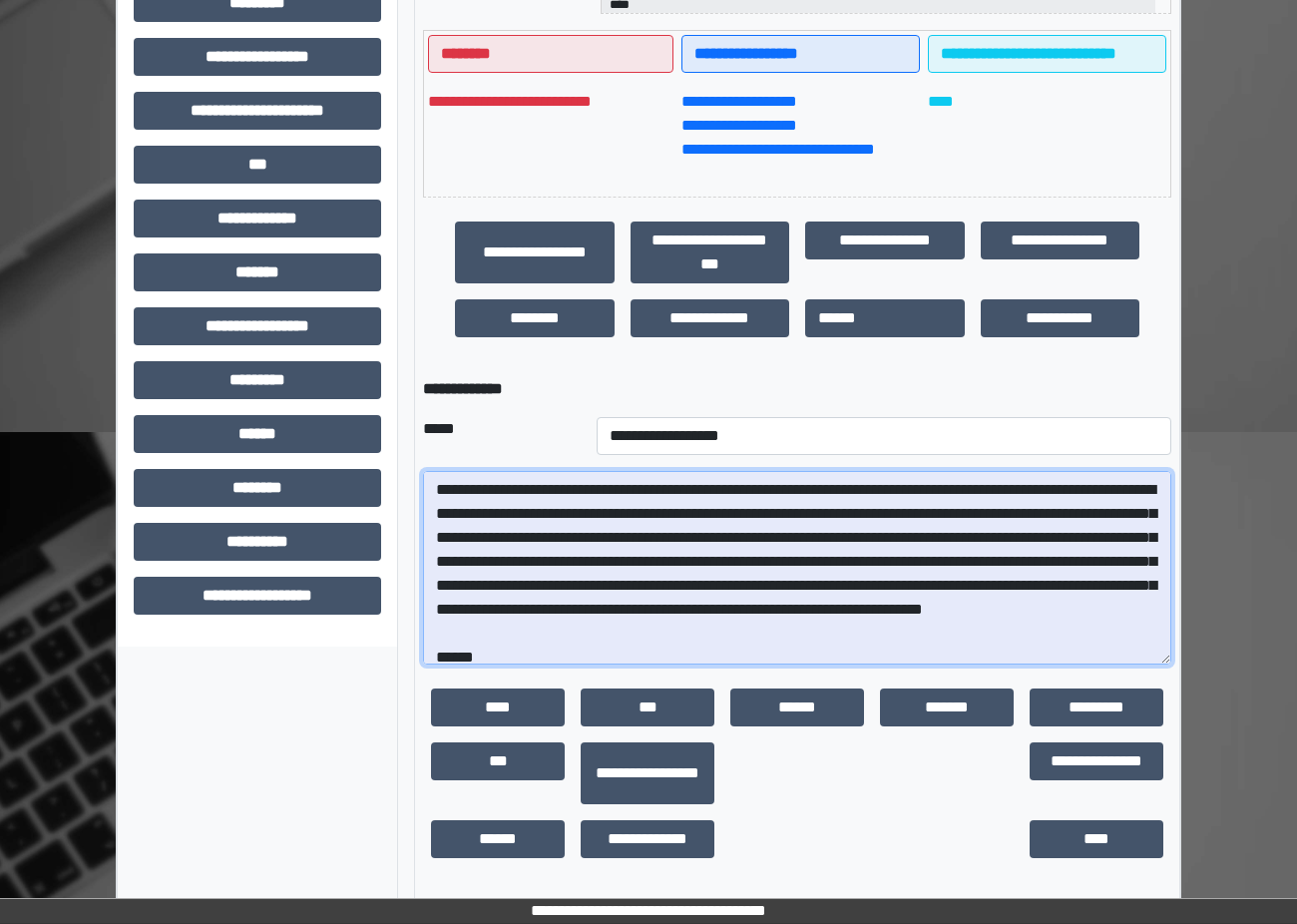 click at bounding box center (797, 568) 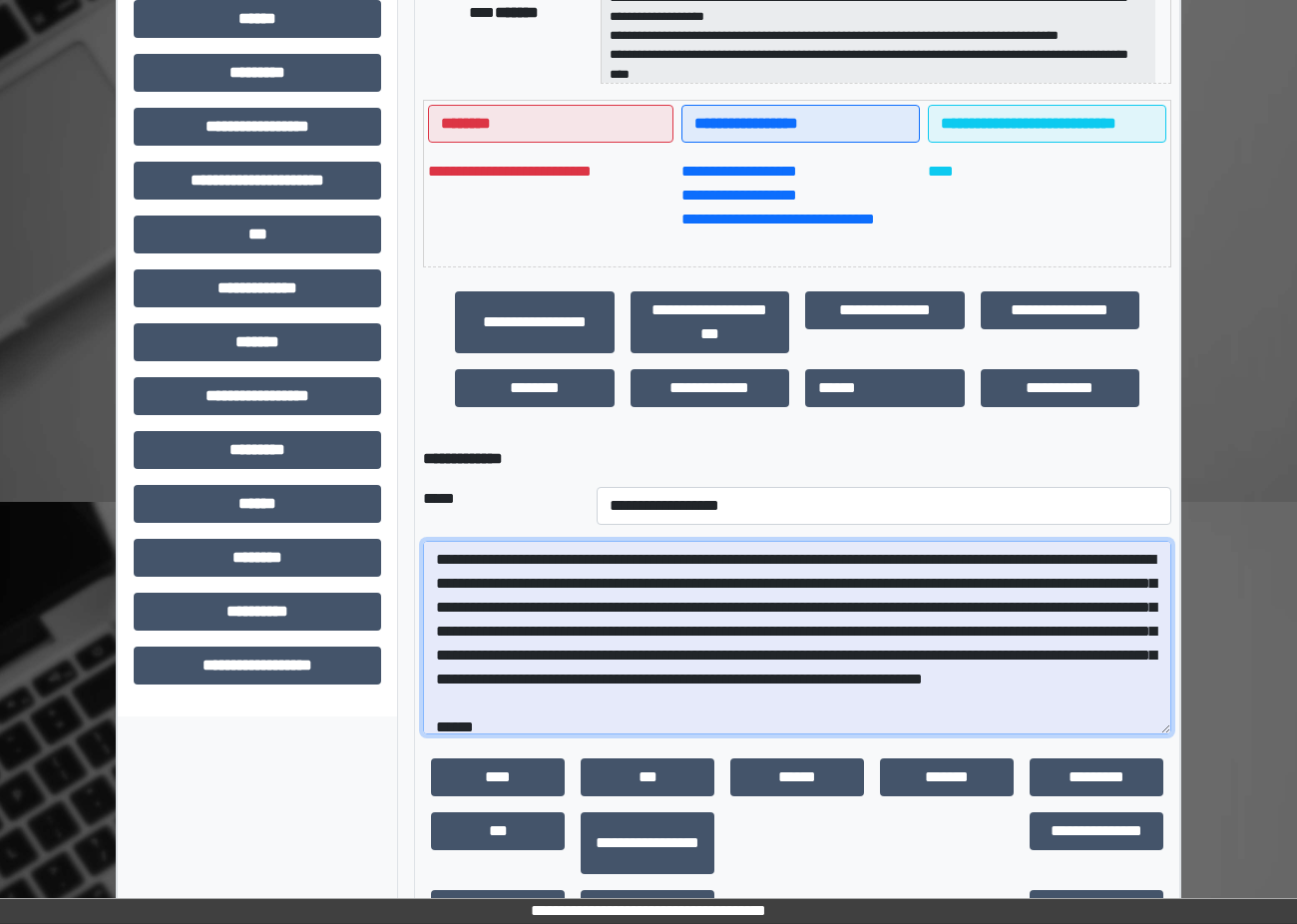 scroll, scrollTop: 407, scrollLeft: 0, axis: vertical 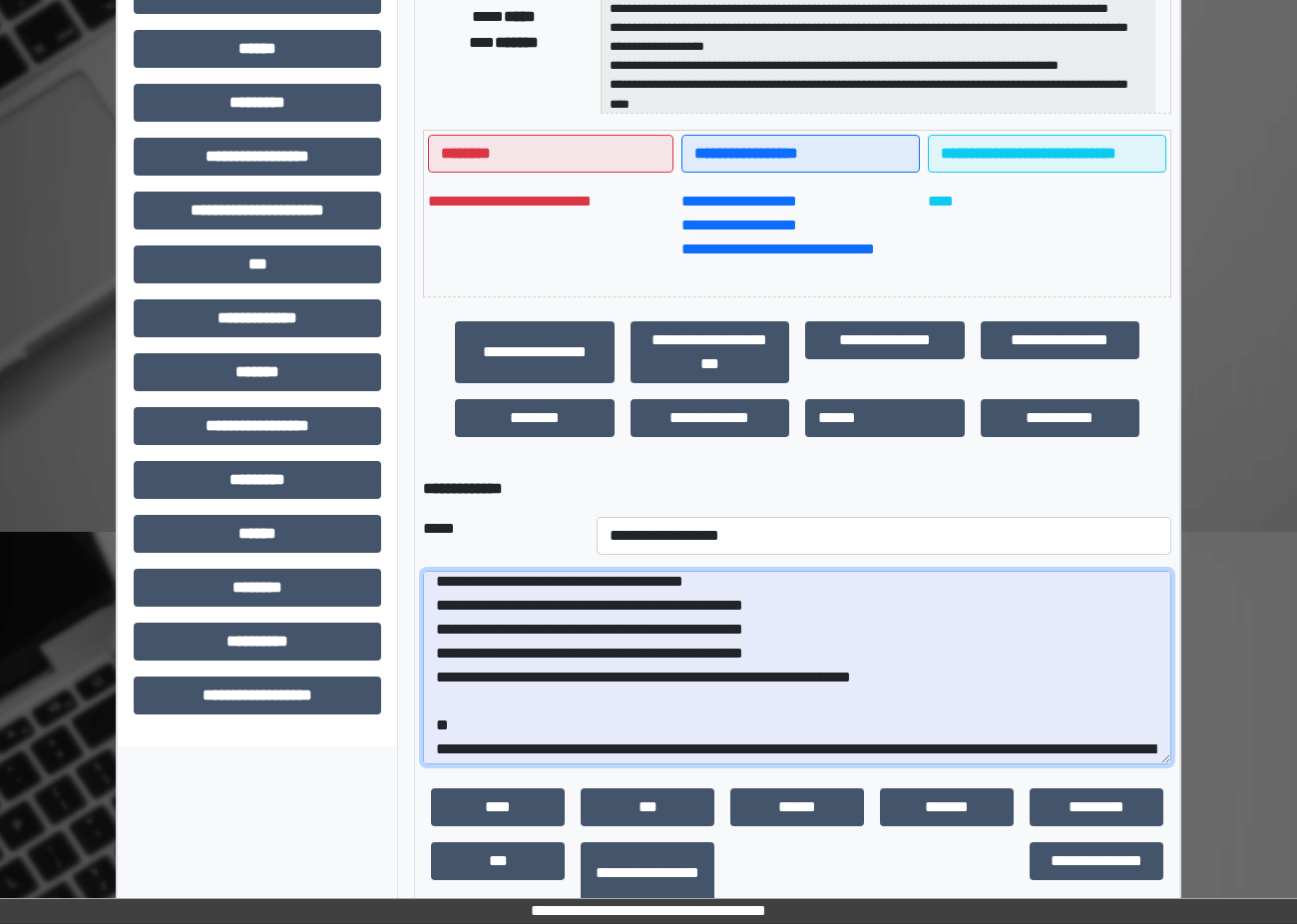 click at bounding box center (797, 668) 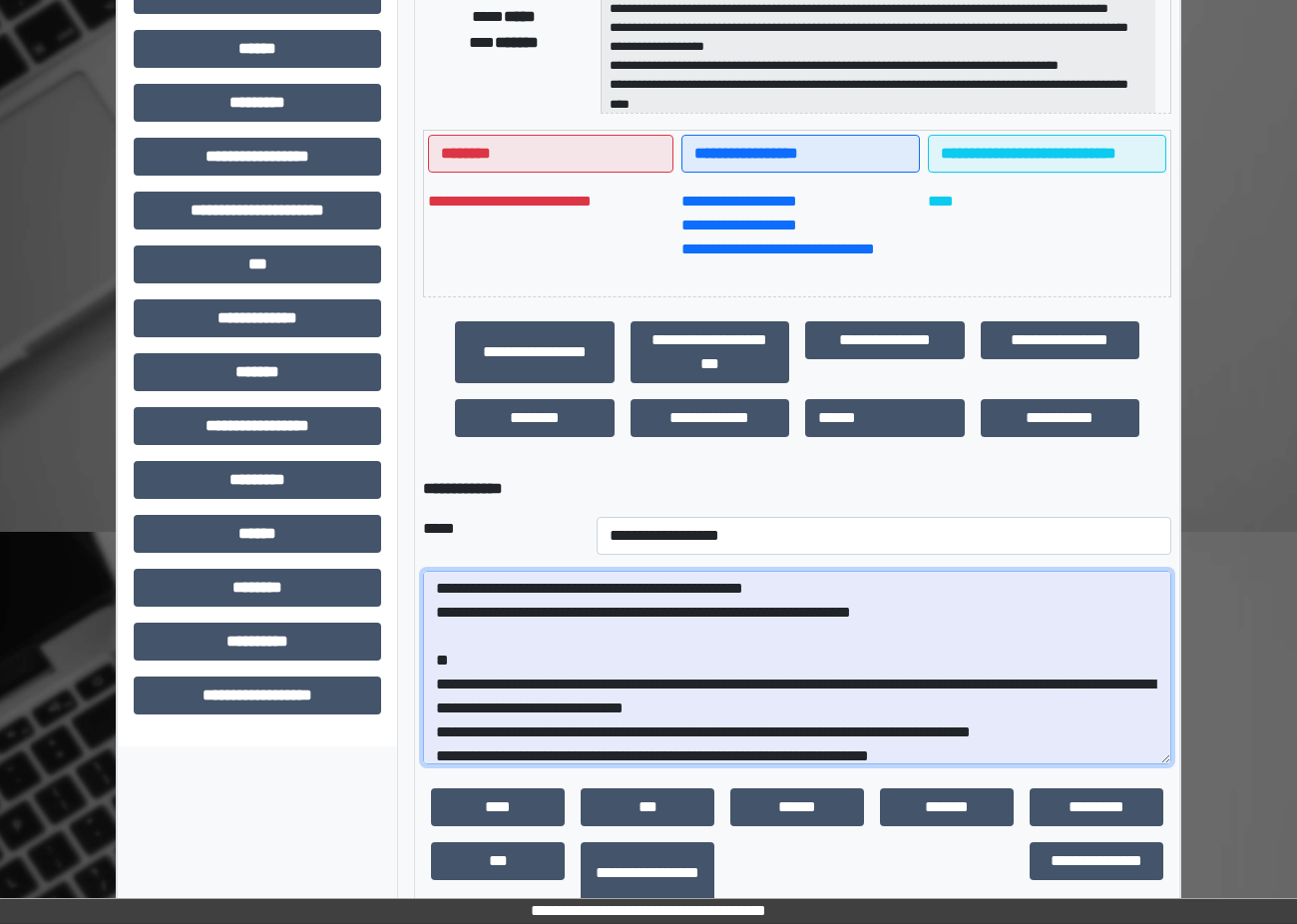 scroll, scrollTop: 299, scrollLeft: 0, axis: vertical 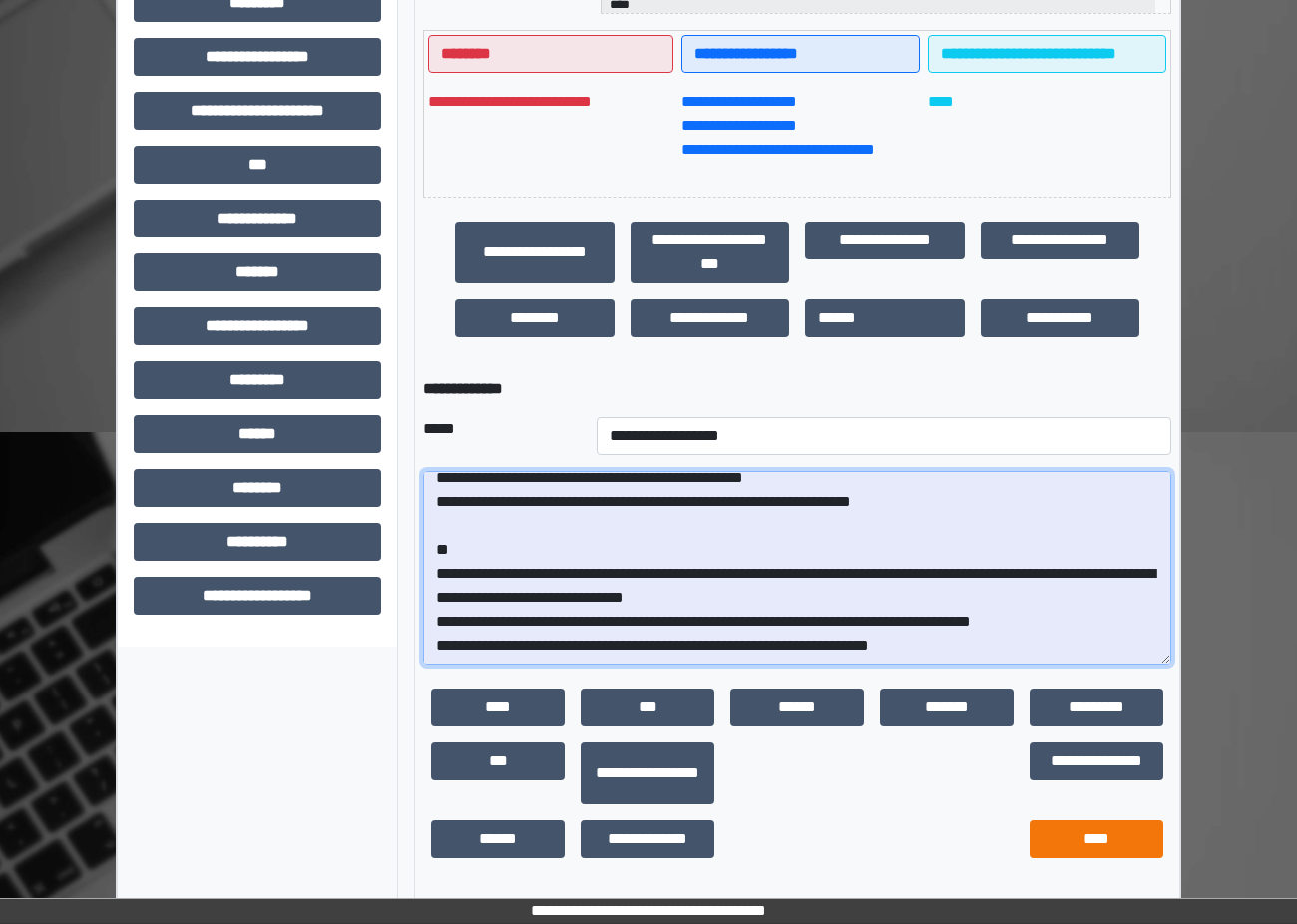 type on "**********" 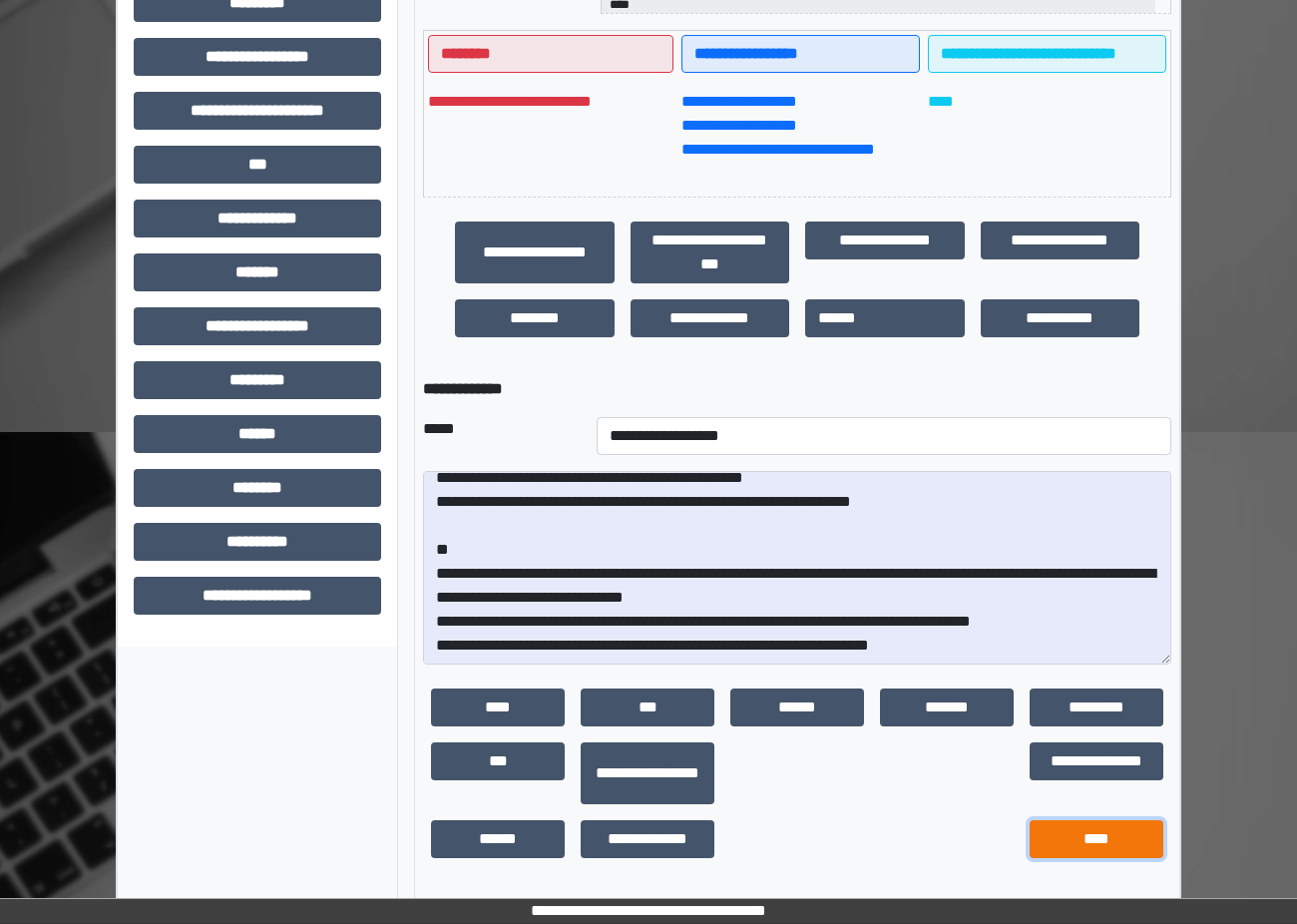 click on "****" at bounding box center (1096, 839) 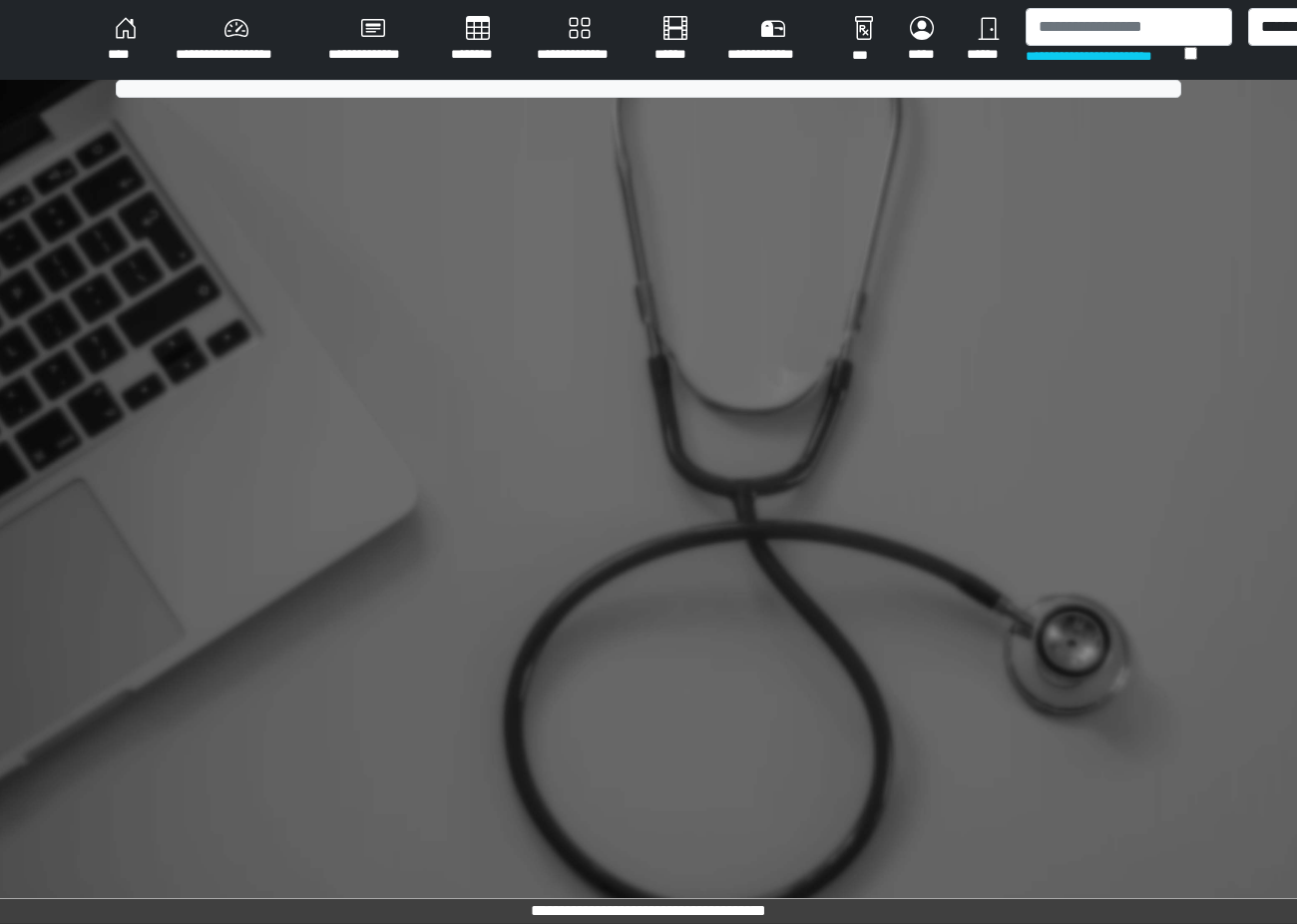 scroll, scrollTop: 0, scrollLeft: 0, axis: both 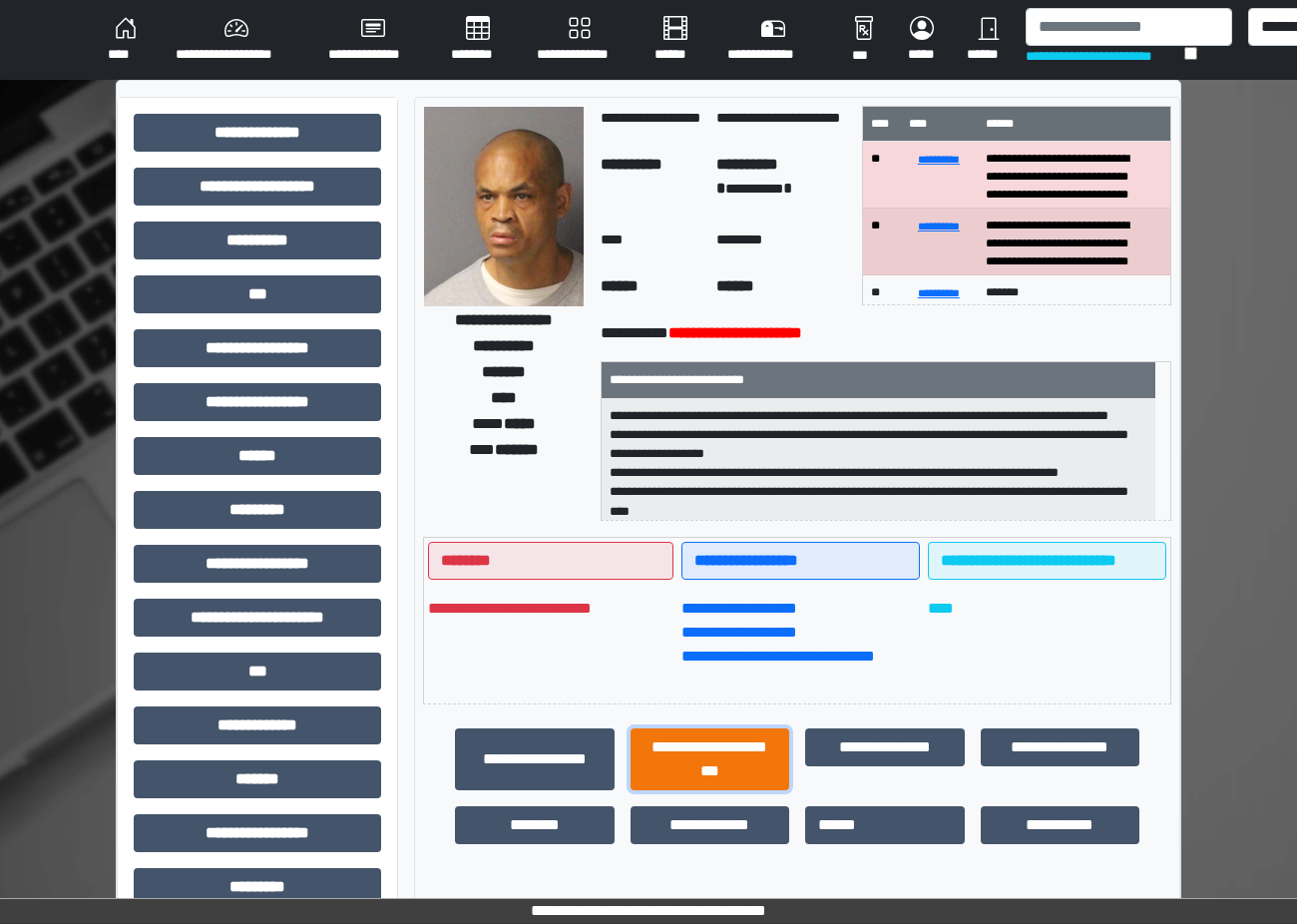click on "**********" at bounding box center [710, 759] 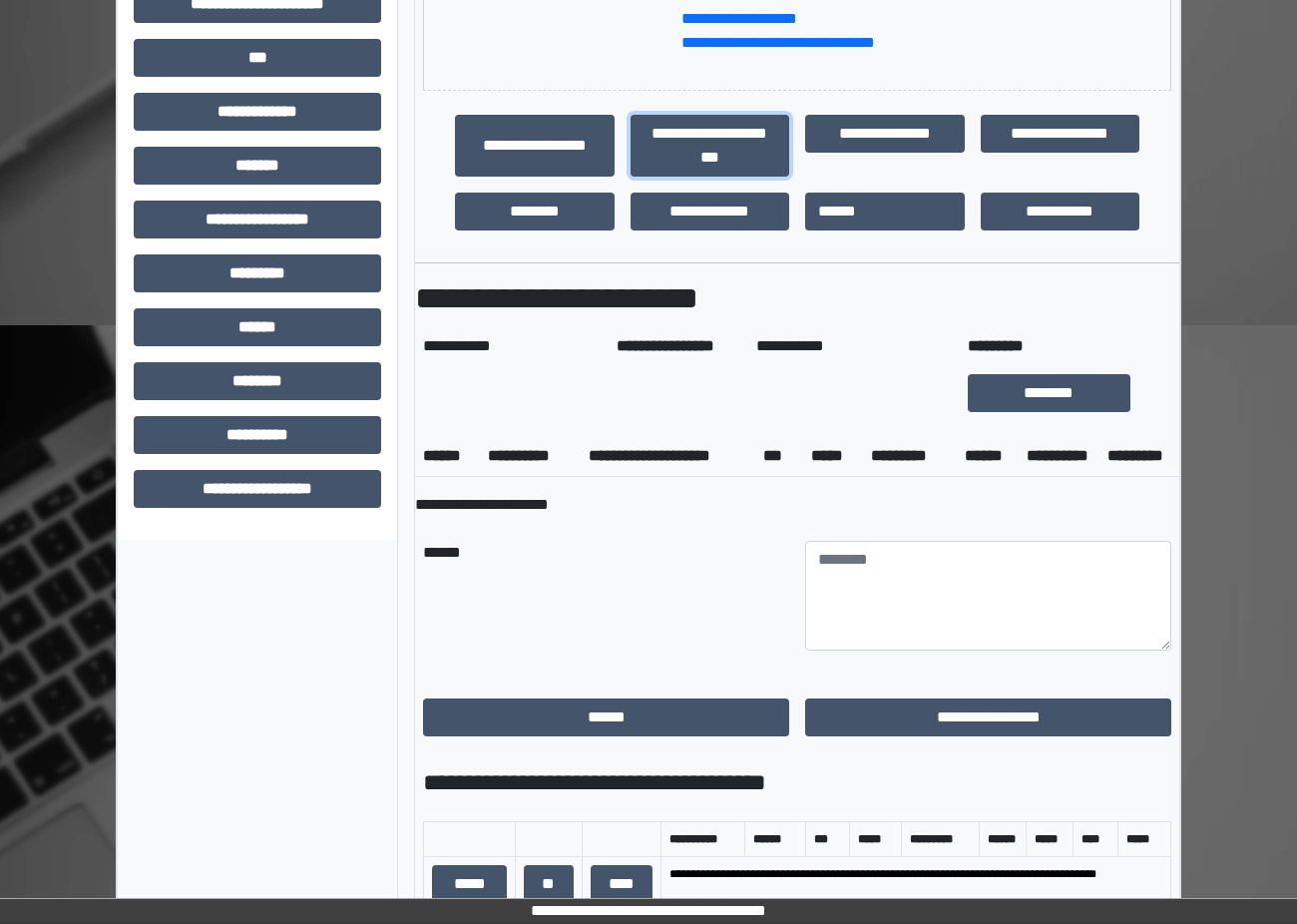 scroll, scrollTop: 1098, scrollLeft: 0, axis: vertical 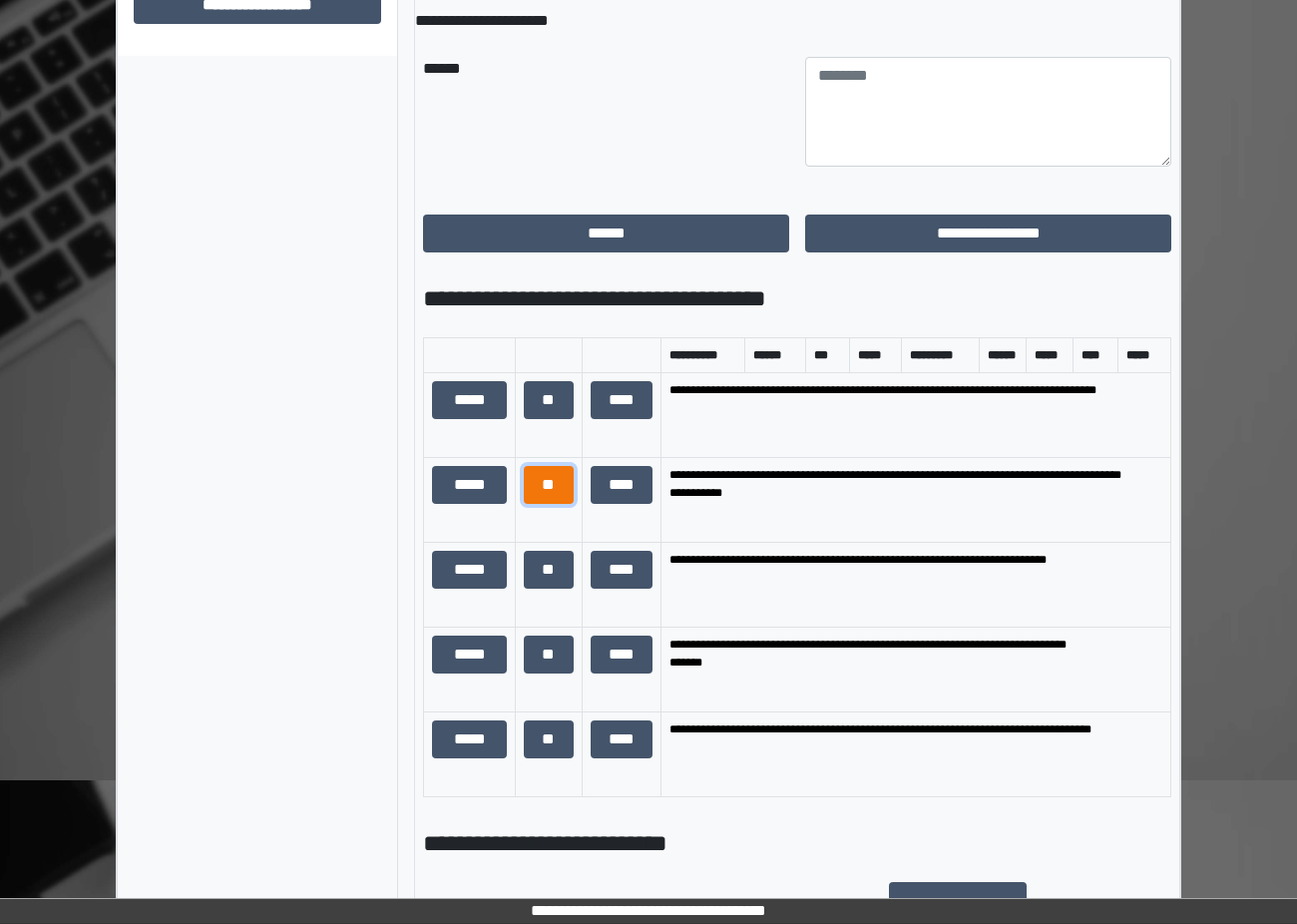 click on "**" at bounding box center (549, 485) 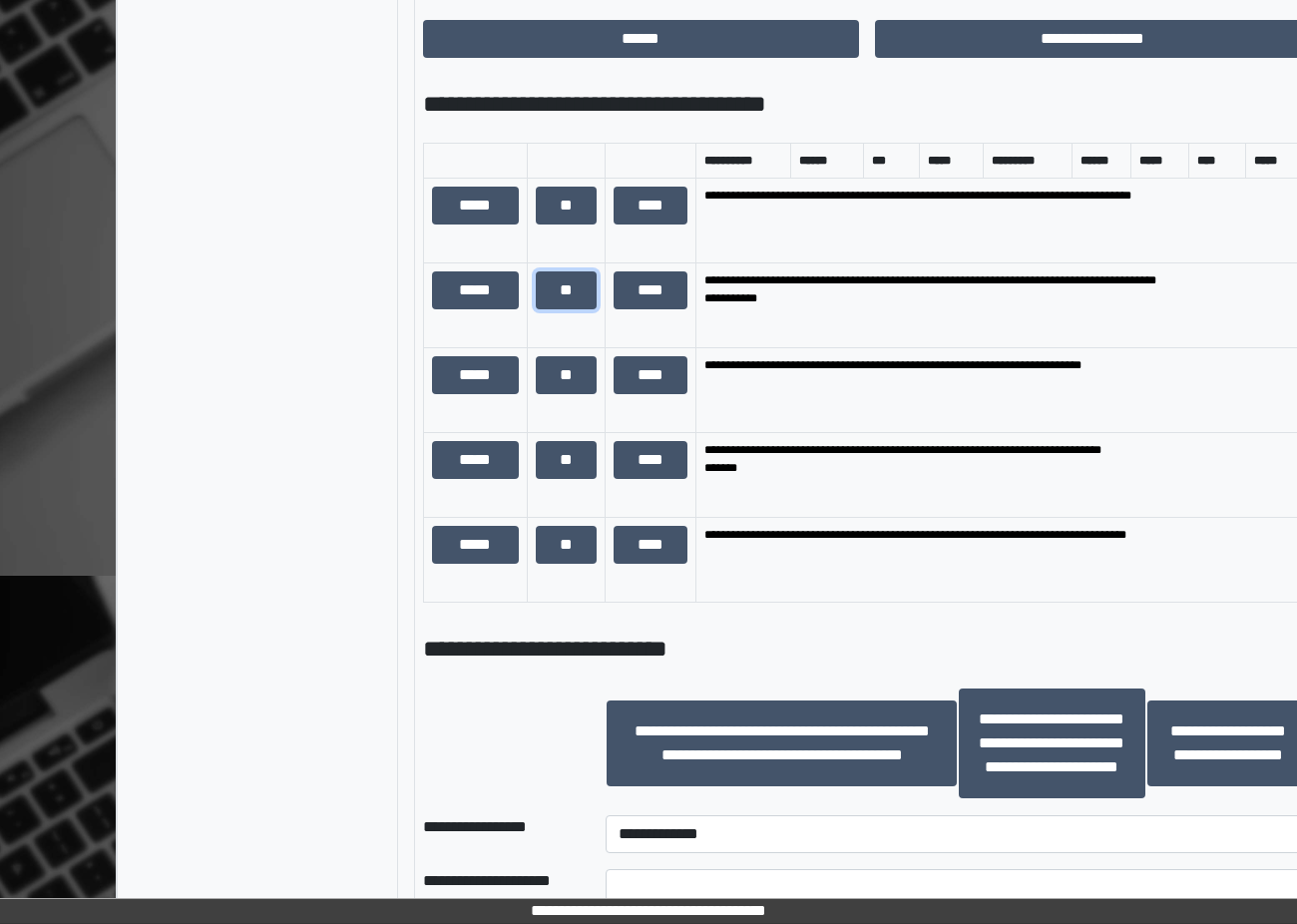 scroll, scrollTop: 1696, scrollLeft: 0, axis: vertical 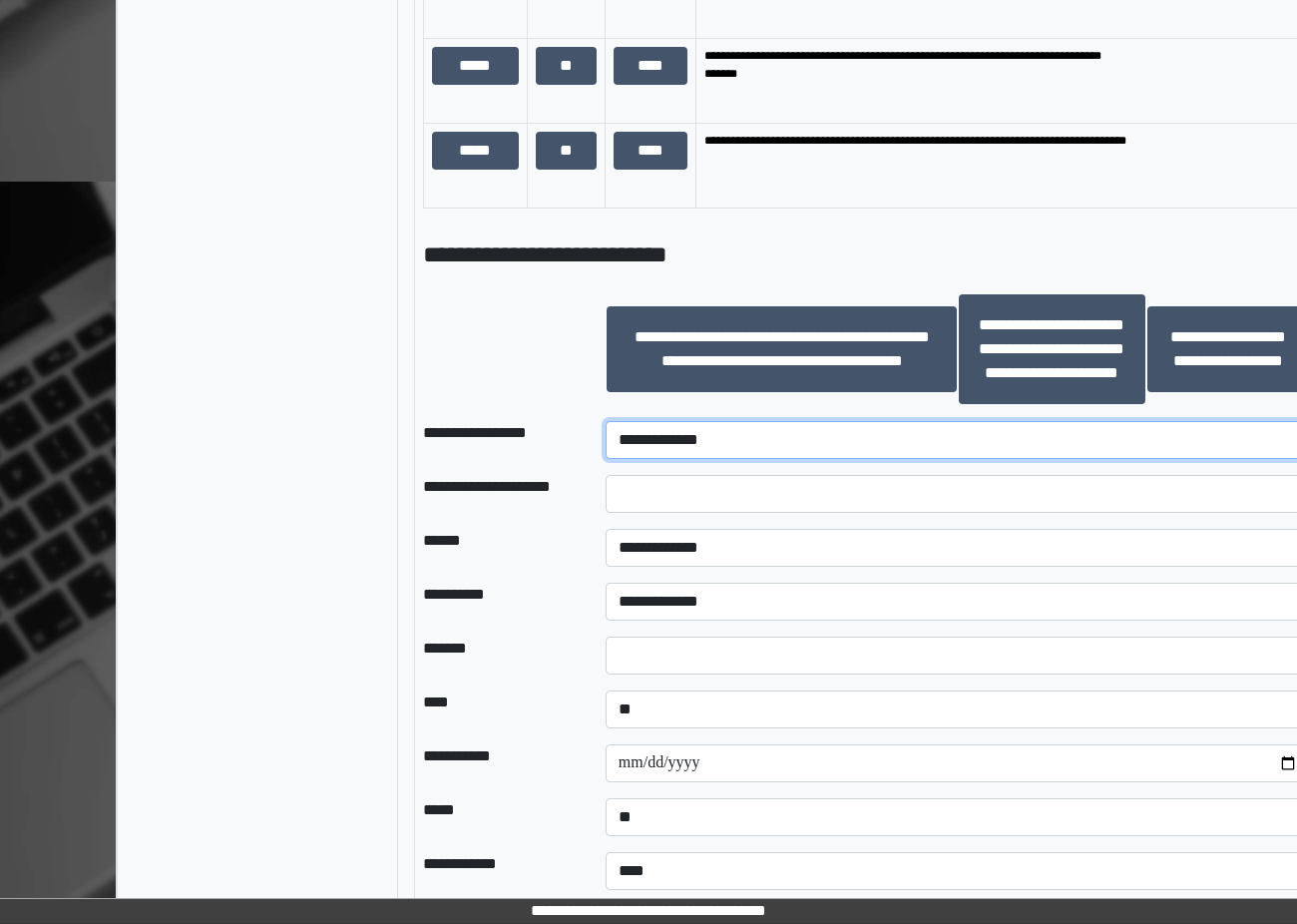 click on "**********" at bounding box center (958, 440) 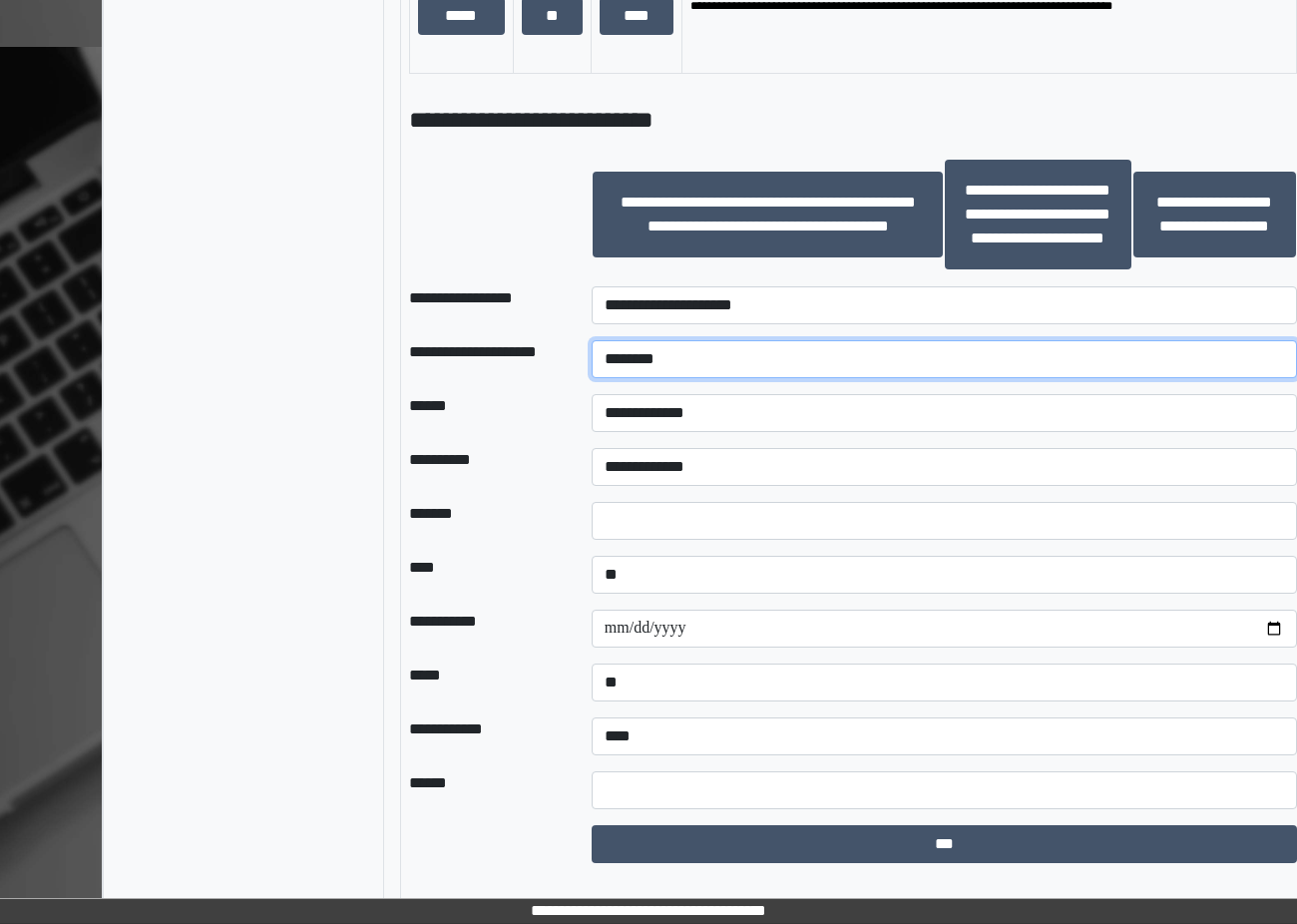 scroll, scrollTop: 1832, scrollLeft: 14, axis: both 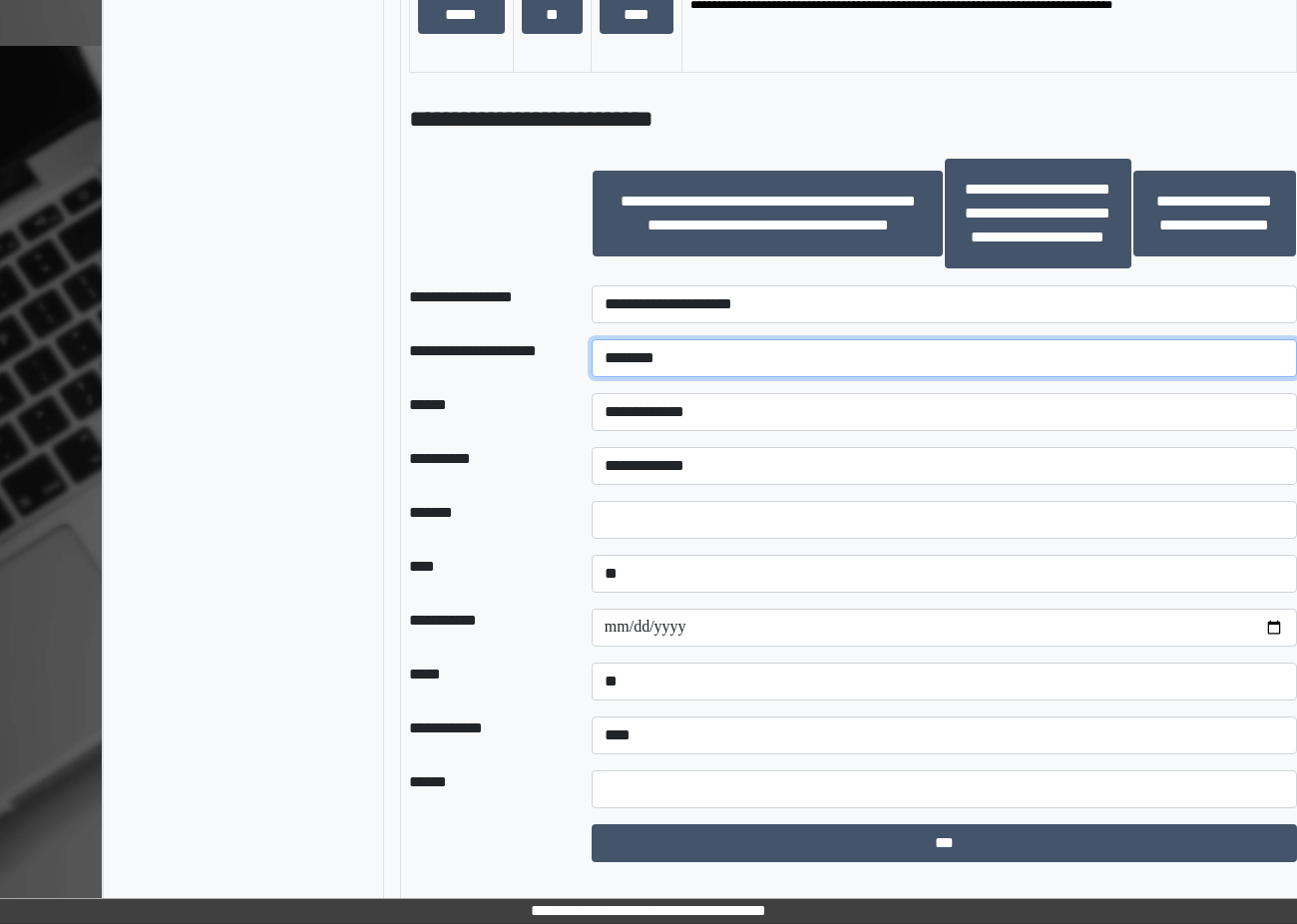 type on "********" 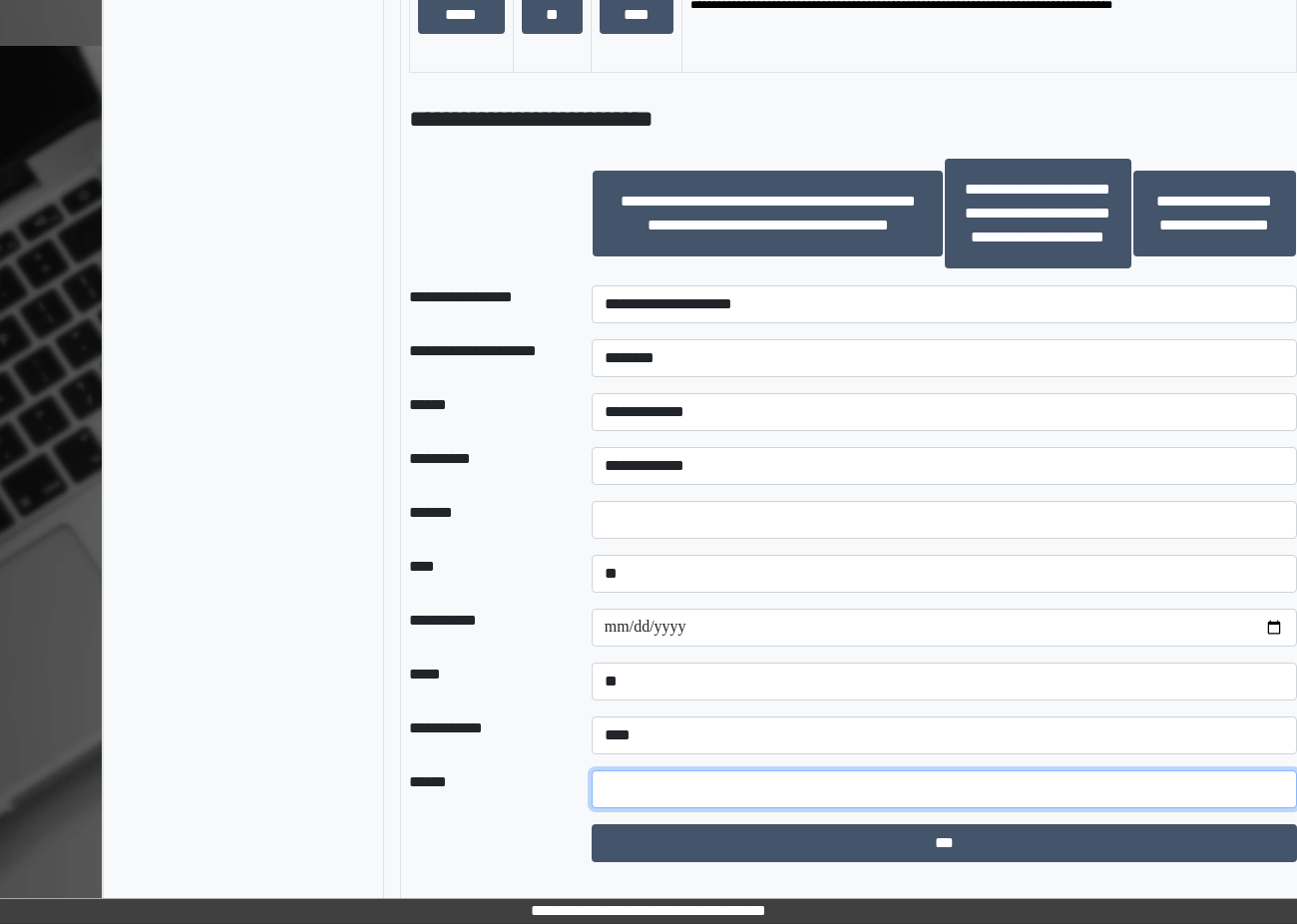 click at bounding box center (944, 789) 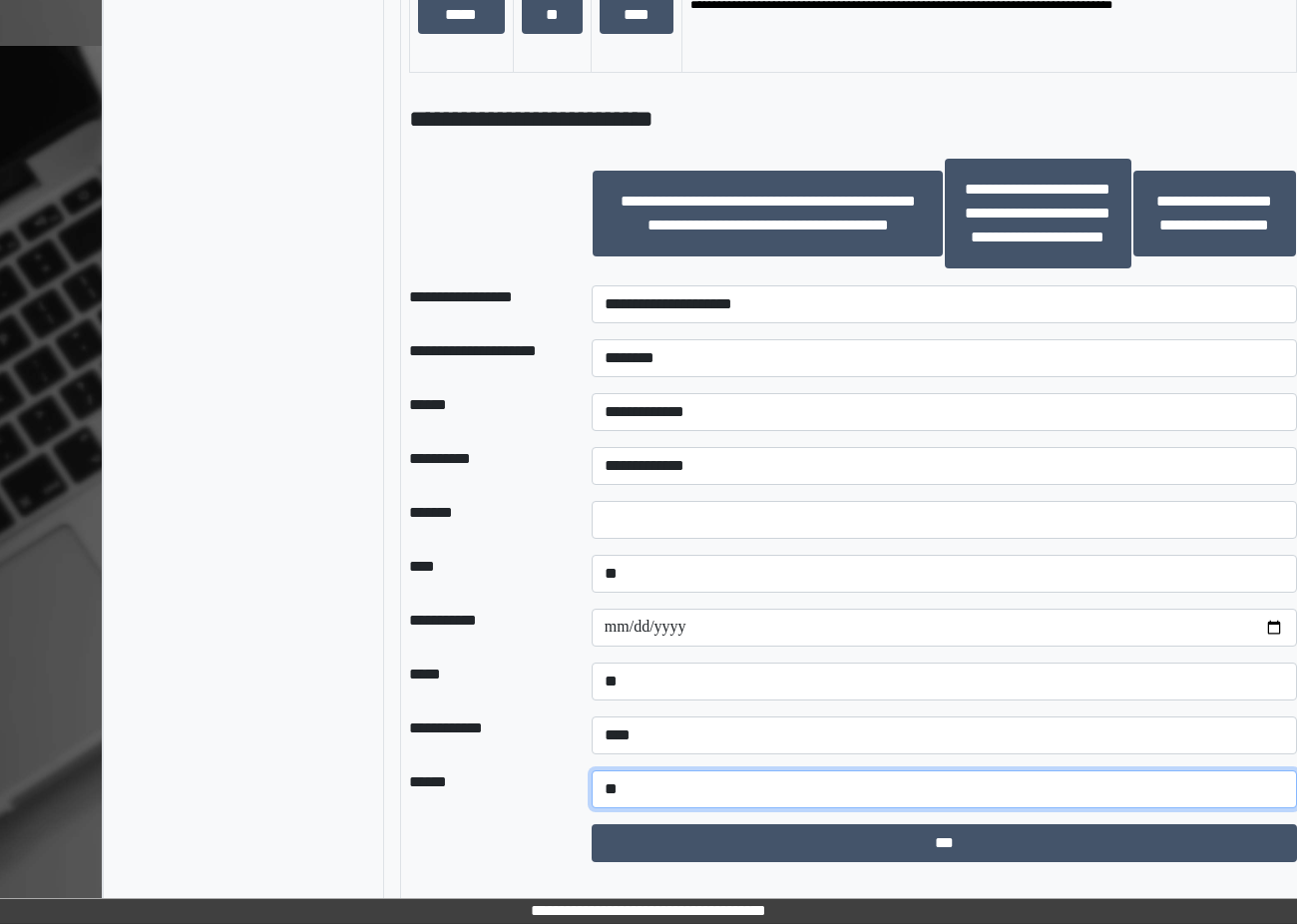 type on "*" 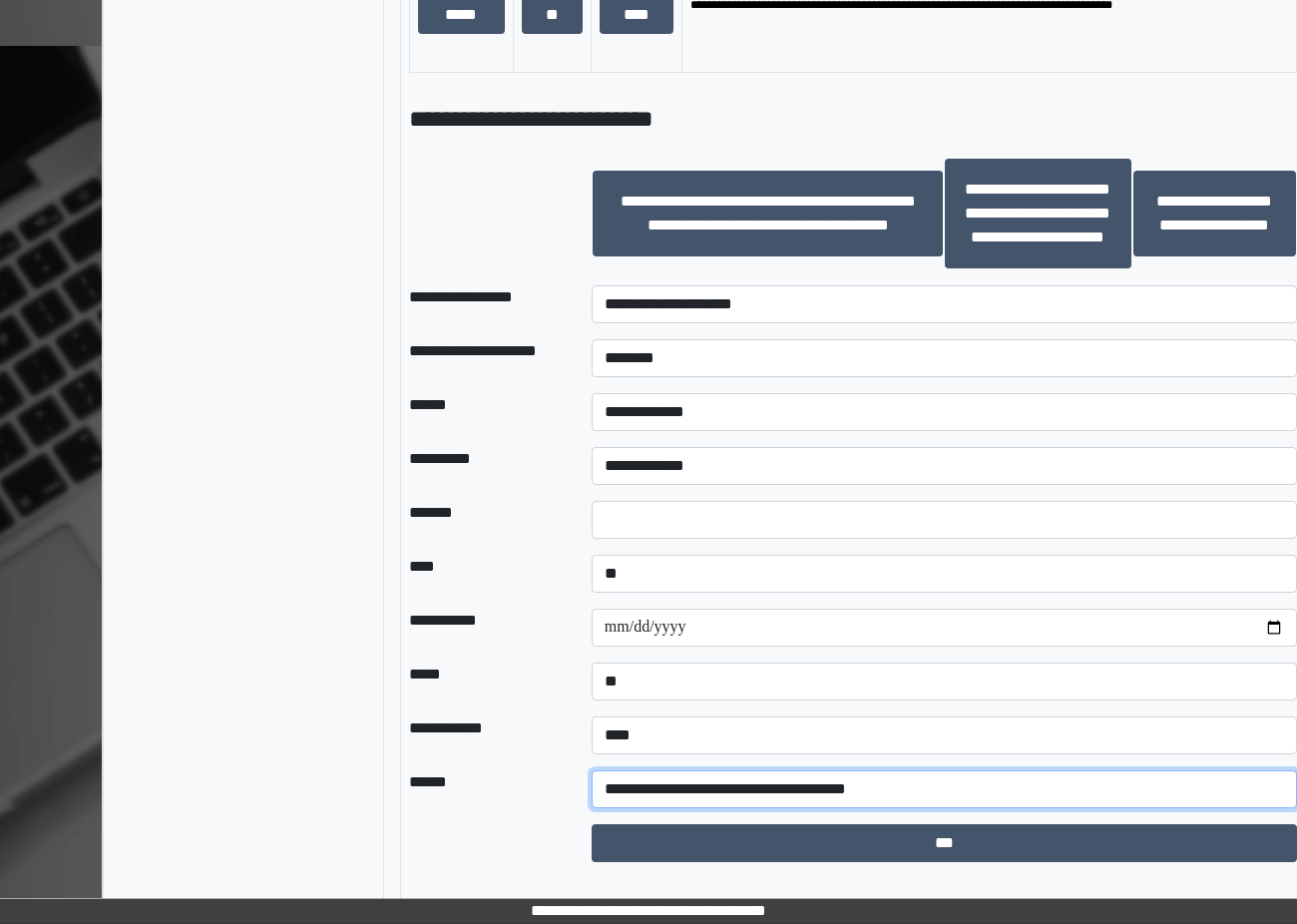 type on "**********" 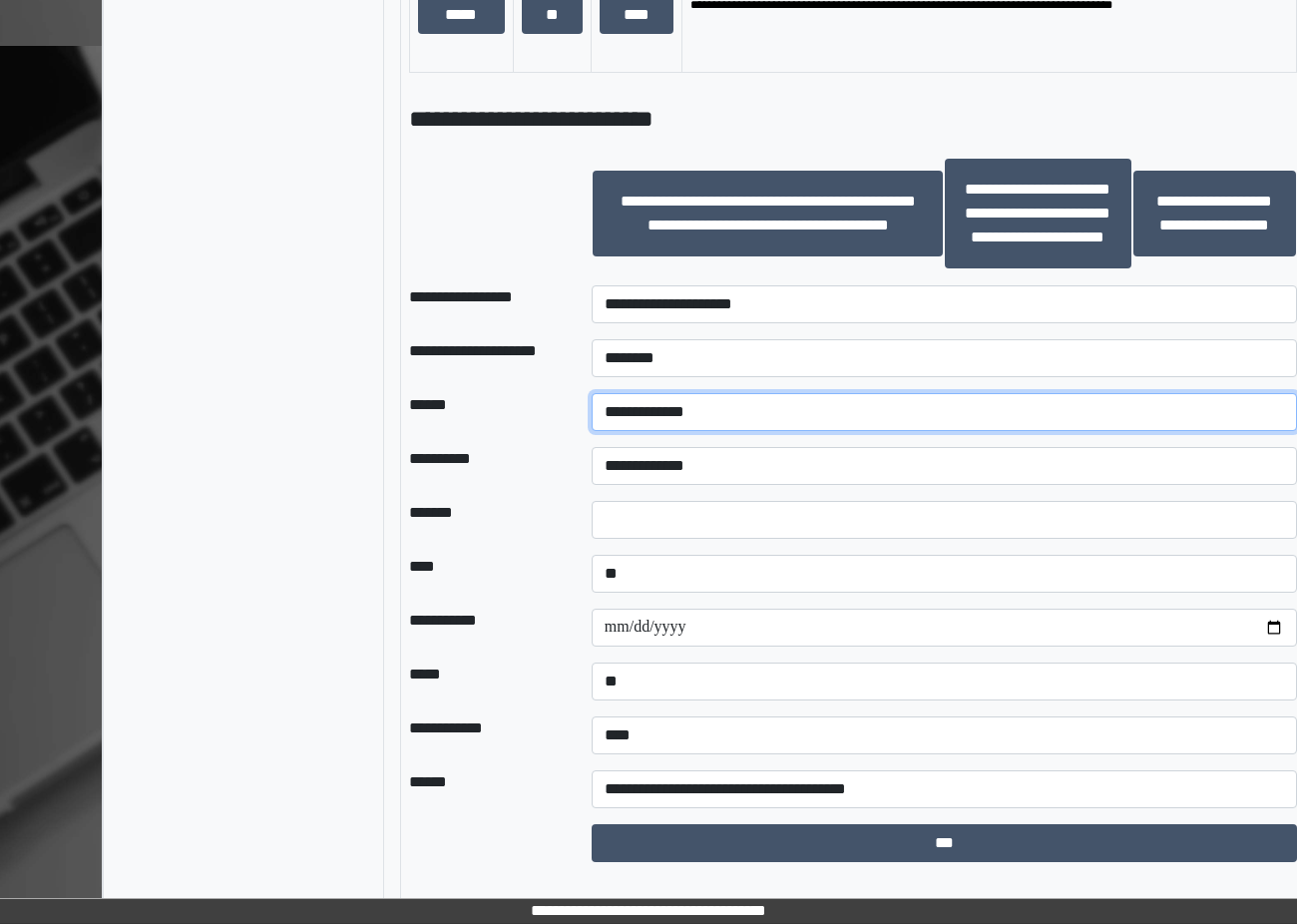 click on "**********" at bounding box center [944, 412] 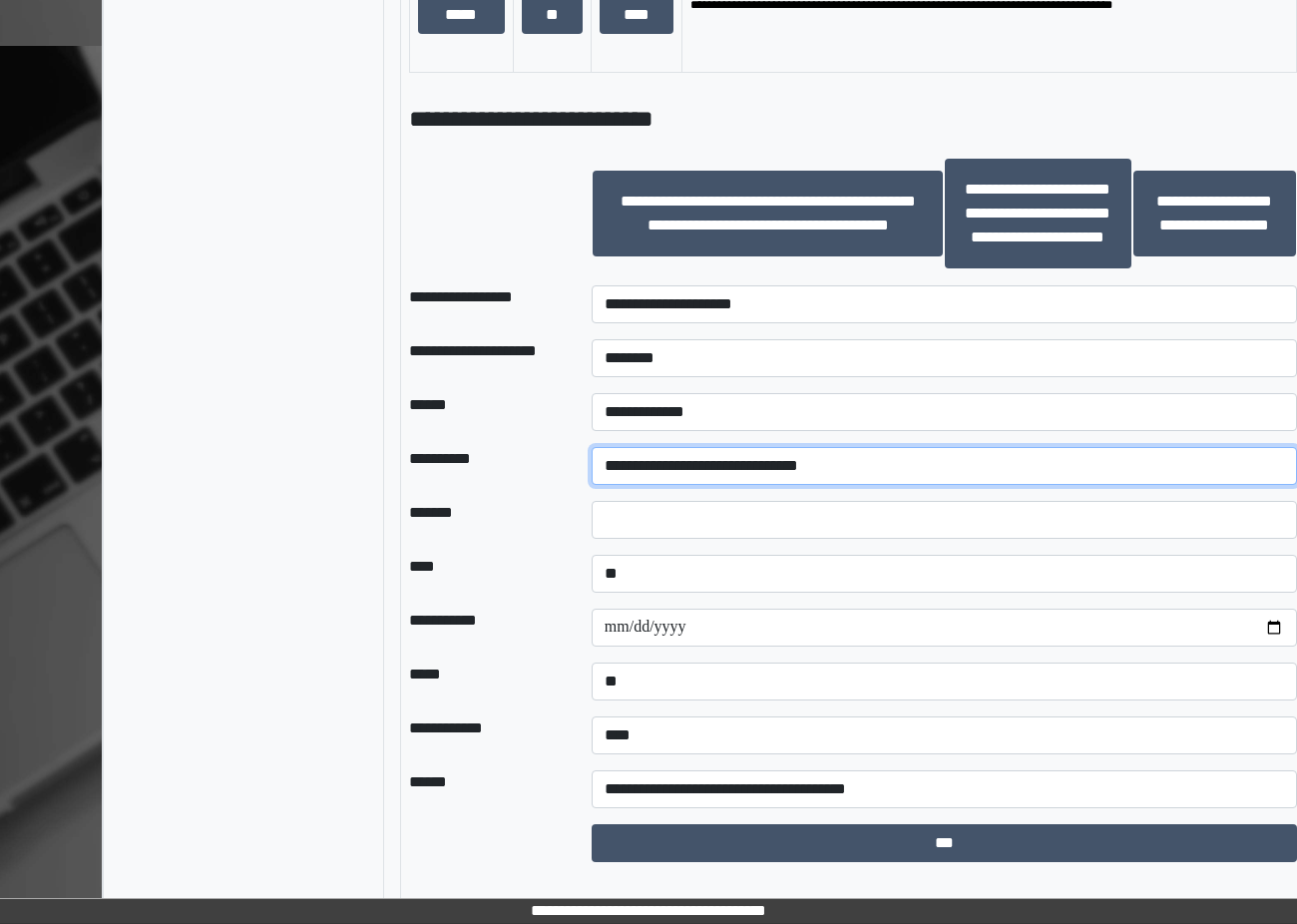 select on "**" 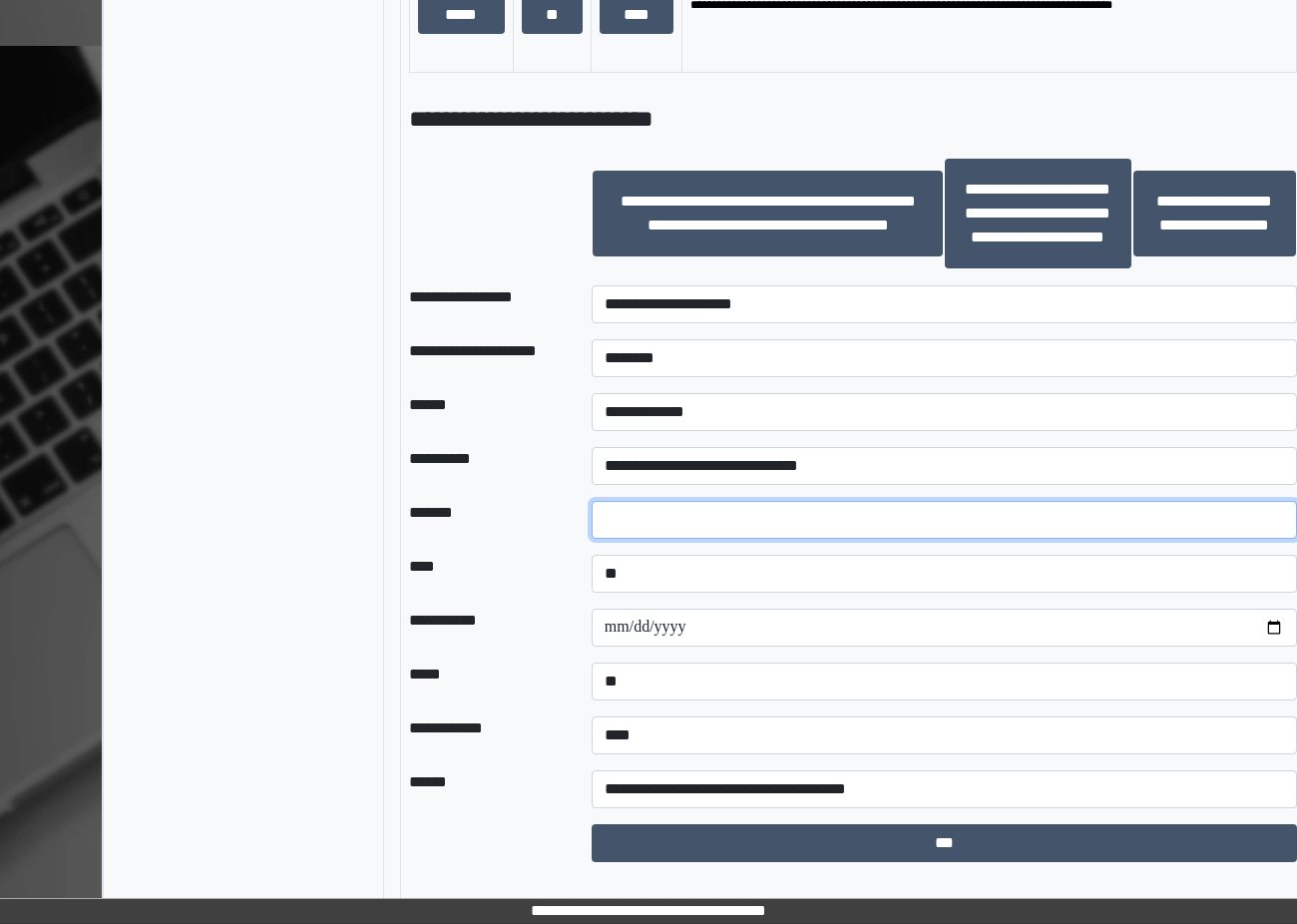 type on "*" 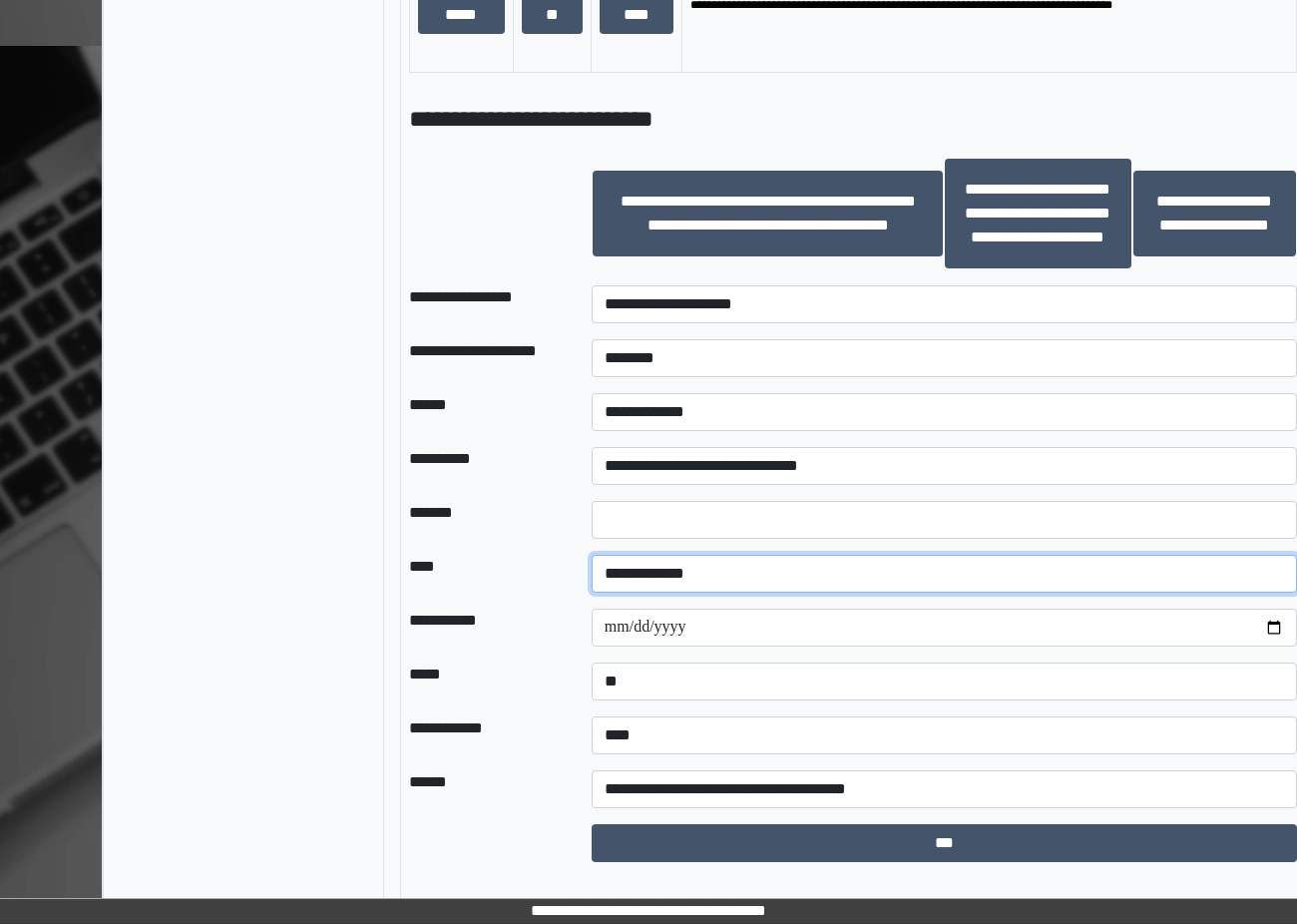 select on "*" 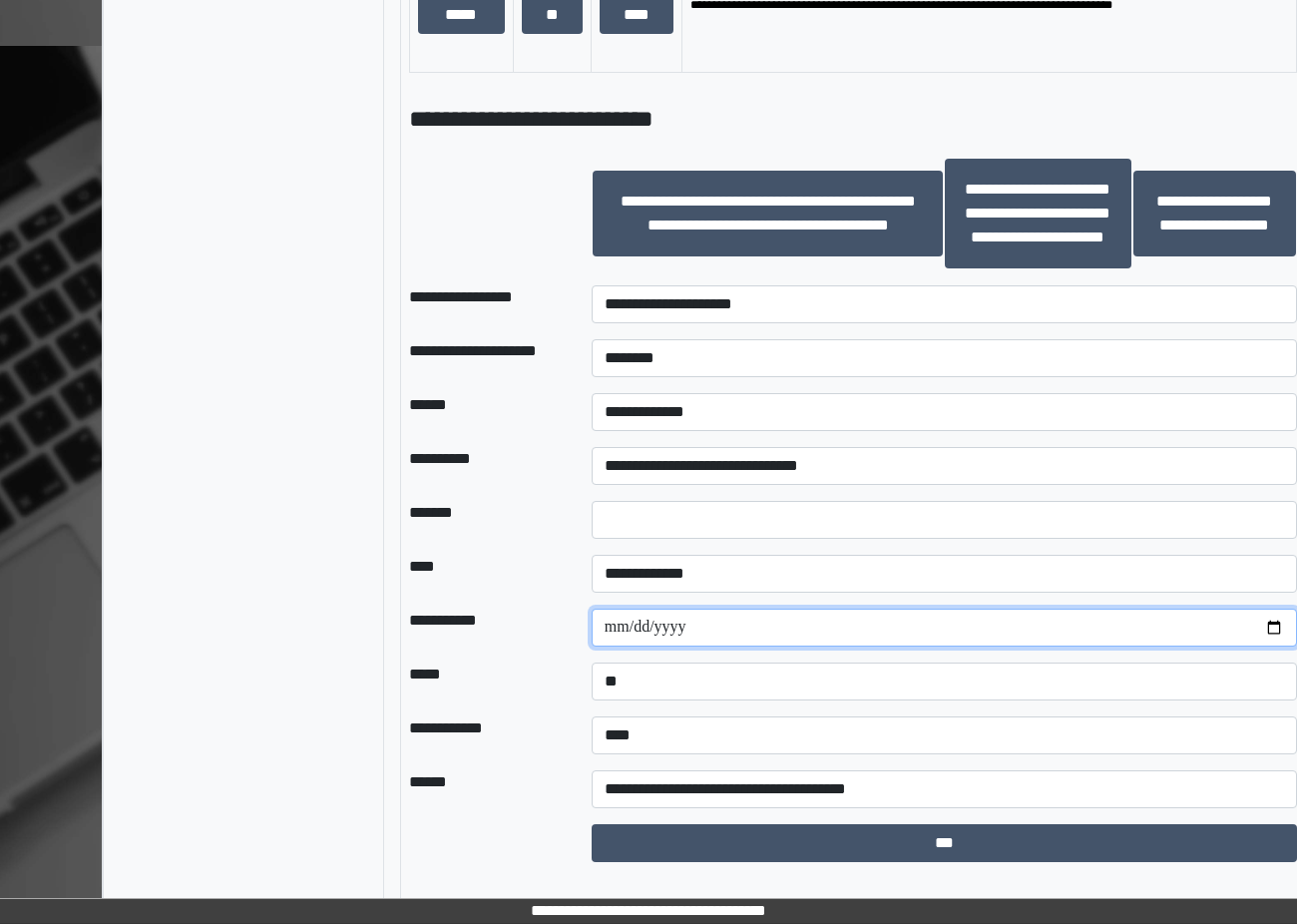 type on "**********" 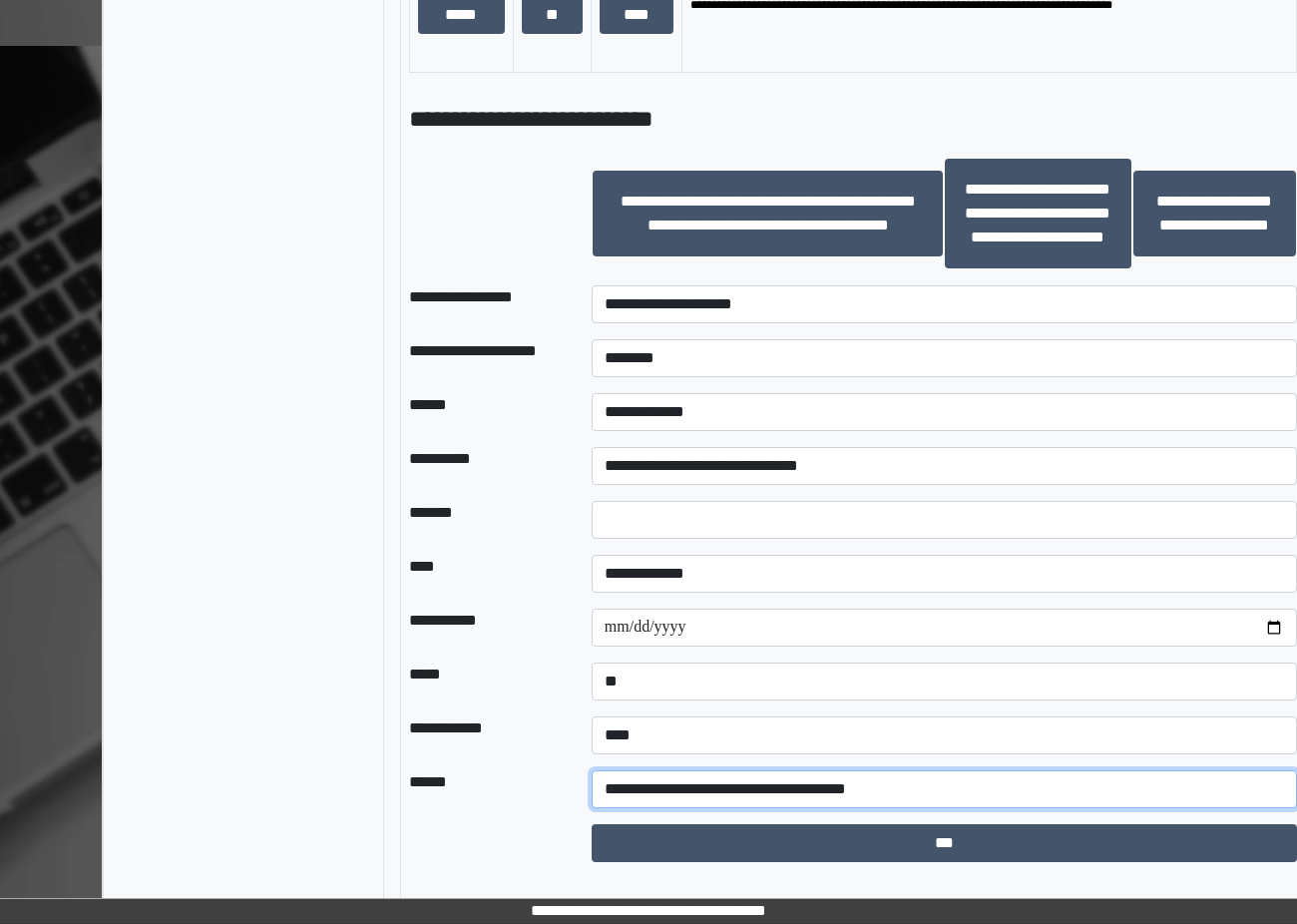 drag, startPoint x: 891, startPoint y: 802, endPoint x: 578, endPoint y: 809, distance: 313.078 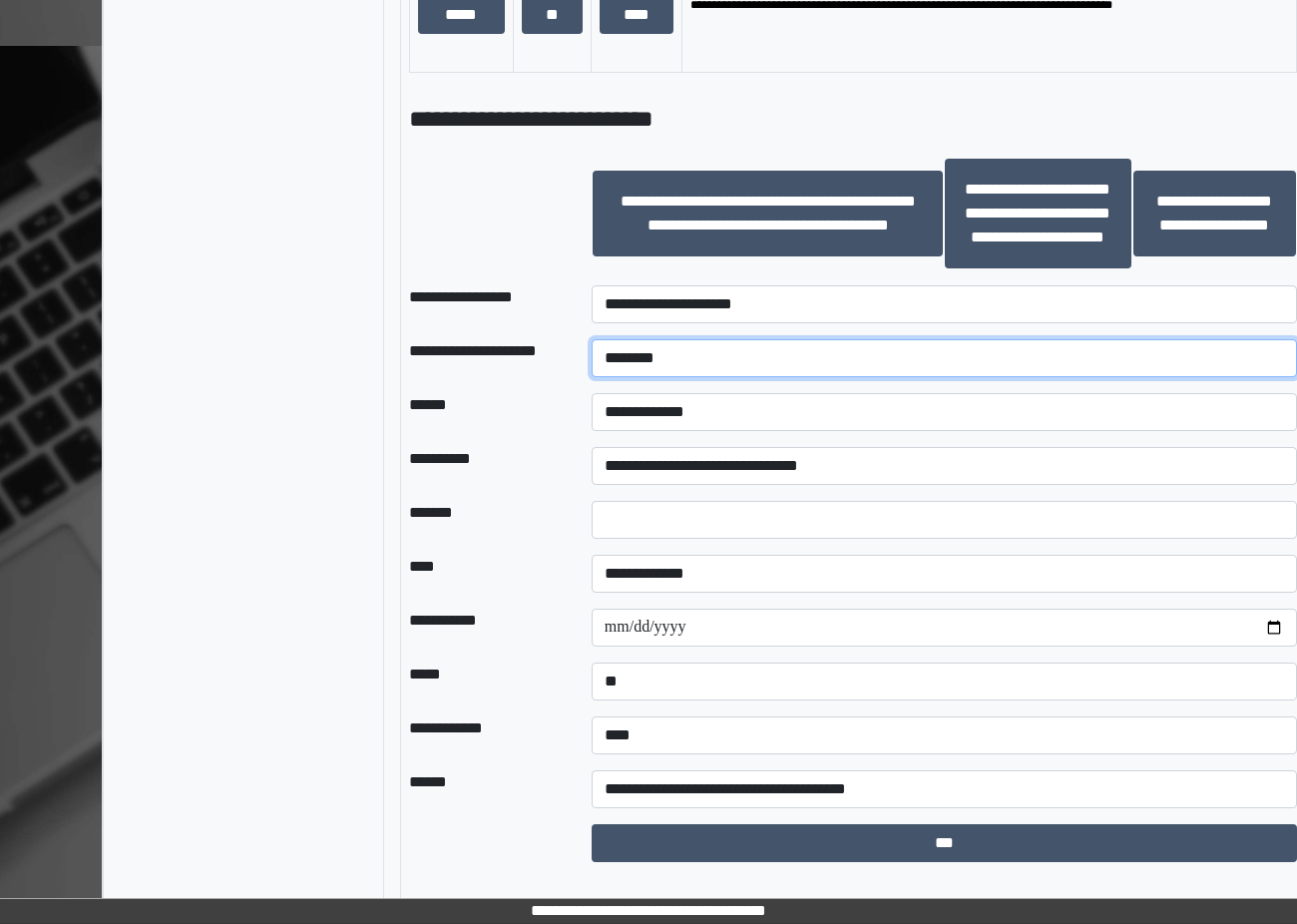 click on "********" at bounding box center [944, 358] 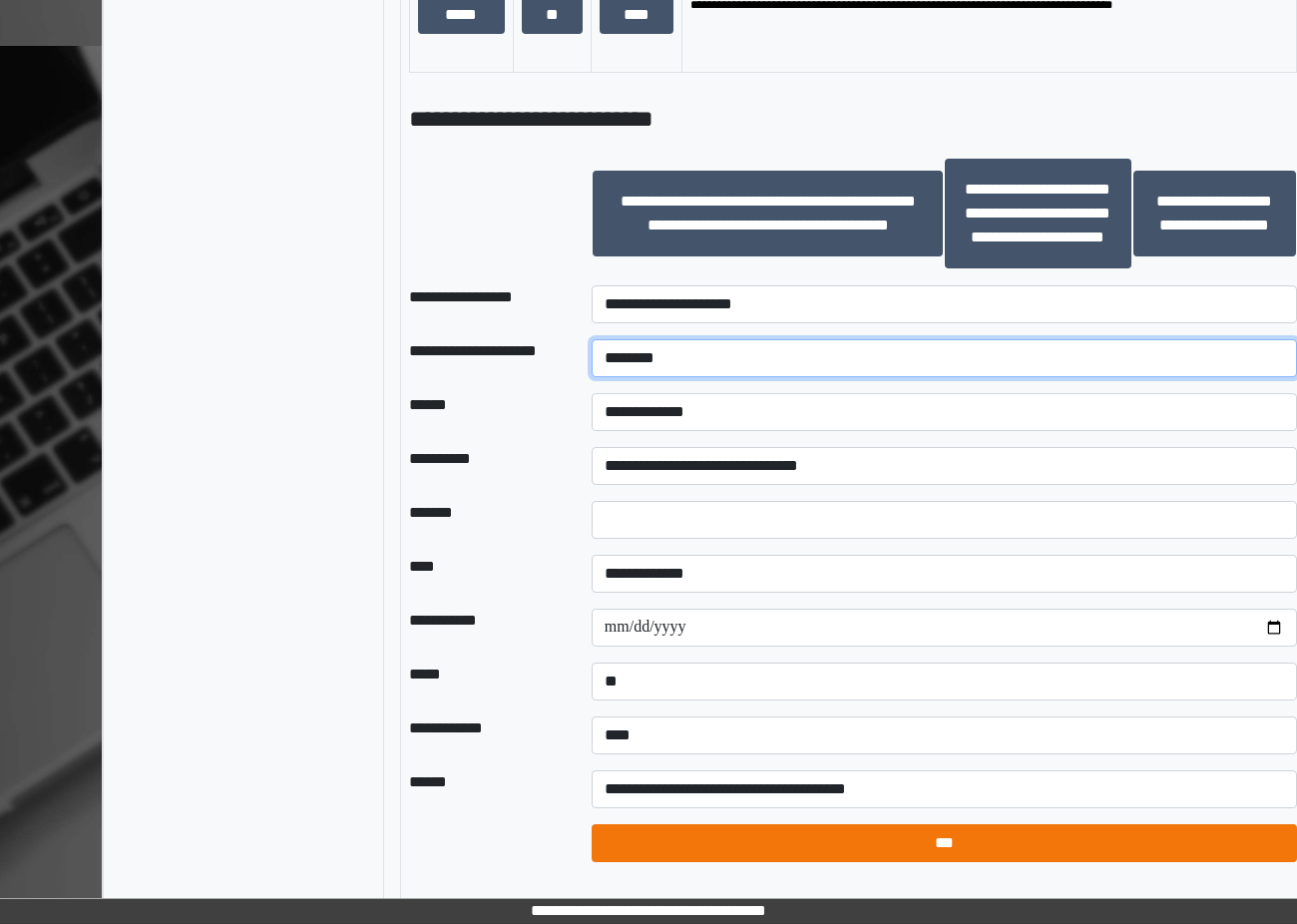 type on "********" 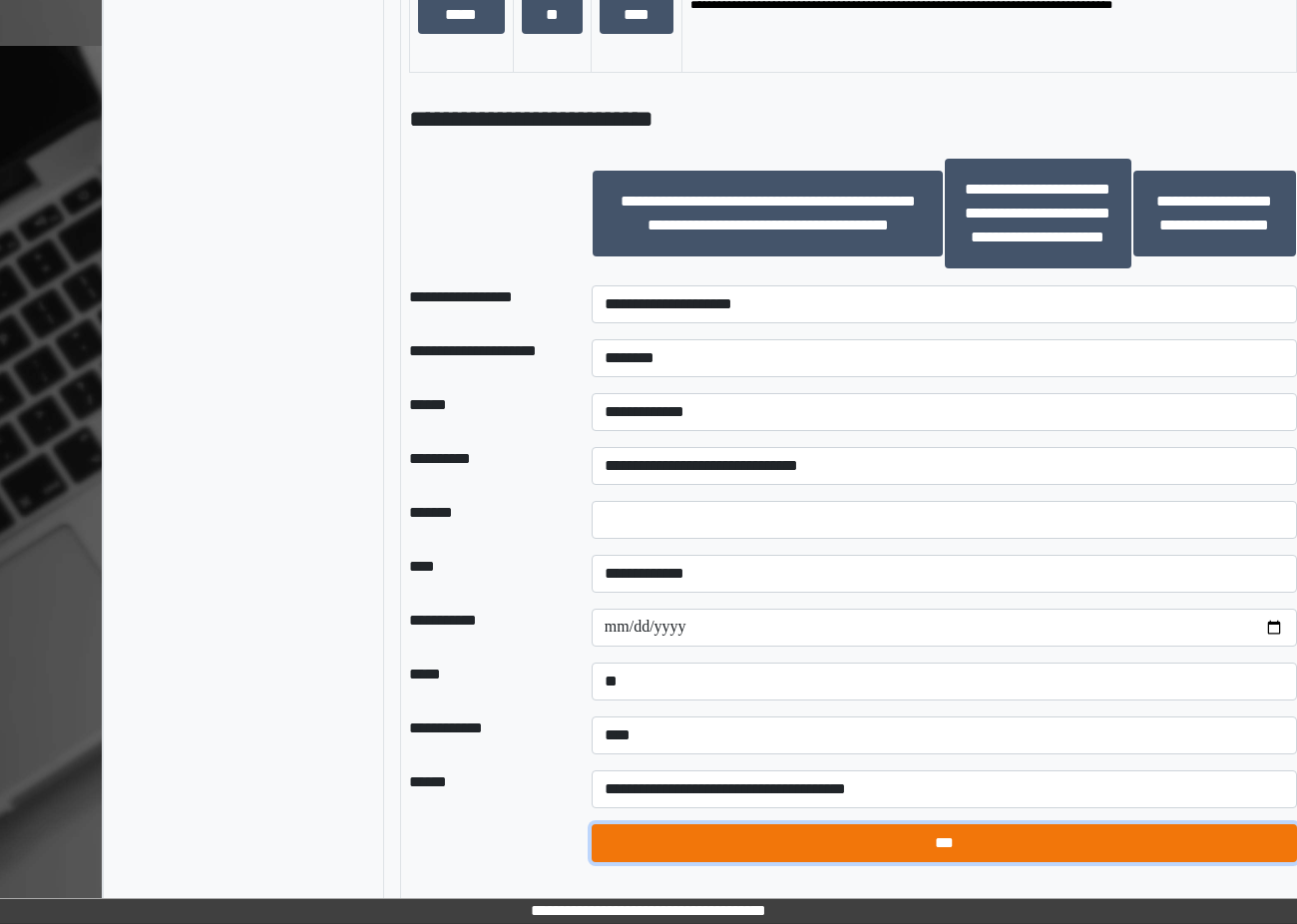 click on "***" at bounding box center [944, 843] 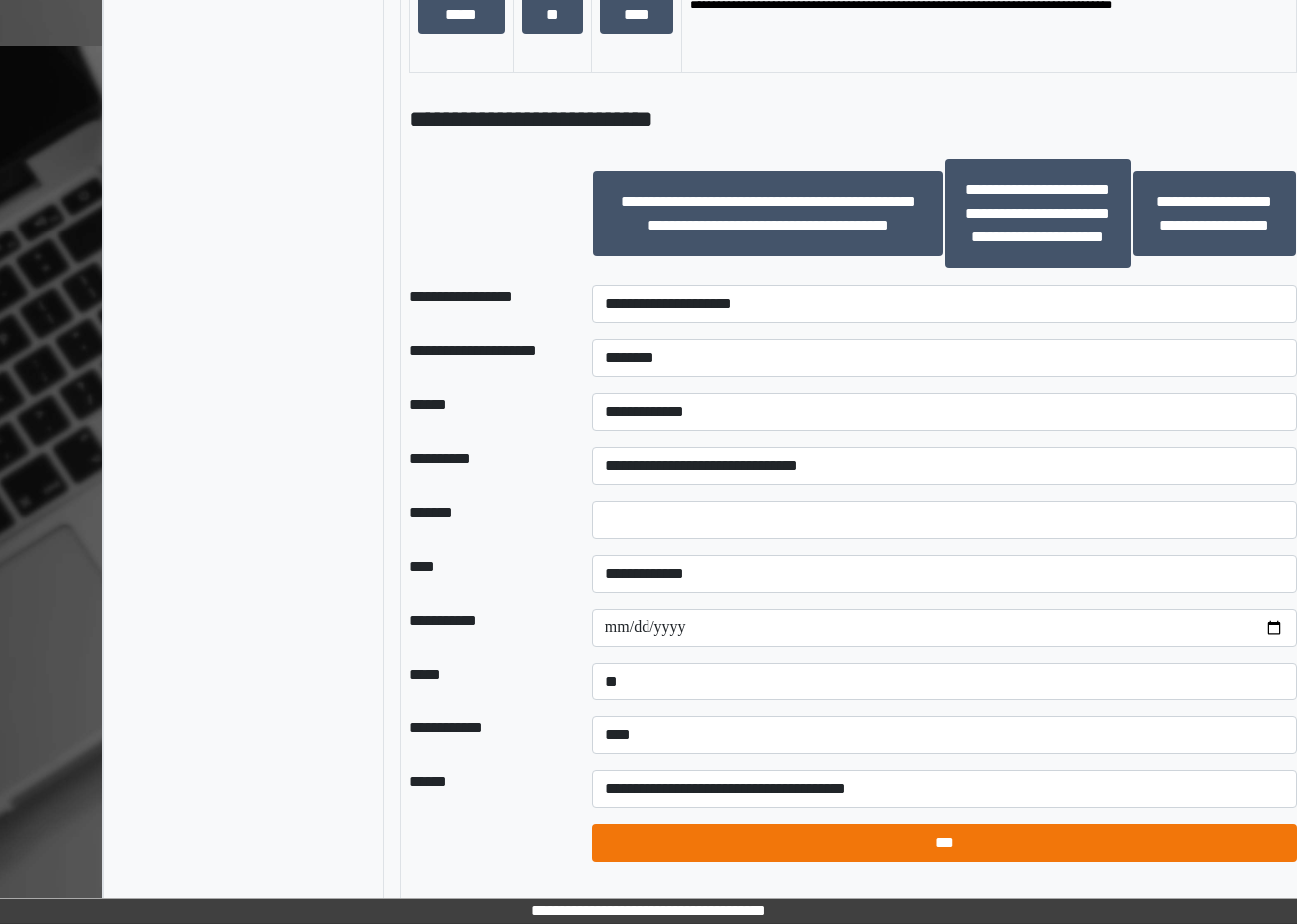 select on "*" 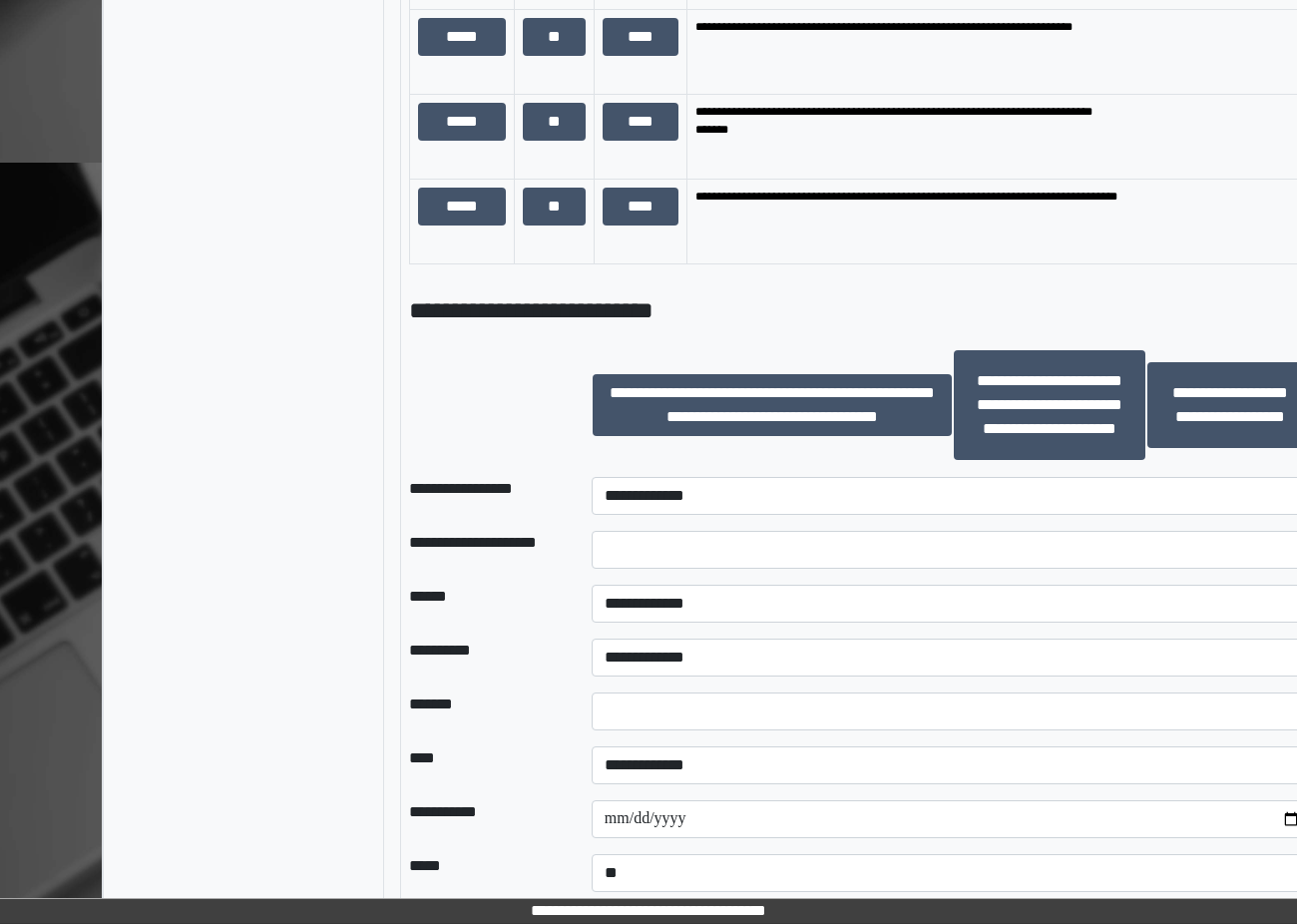 scroll, scrollTop: 1732, scrollLeft: 14, axis: both 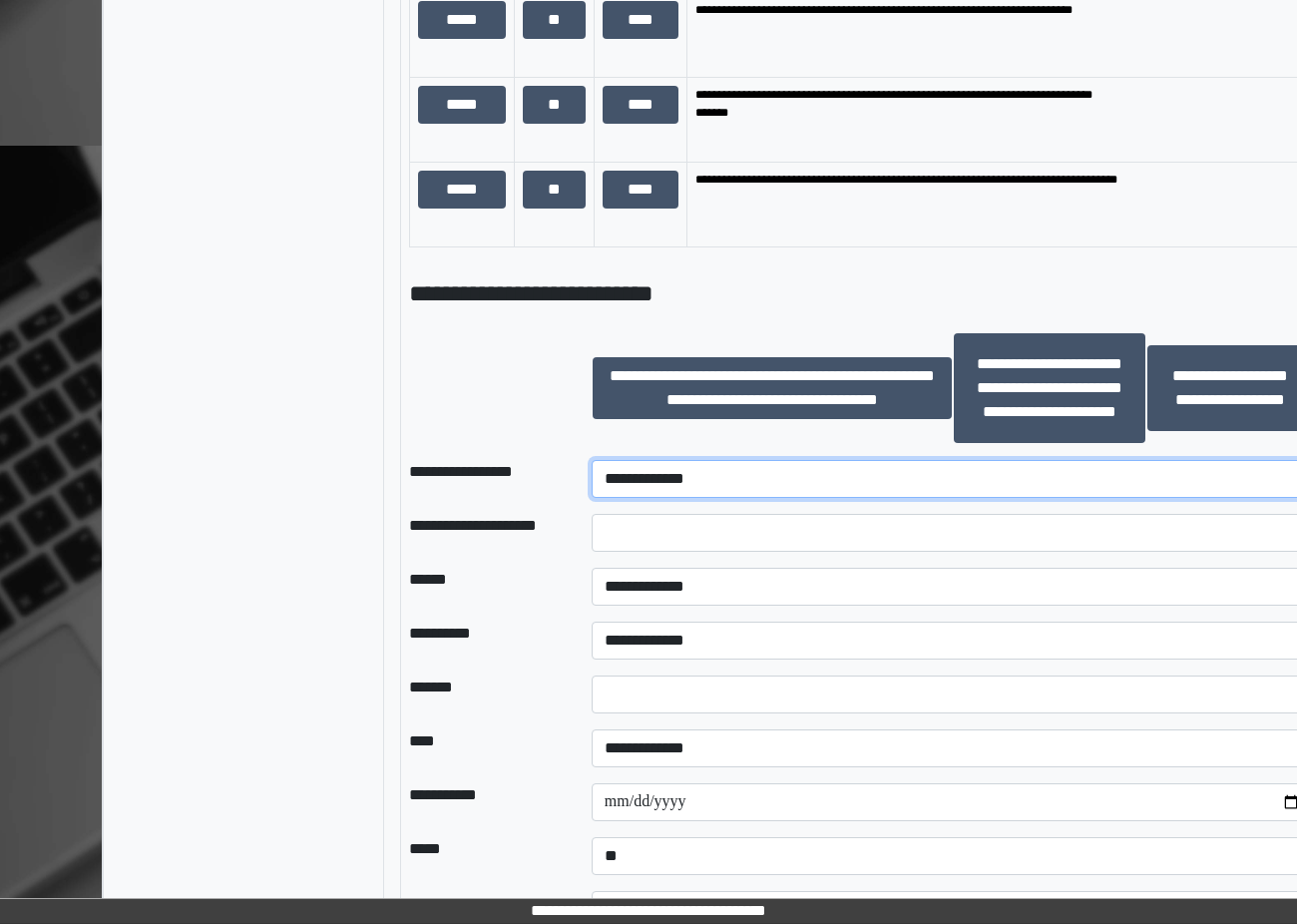 click on "**********" at bounding box center (953, 479) 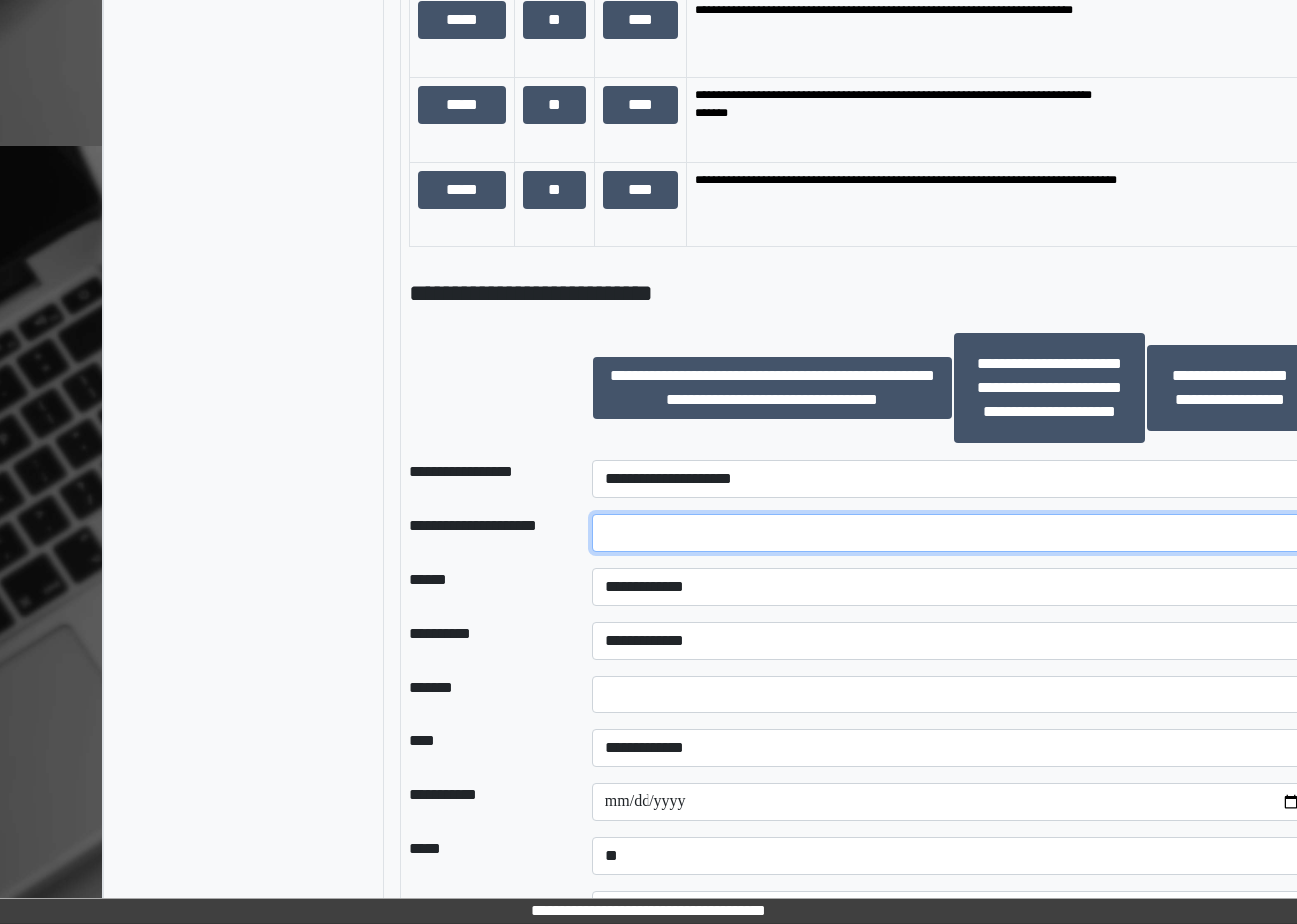 scroll, scrollTop: 1732, scrollLeft: 31, axis: both 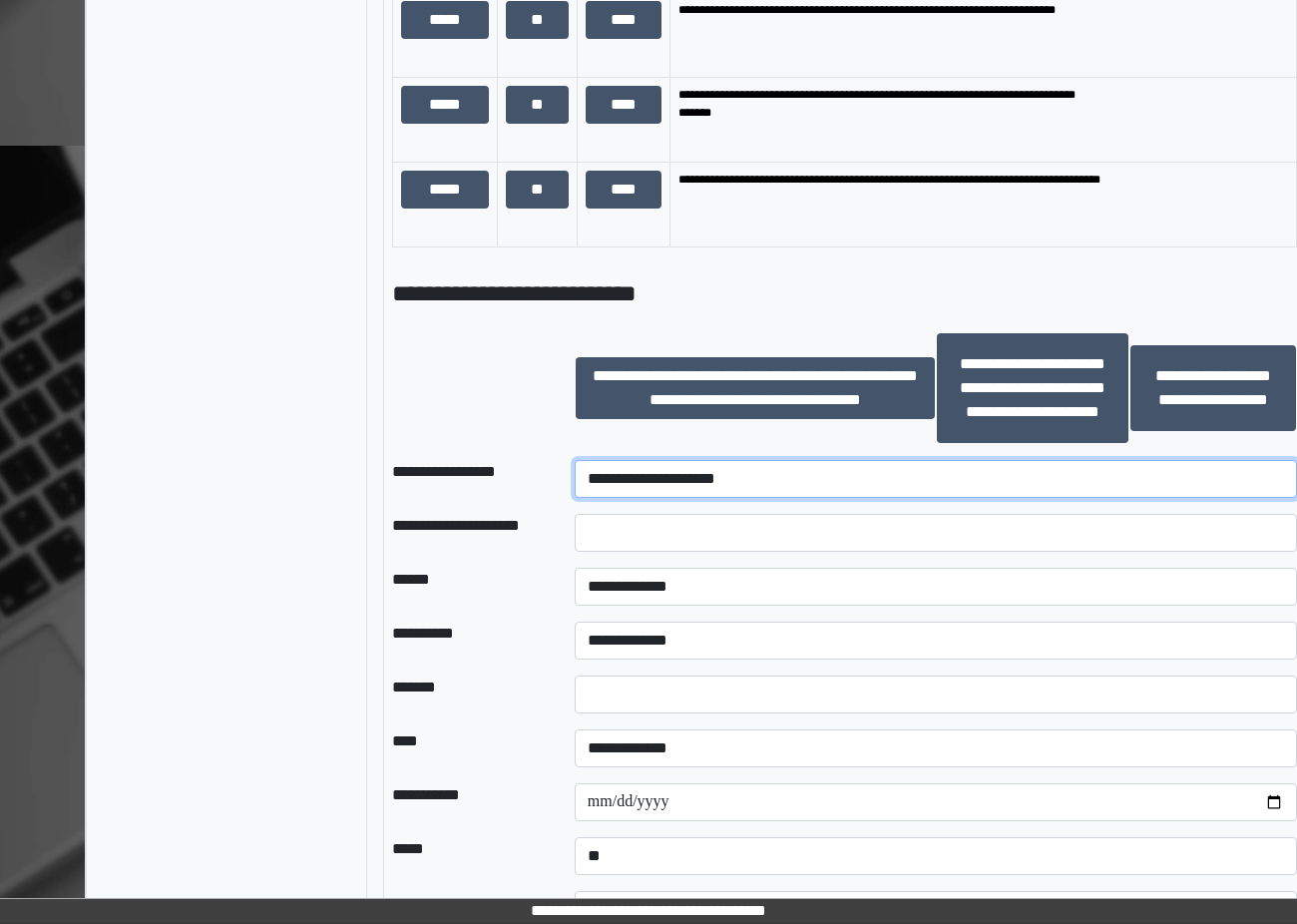 click on "**********" at bounding box center [936, 479] 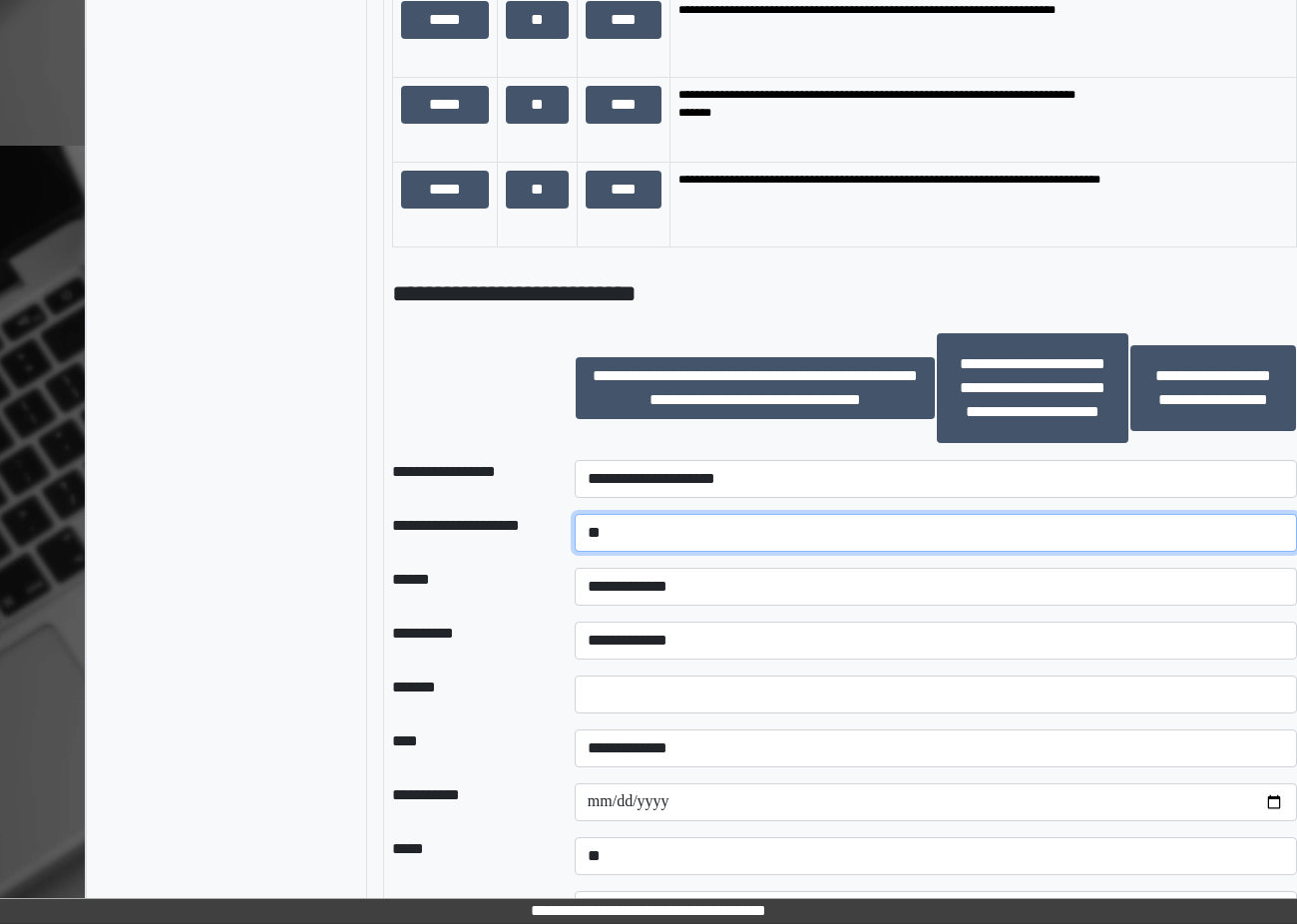 type on "*" 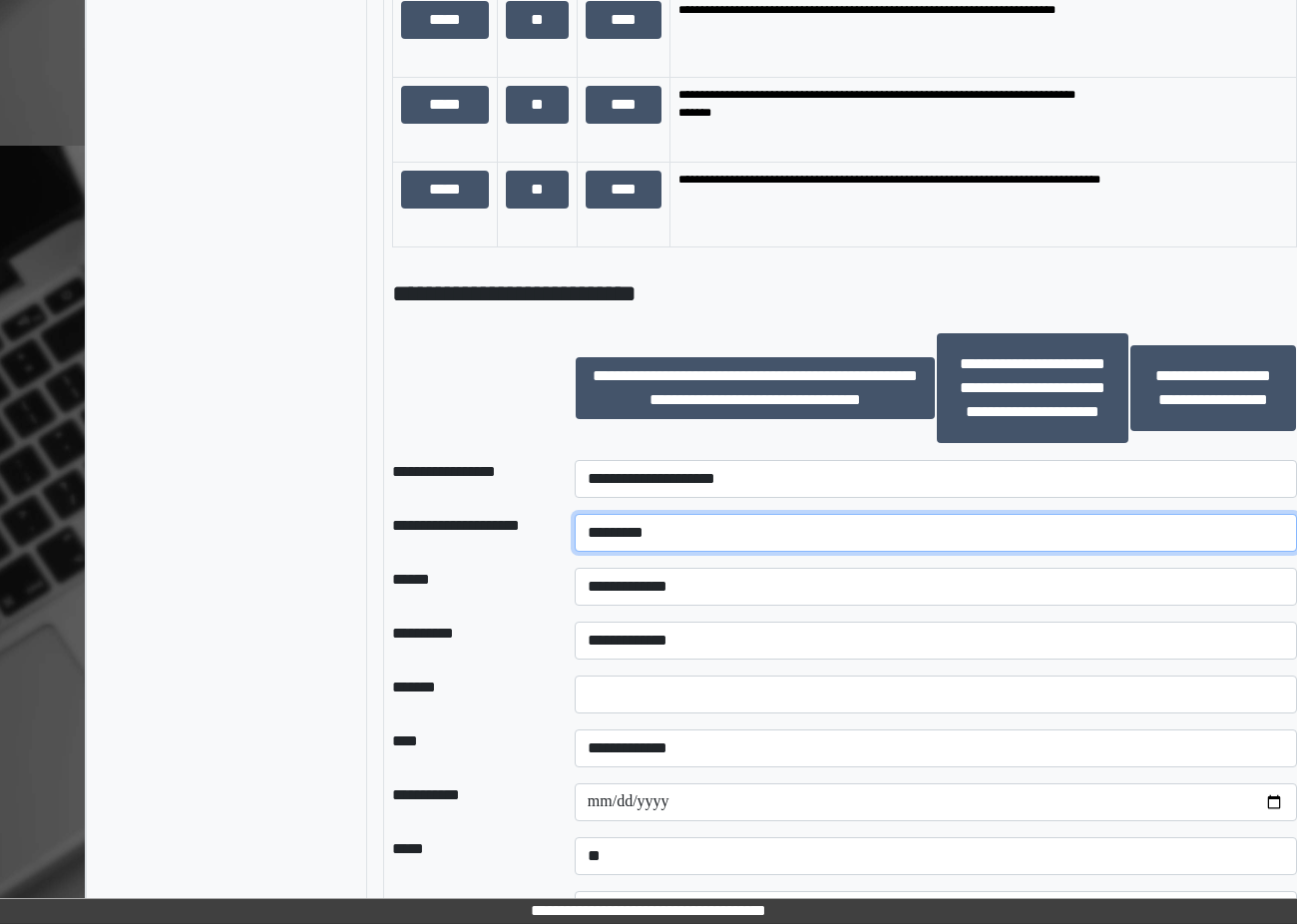 type on "*********" 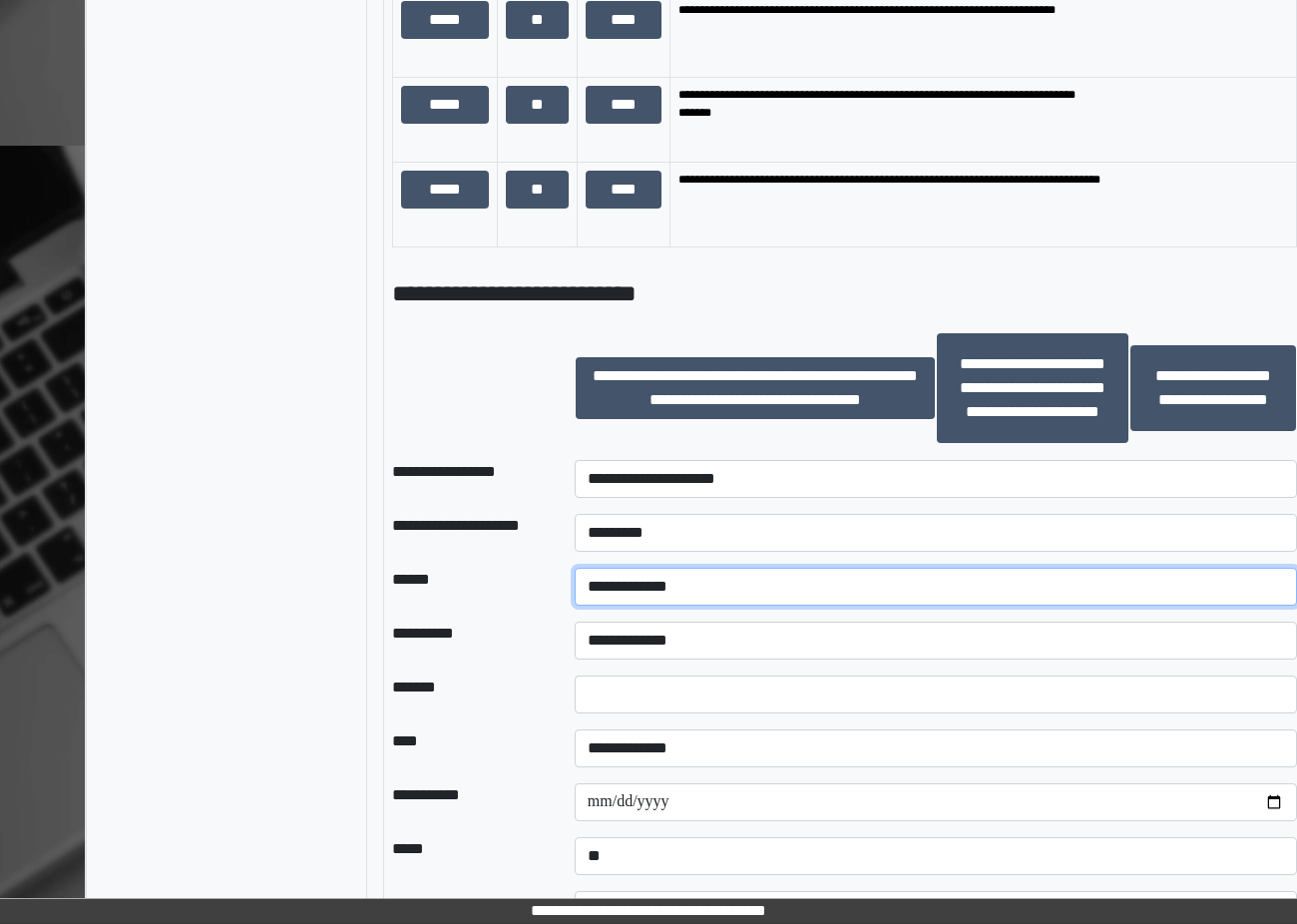 select on "*" 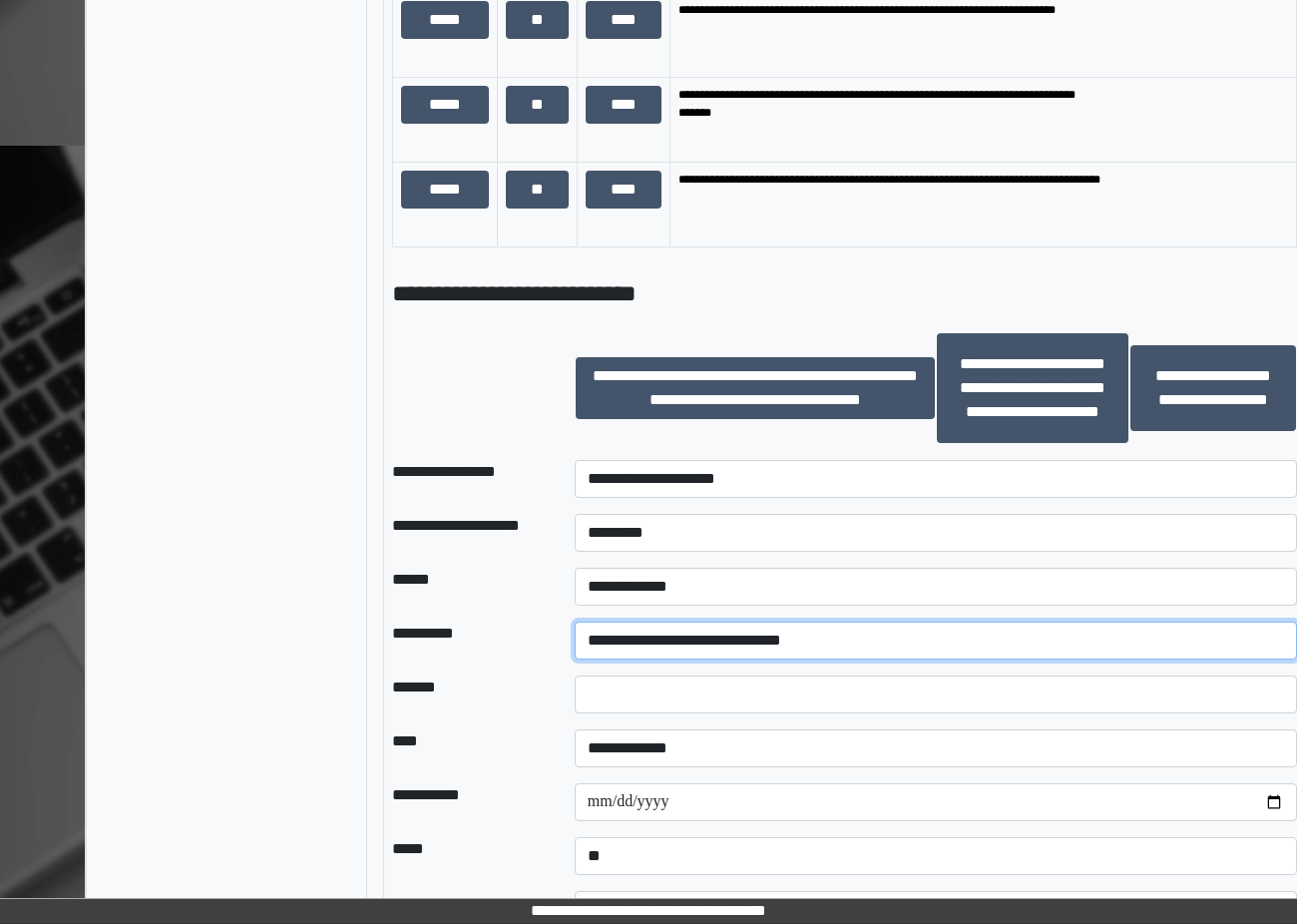 select on "**" 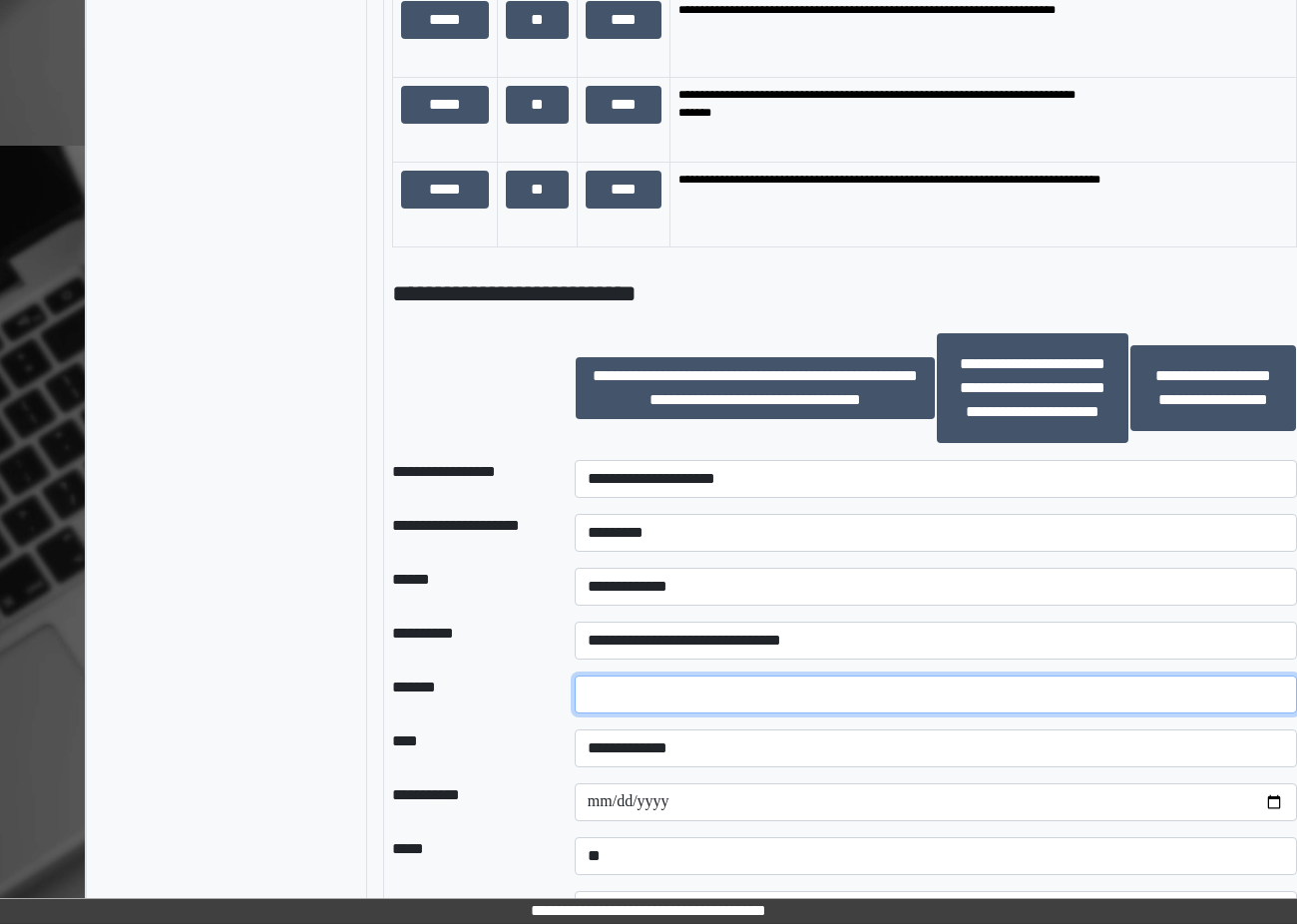 type on "*" 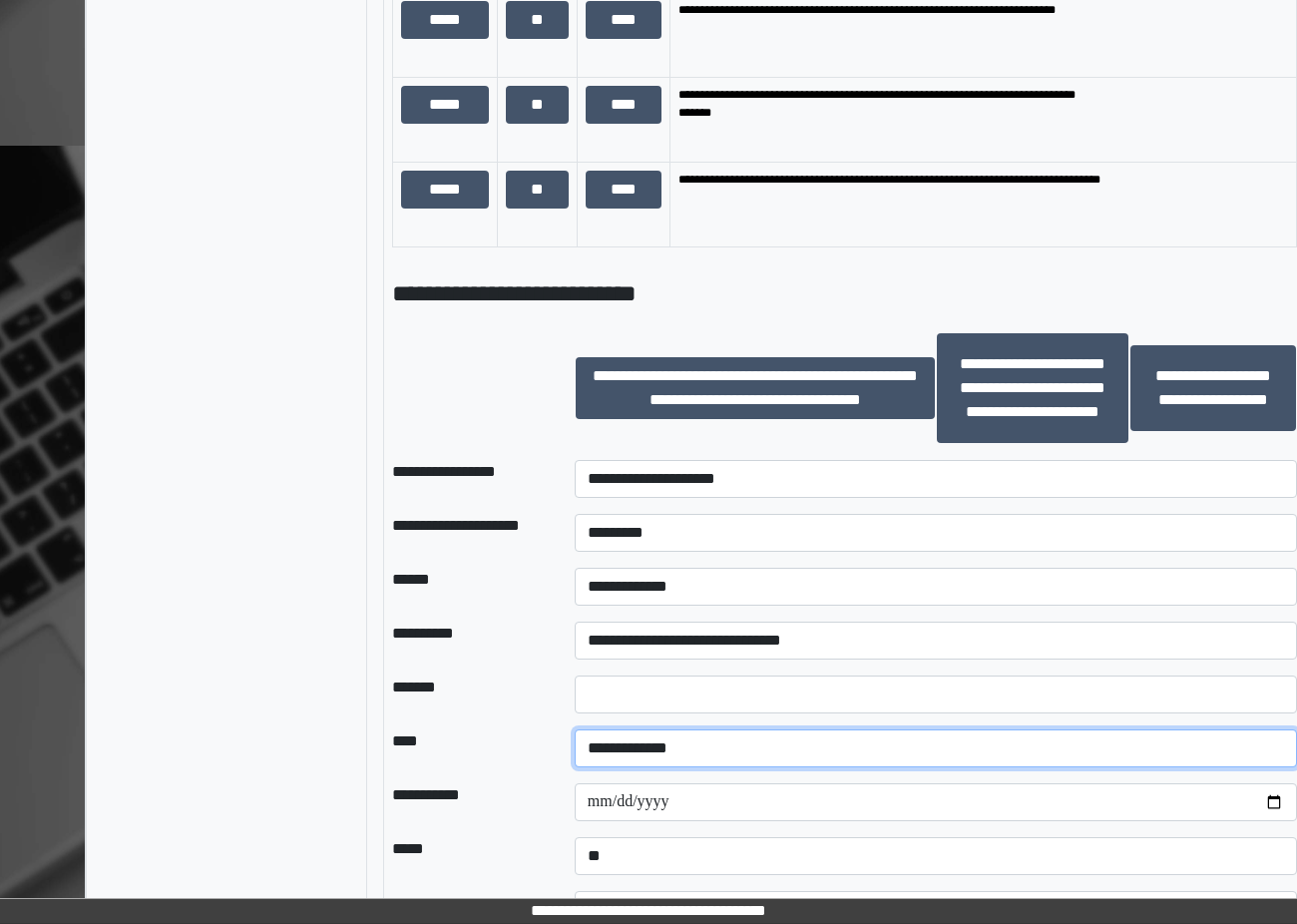 select on "*" 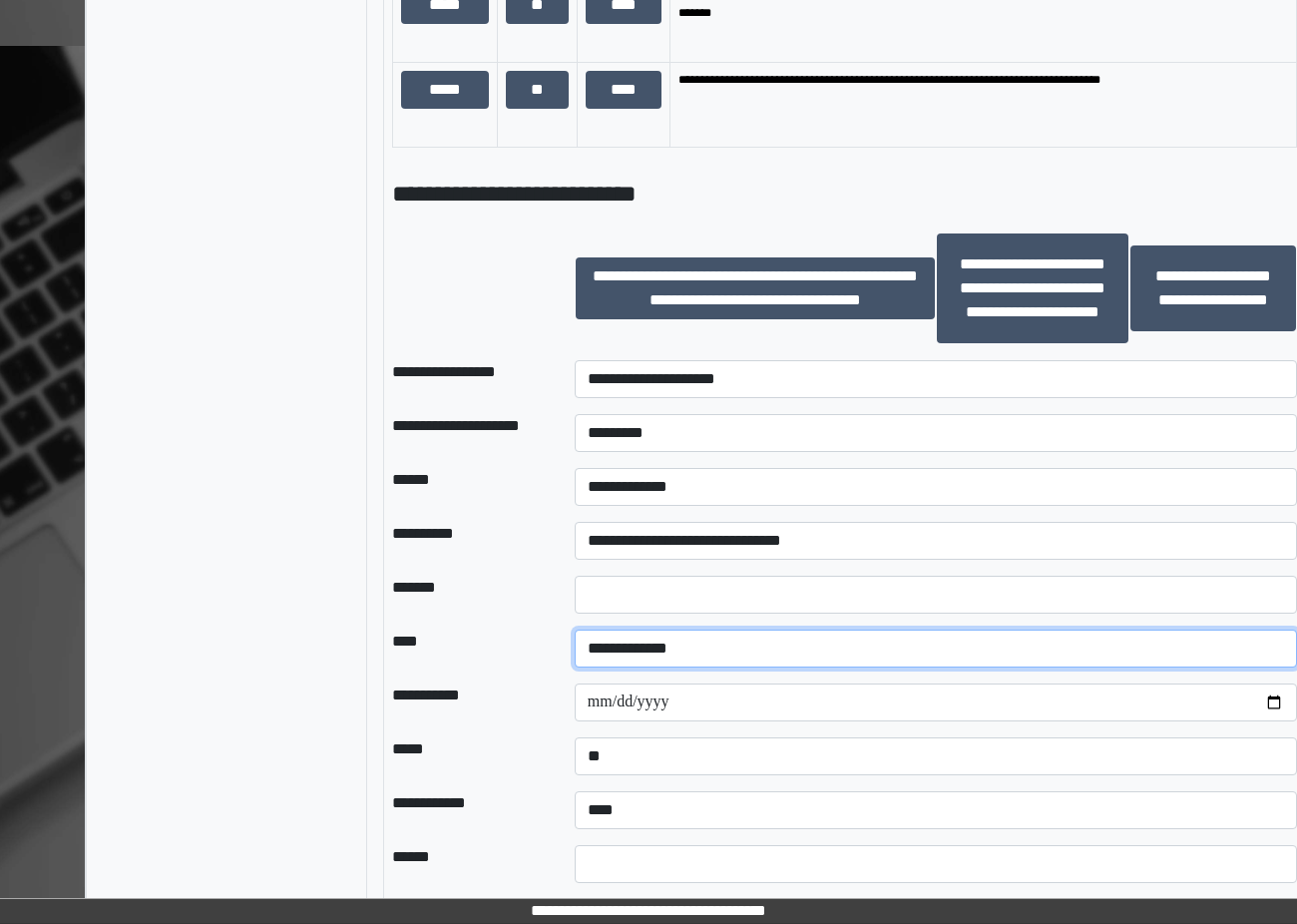 scroll, scrollTop: 1927, scrollLeft: 31, axis: both 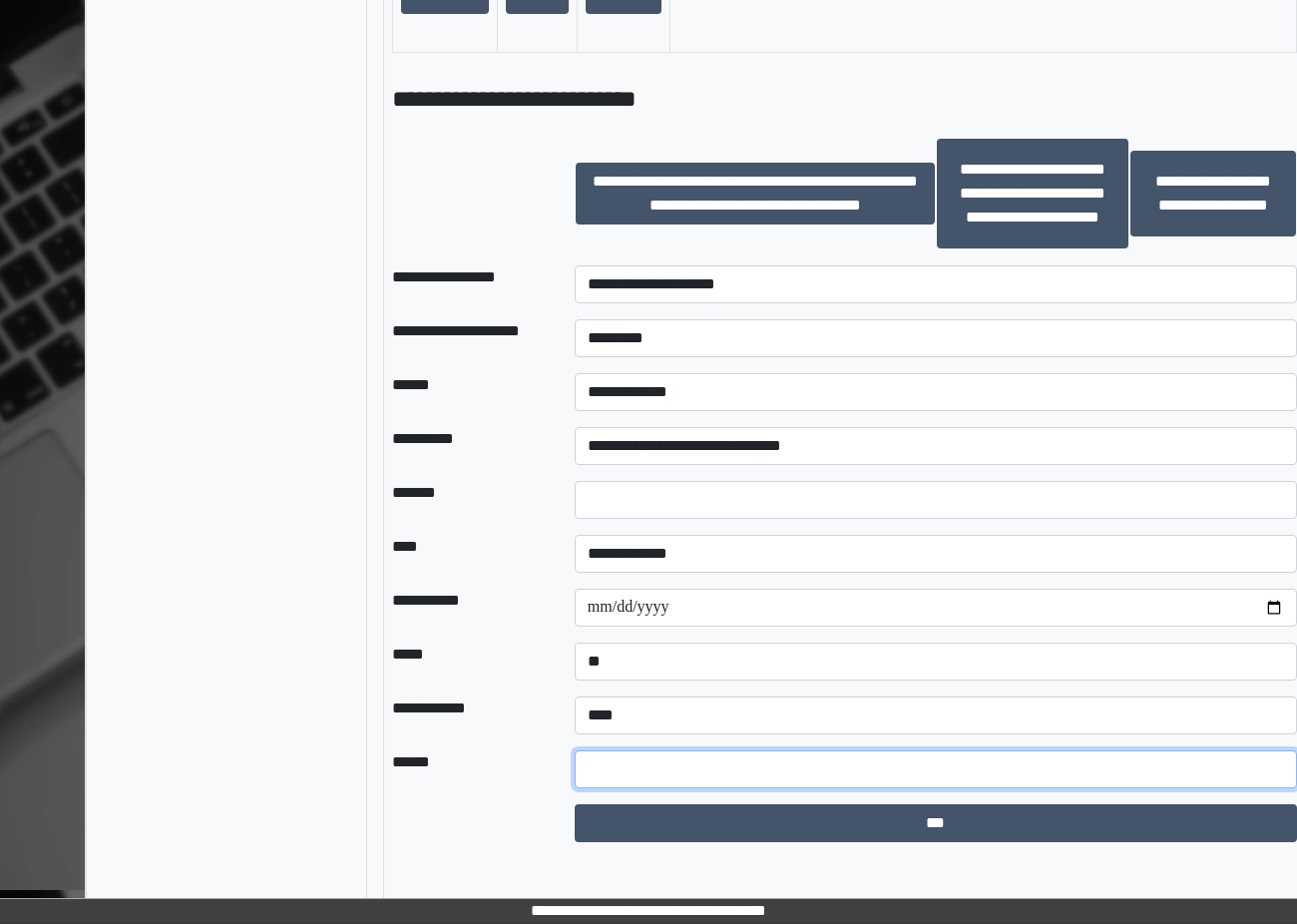 click at bounding box center [936, 769] 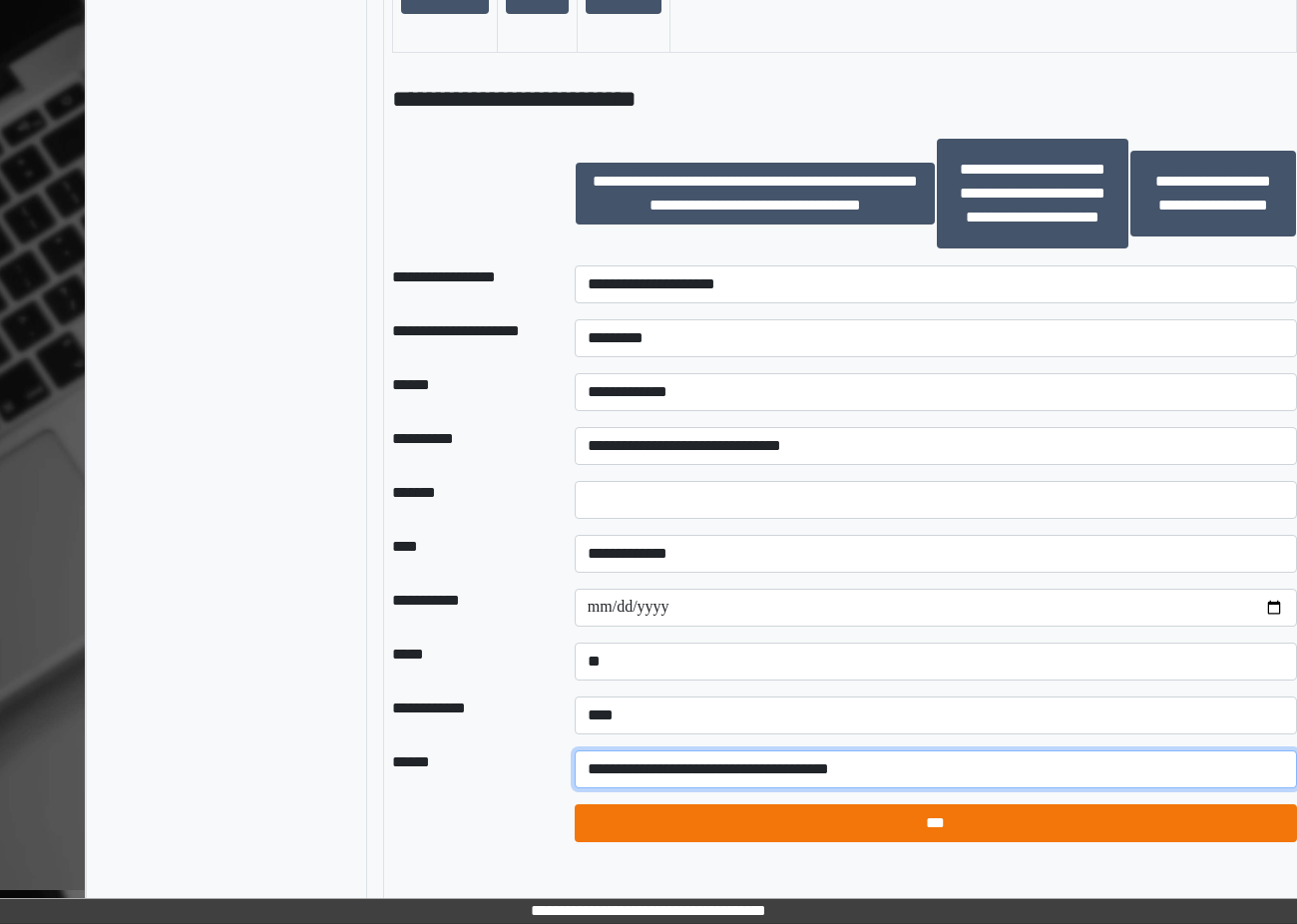 type on "**********" 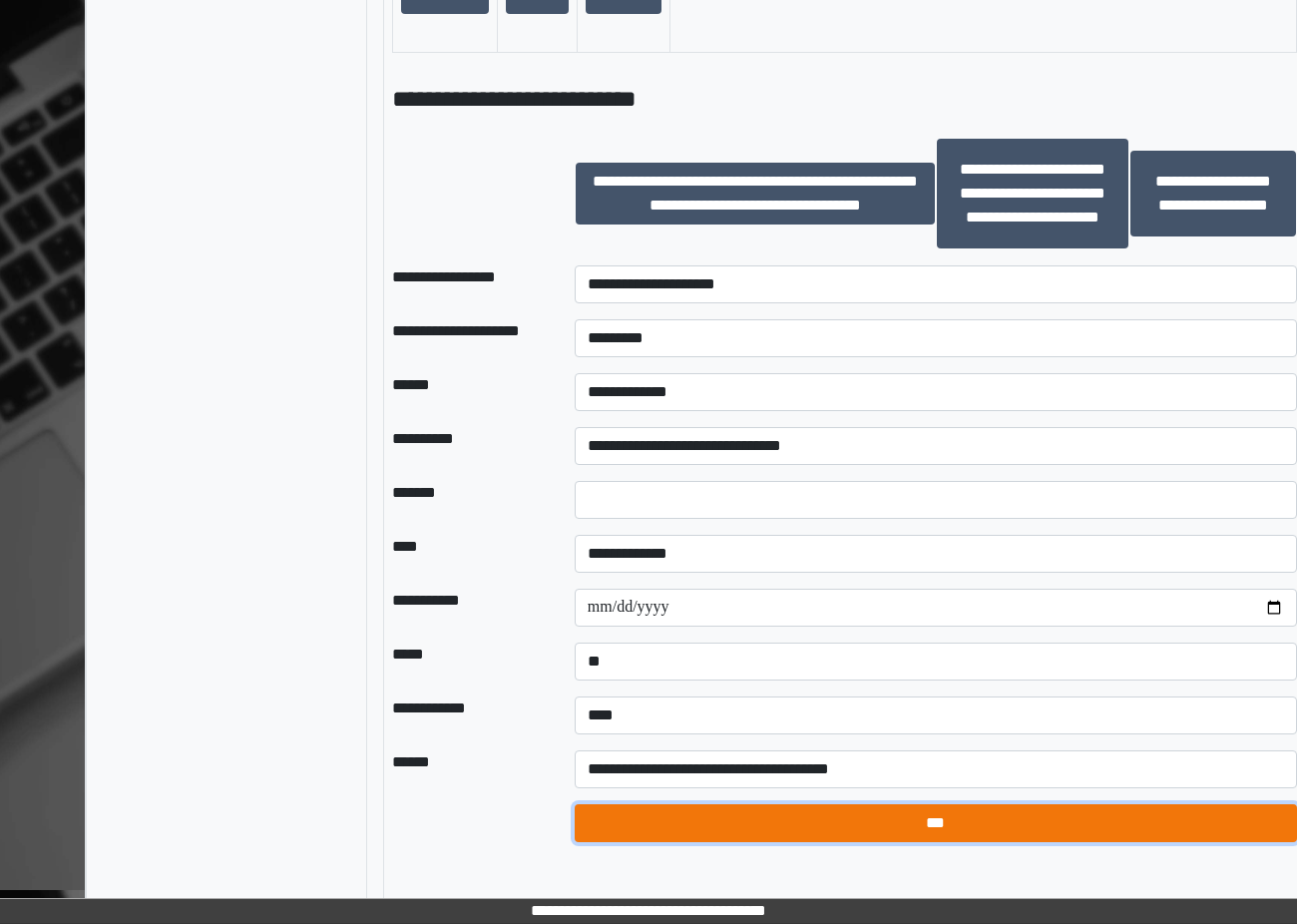 click on "***" at bounding box center [936, 823] 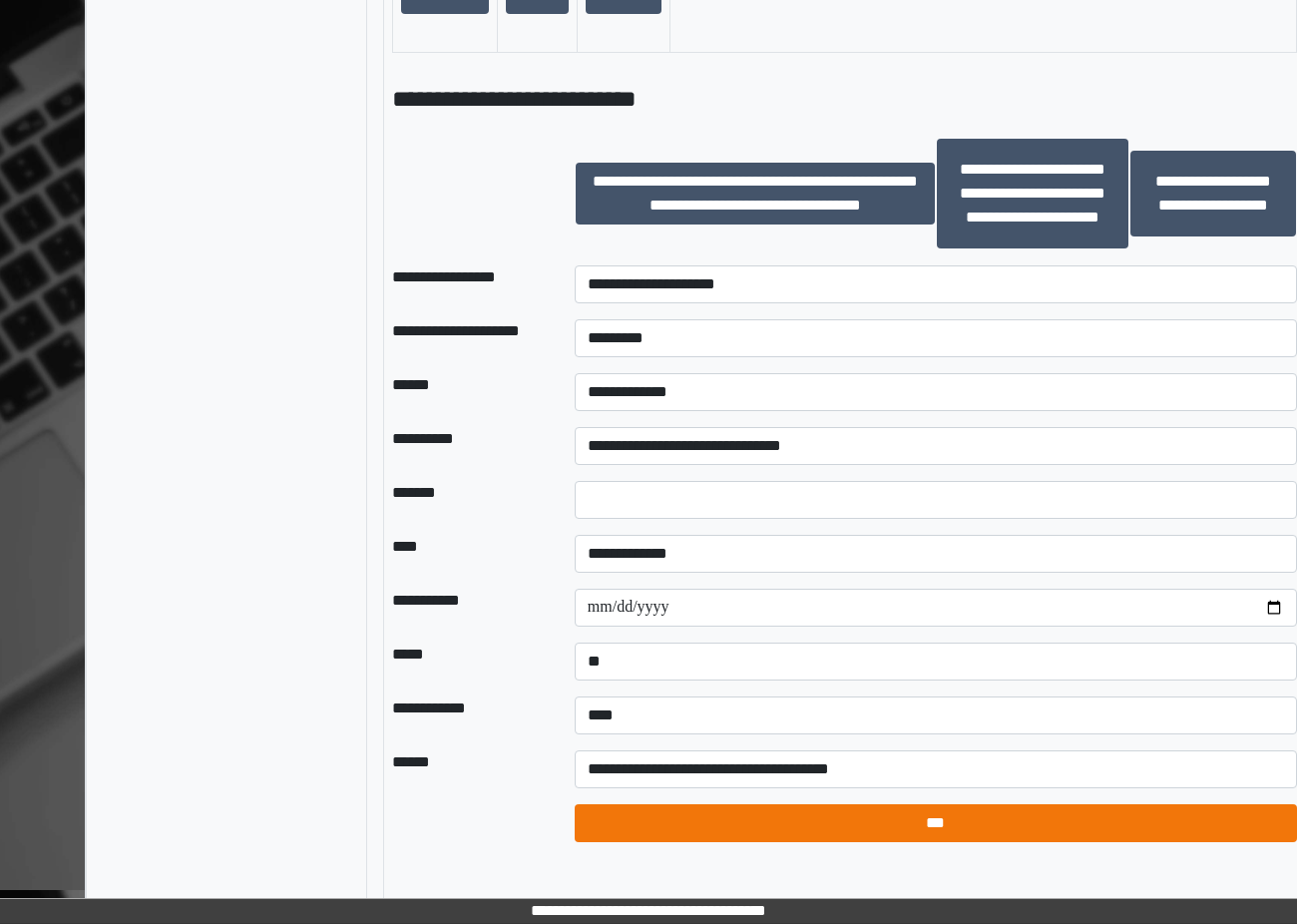 select on "*" 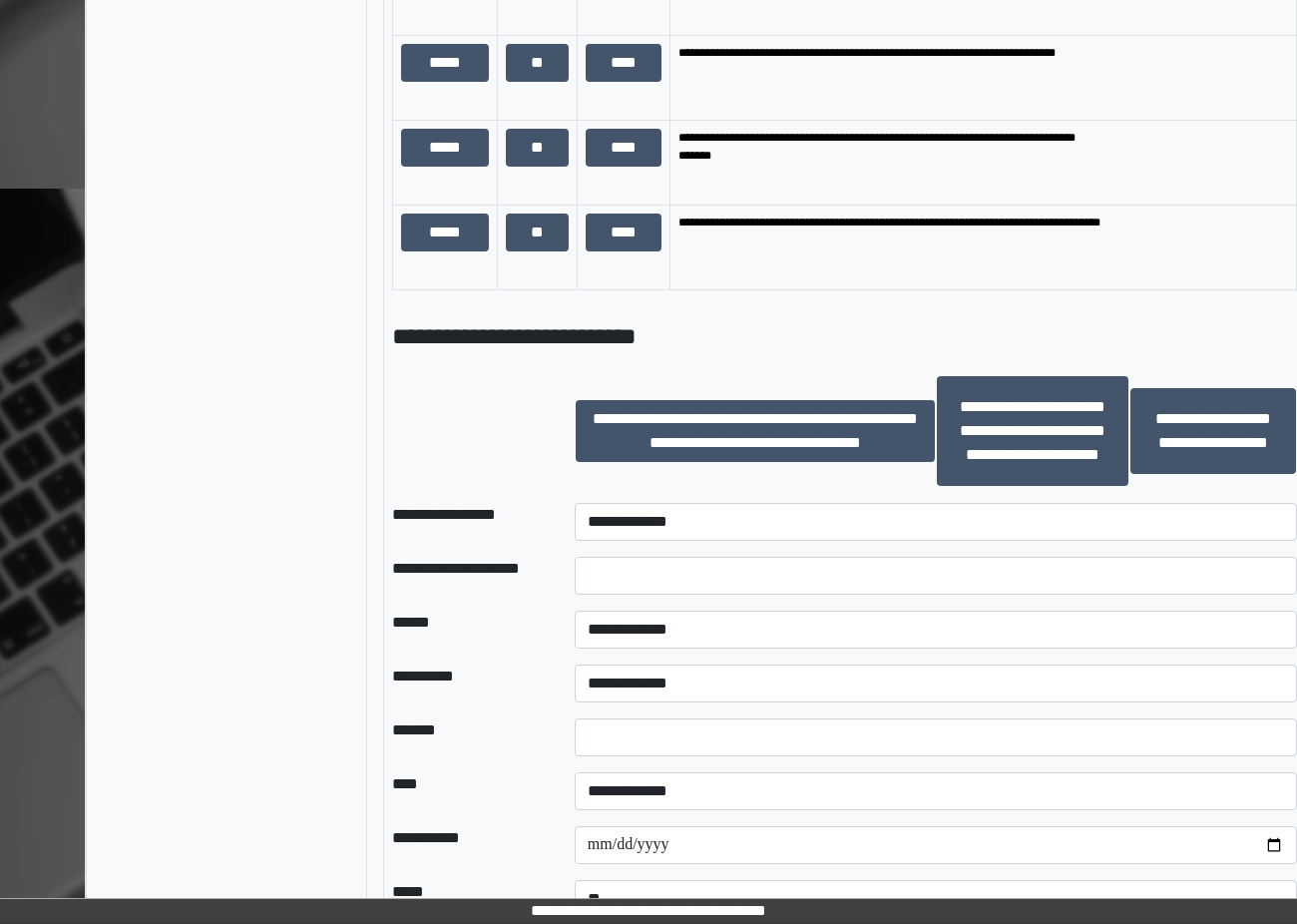 scroll, scrollTop: 1827, scrollLeft: 31, axis: both 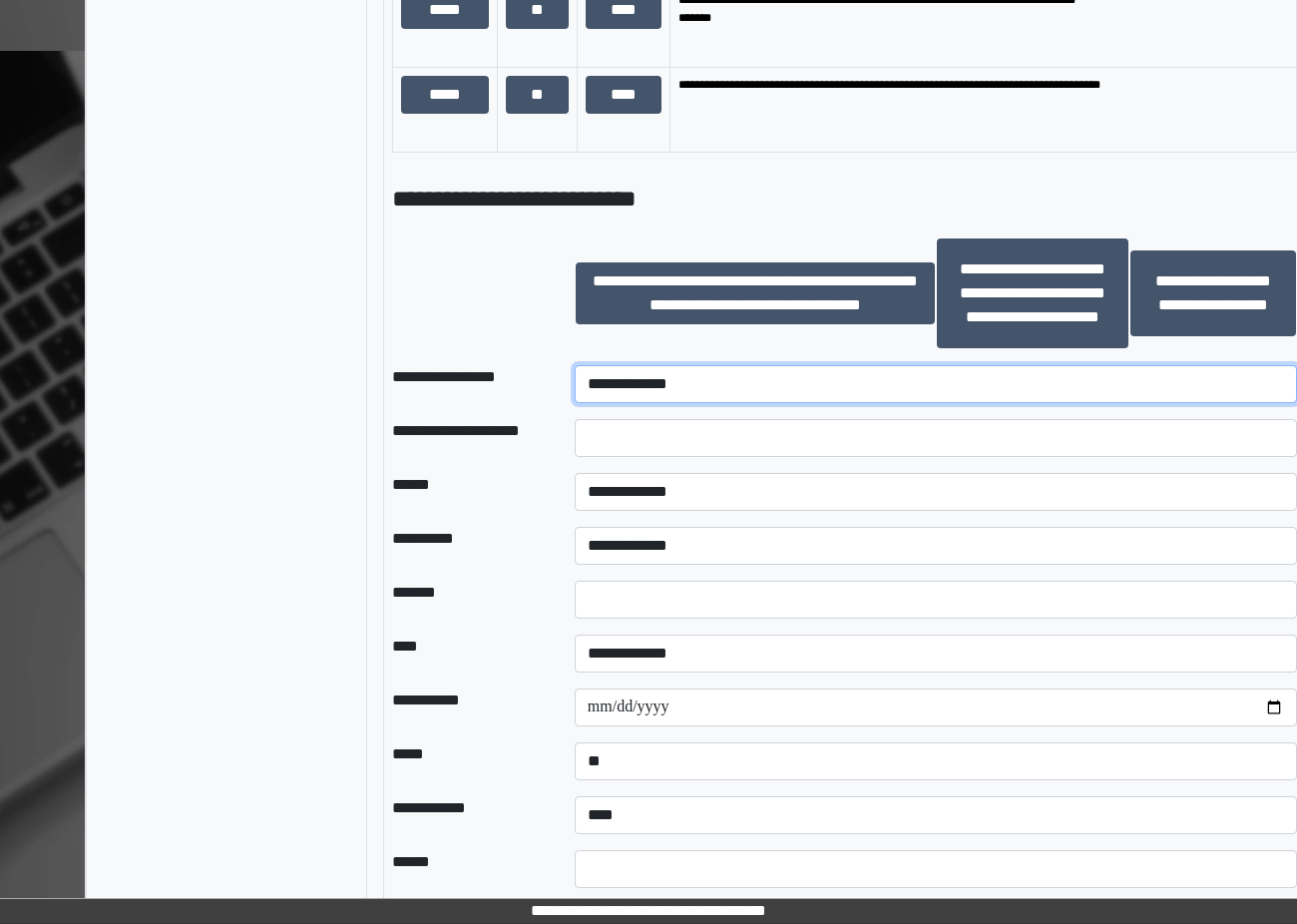 click on "**********" at bounding box center [936, 384] 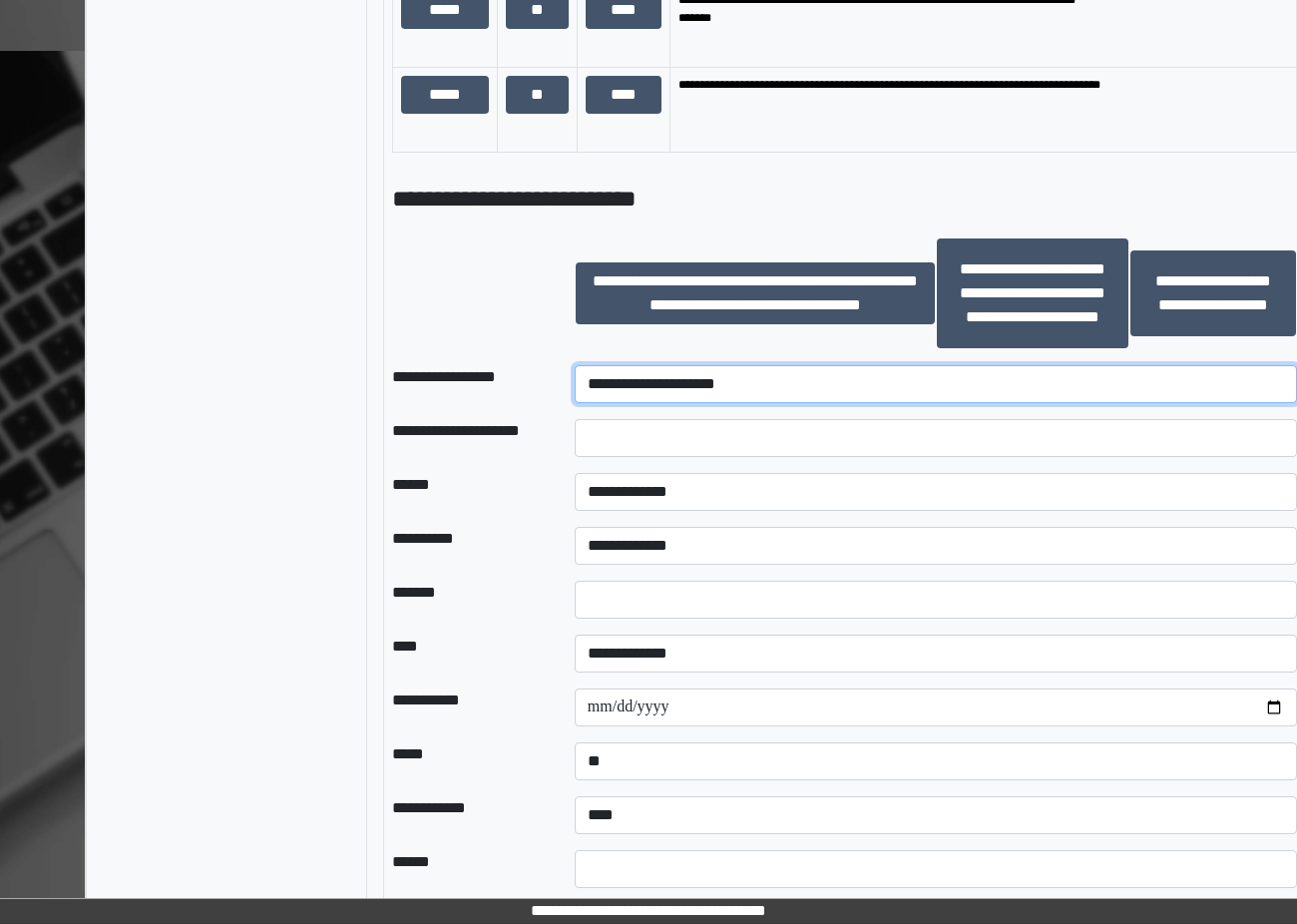 click on "**********" at bounding box center [936, 384] 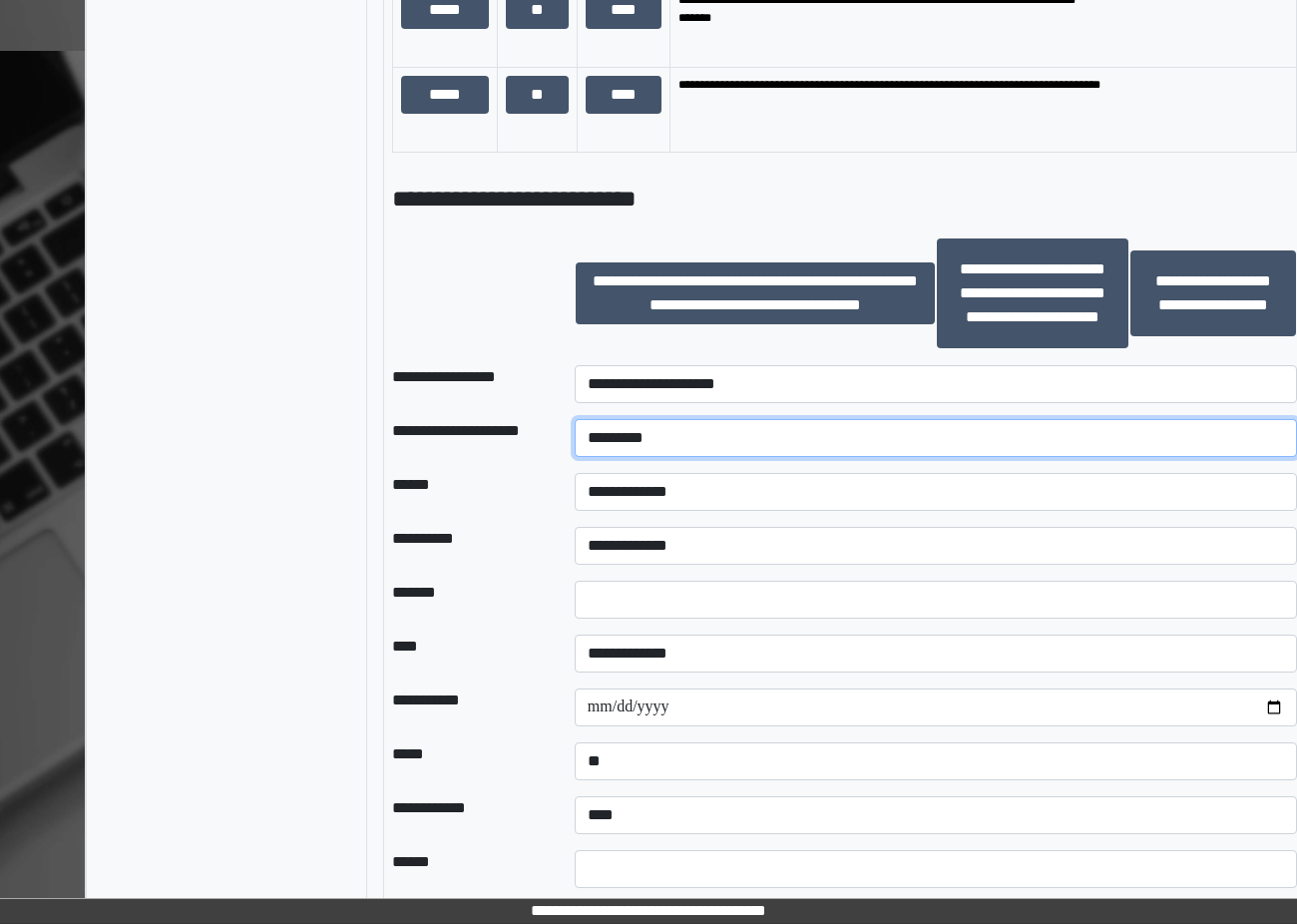 type on "*********" 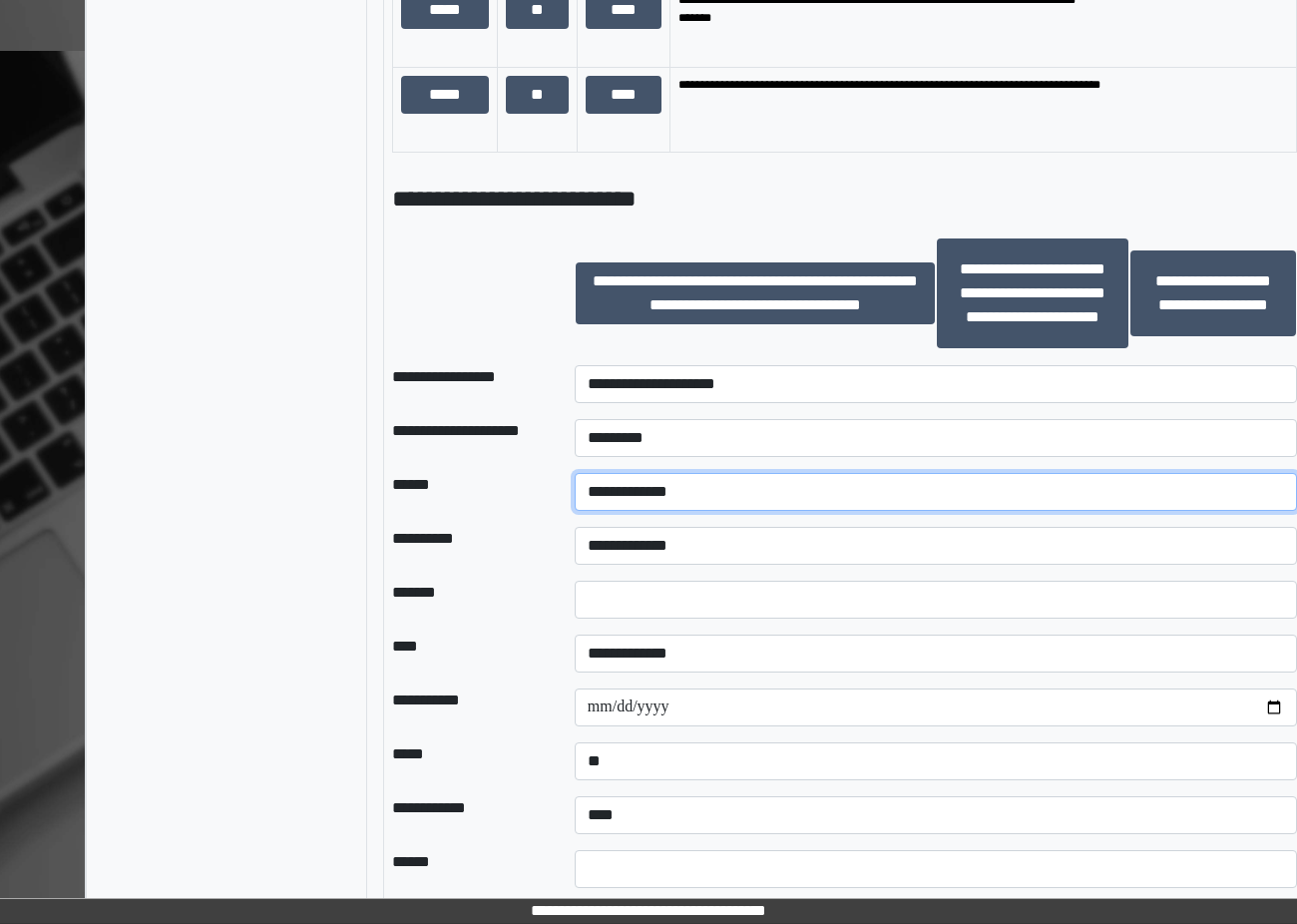 select on "*" 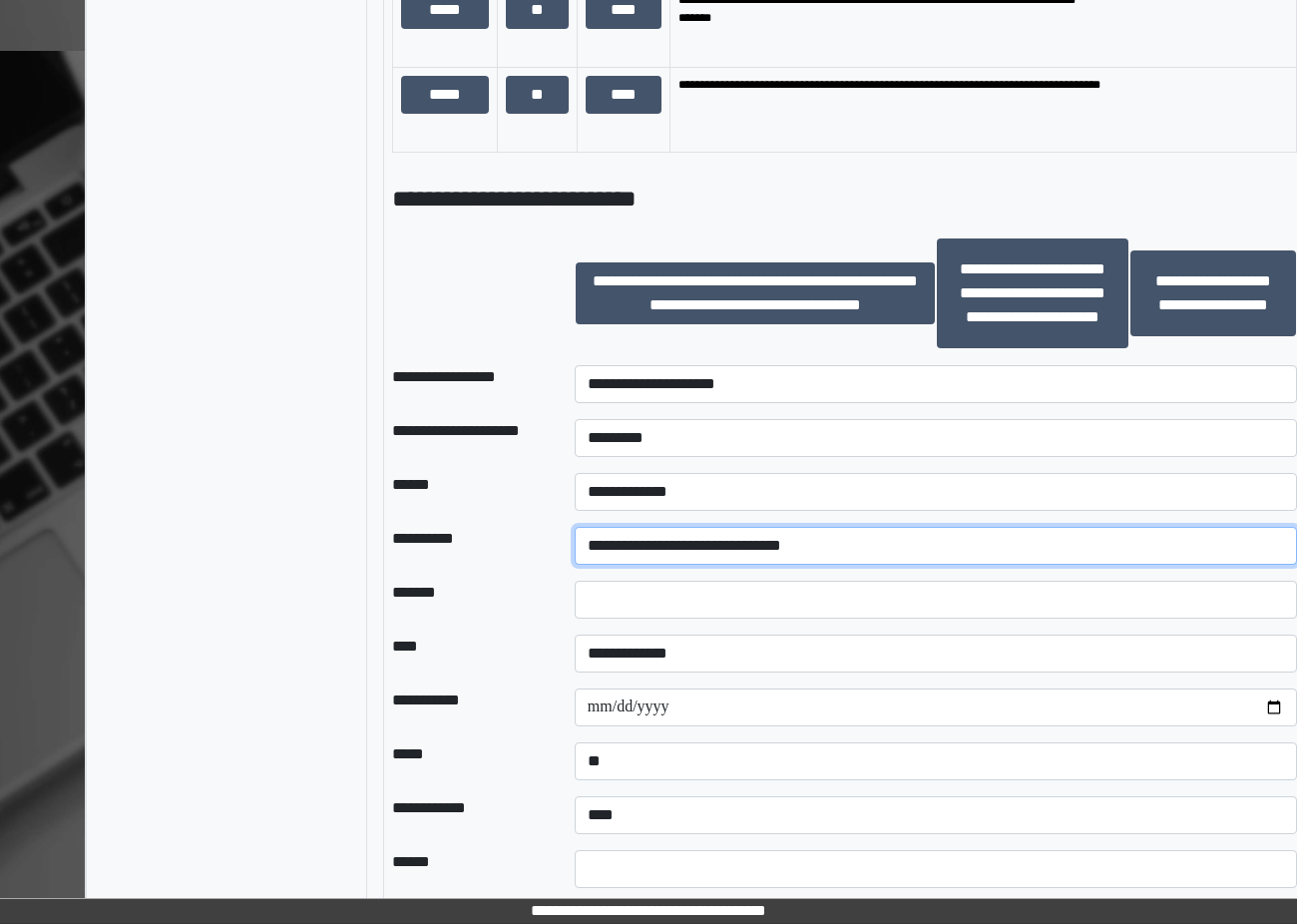 select on "**" 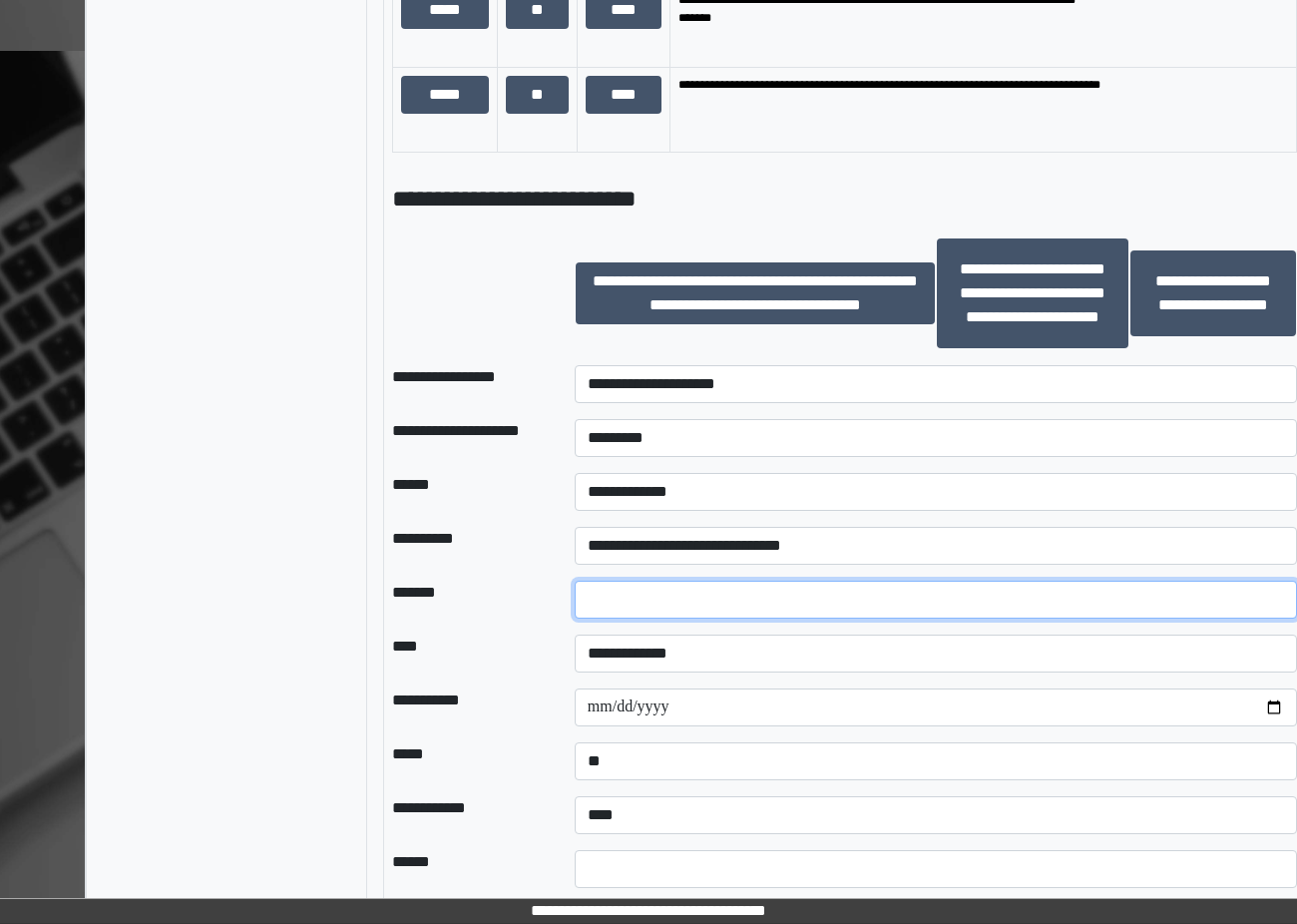type on "*" 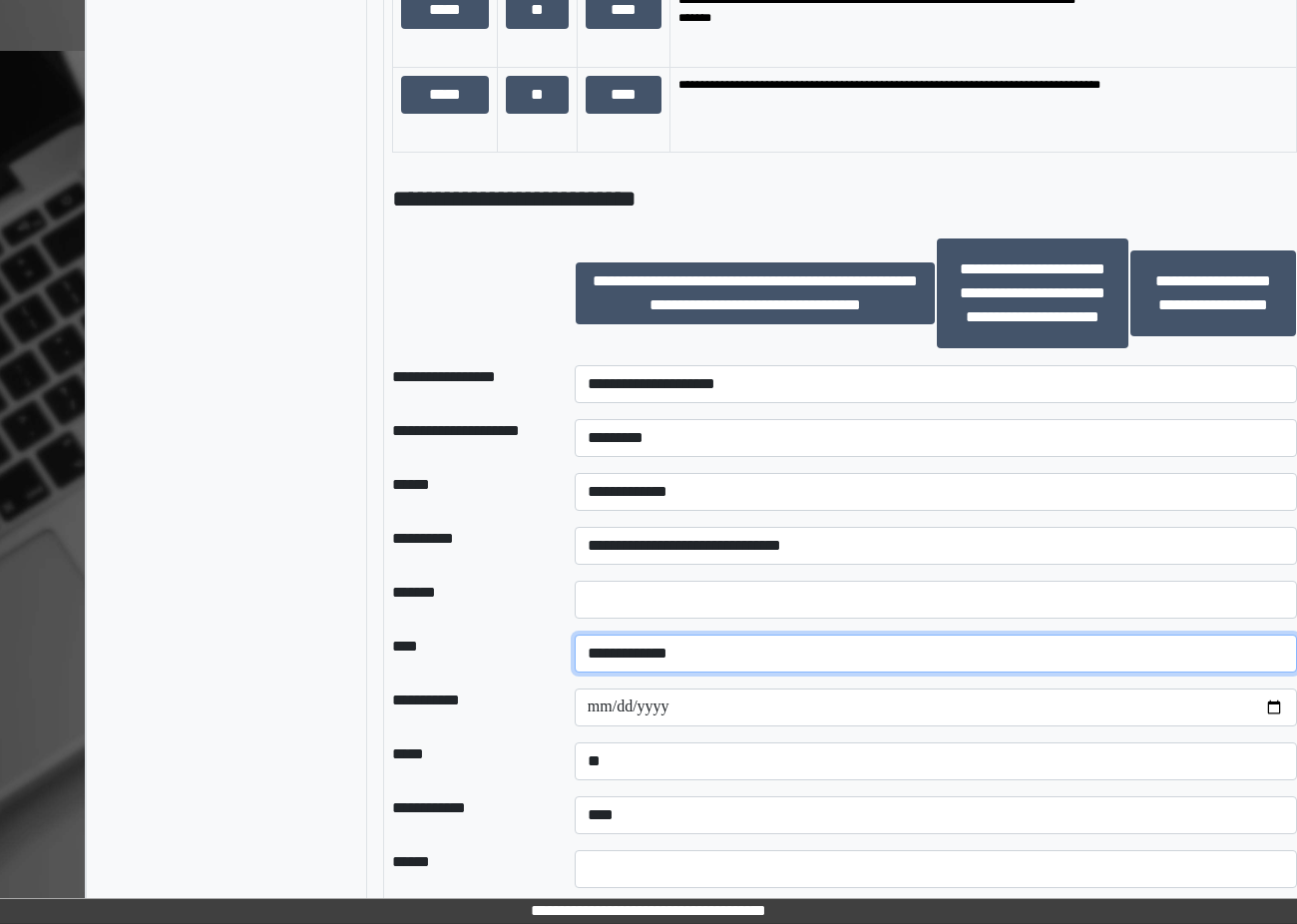 select on "*" 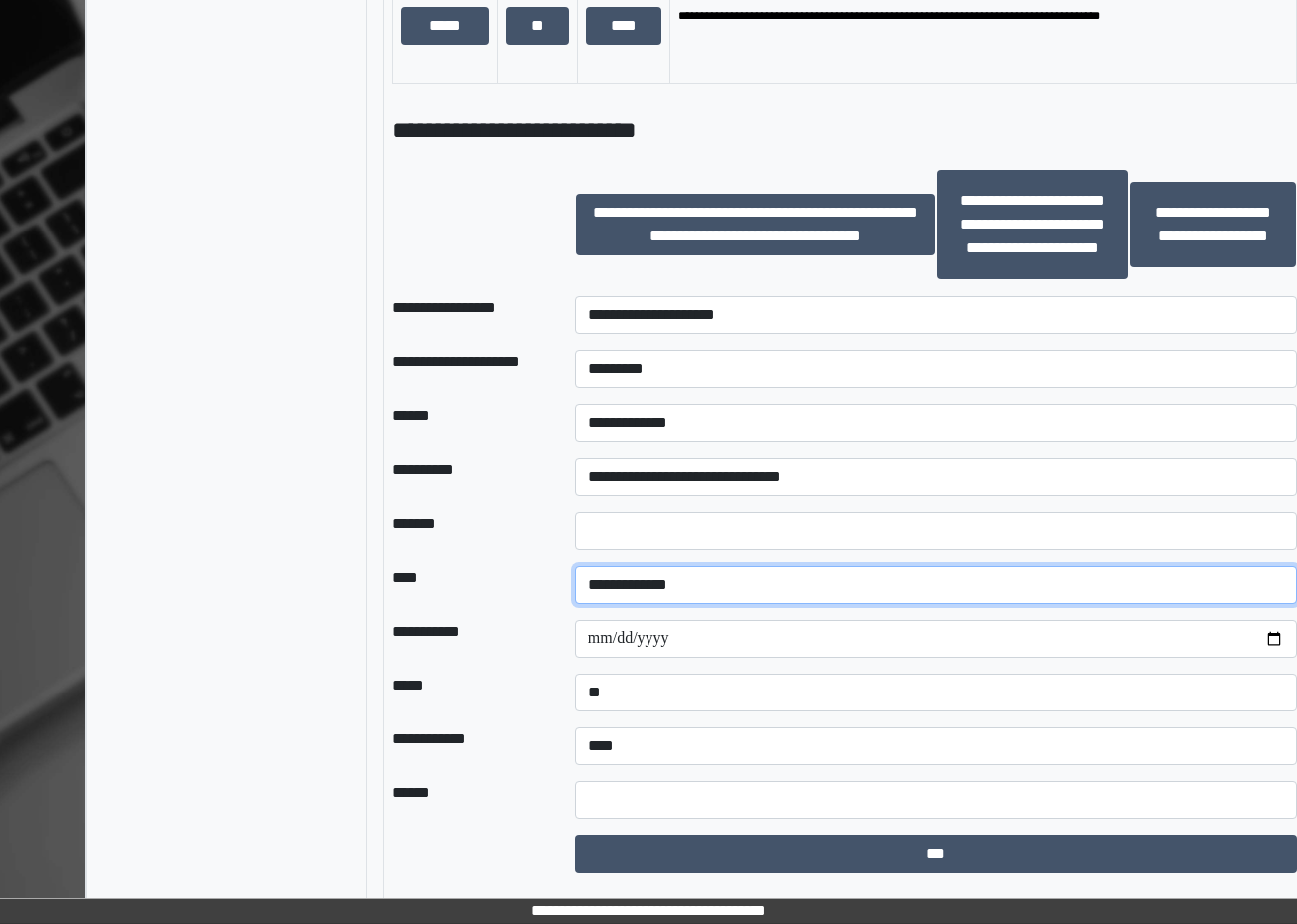 scroll, scrollTop: 1927, scrollLeft: 31, axis: both 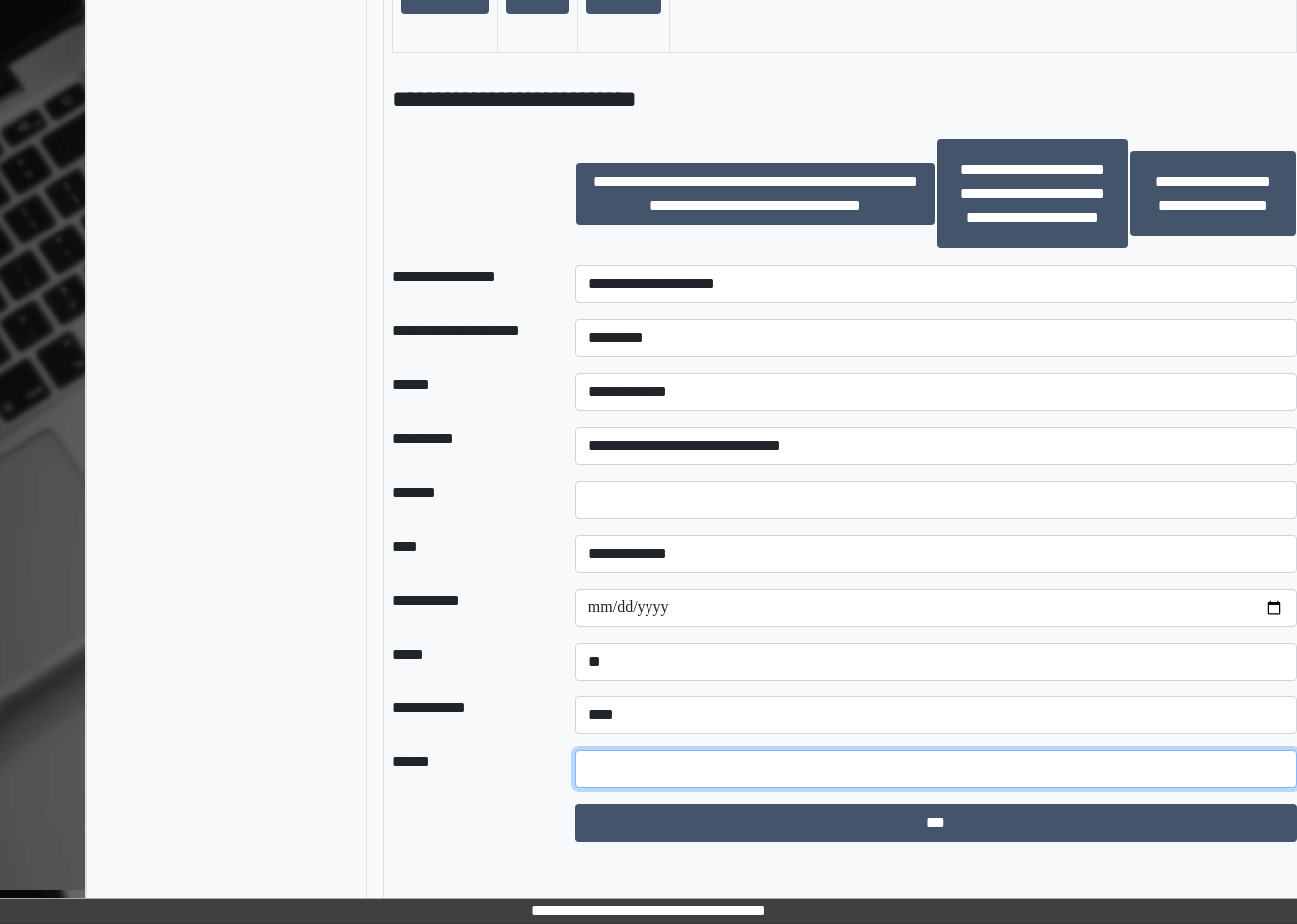 click at bounding box center (936, 769) 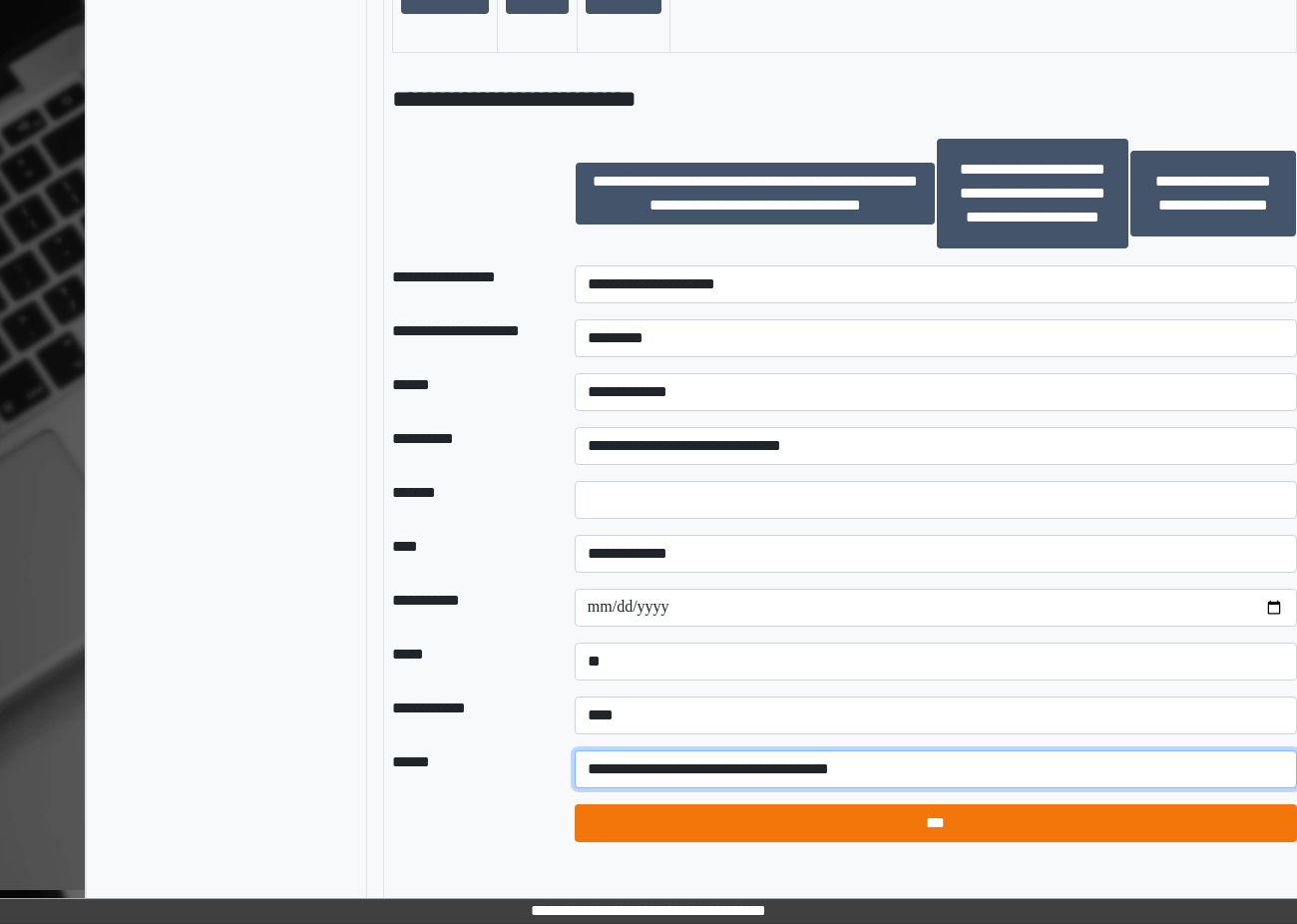 type on "**********" 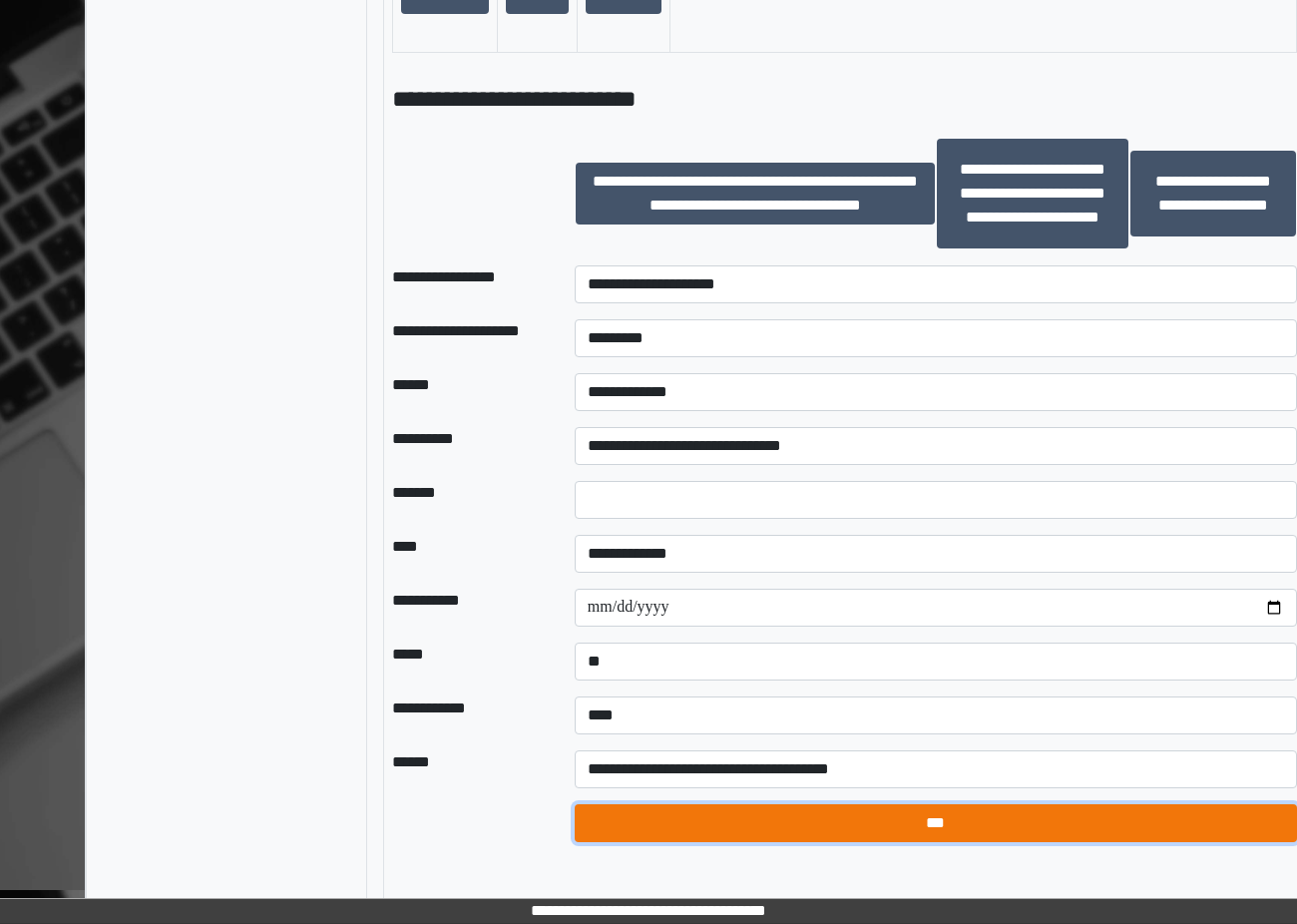 click on "***" at bounding box center (936, 823) 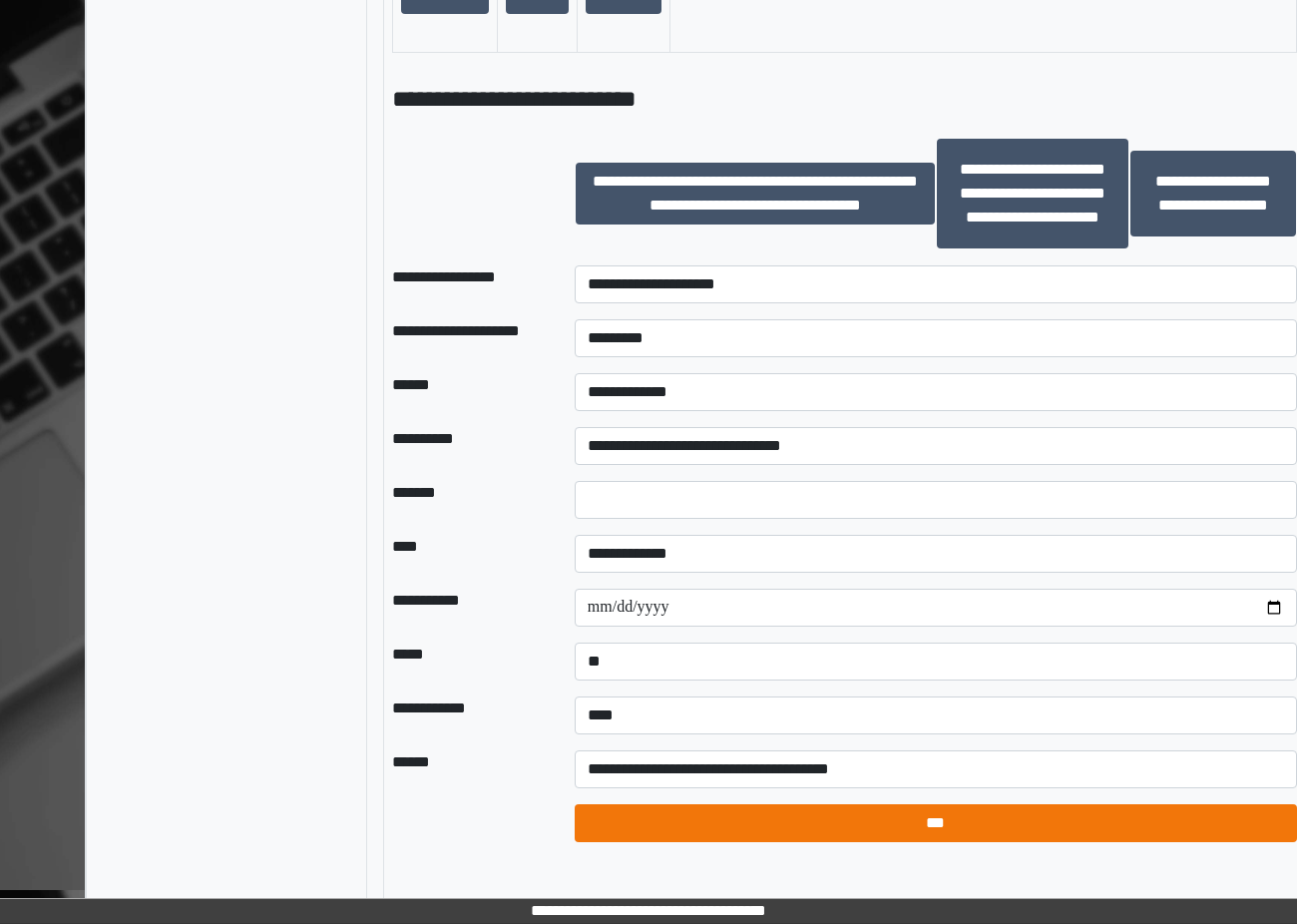 select on "*" 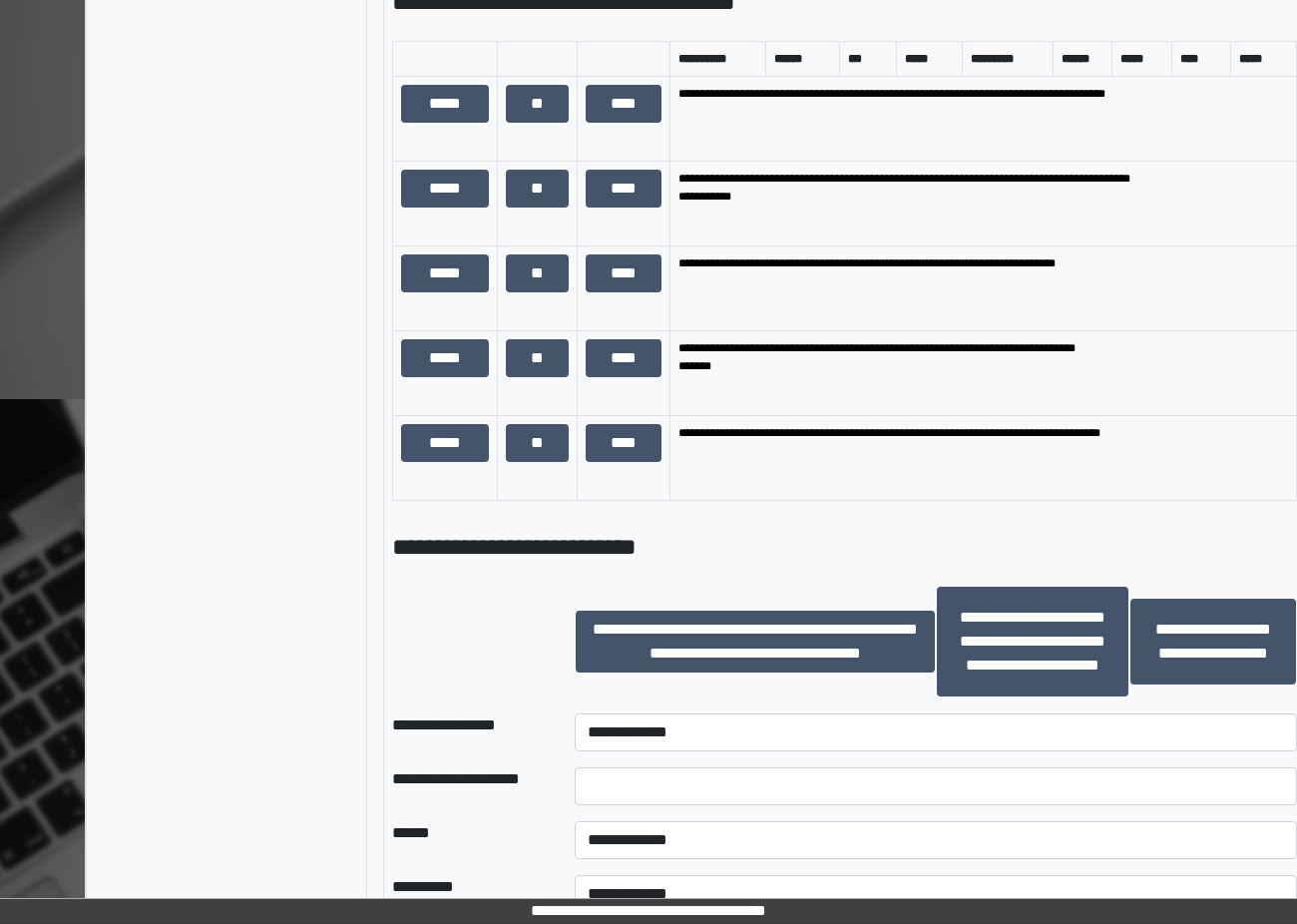 scroll, scrollTop: 1827, scrollLeft: 31, axis: both 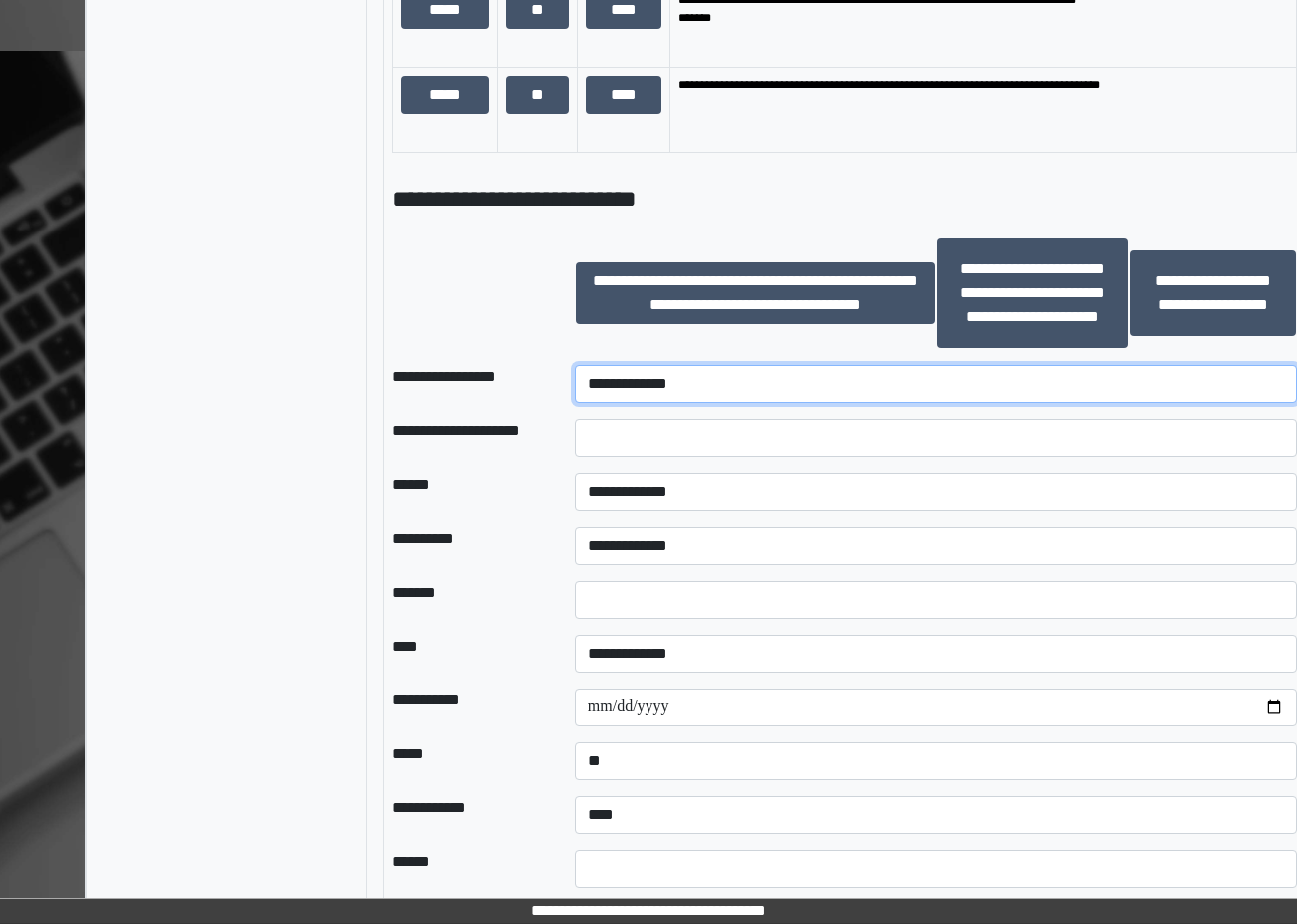 click on "**********" at bounding box center [936, 384] 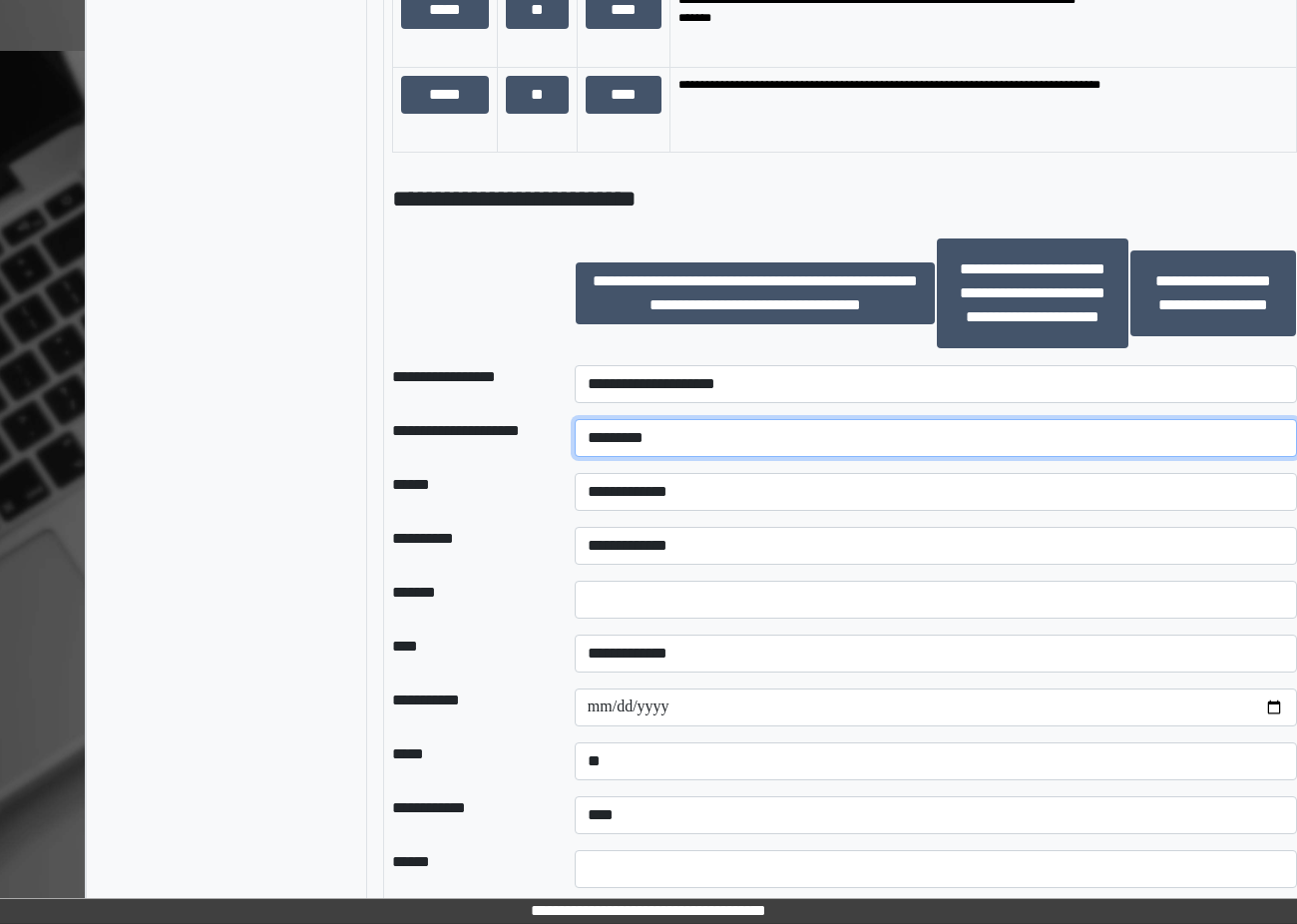 type on "*********" 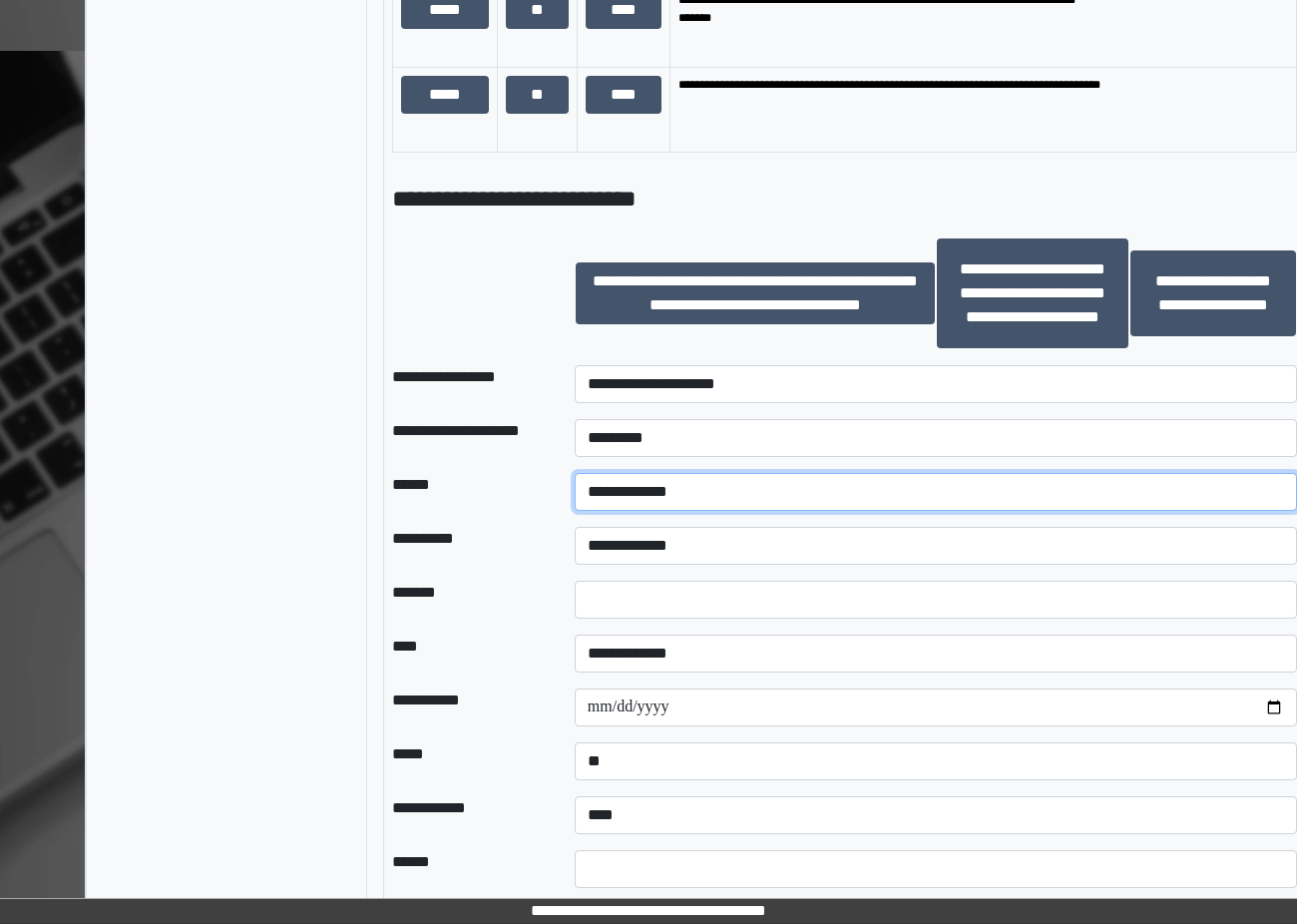 select on "*" 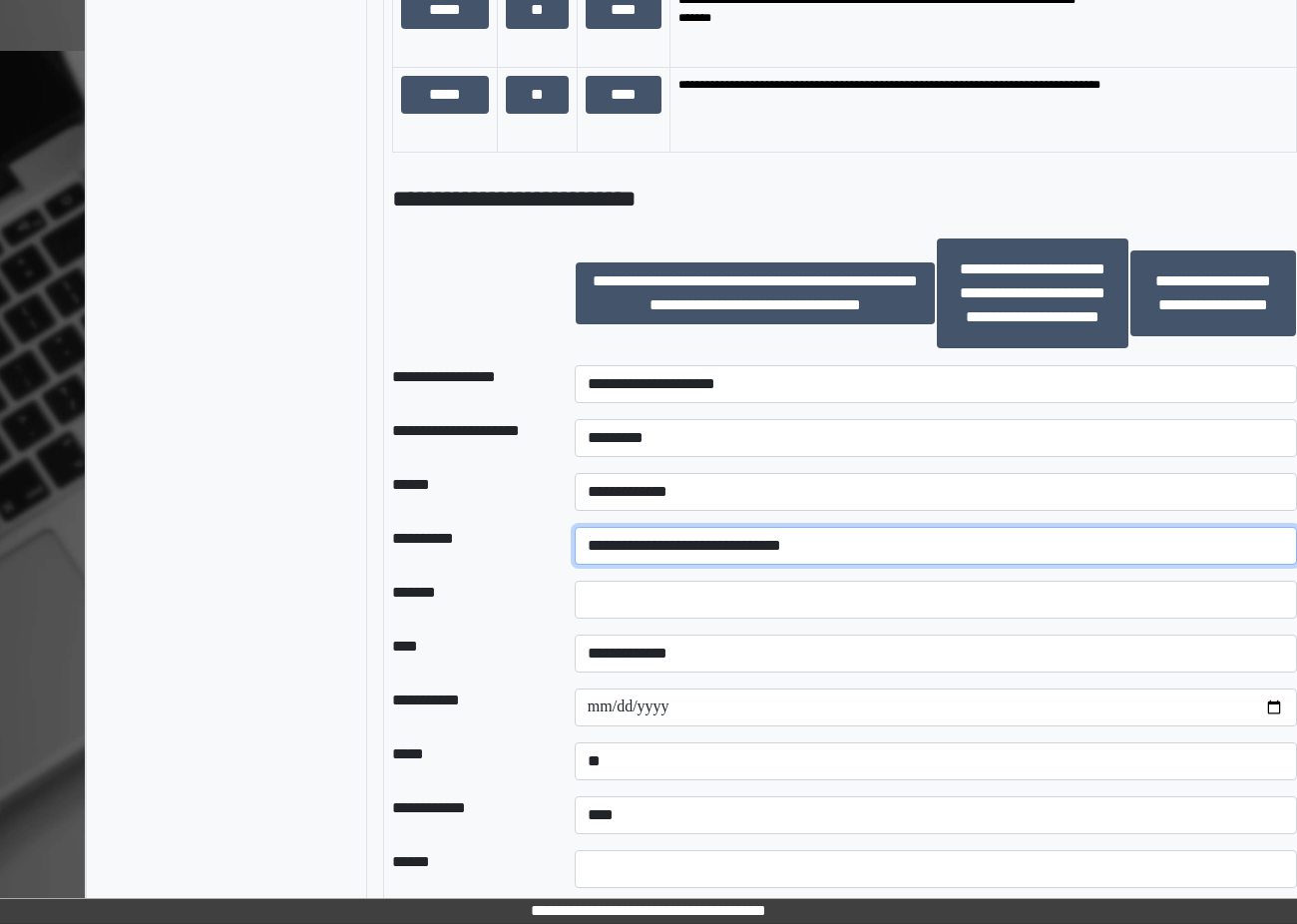 select on "**" 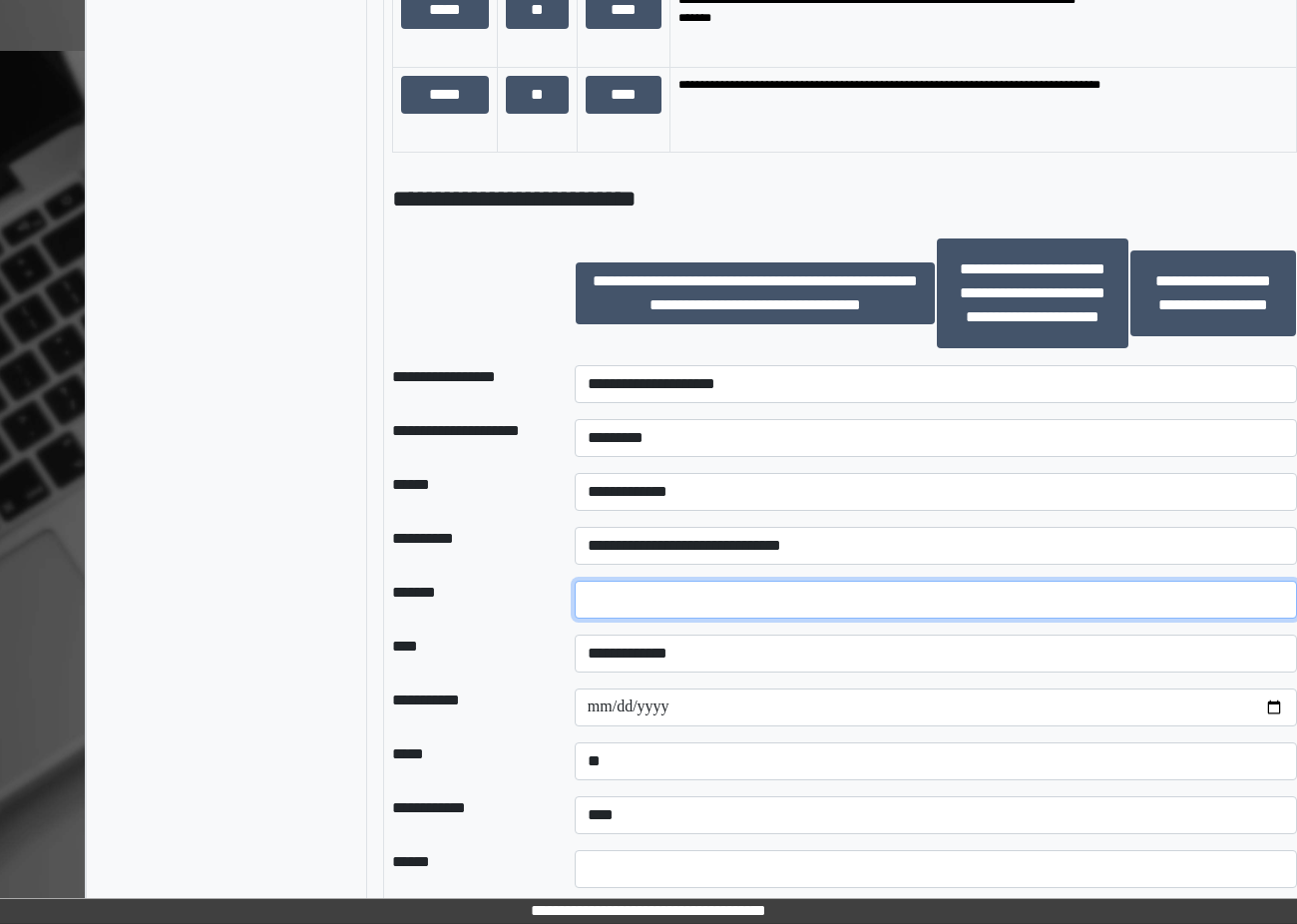 type on "*" 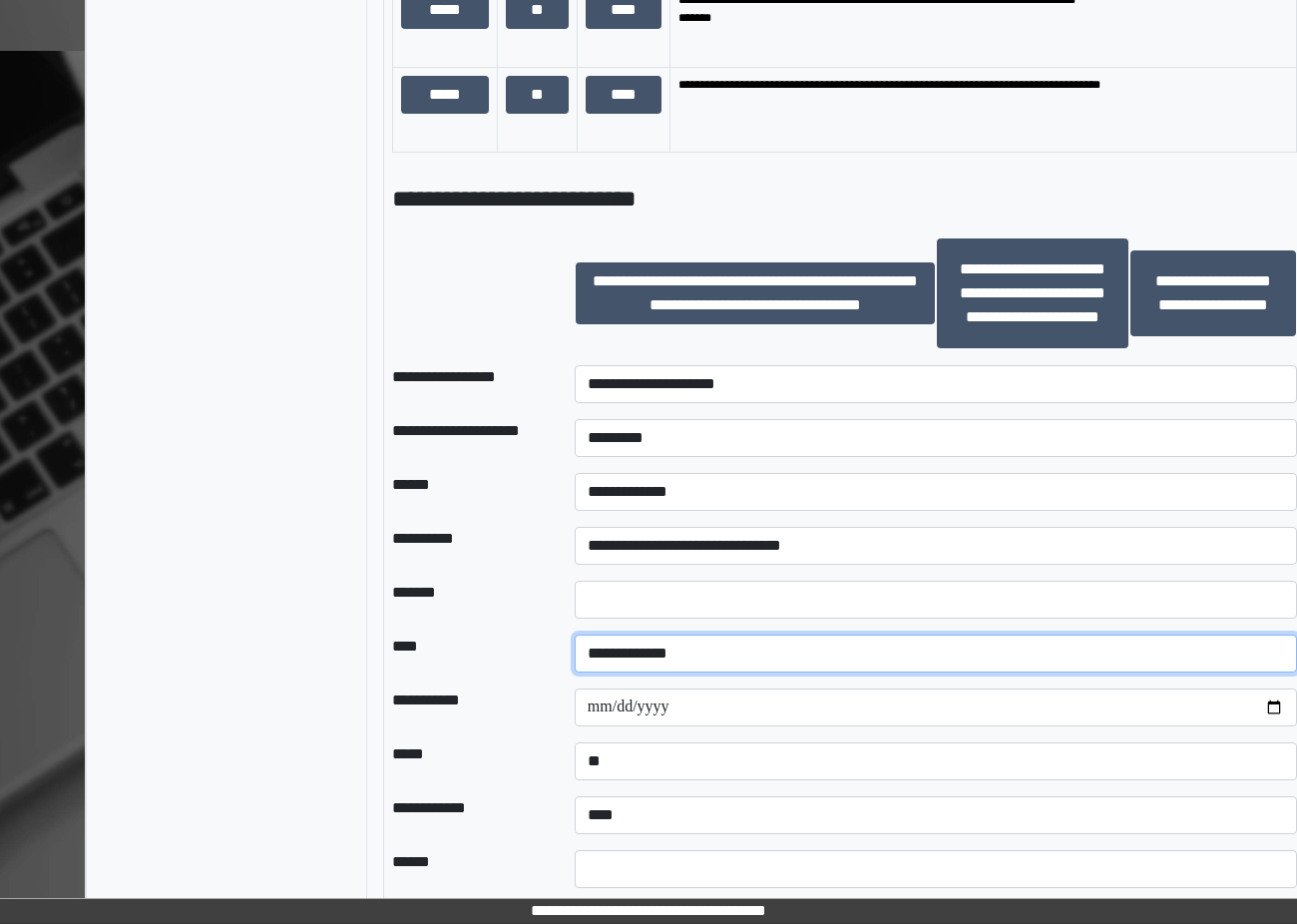 select on "*" 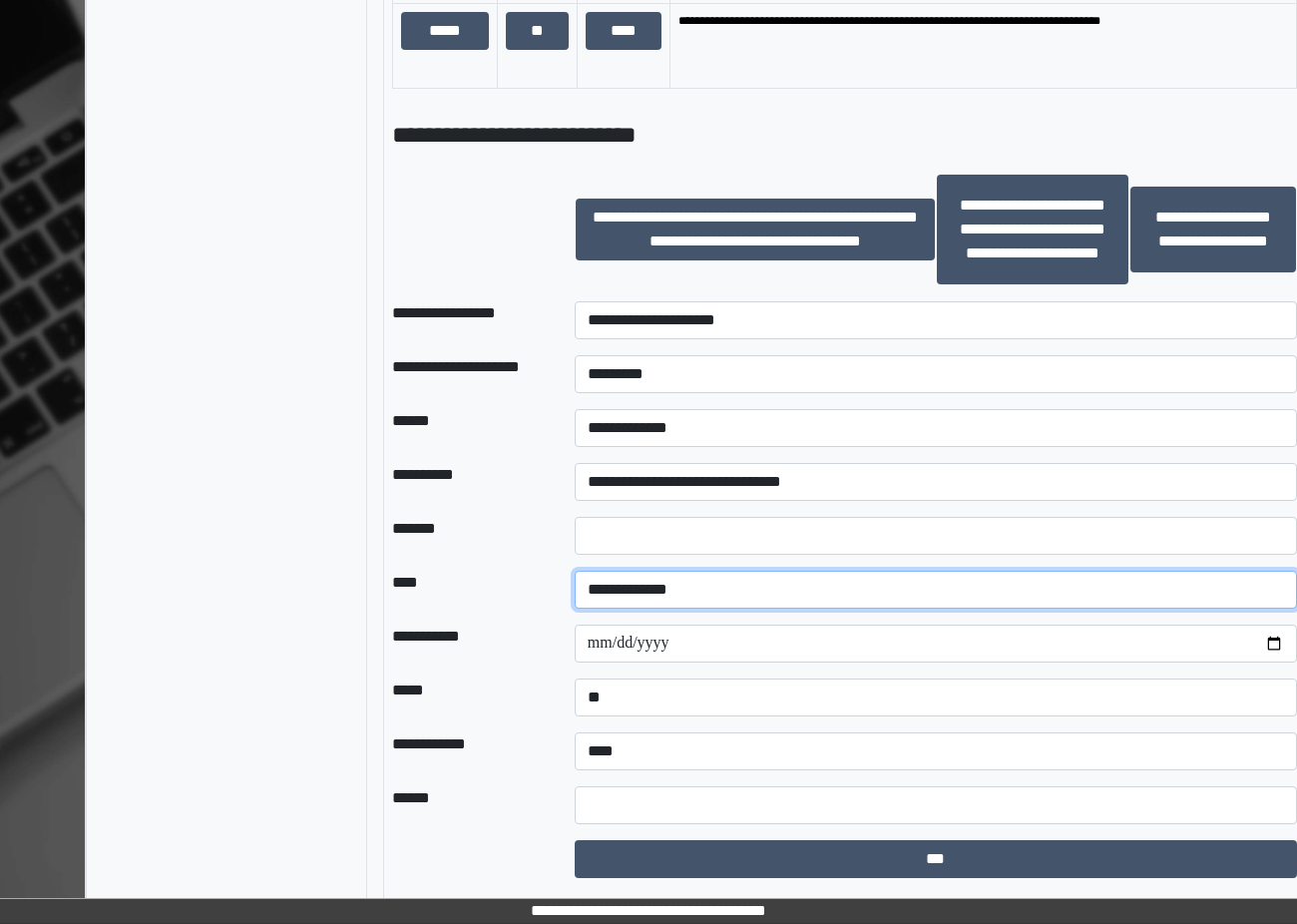 scroll, scrollTop: 1927, scrollLeft: 31, axis: both 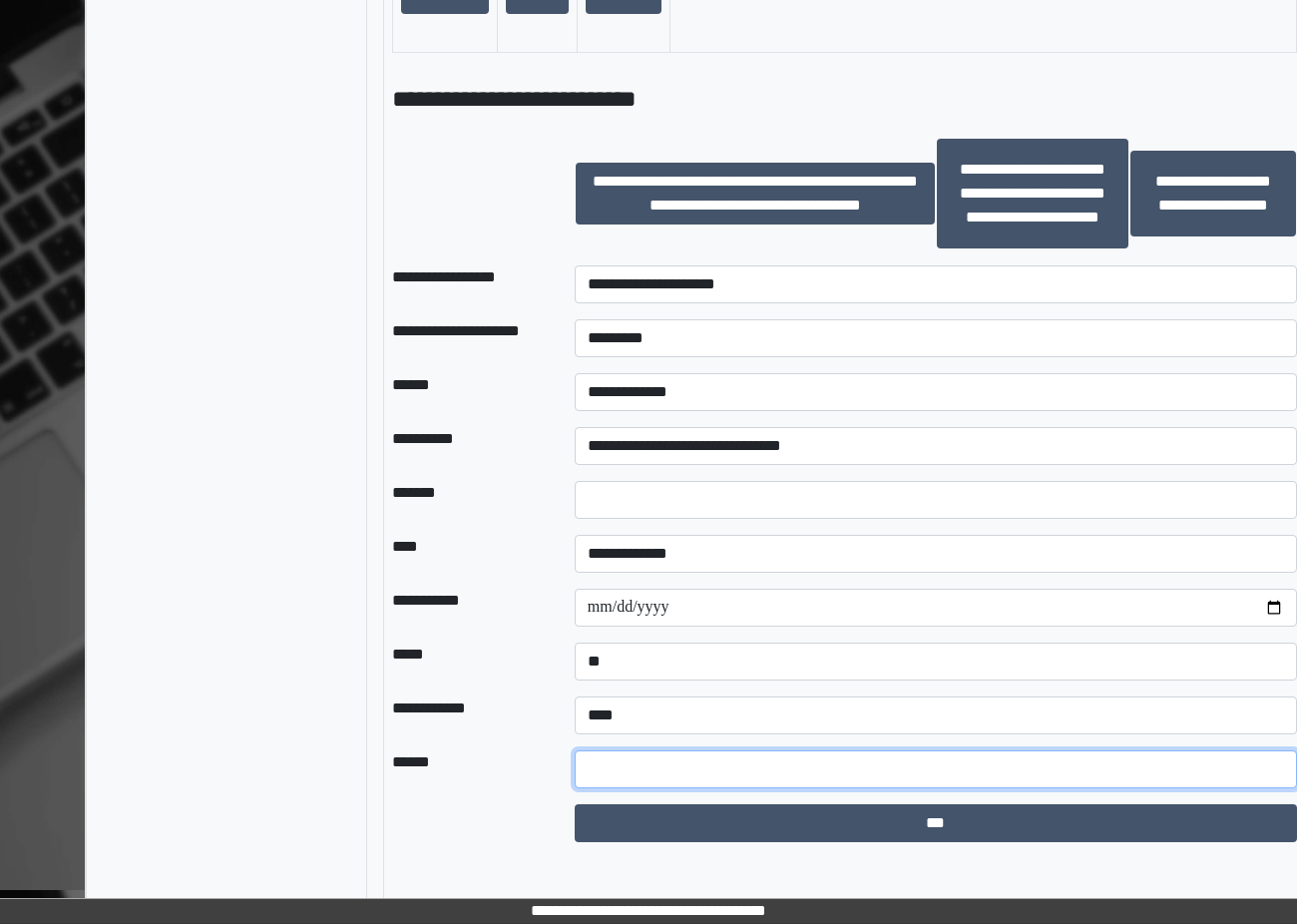 click at bounding box center (936, 769) 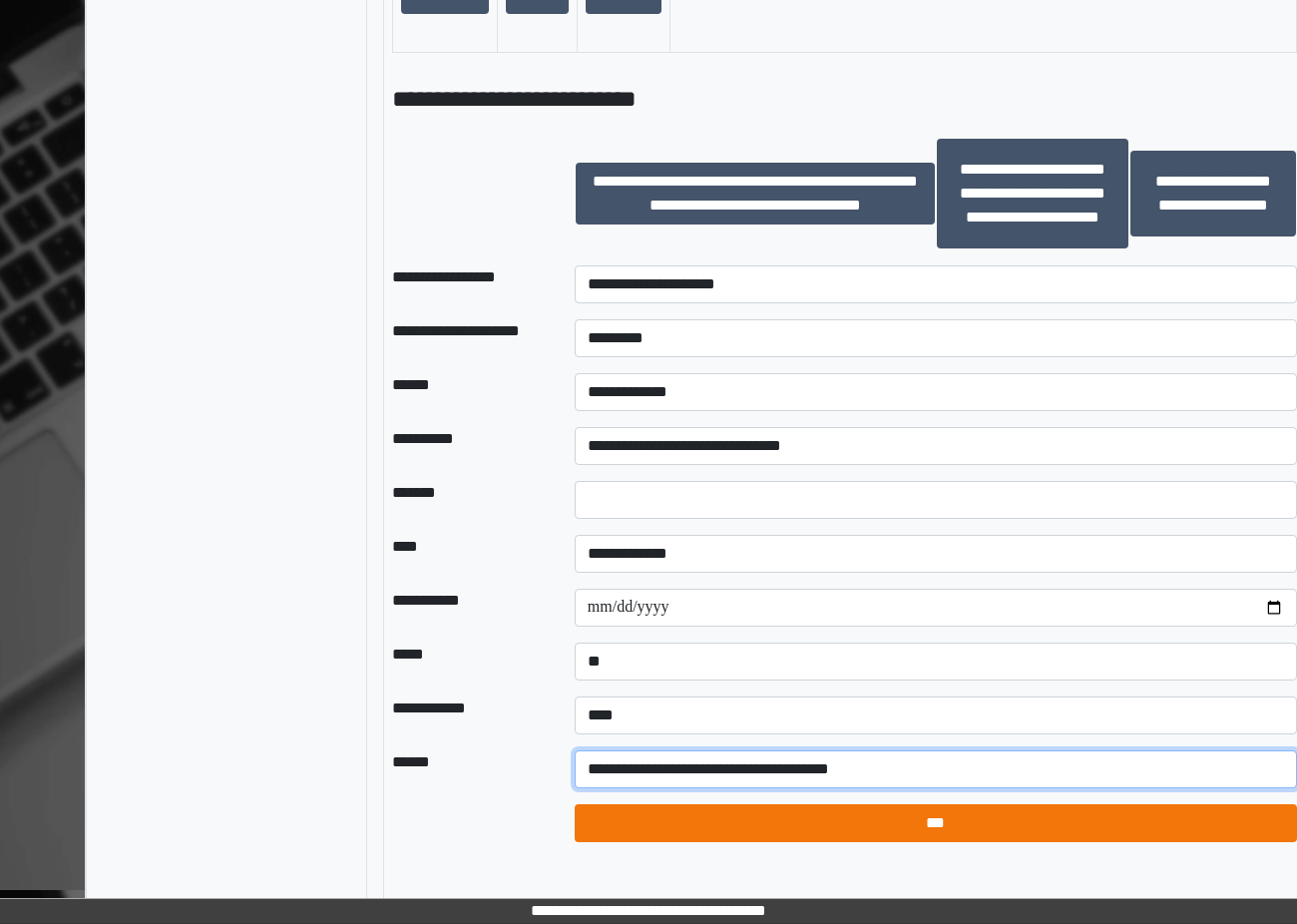 type on "**********" 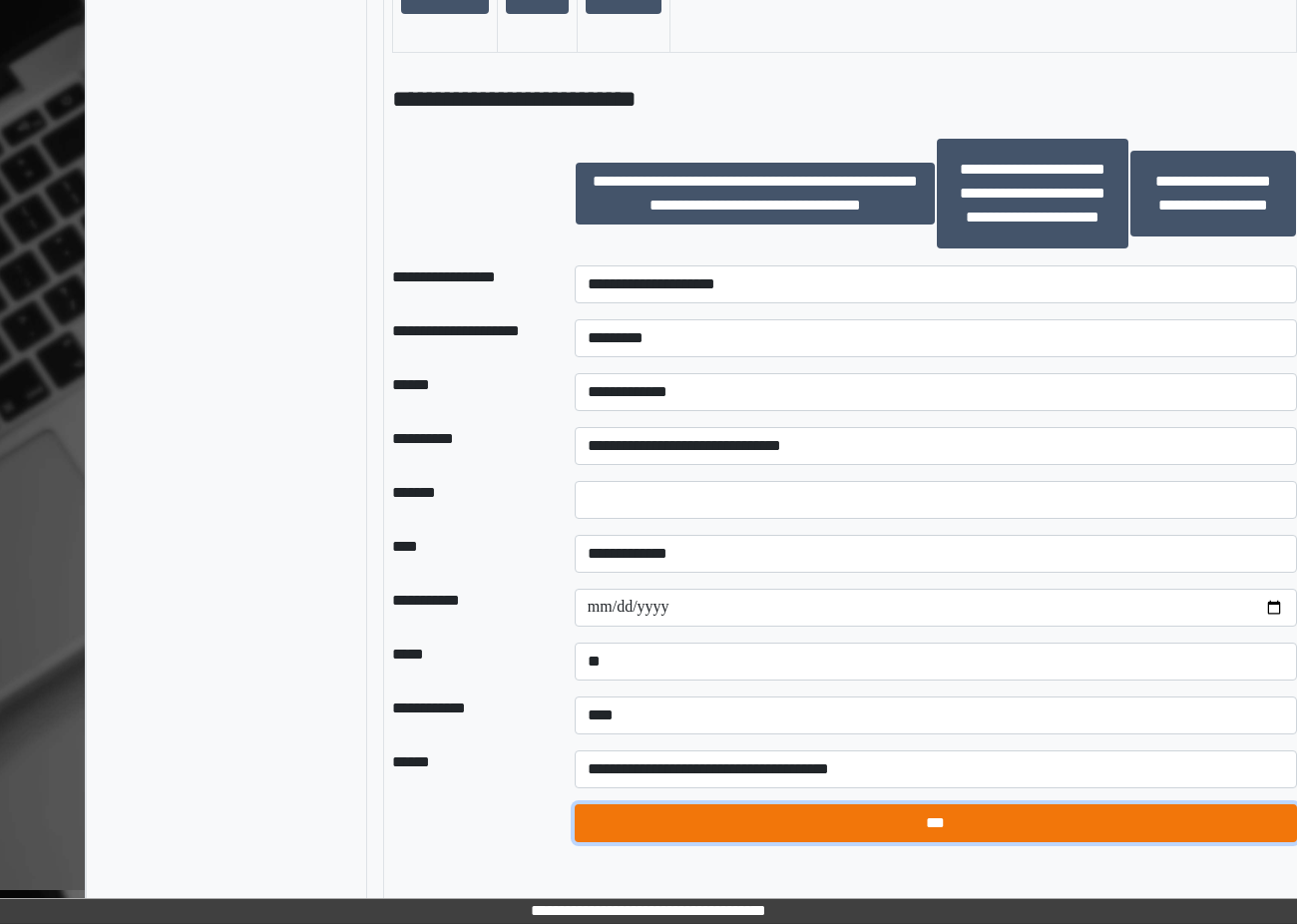 click on "***" at bounding box center [936, 823] 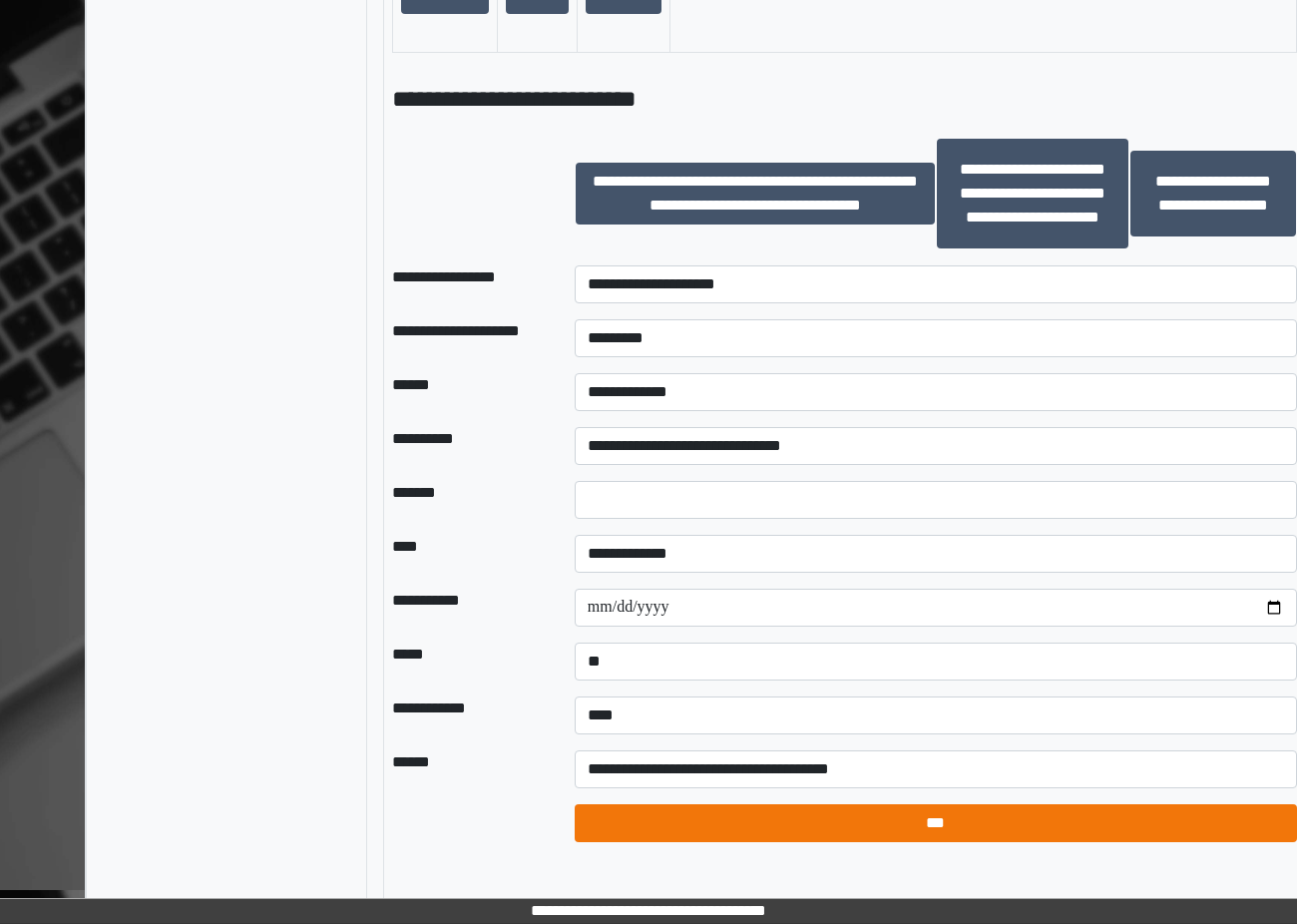 select on "*" 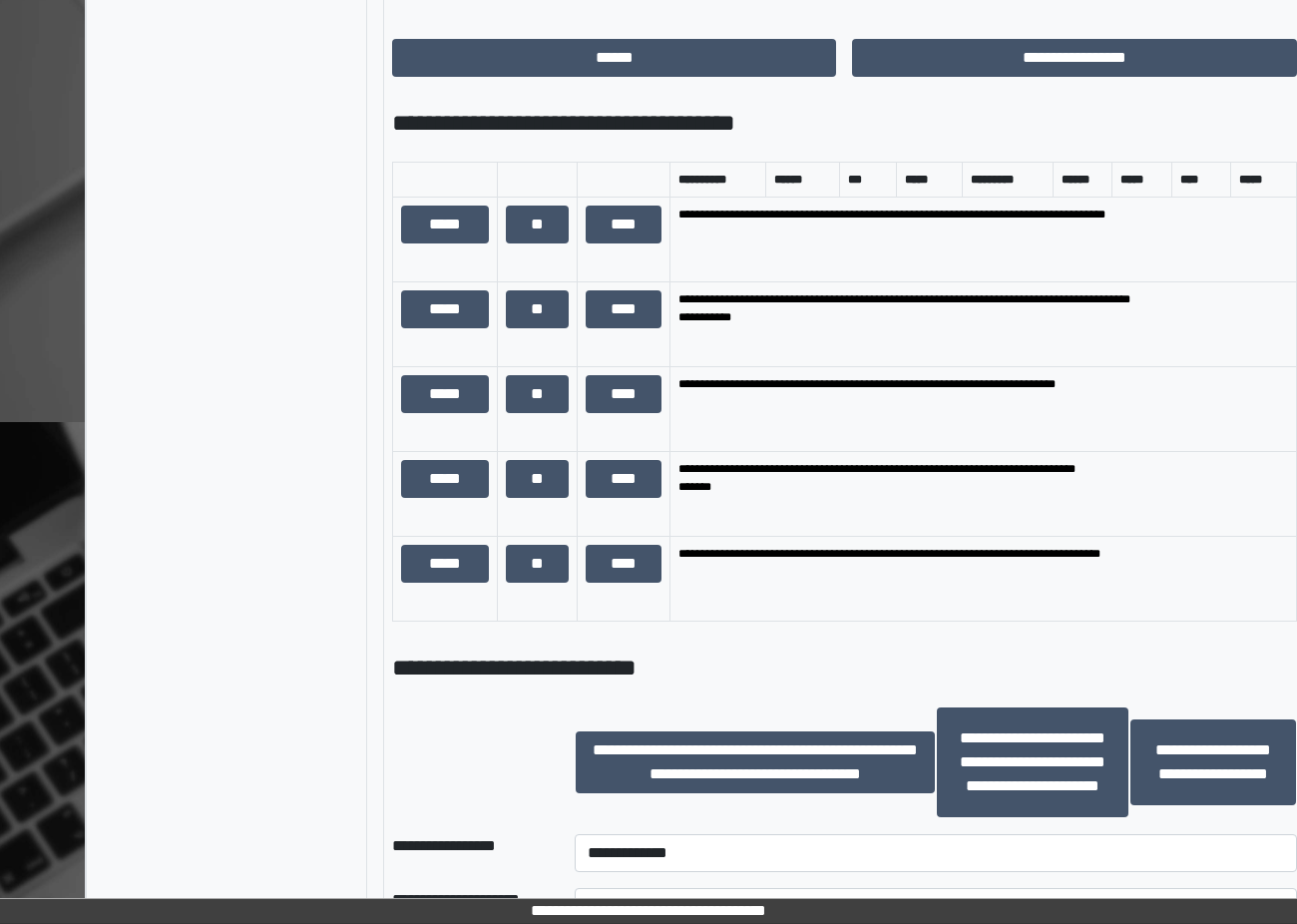 scroll, scrollTop: 1827, scrollLeft: 31, axis: both 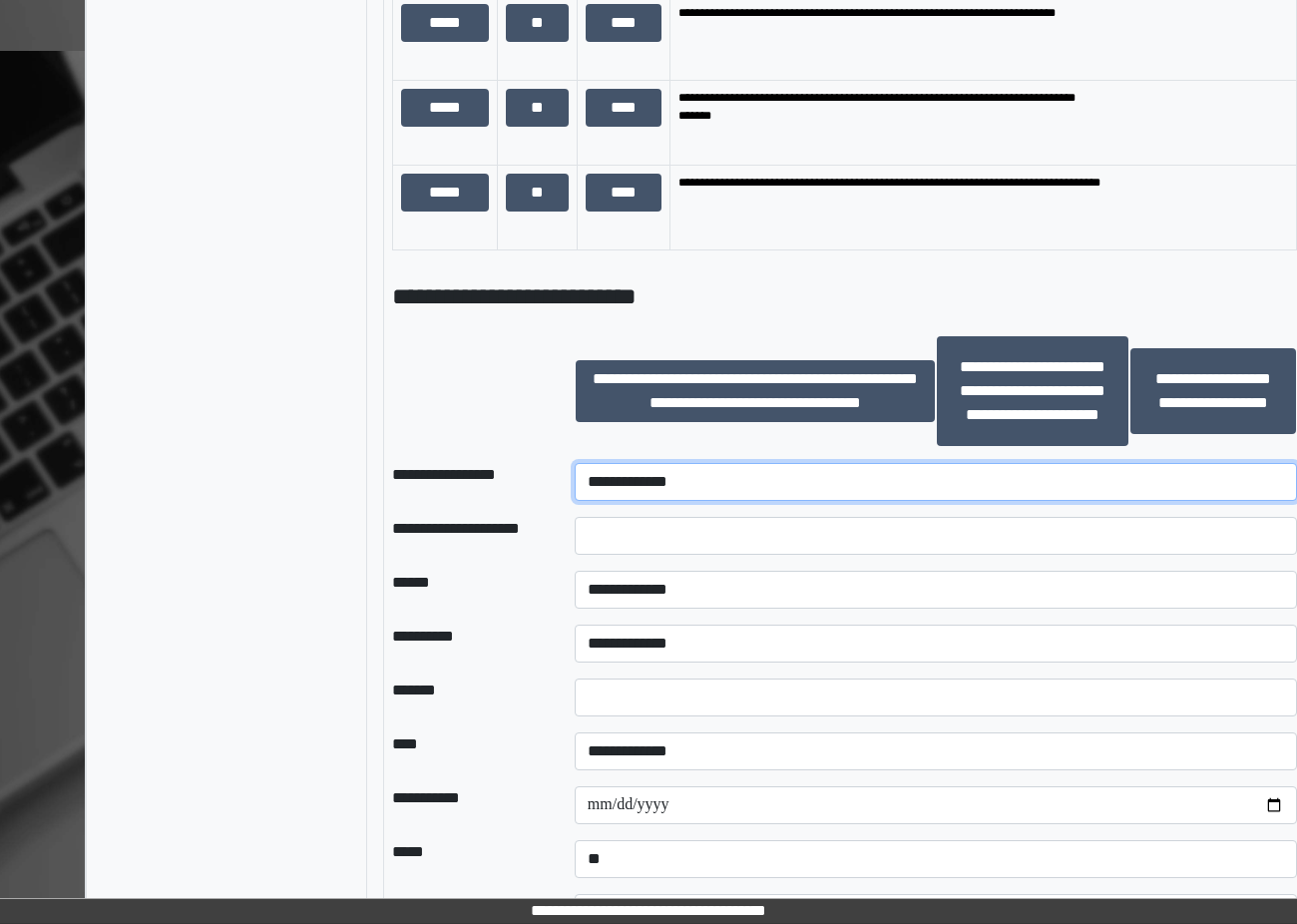 click on "**********" at bounding box center (936, 482) 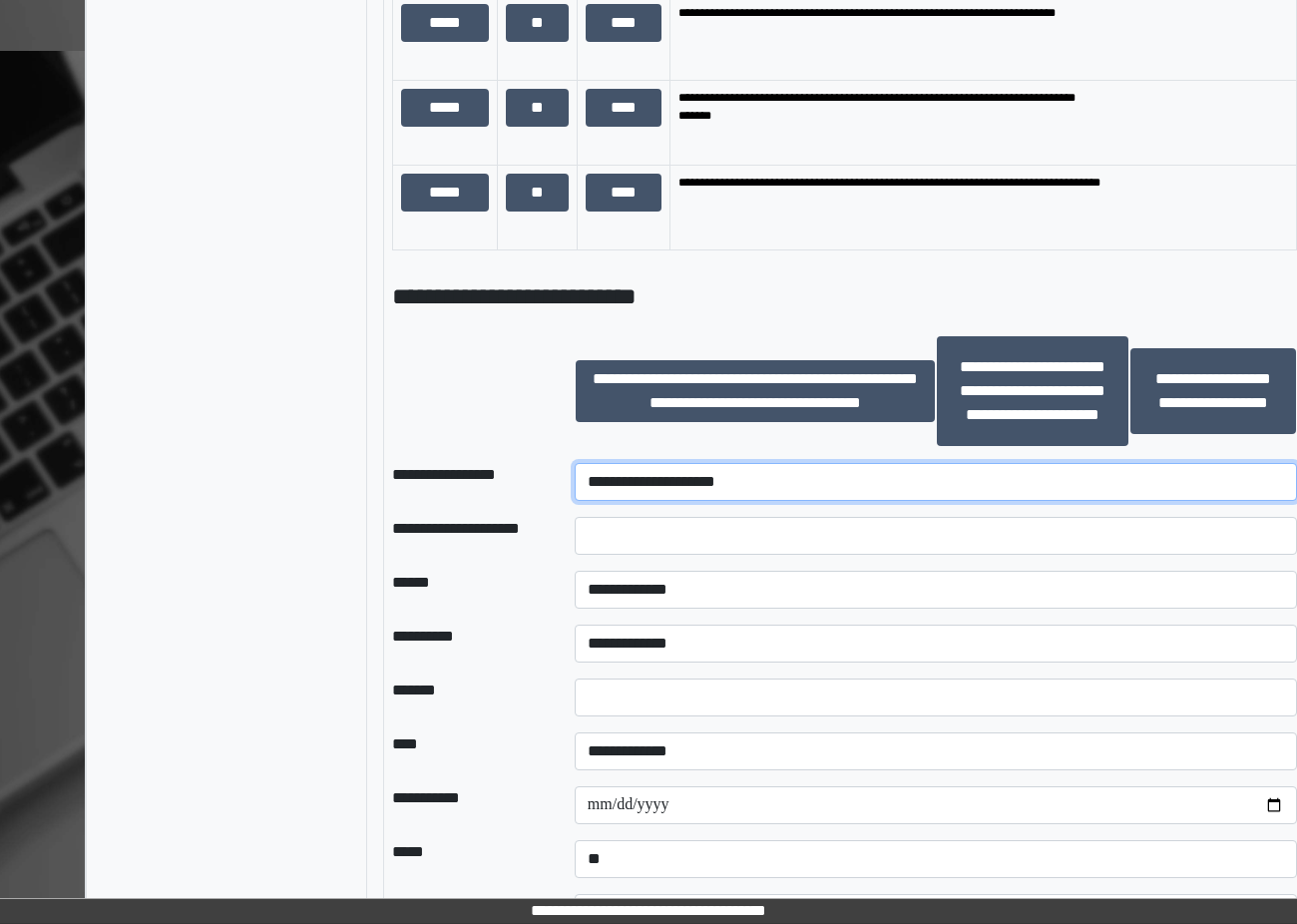 click on "**********" at bounding box center [936, 482] 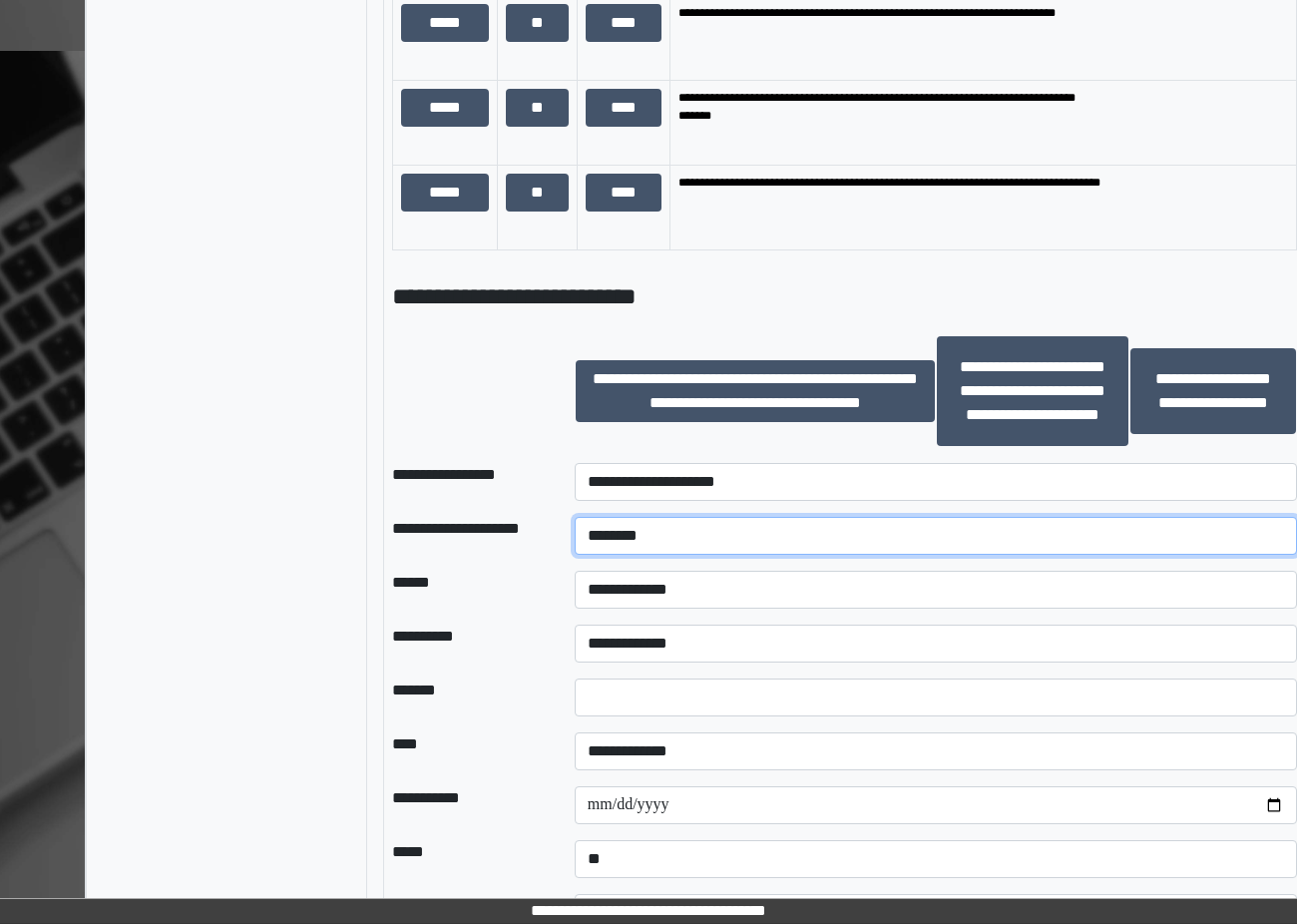 type on "********" 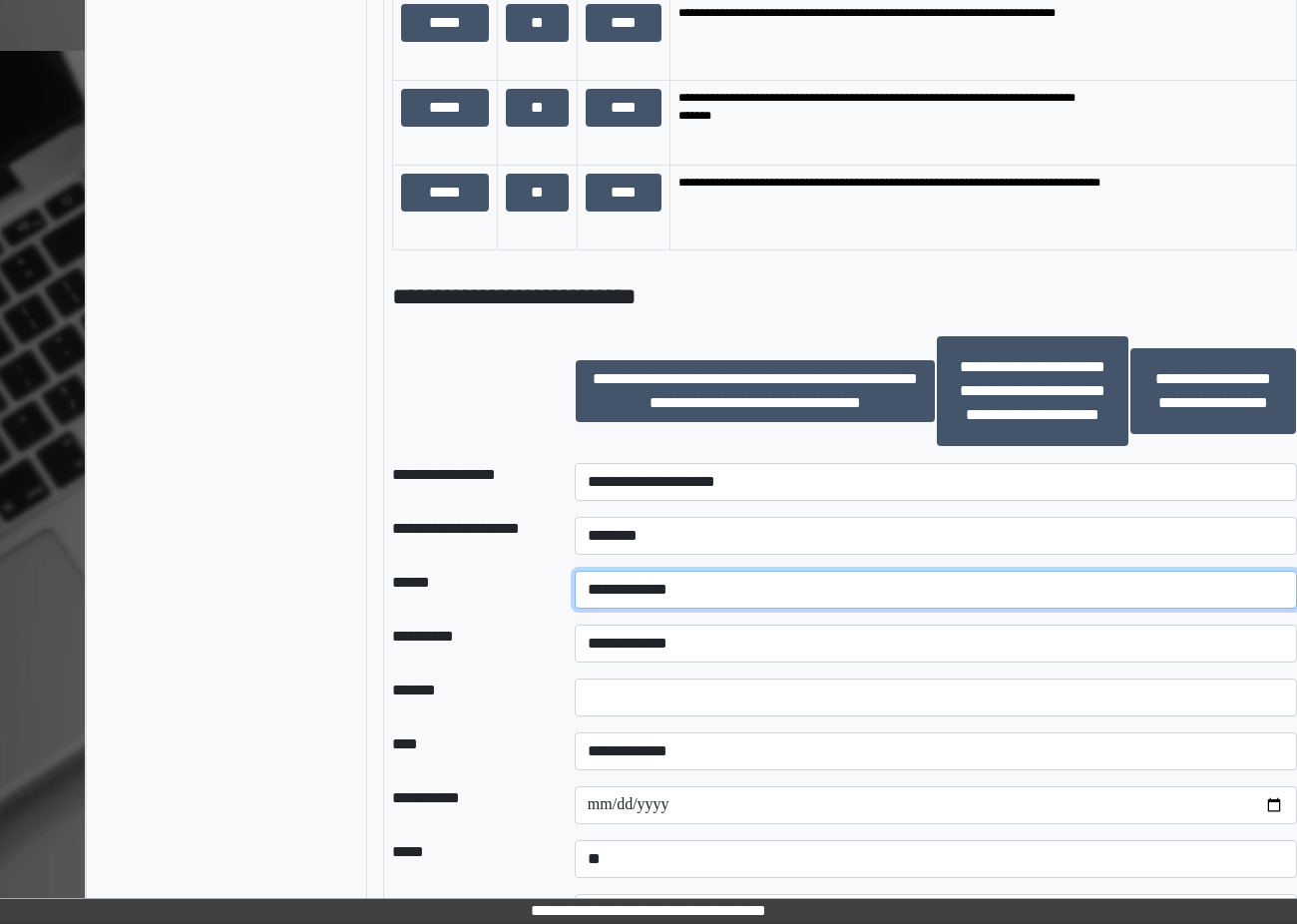 select on "*" 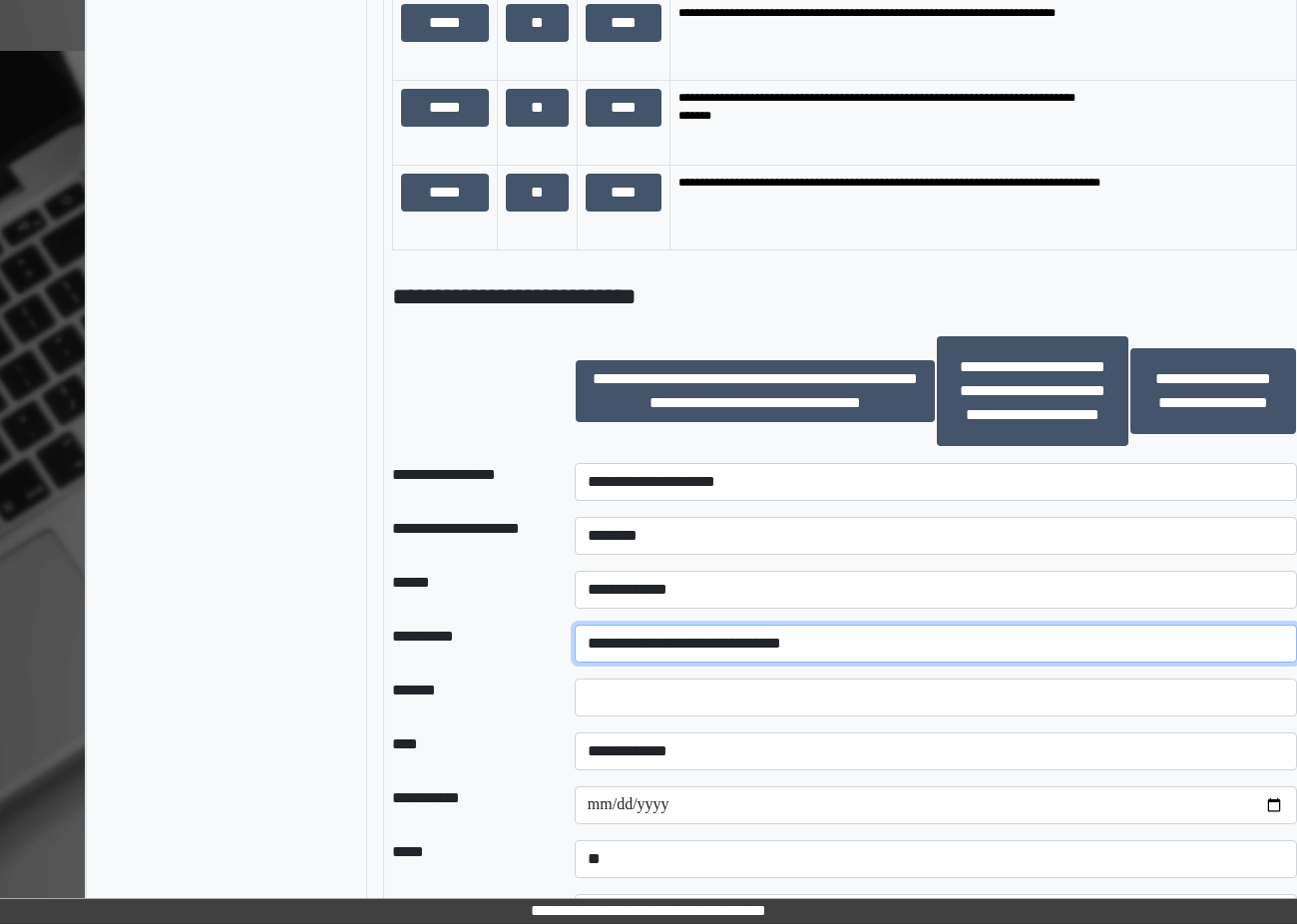 select on "**" 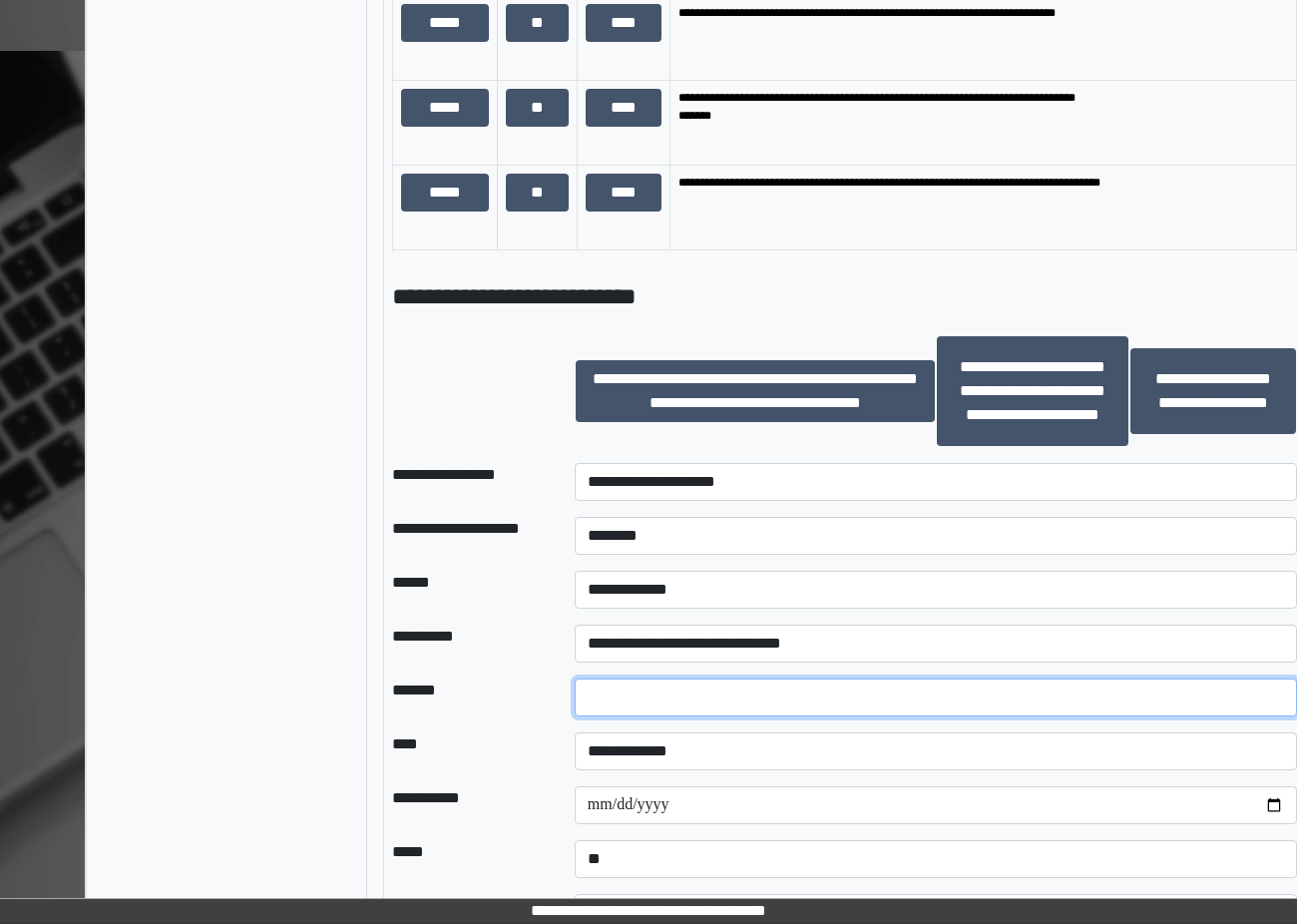 type on "*" 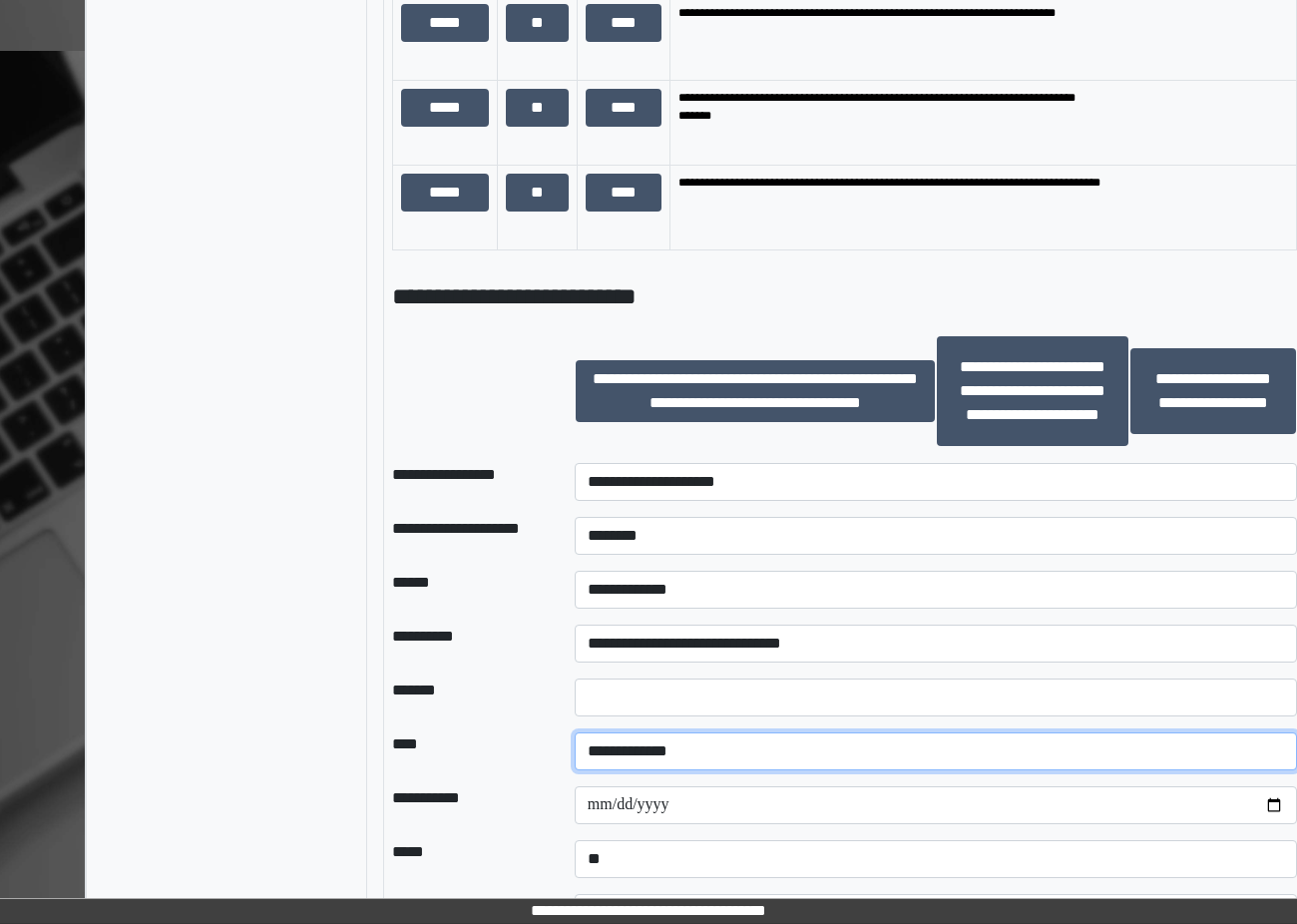 select on "*" 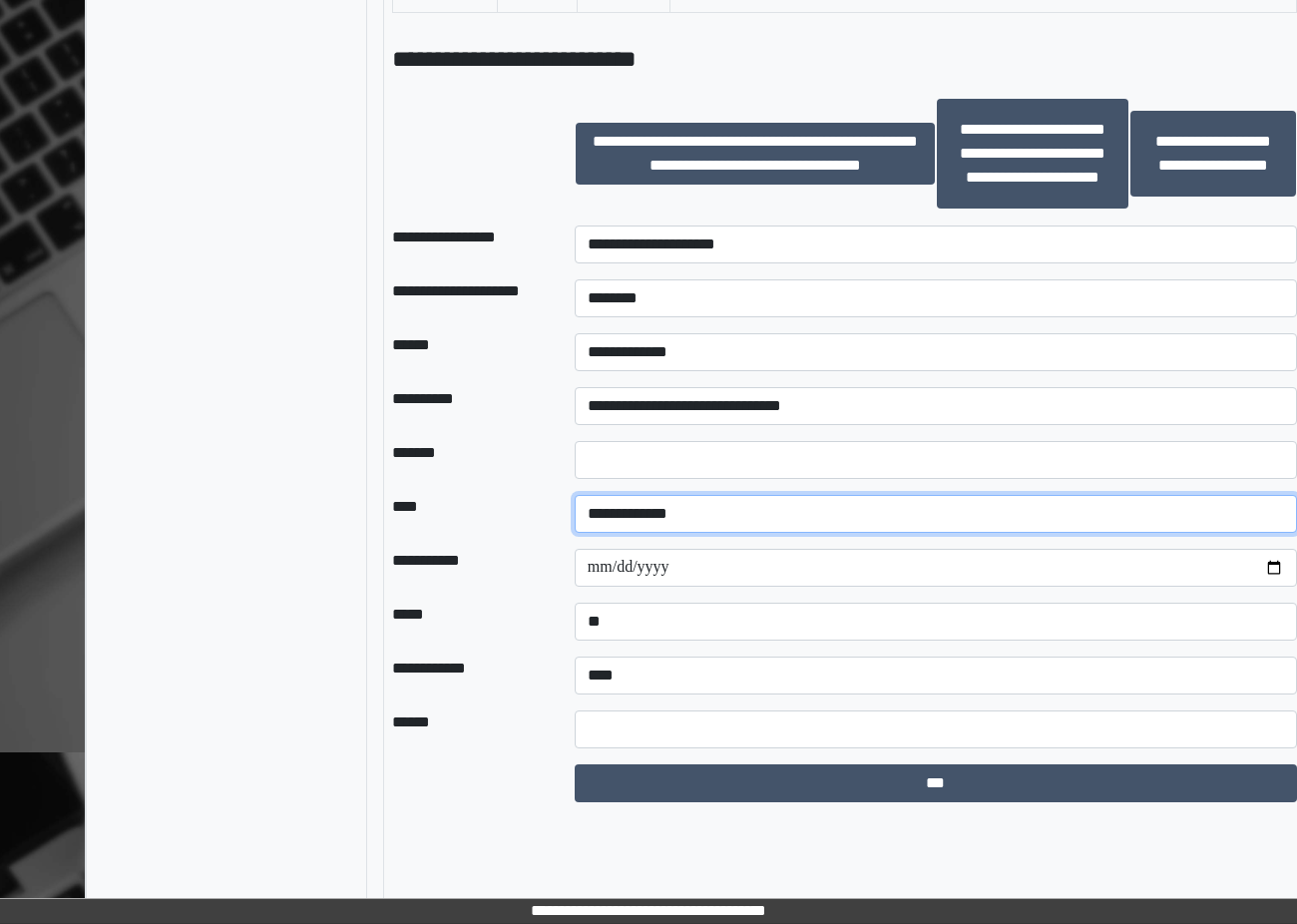 scroll, scrollTop: 2067, scrollLeft: 31, axis: both 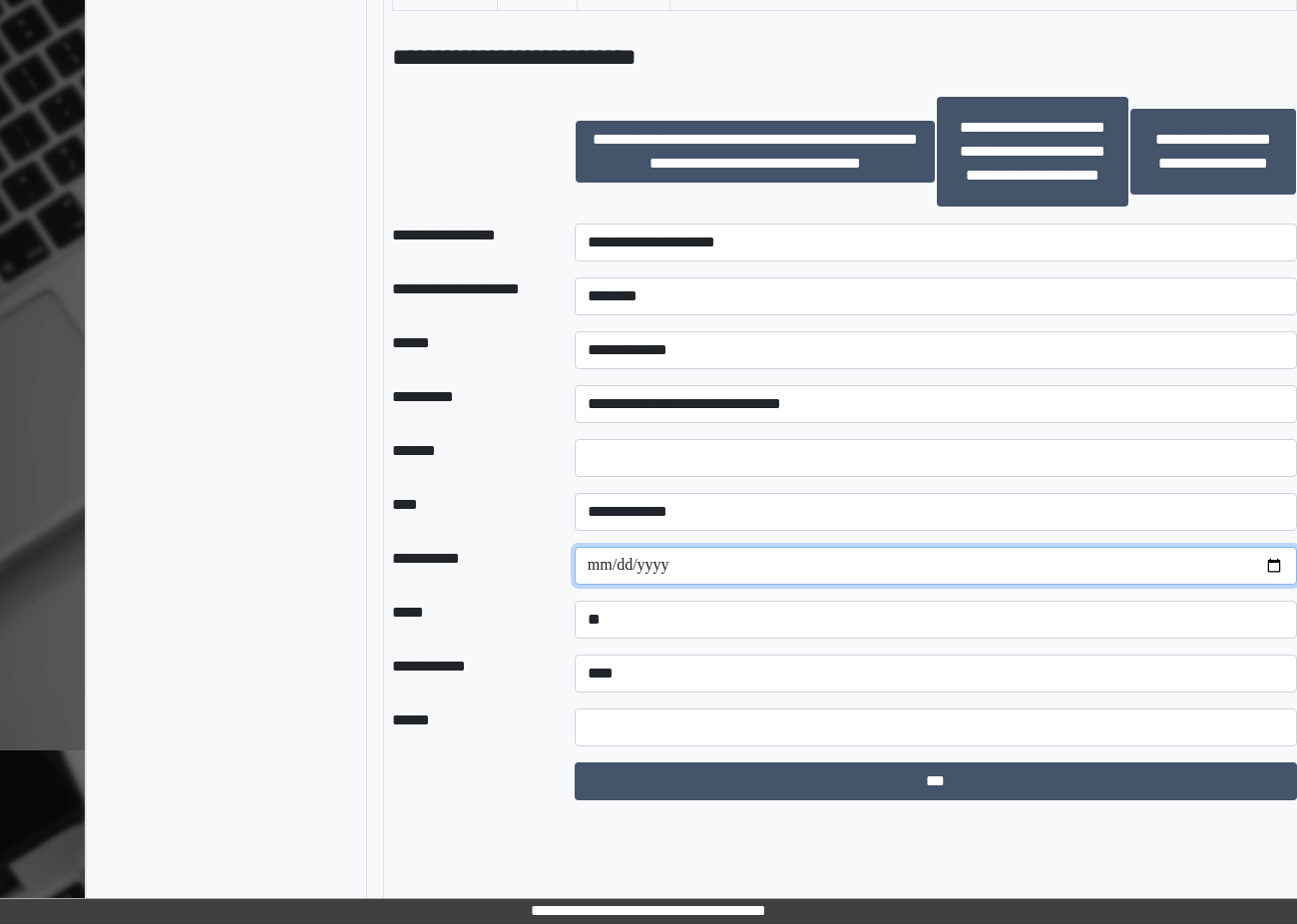 click on "**********" at bounding box center [936, 566] 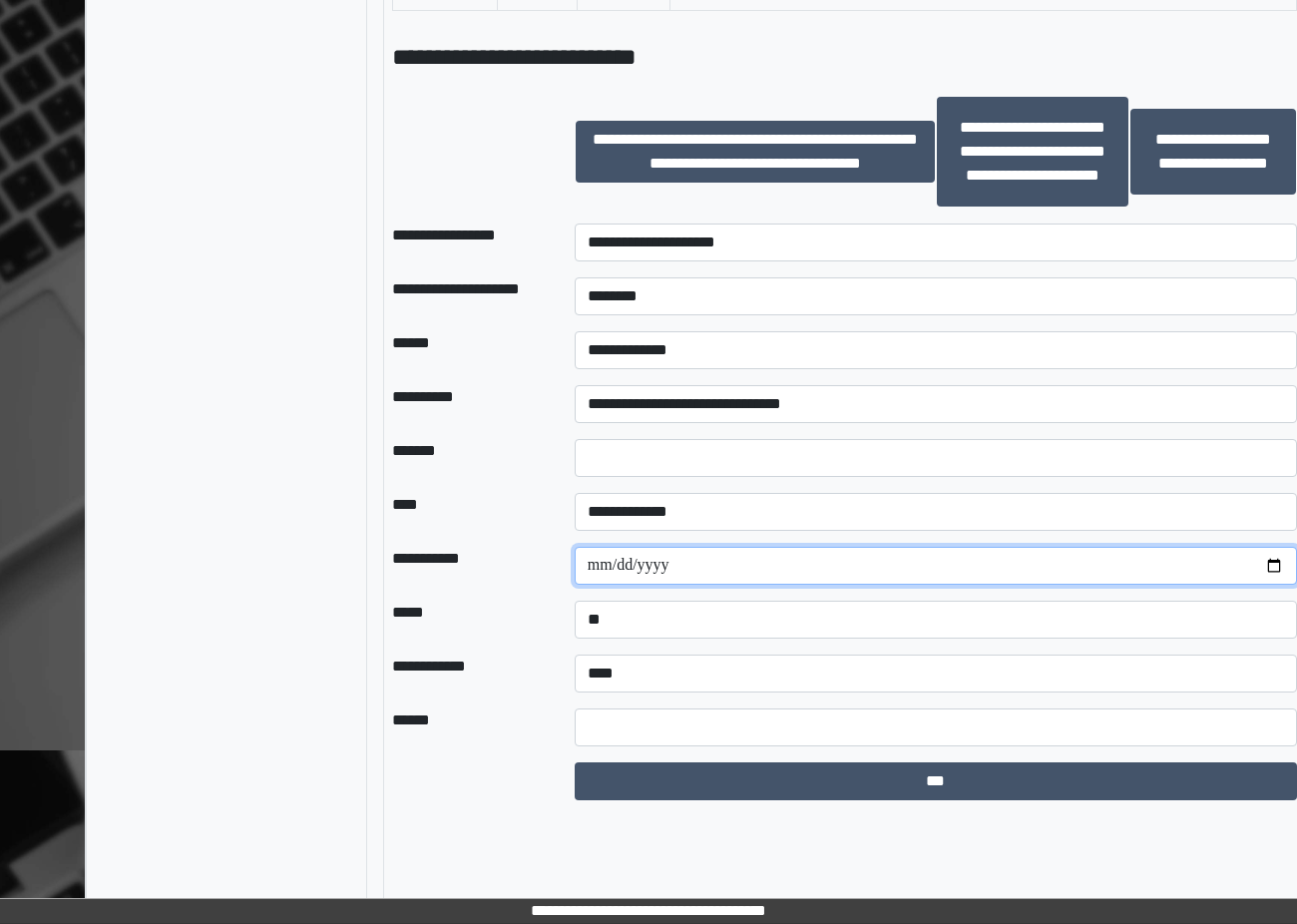 type on "**********" 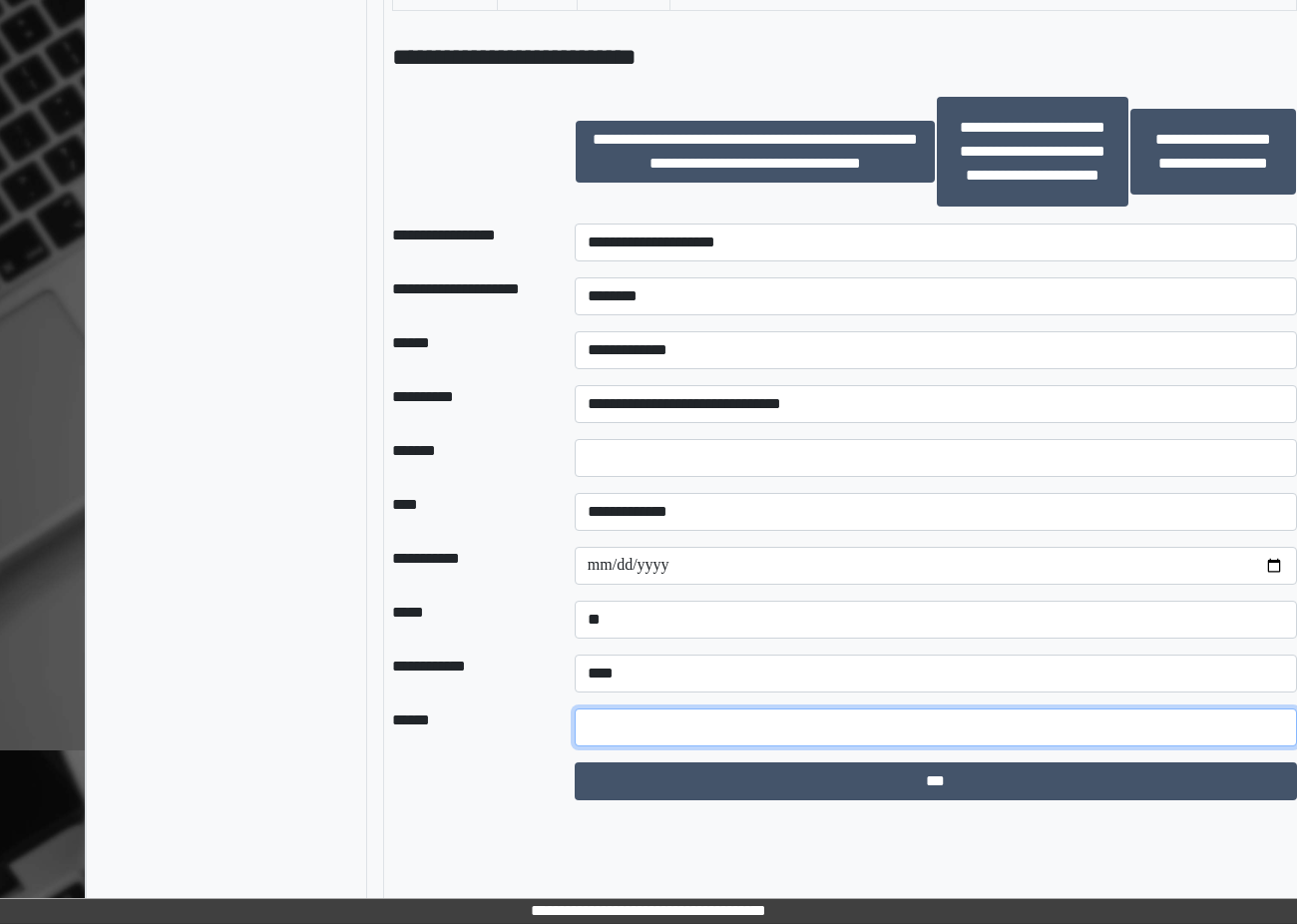 click at bounding box center [936, 727] 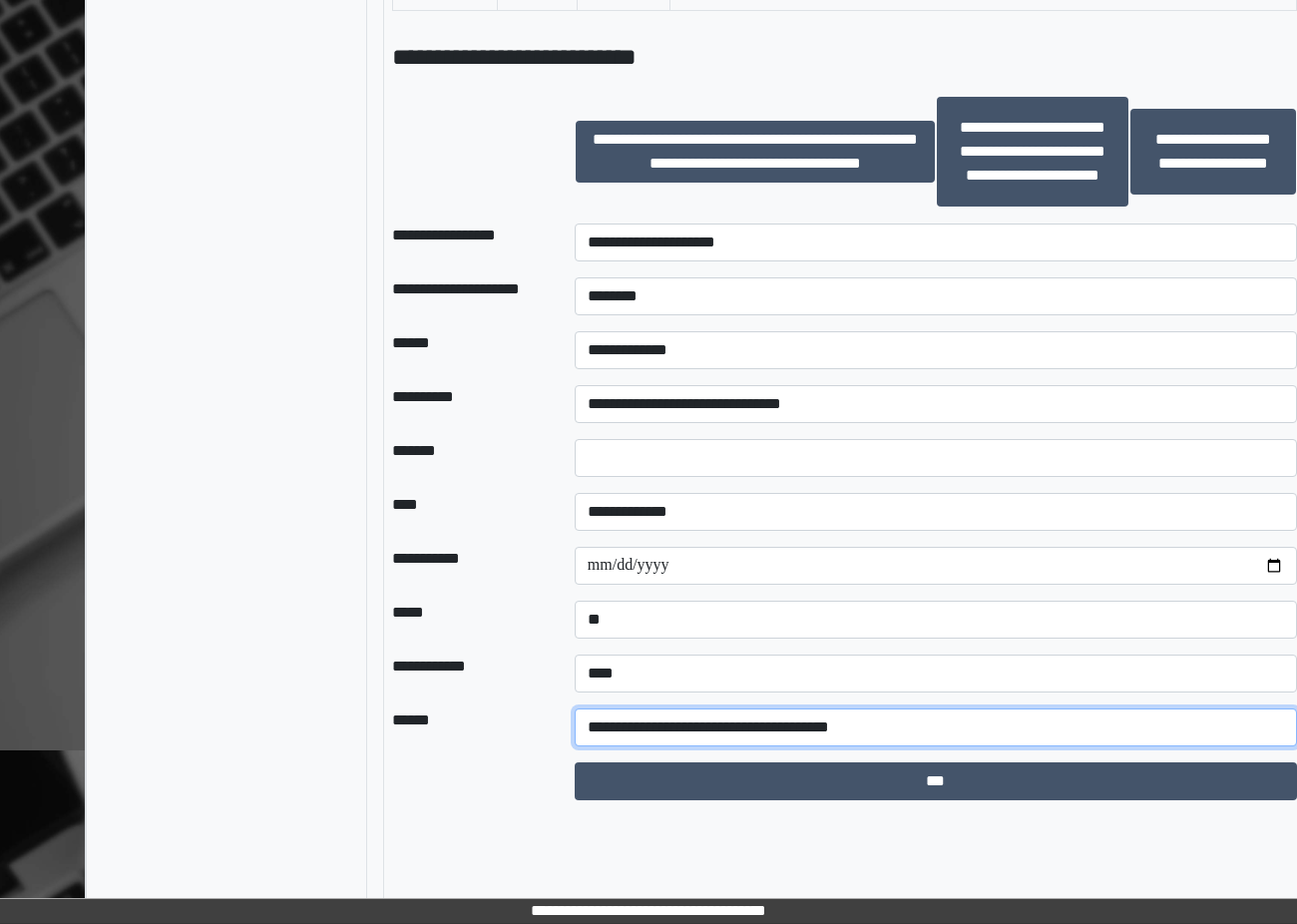 click on "**********" at bounding box center (936, 727) 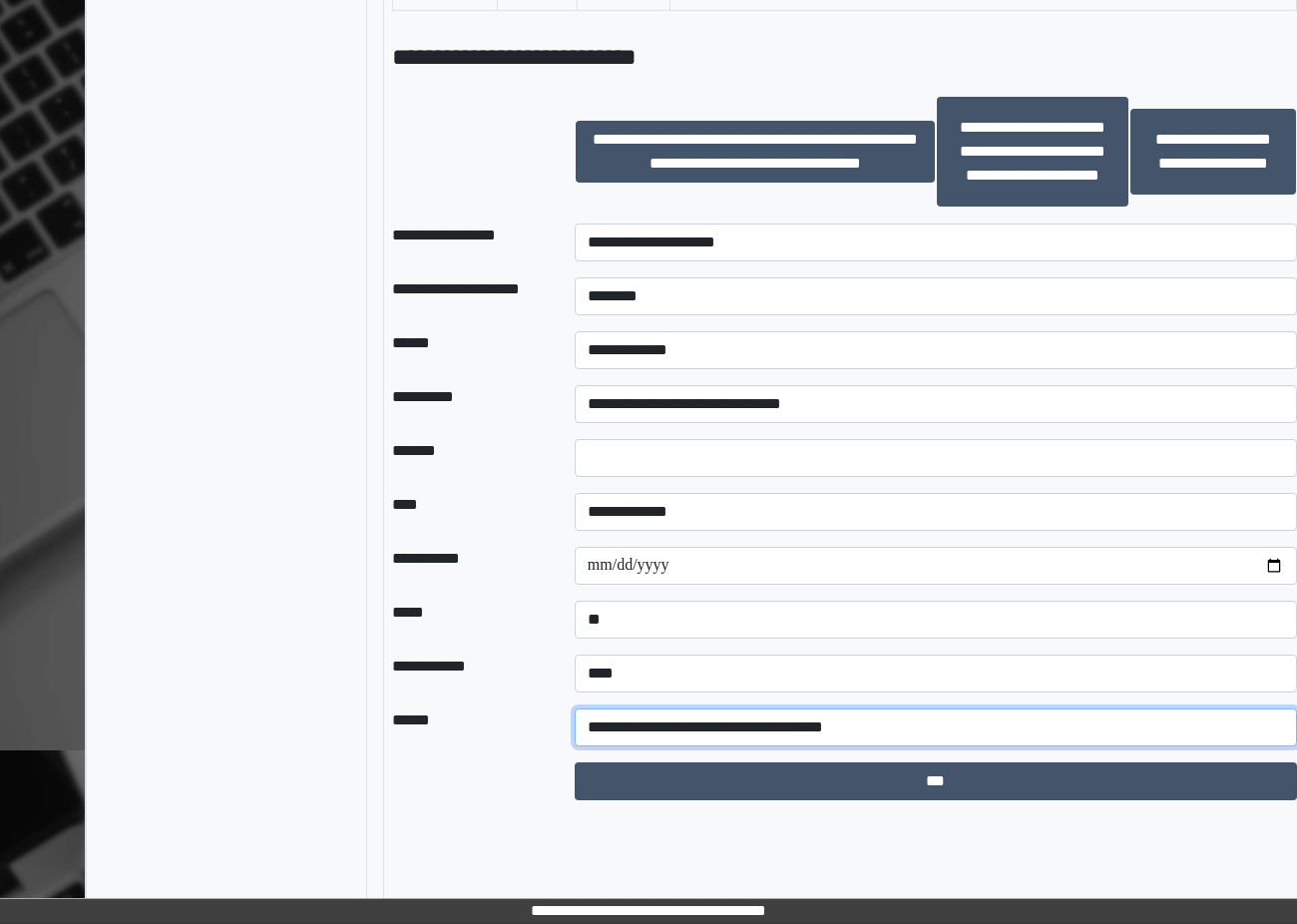 click on "**********" at bounding box center [936, 727] 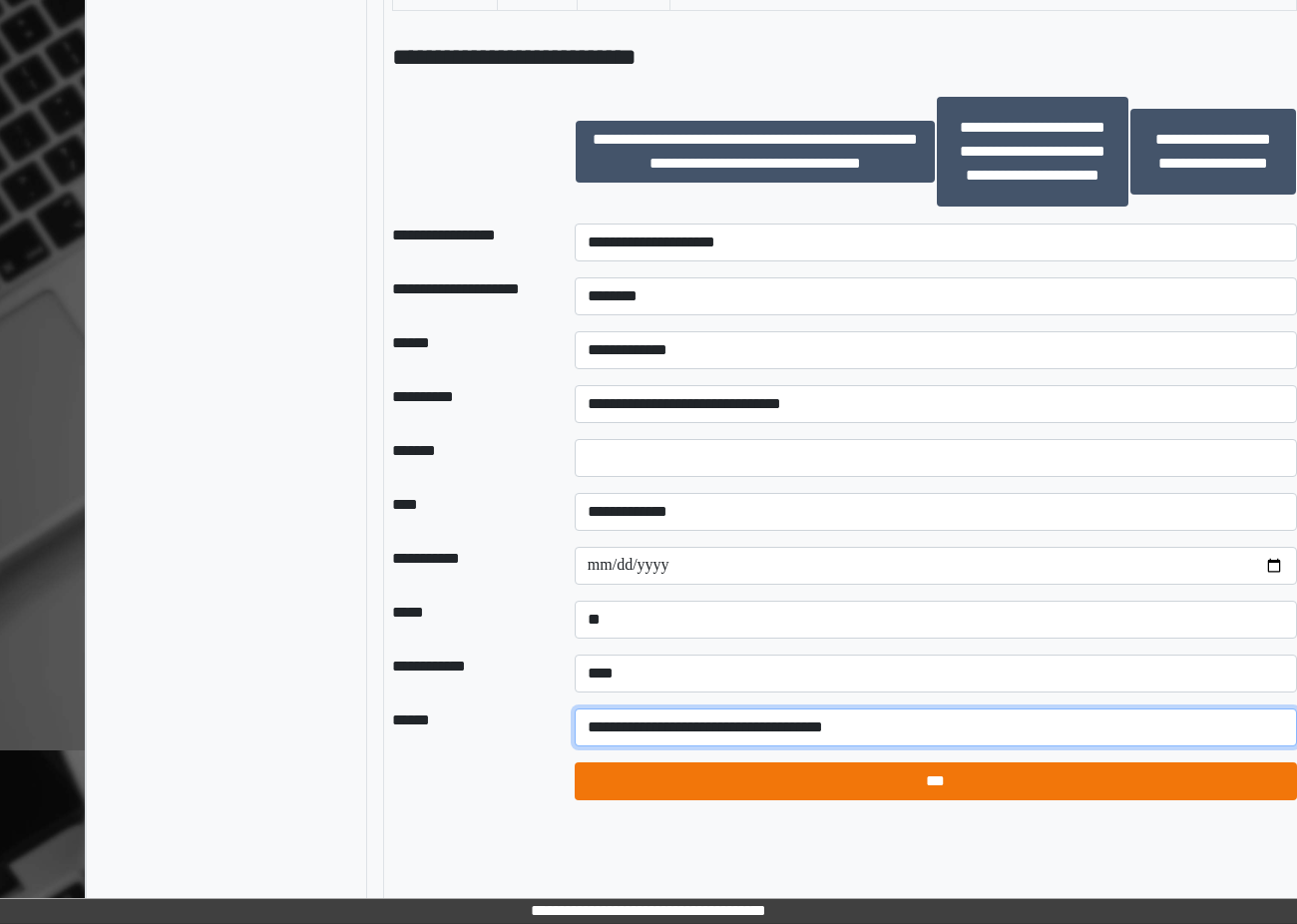 type on "**********" 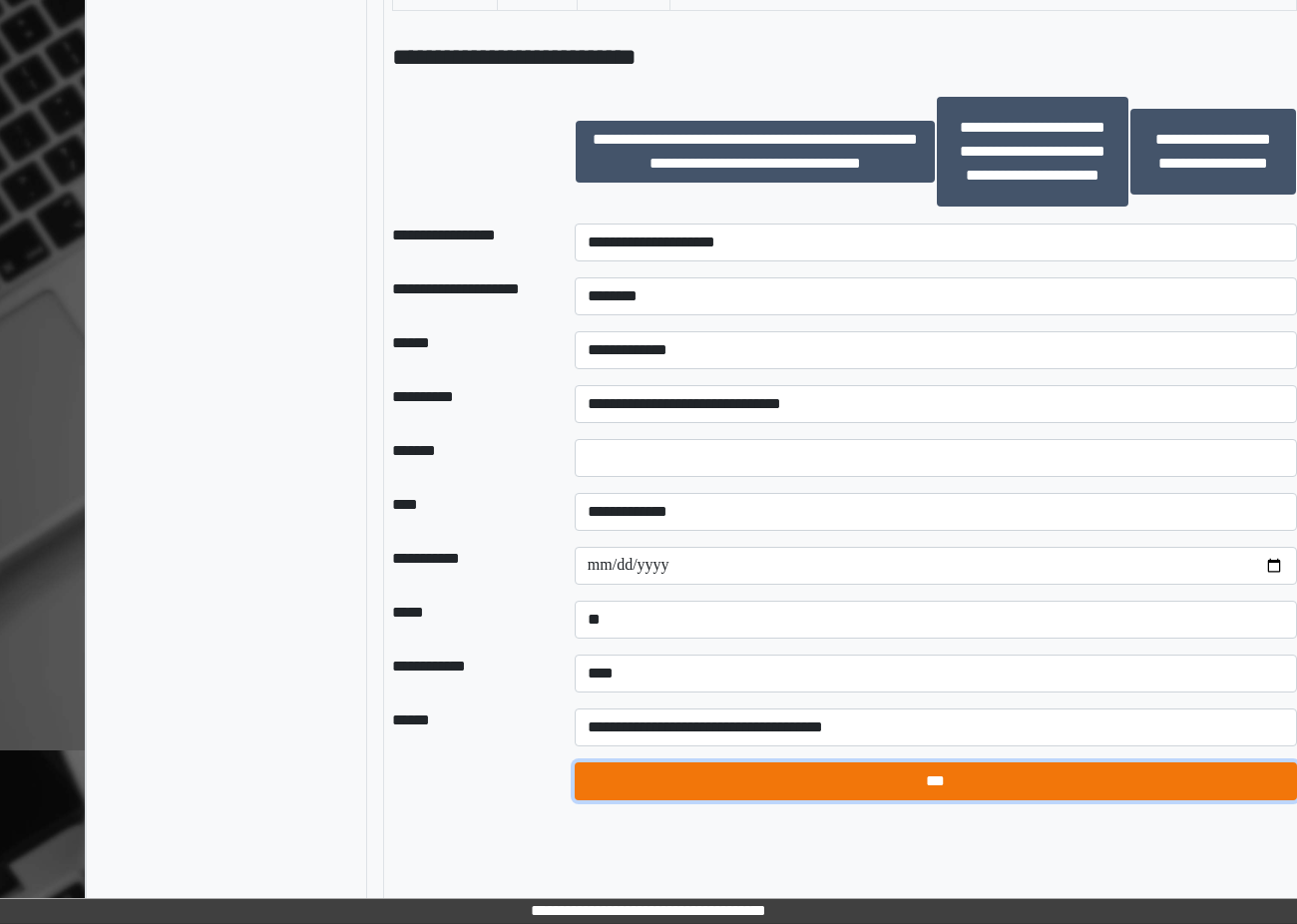 click on "***" at bounding box center (936, 781) 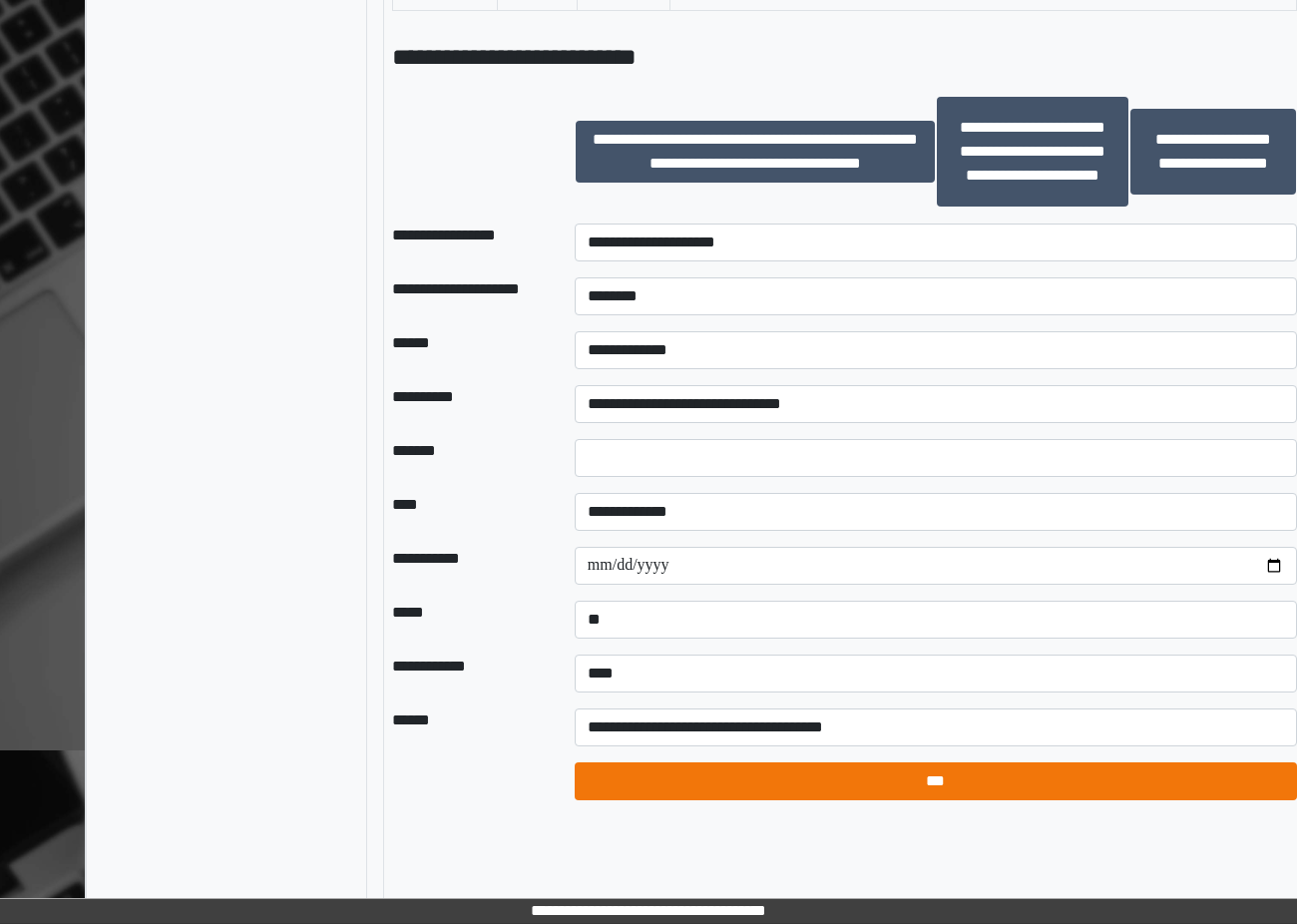 select on "*" 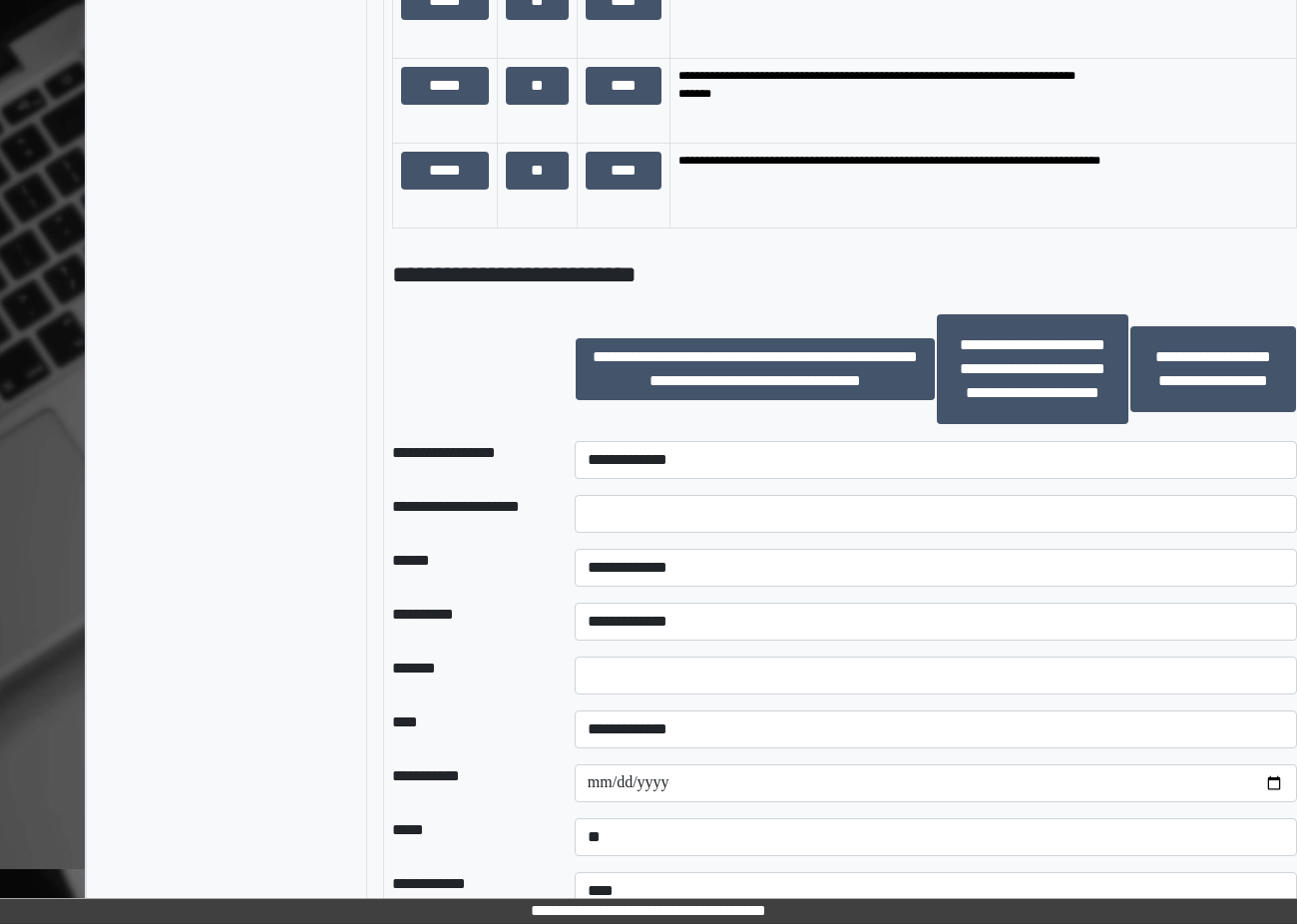 scroll, scrollTop: 1967, scrollLeft: 31, axis: both 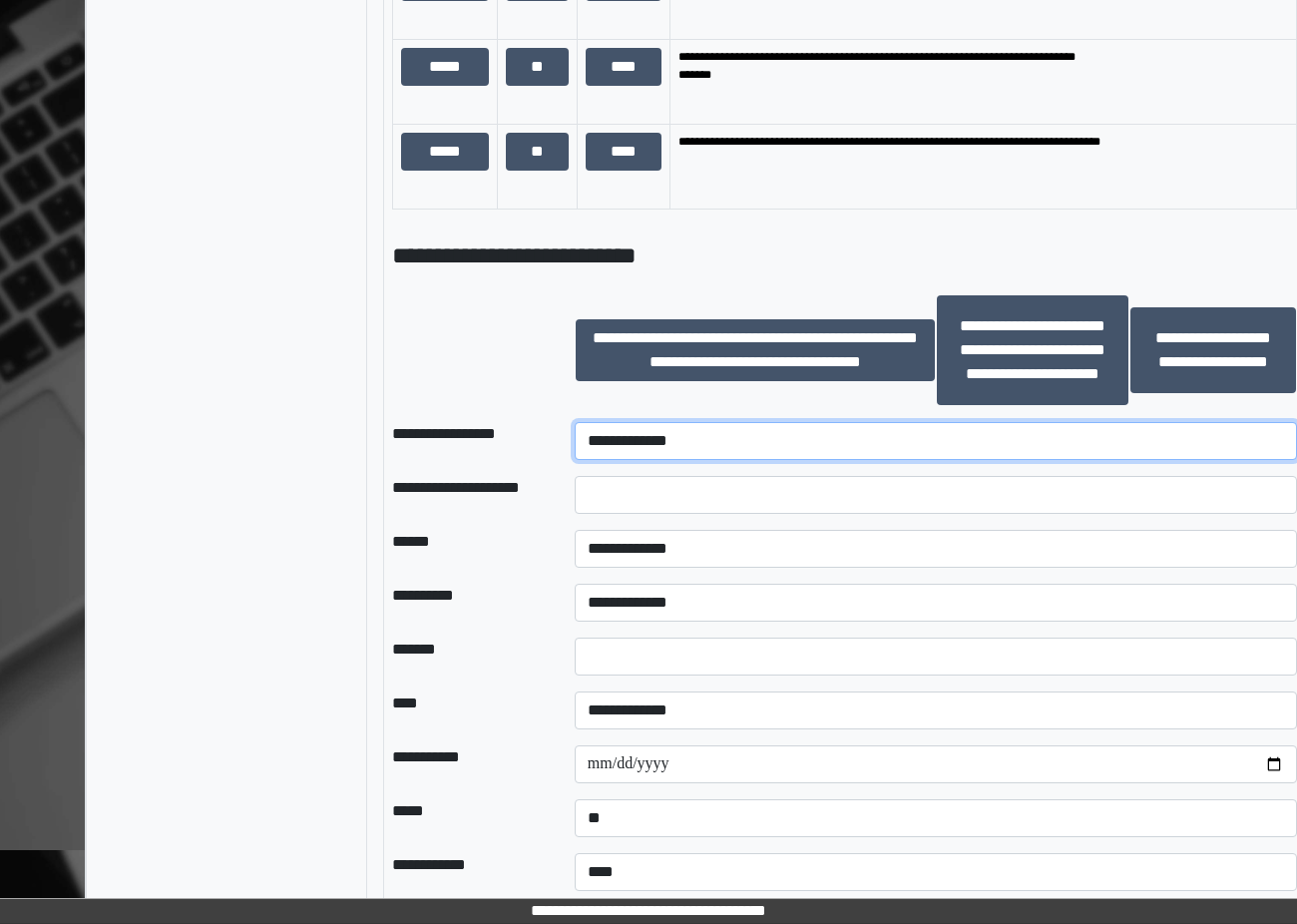 click on "**********" at bounding box center [936, 441] 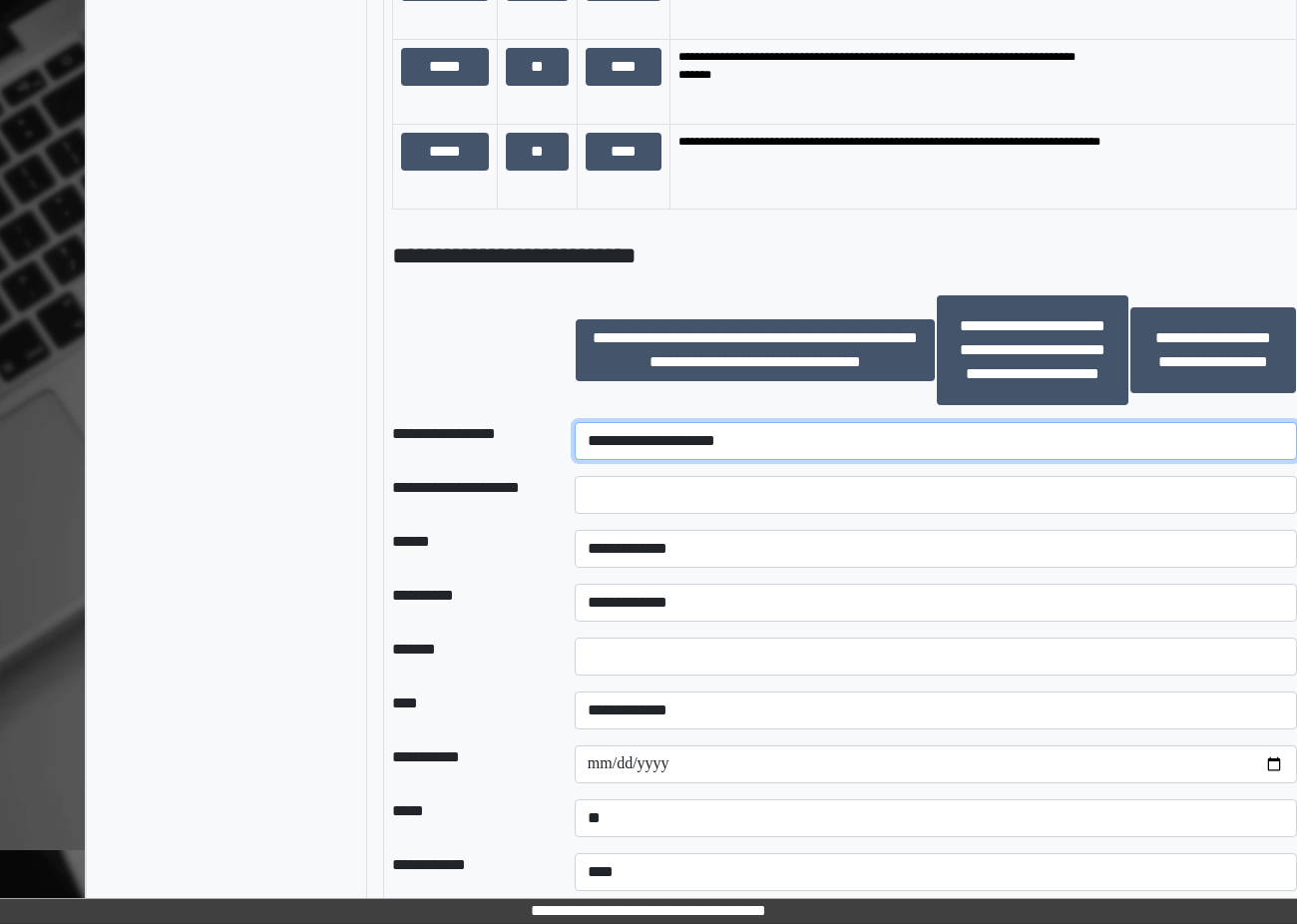 click on "**********" at bounding box center [936, 441] 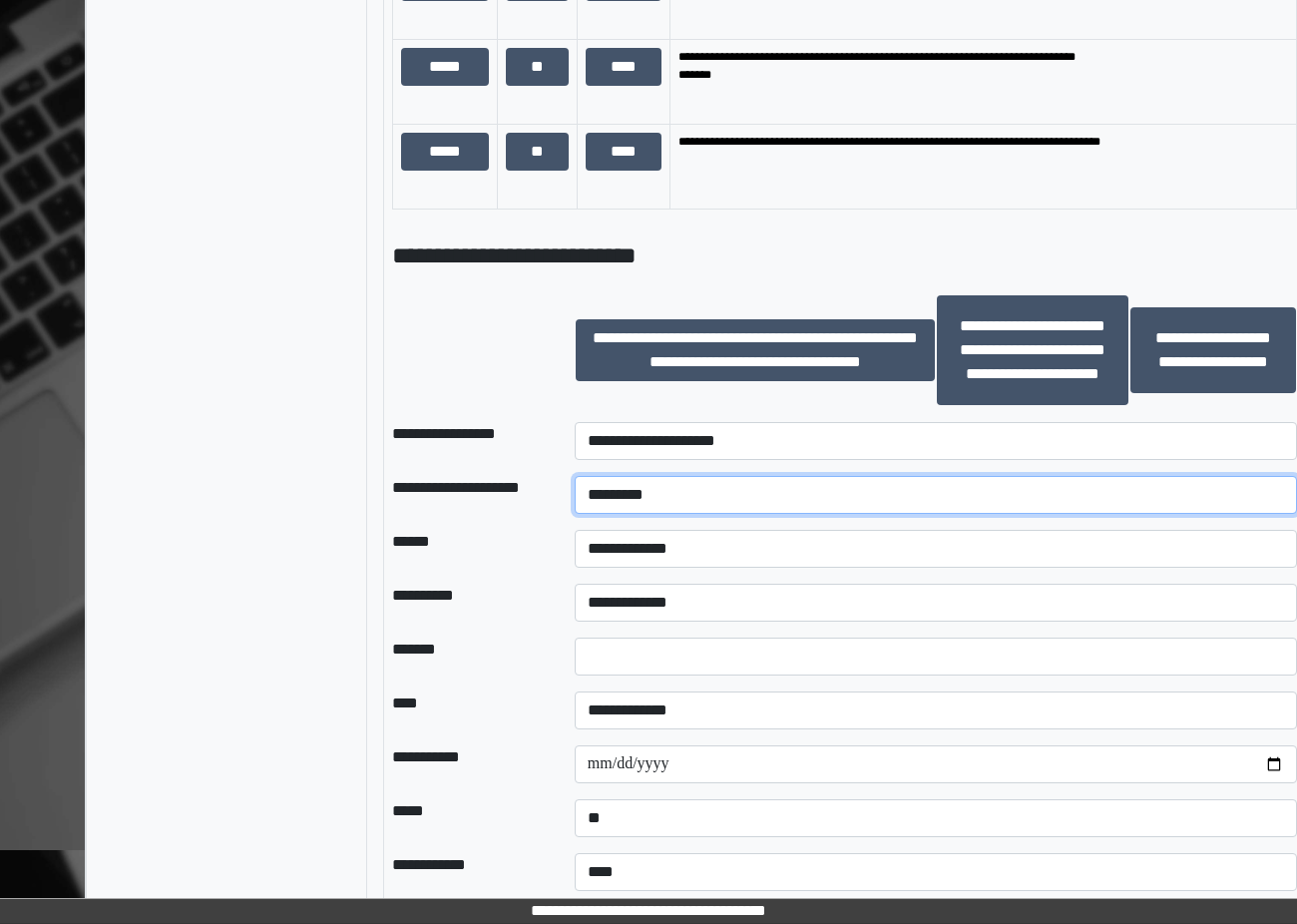 type on "*********" 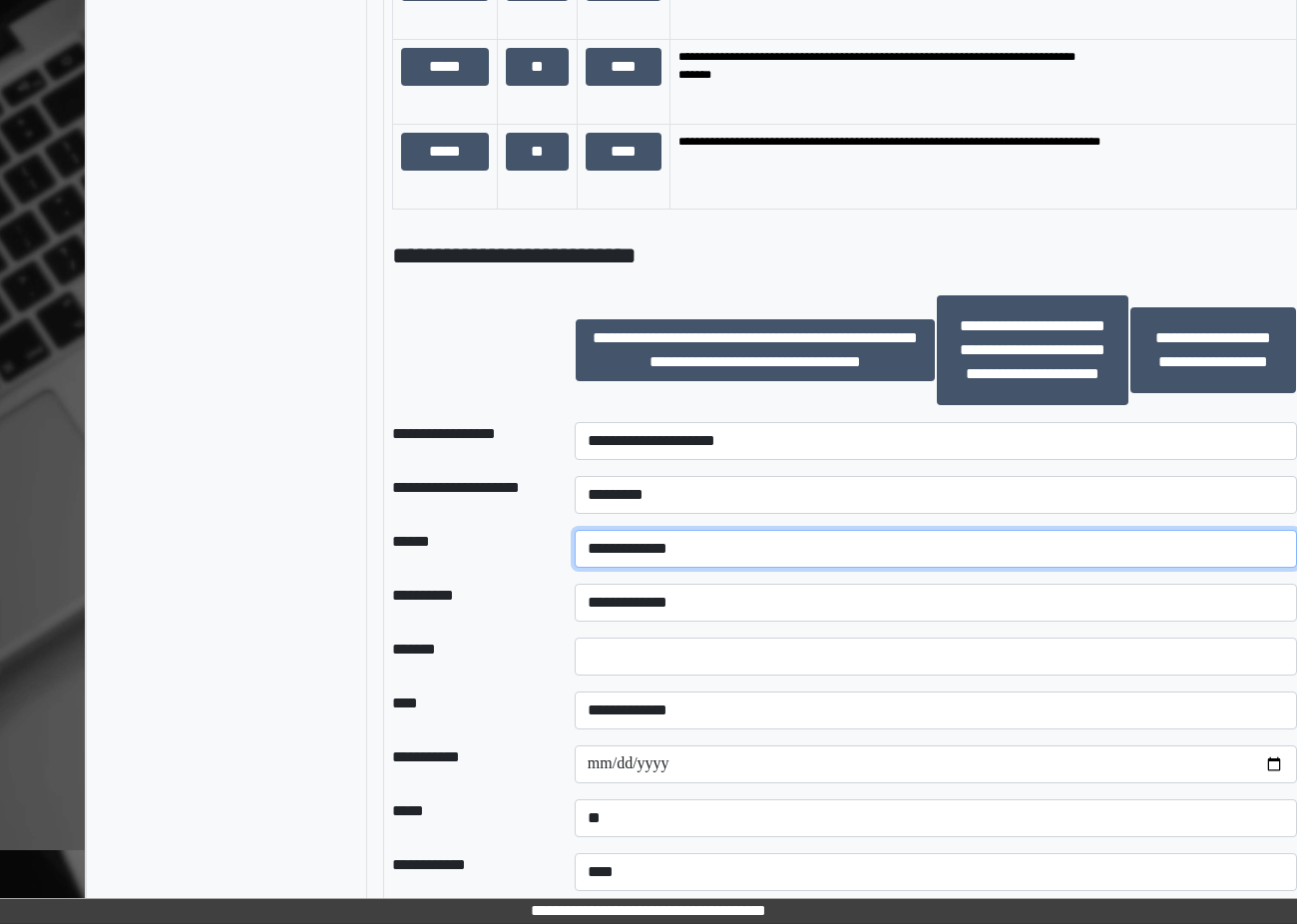 select on "*" 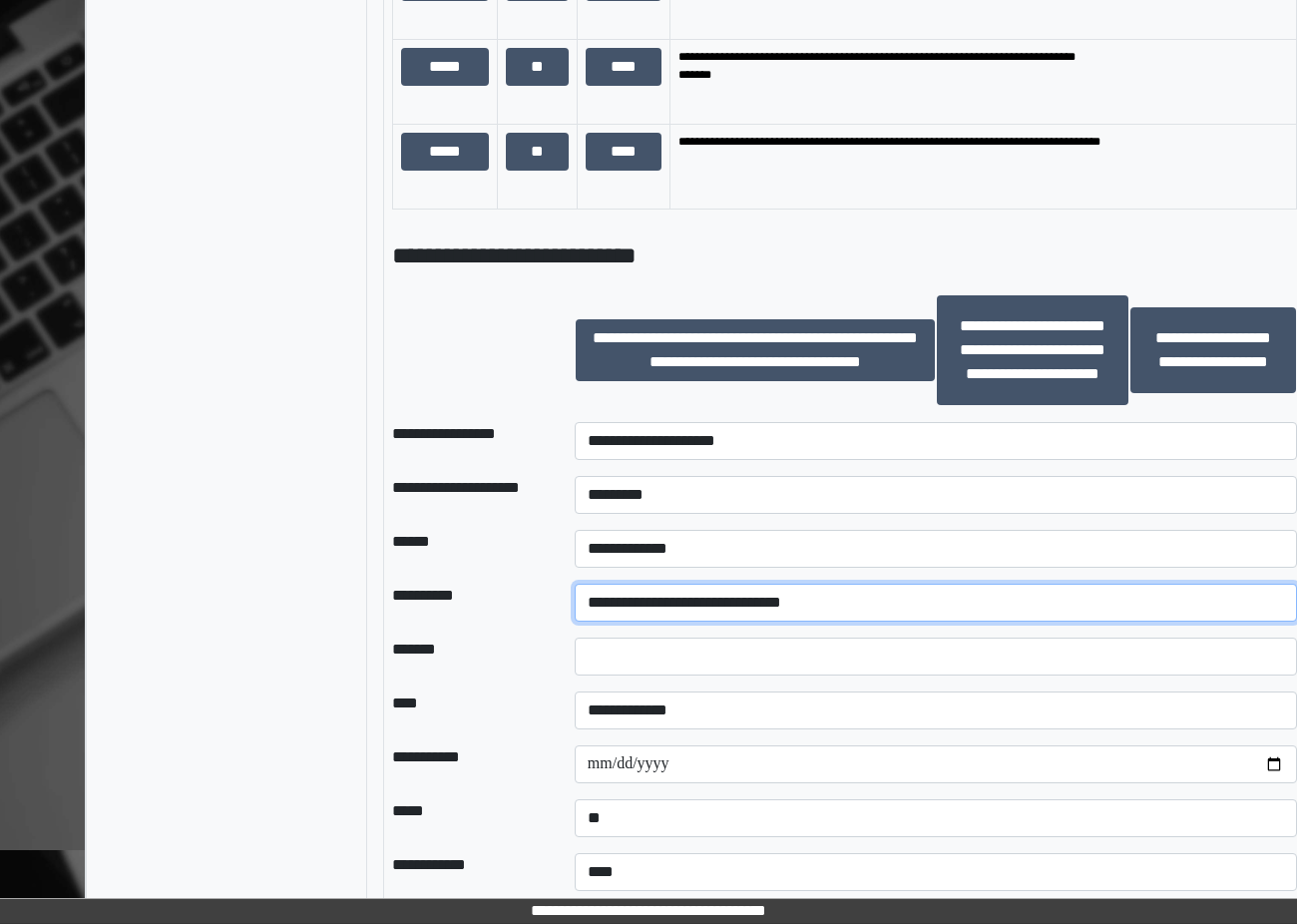 select on "**" 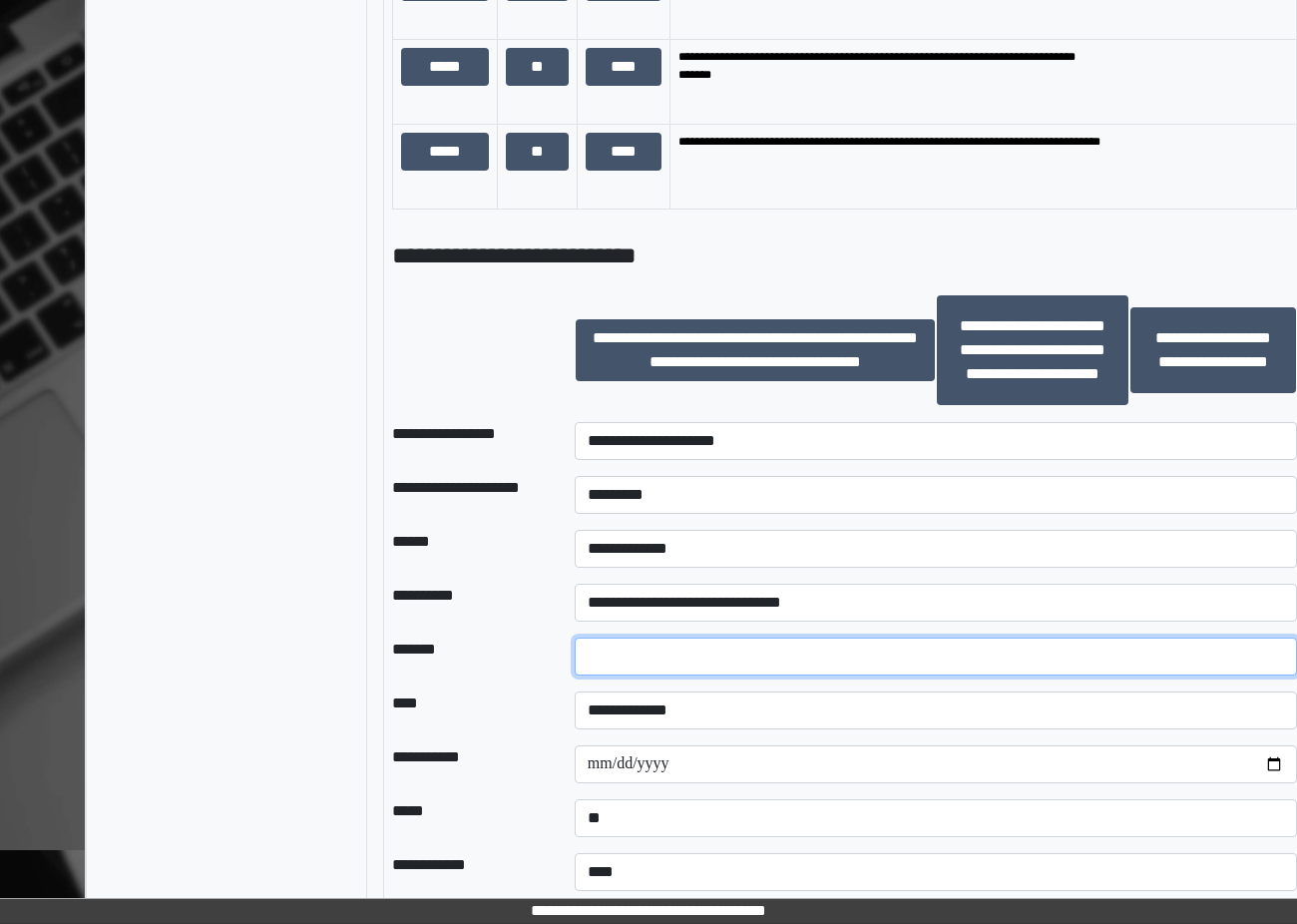 type on "*" 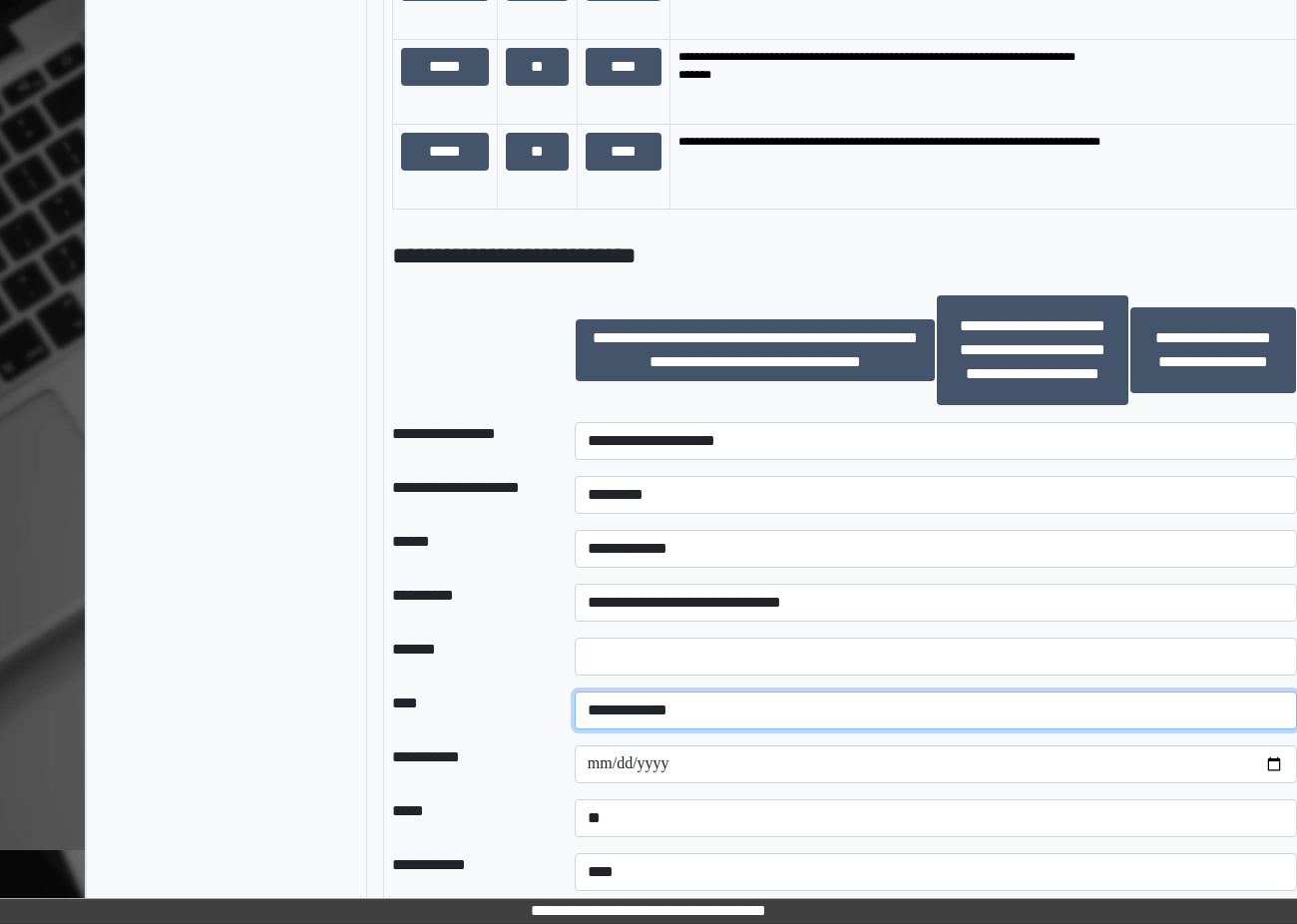 select on "*" 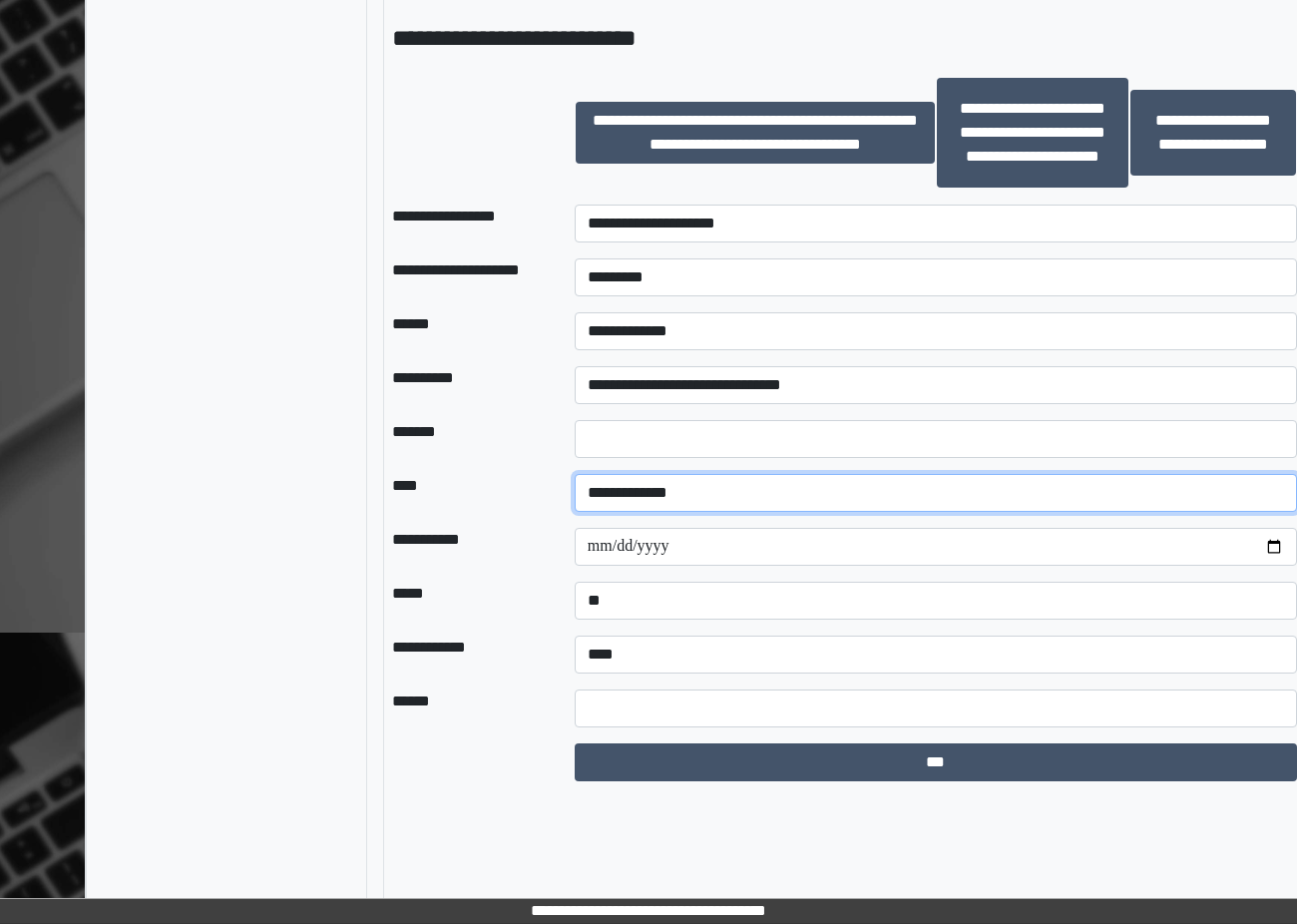 scroll, scrollTop: 2185, scrollLeft: 31, axis: both 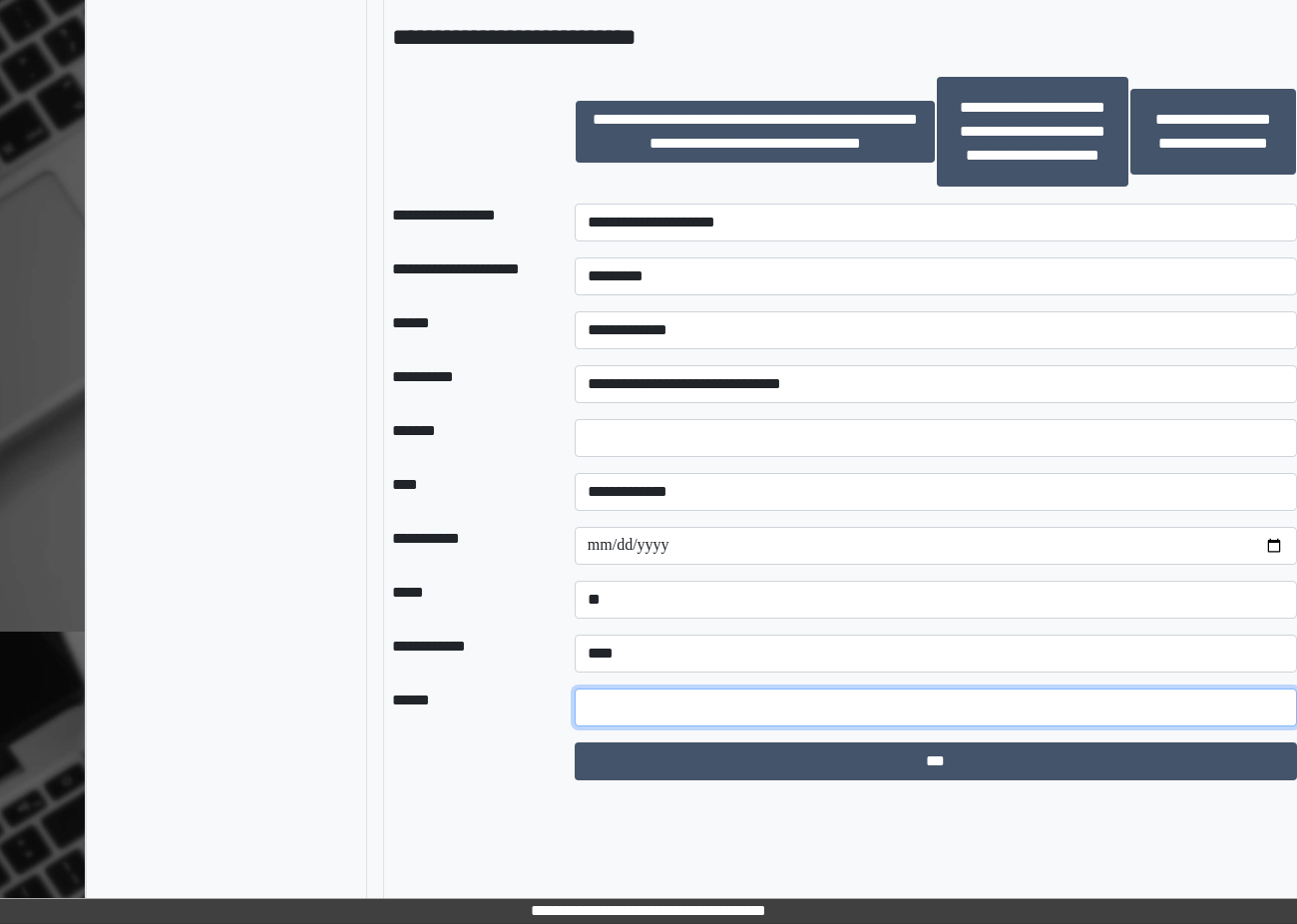 click at bounding box center (936, 707) 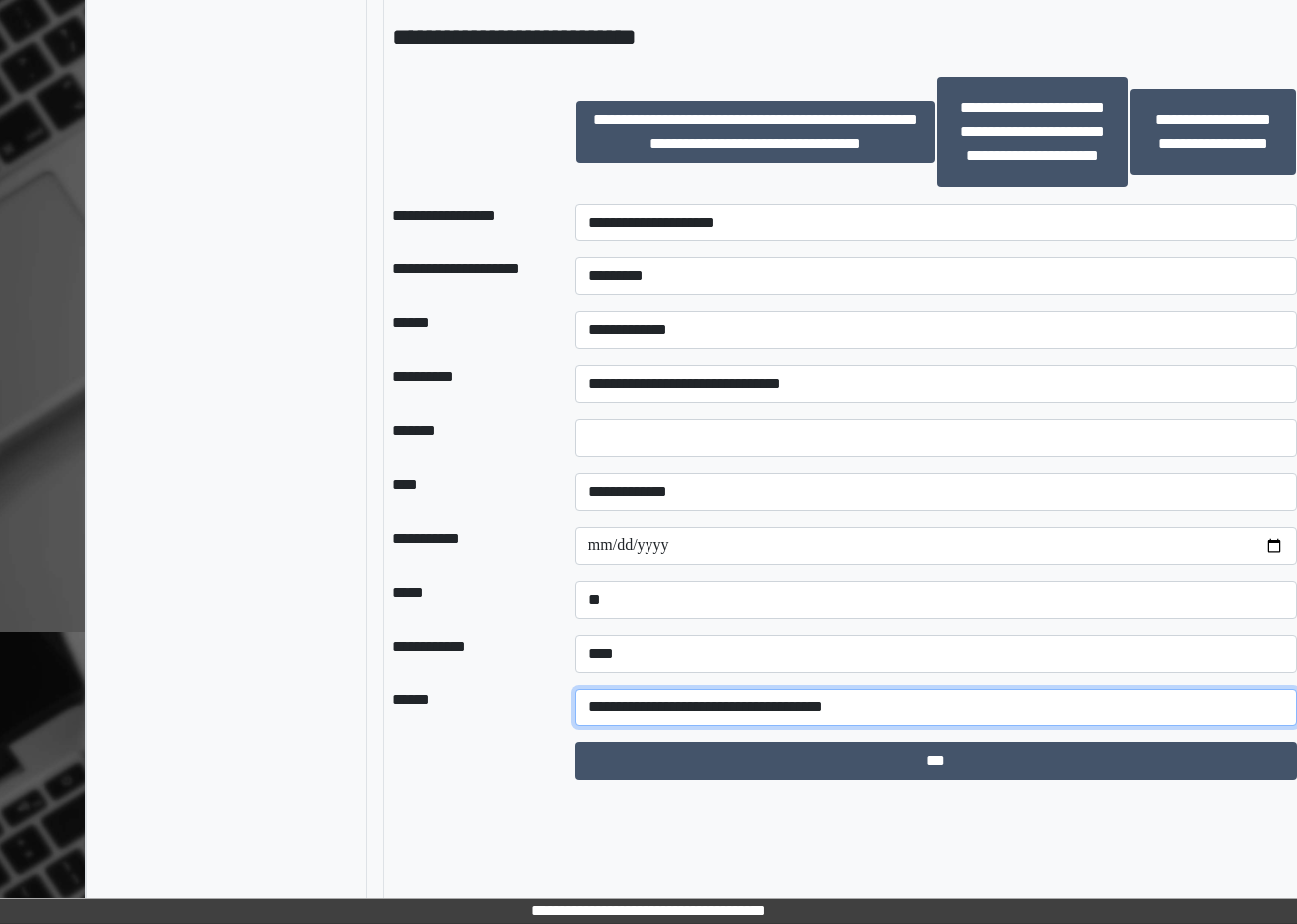 click on "**********" at bounding box center (936, 707) 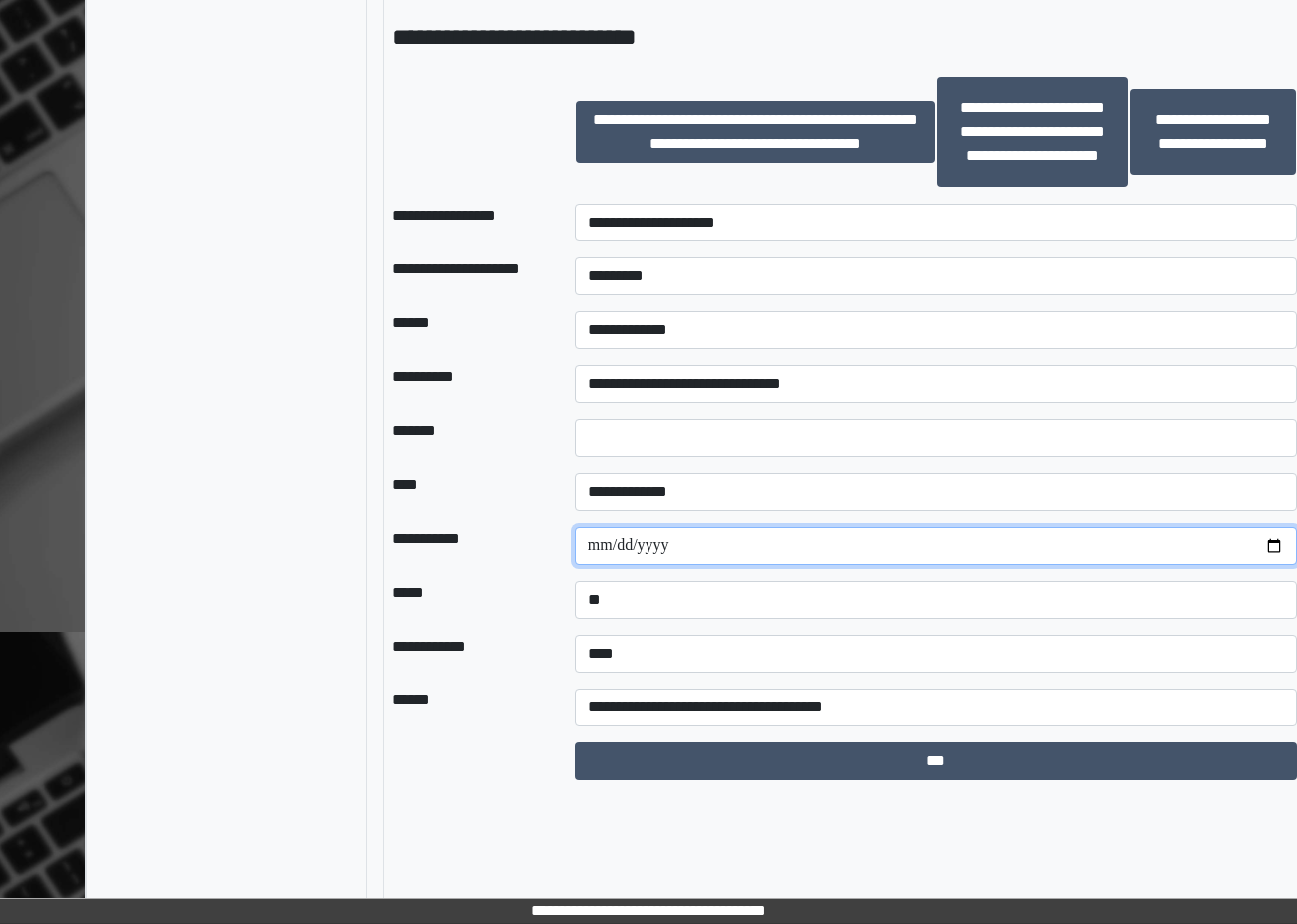 click on "**********" at bounding box center [936, 546] 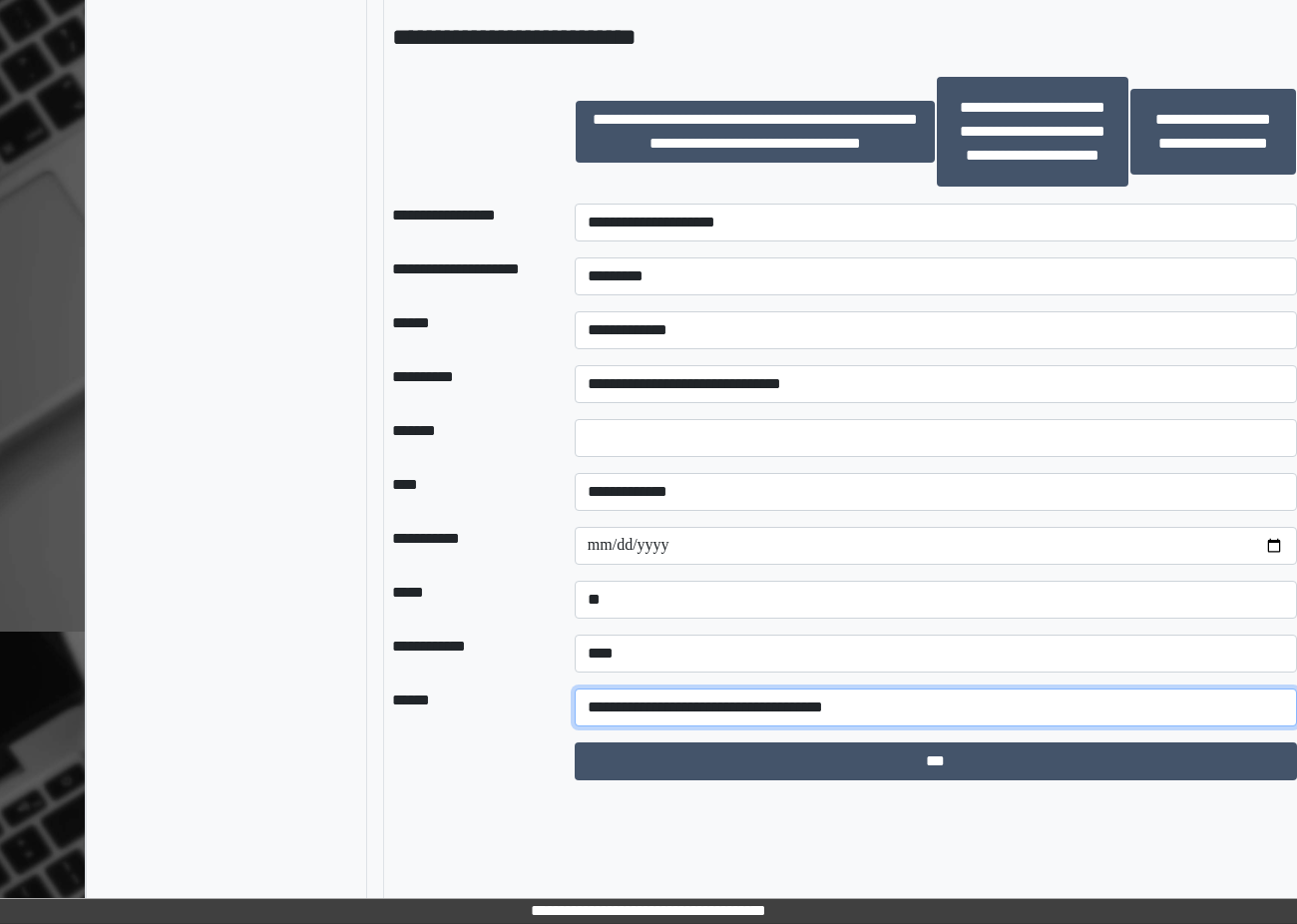 click on "**********" at bounding box center [936, 707] 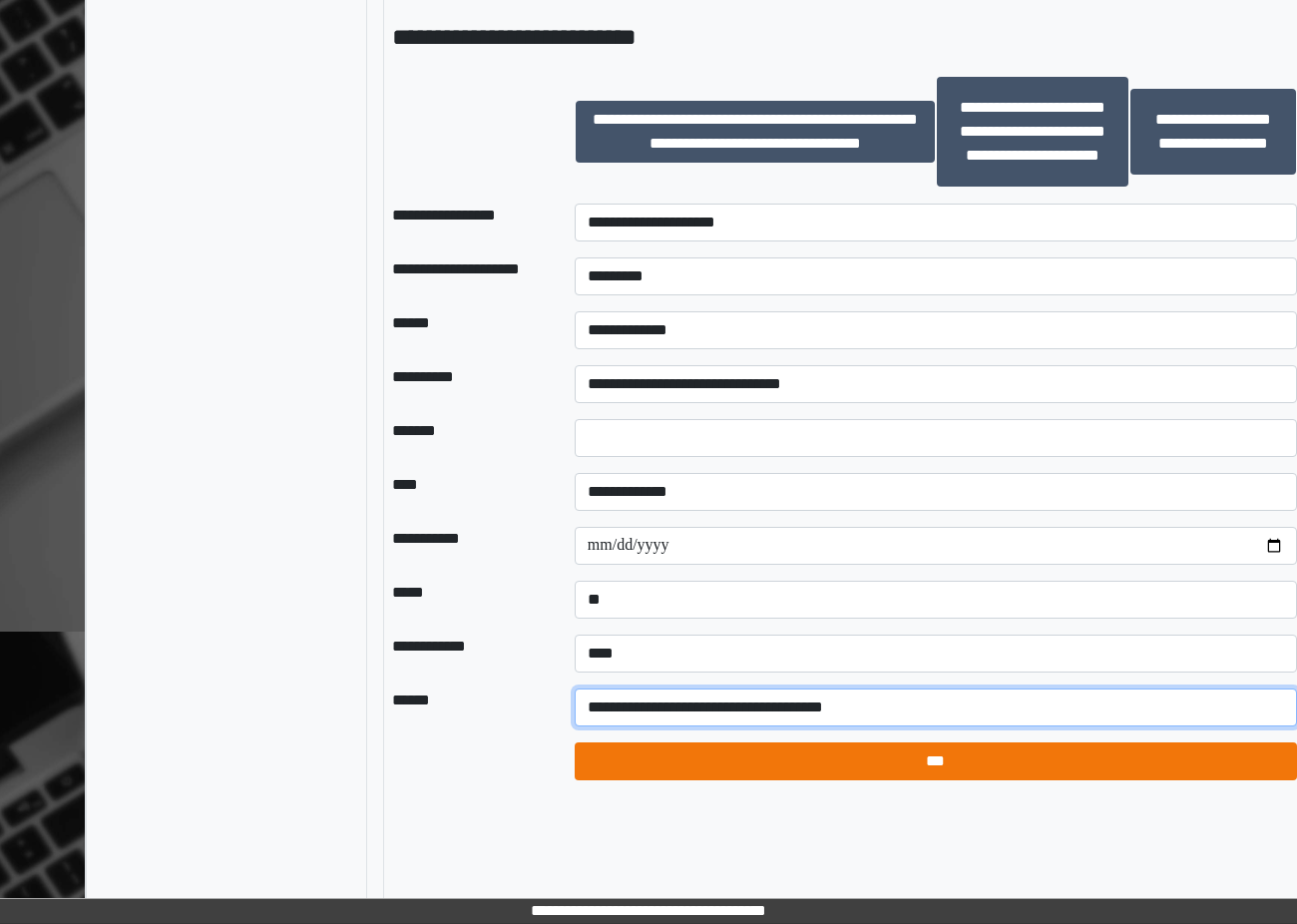 type on "**********" 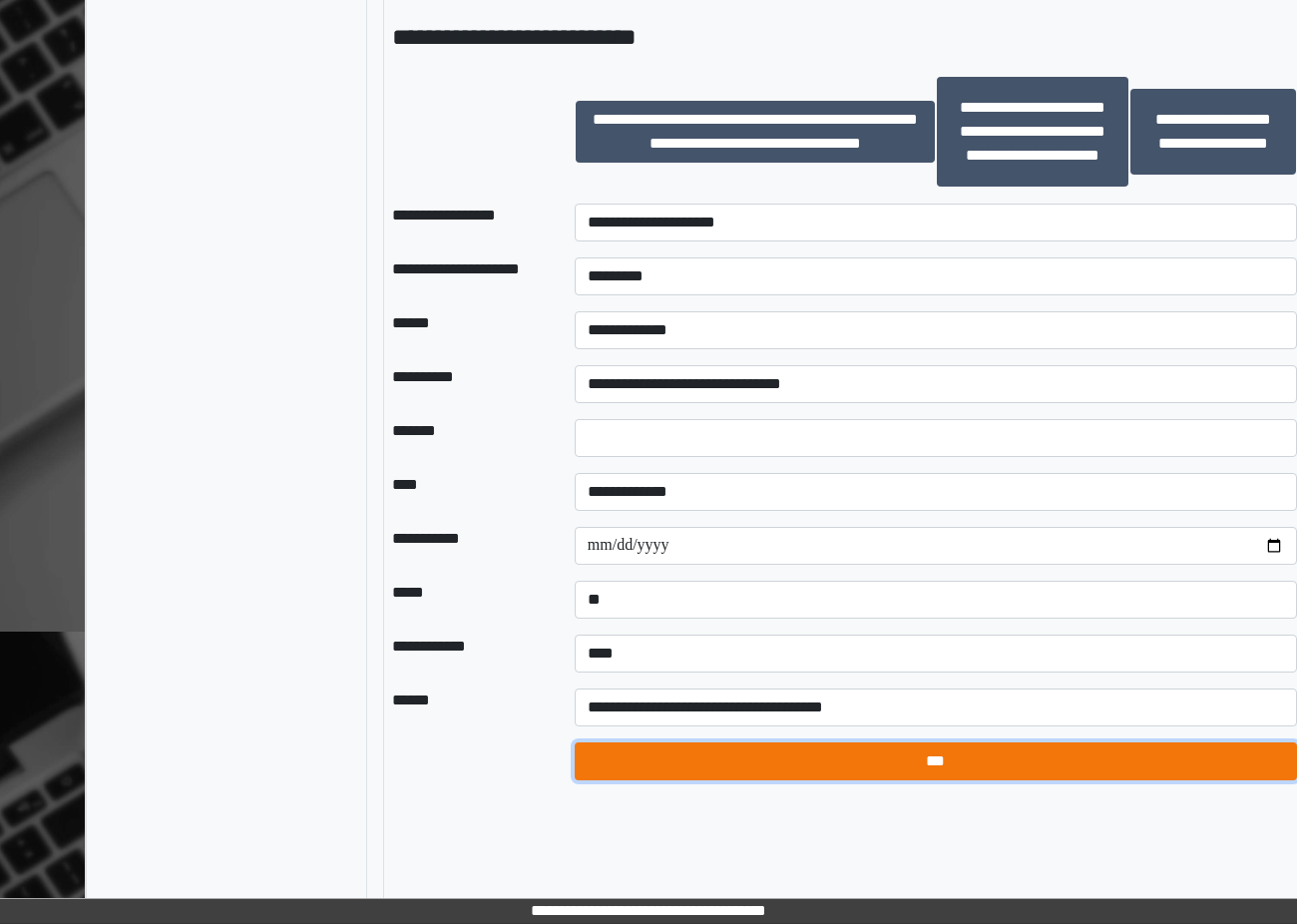 click on "***" at bounding box center (936, 761) 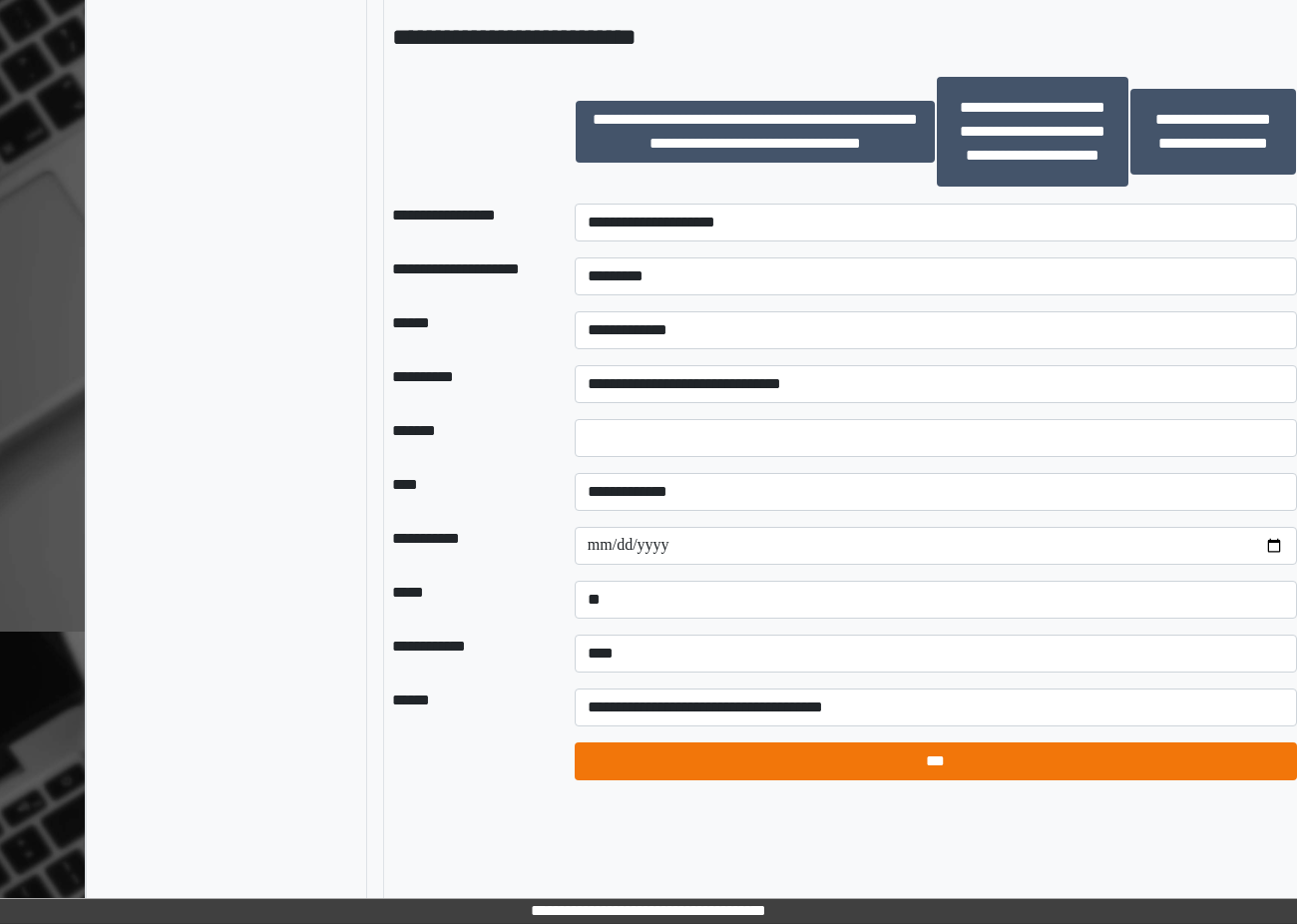 select on "*" 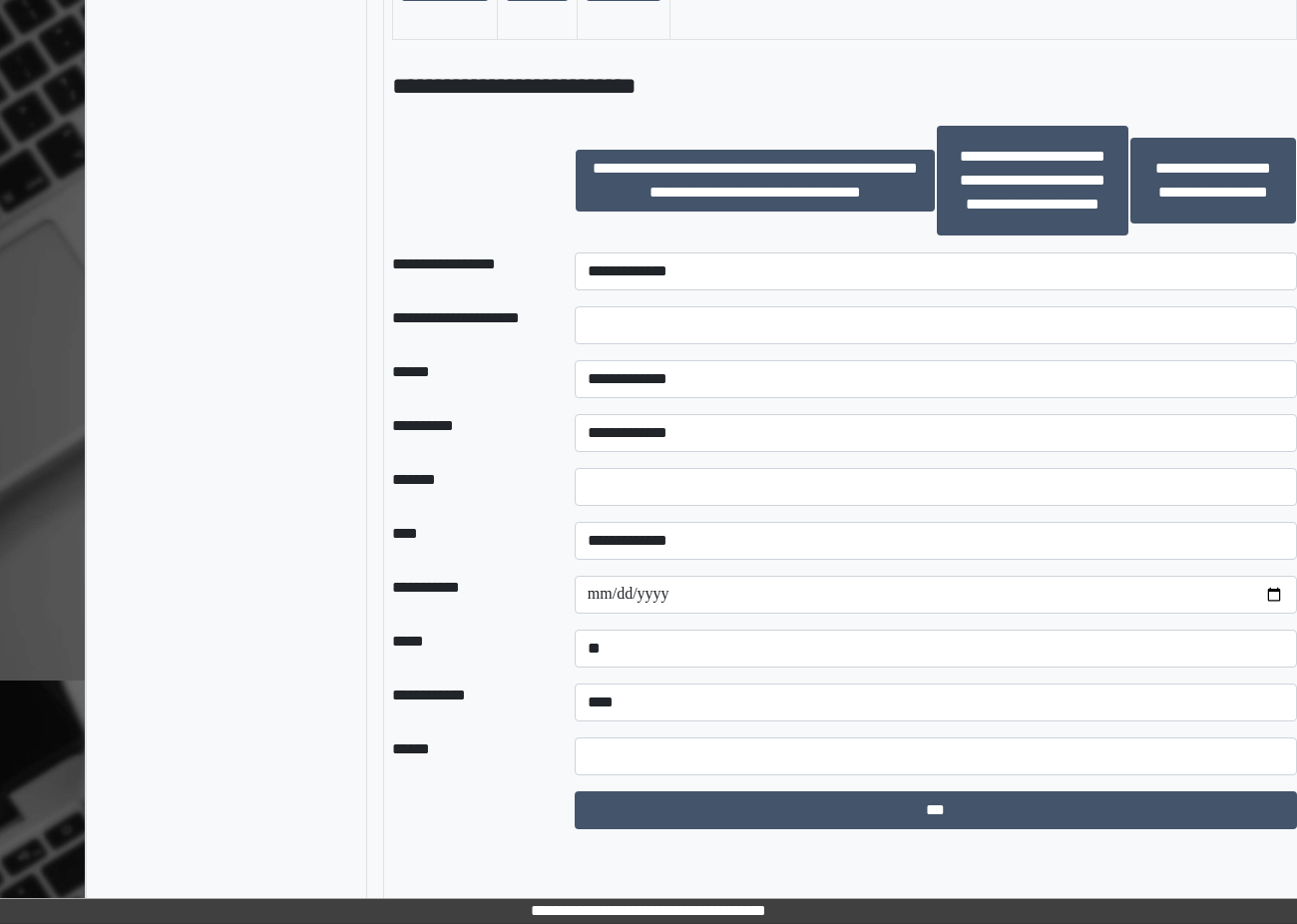 scroll, scrollTop: 2185, scrollLeft: 31, axis: both 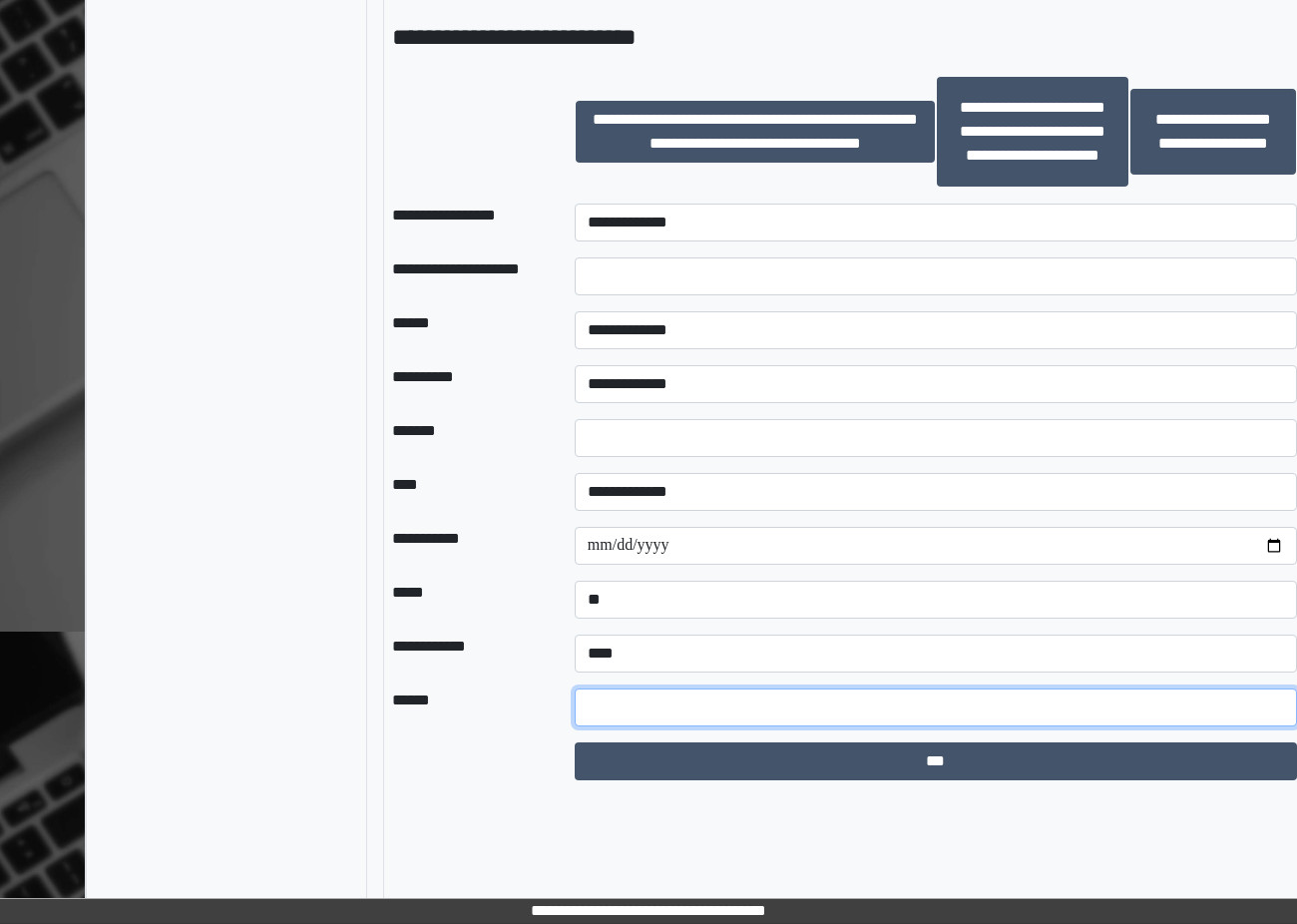click at bounding box center (936, 707) 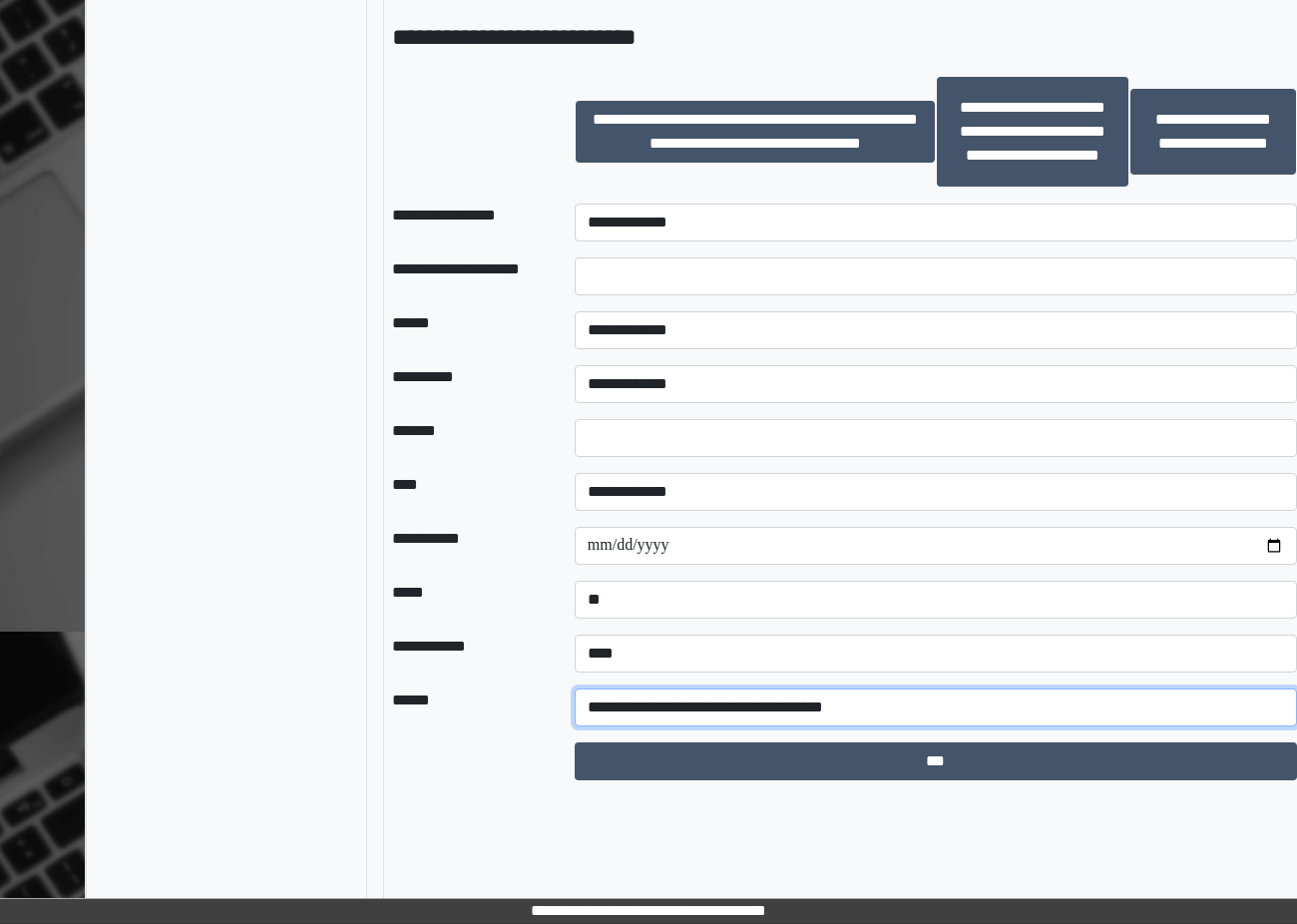 drag, startPoint x: 875, startPoint y: 803, endPoint x: 662, endPoint y: 813, distance: 213.23461 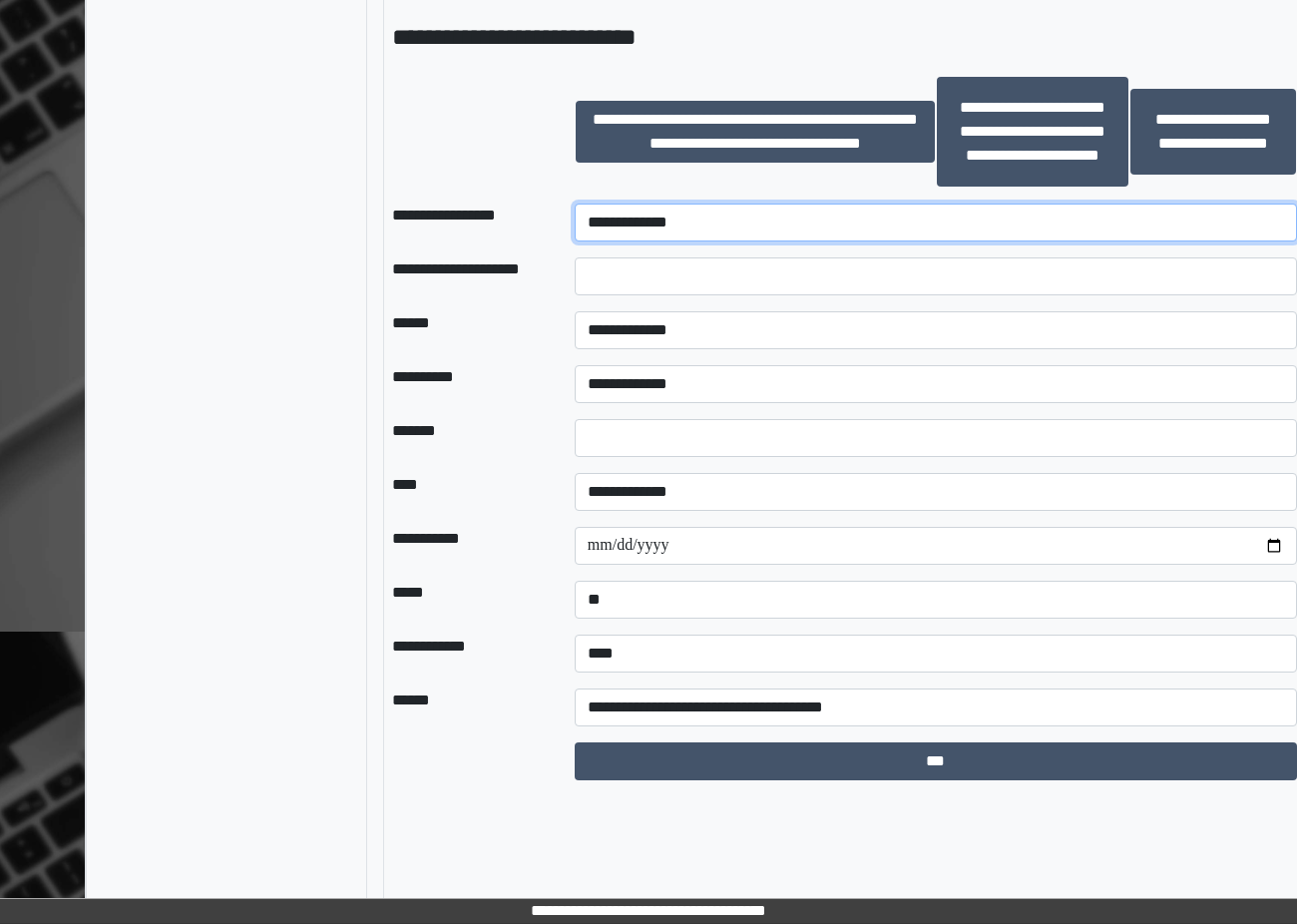 click on "**********" at bounding box center (936, 223) 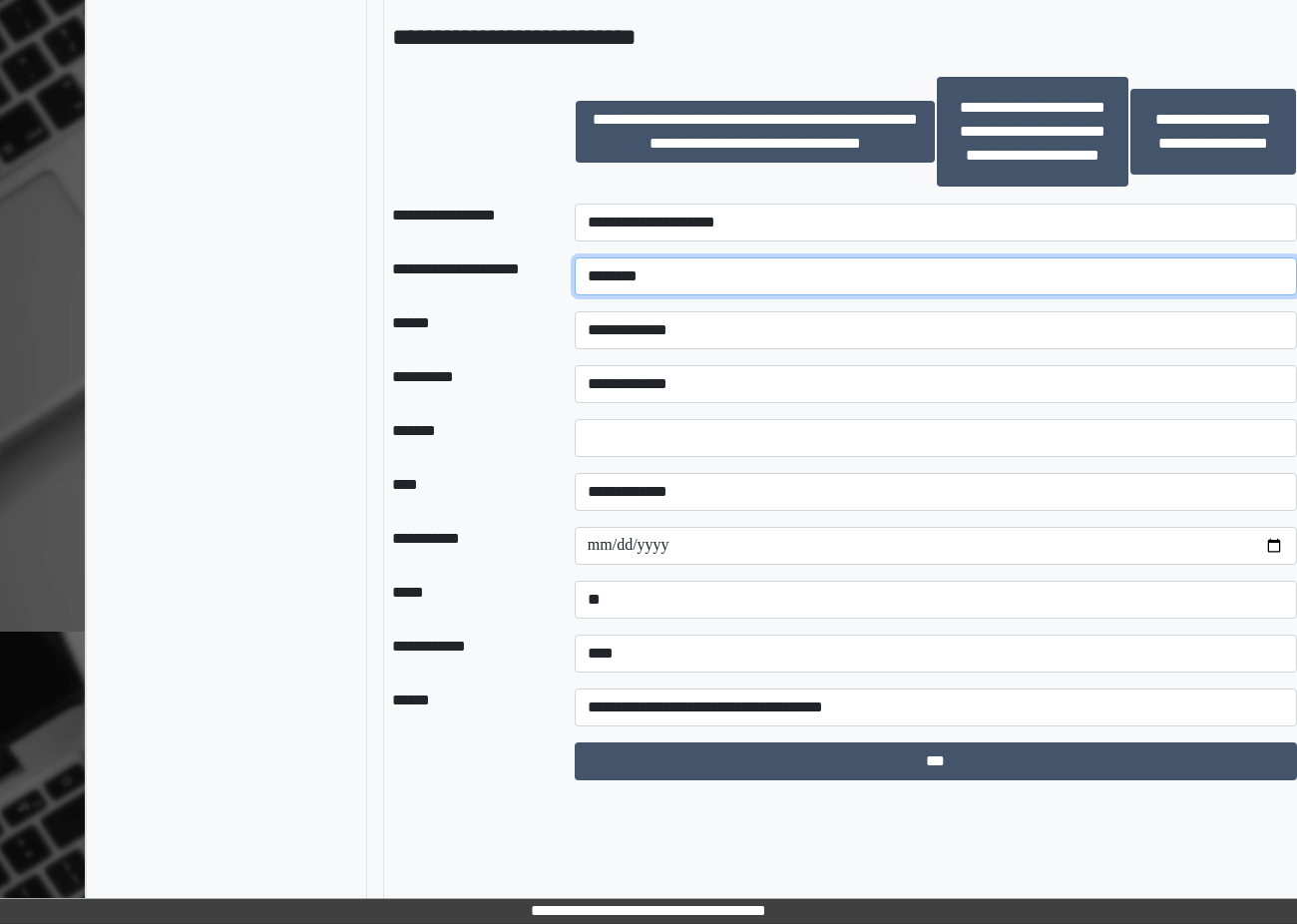 type on "********" 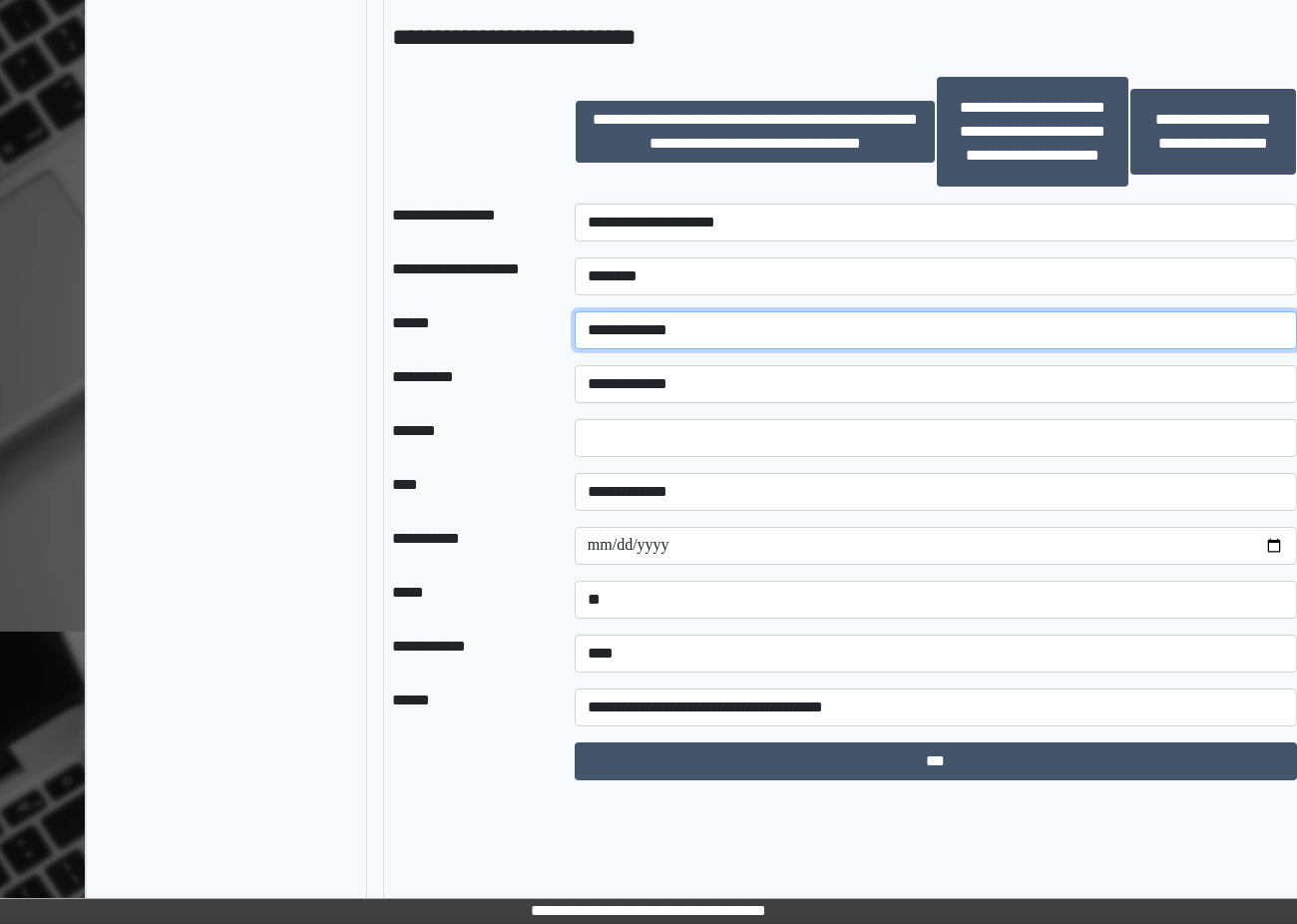select on "*" 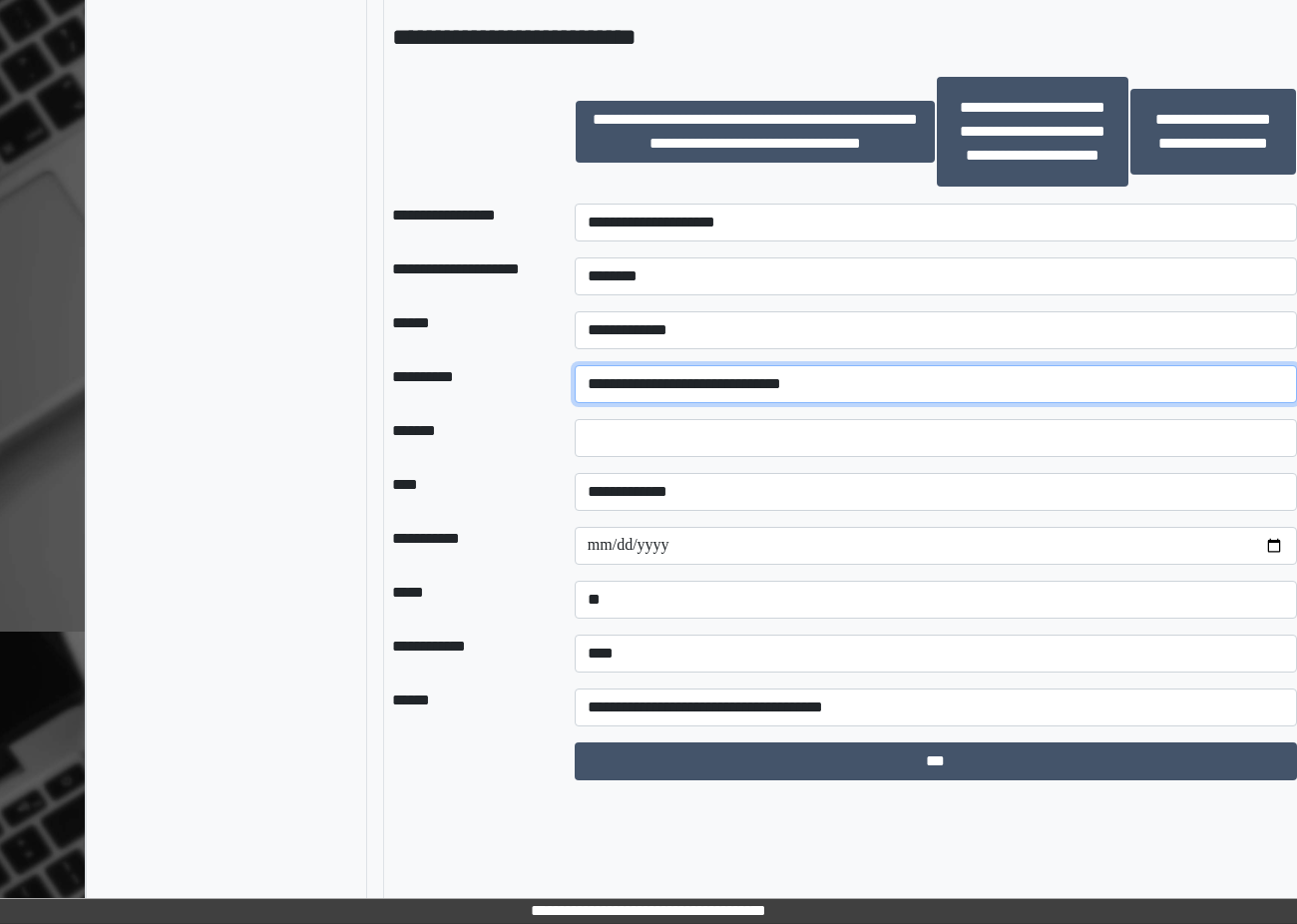 select on "**" 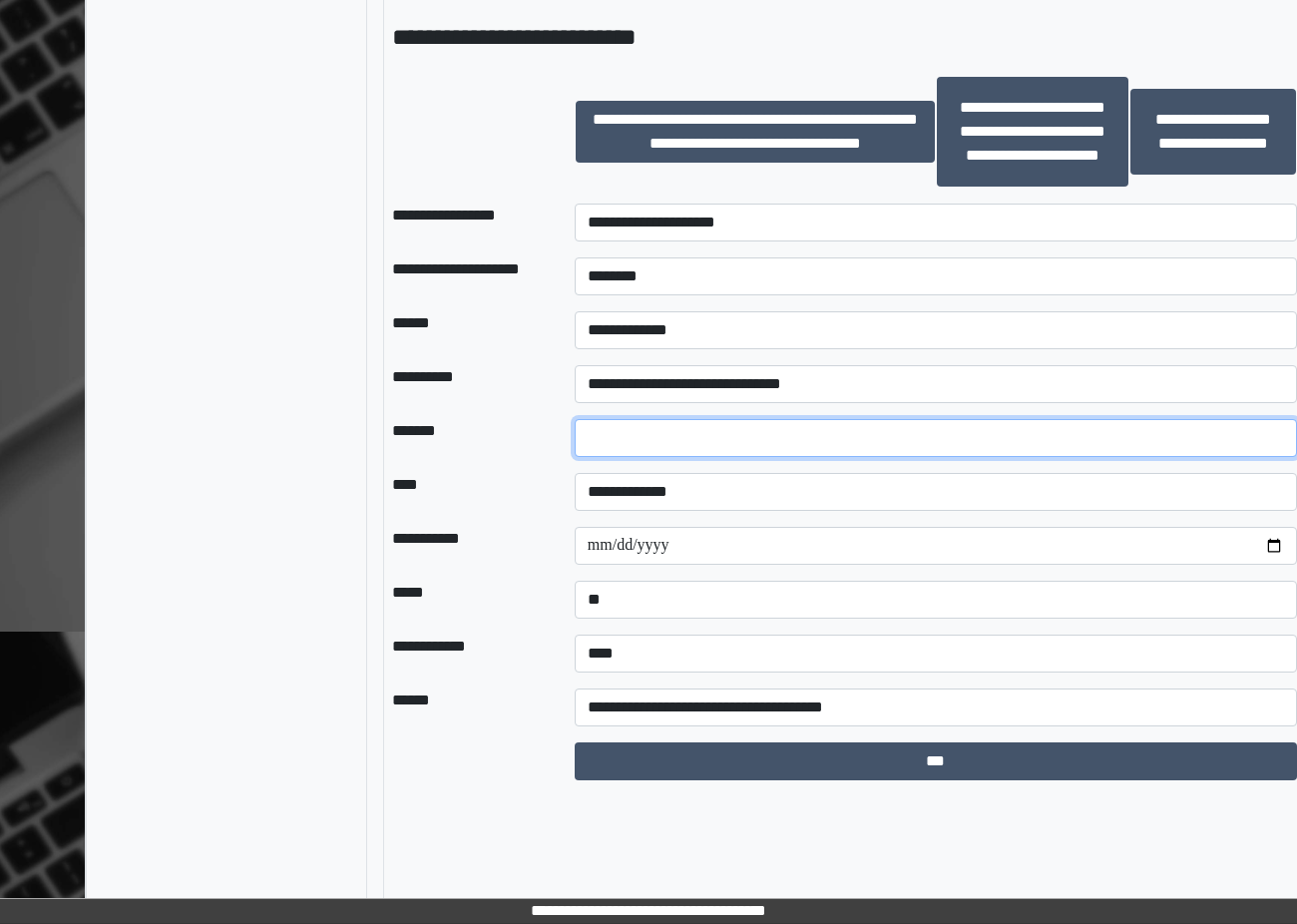 type on "*" 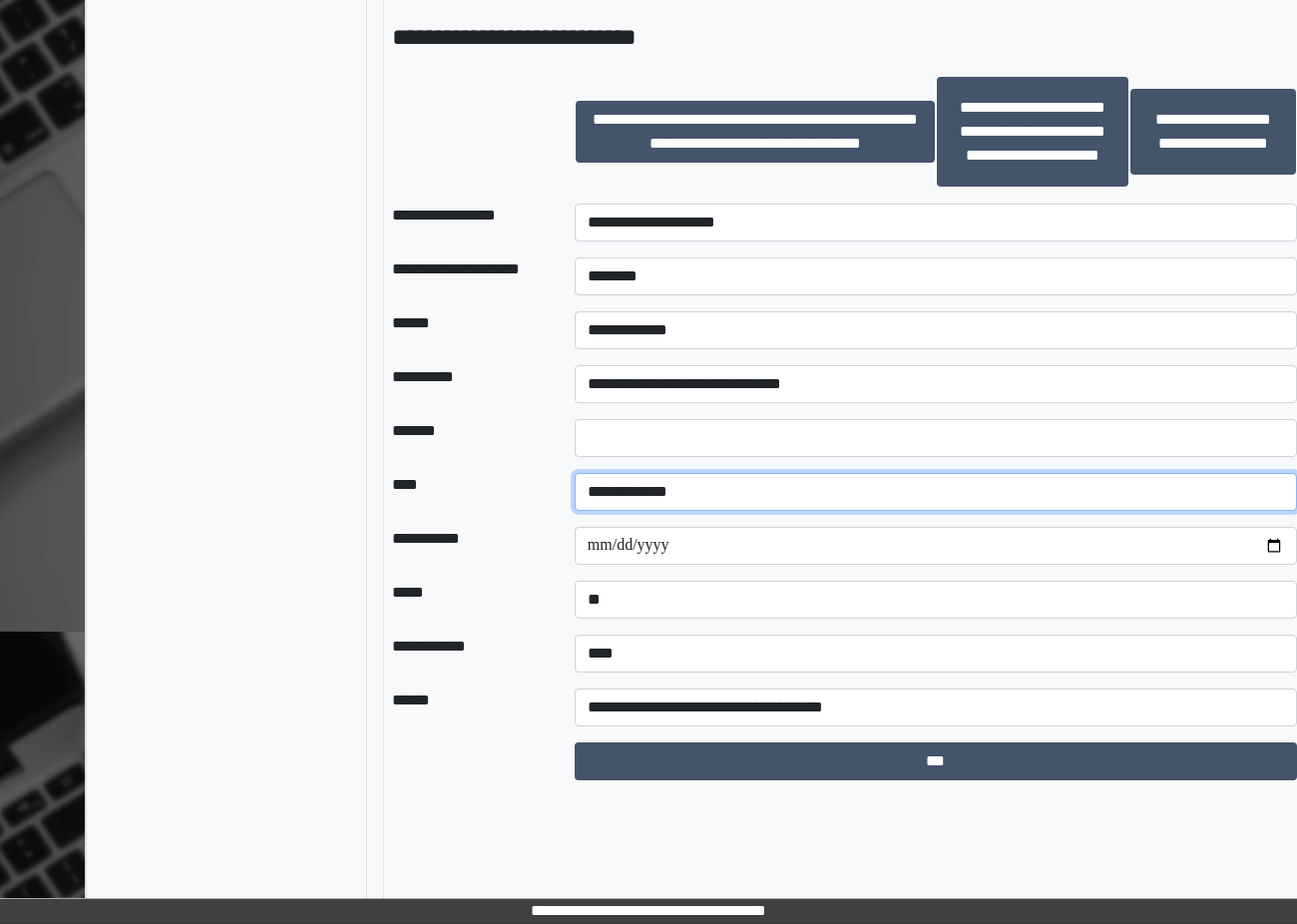 select on "*" 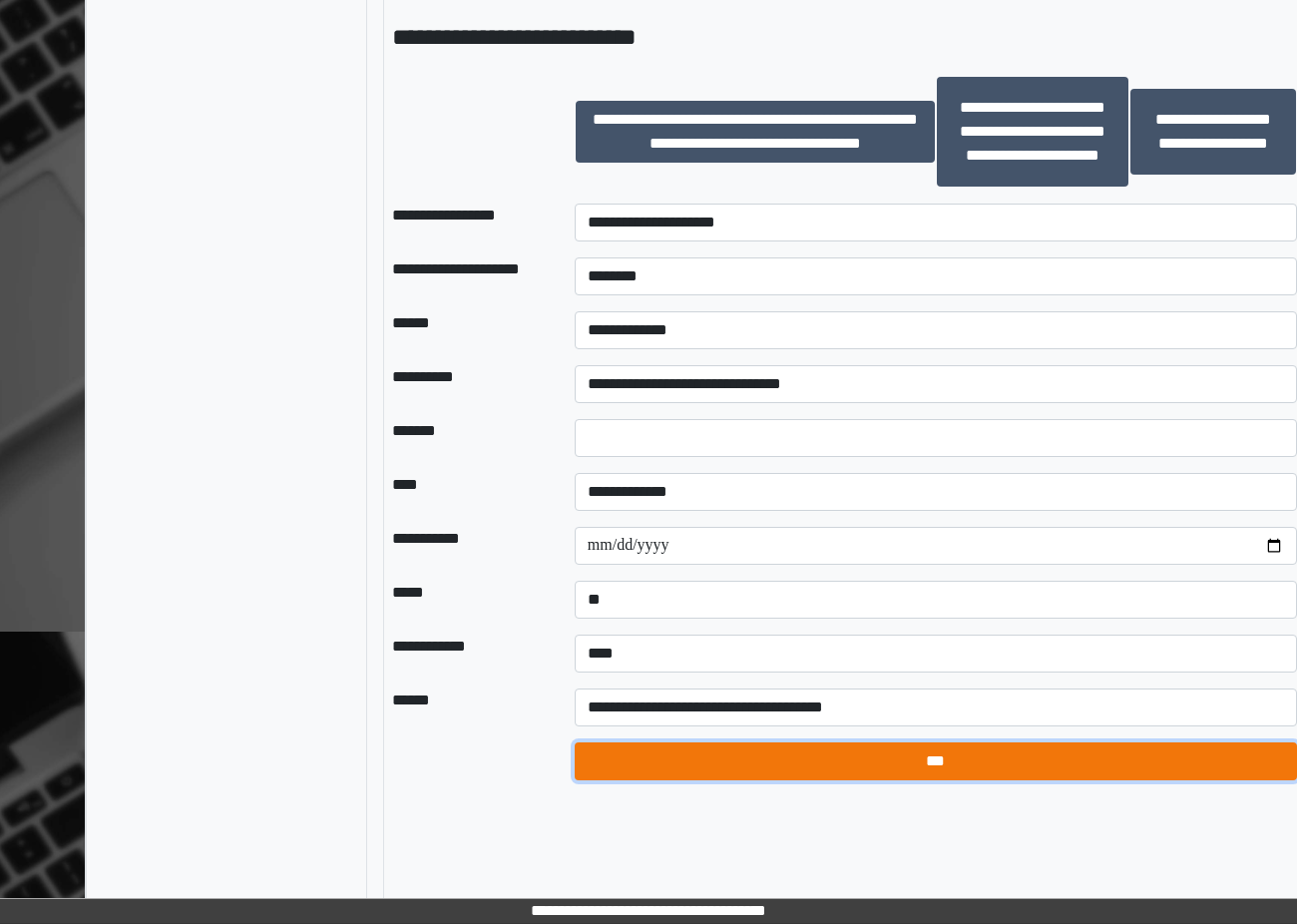 click on "***" at bounding box center [936, 761] 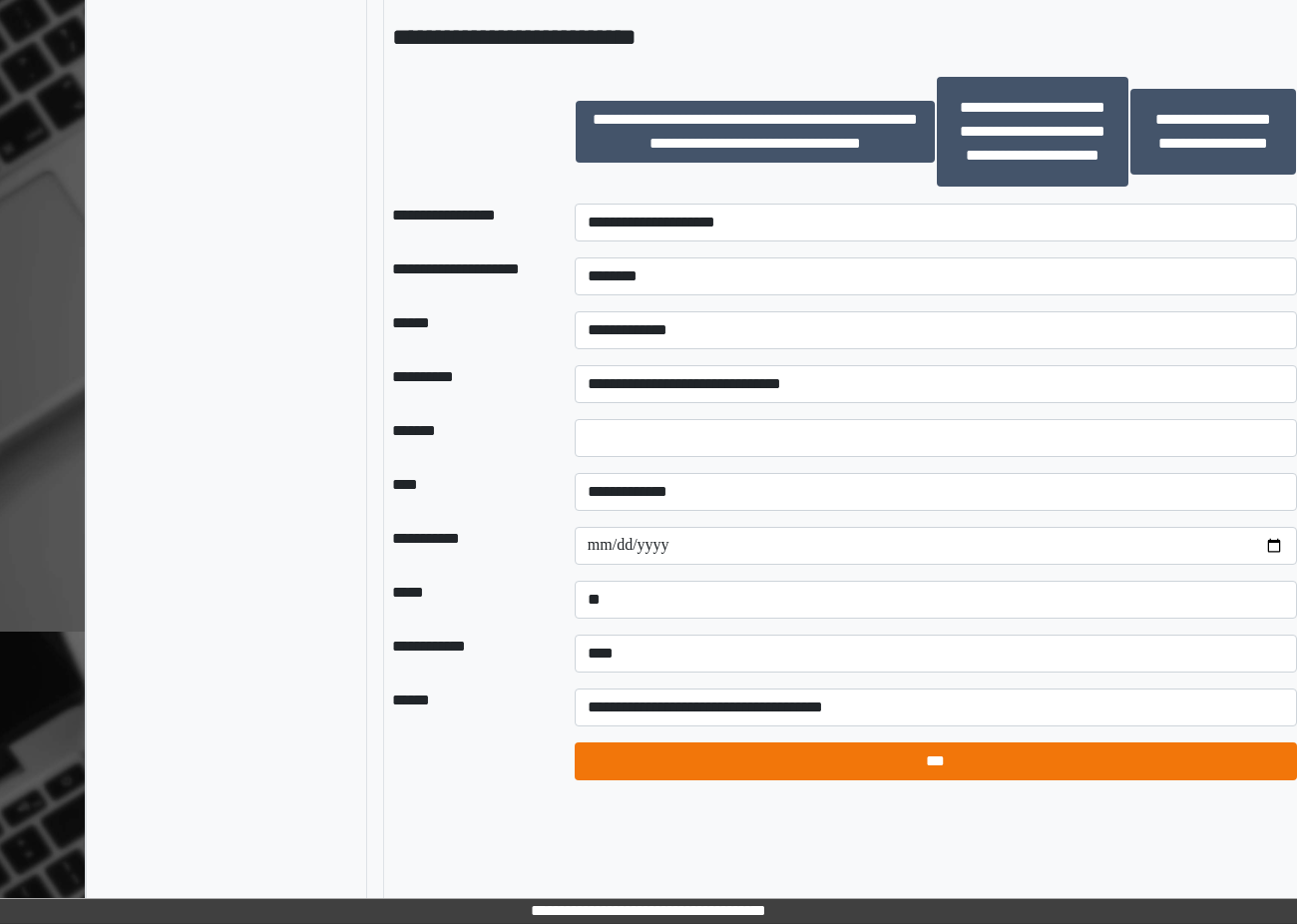 select on "*" 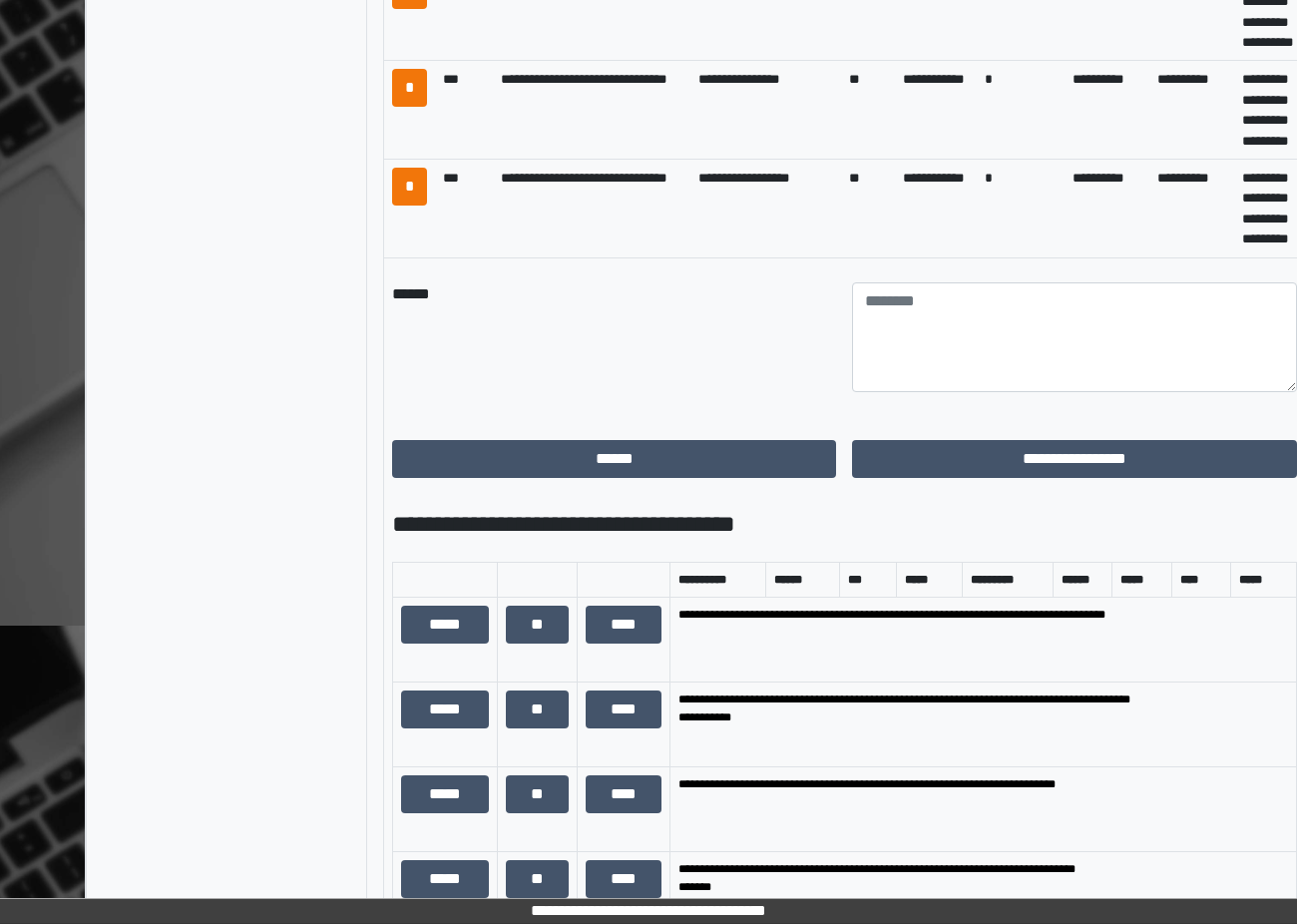 scroll, scrollTop: 1287, scrollLeft: 31, axis: both 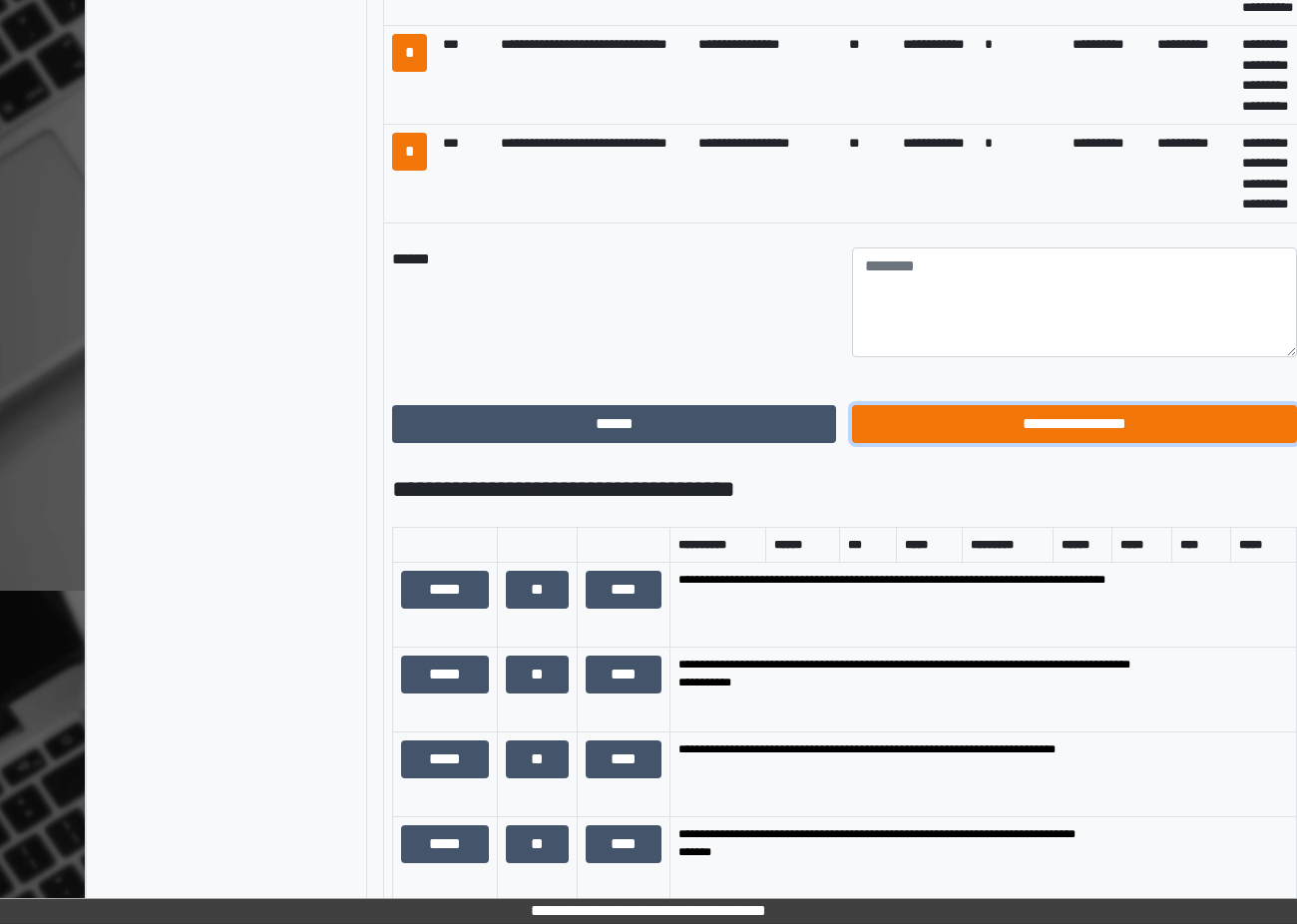 click on "**********" at bounding box center [1074, 424] 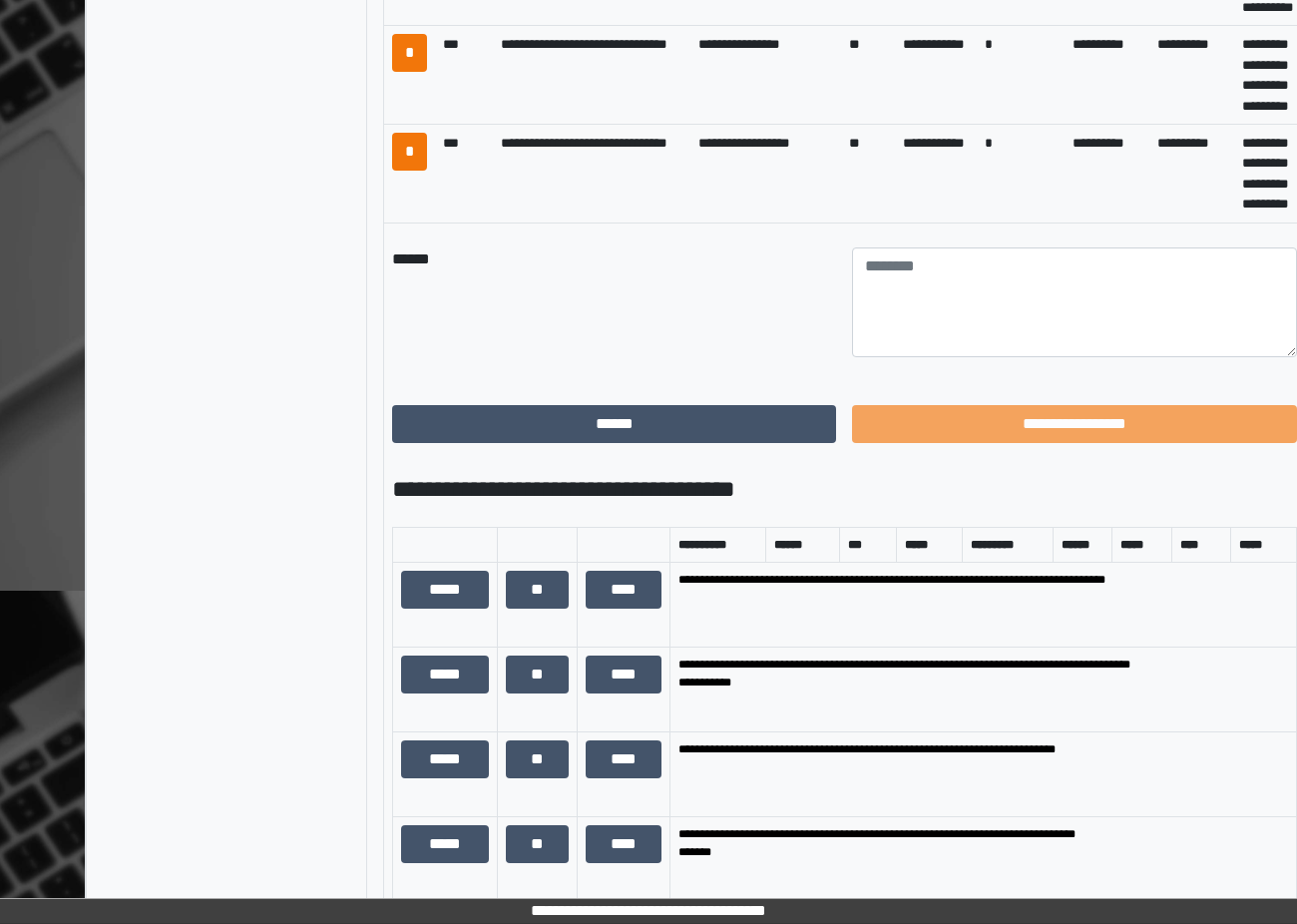 scroll, scrollTop: 247, scrollLeft: 31, axis: both 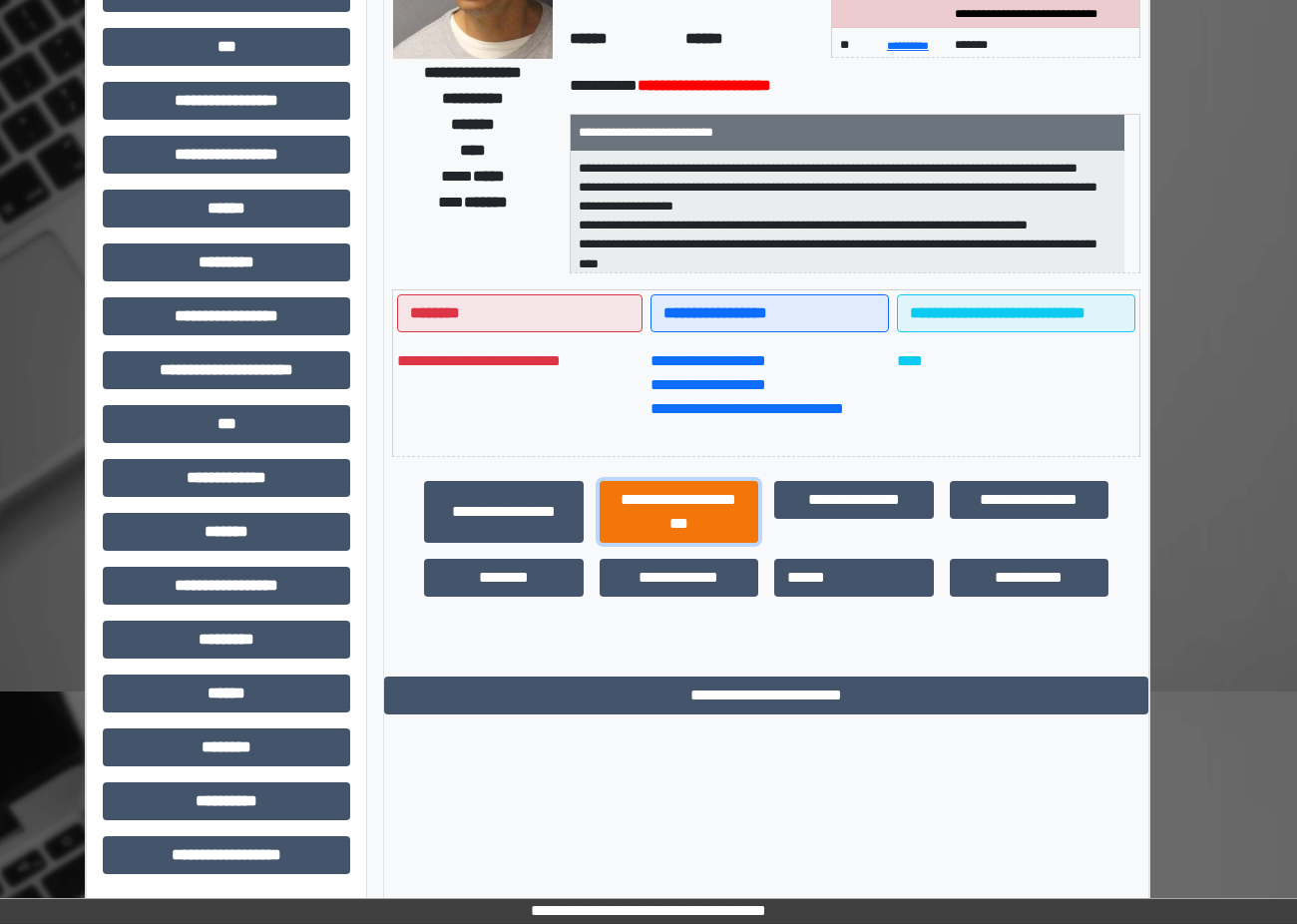 click on "**********" at bounding box center [679, 512] 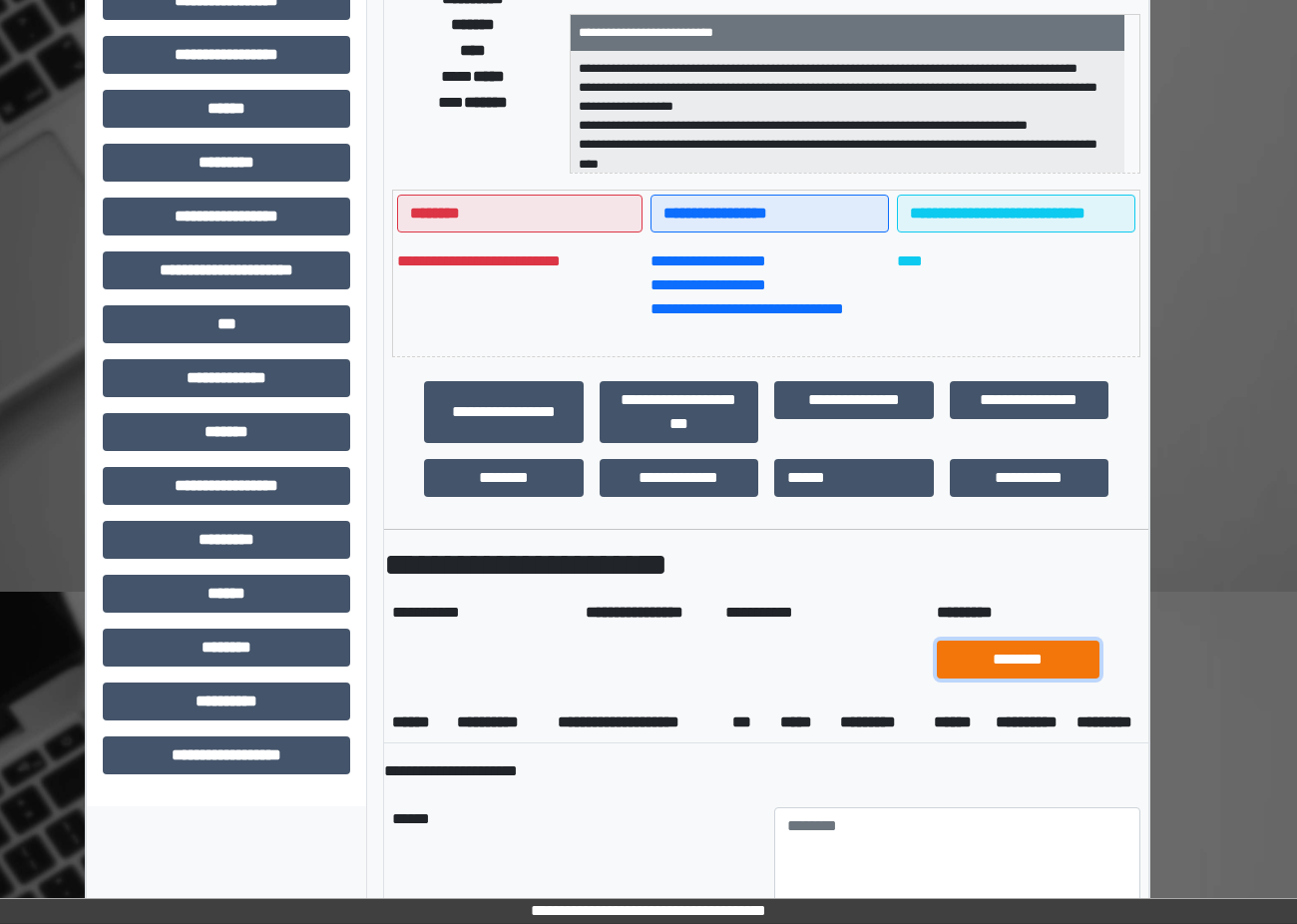 click on "********" at bounding box center (1018, 660) 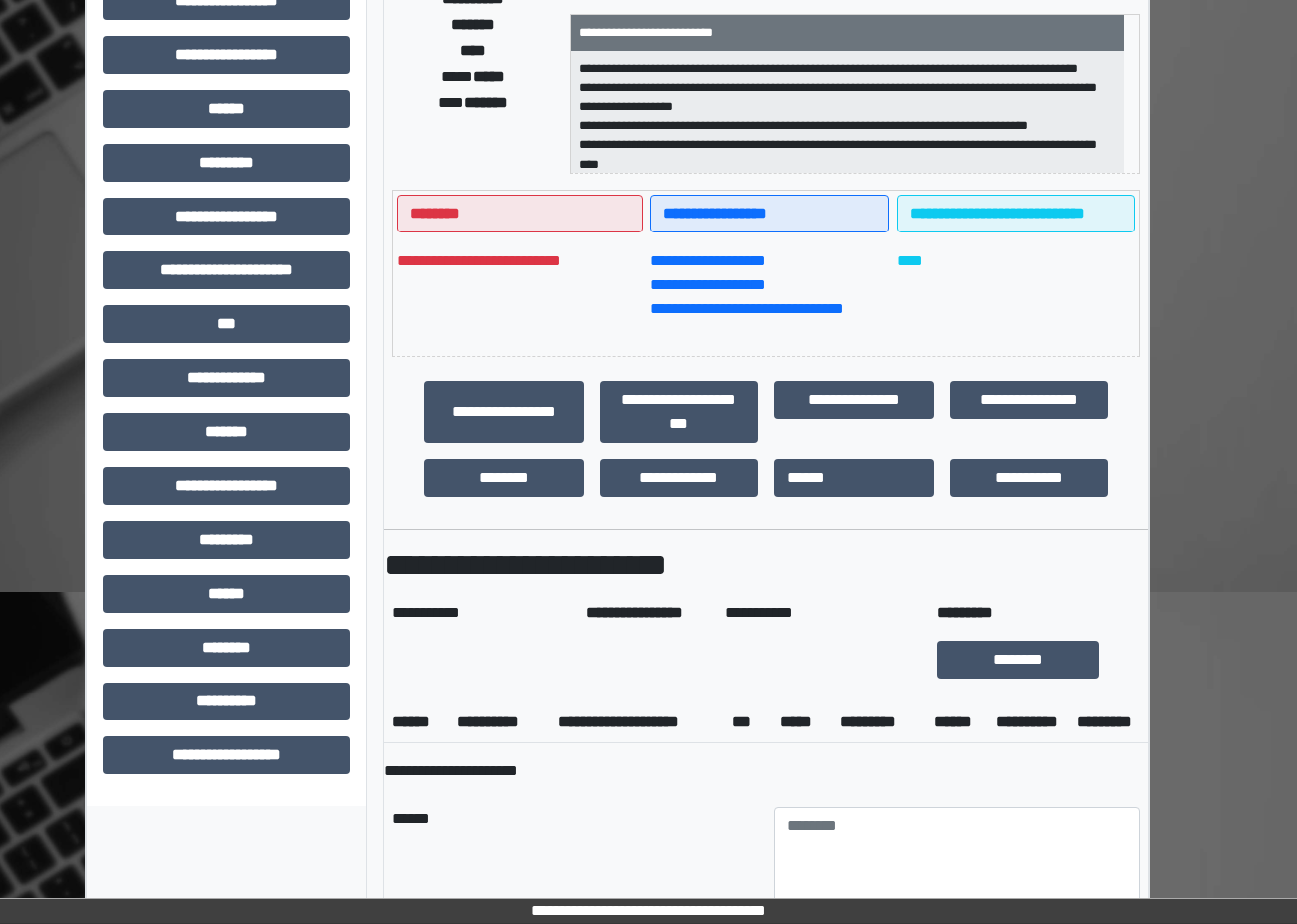 scroll, scrollTop: 275, scrollLeft: 31, axis: both 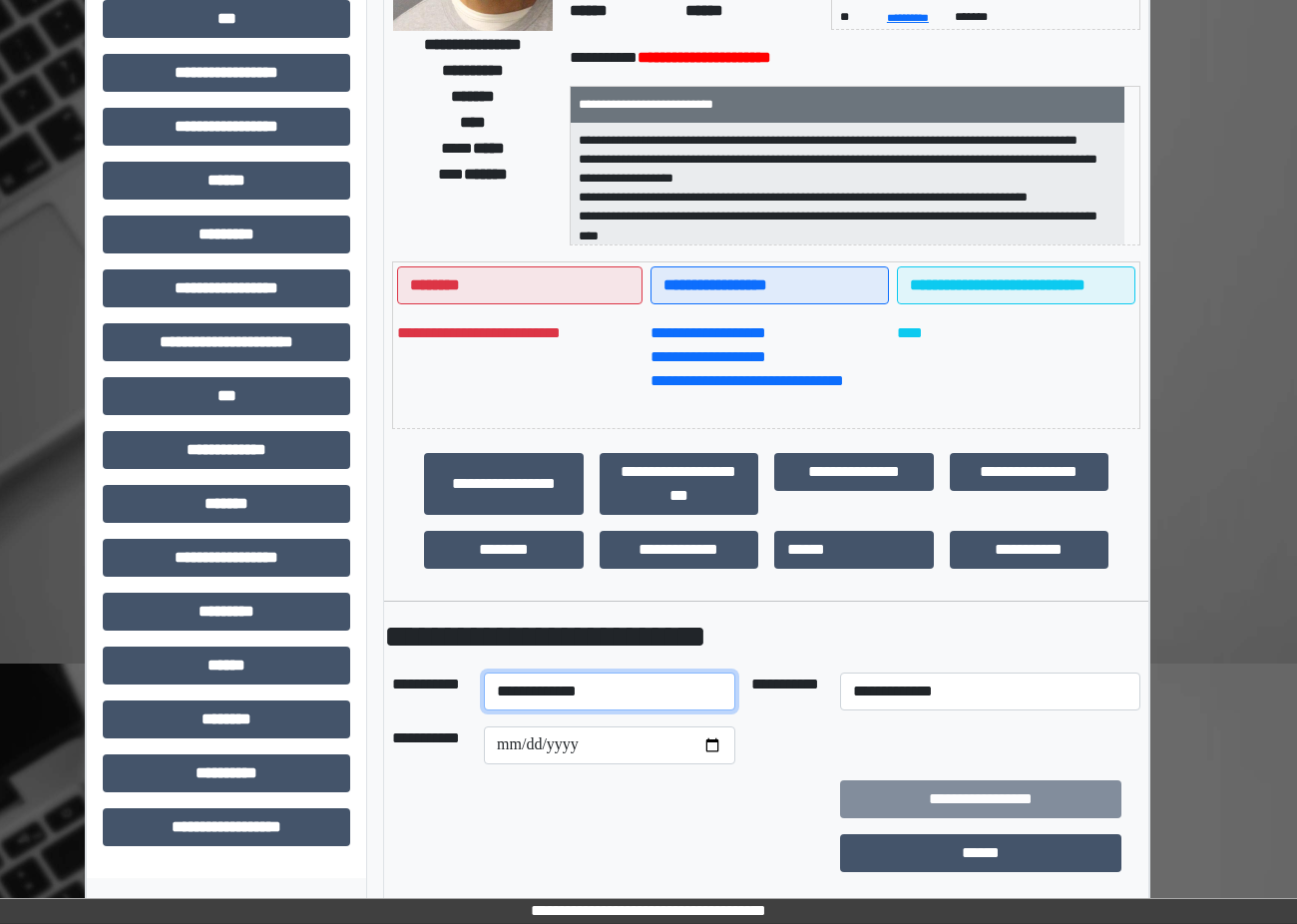 click on "**********" at bounding box center (610, 692) 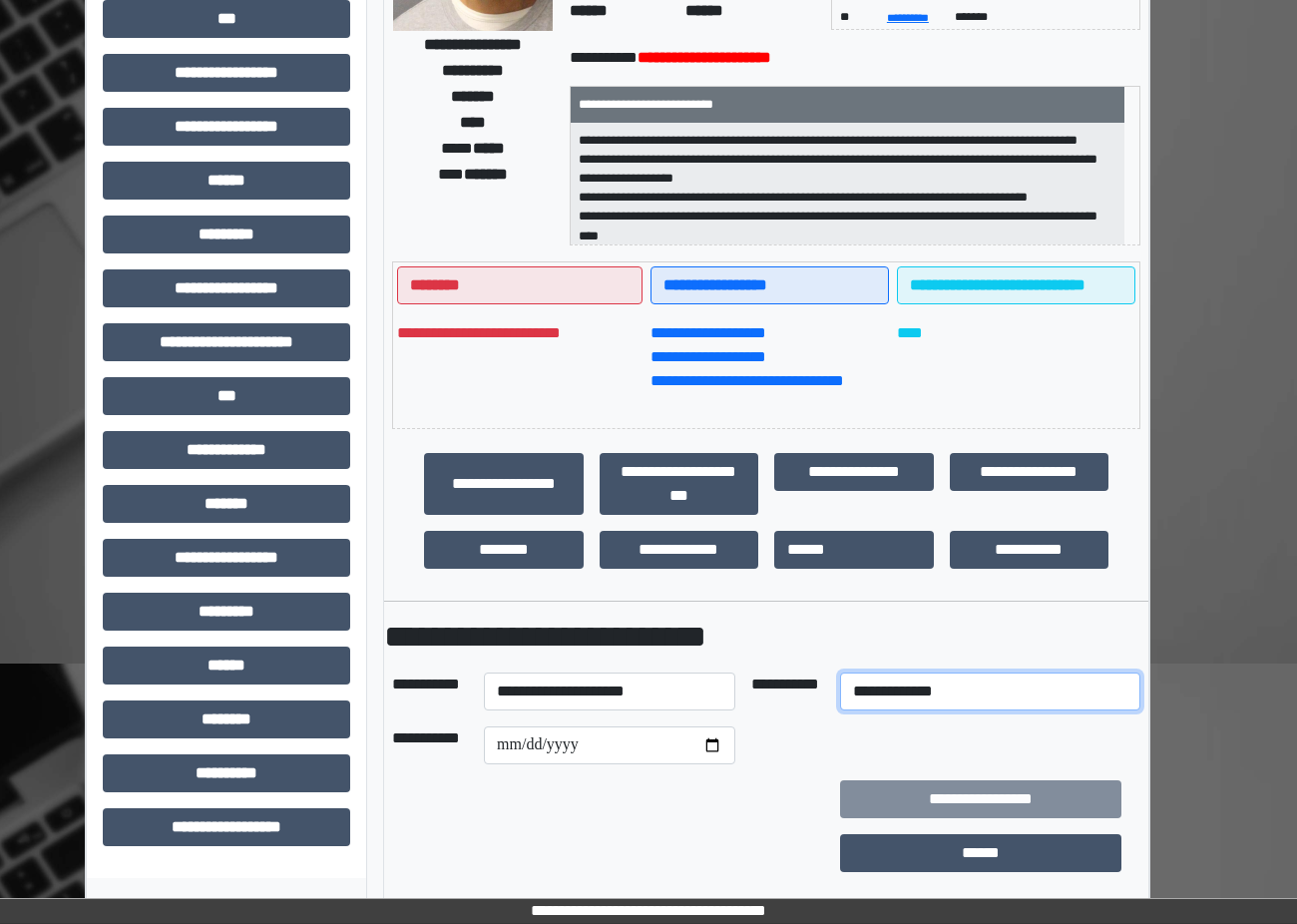 click on "**********" at bounding box center (990, 692) 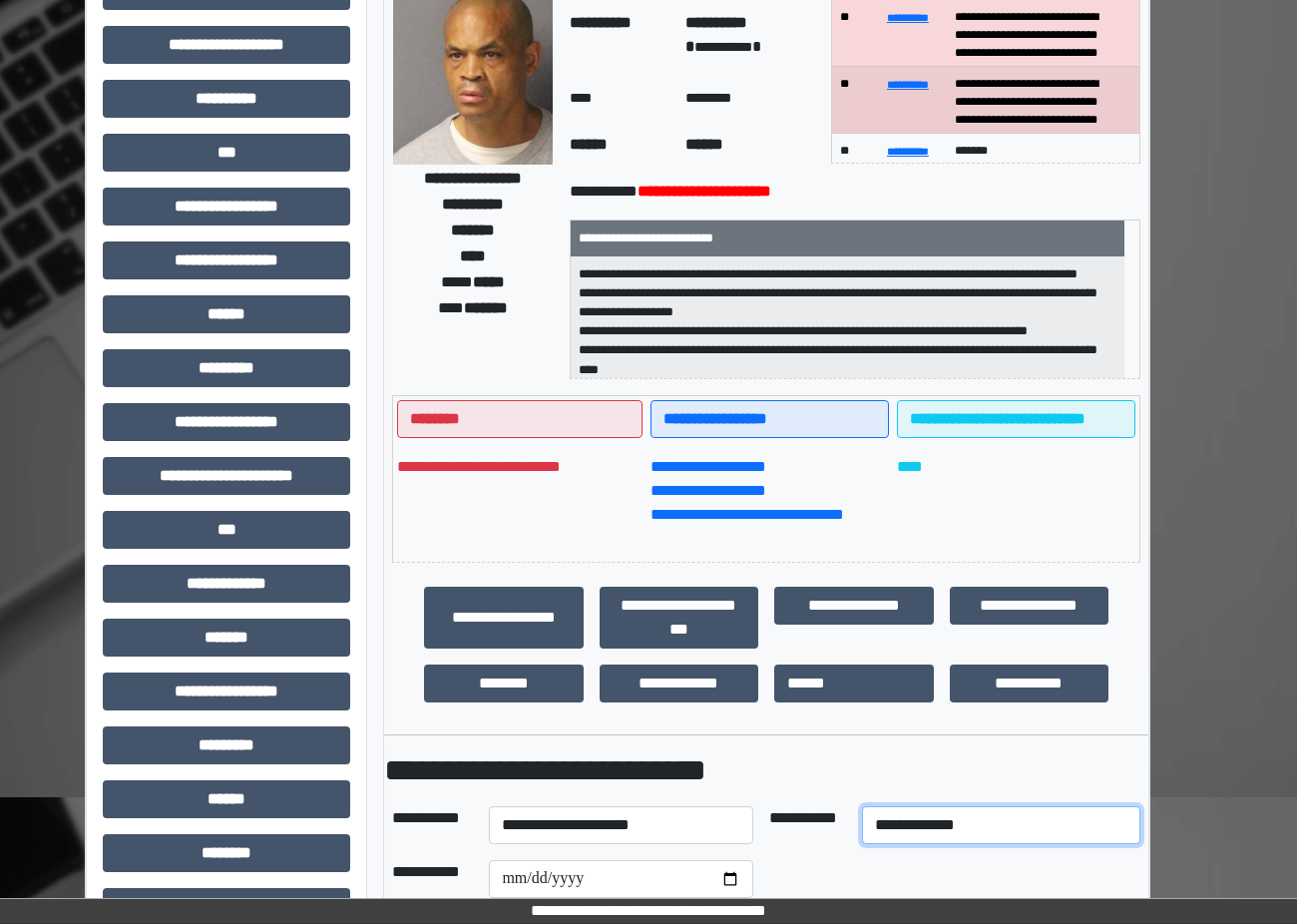 scroll, scrollTop: 281, scrollLeft: 31, axis: both 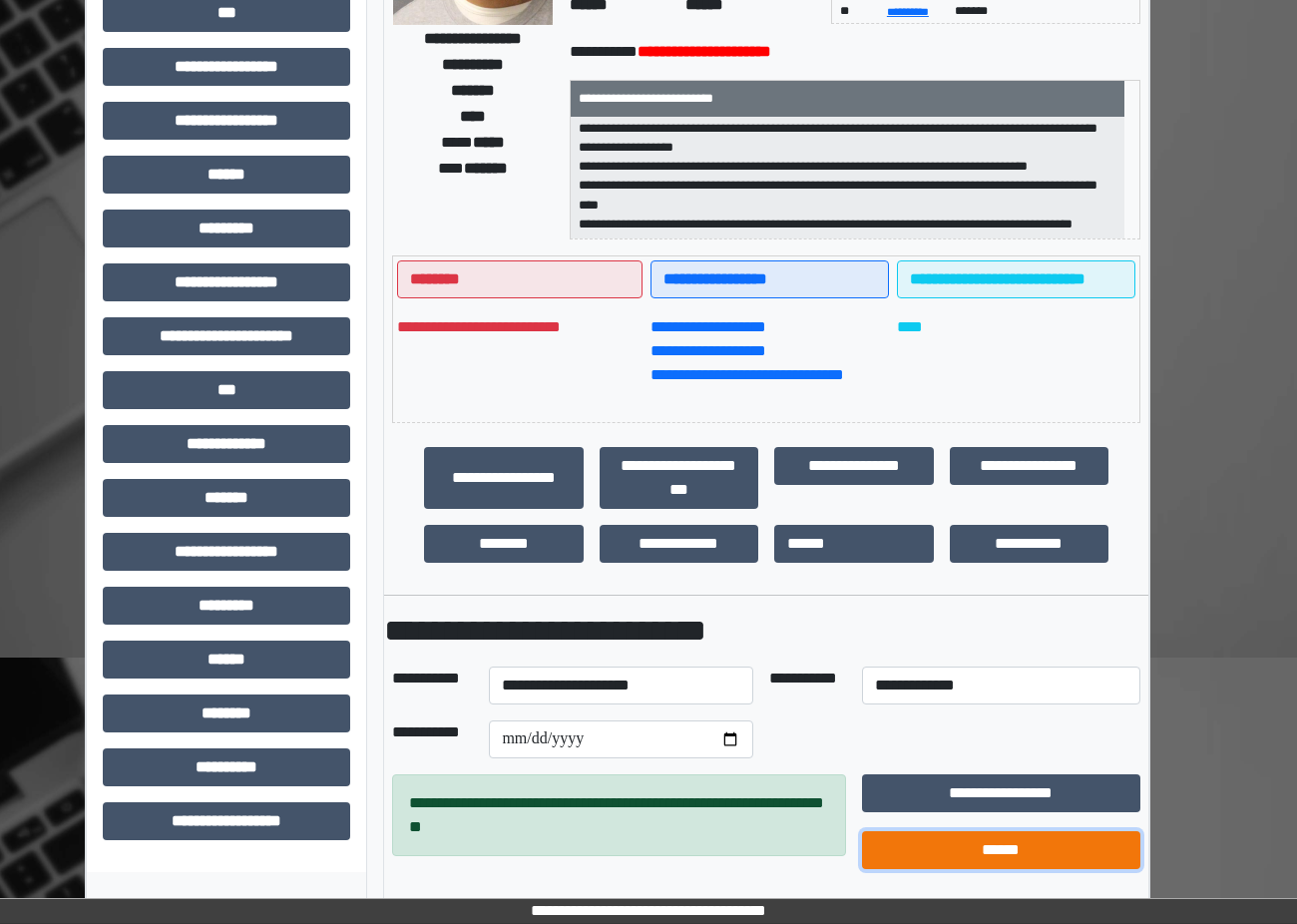 click on "******" at bounding box center [1001, 850] 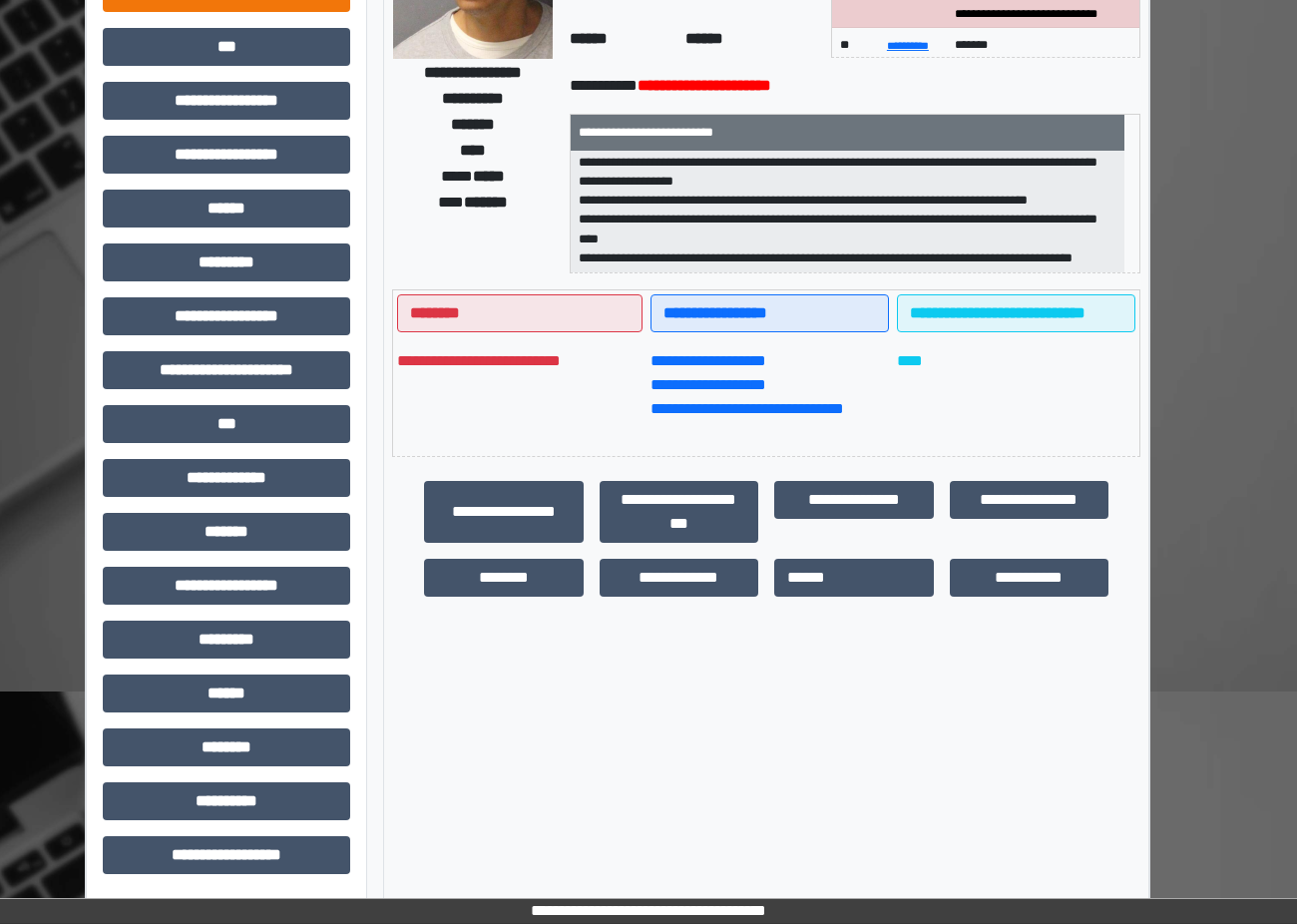 scroll, scrollTop: 148, scrollLeft: 31, axis: both 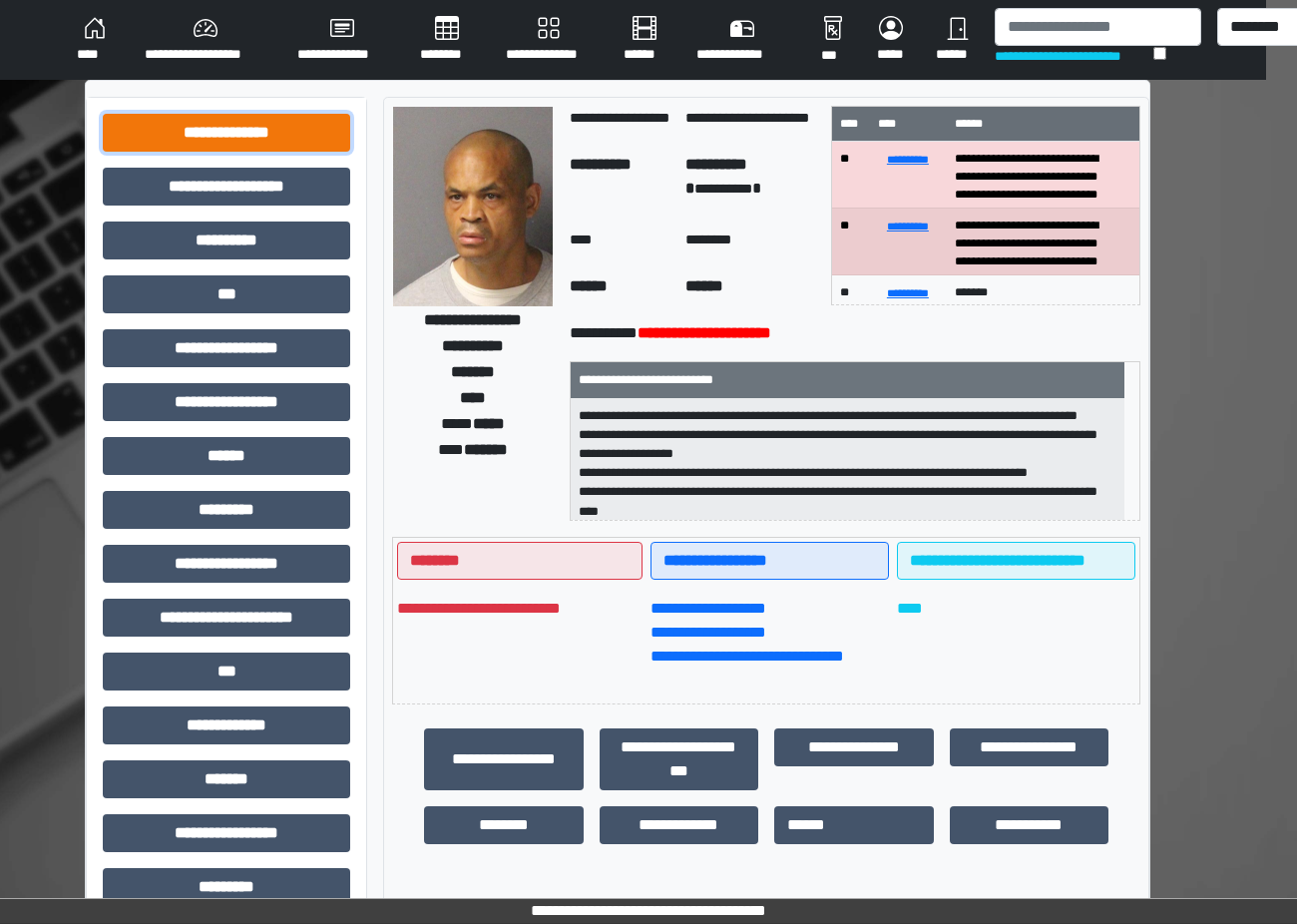 click on "**********" at bounding box center (226, 133) 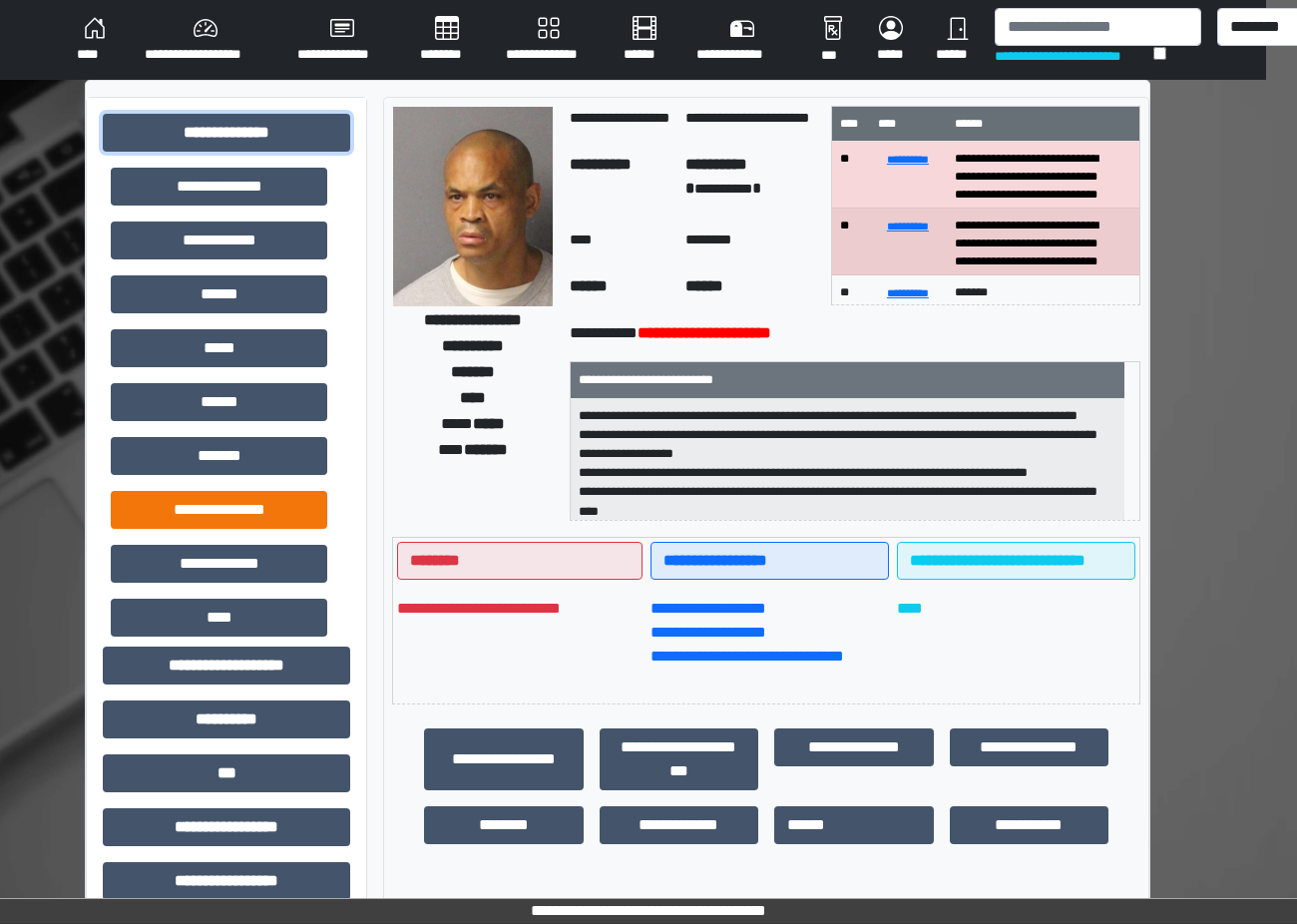 scroll, scrollTop: 399, scrollLeft: 0, axis: vertical 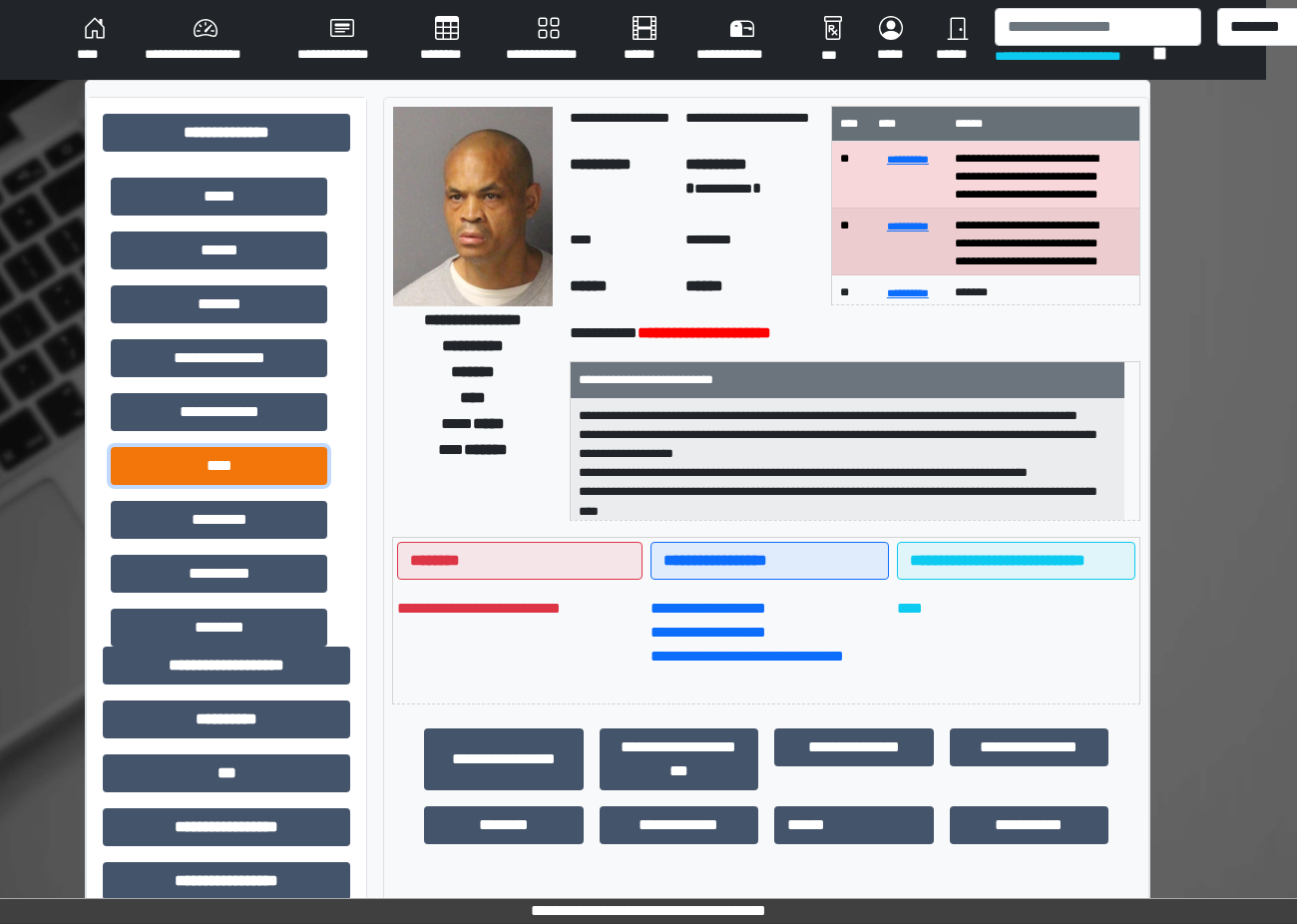 click on "****" at bounding box center [218, 466] 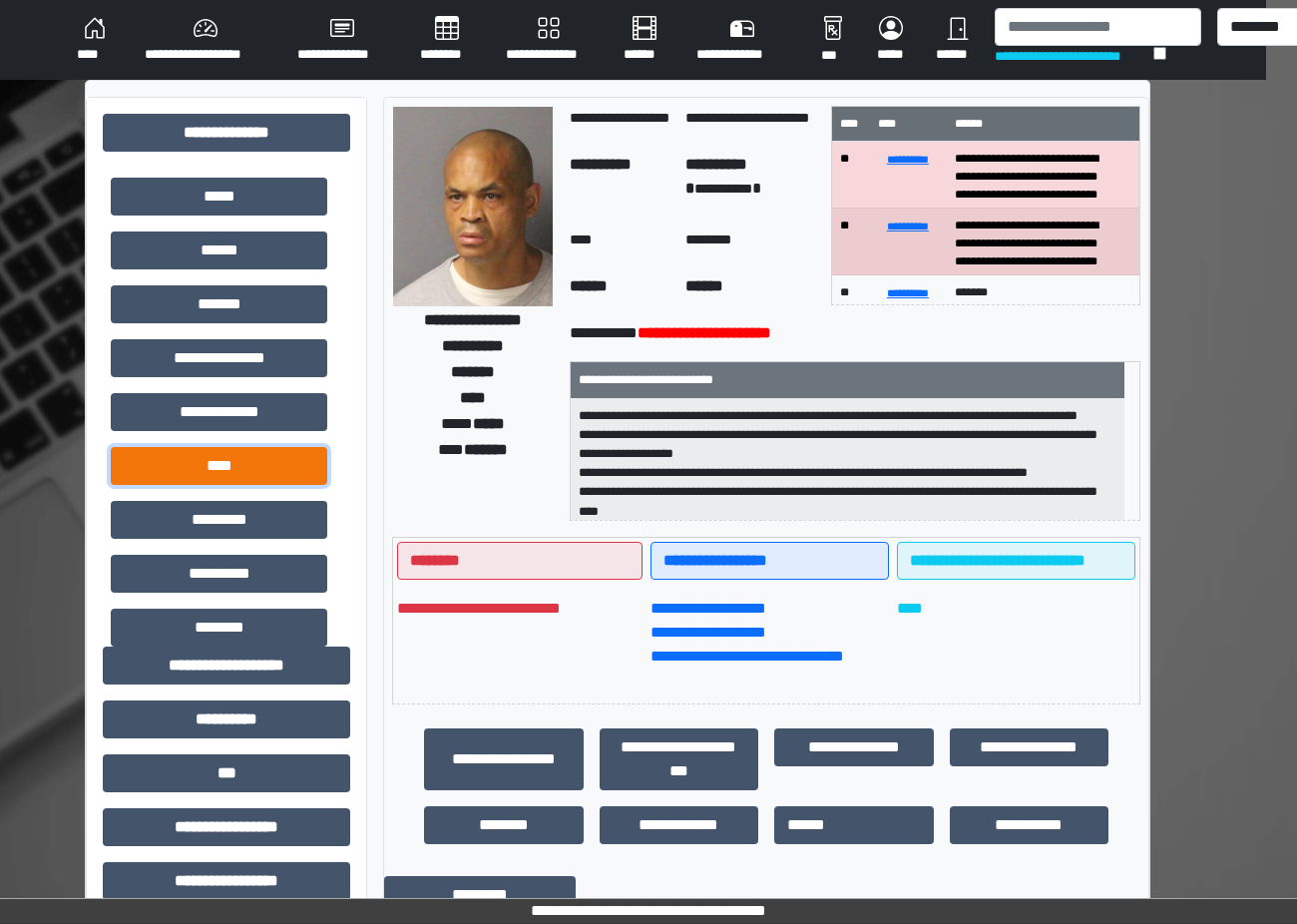 click on "****" at bounding box center [218, 466] 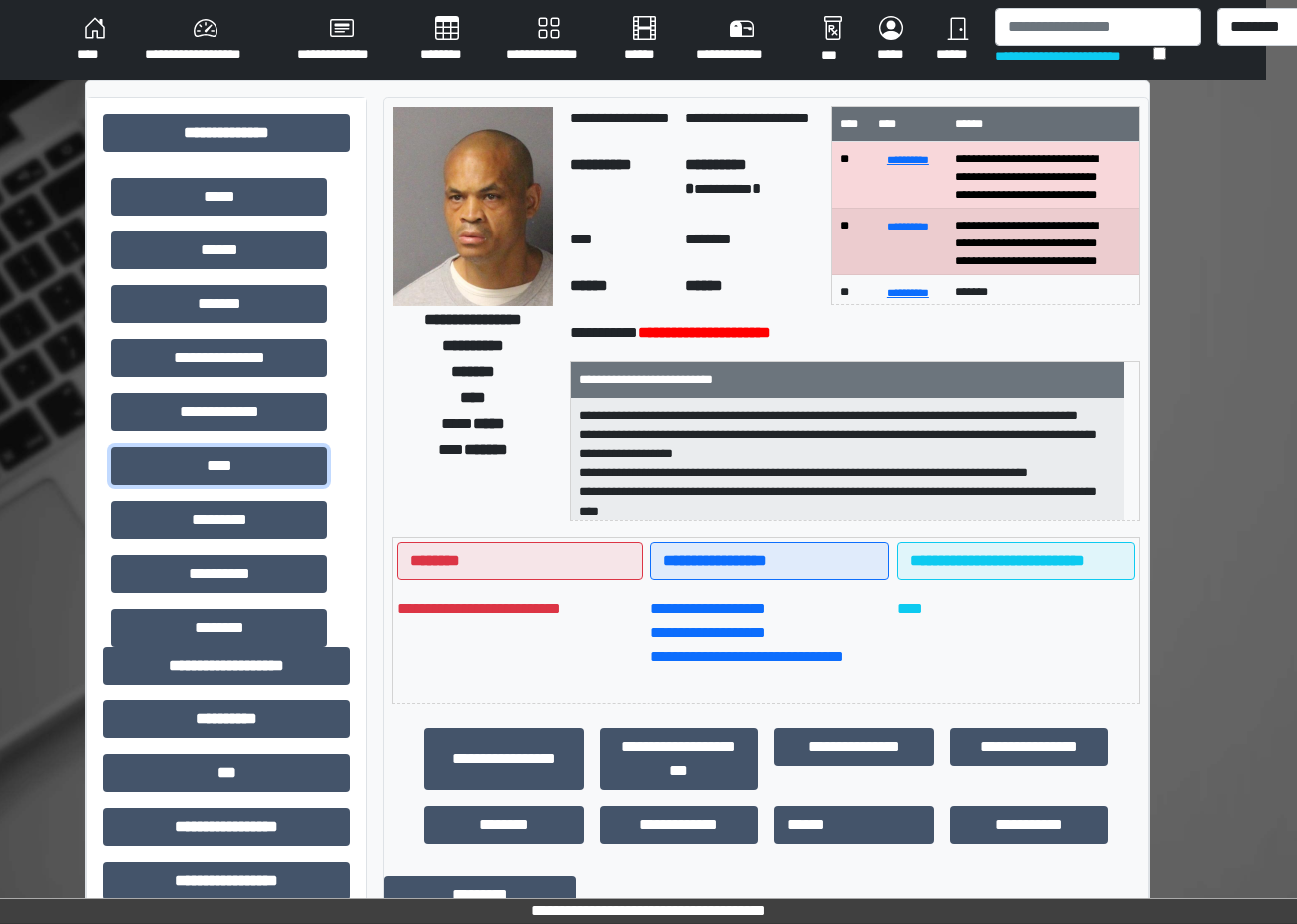 scroll, scrollTop: 2, scrollLeft: 0, axis: vertical 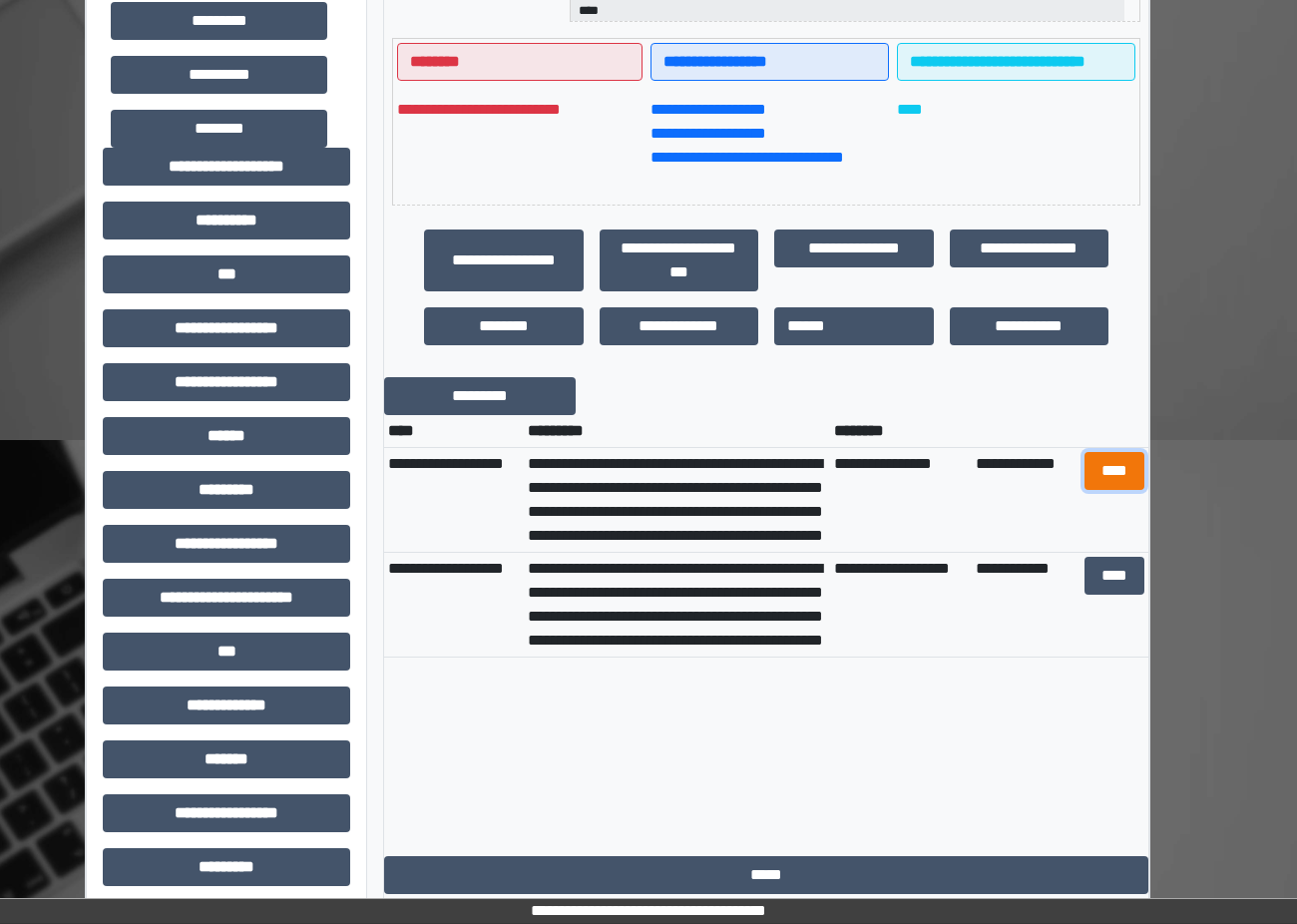 click on "****" at bounding box center [1114, 471] 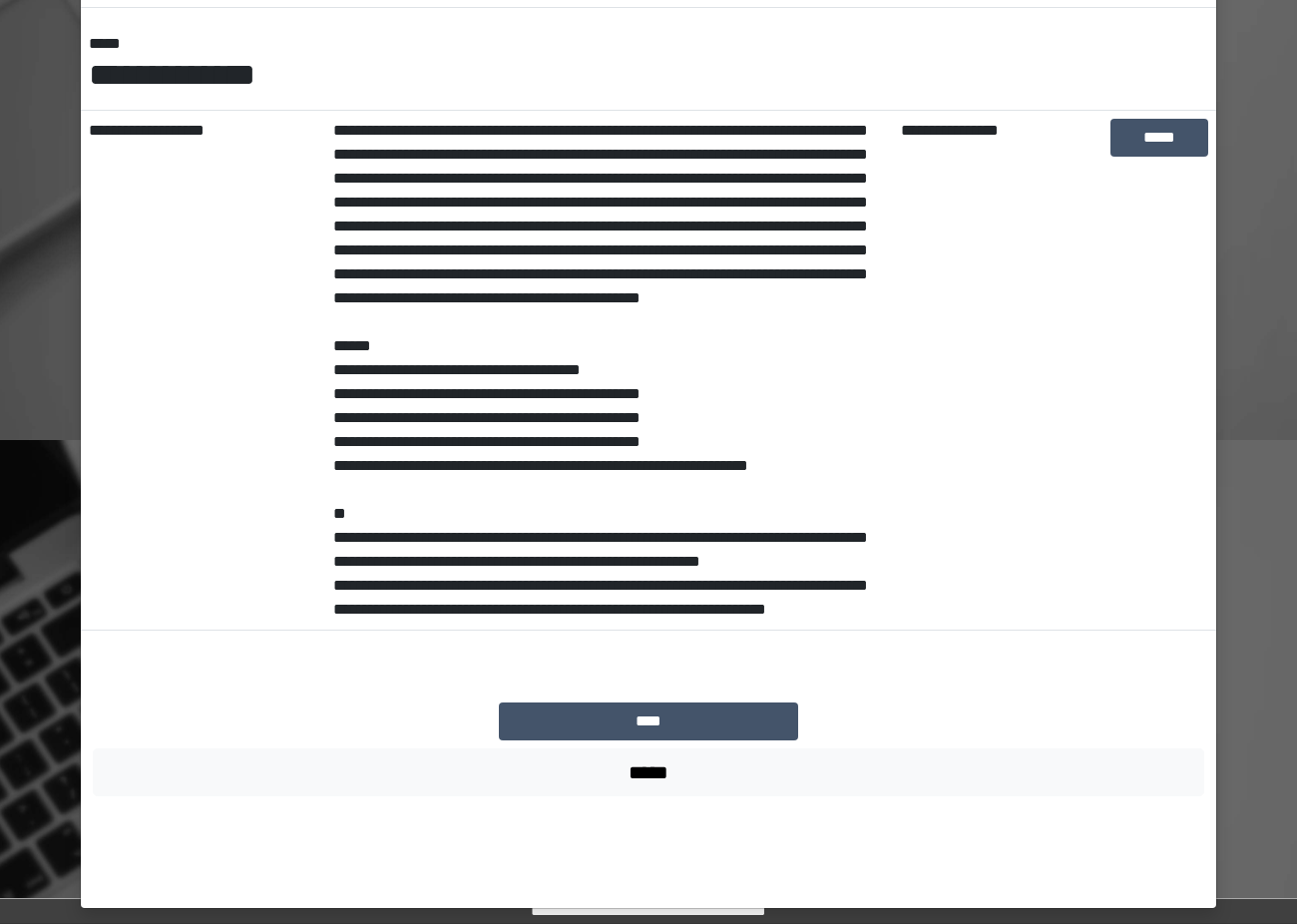 scroll, scrollTop: 282, scrollLeft: 0, axis: vertical 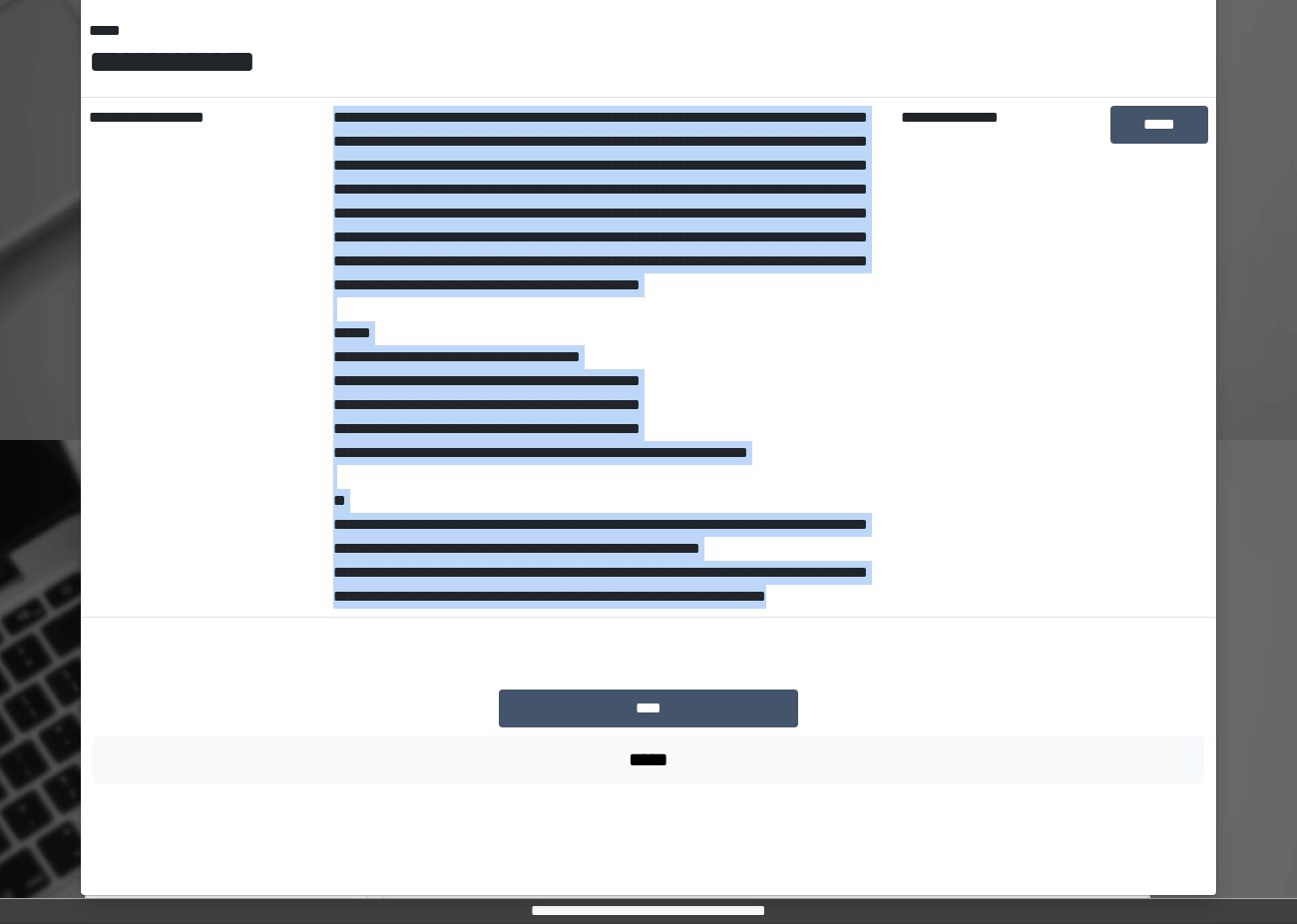 drag, startPoint x: 854, startPoint y: 693, endPoint x: 315, endPoint y: 148, distance: 766.515 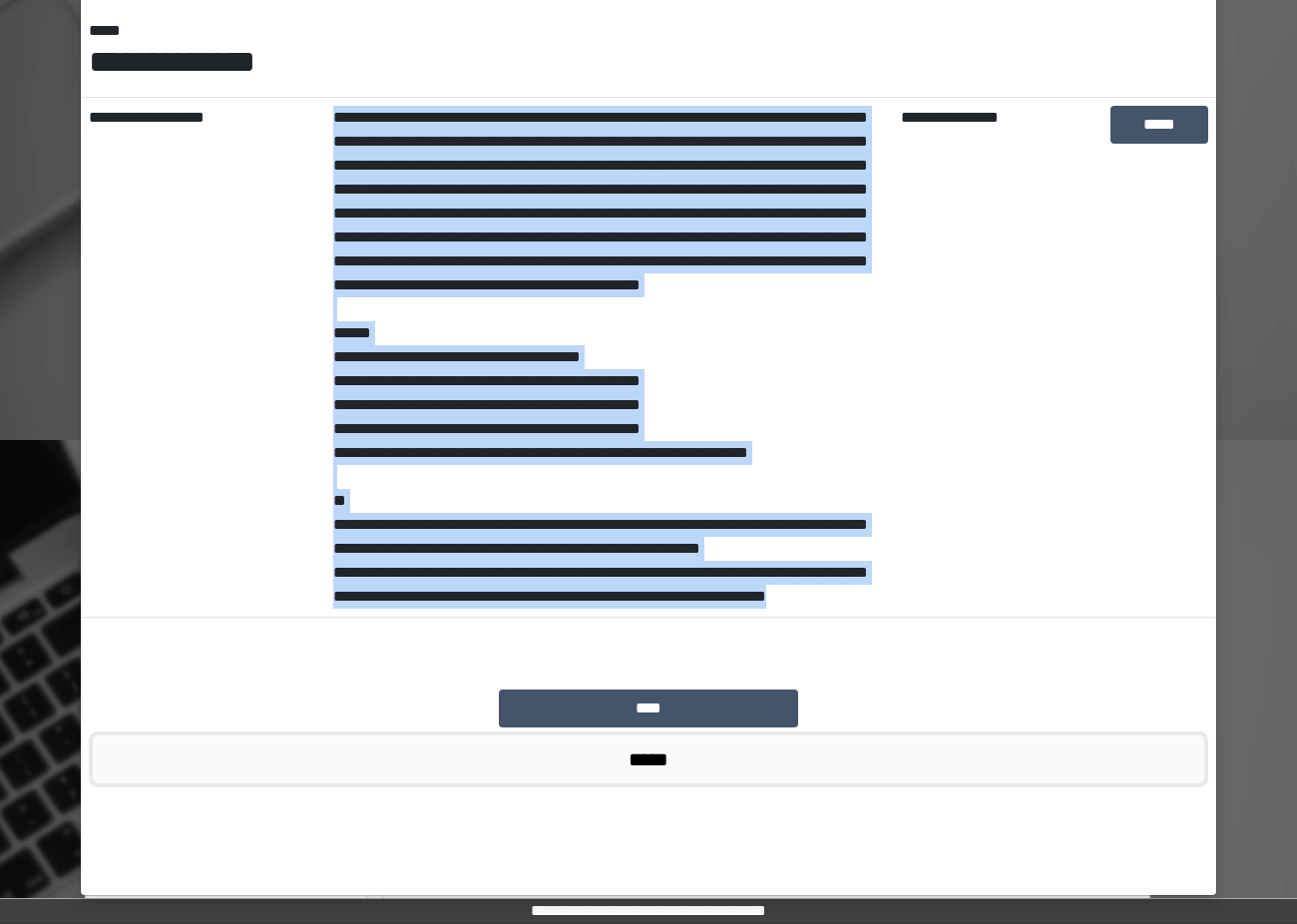 click on "*****" at bounding box center [648, 759] 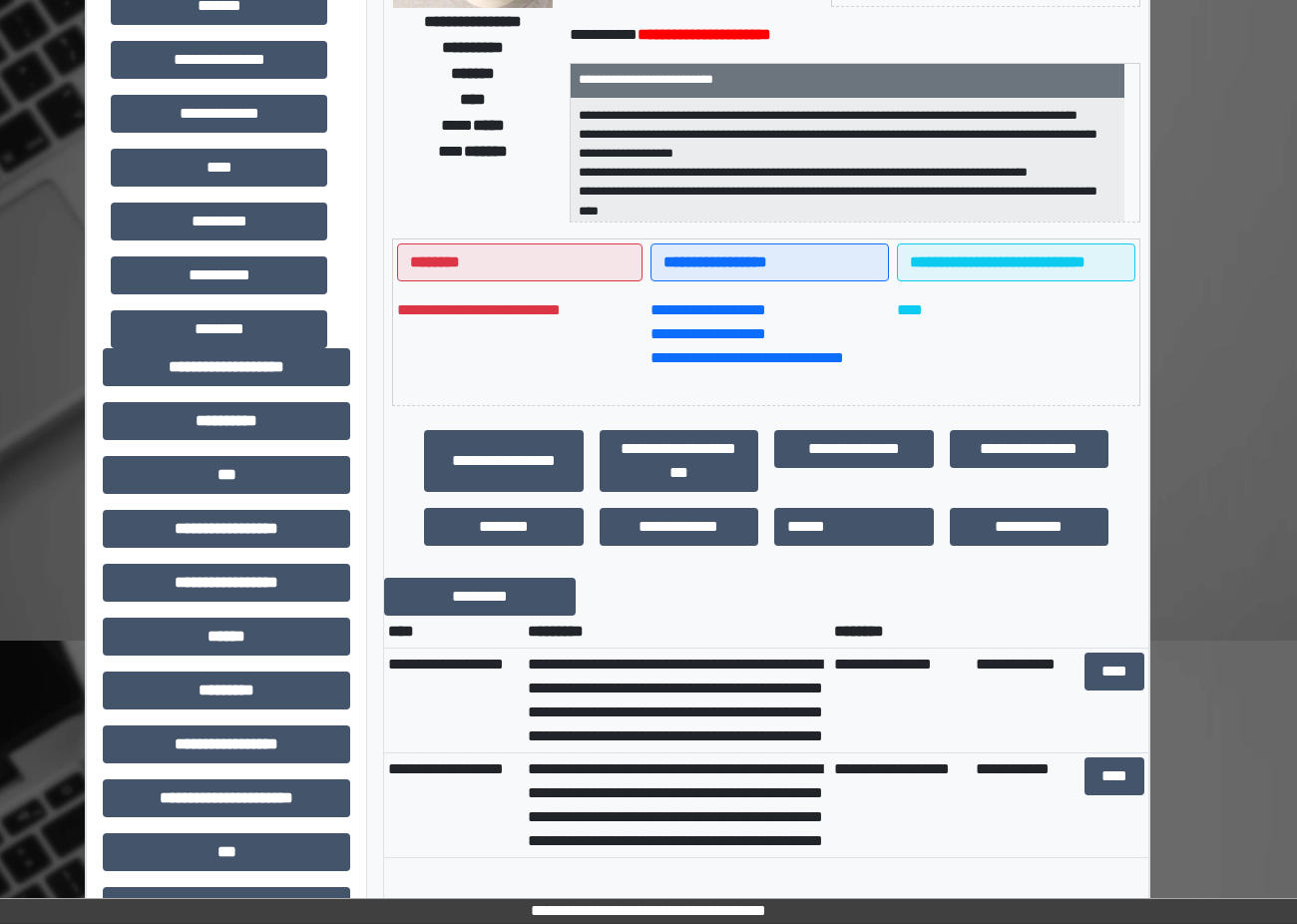 scroll, scrollTop: 0, scrollLeft: 31, axis: horizontal 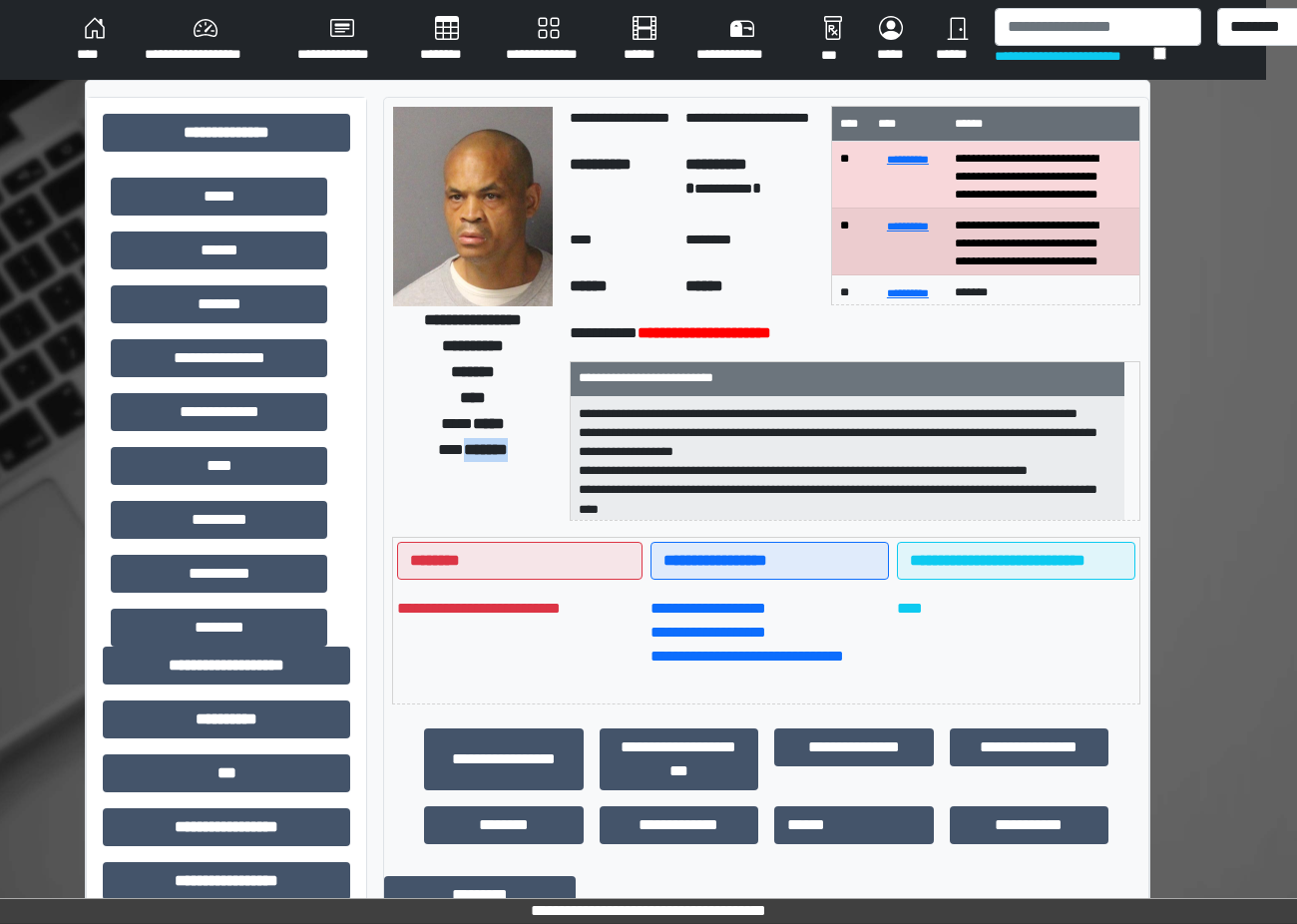 drag, startPoint x: 524, startPoint y: 447, endPoint x: 455, endPoint y: 444, distance: 69.065187 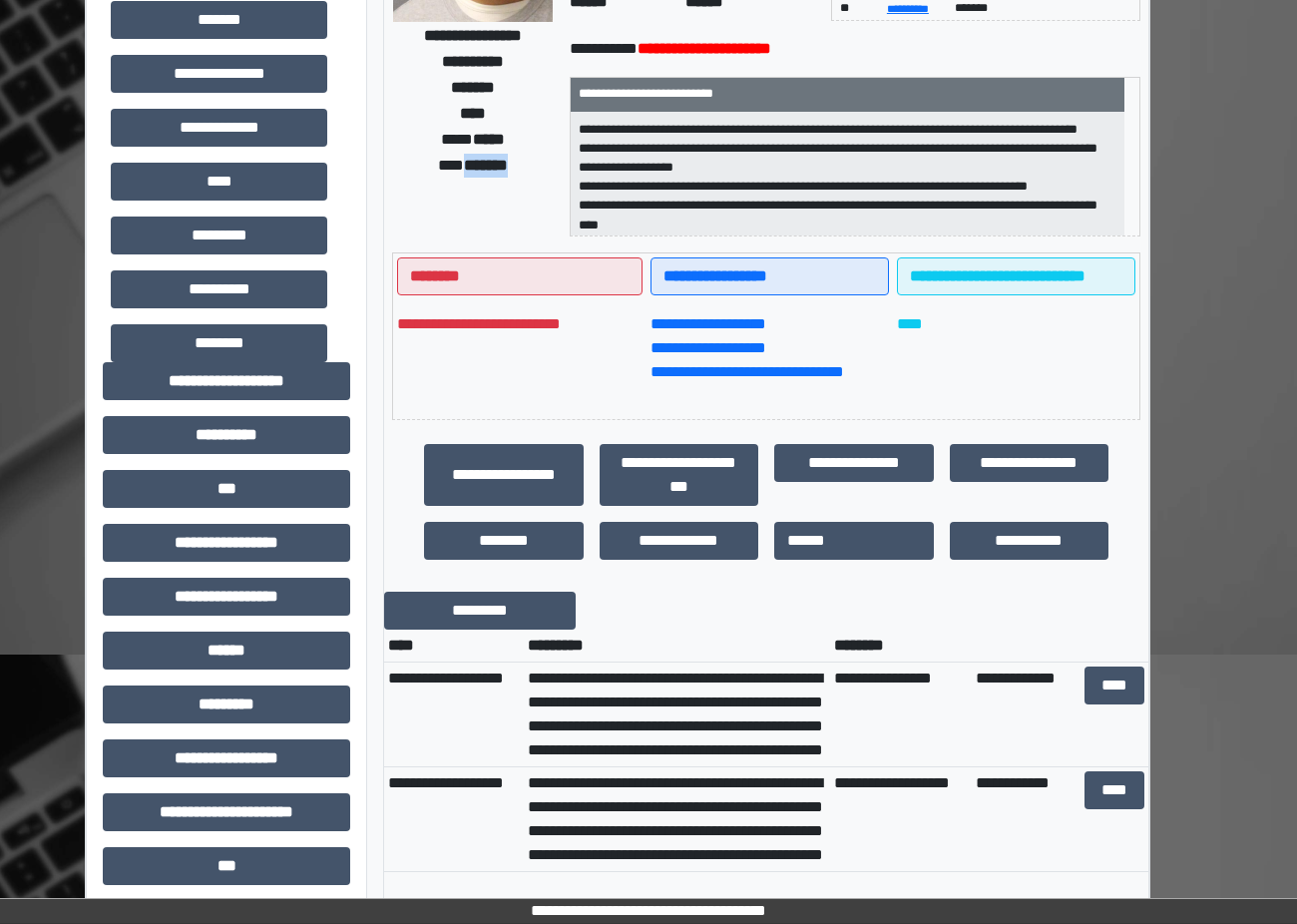 scroll, scrollTop: 299, scrollLeft: 31, axis: both 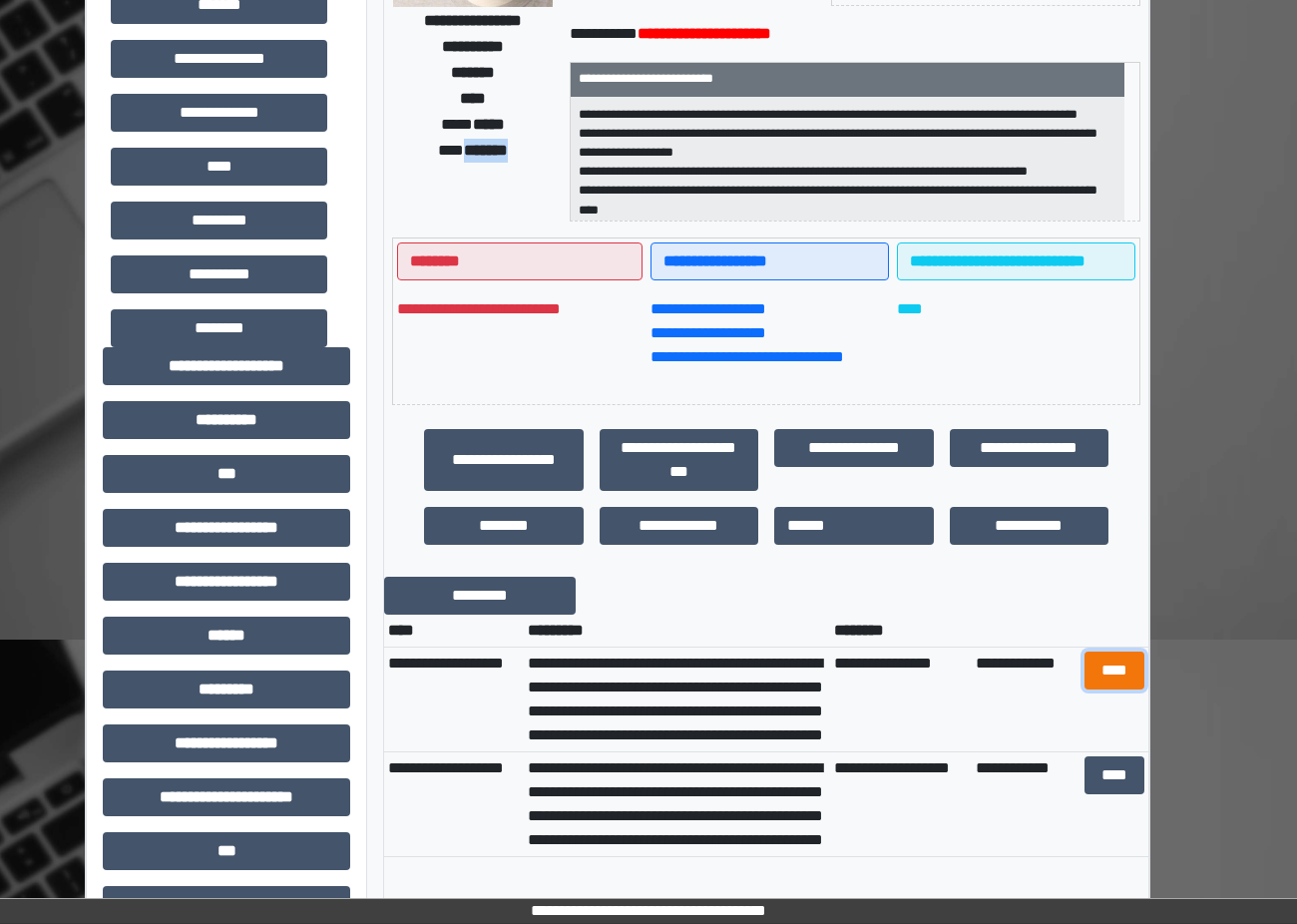 click on "****" at bounding box center (1114, 671) 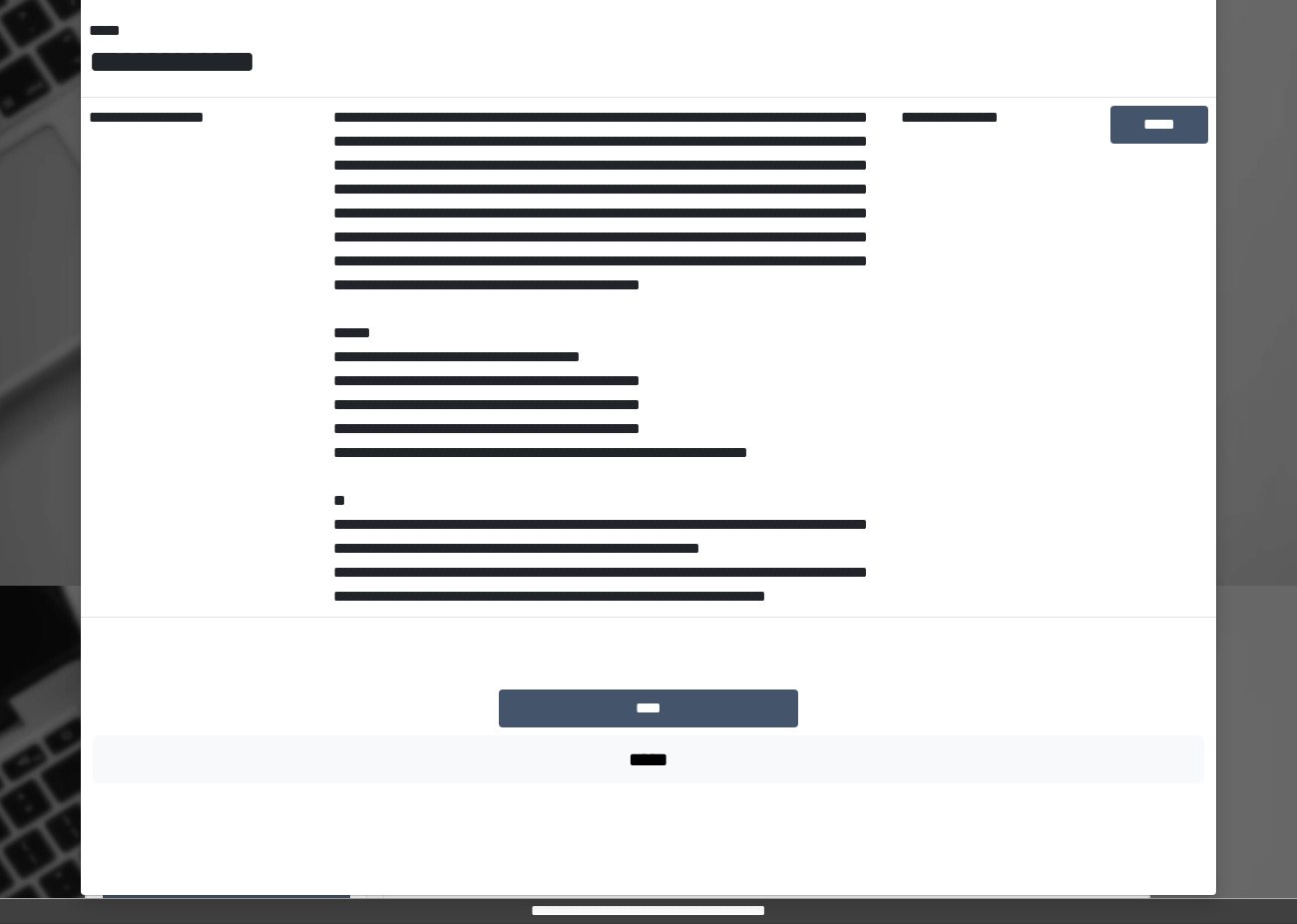 scroll, scrollTop: 399, scrollLeft: 31, axis: both 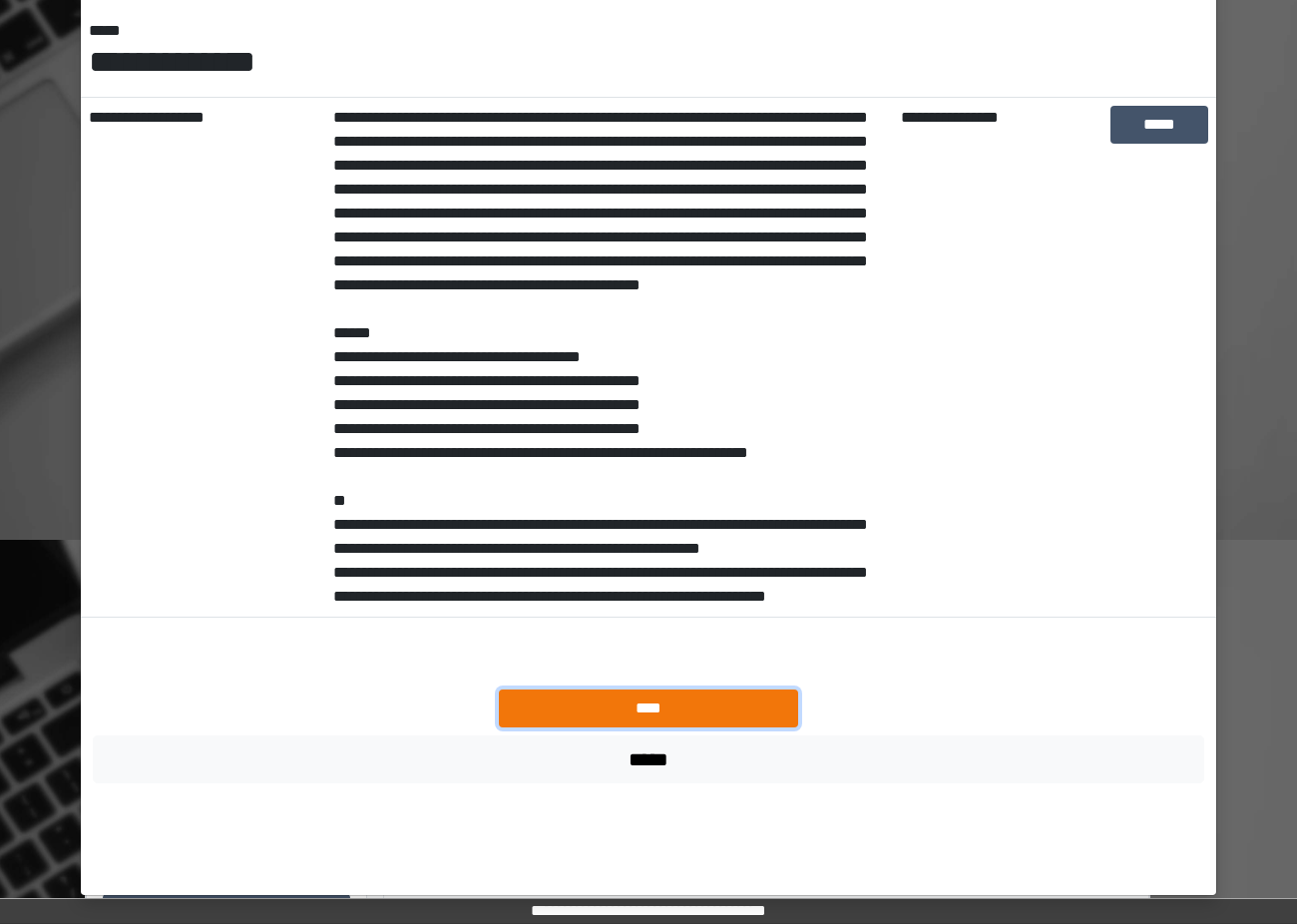 click on "****" at bounding box center [648, 708] 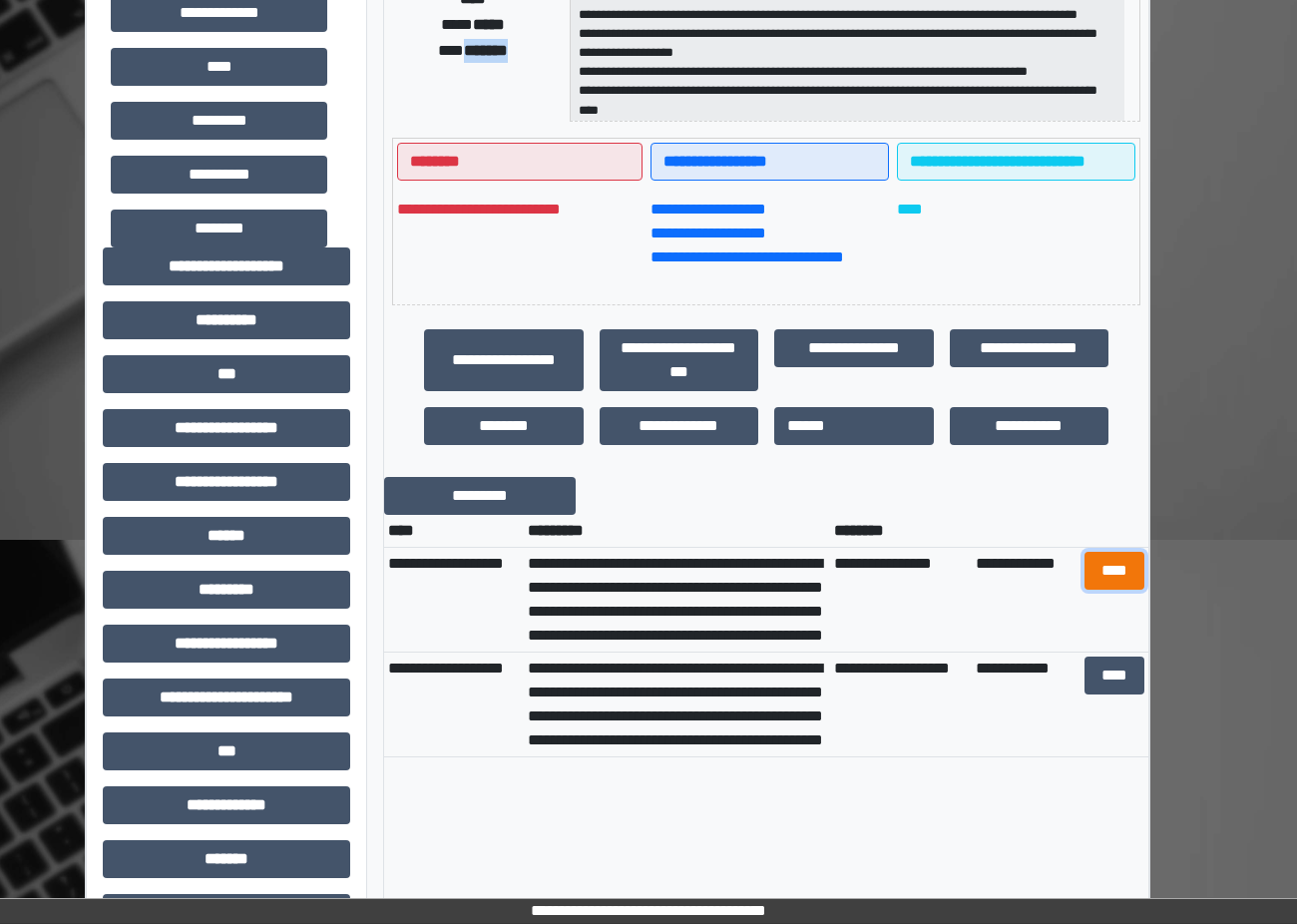 click on "****" at bounding box center [1114, 571] 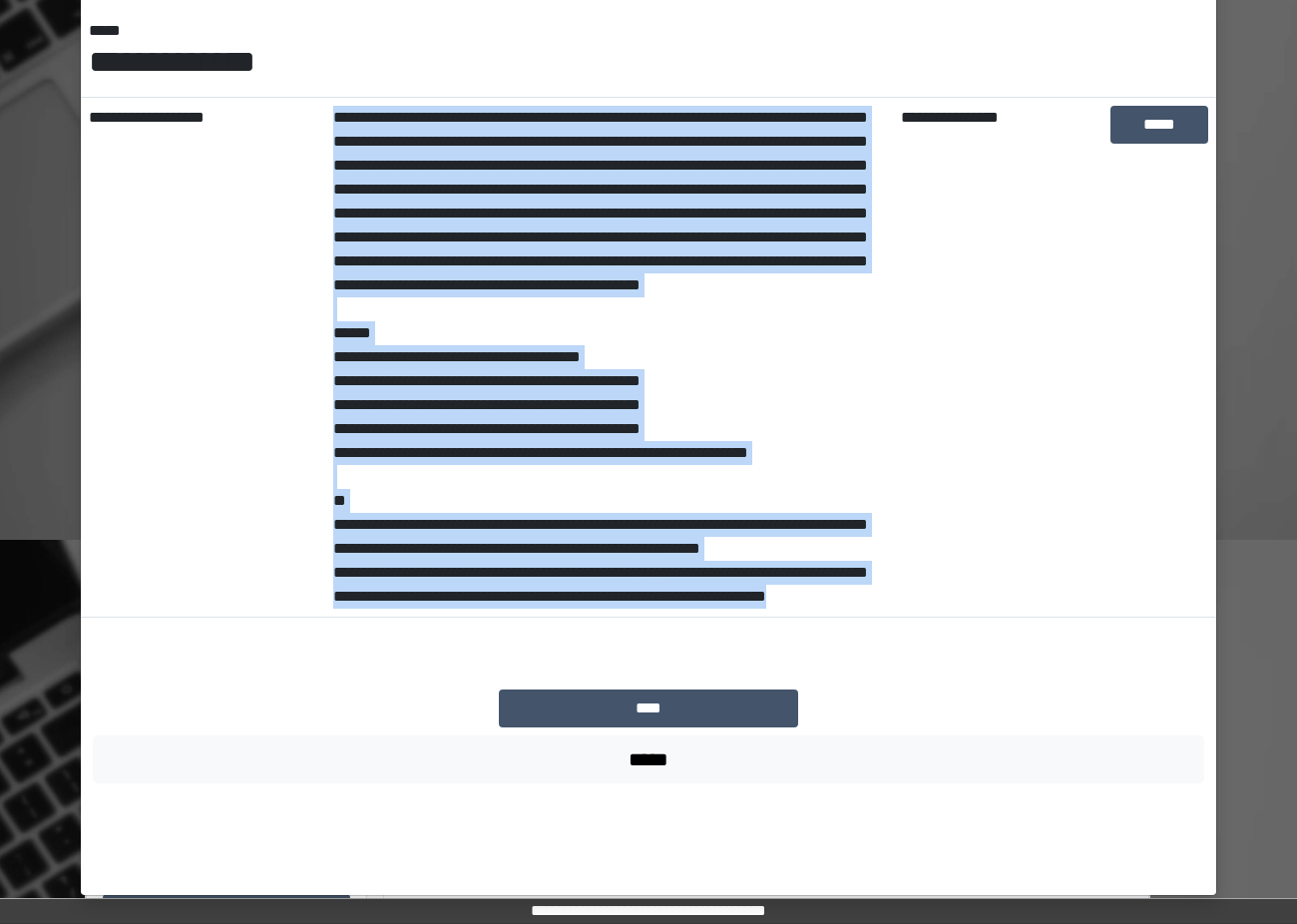 drag, startPoint x: 878, startPoint y: 697, endPoint x: 326, endPoint y: 117, distance: 800.6897 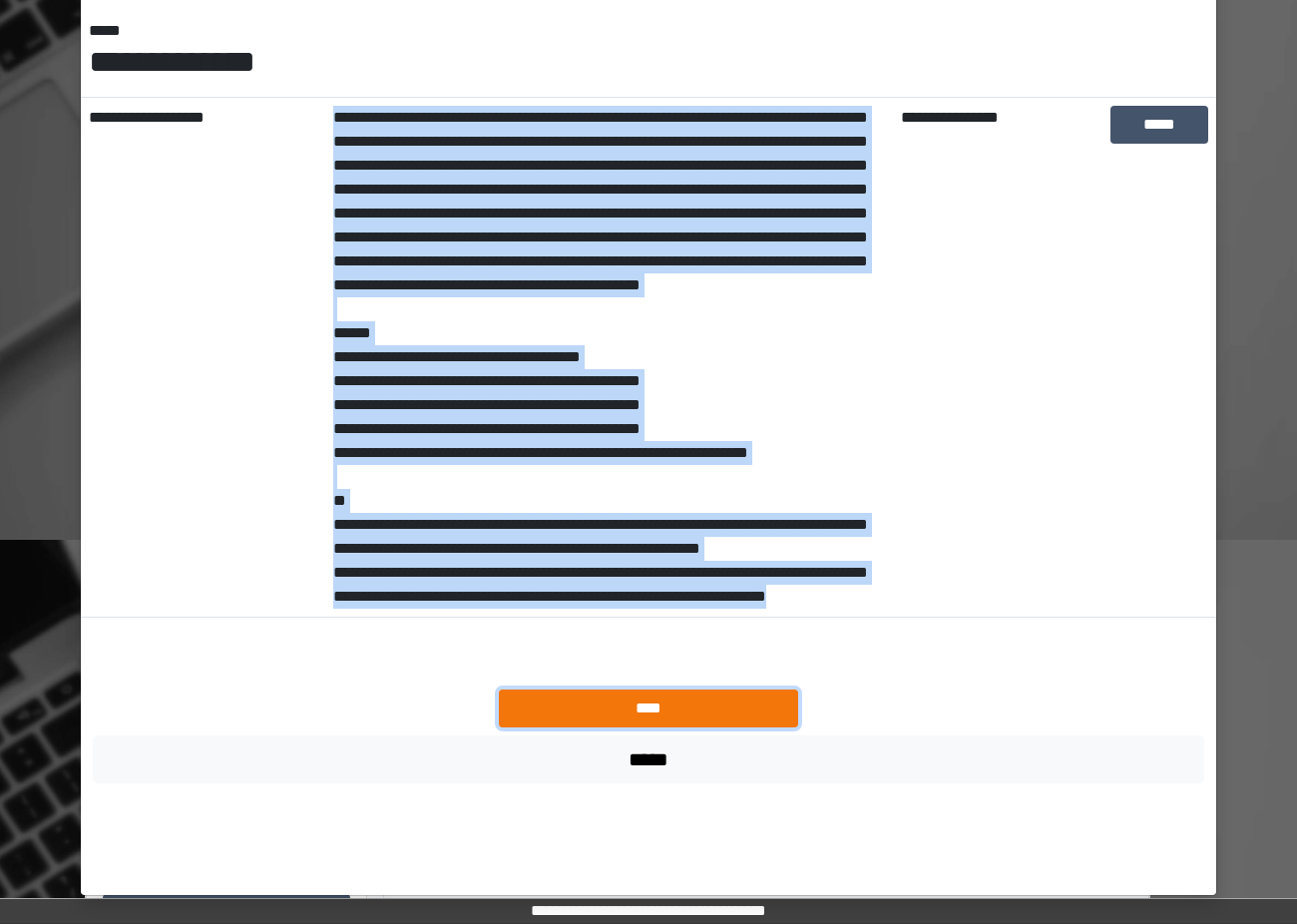 click on "****" at bounding box center [648, 708] 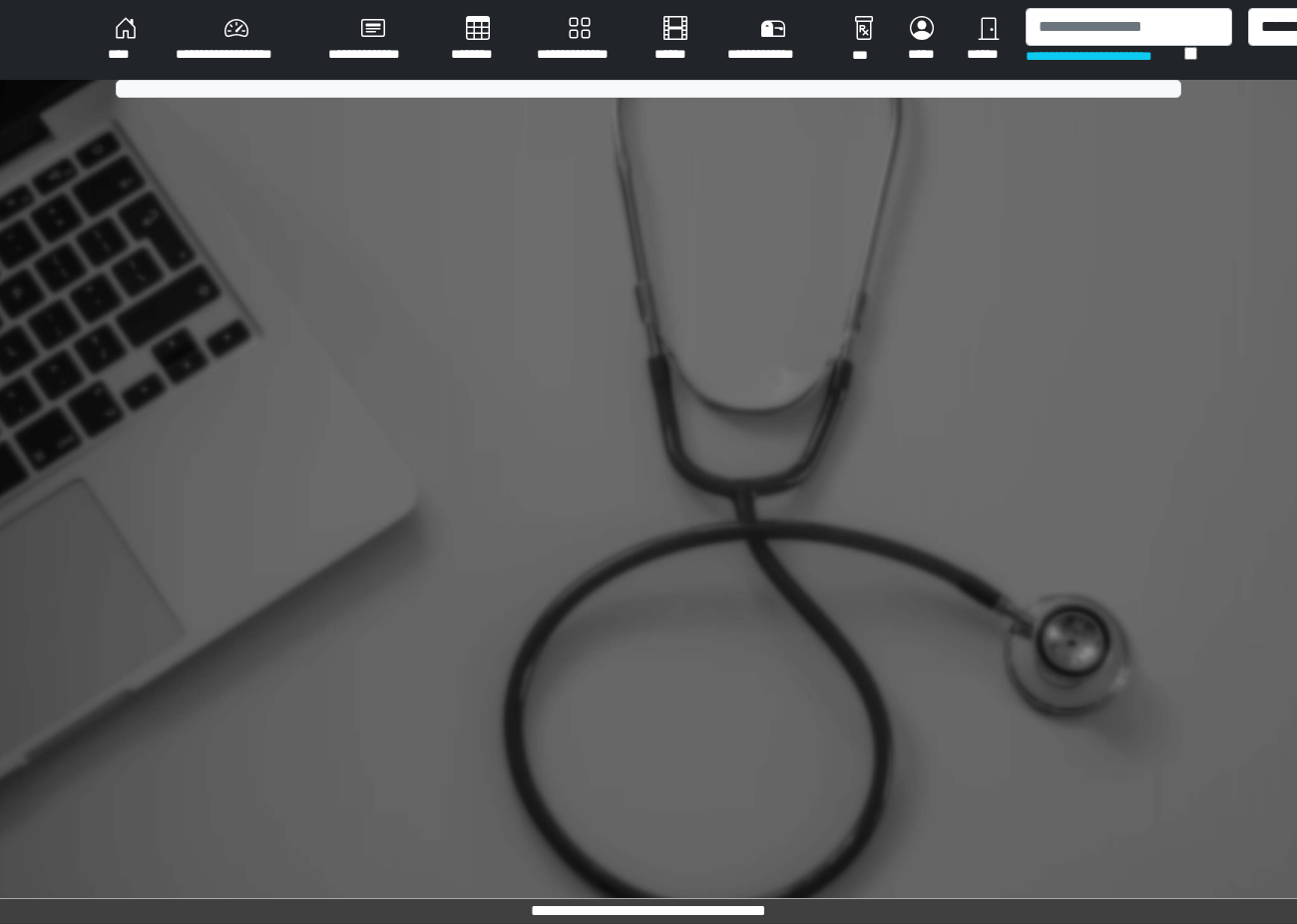scroll, scrollTop: 0, scrollLeft: 0, axis: both 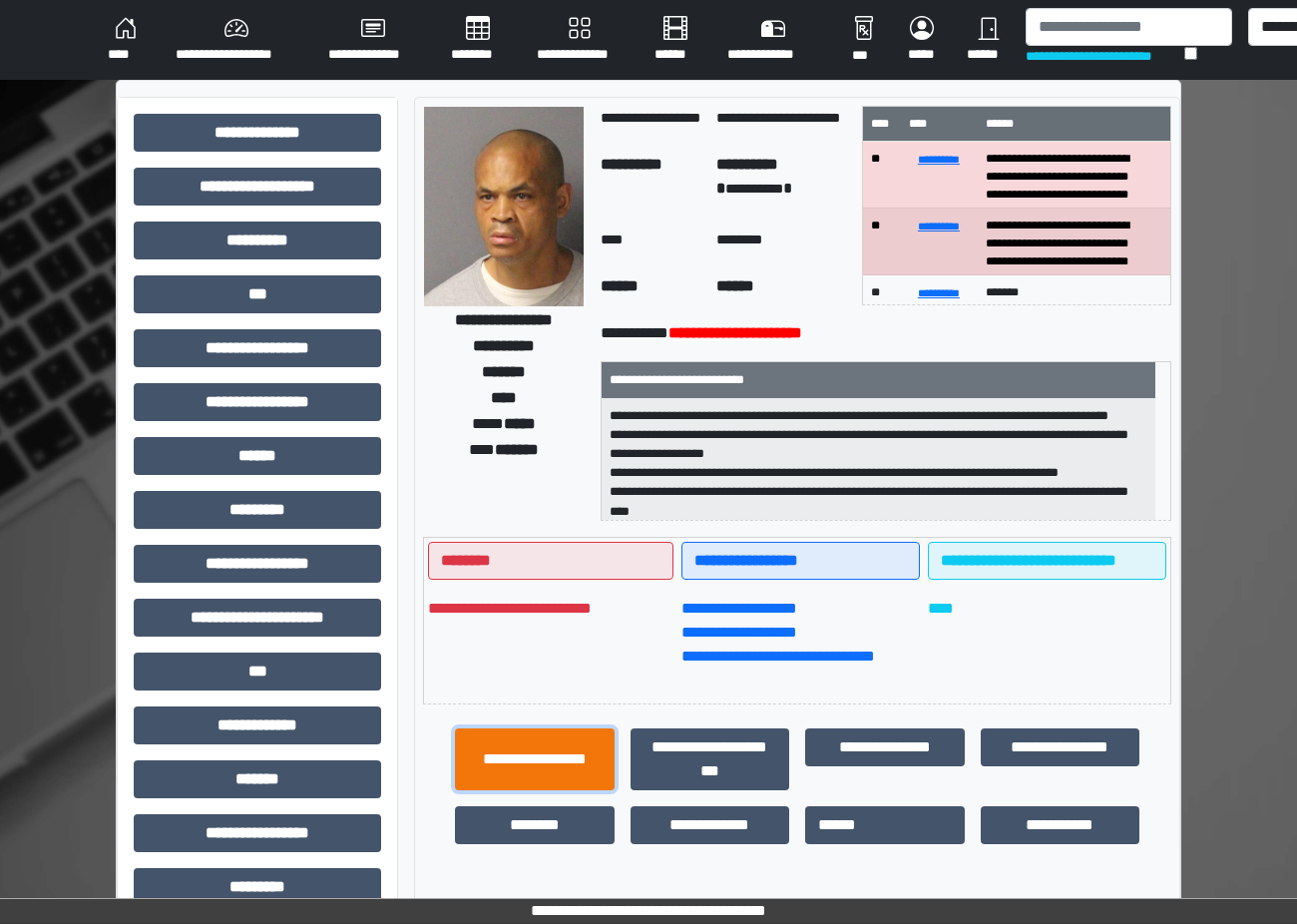 drag, startPoint x: 551, startPoint y: 747, endPoint x: 561, endPoint y: 712, distance: 36.40055 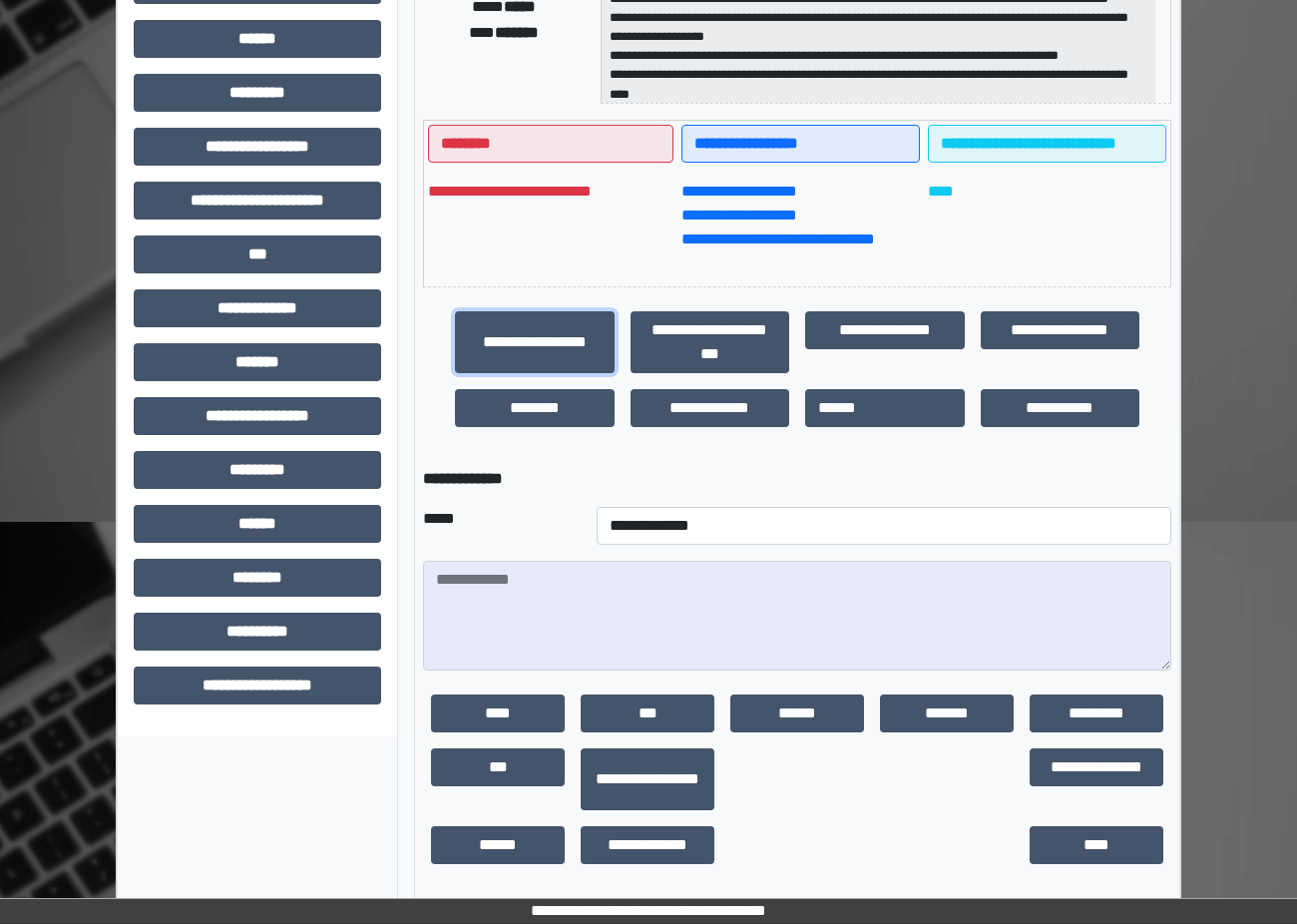 scroll, scrollTop: 423, scrollLeft: 0, axis: vertical 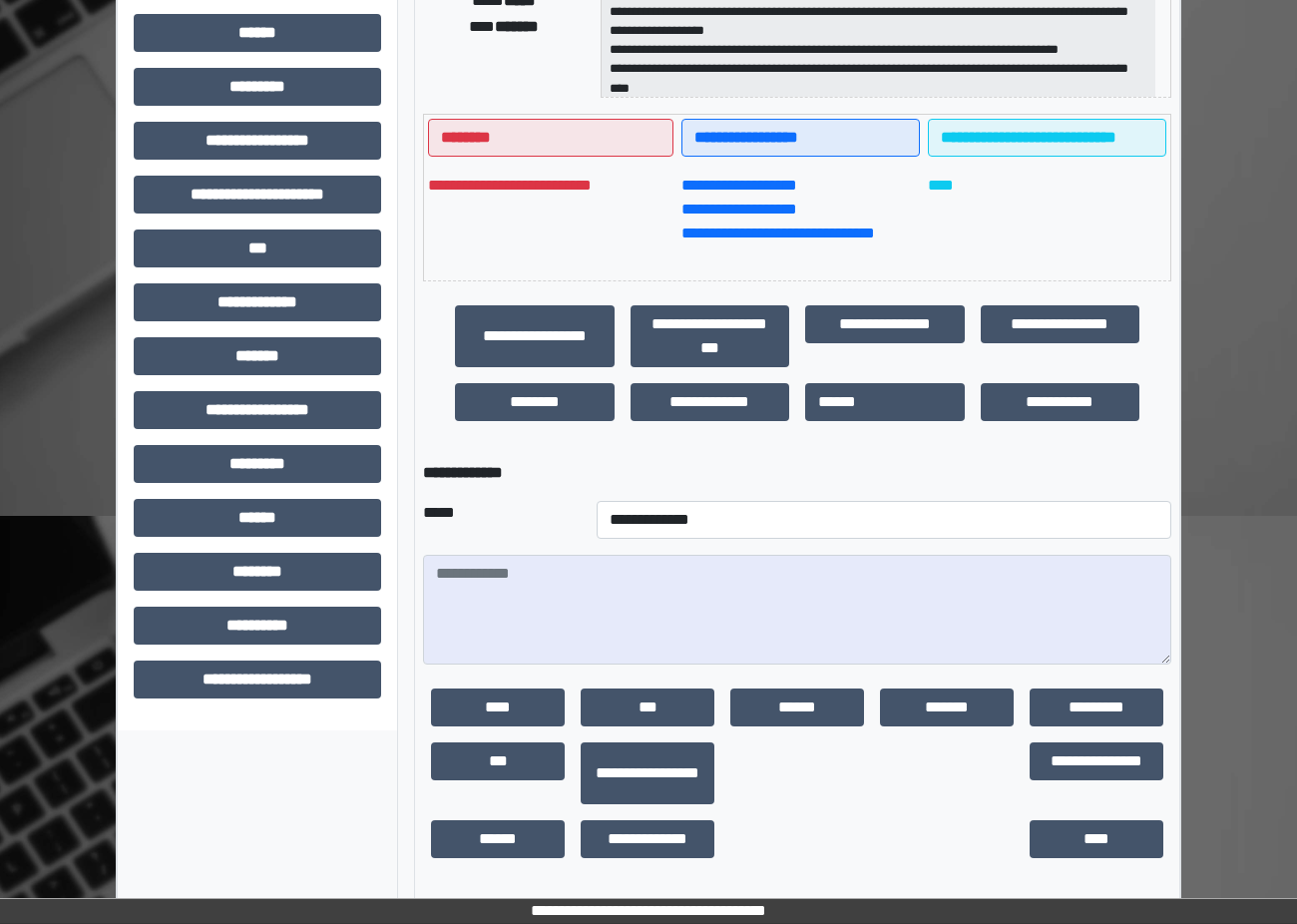 click on "**********" at bounding box center [884, 520] 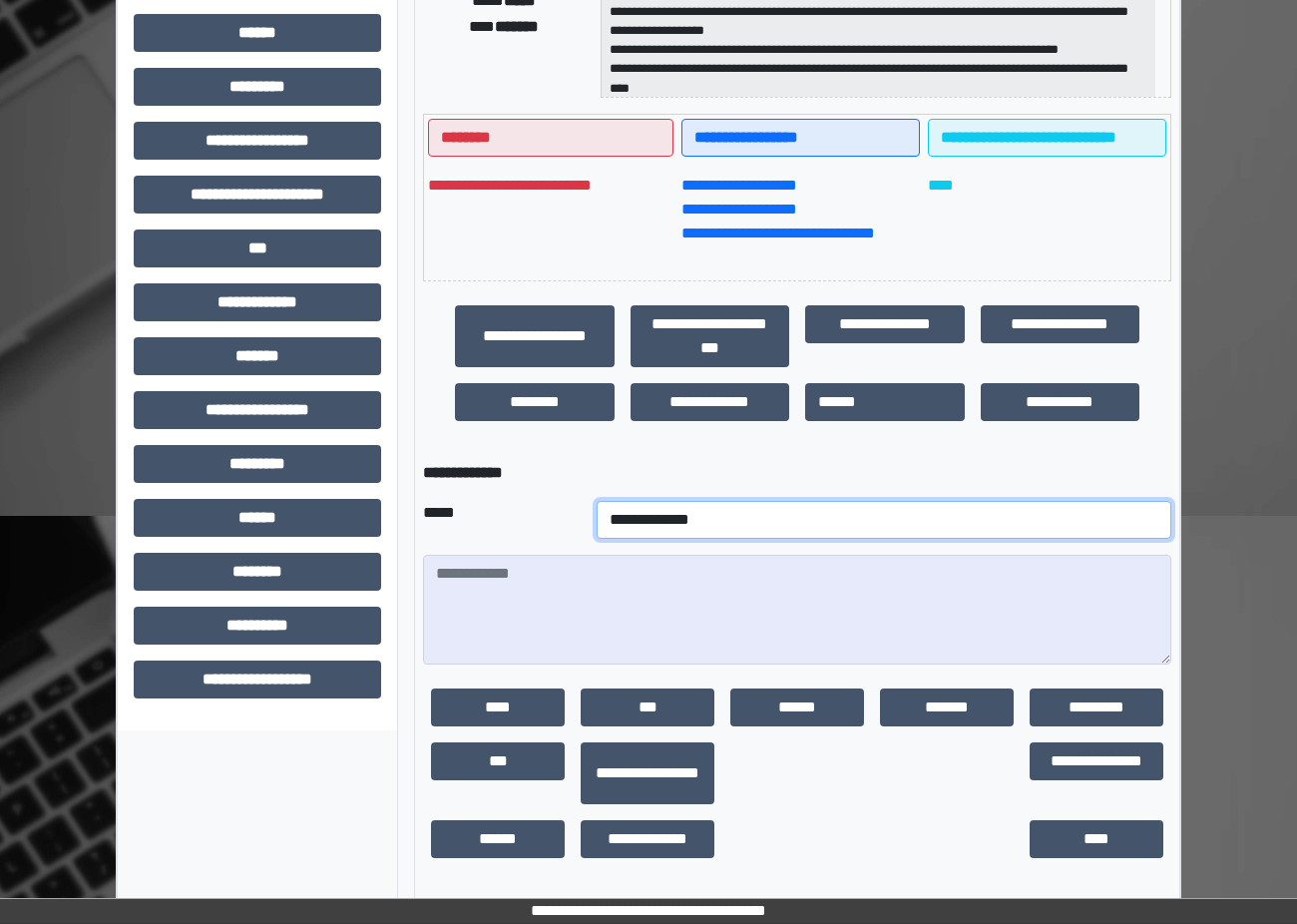 click on "**********" at bounding box center [884, 520] 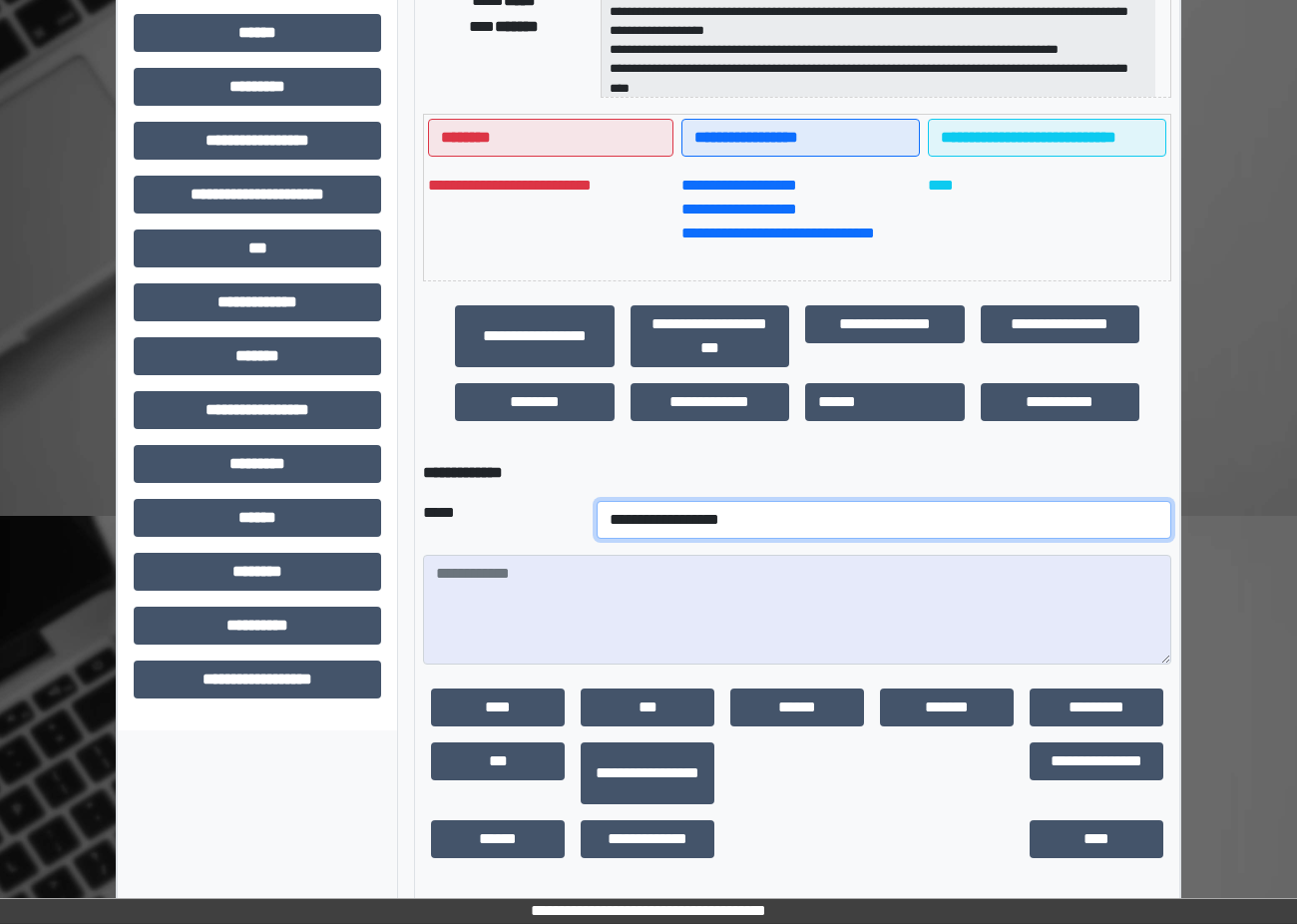 click on "**********" at bounding box center [884, 520] 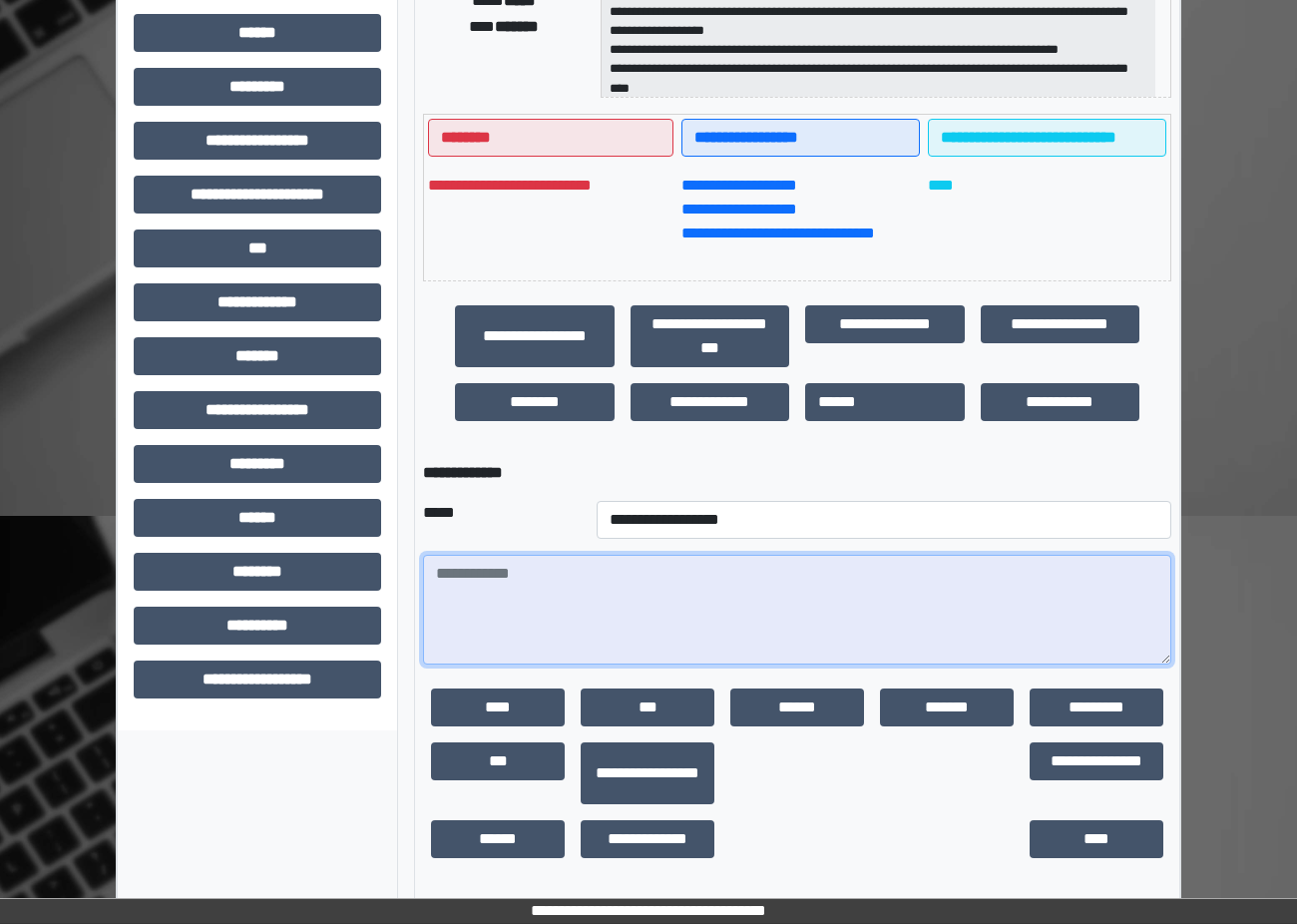 click at bounding box center [797, 610] 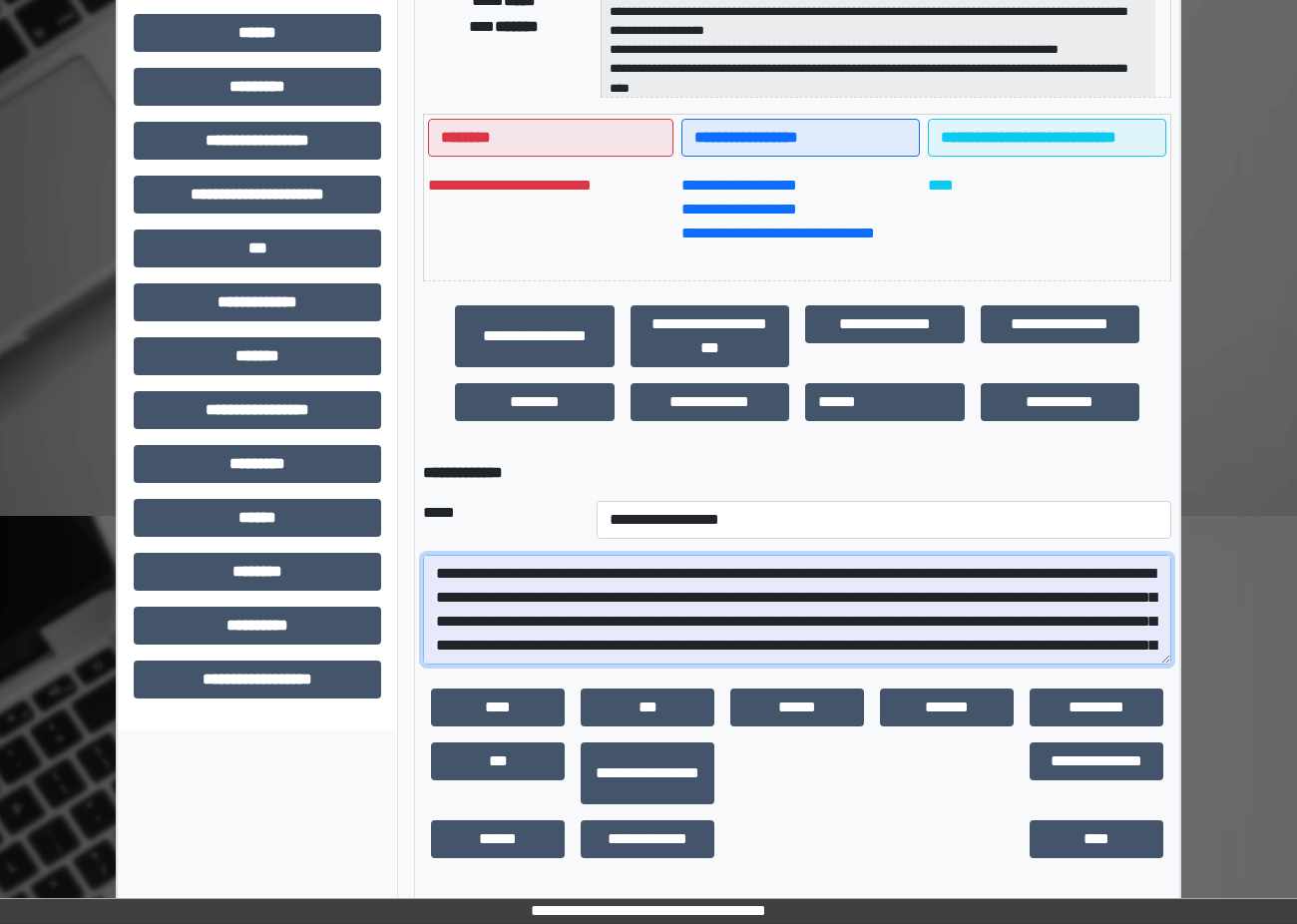 scroll, scrollTop: 376, scrollLeft: 0, axis: vertical 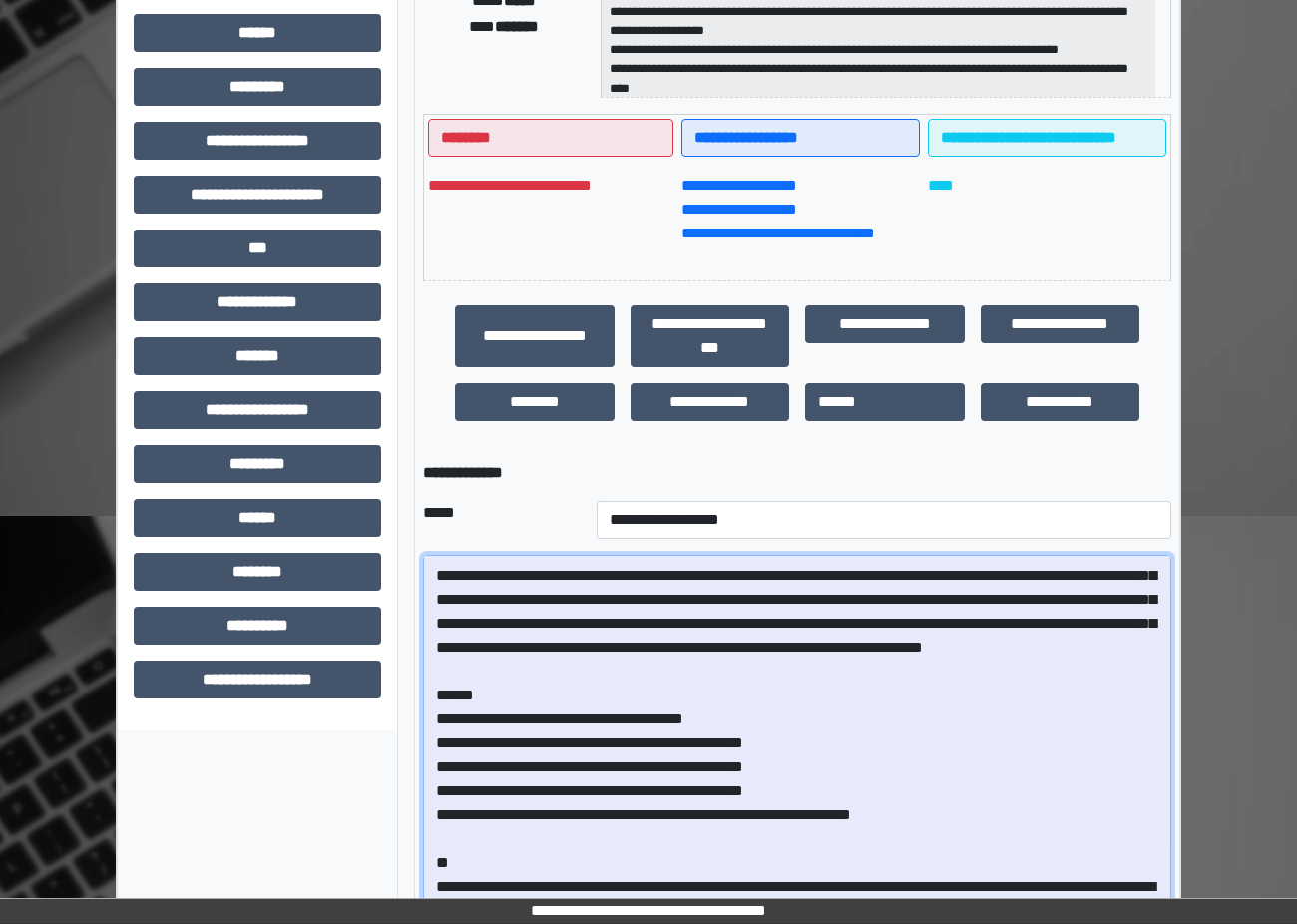 drag, startPoint x: 1165, startPoint y: 659, endPoint x: 880, endPoint y: 869, distance: 354.01271 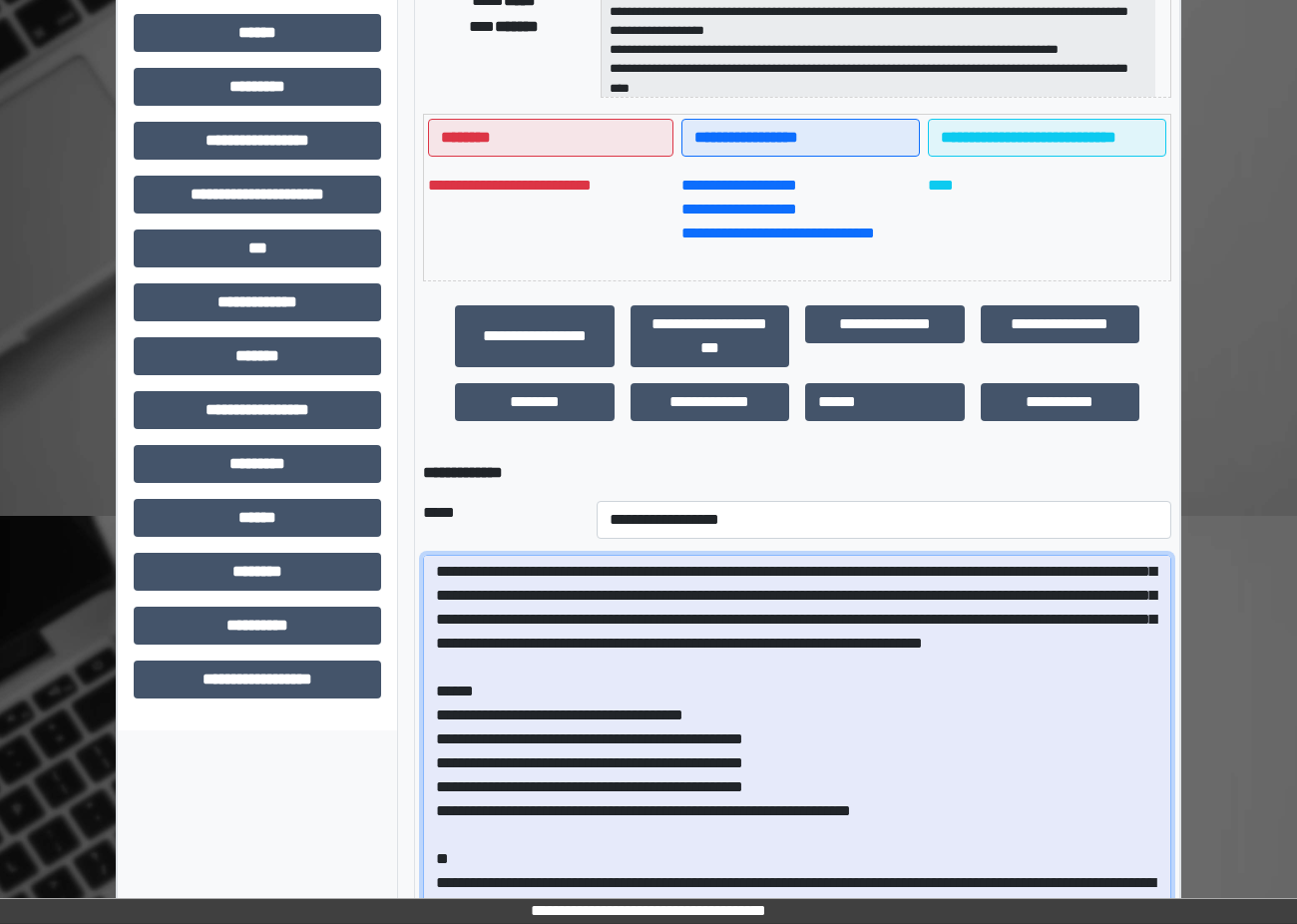 click at bounding box center [797, 764] 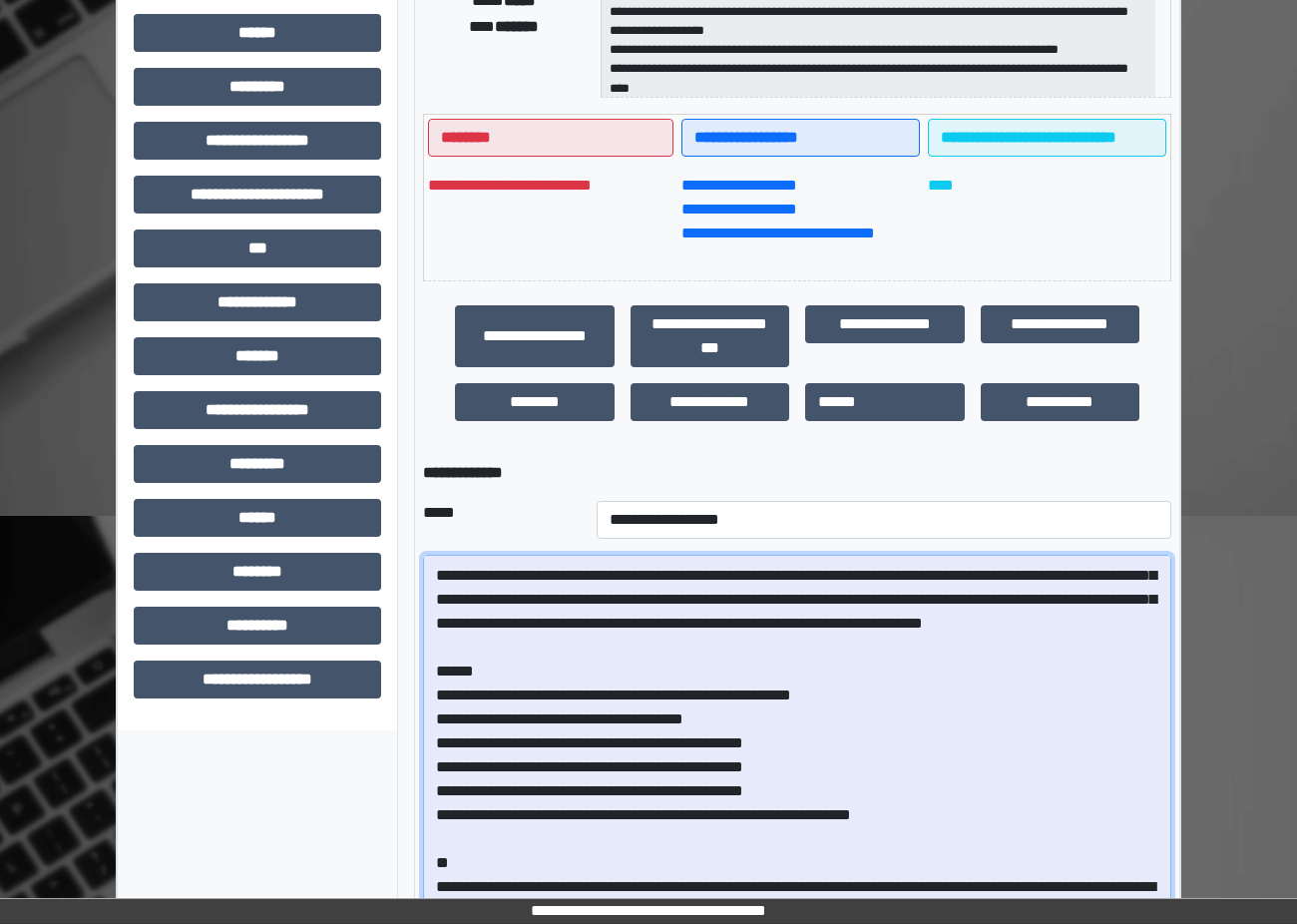 click at bounding box center (797, 764) 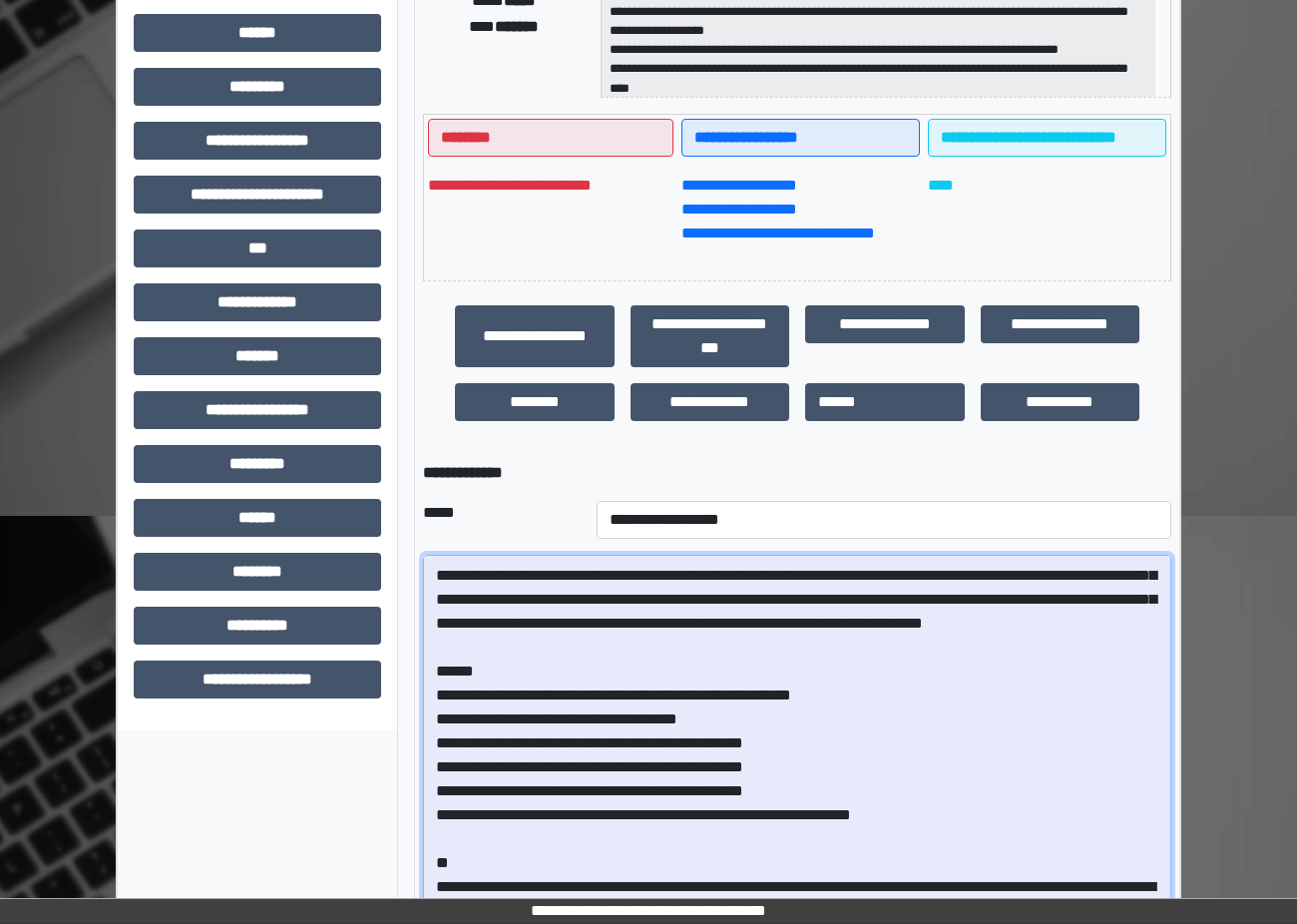 click at bounding box center [797, 764] 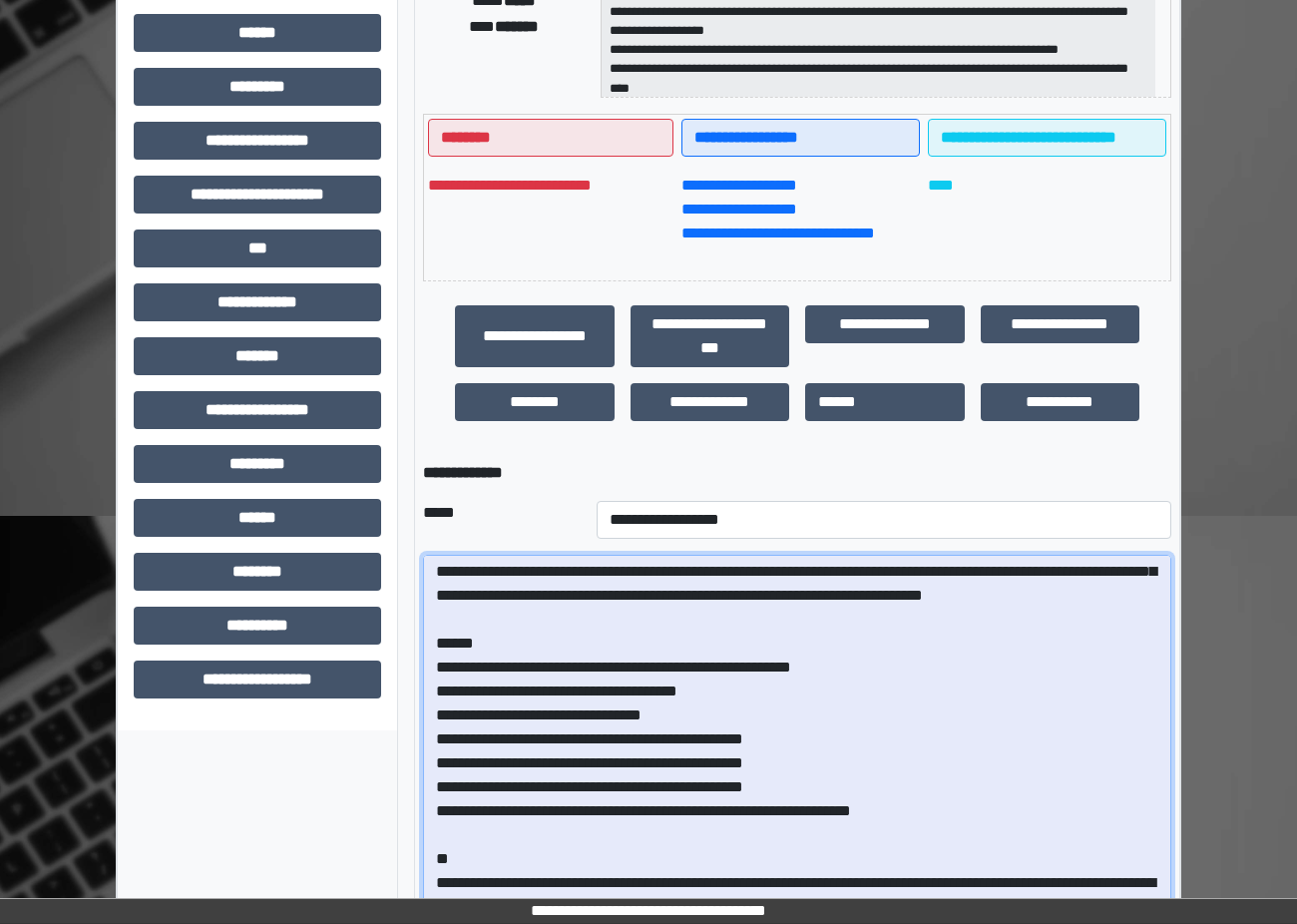 scroll, scrollTop: 122, scrollLeft: 0, axis: vertical 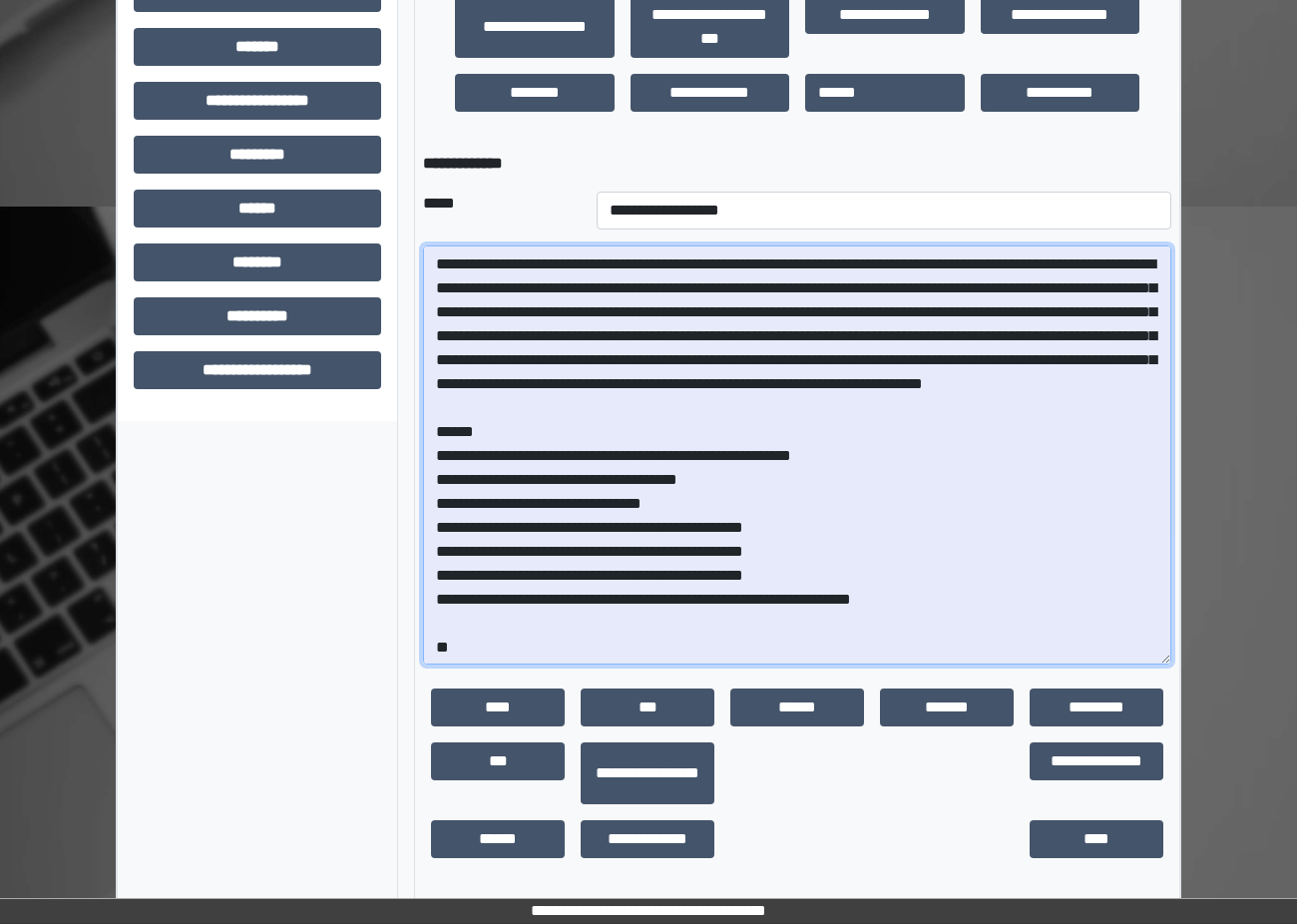 drag, startPoint x: 1002, startPoint y: 649, endPoint x: 425, endPoint y: 244, distance: 704.9496 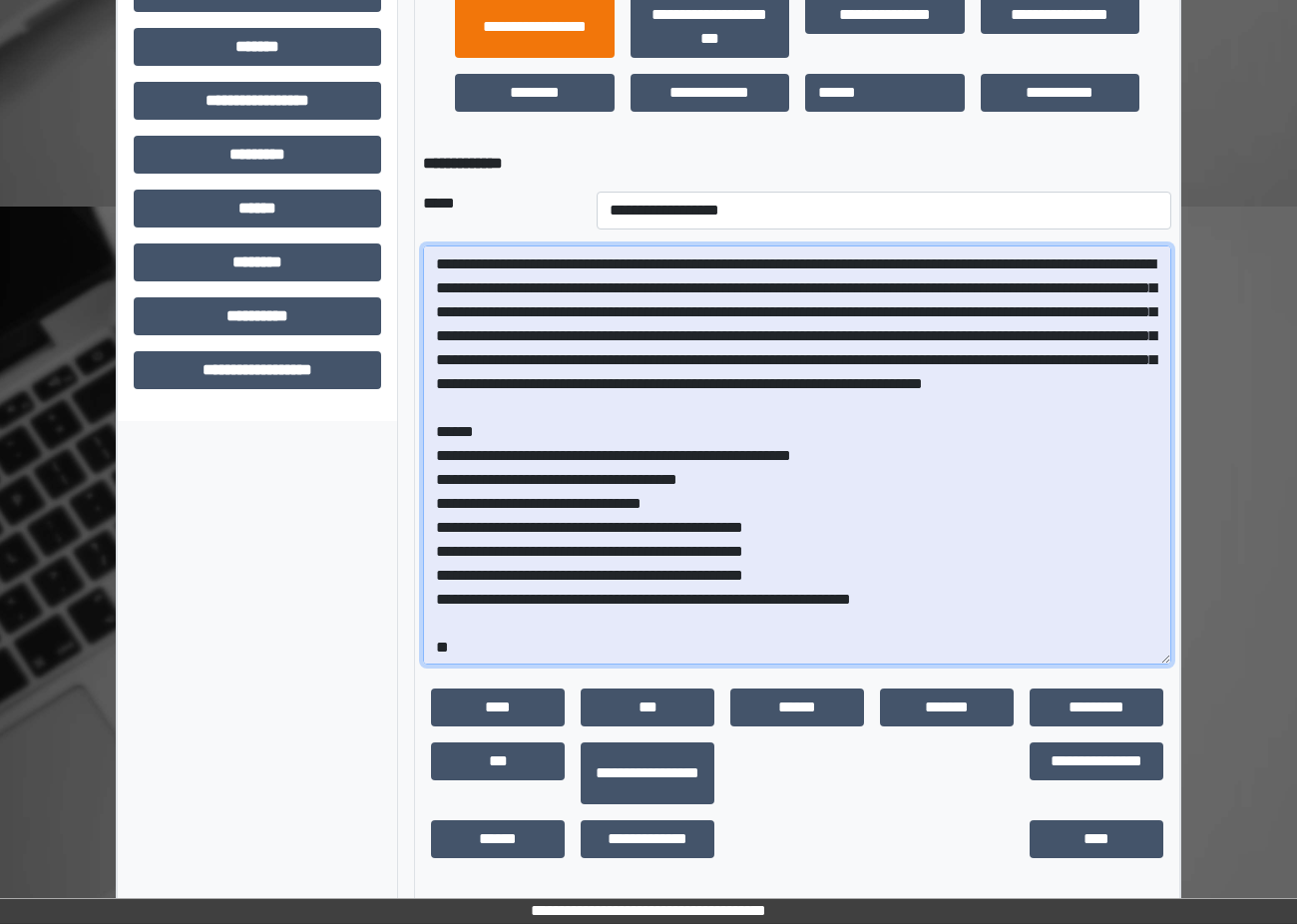 type on "**********" 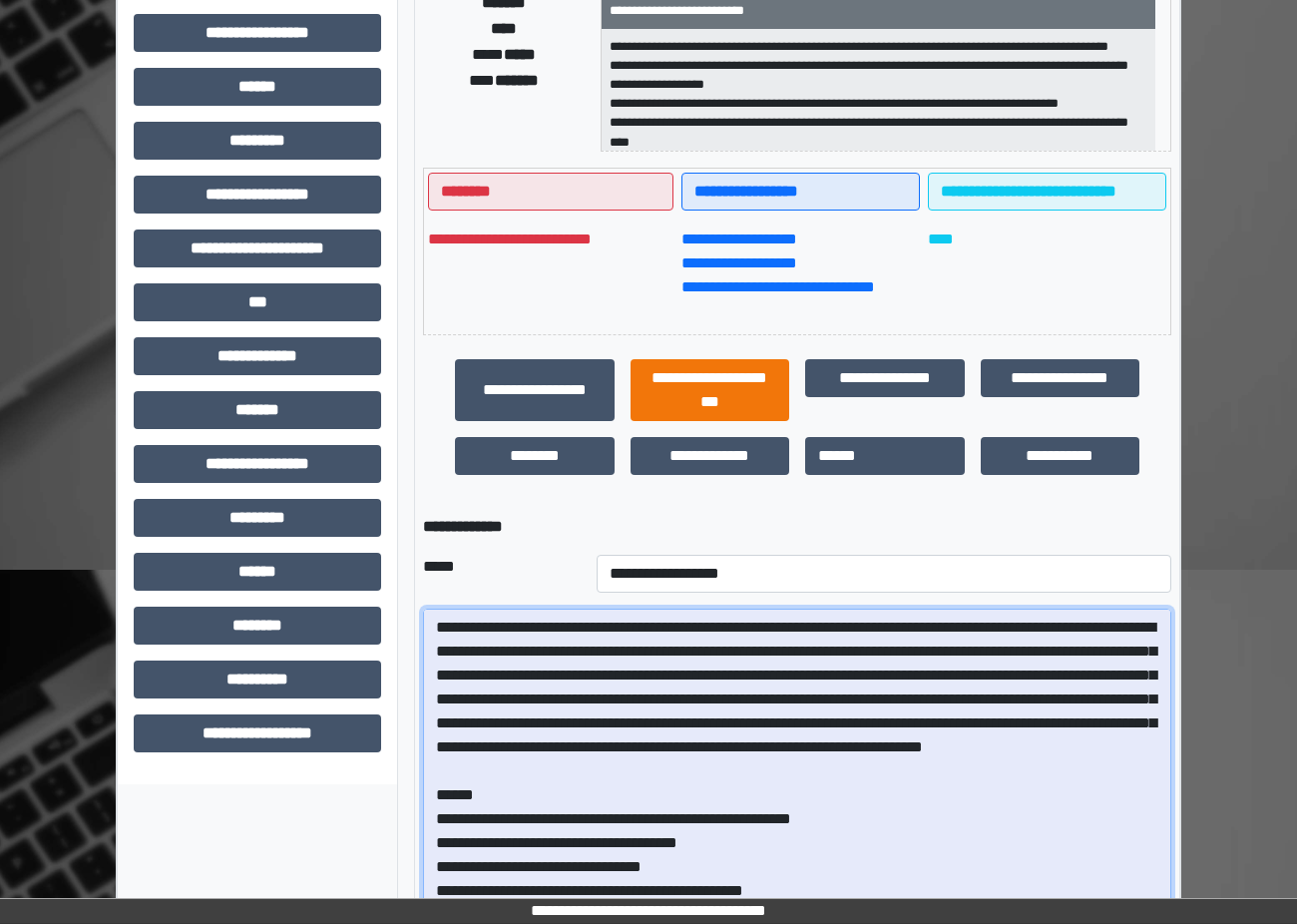 scroll, scrollTop: 333, scrollLeft: 0, axis: vertical 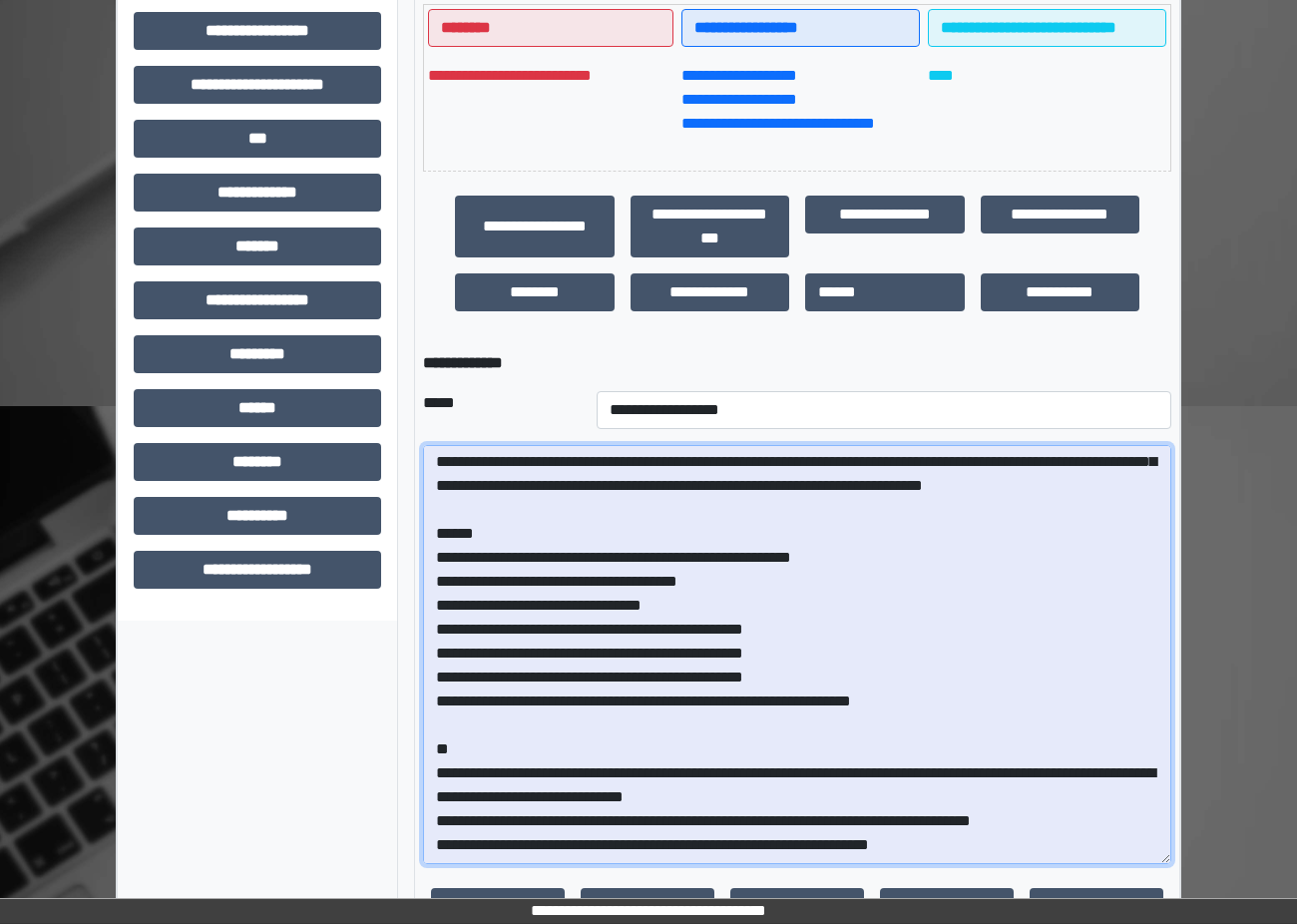 click at bounding box center (797, 655) 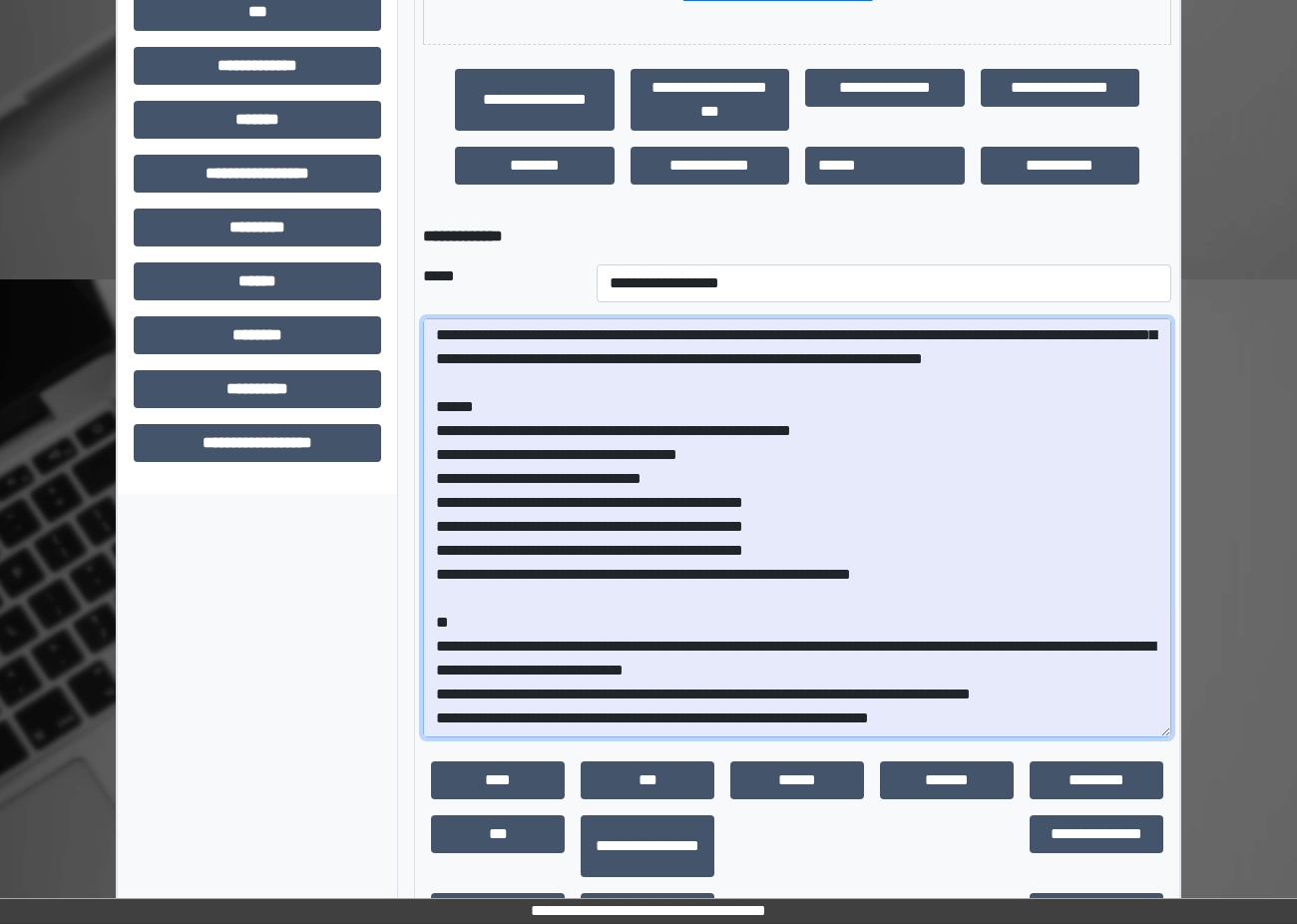 scroll, scrollTop: 732, scrollLeft: 0, axis: vertical 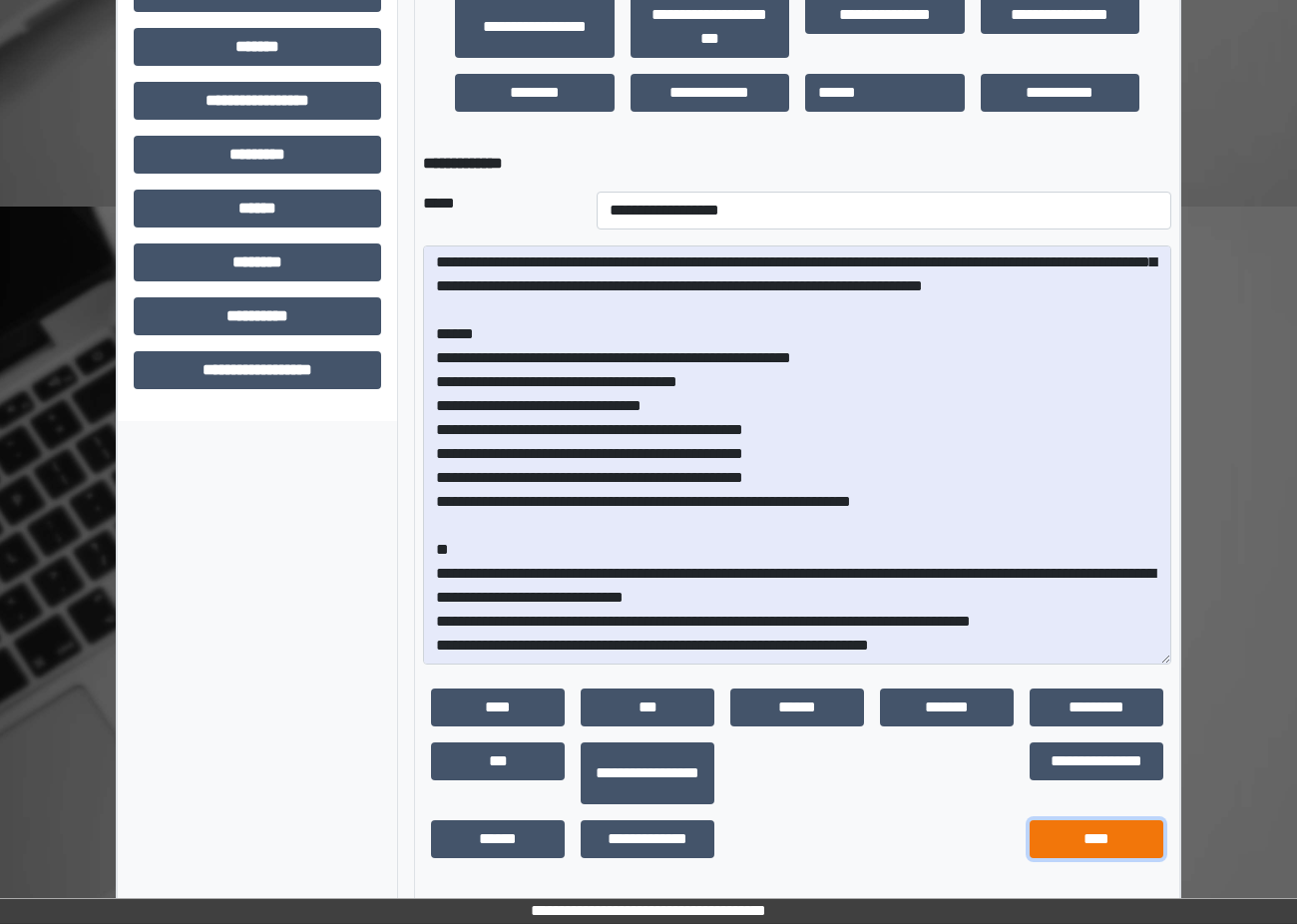 click on "****" at bounding box center (1096, 839) 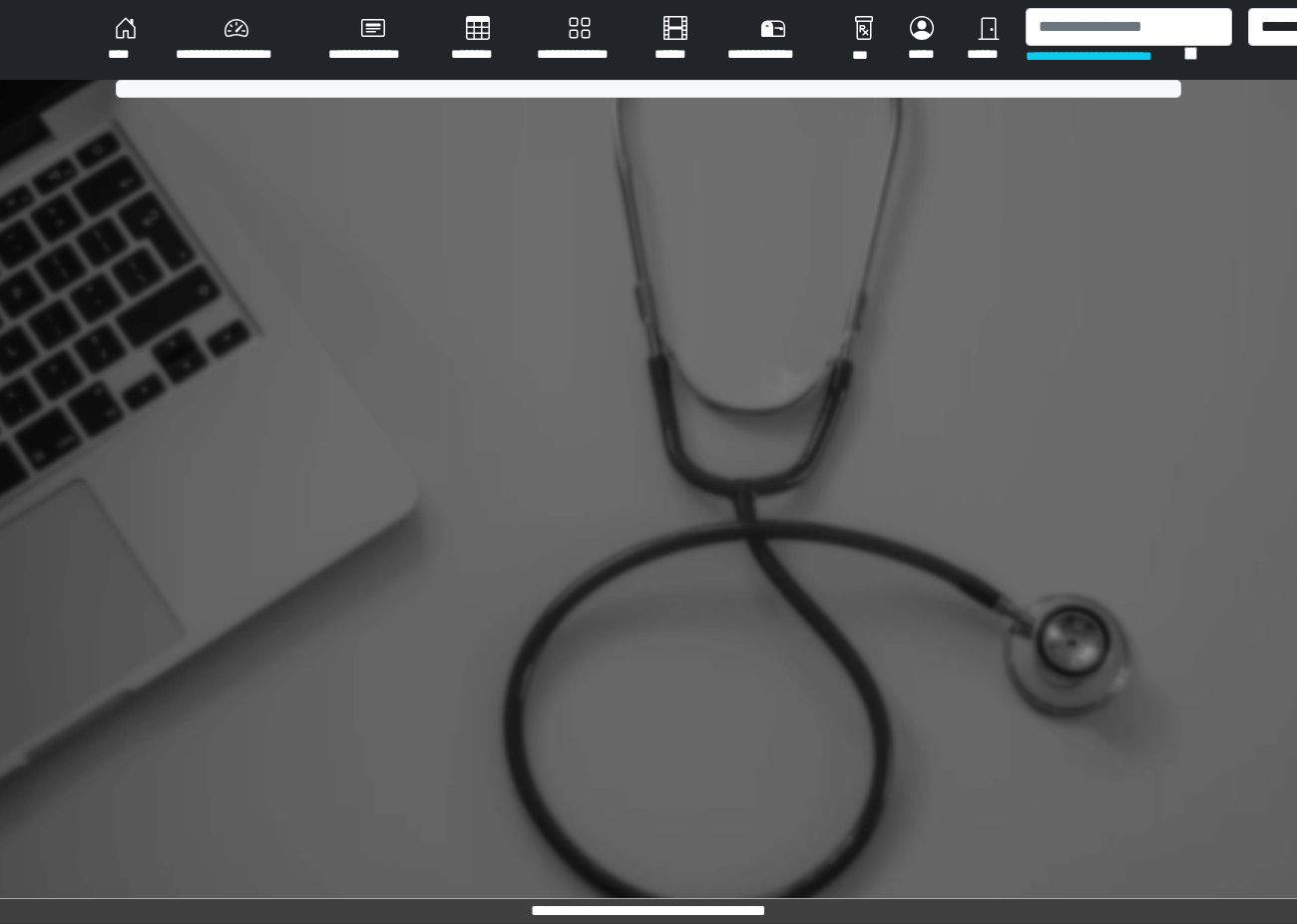 scroll, scrollTop: 0, scrollLeft: 0, axis: both 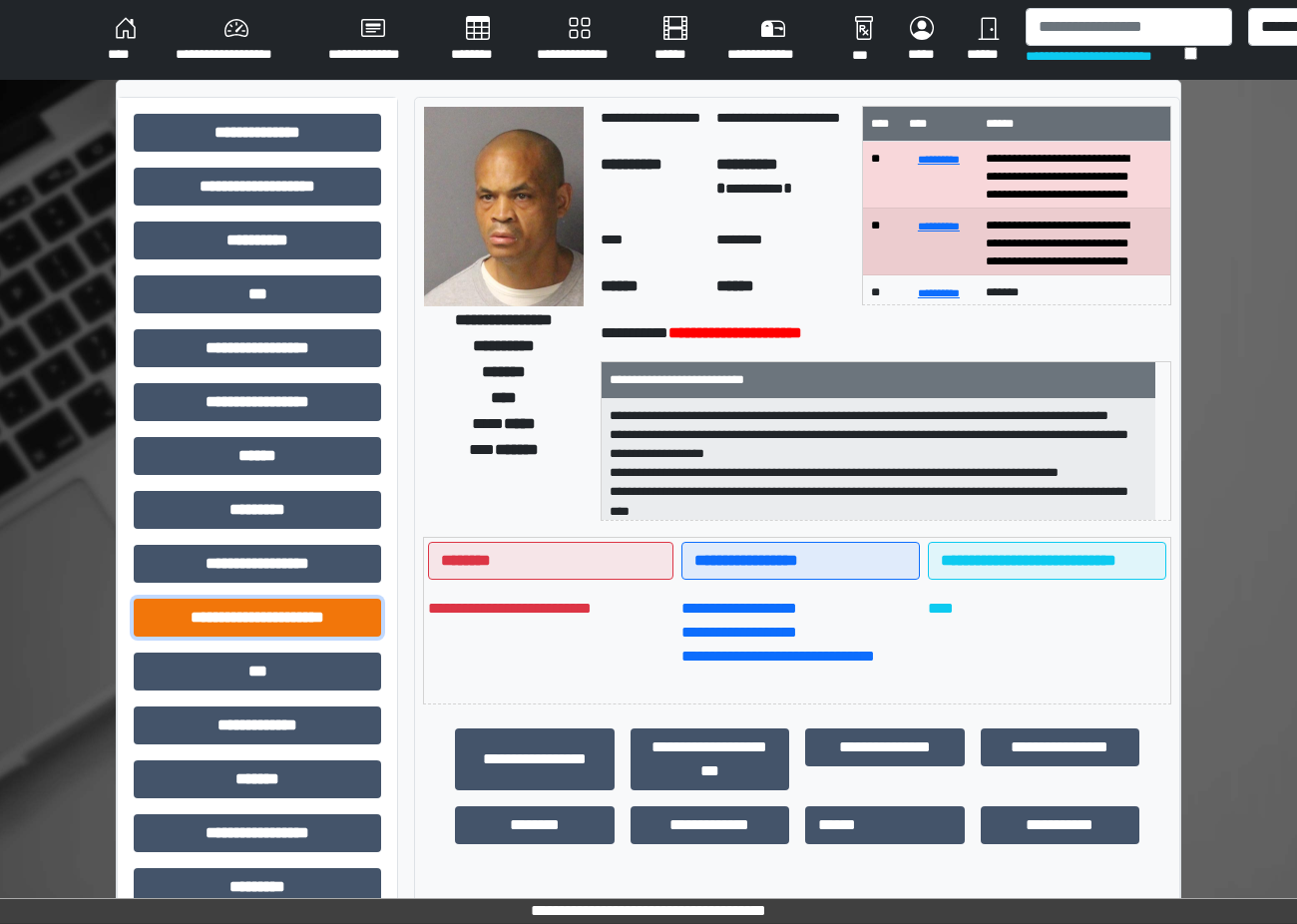 click on "**********" at bounding box center [257, 618] 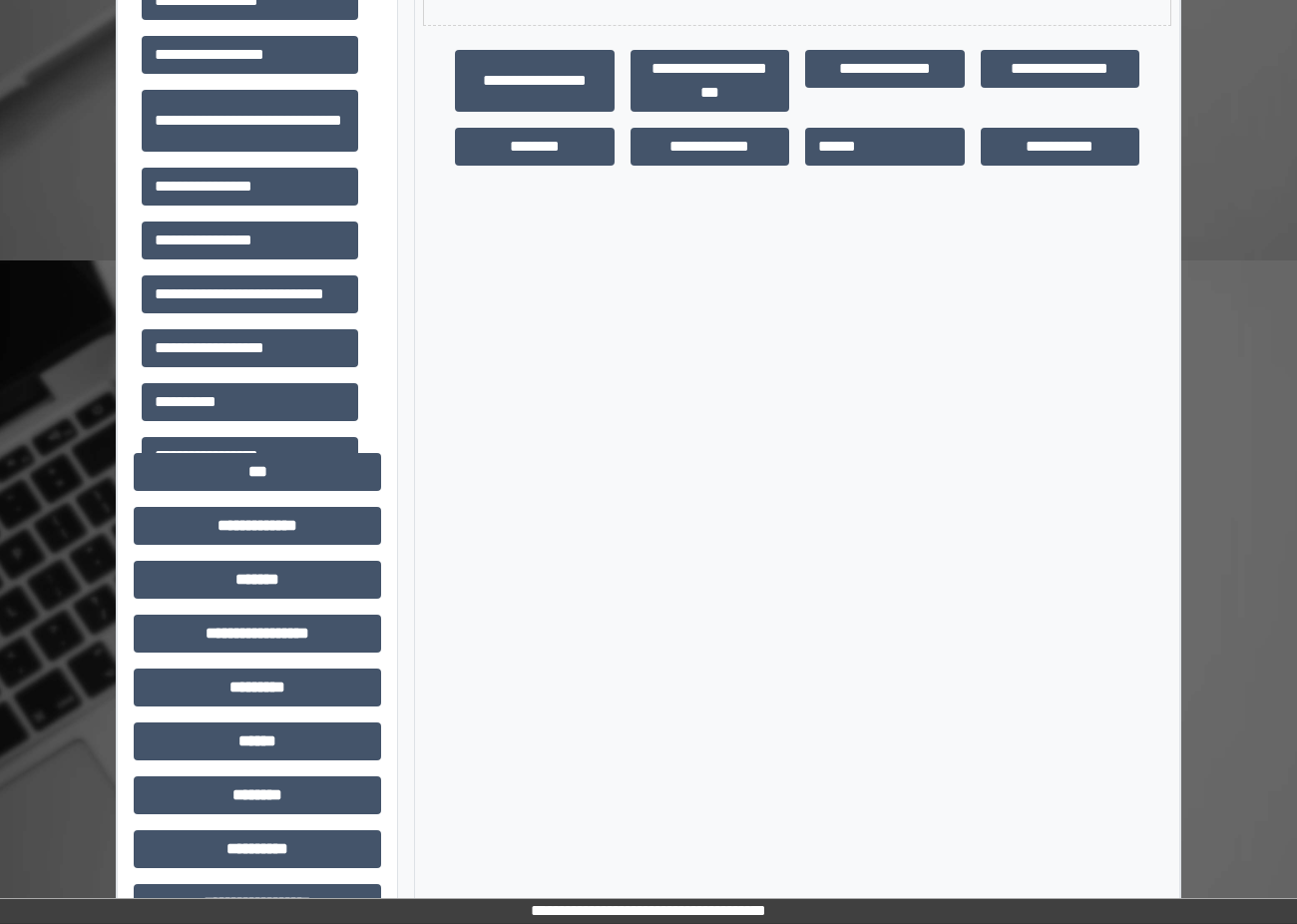 scroll, scrollTop: 698, scrollLeft: 0, axis: vertical 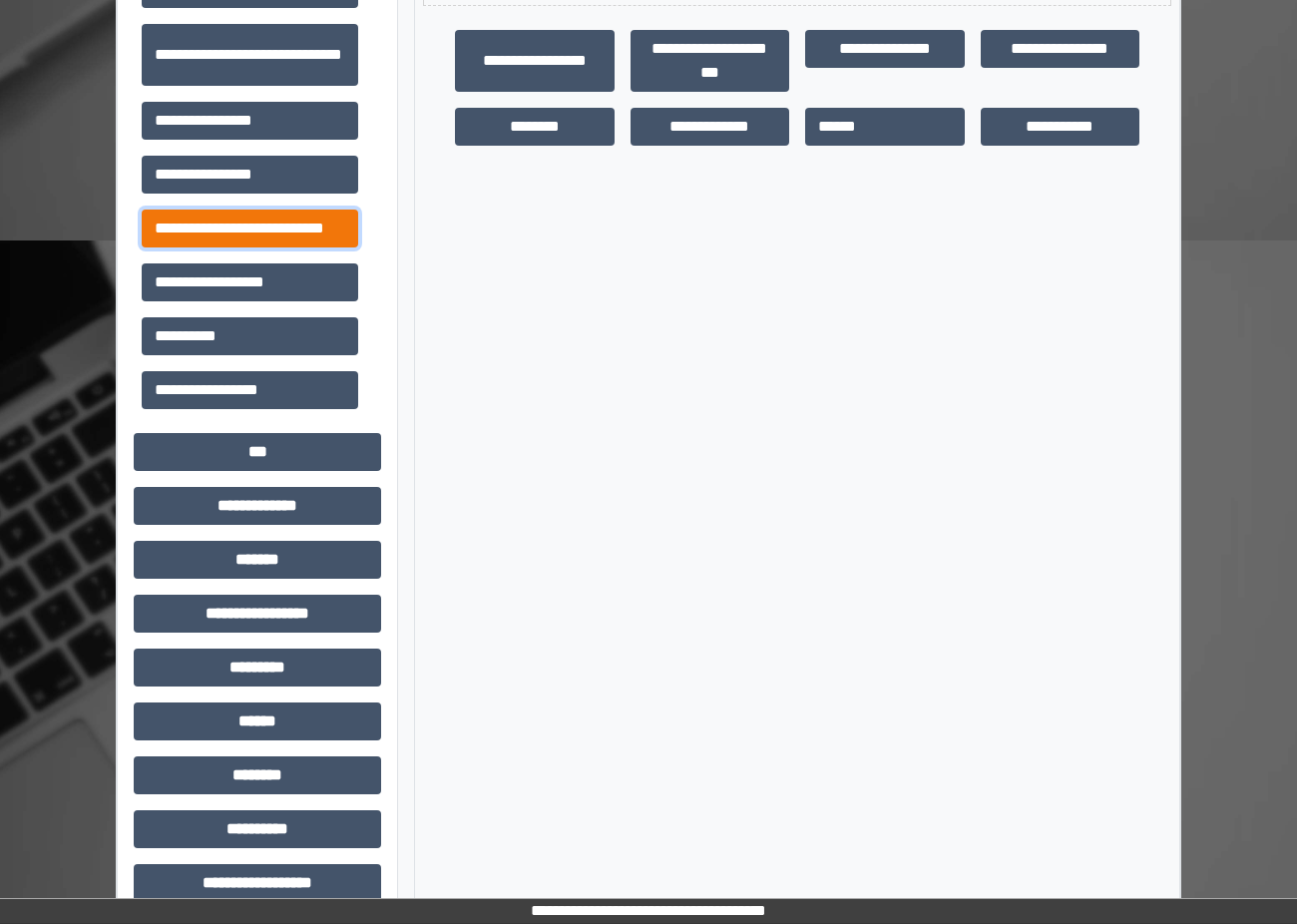 click on "**********" at bounding box center (249, 229) 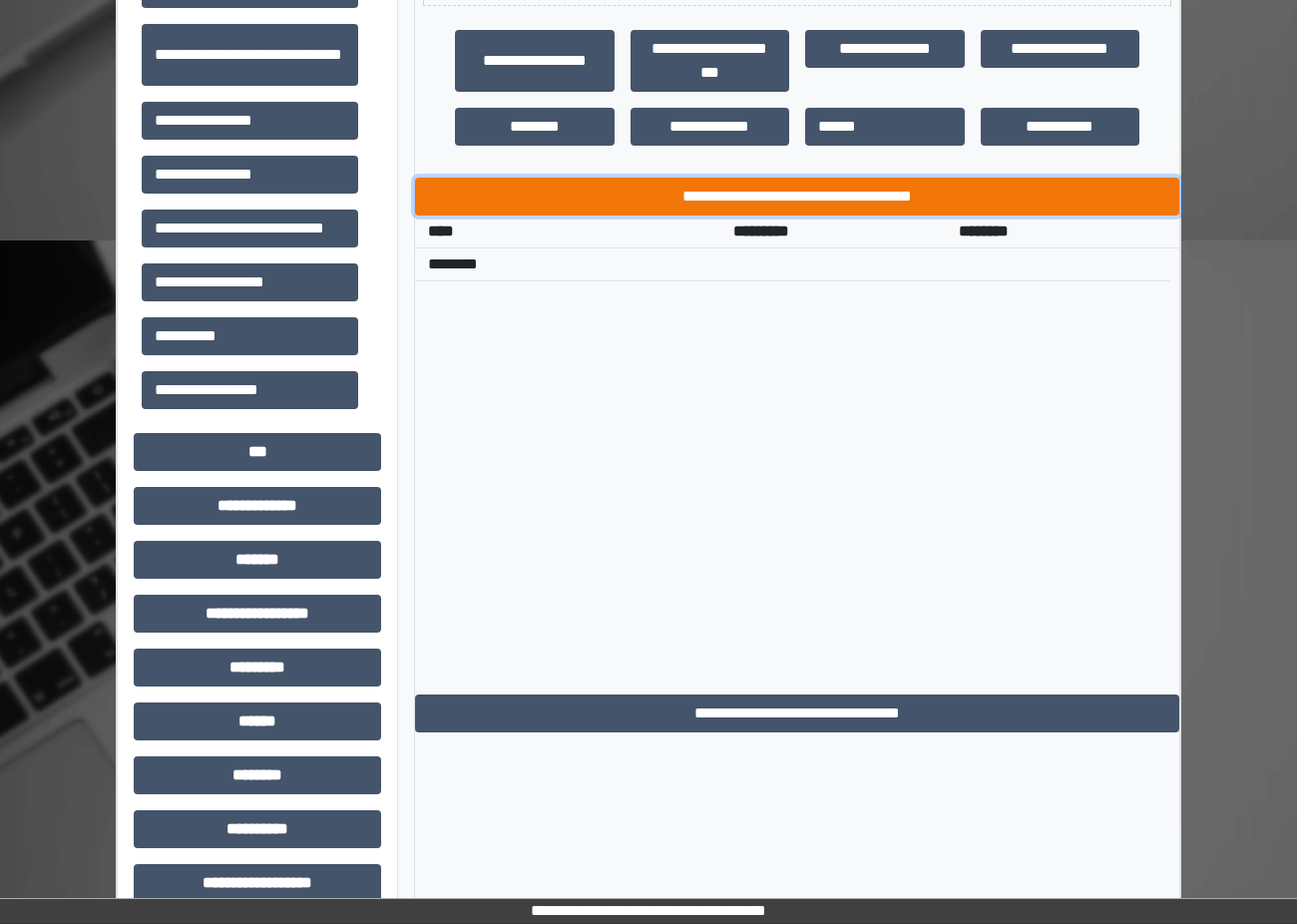 click on "**********" at bounding box center [797, 197] 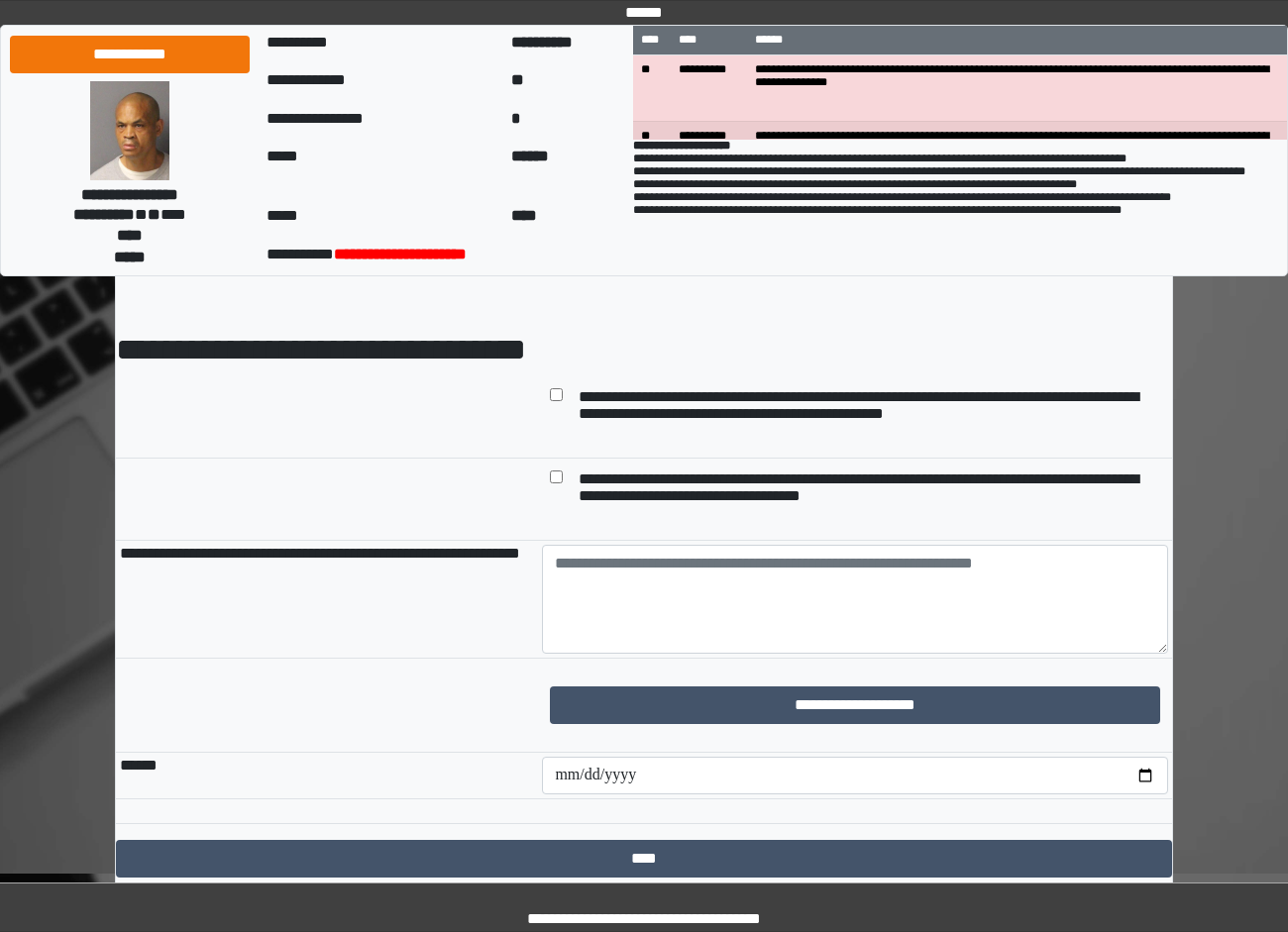 scroll, scrollTop: 0, scrollLeft: 0, axis: both 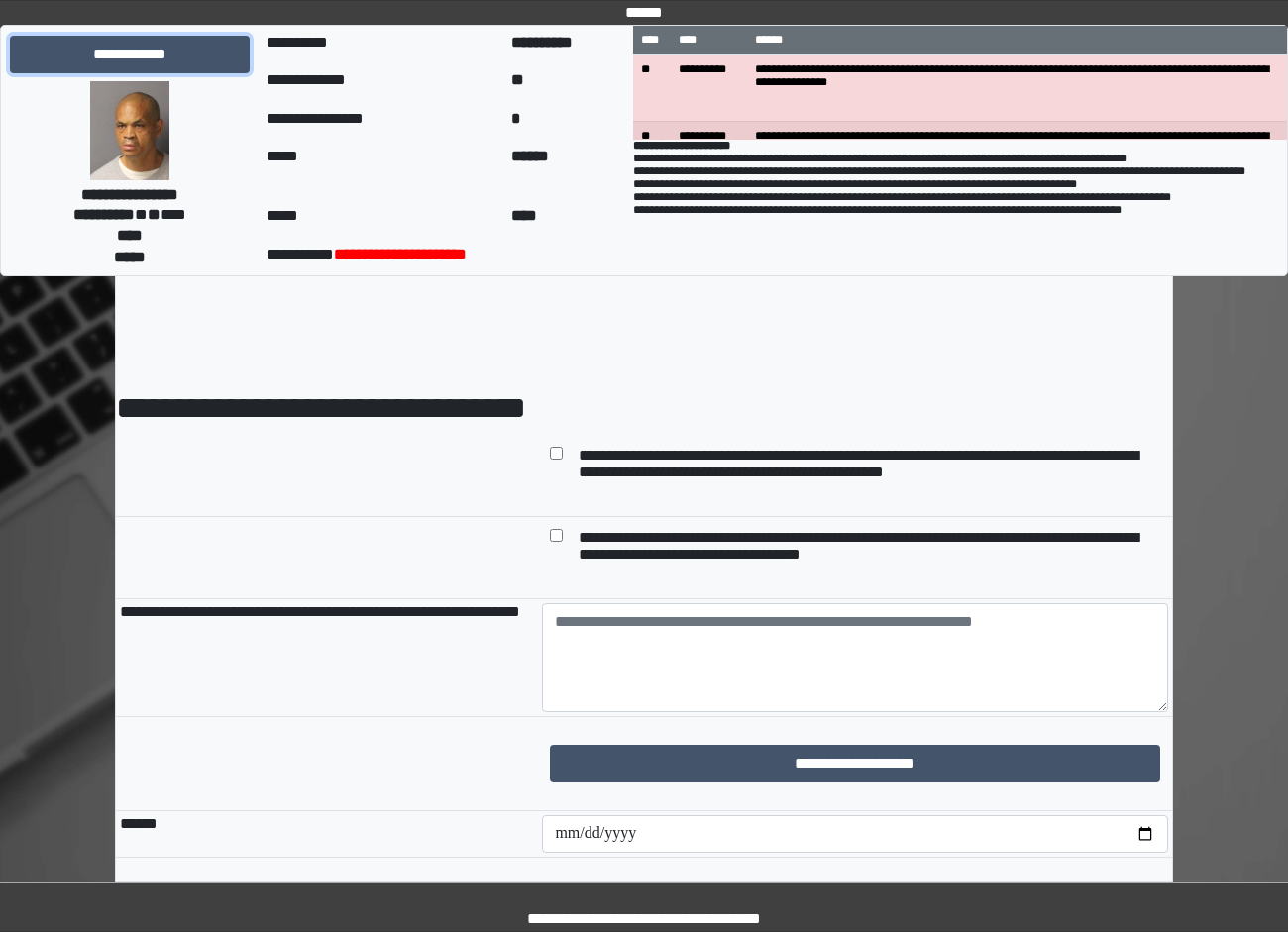 click on "**********" at bounding box center (130, 54) 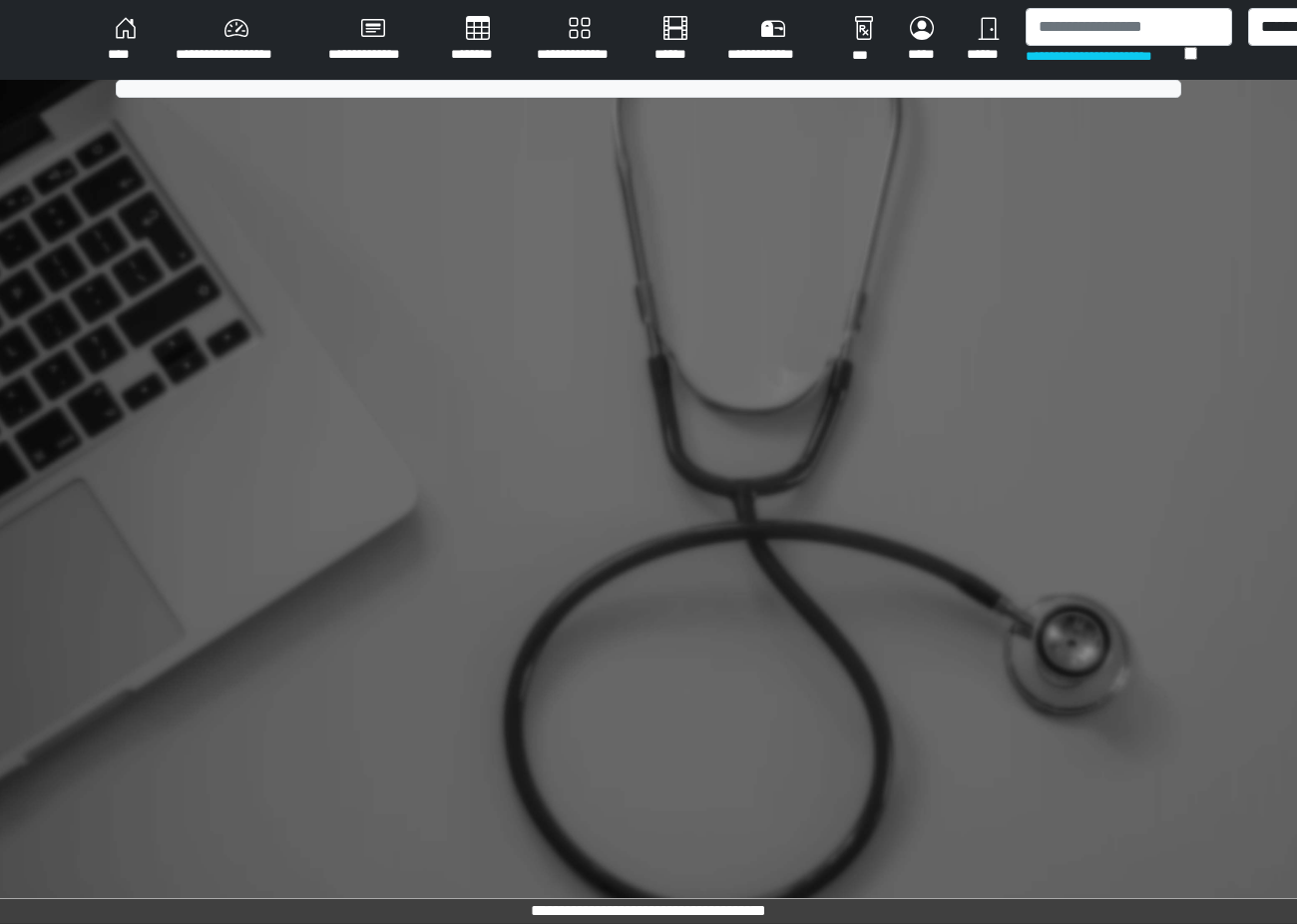 scroll, scrollTop: 0, scrollLeft: 0, axis: both 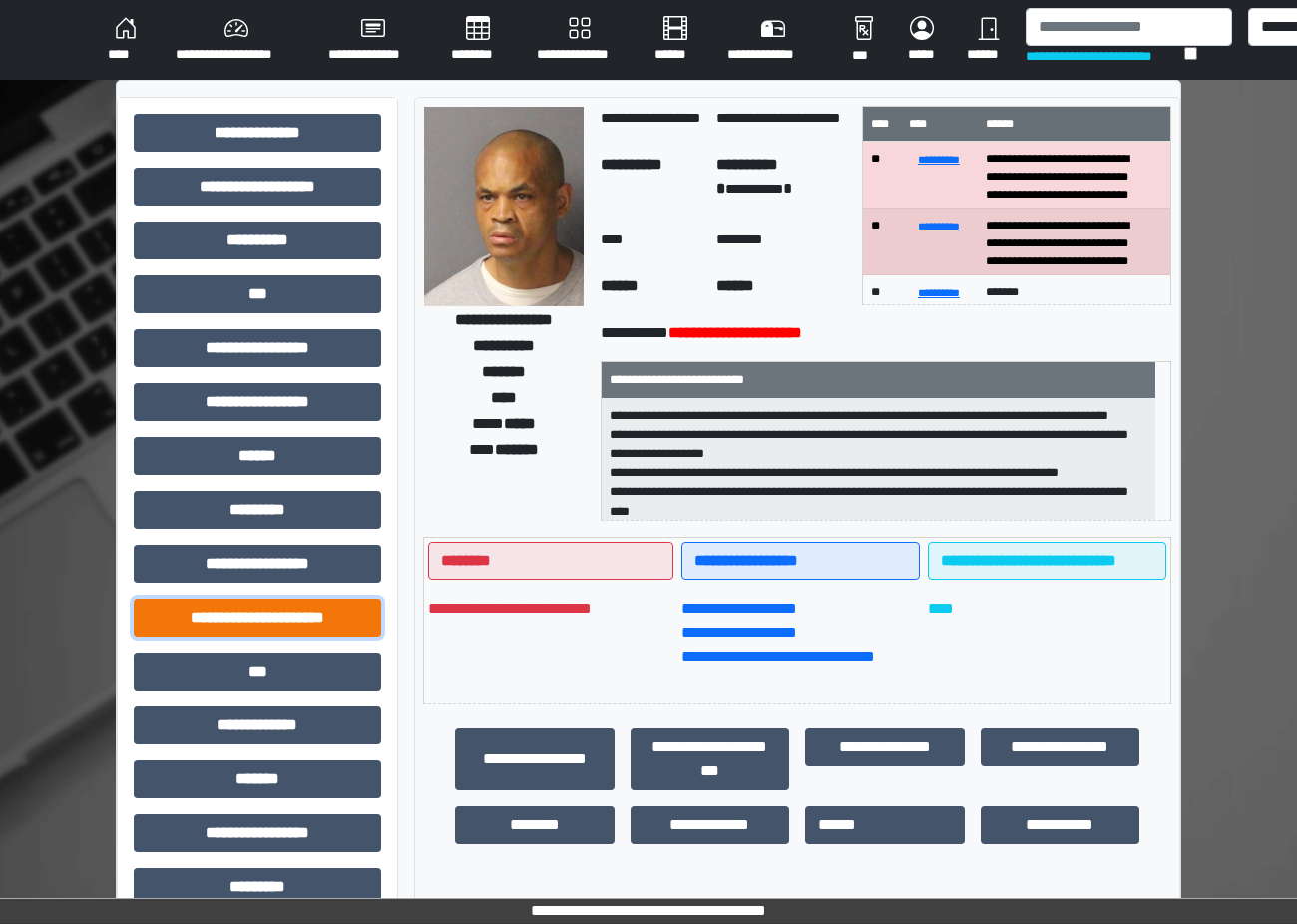 click on "**********" at bounding box center [257, 618] 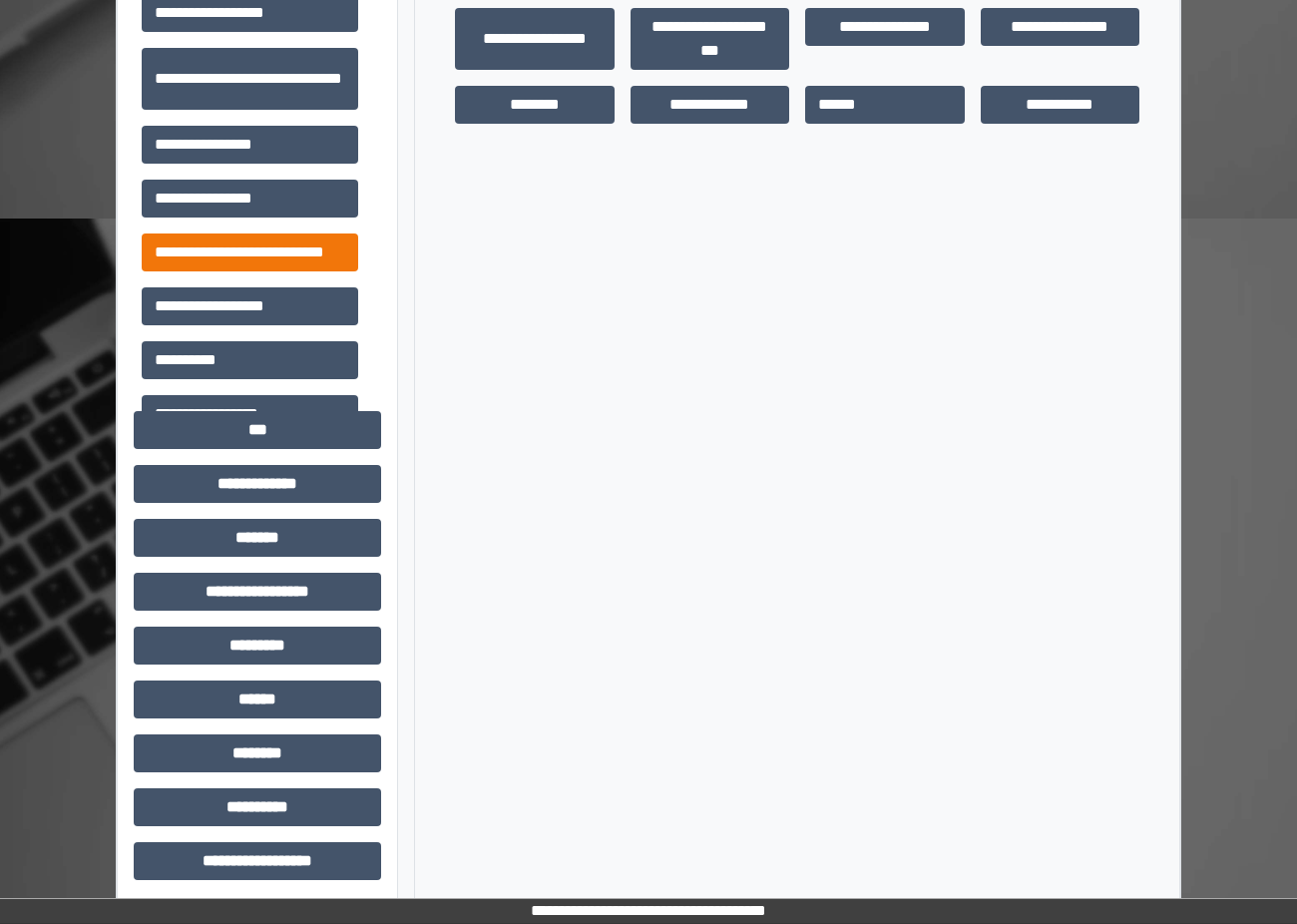scroll, scrollTop: 726, scrollLeft: 0, axis: vertical 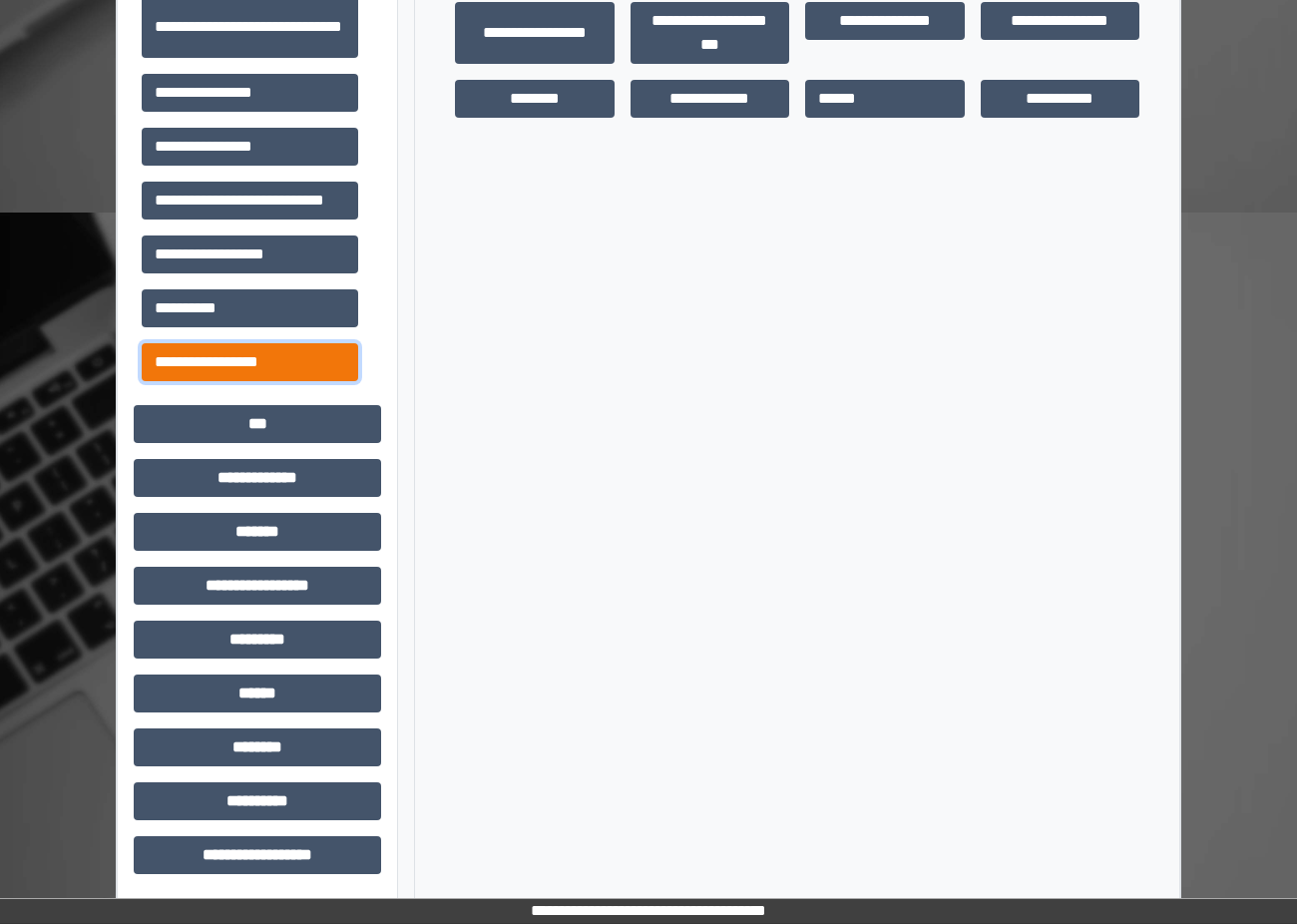 click on "**********" at bounding box center (249, 362) 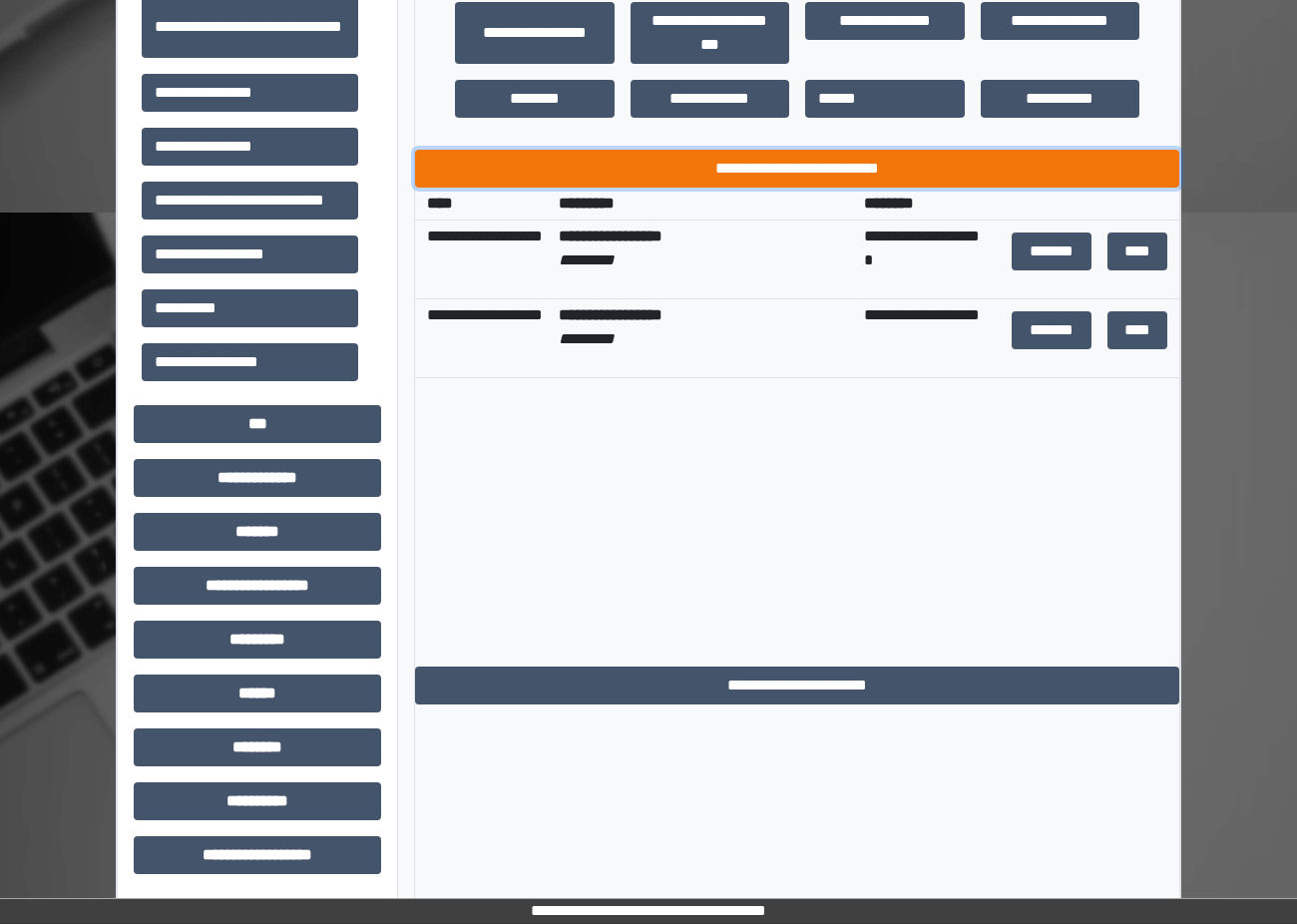 click on "**********" at bounding box center (797, 169) 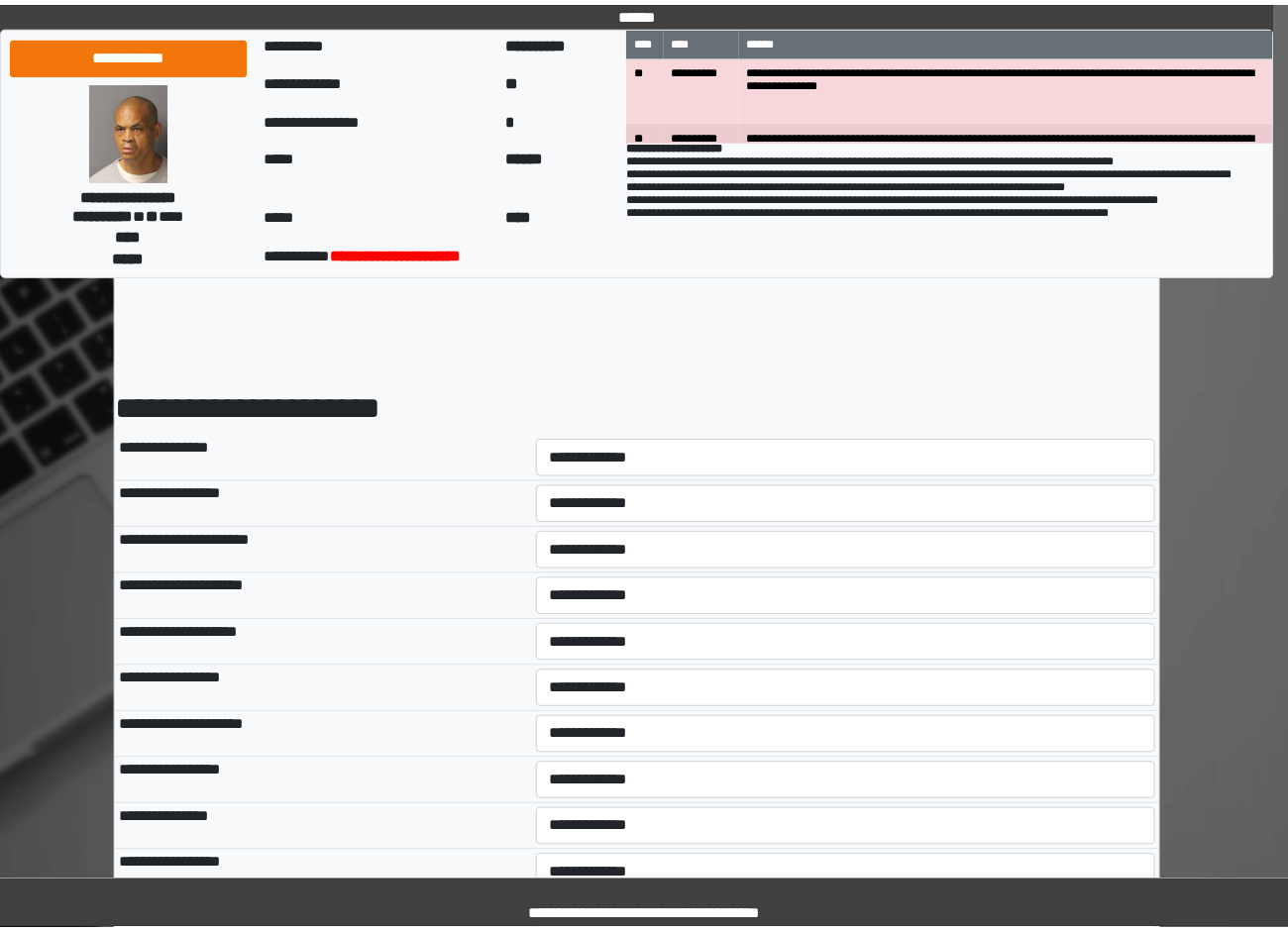 scroll, scrollTop: 0, scrollLeft: 0, axis: both 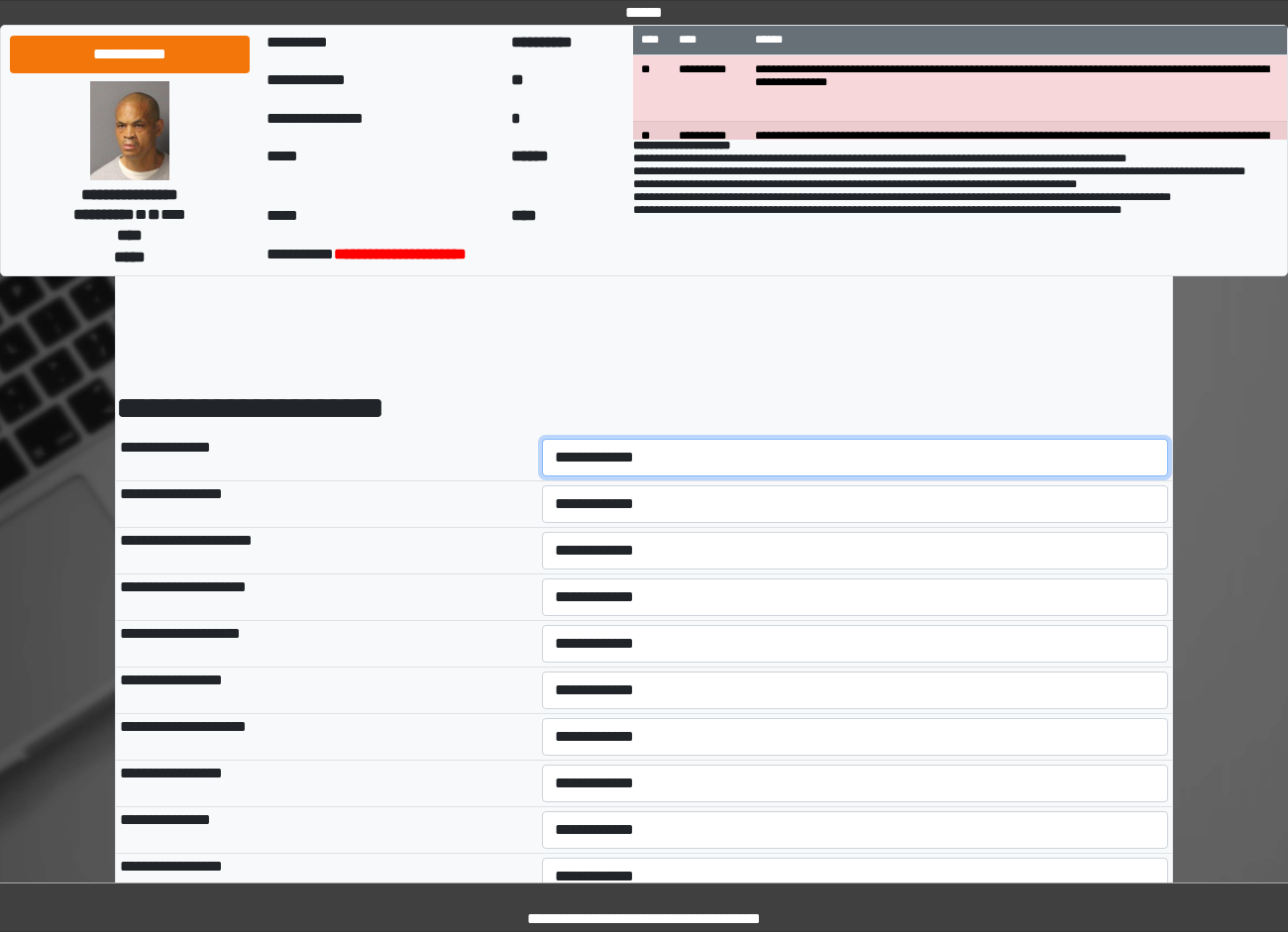 click on "**********" at bounding box center (855, 458) 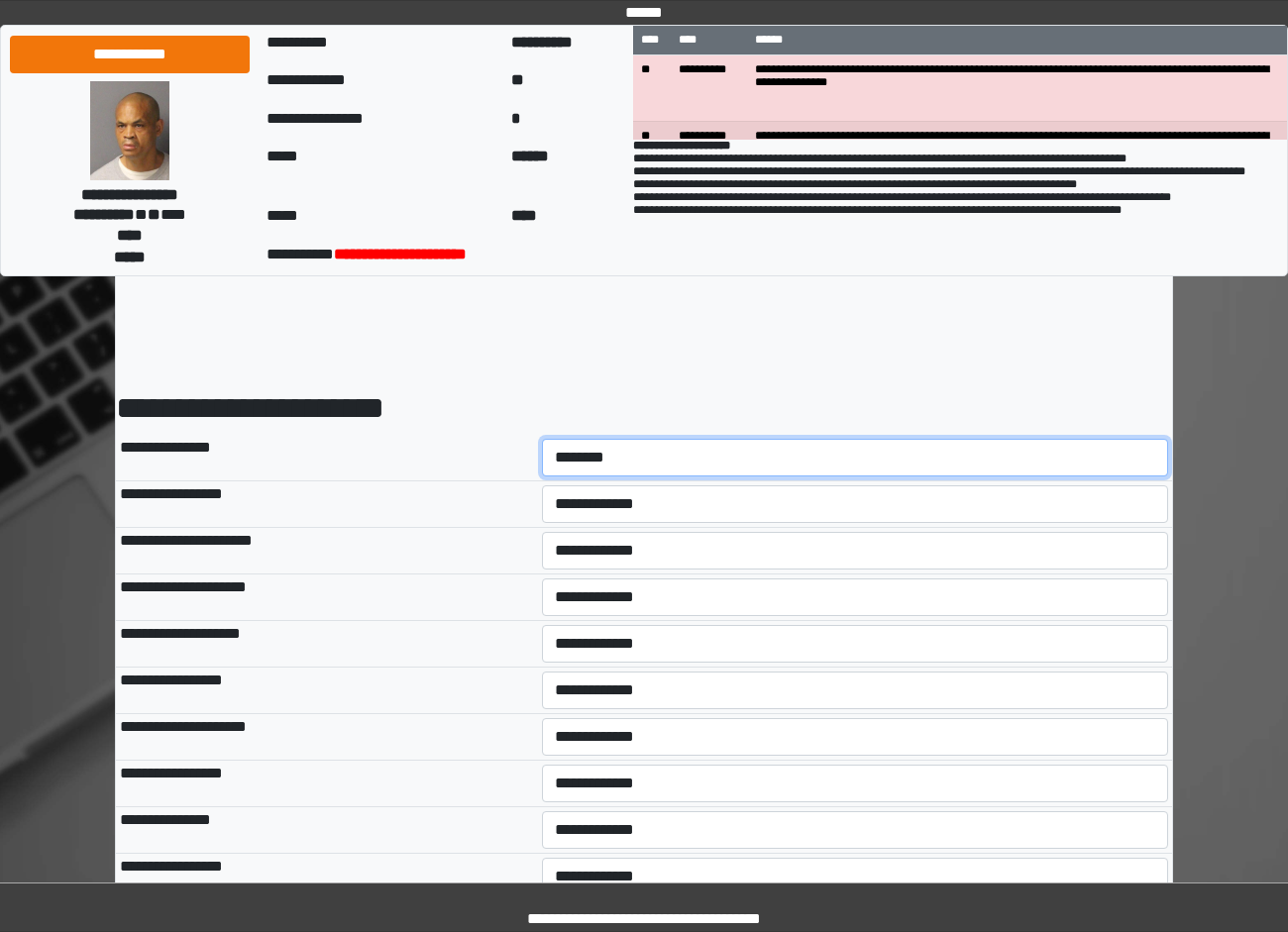 click on "**********" at bounding box center (855, 458) 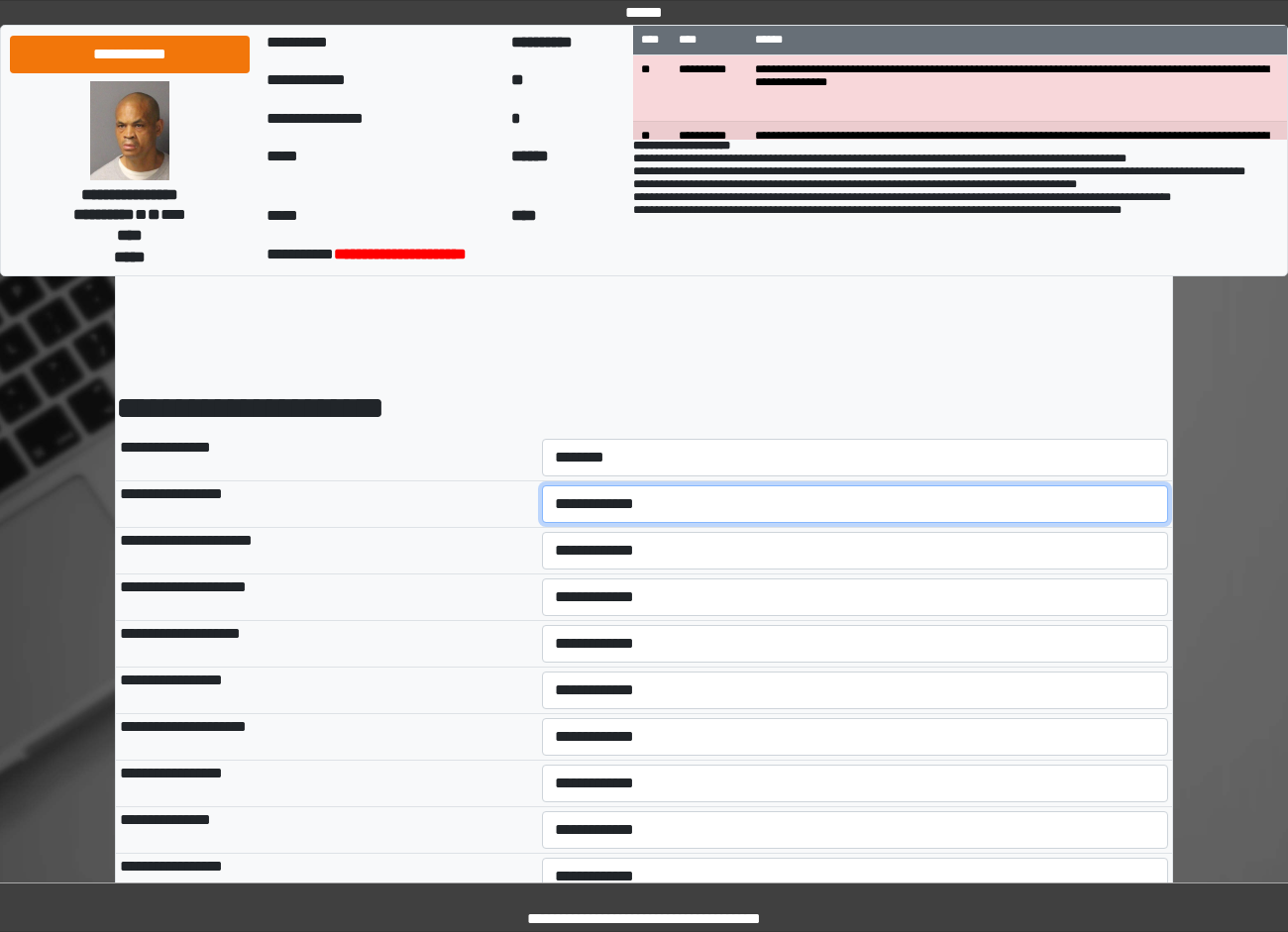 select on "*" 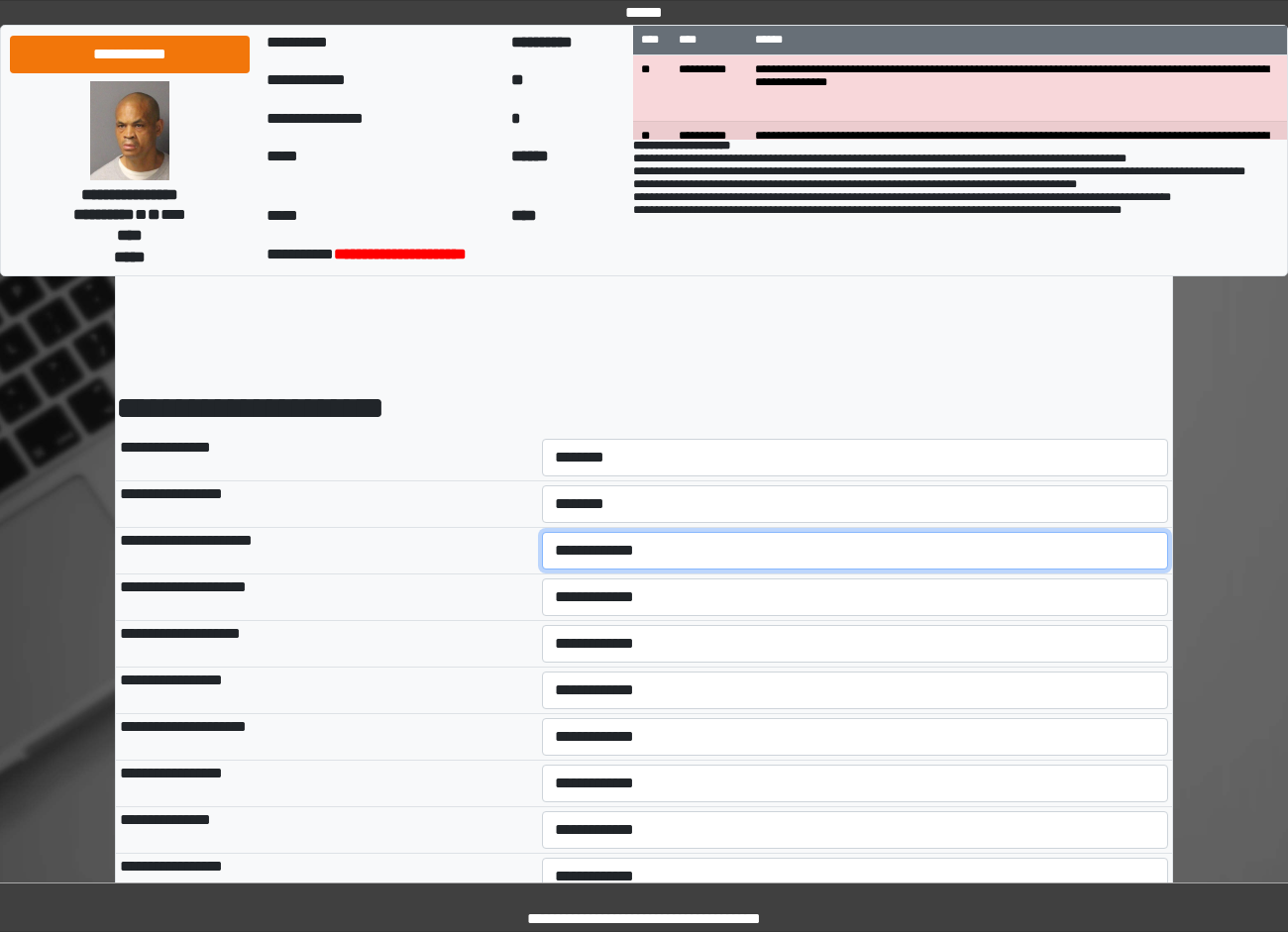 select on "*" 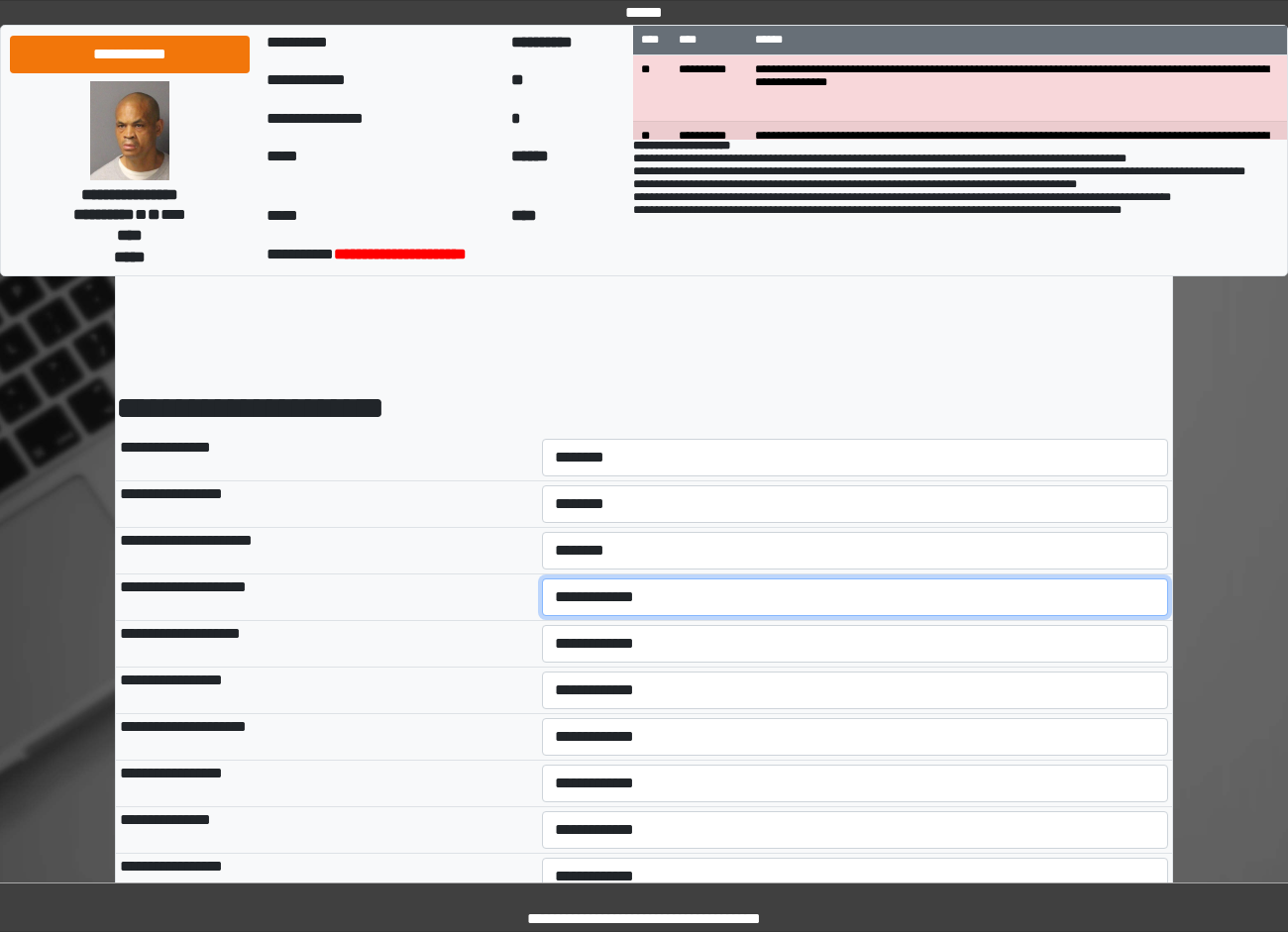 select on "*" 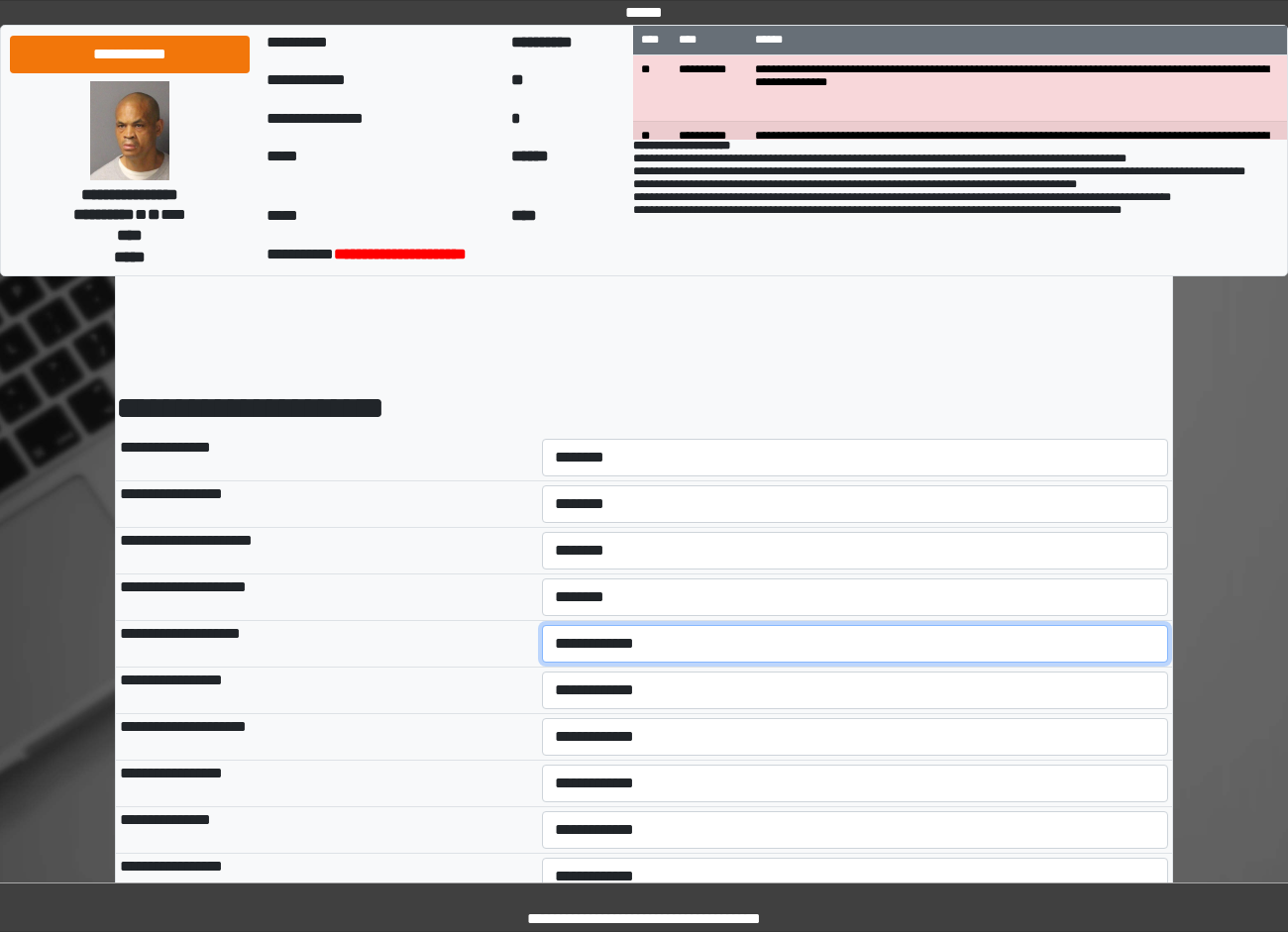 select on "*" 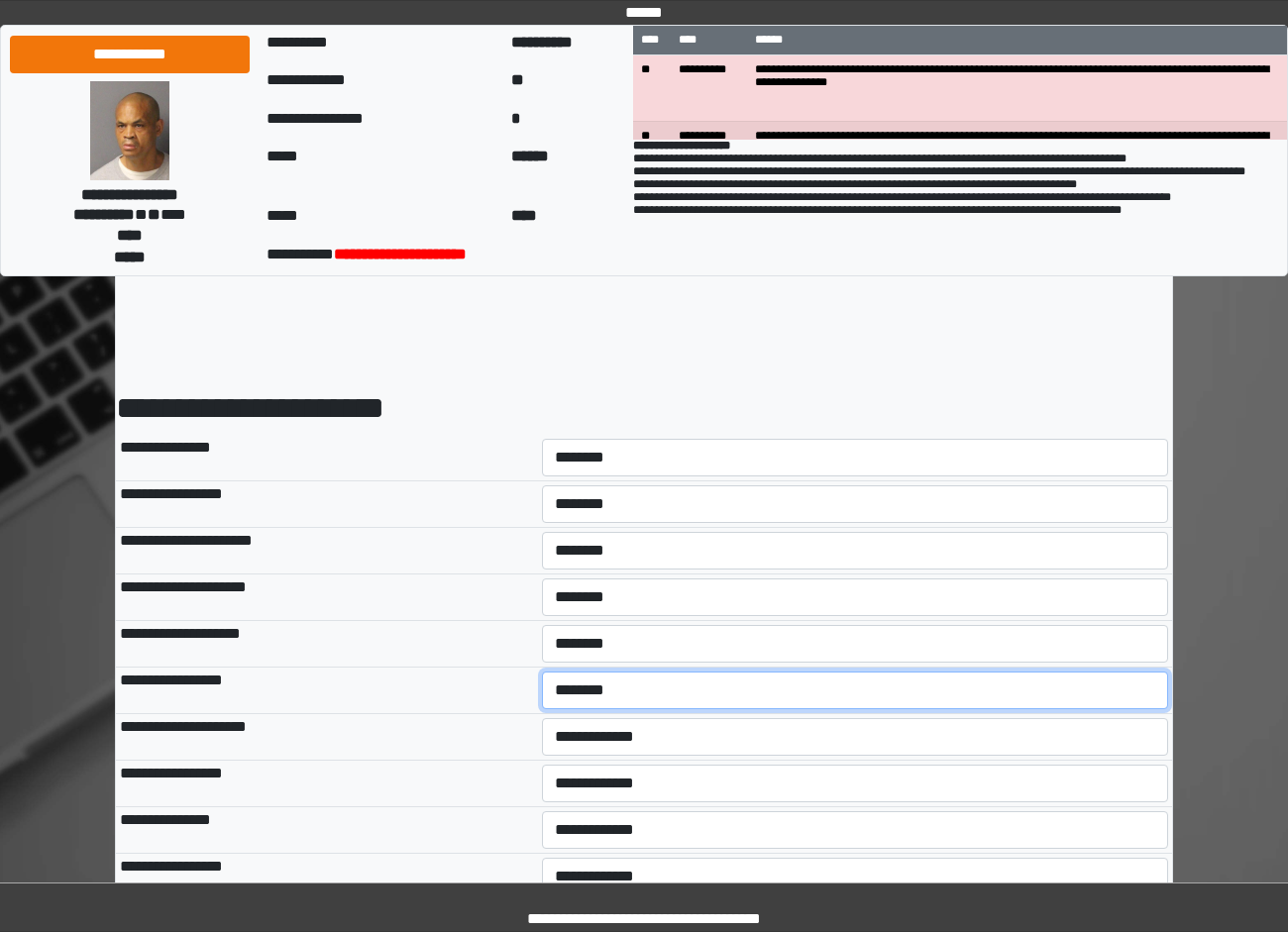 select on "*" 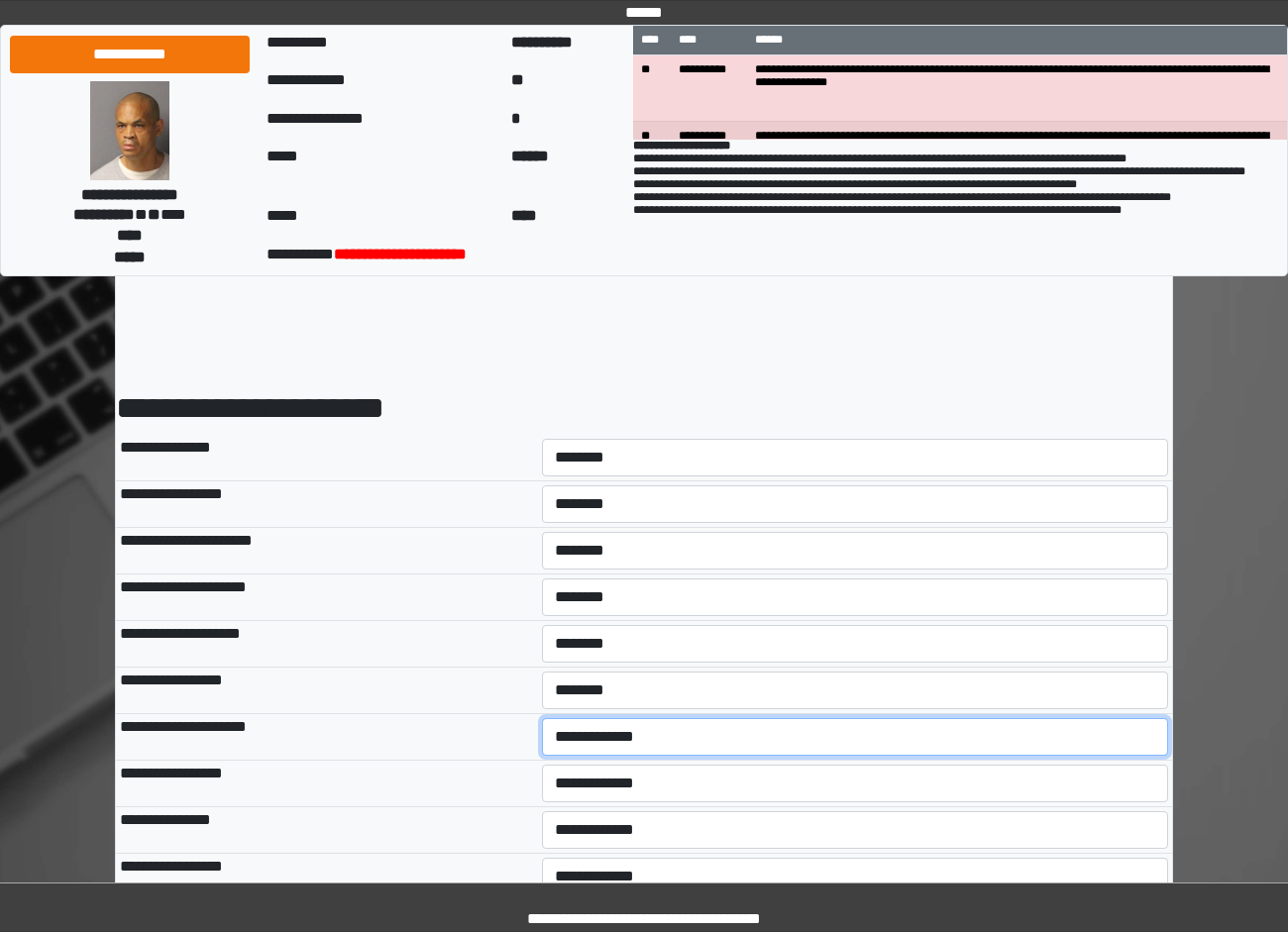 select on "*" 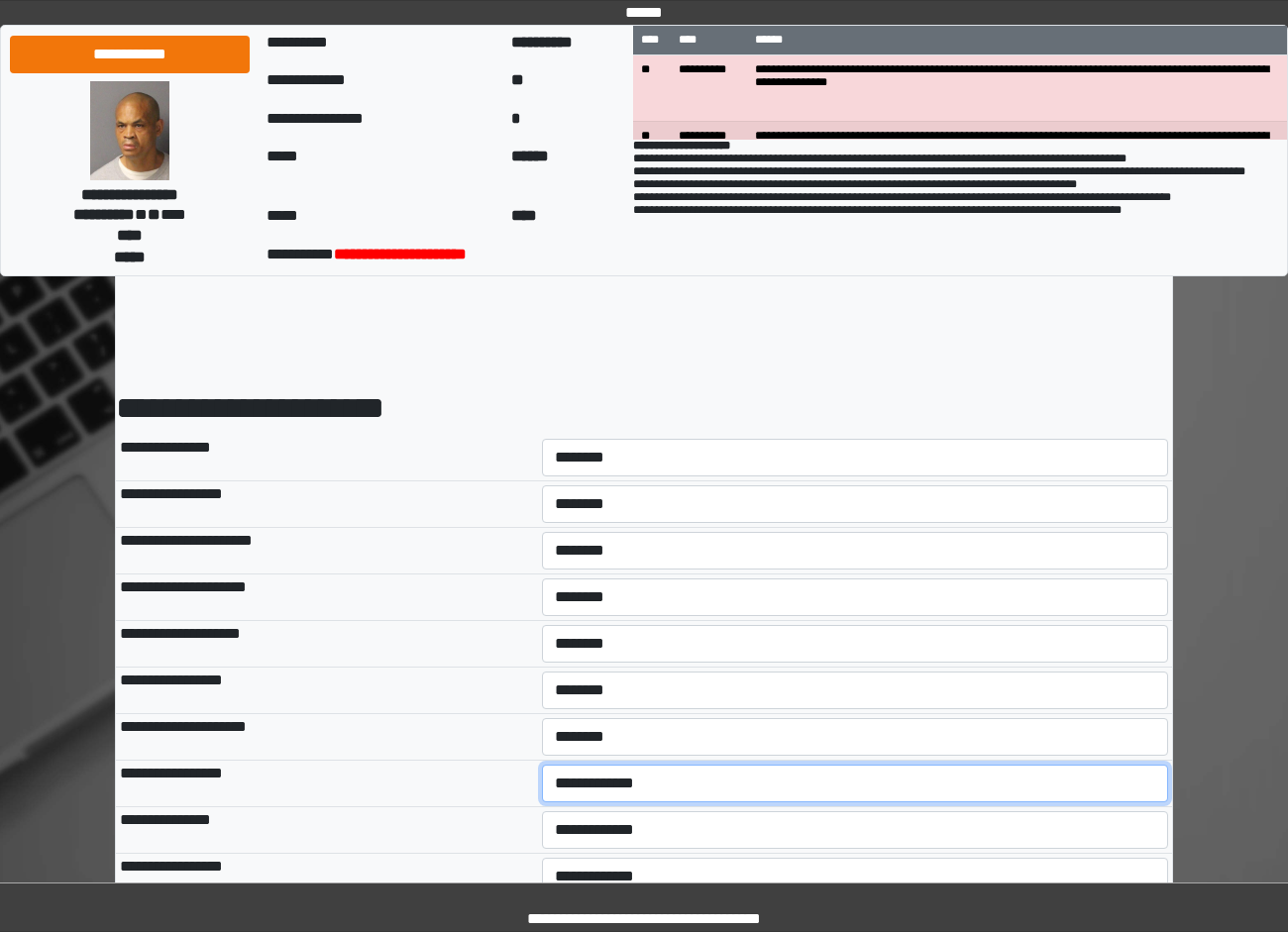 select on "*" 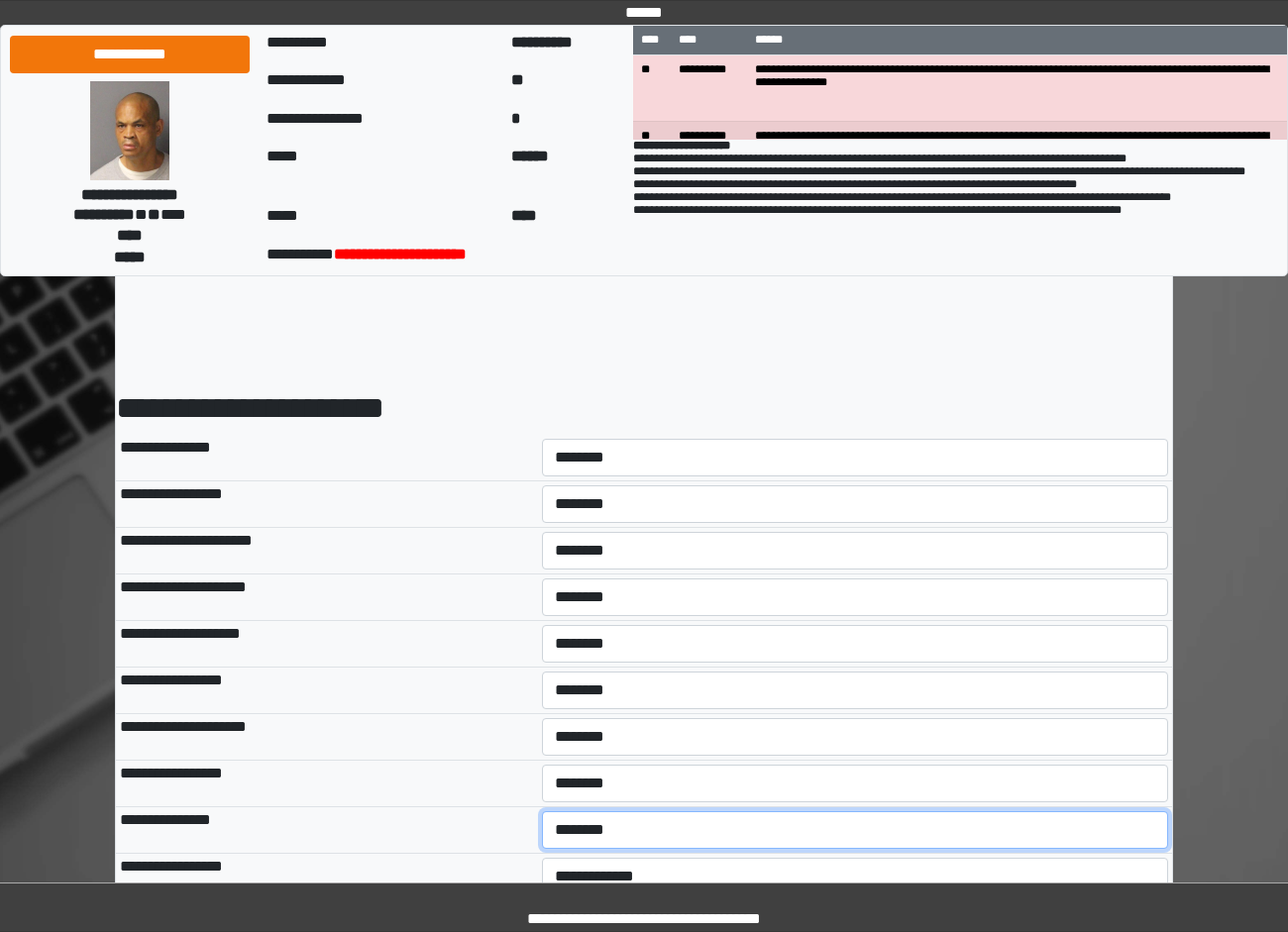 select on "*" 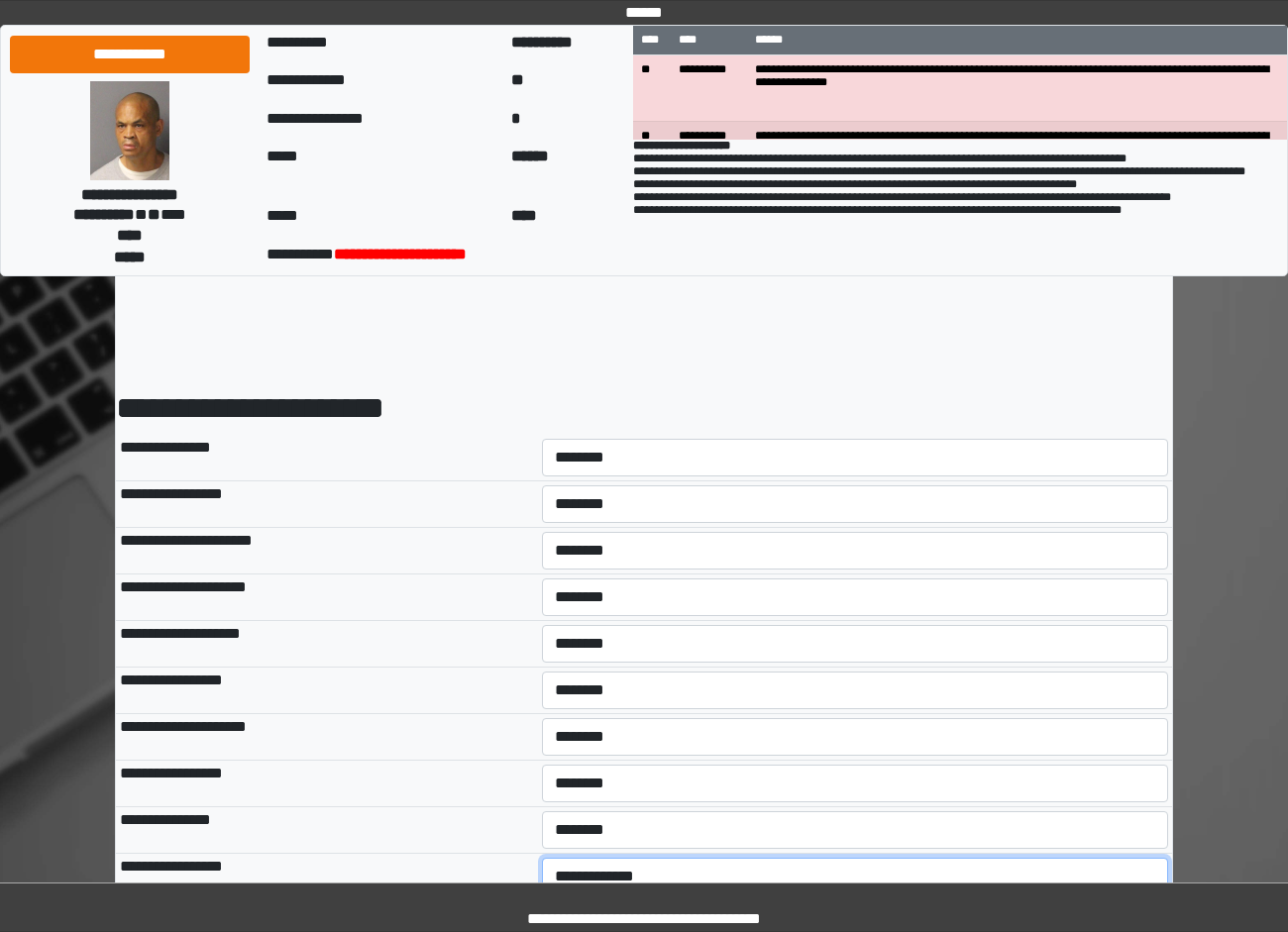 select on "*" 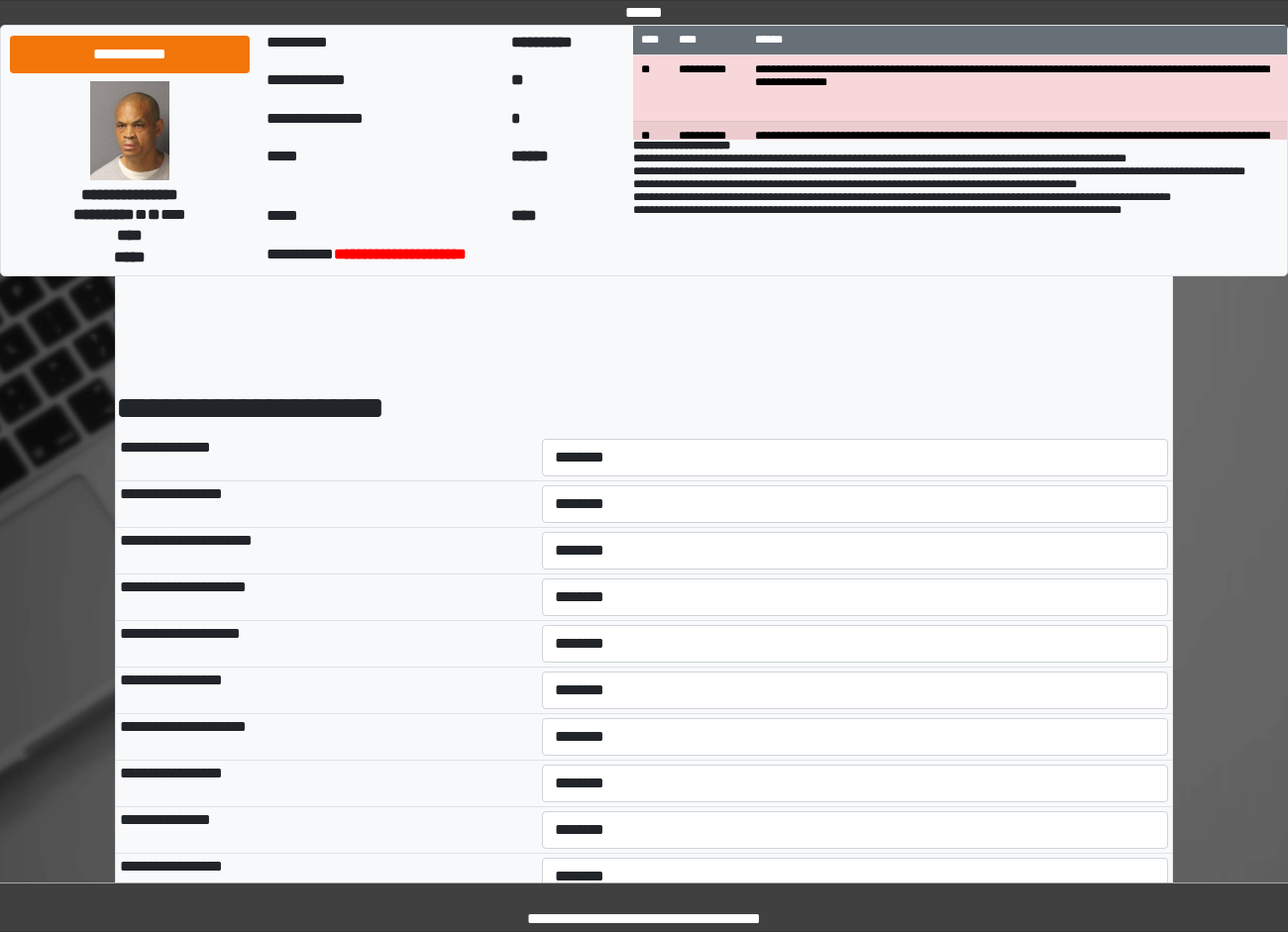 select on "*" 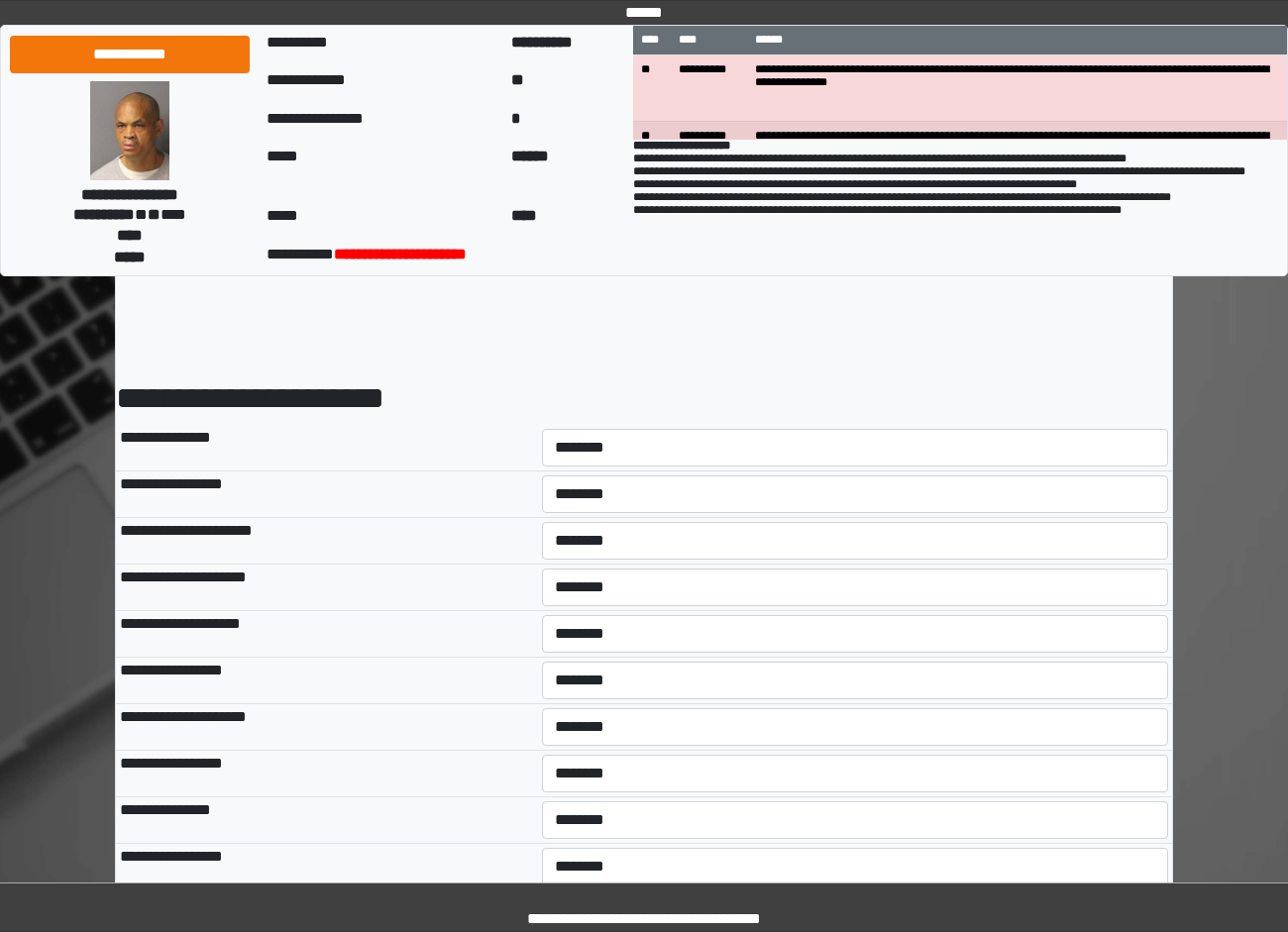select on "*" 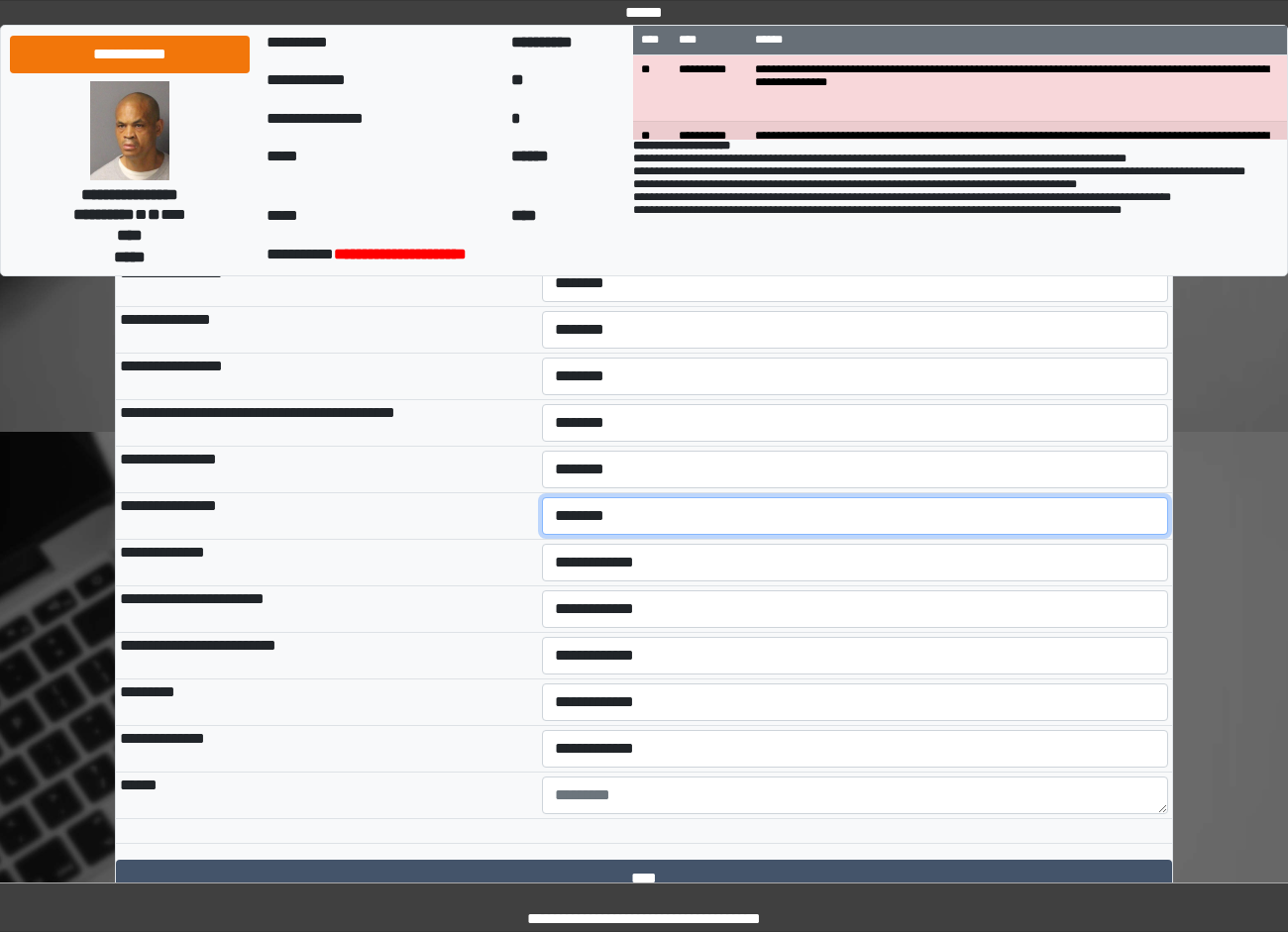 scroll, scrollTop: 504, scrollLeft: 0, axis: vertical 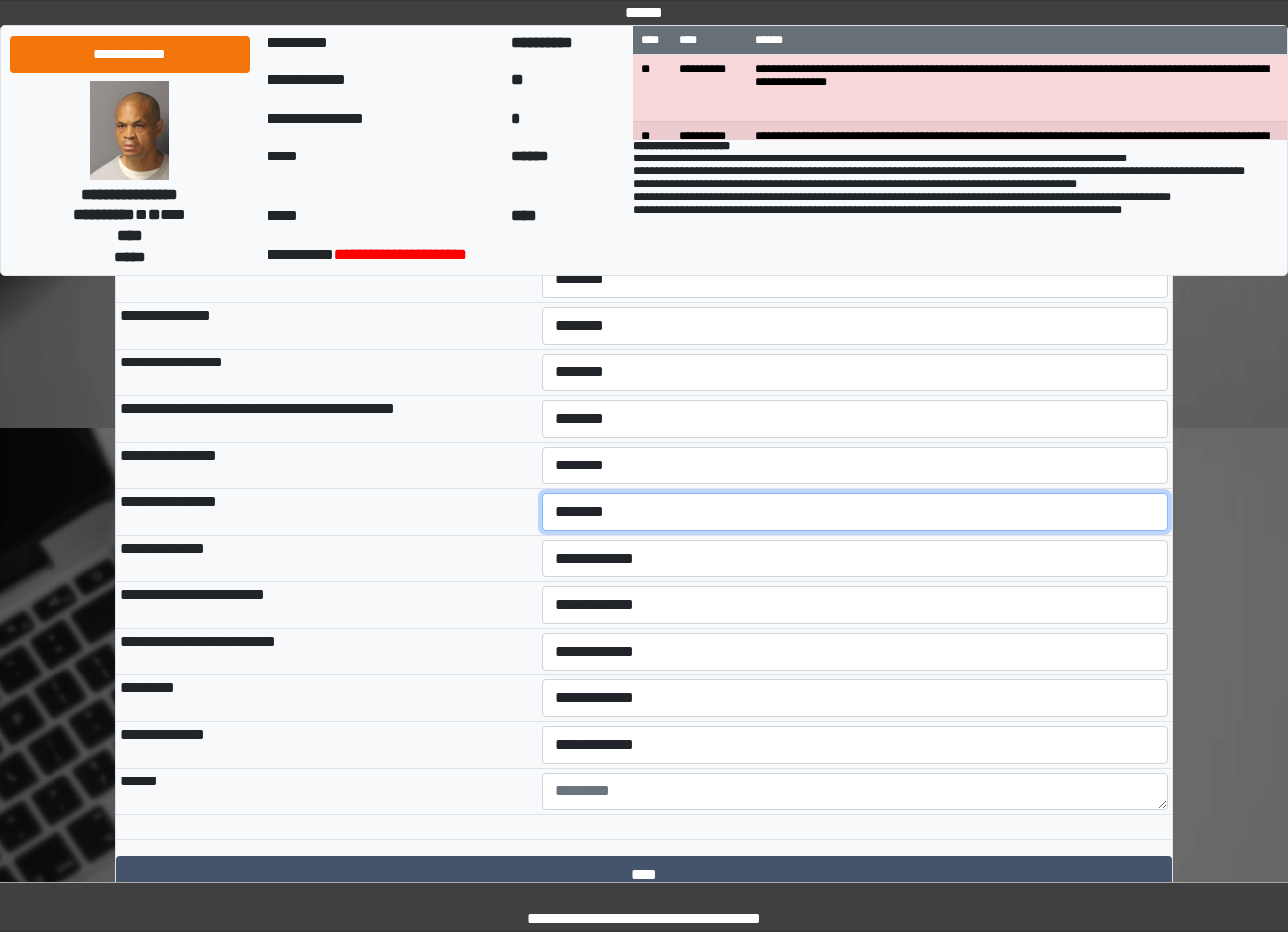 select on "*" 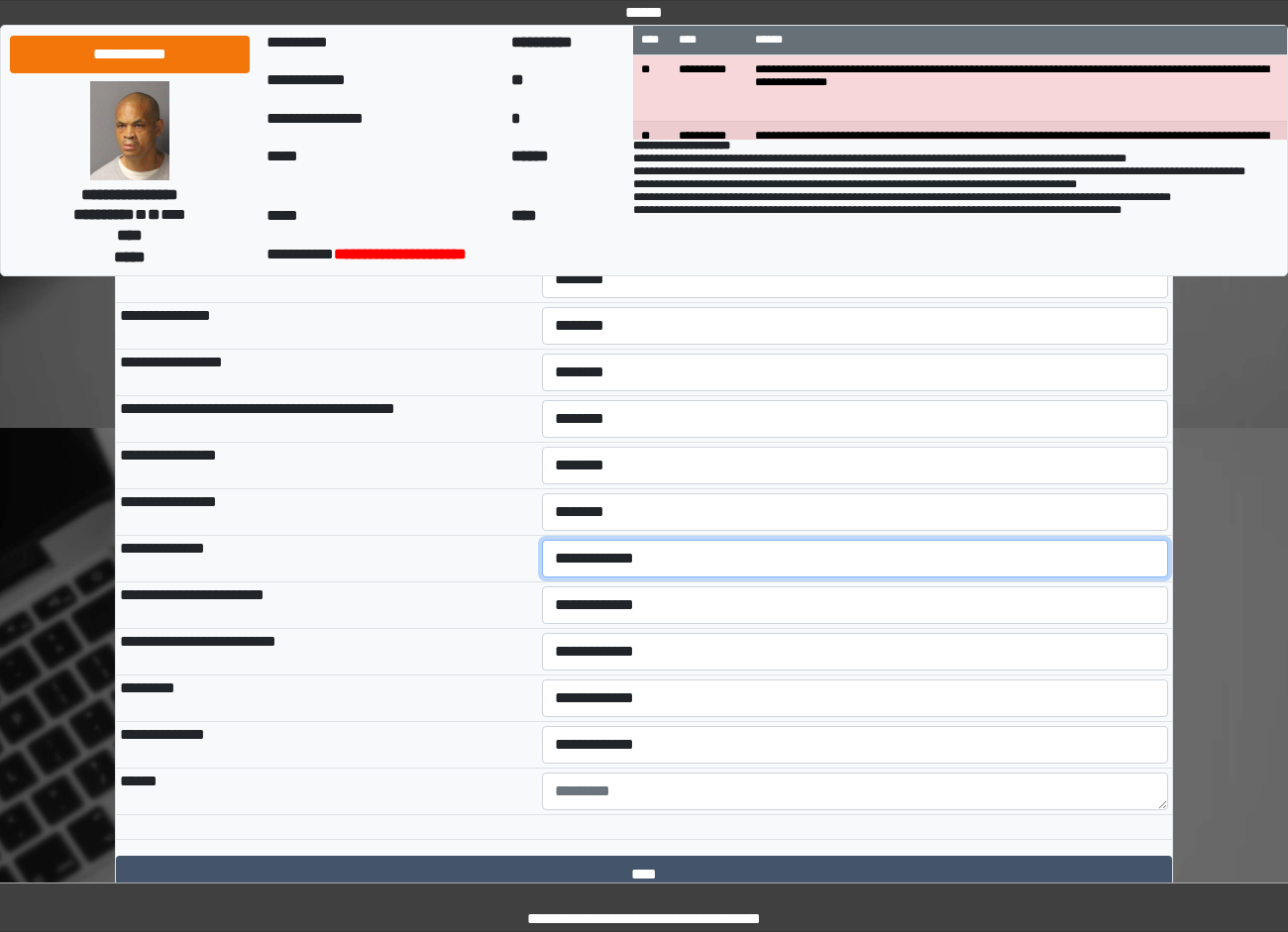 select on "*" 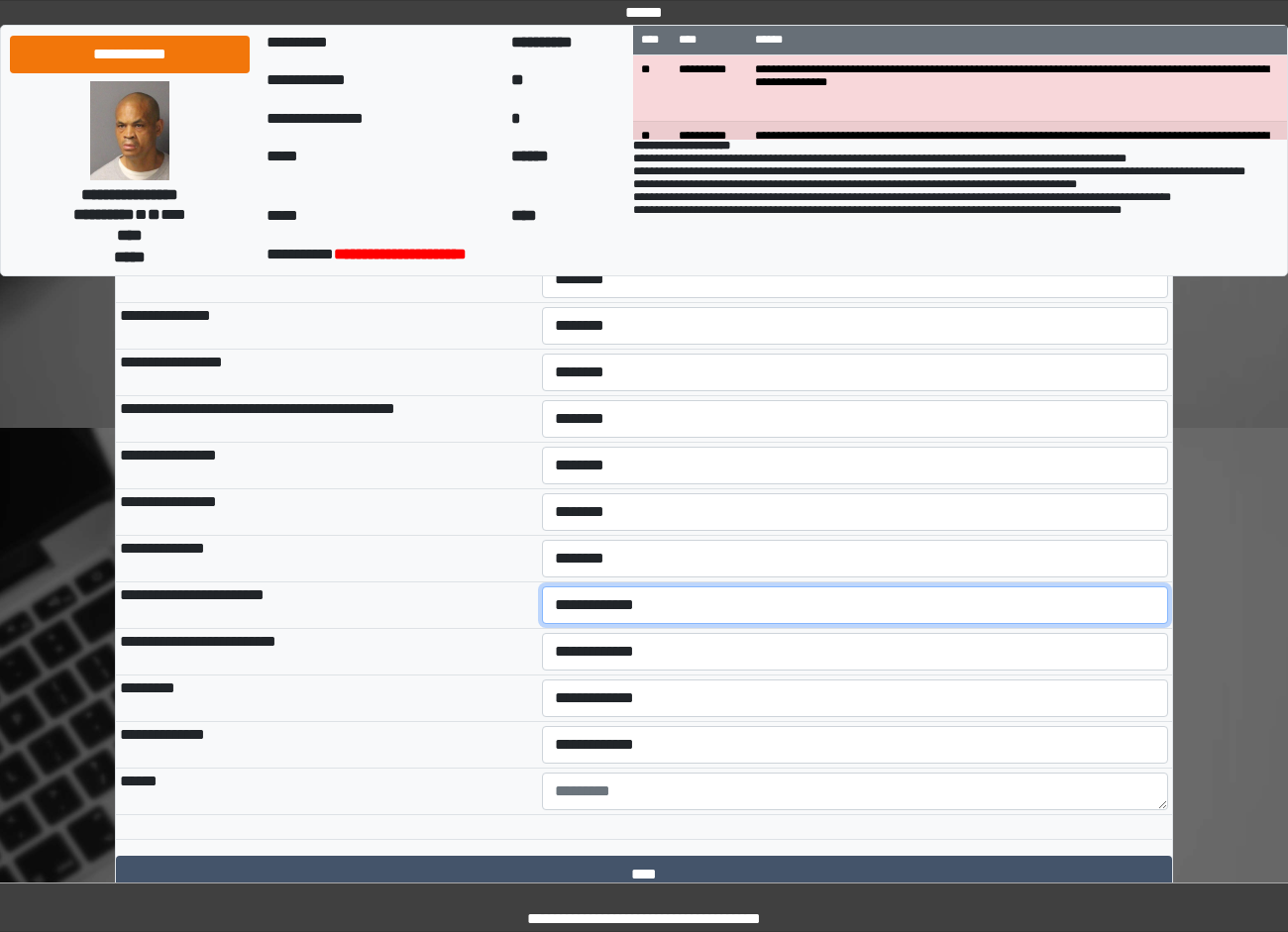 select on "*" 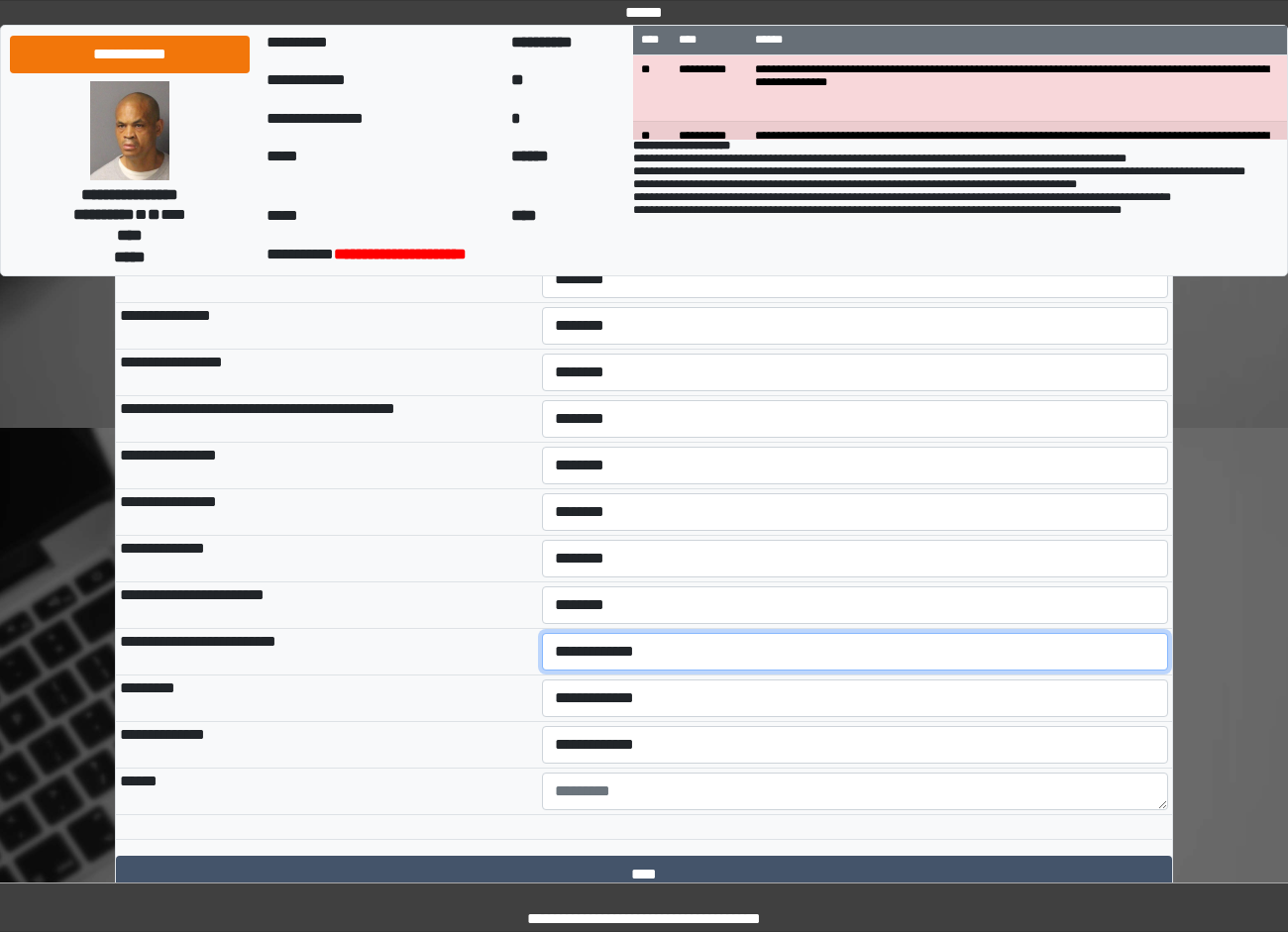 select on "*" 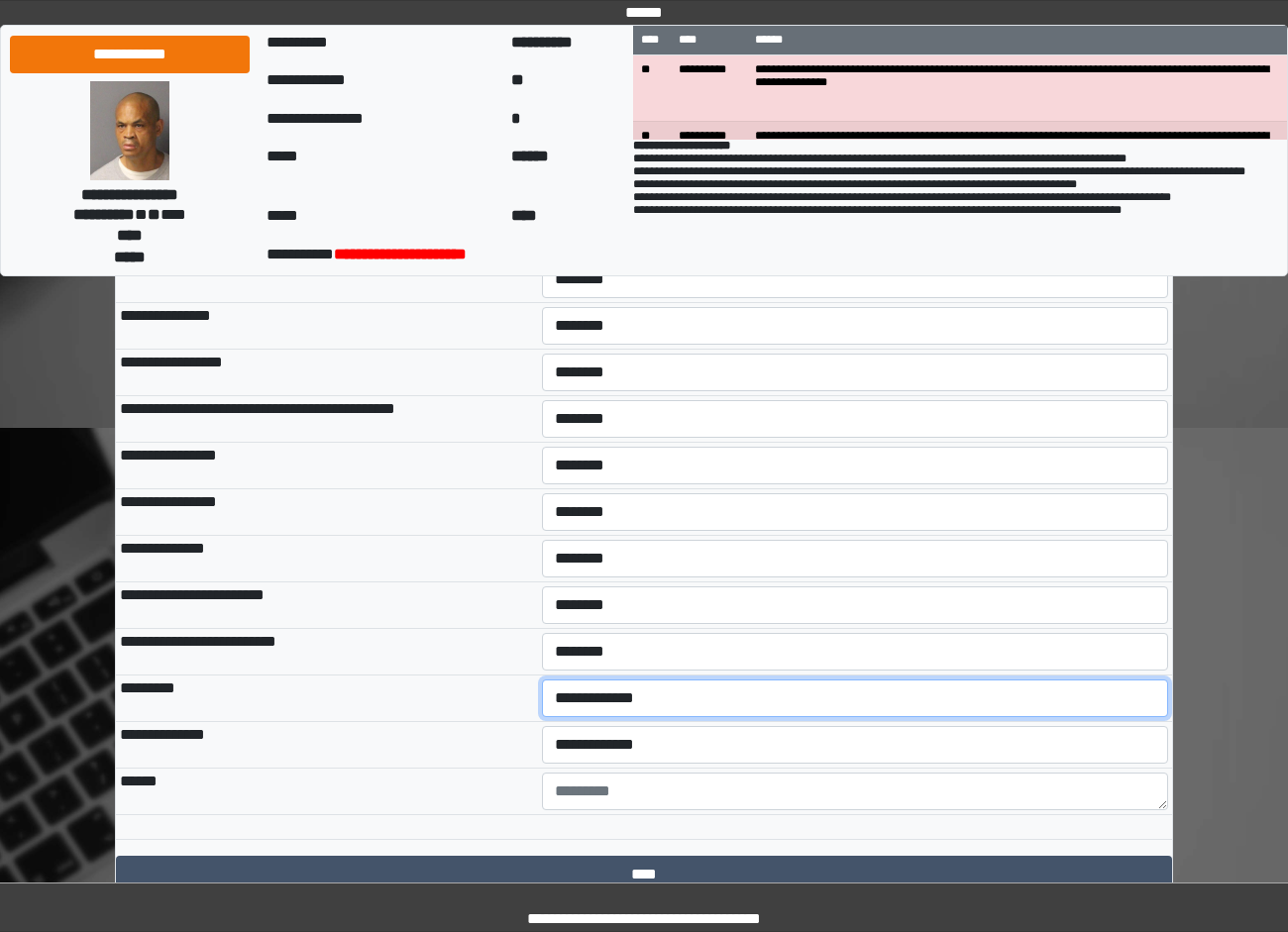 select on "*" 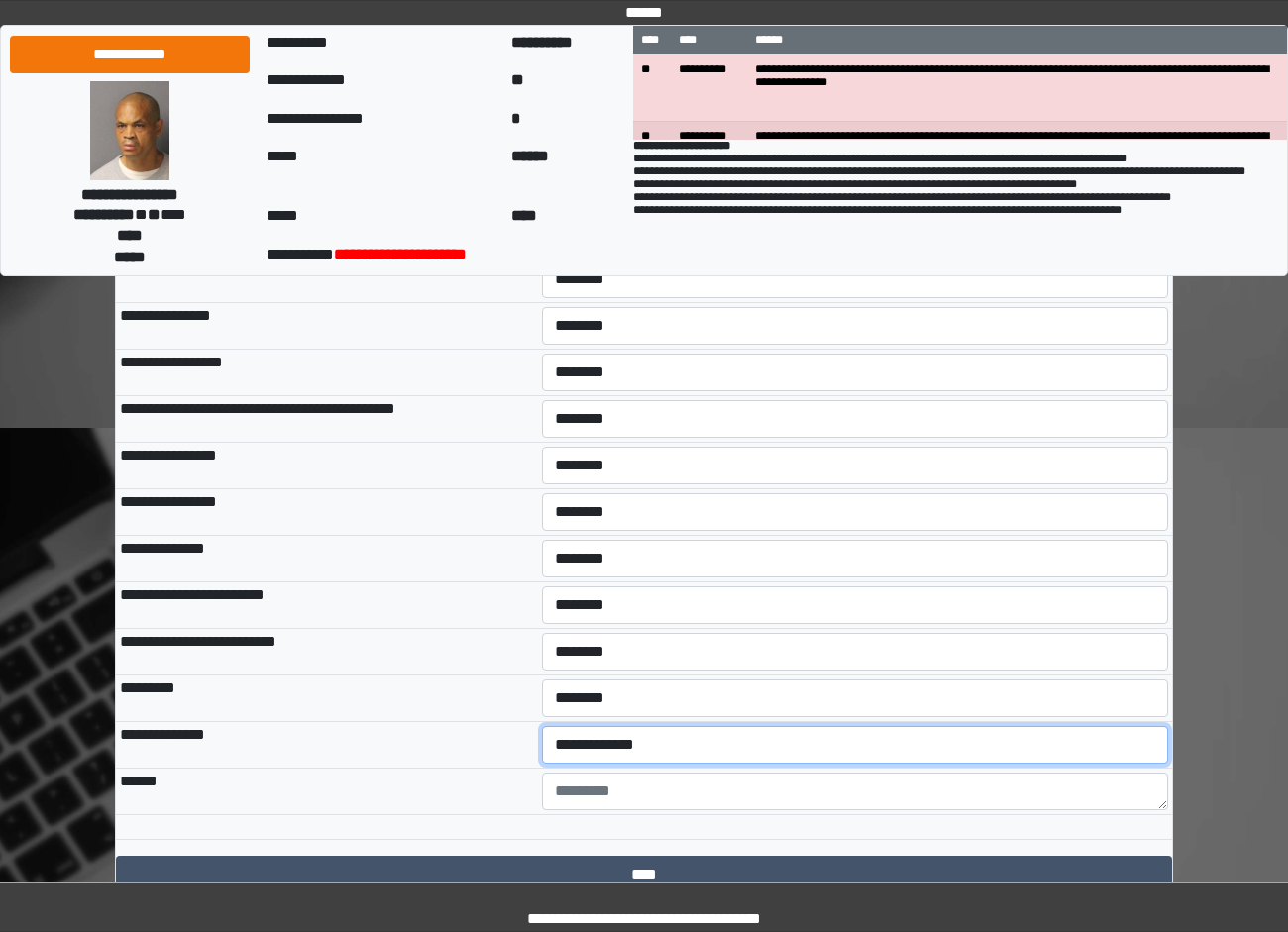 select on "*" 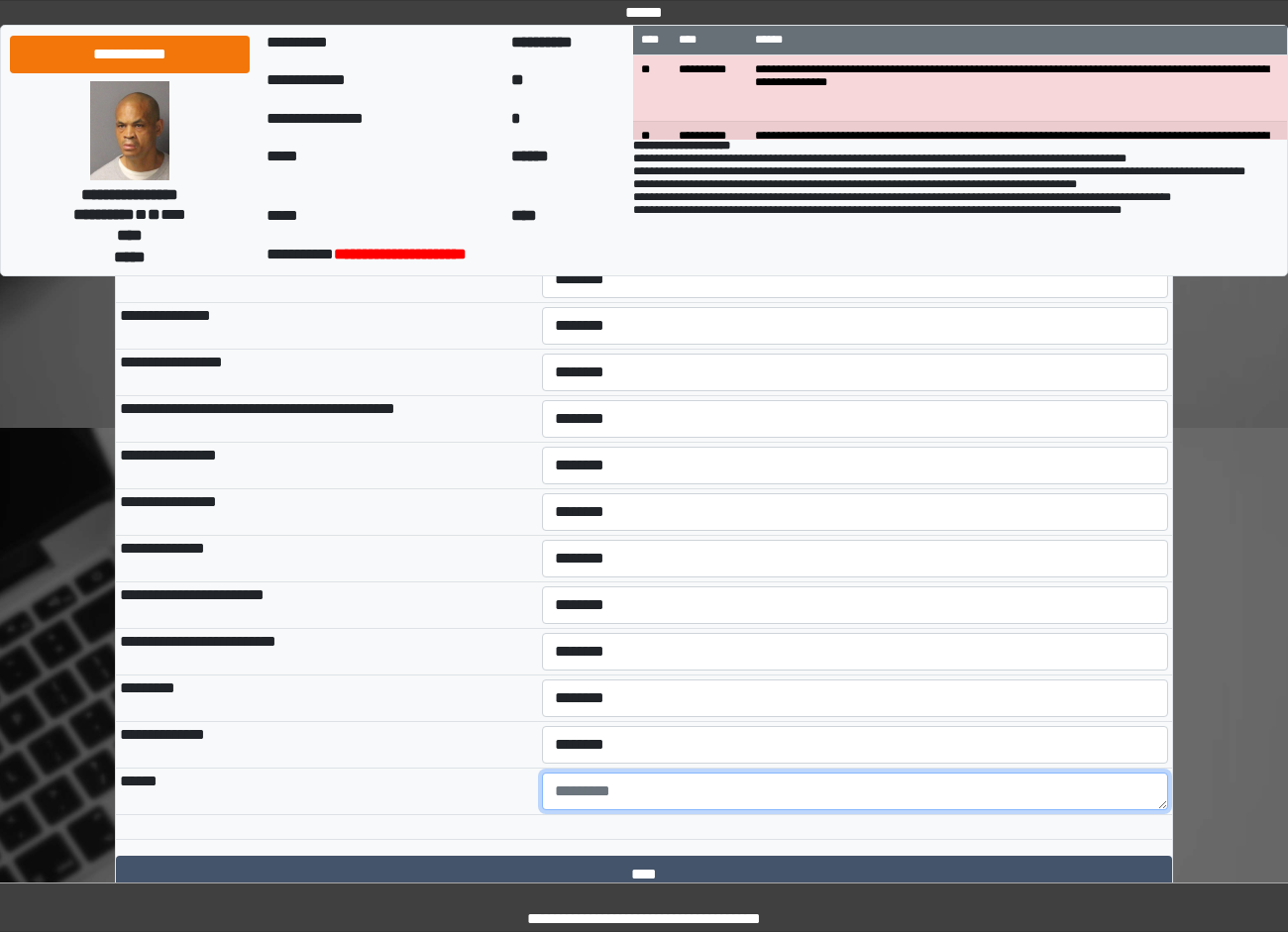 type on "*" 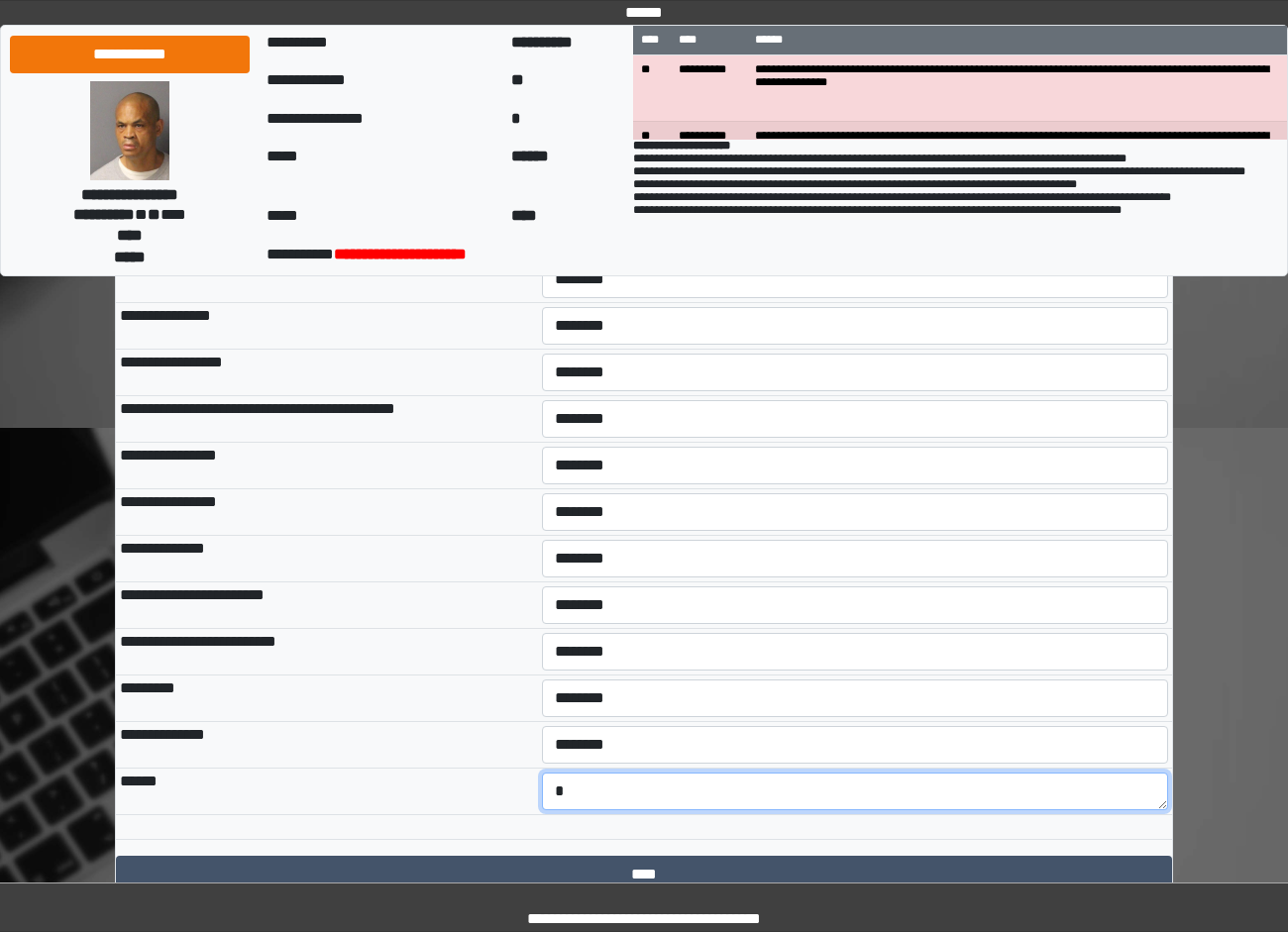 type 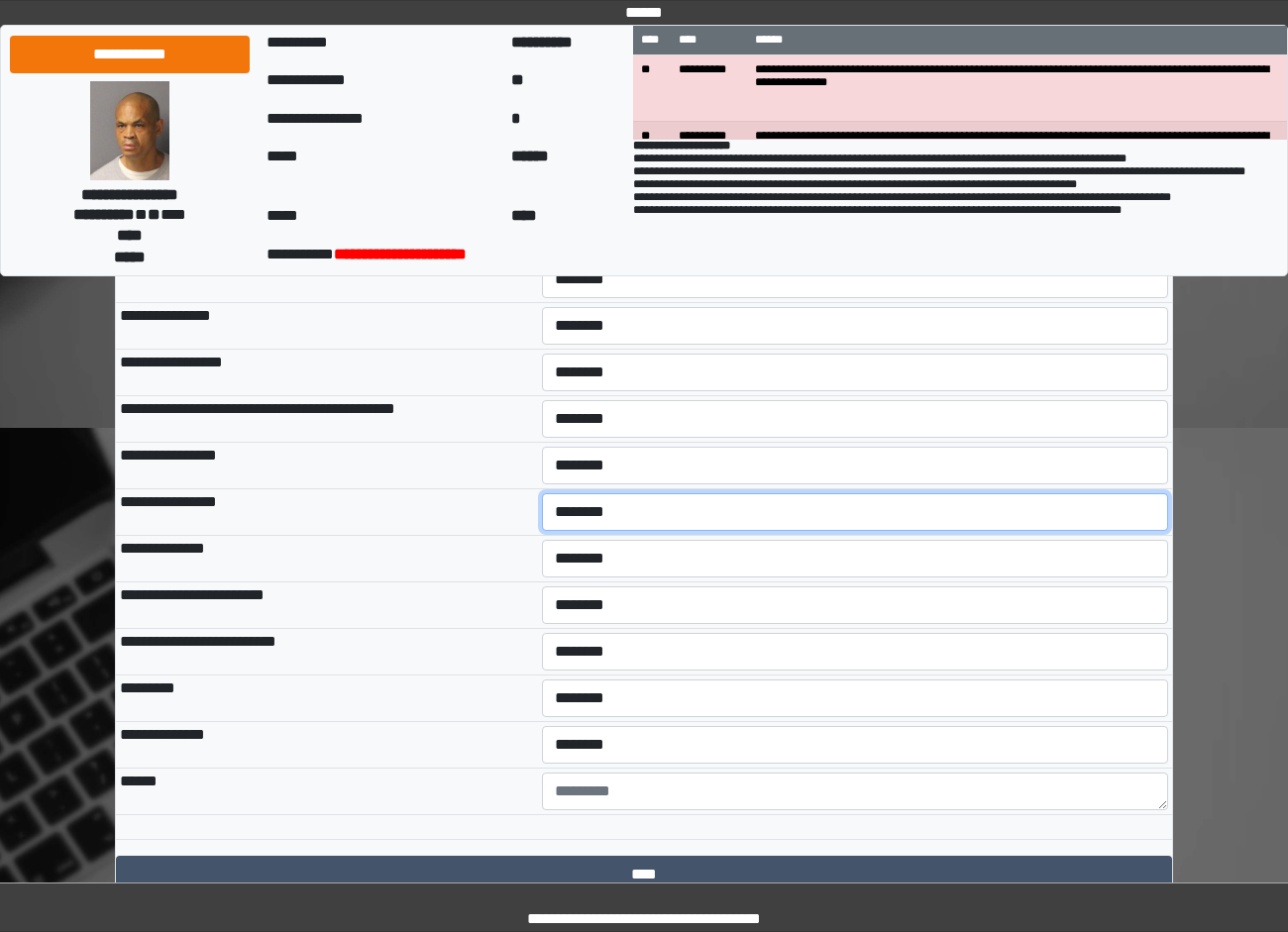 click on "**********" at bounding box center [855, 512] 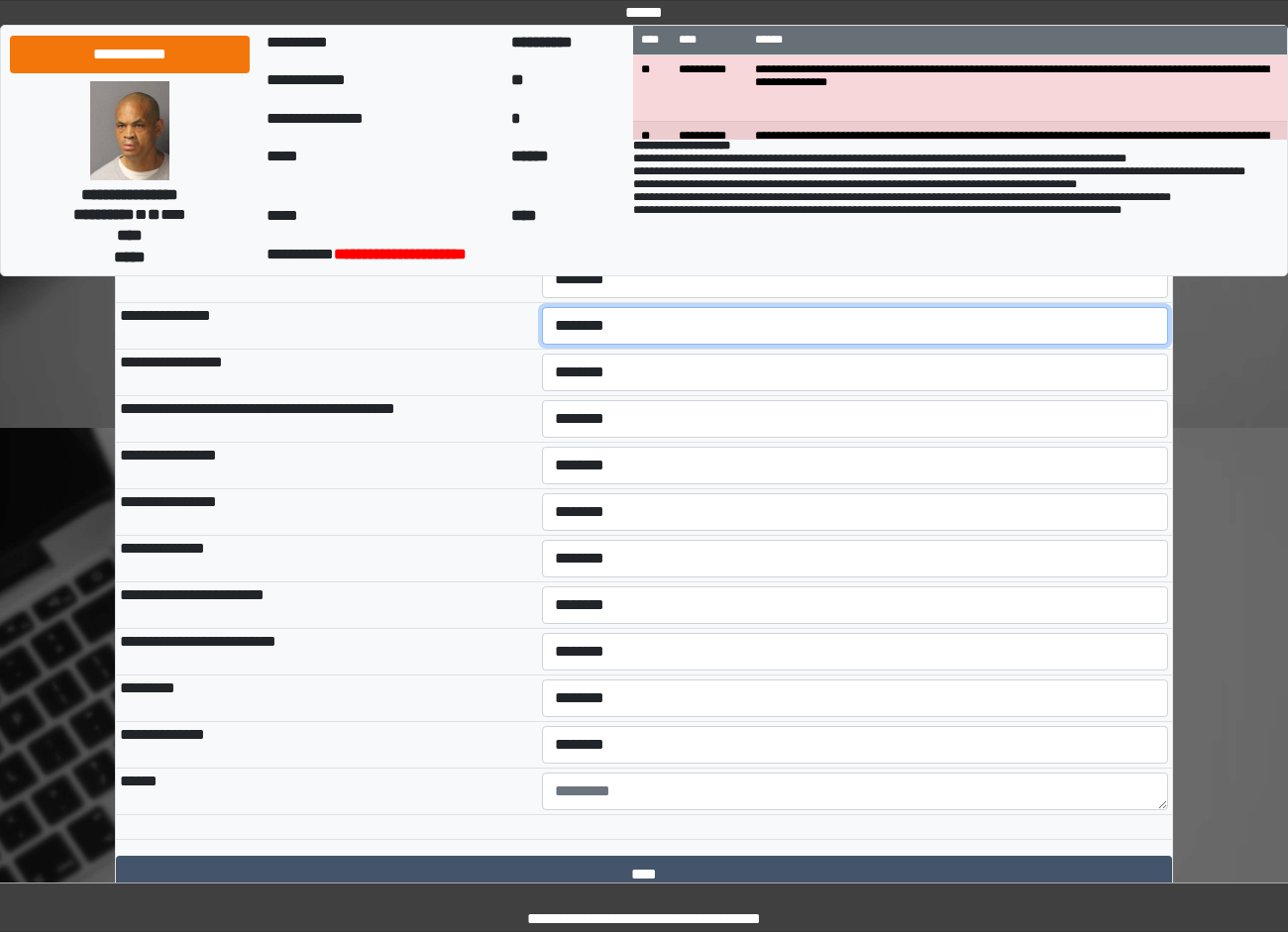 click on "**********" at bounding box center (855, 326) 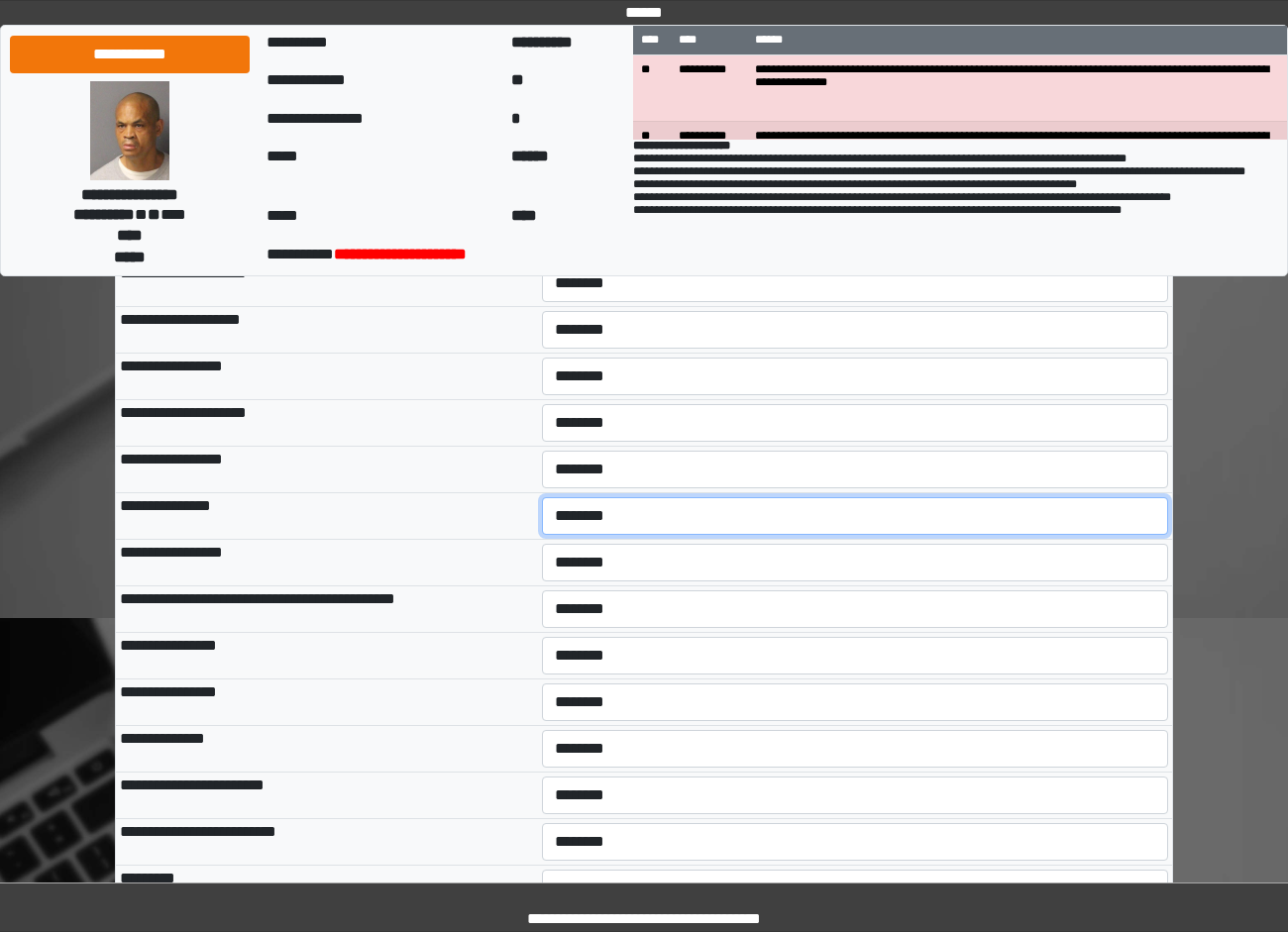 scroll, scrollTop: 306, scrollLeft: 0, axis: vertical 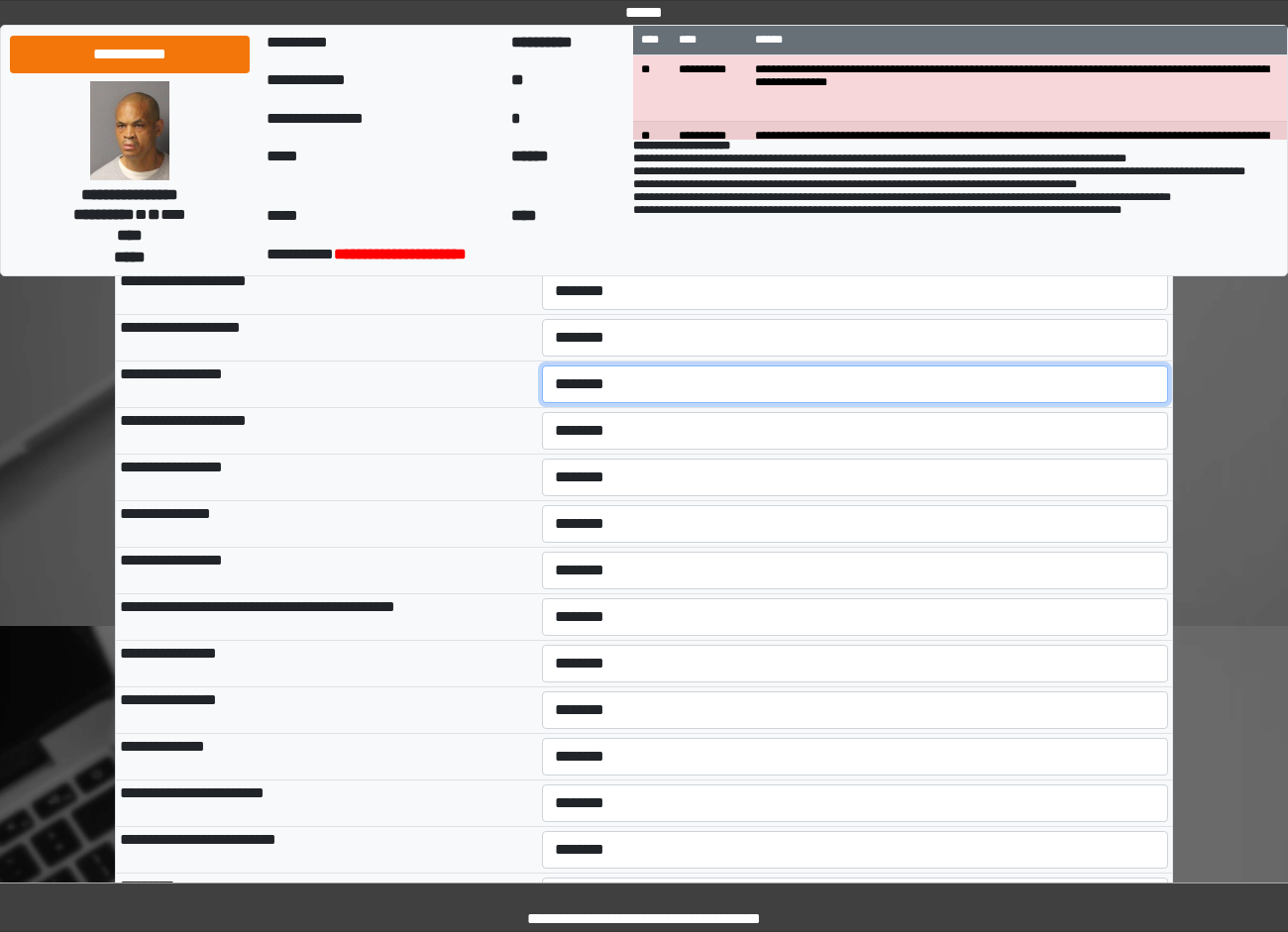 click on "**********" at bounding box center (855, 384) 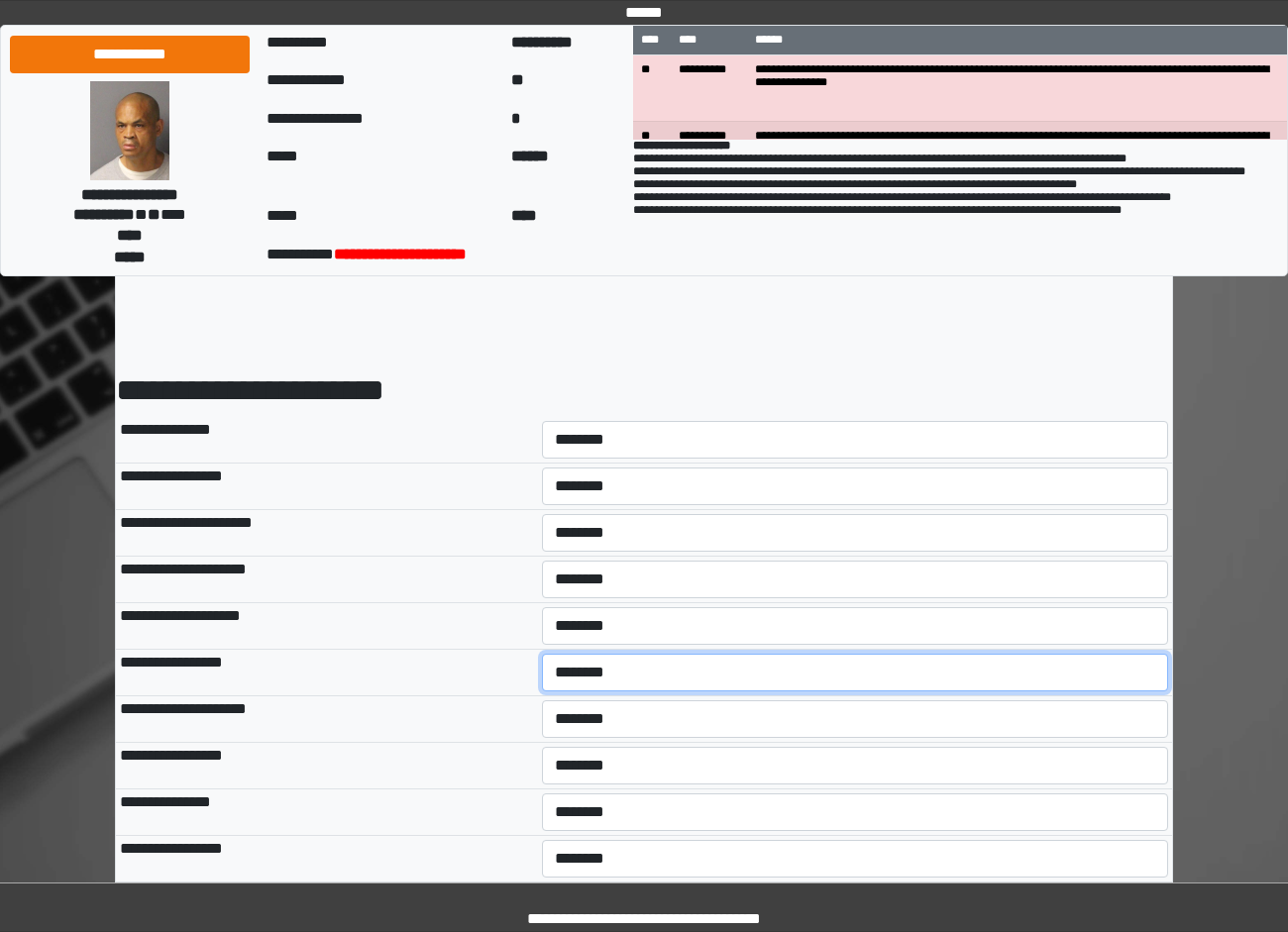 scroll, scrollTop: 9, scrollLeft: 0, axis: vertical 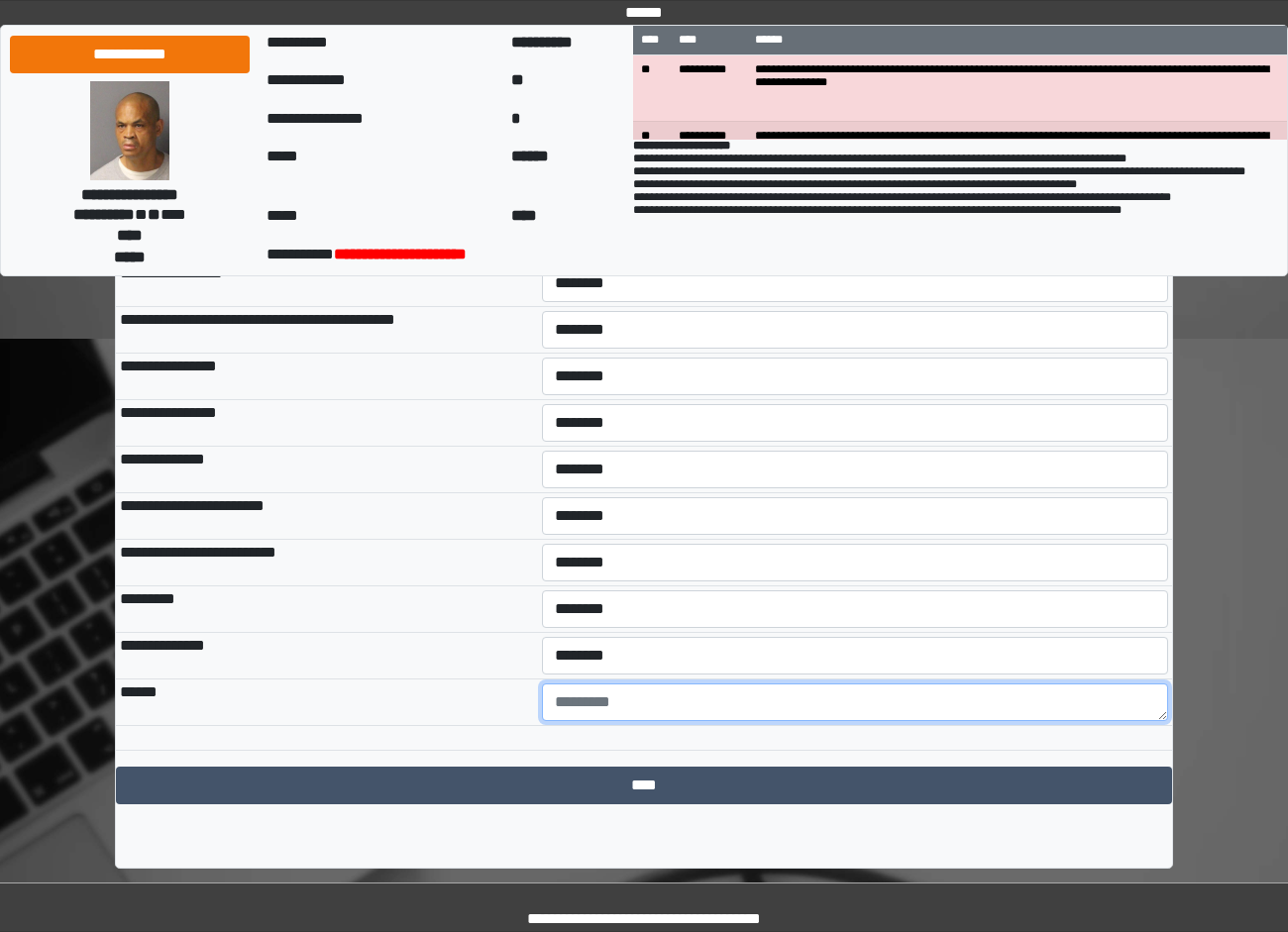 click at bounding box center (855, 702) 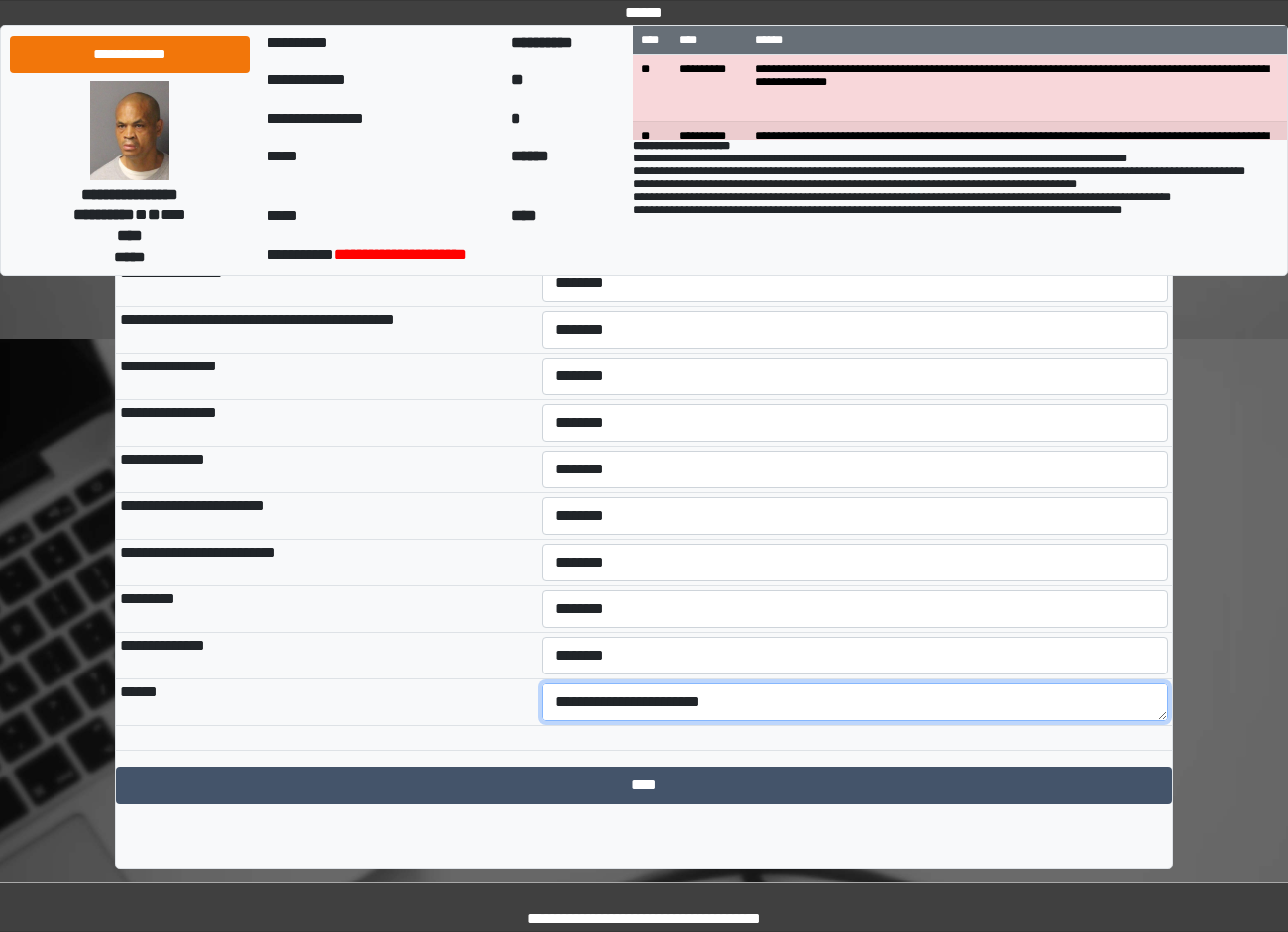 scroll, scrollTop: 24, scrollLeft: 0, axis: vertical 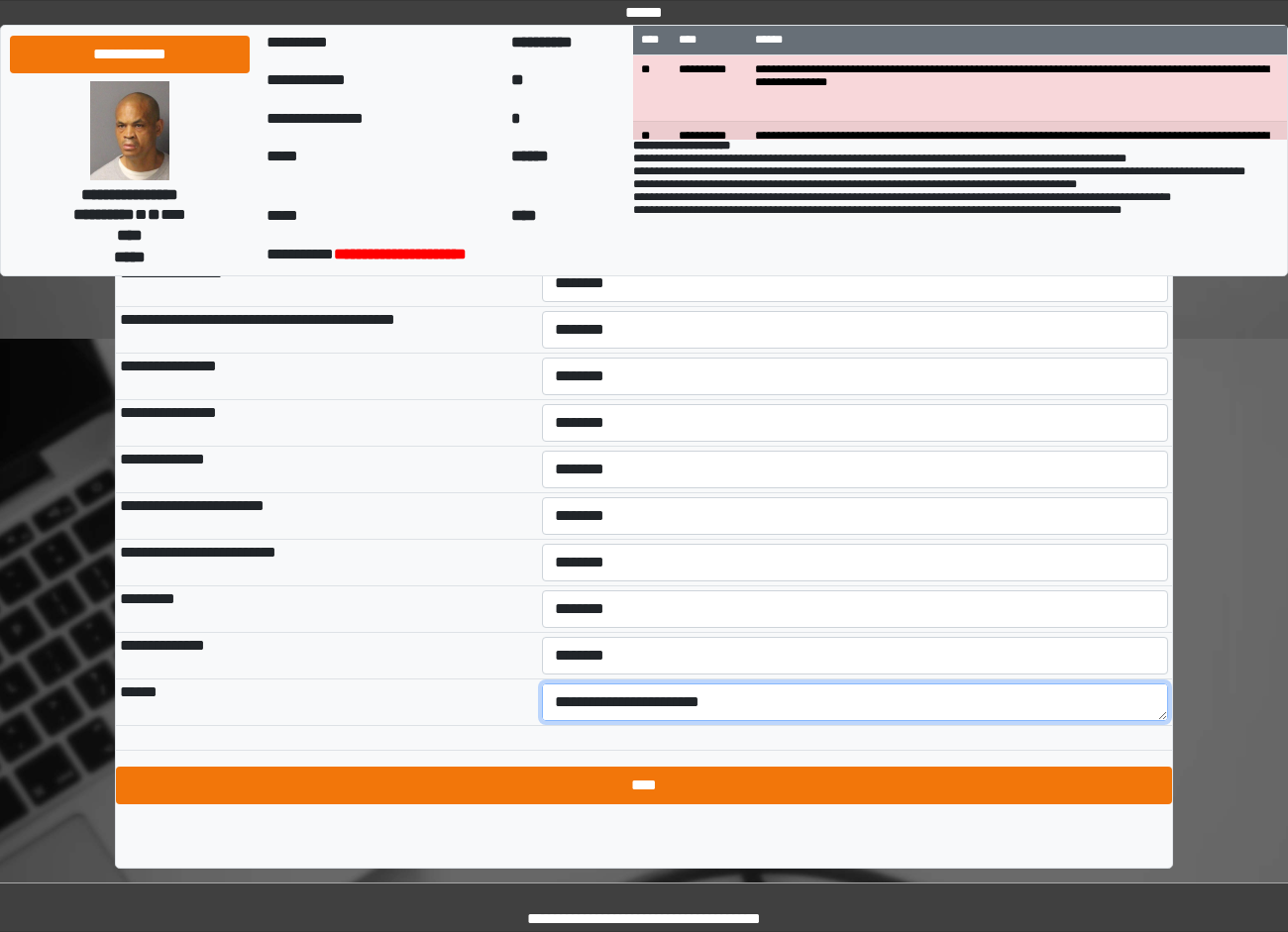 type on "**********" 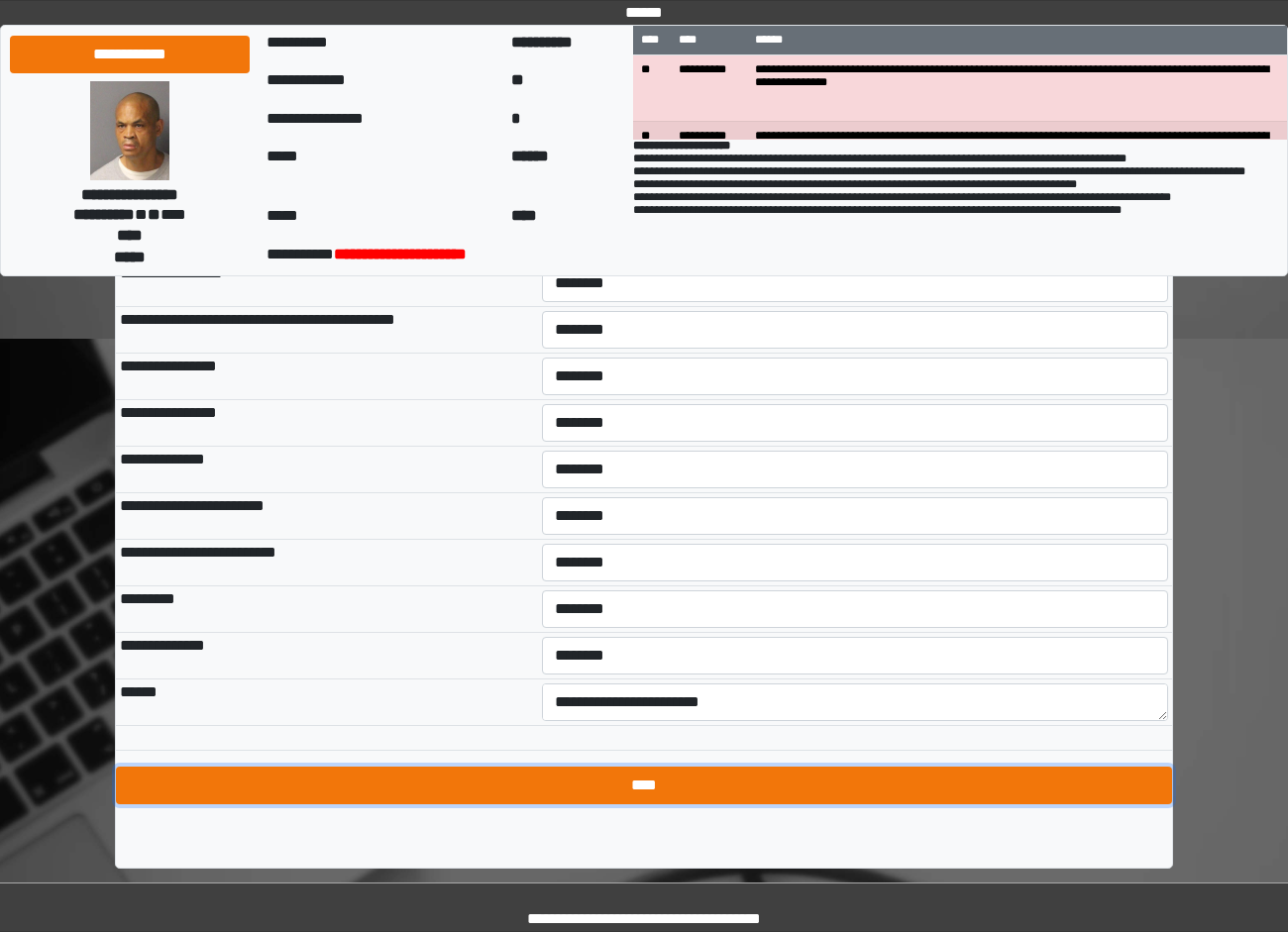 click on "****" at bounding box center [644, 785] 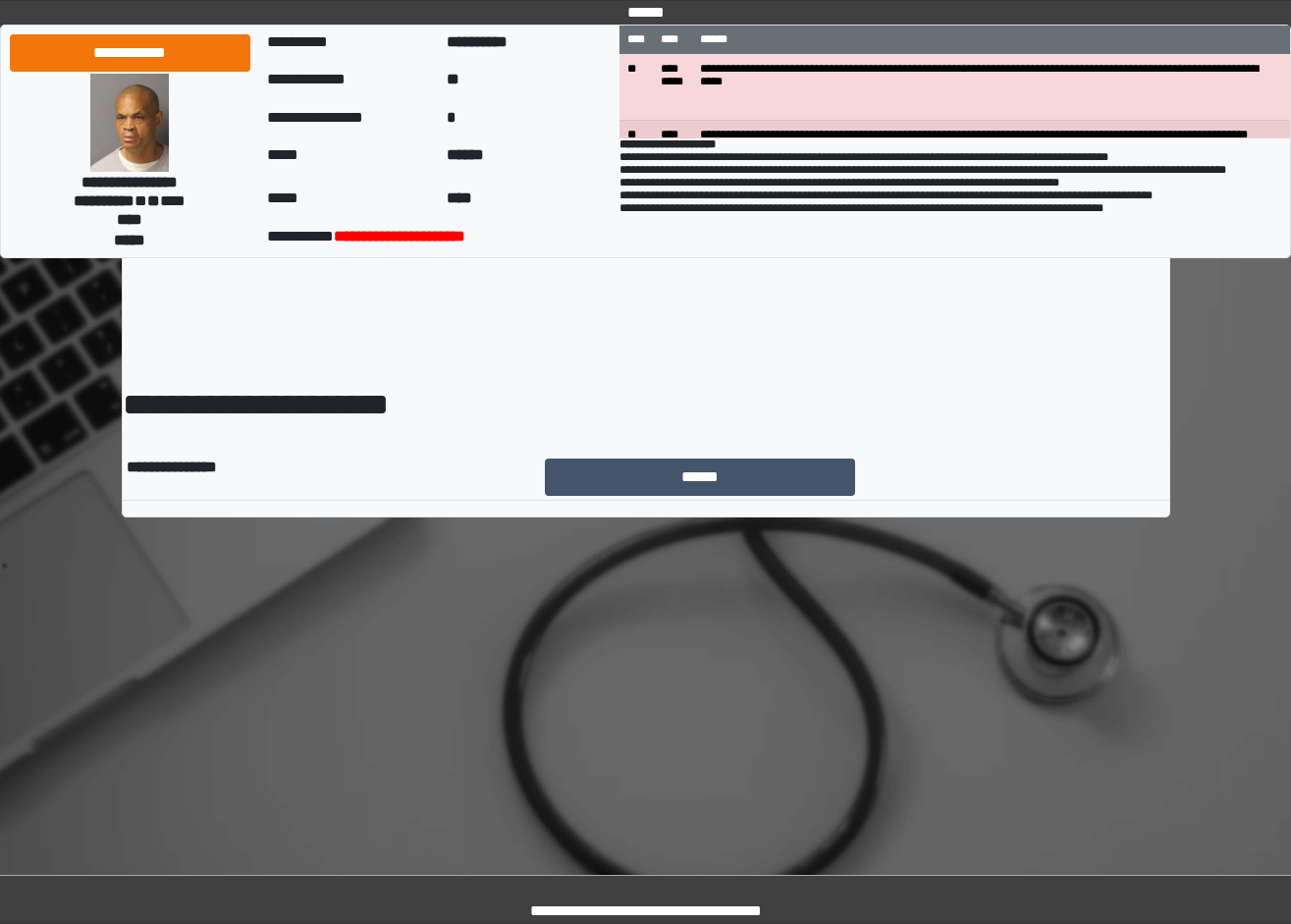 scroll, scrollTop: 0, scrollLeft: 0, axis: both 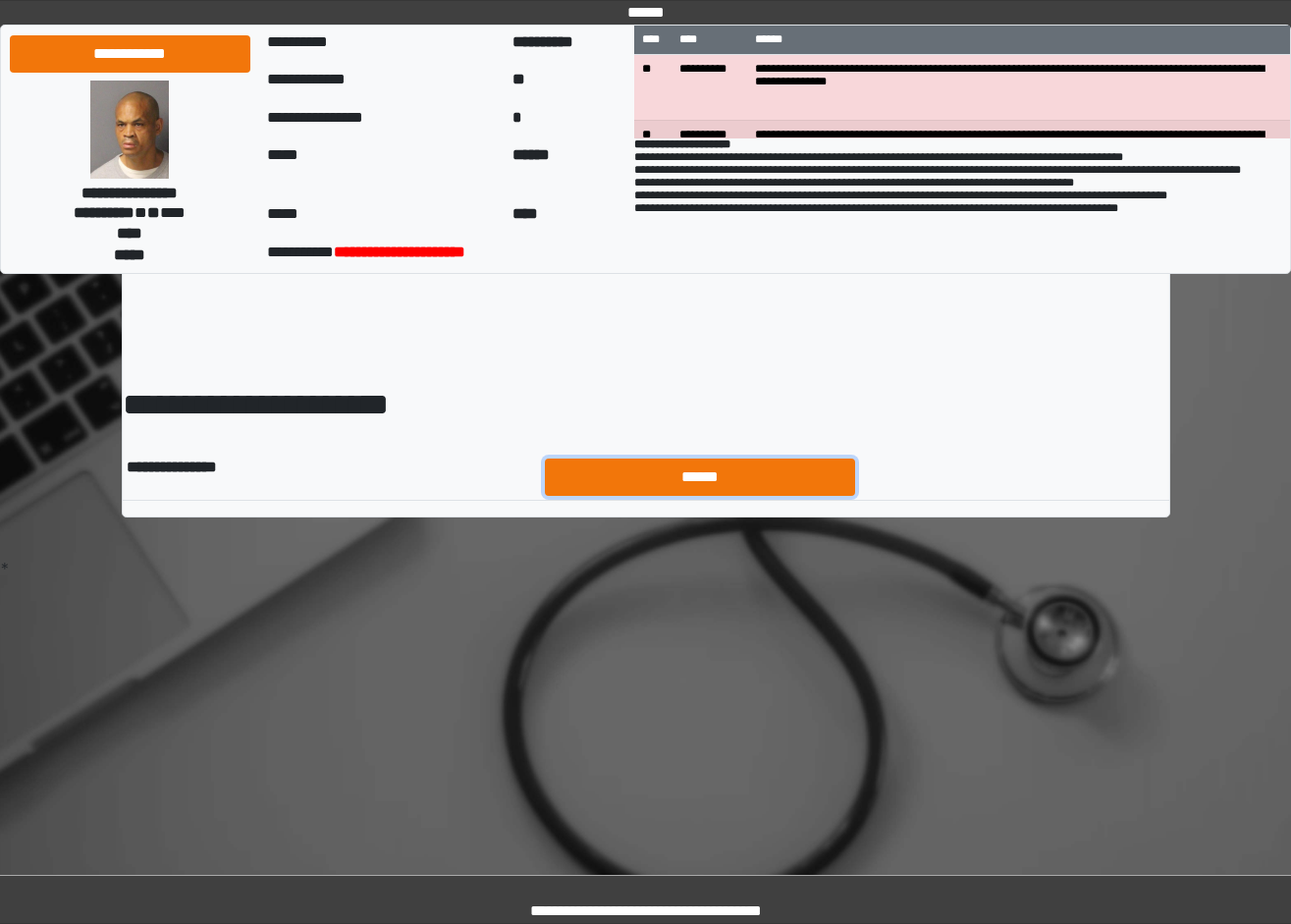 click on "******" at bounding box center [700, 477] 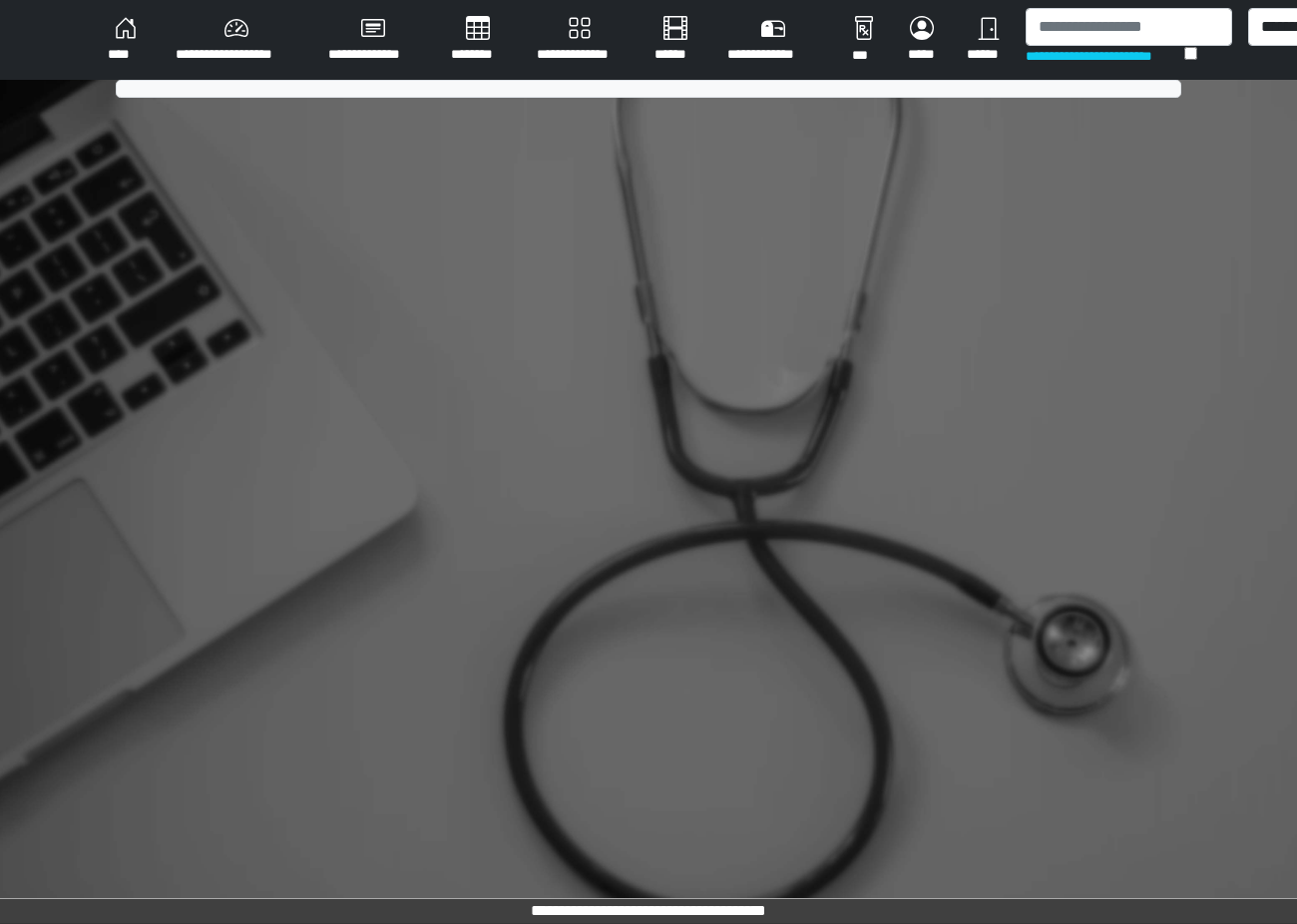 scroll, scrollTop: 0, scrollLeft: 0, axis: both 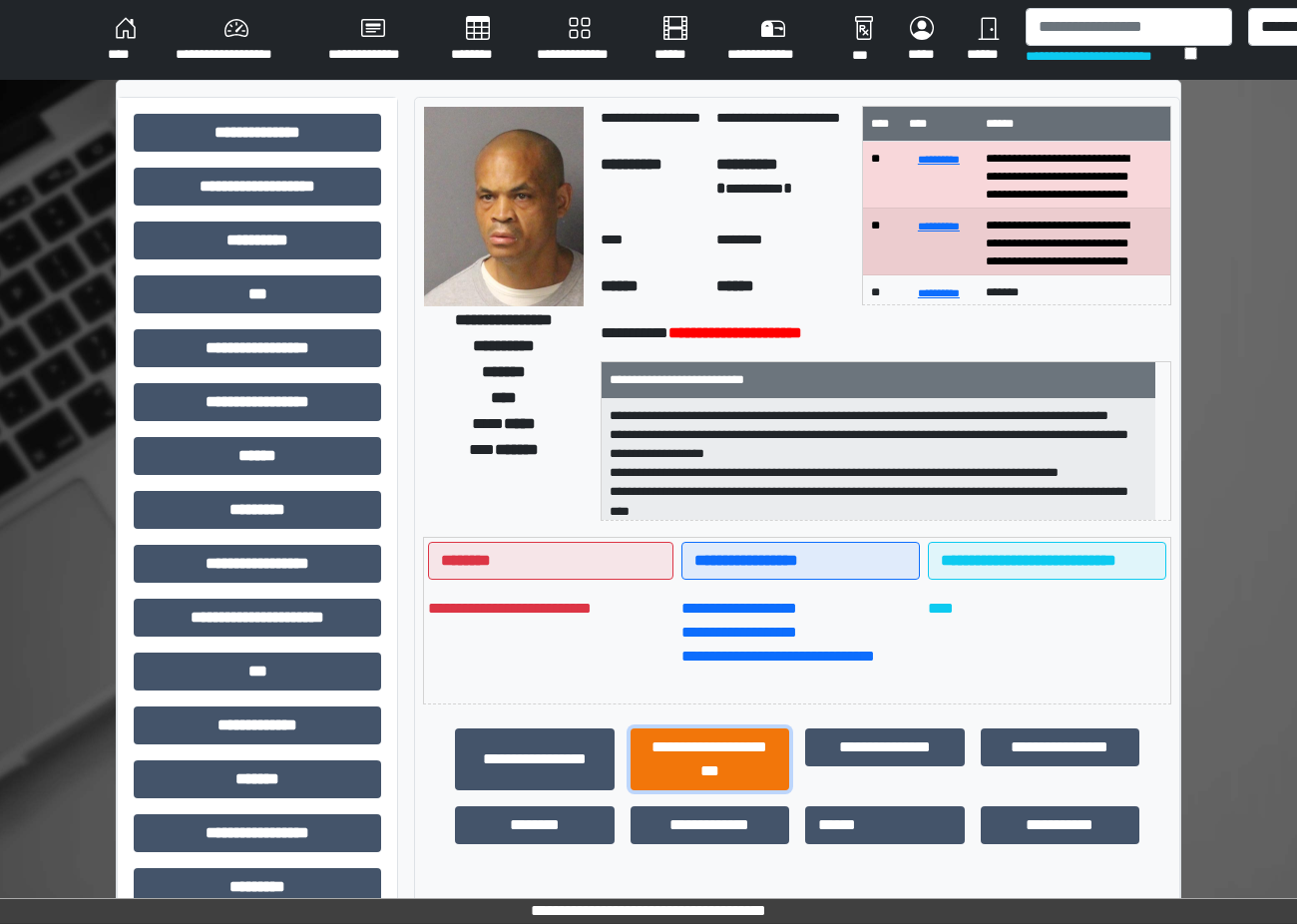 click on "**********" at bounding box center (710, 759) 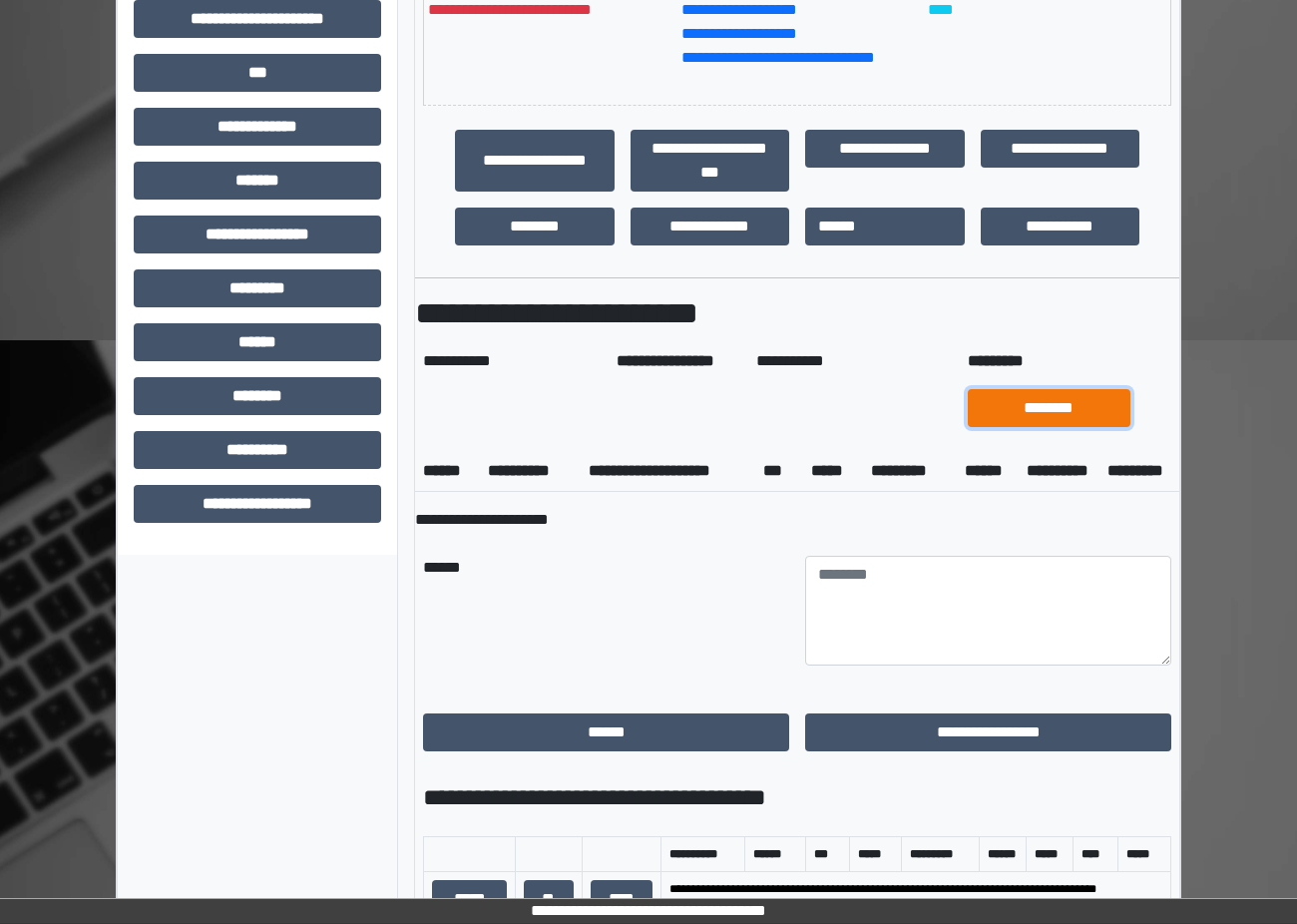 click on "********" at bounding box center [1049, 408] 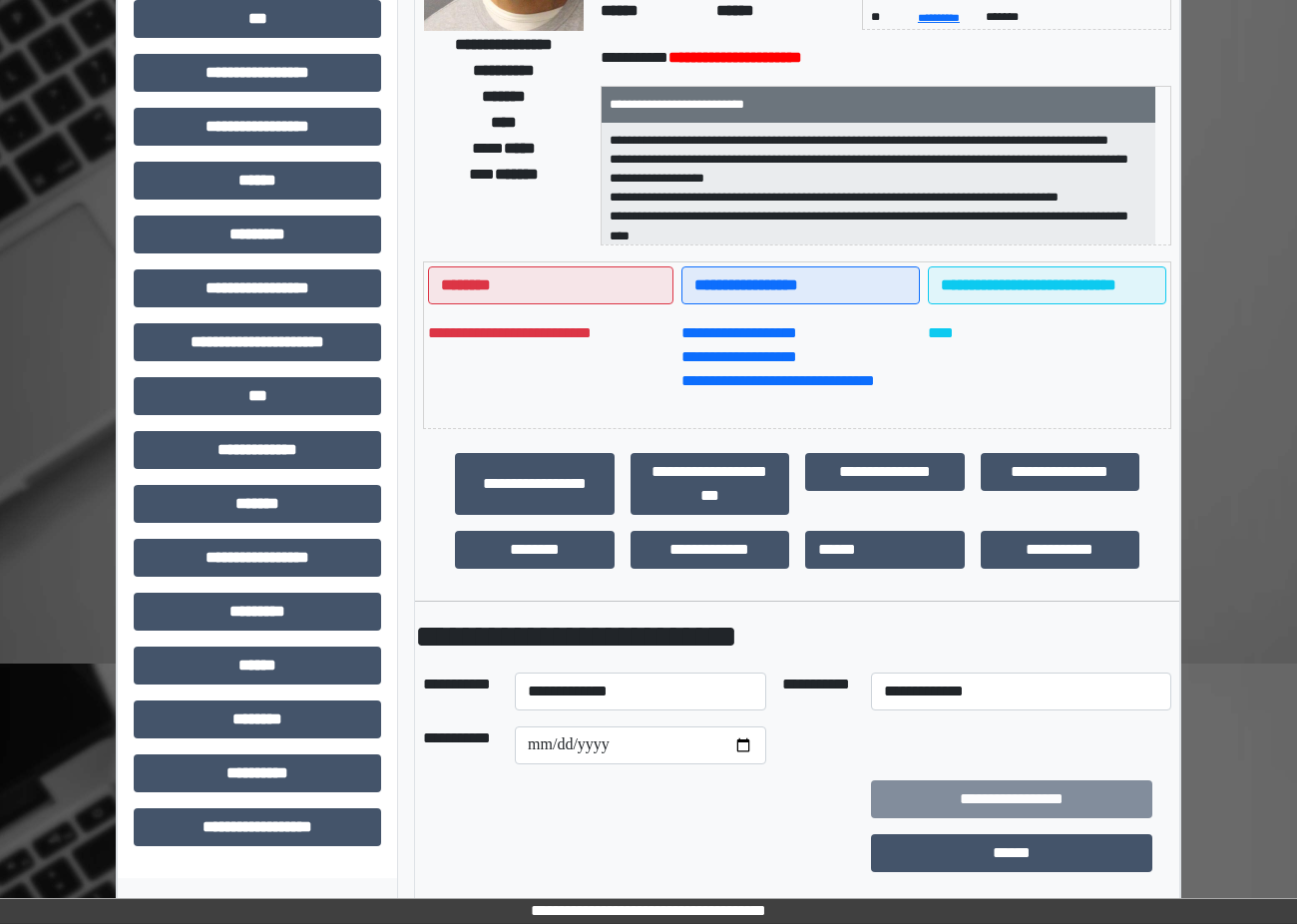 scroll, scrollTop: 275, scrollLeft: 0, axis: vertical 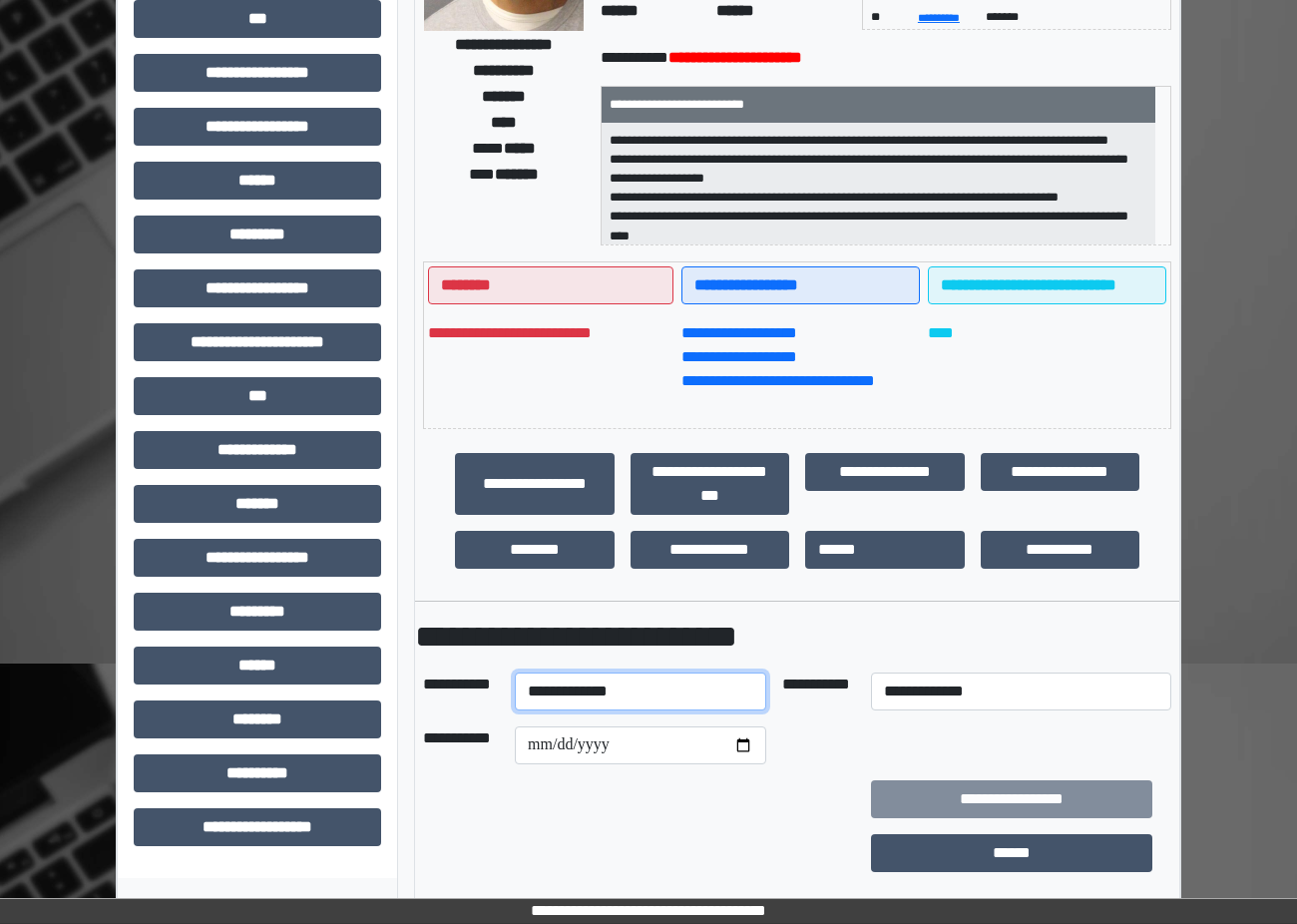 click on "**********" at bounding box center [641, 692] 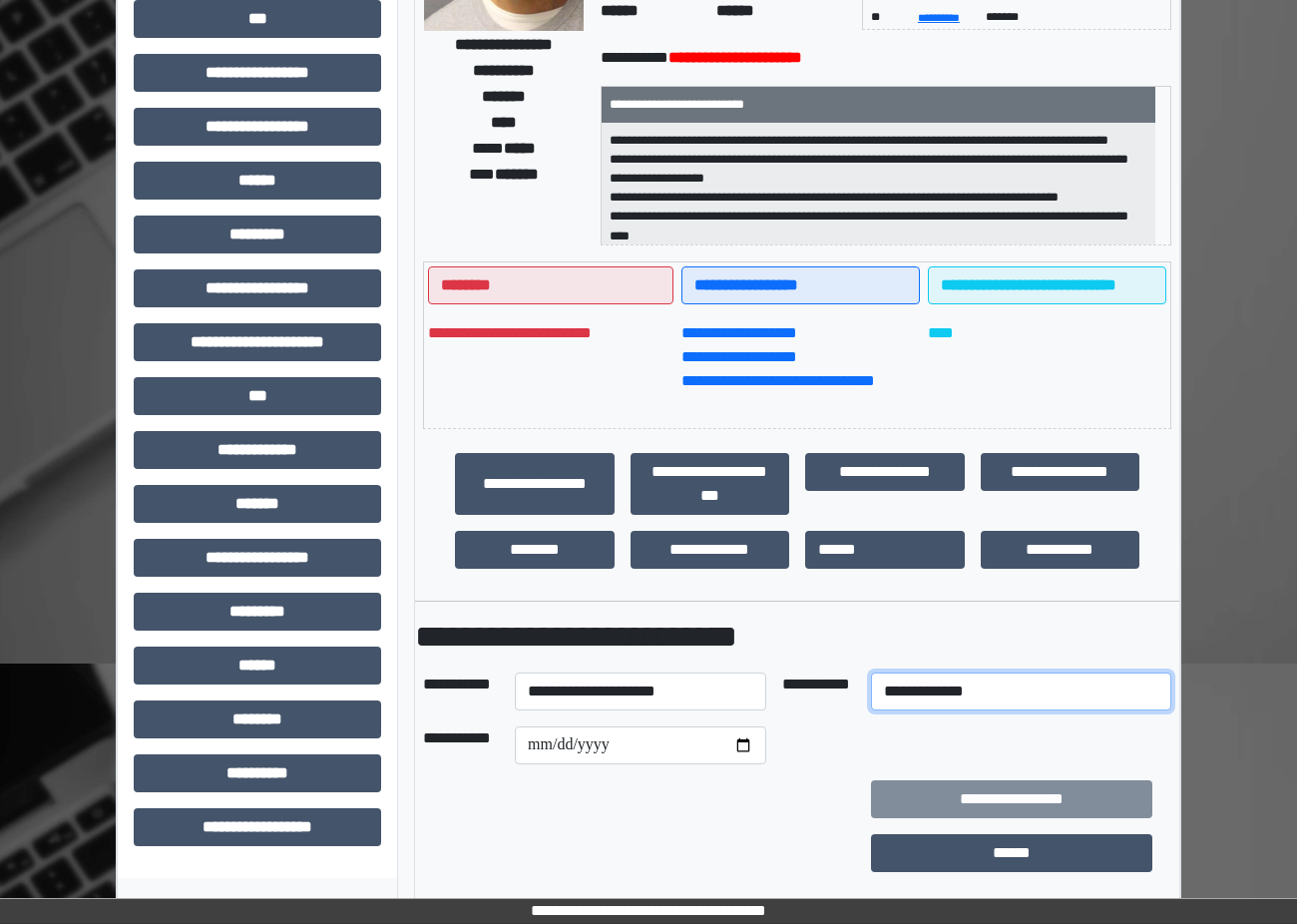 click on "**********" at bounding box center [1021, 692] 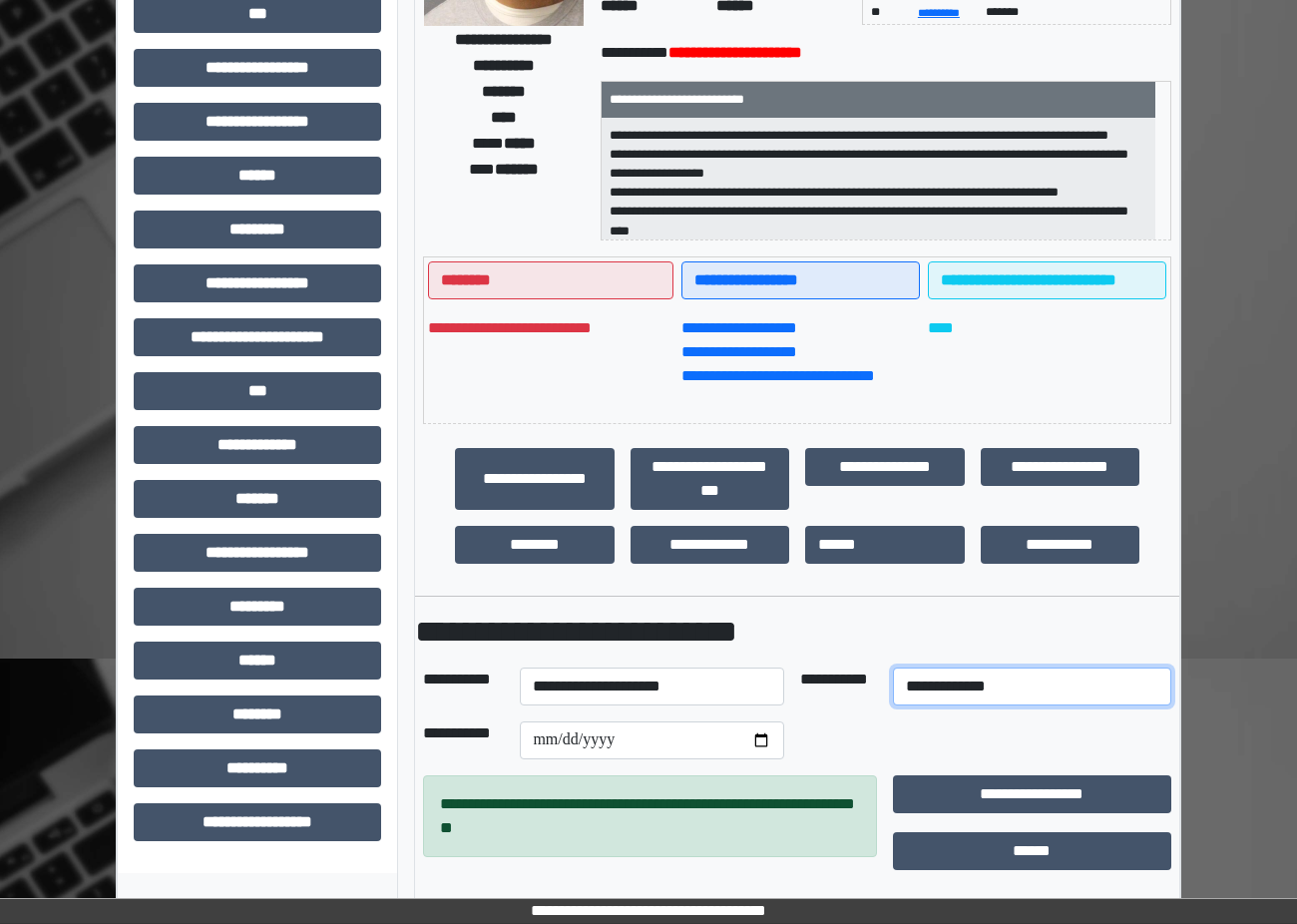 scroll, scrollTop: 281, scrollLeft: 0, axis: vertical 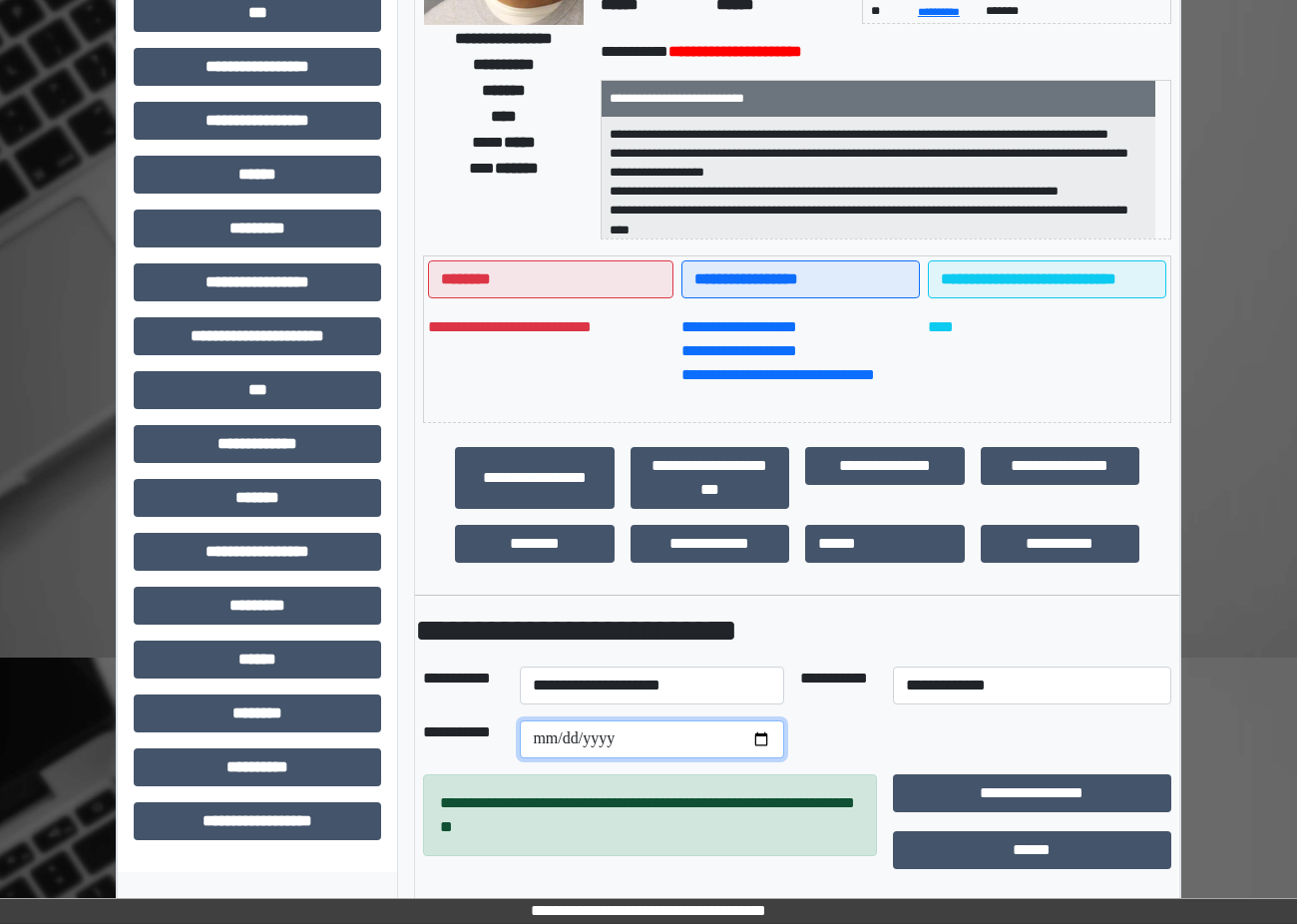 click on "**********" at bounding box center [651, 739] 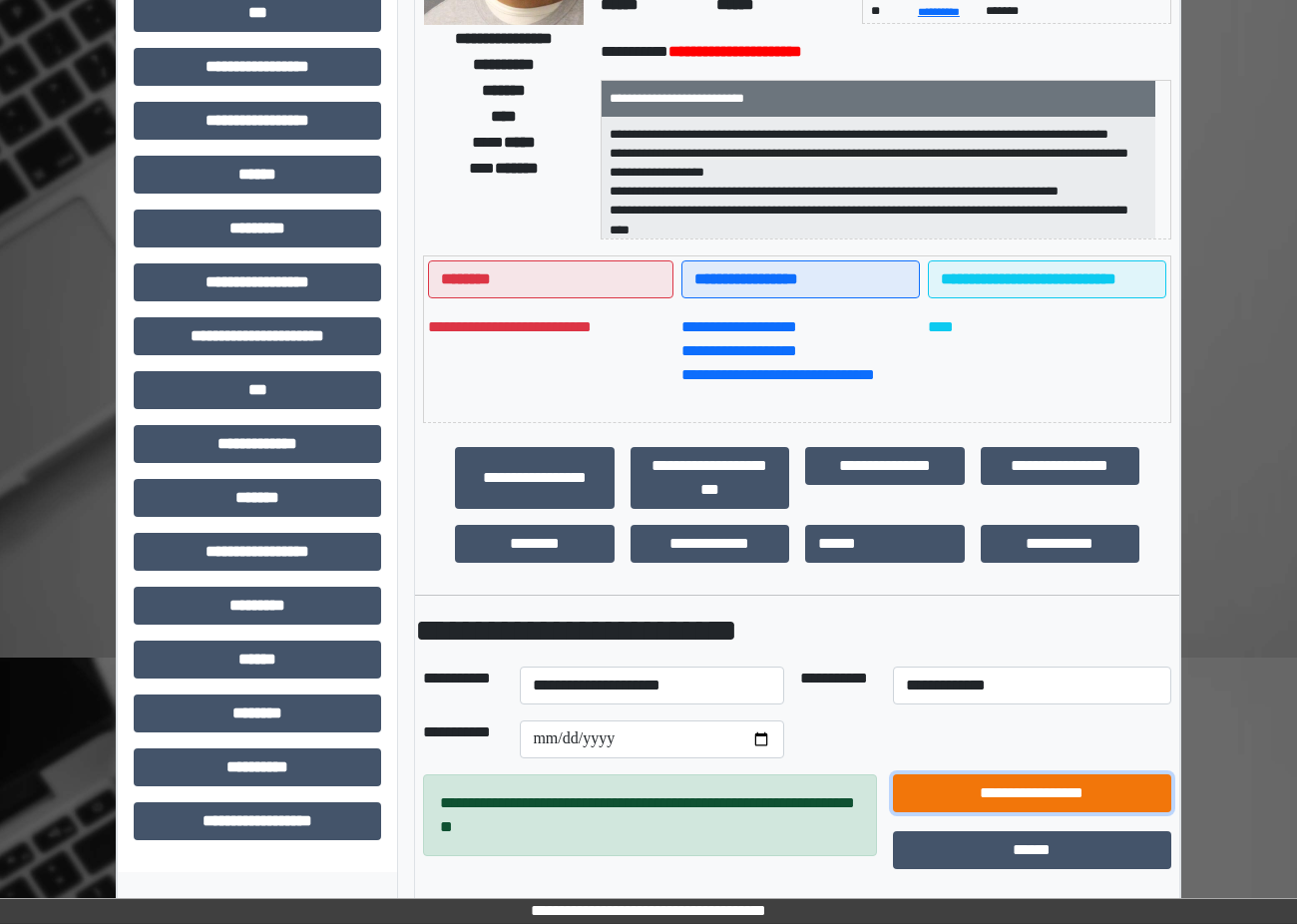 click on "**********" at bounding box center (1032, 793) 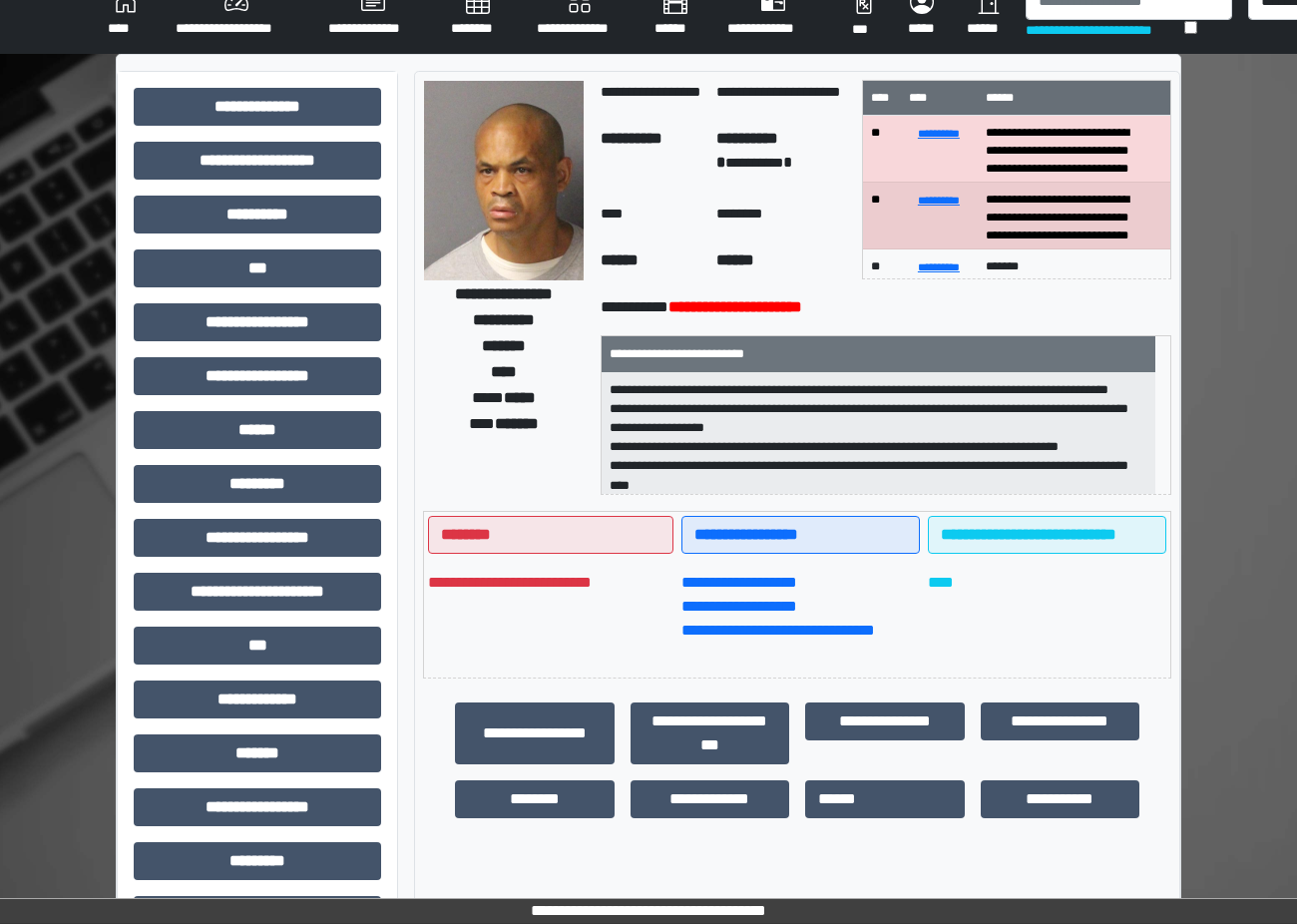 scroll, scrollTop: 0, scrollLeft: 0, axis: both 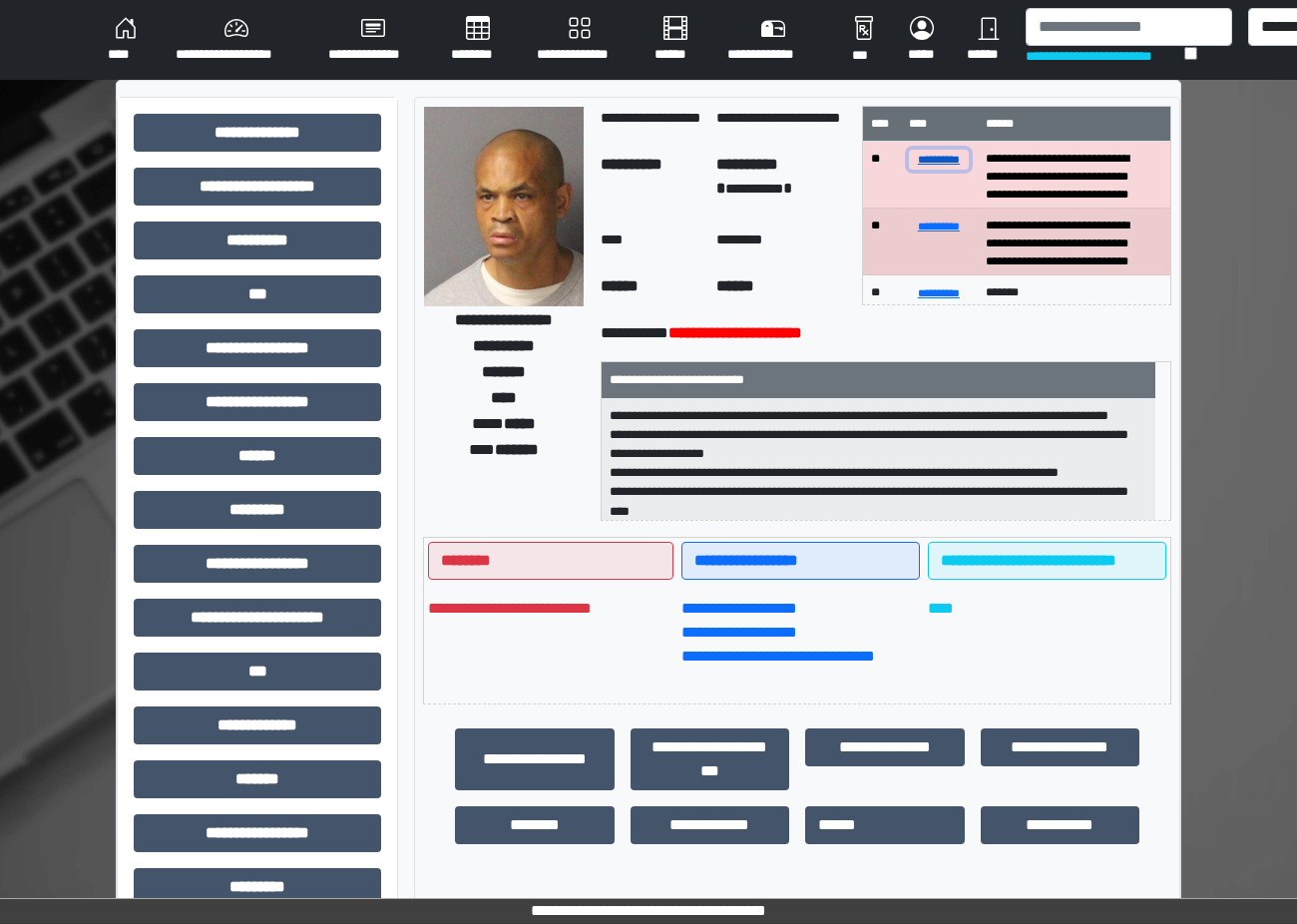 click on "**********" at bounding box center (939, 159) 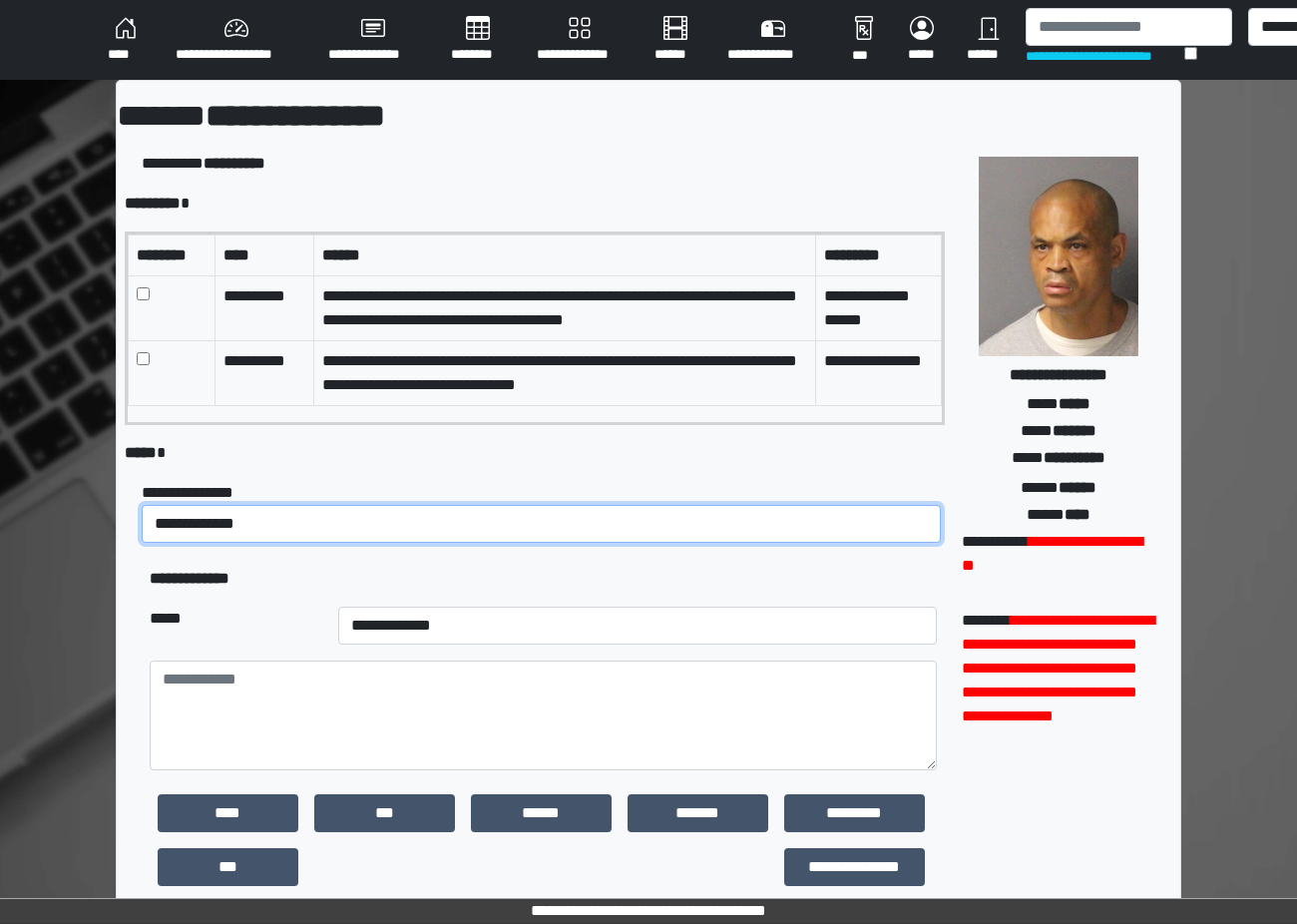 click on "**********" at bounding box center (541, 524) 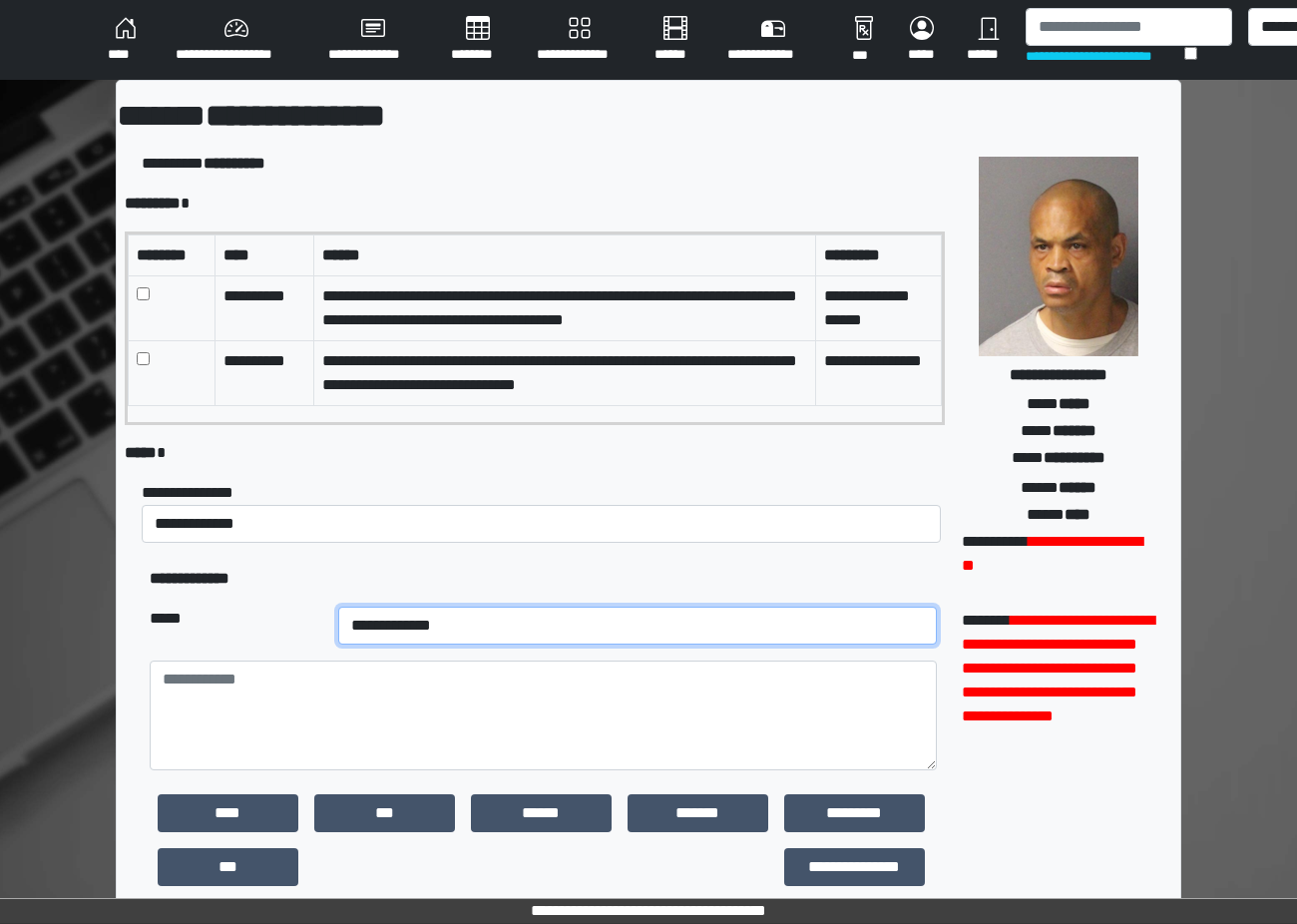 click on "**********" at bounding box center (638, 626) 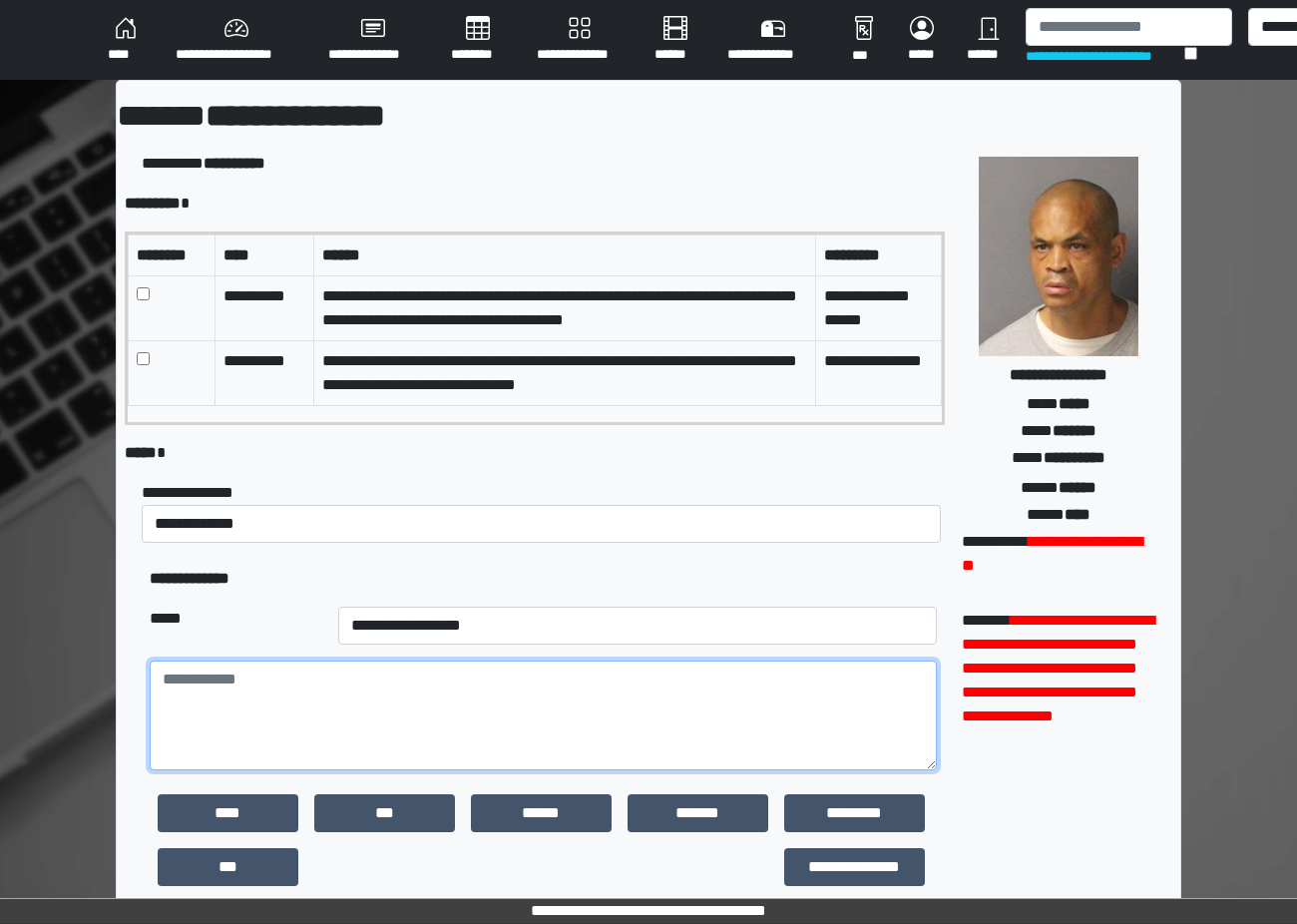 click at bounding box center (543, 715) 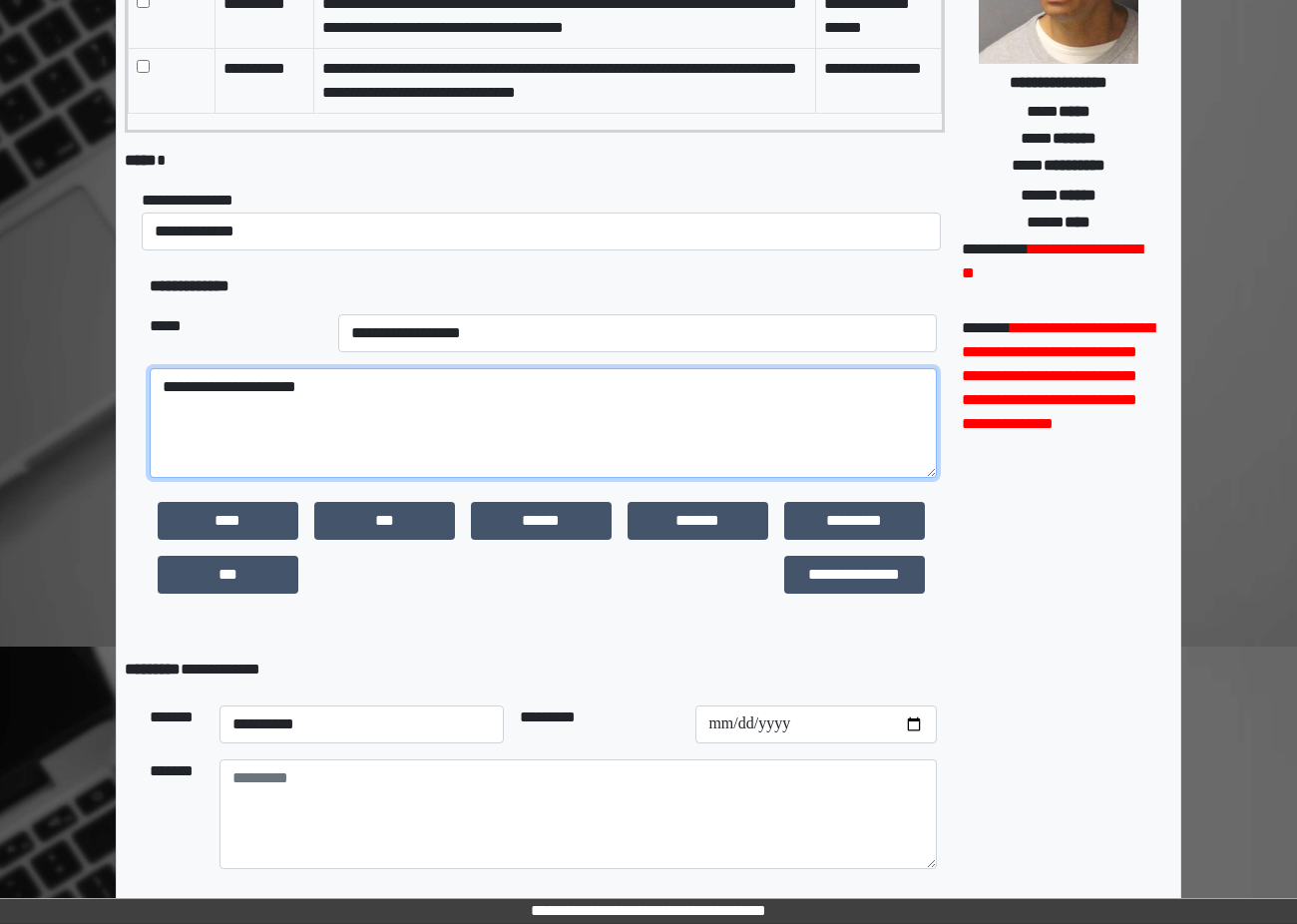scroll, scrollTop: 299, scrollLeft: 0, axis: vertical 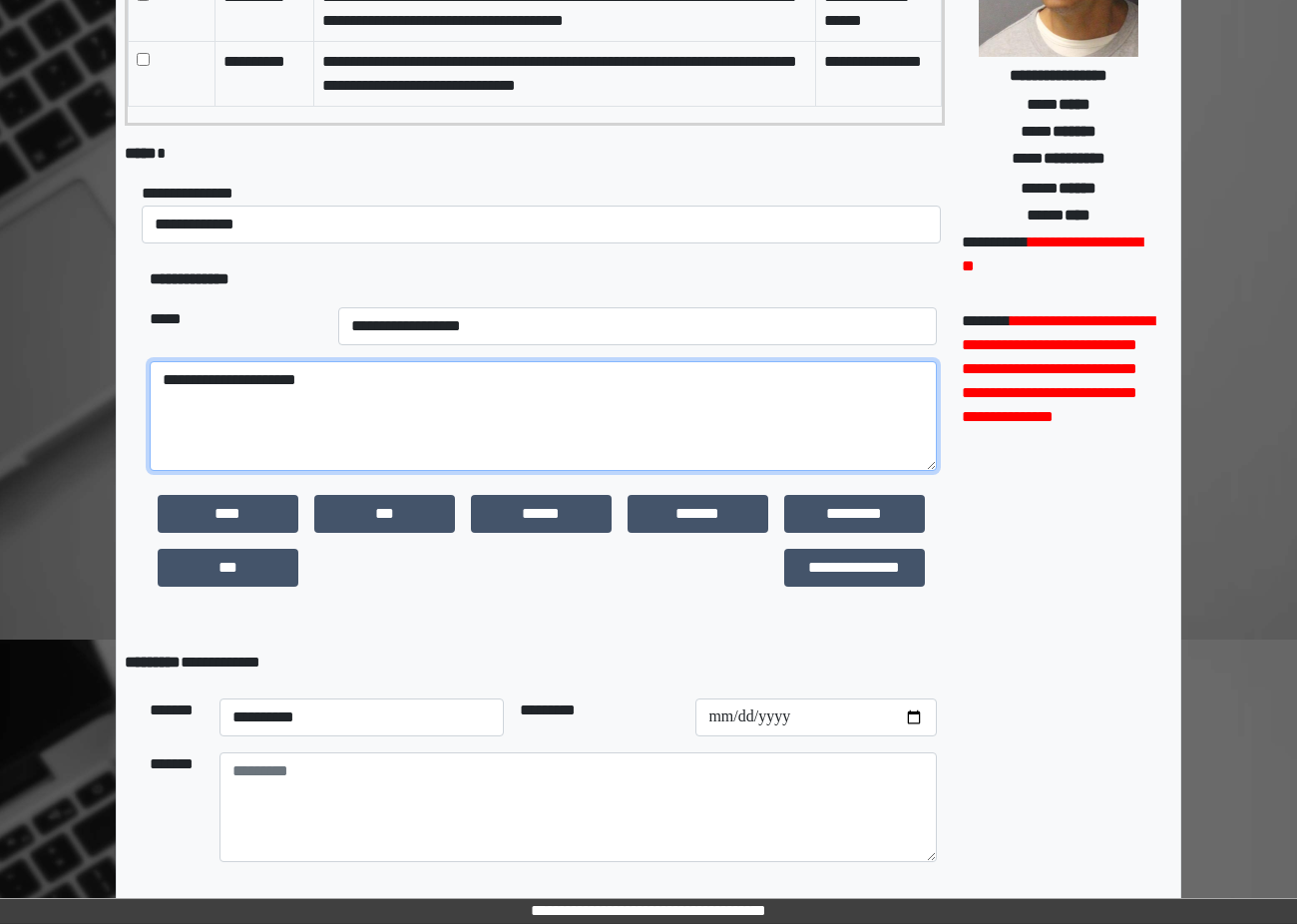 click on "**********" at bounding box center (543, 416) 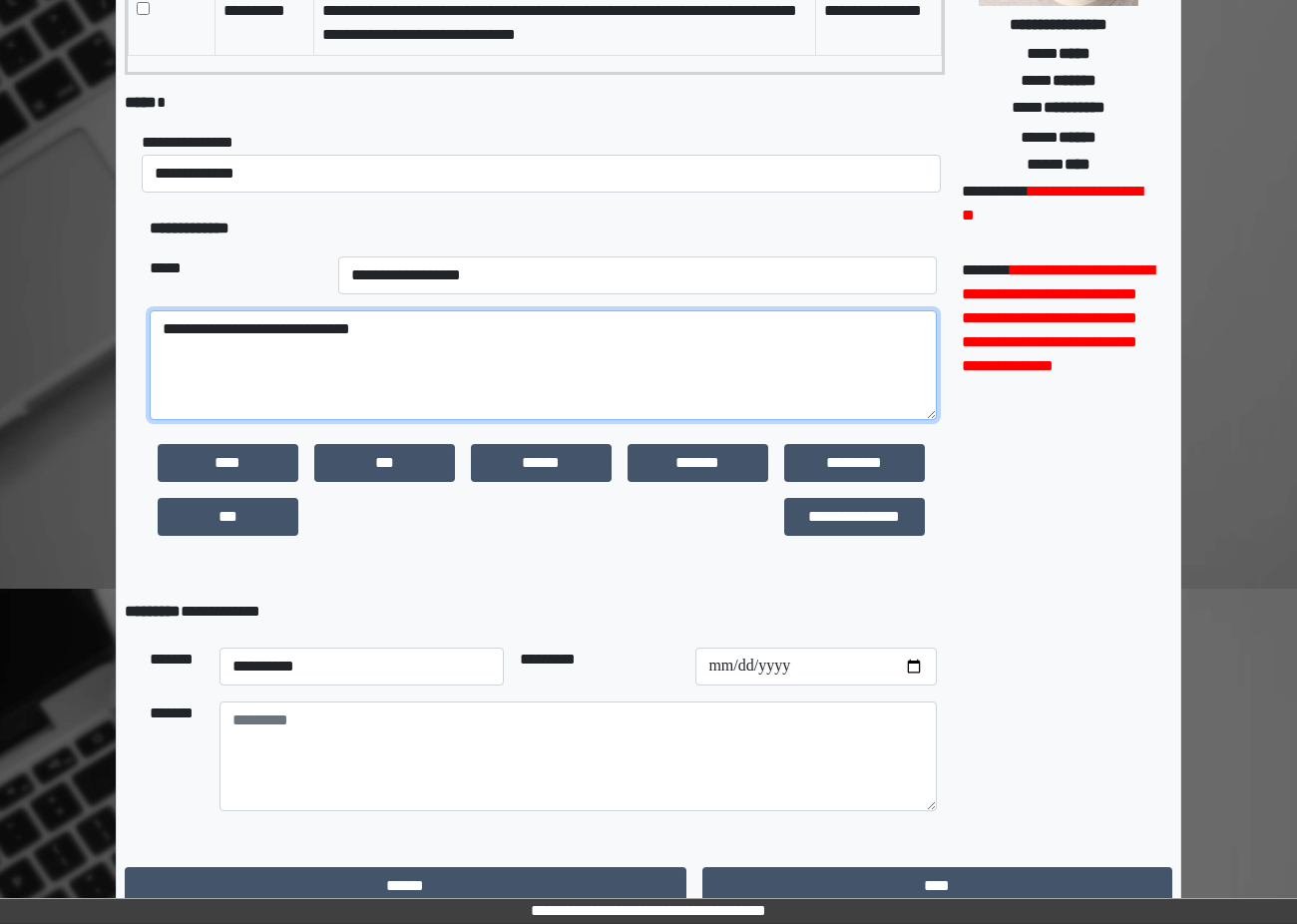 scroll, scrollTop: 372, scrollLeft: 0, axis: vertical 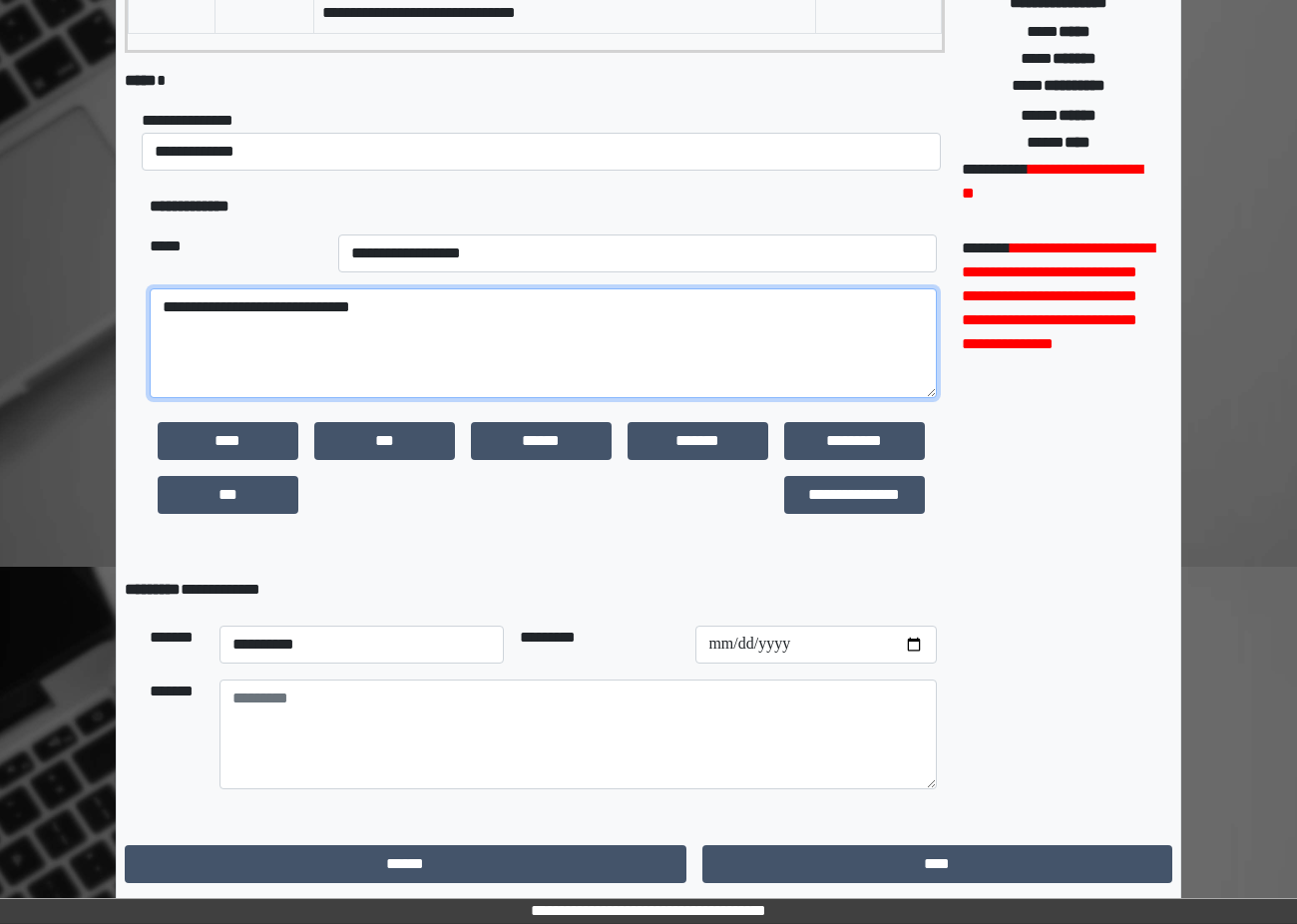 type on "**********" 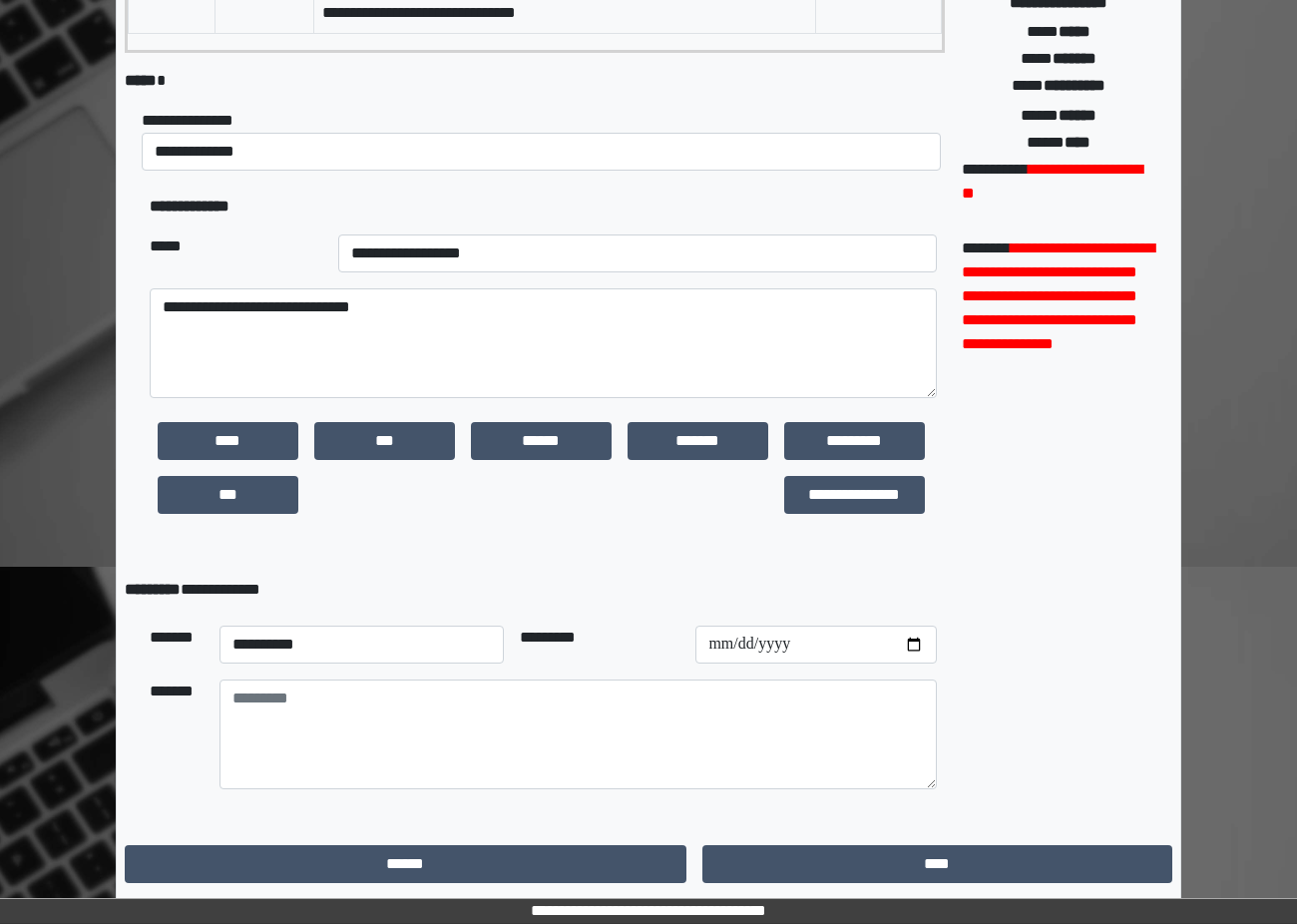 click on "****" at bounding box center (937, 864) 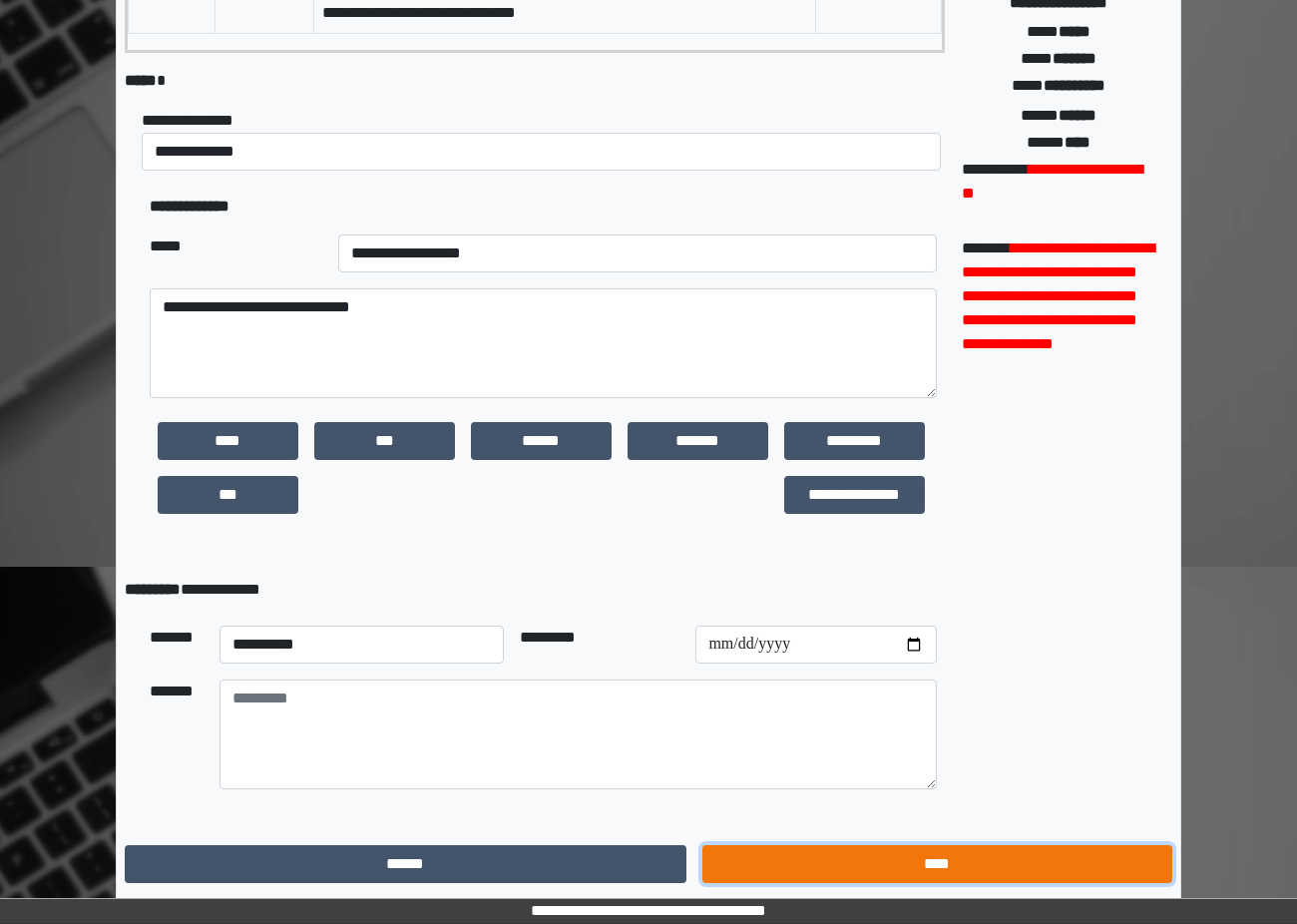 click on "****" at bounding box center [937, 864] 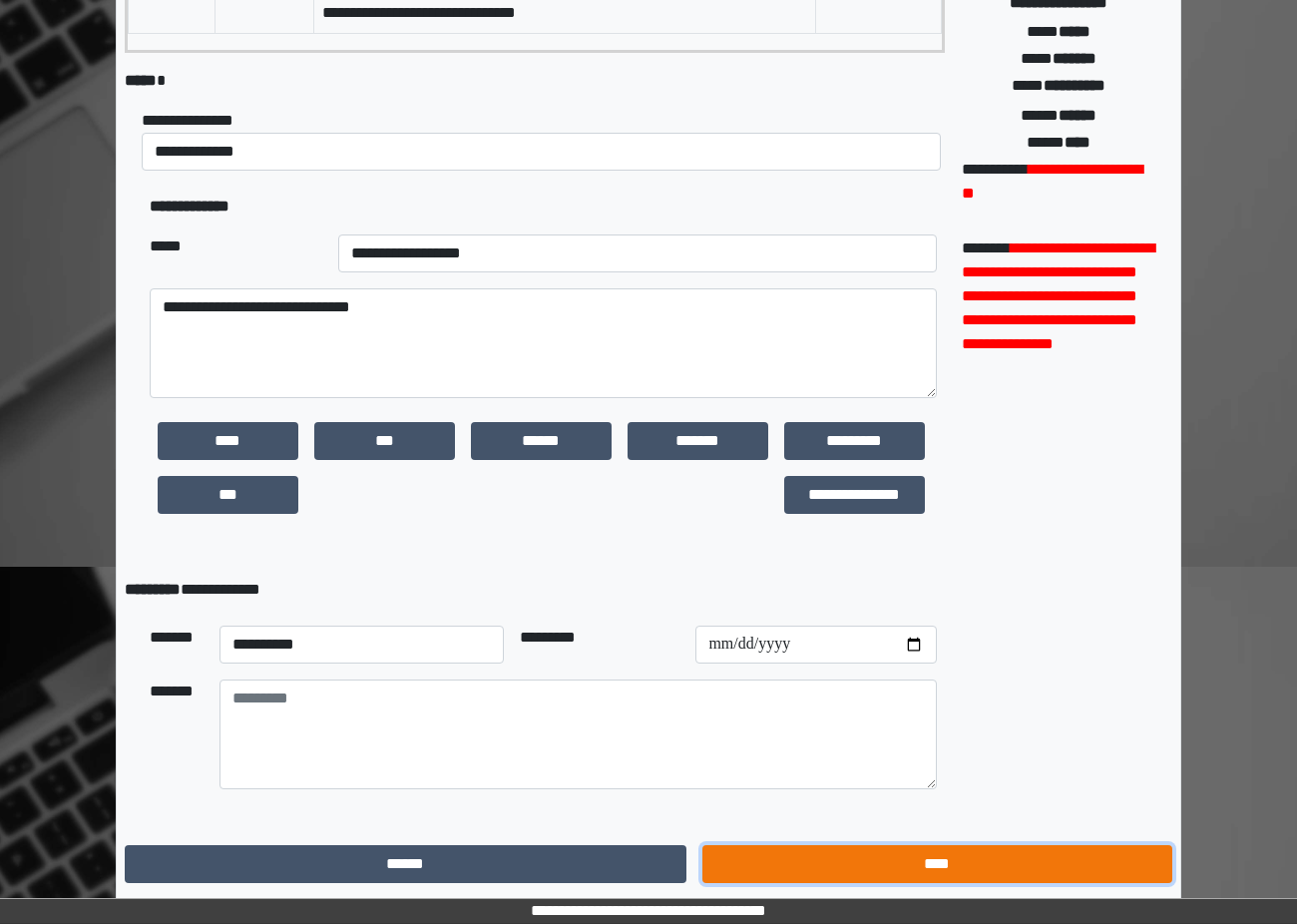click on "****" at bounding box center [937, 864] 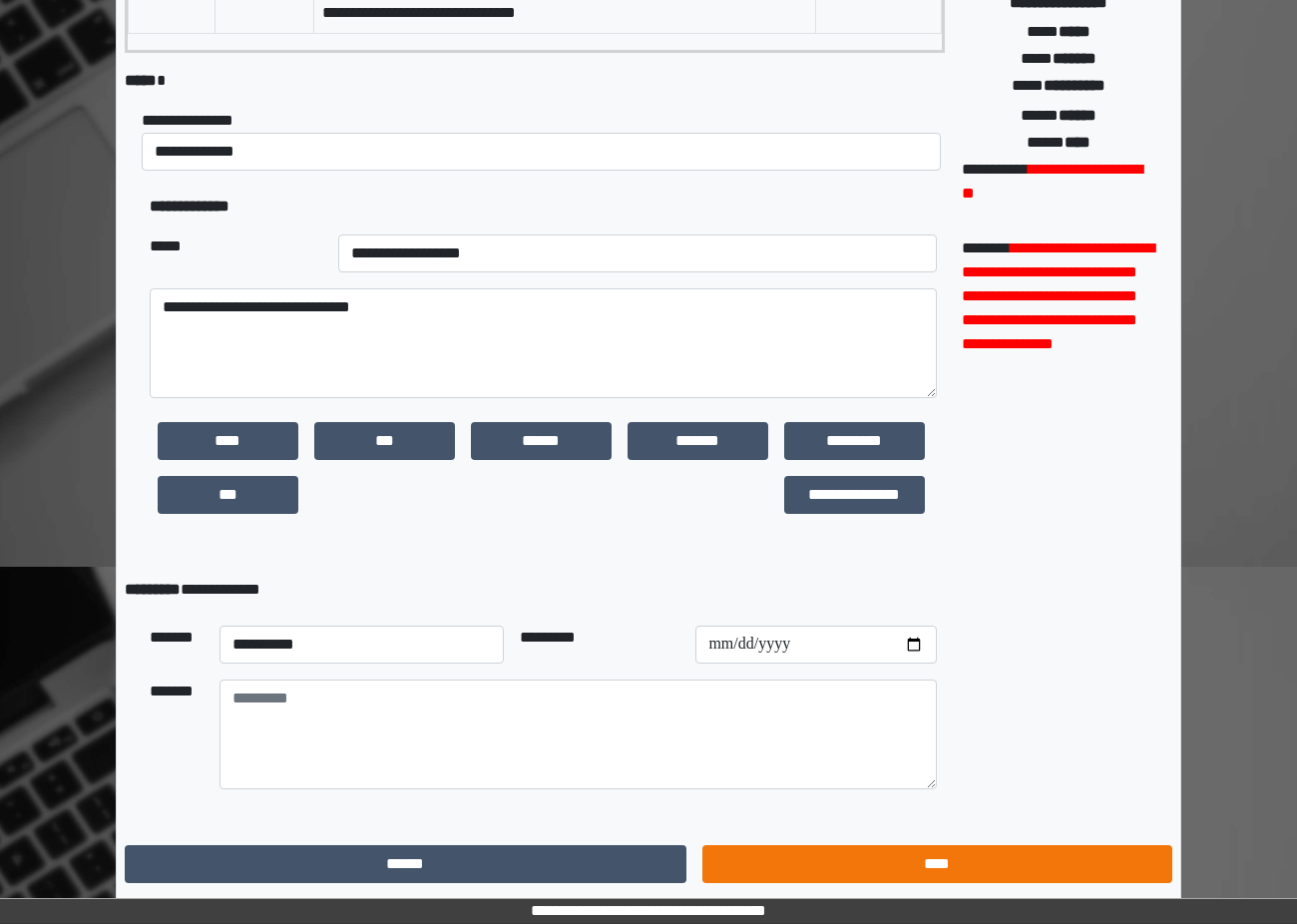scroll, scrollTop: 15, scrollLeft: 0, axis: vertical 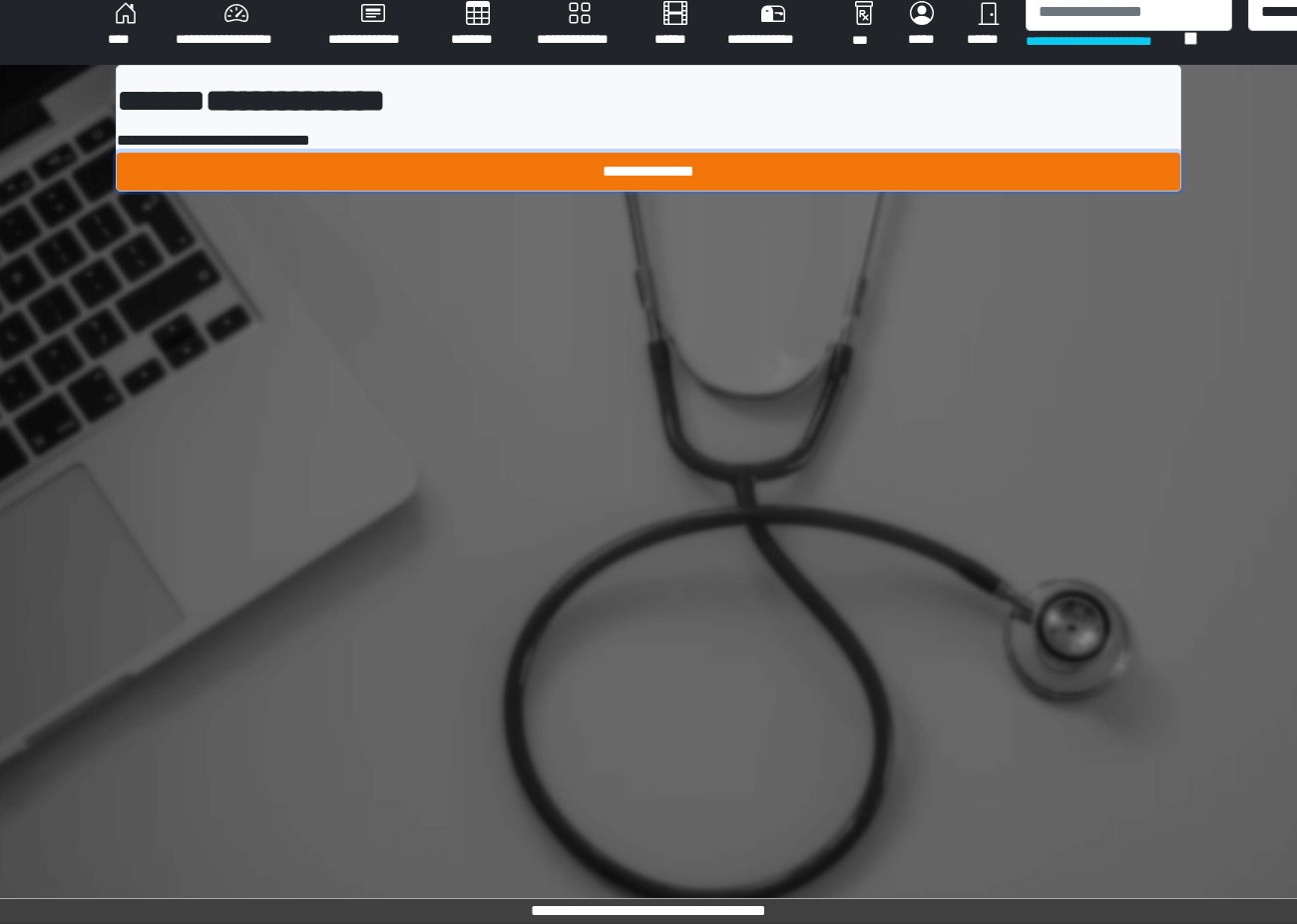 click on "**********" at bounding box center (648, 172) 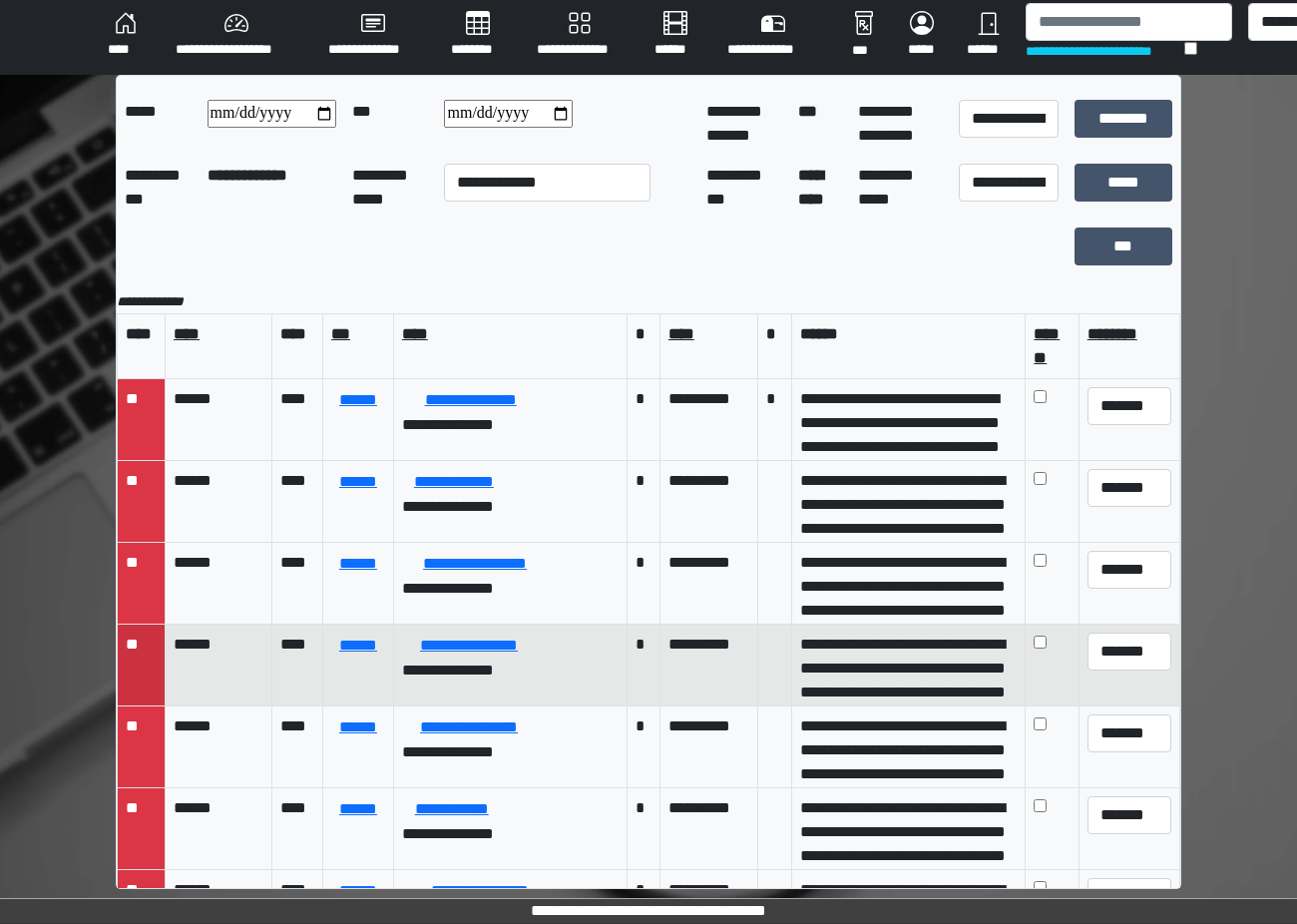 scroll, scrollTop: 0, scrollLeft: 0, axis: both 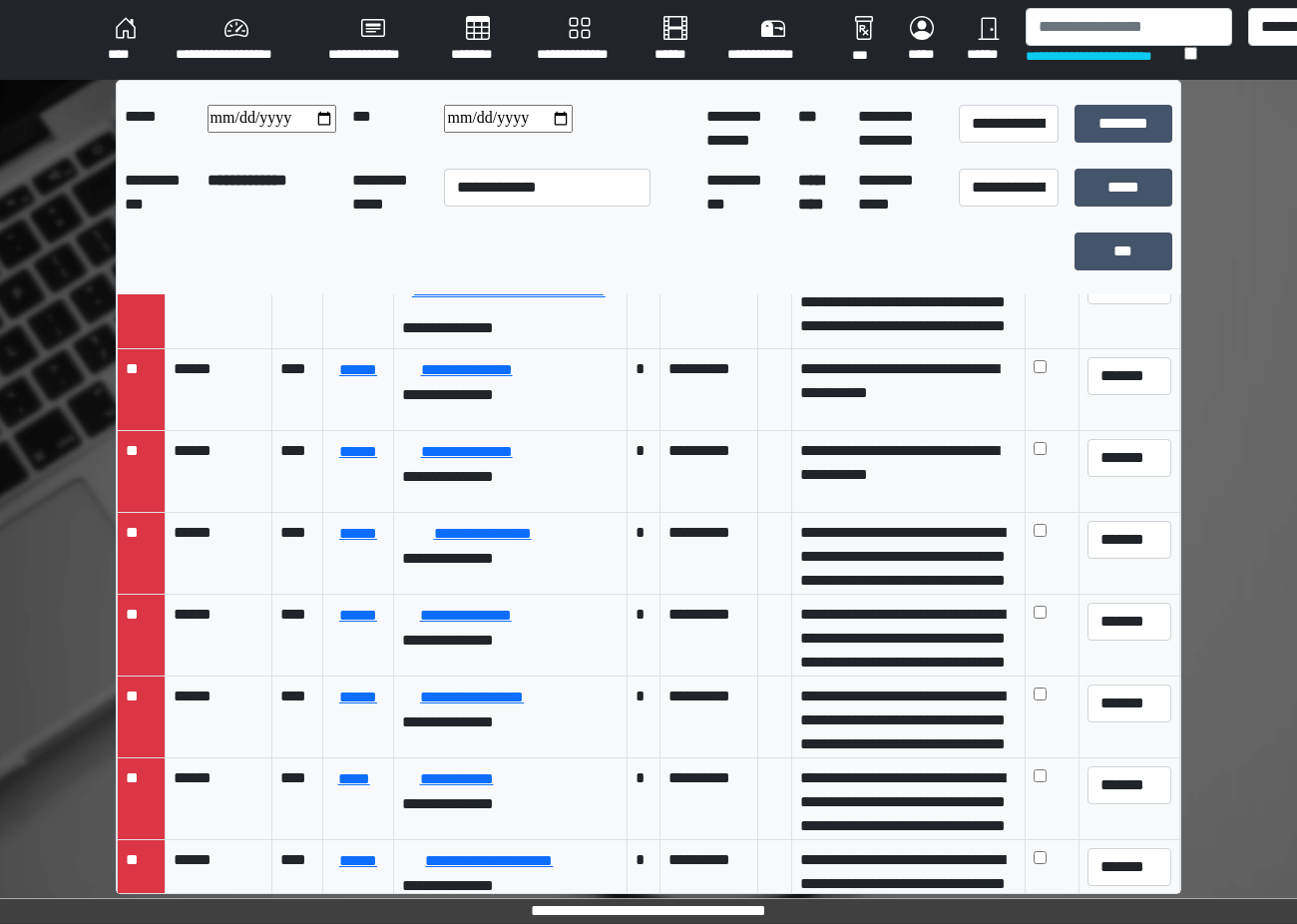 click on "**********" at bounding box center [373, 40] 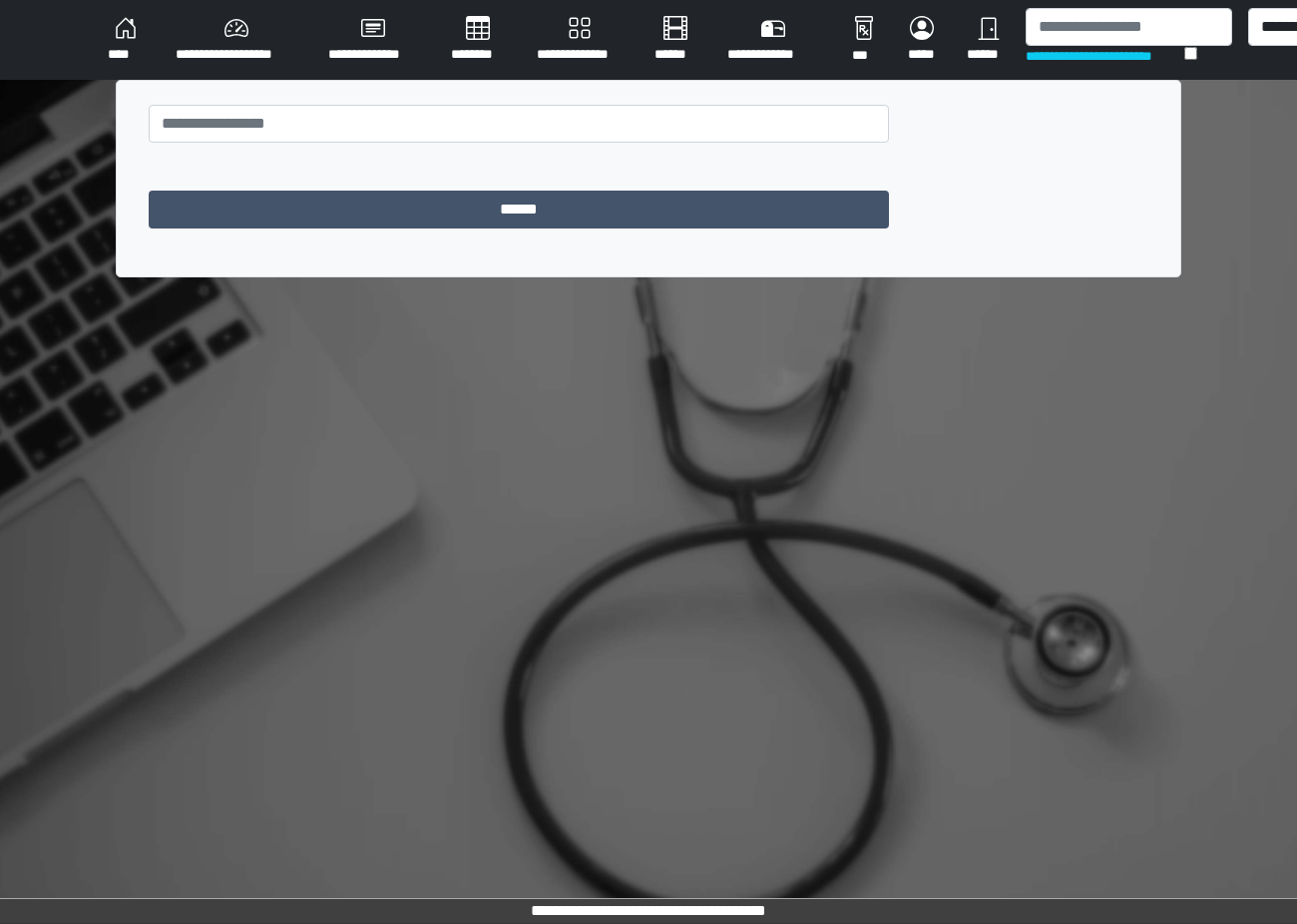 click on "**********" at bounding box center (235, 40) 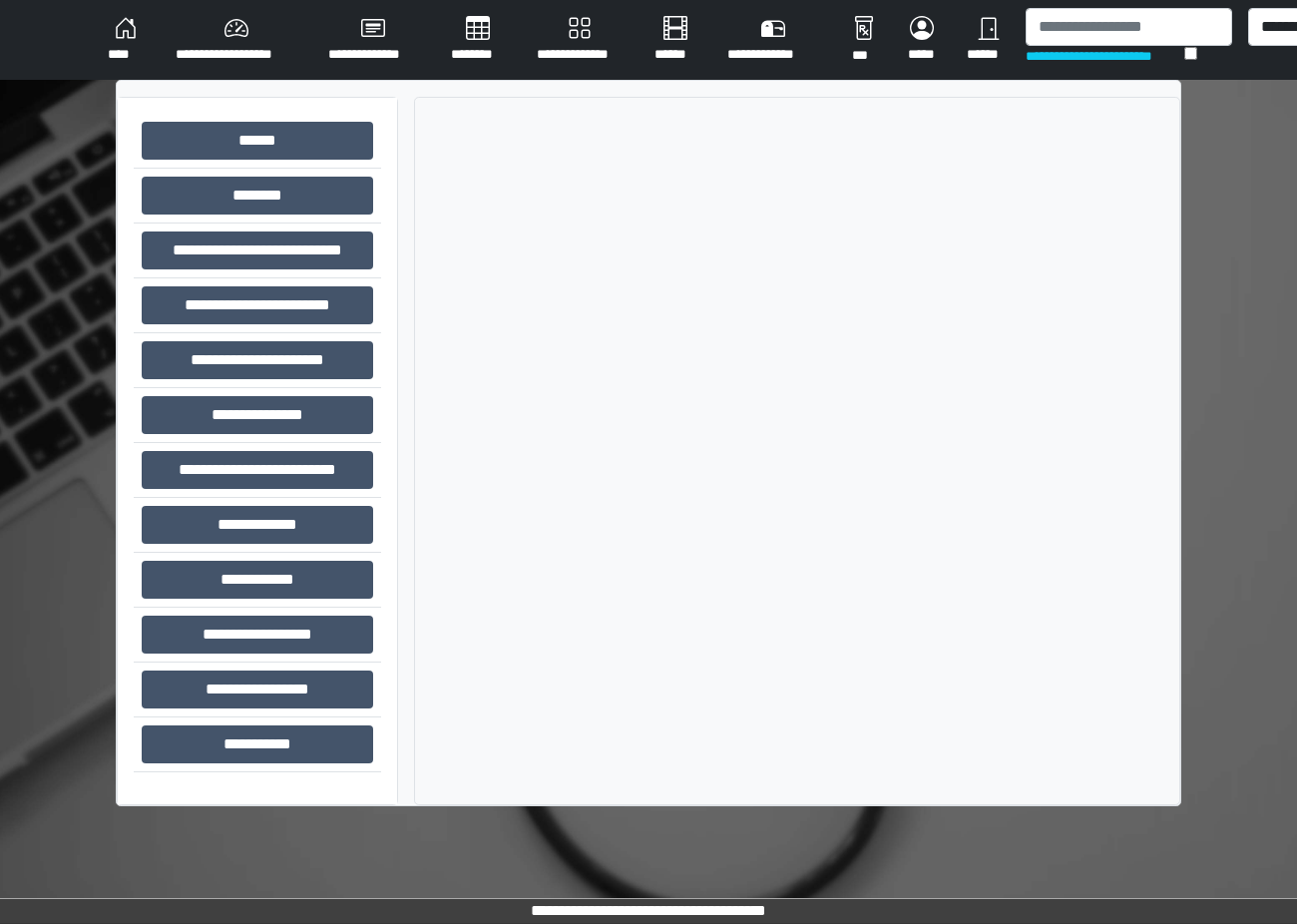 click on "**********" at bounding box center (373, 40) 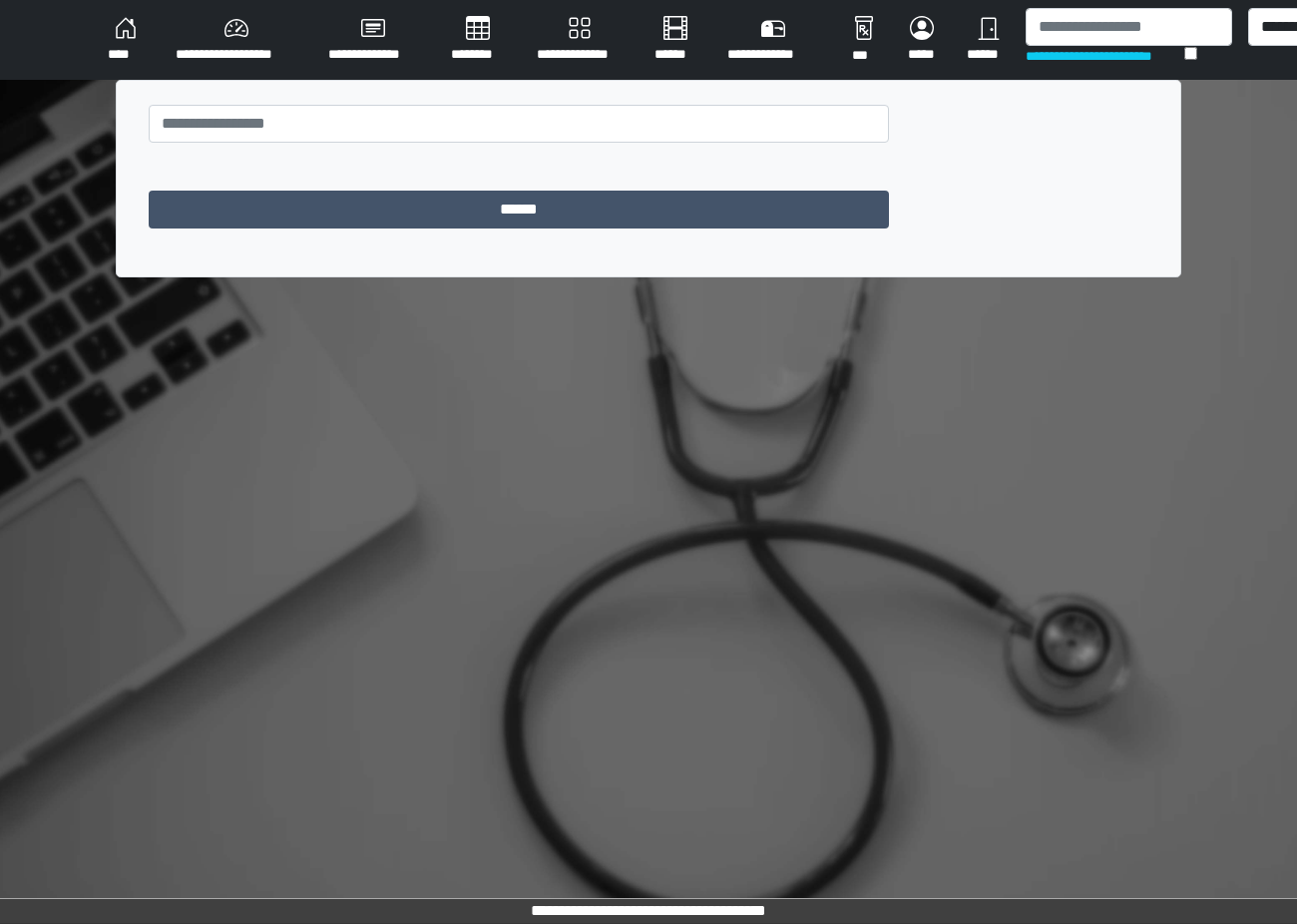 click on "****" at bounding box center [126, 40] 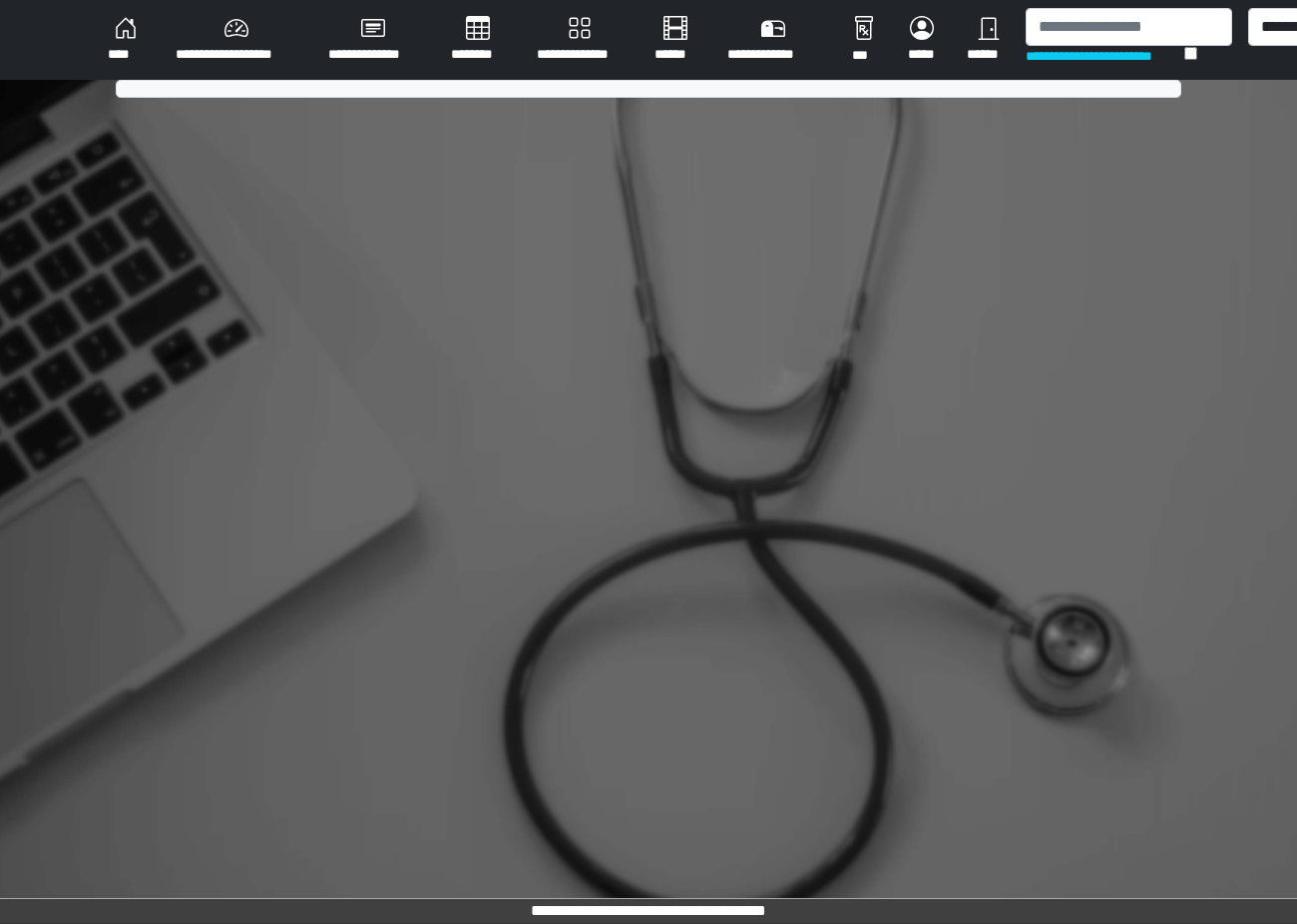 scroll, scrollTop: 0, scrollLeft: 0, axis: both 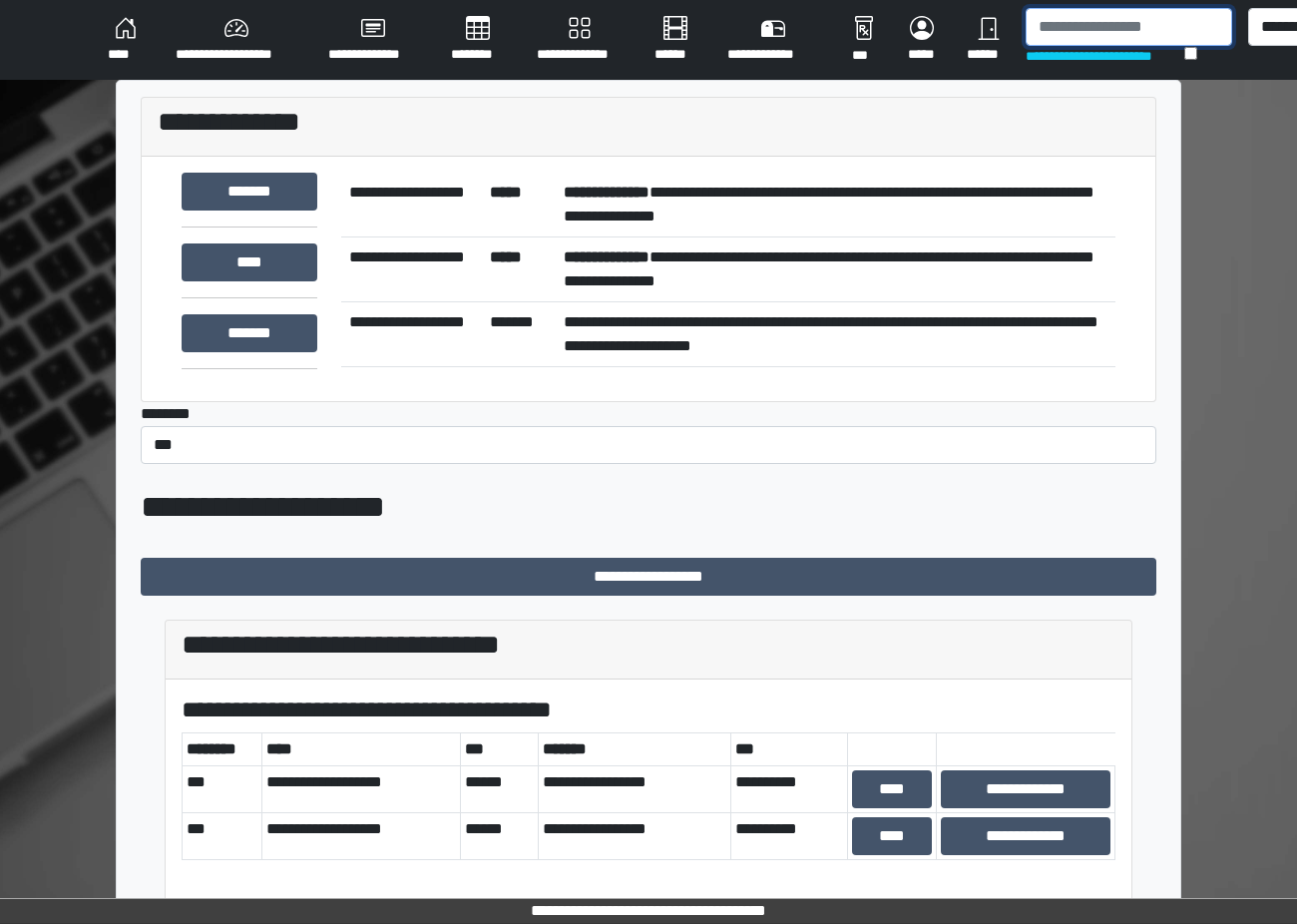 click at bounding box center [1128, 27] 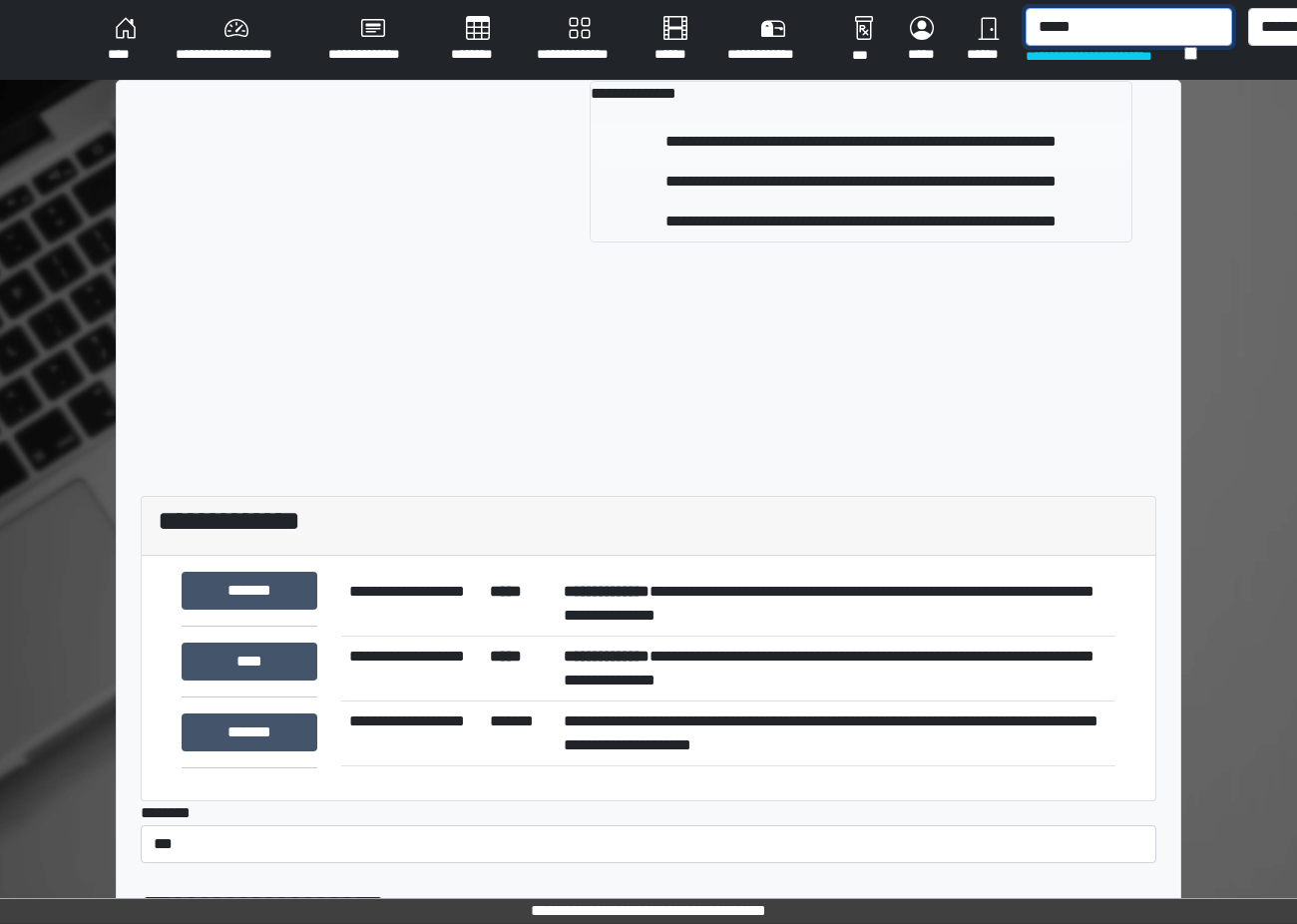 type on "*****" 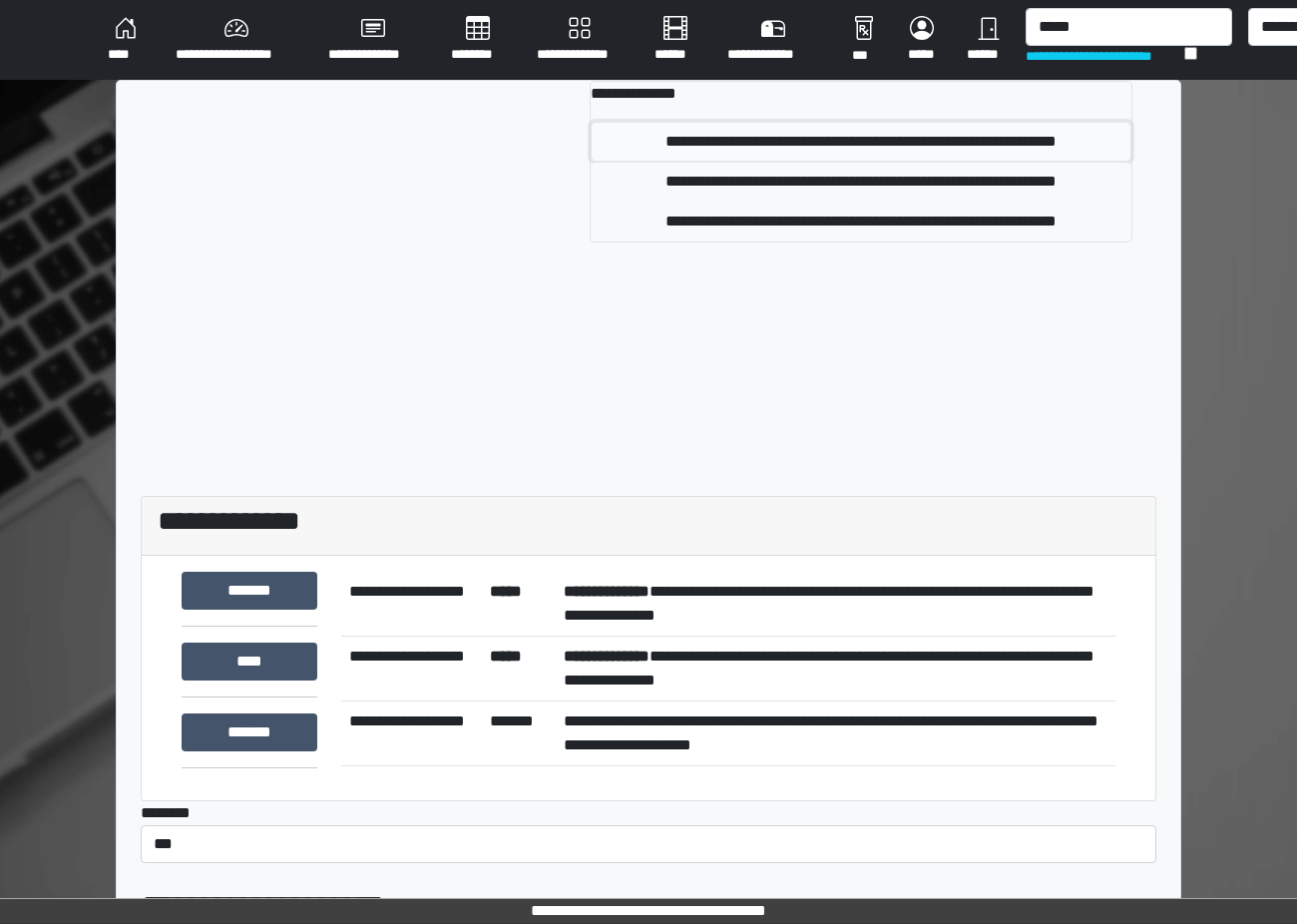 click on "**********" at bounding box center [861, 142] 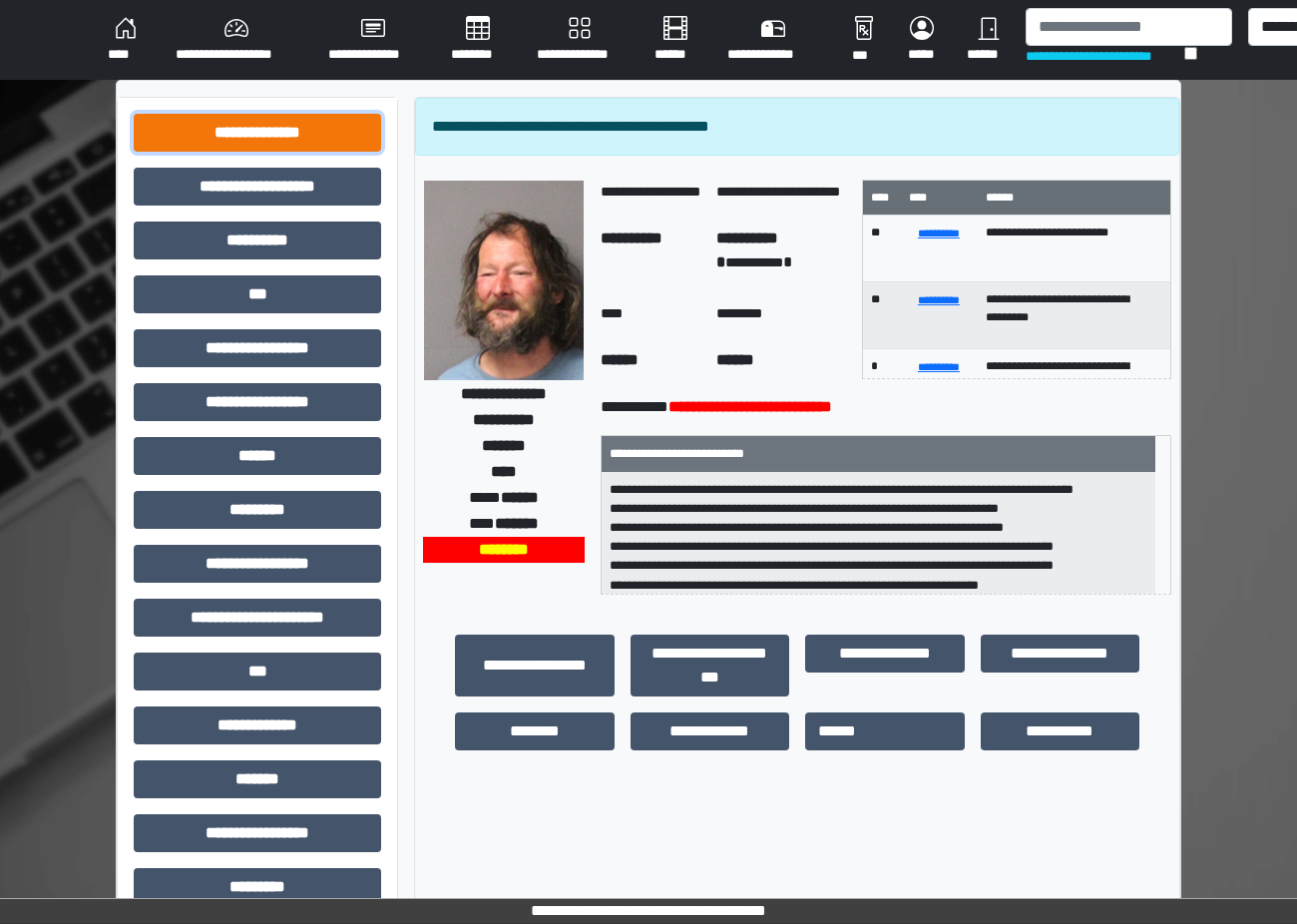 click on "**********" at bounding box center [257, 133] 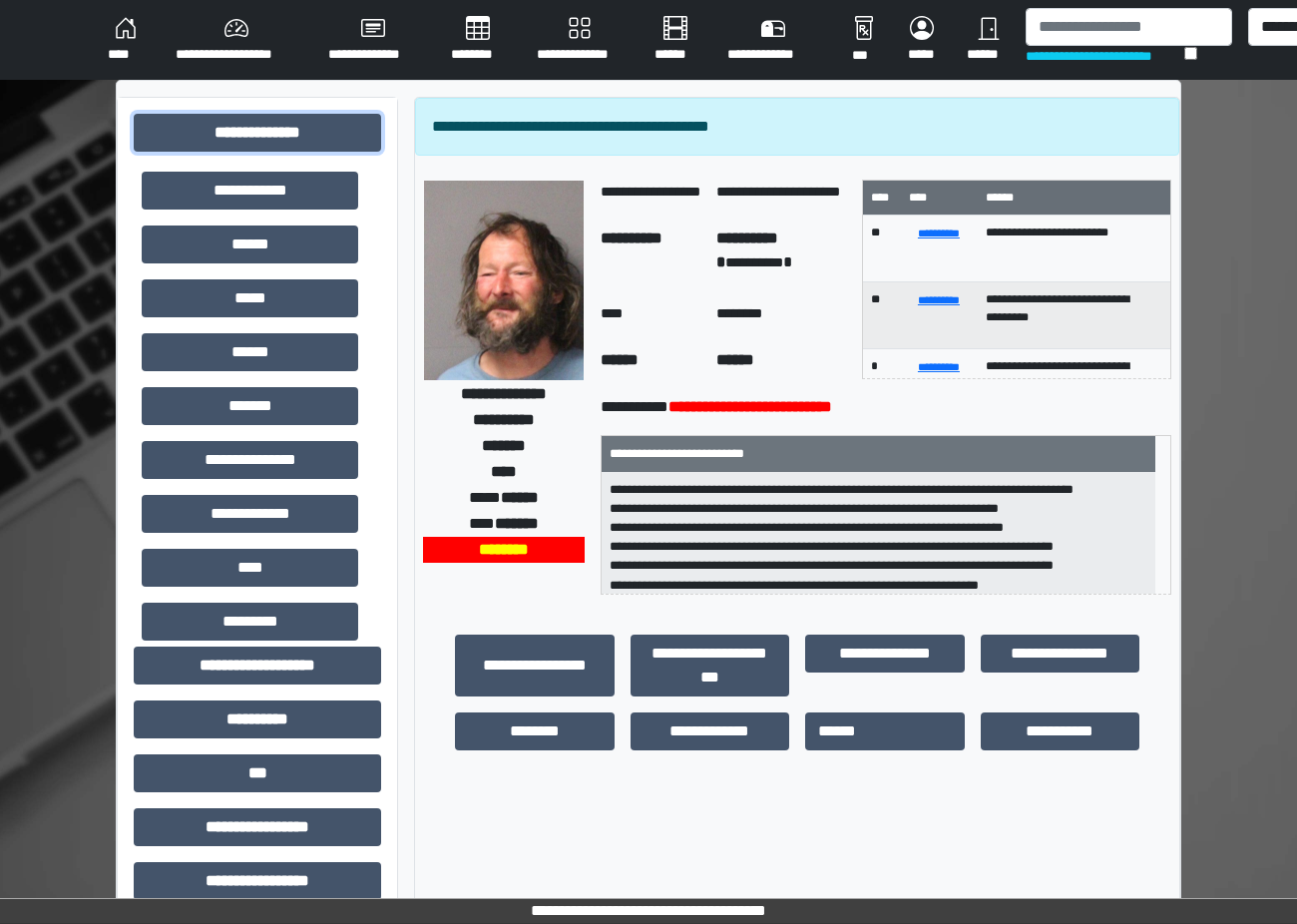 scroll, scrollTop: 299, scrollLeft: 0, axis: vertical 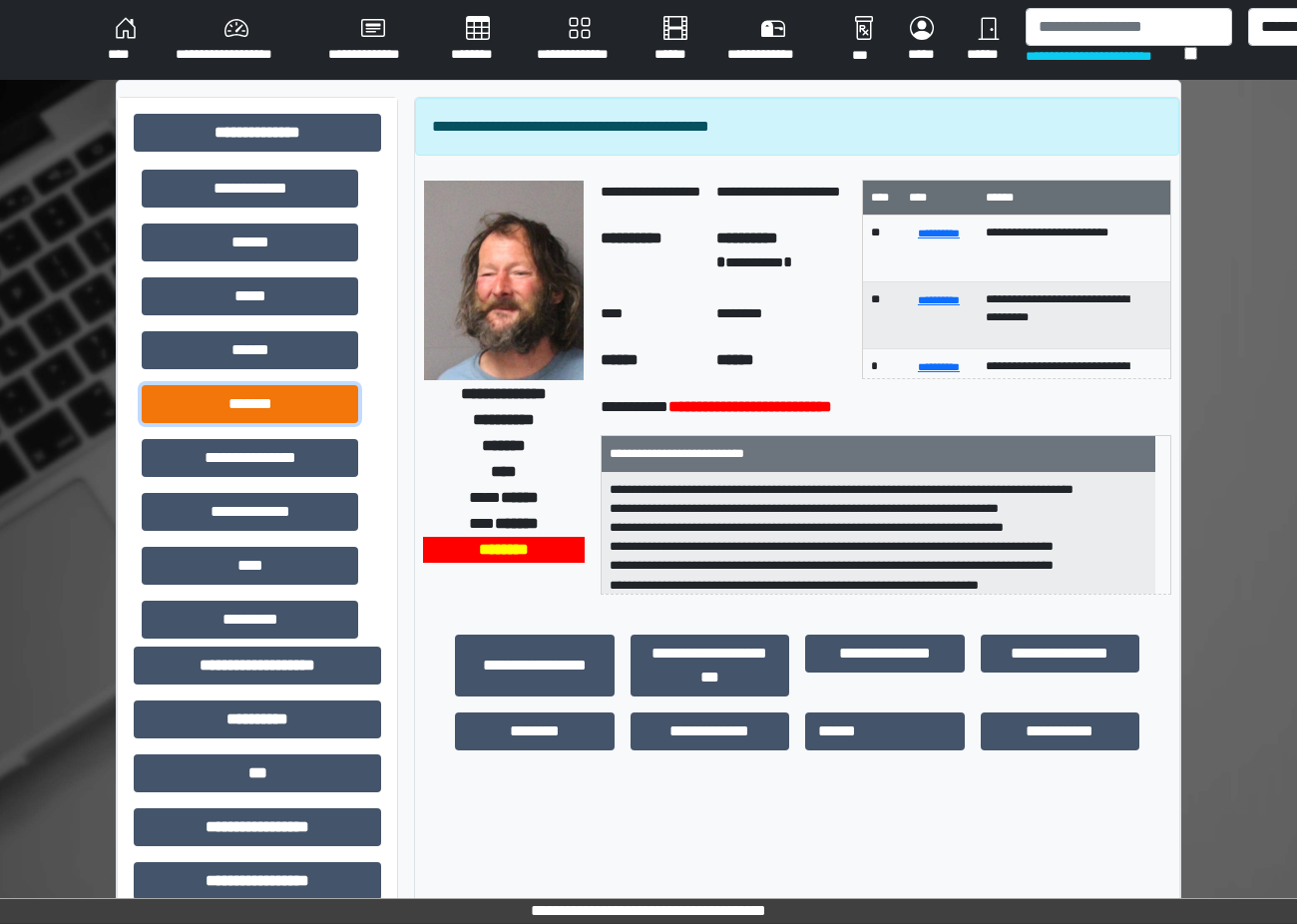 click on "*******" at bounding box center (249, 404) 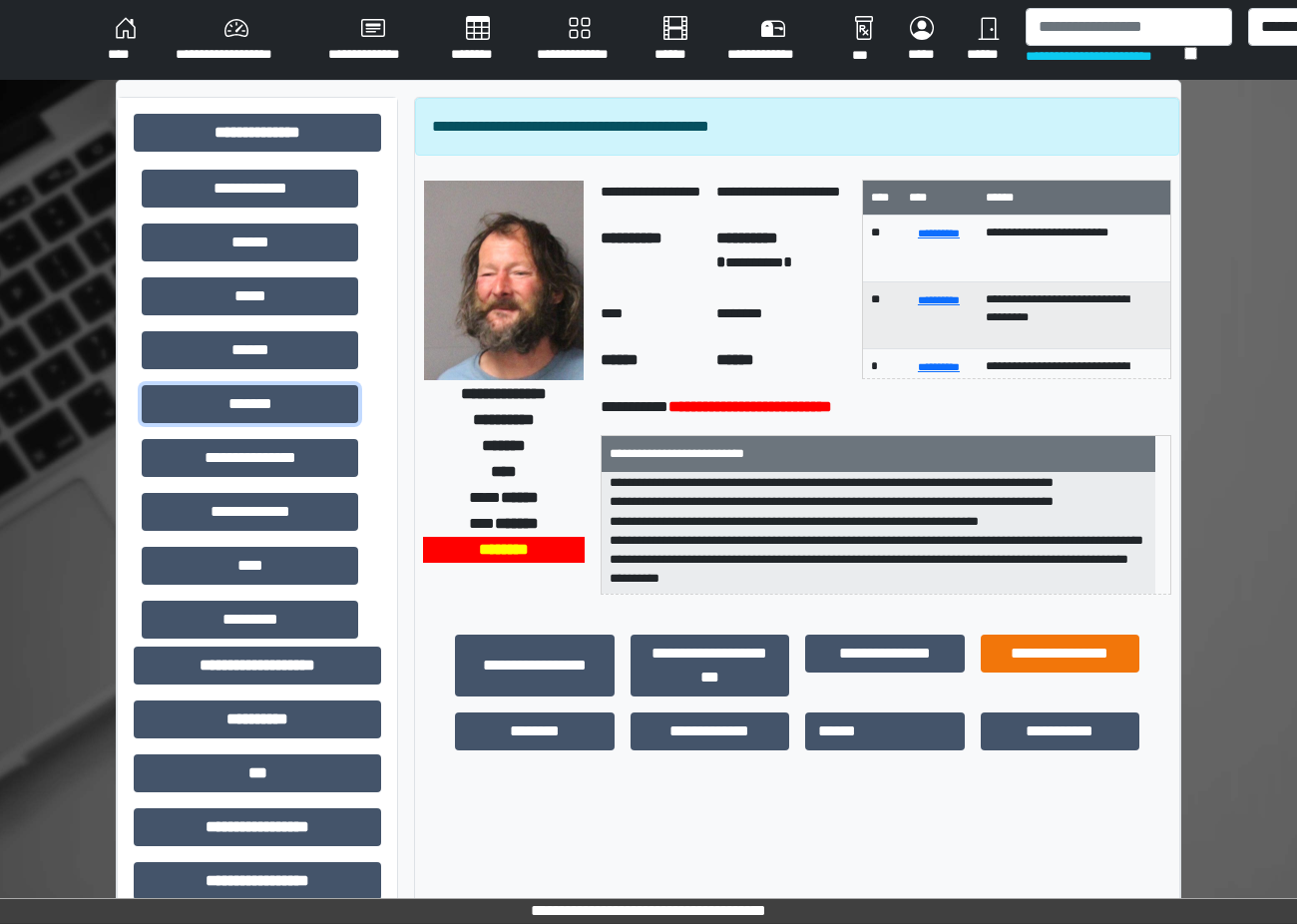 scroll, scrollTop: 102, scrollLeft: 0, axis: vertical 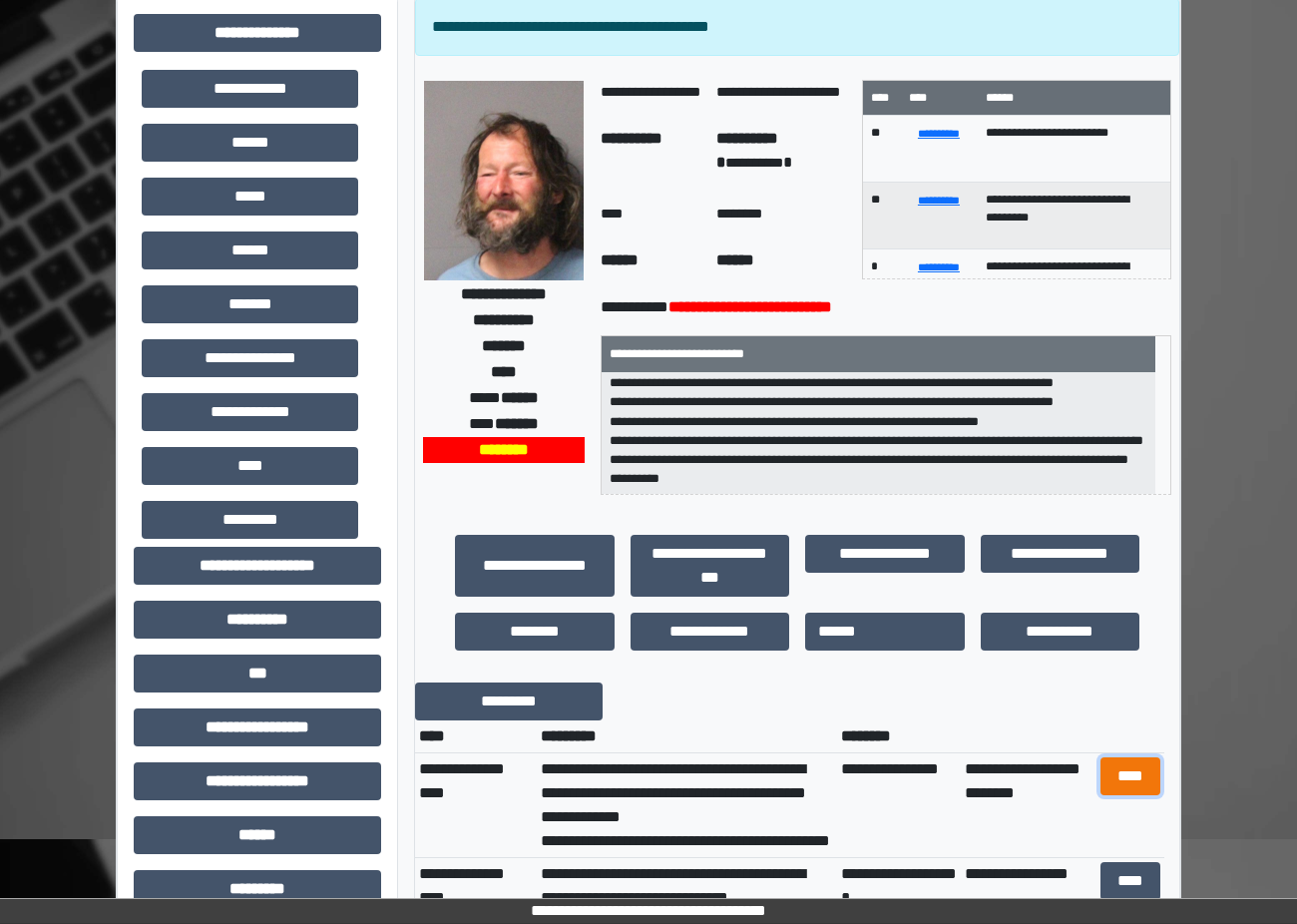 click on "****" at bounding box center (1130, 776) 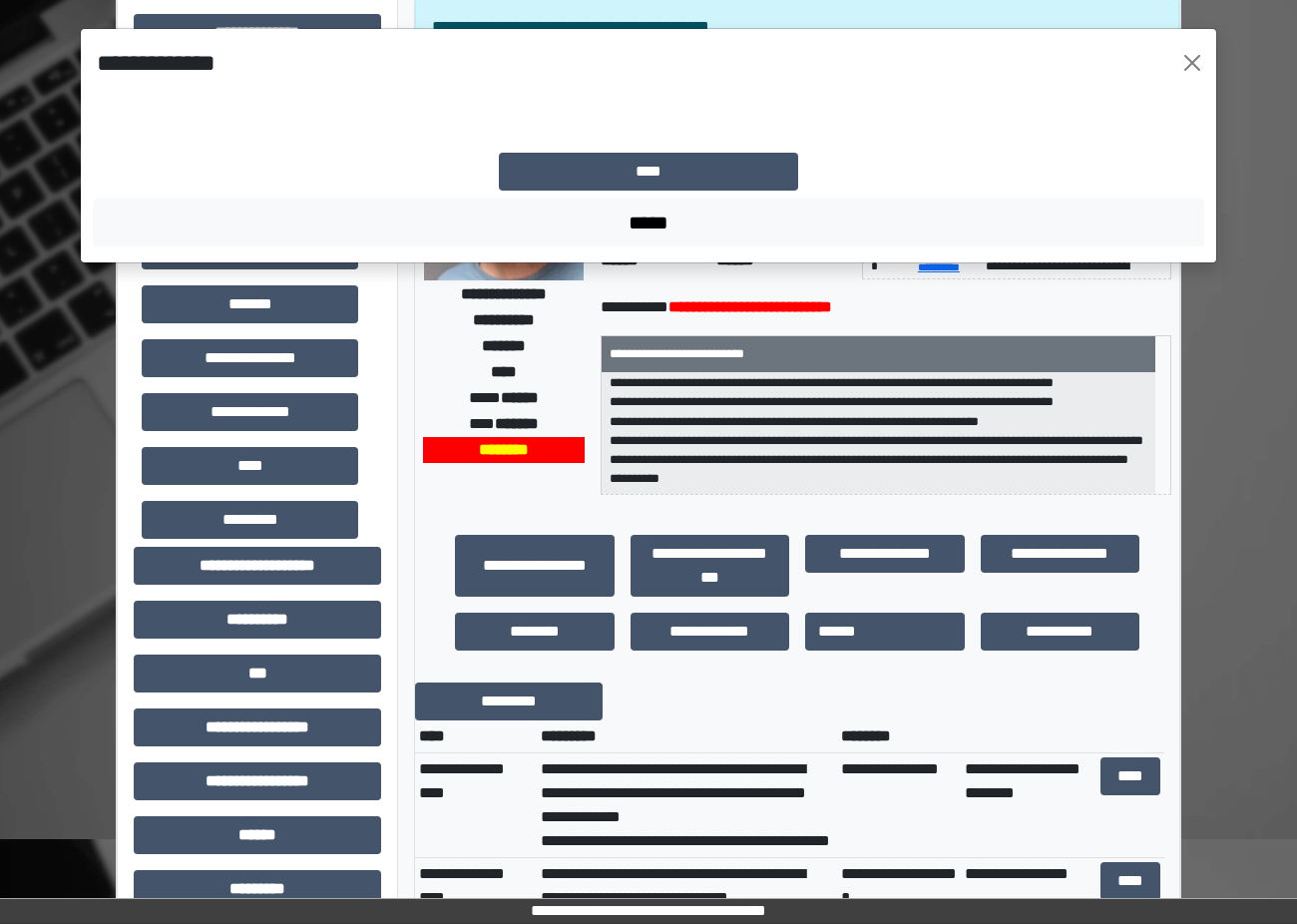 click on "**********" at bounding box center [648, 462] 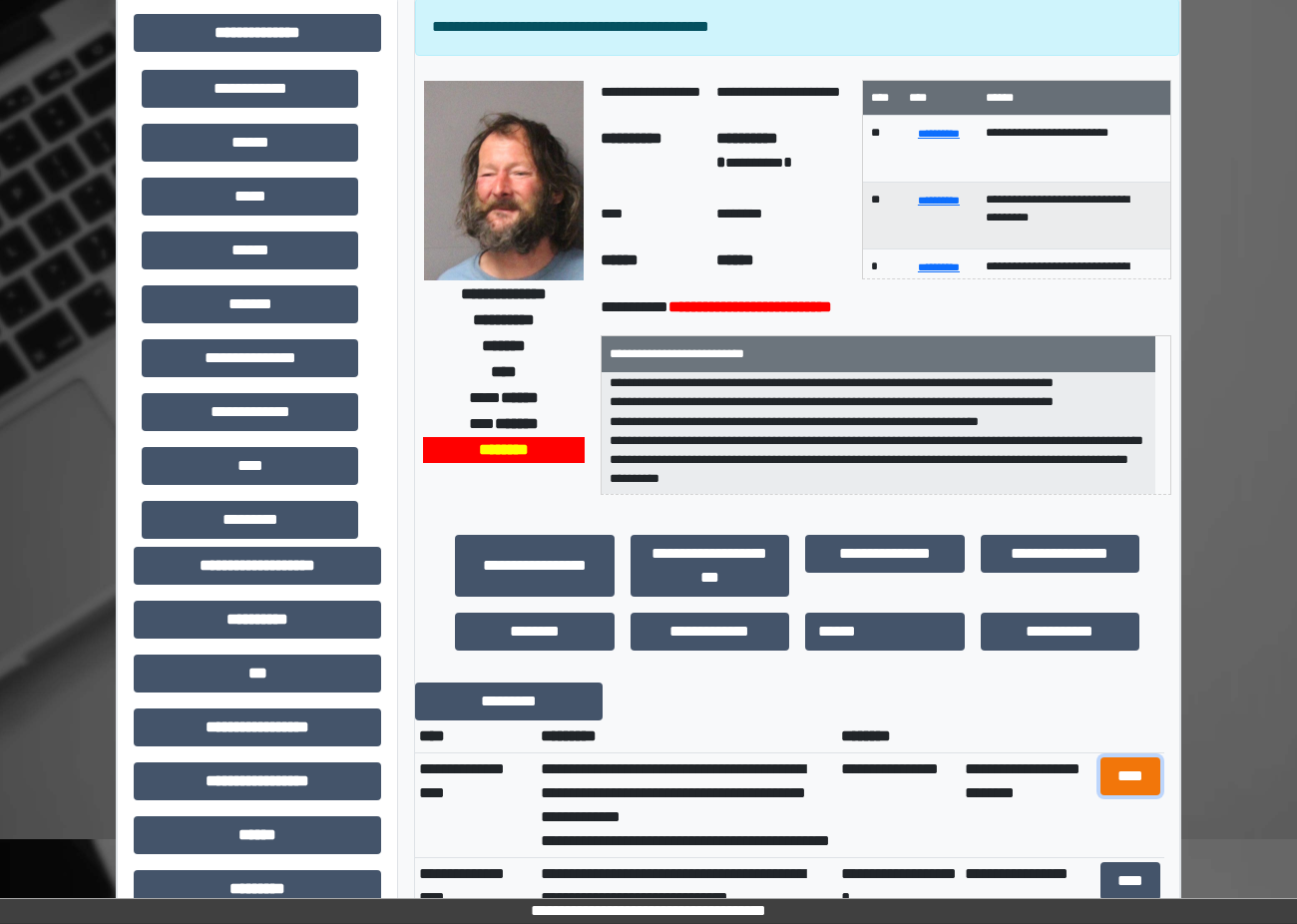 click on "****" at bounding box center (1130, 776) 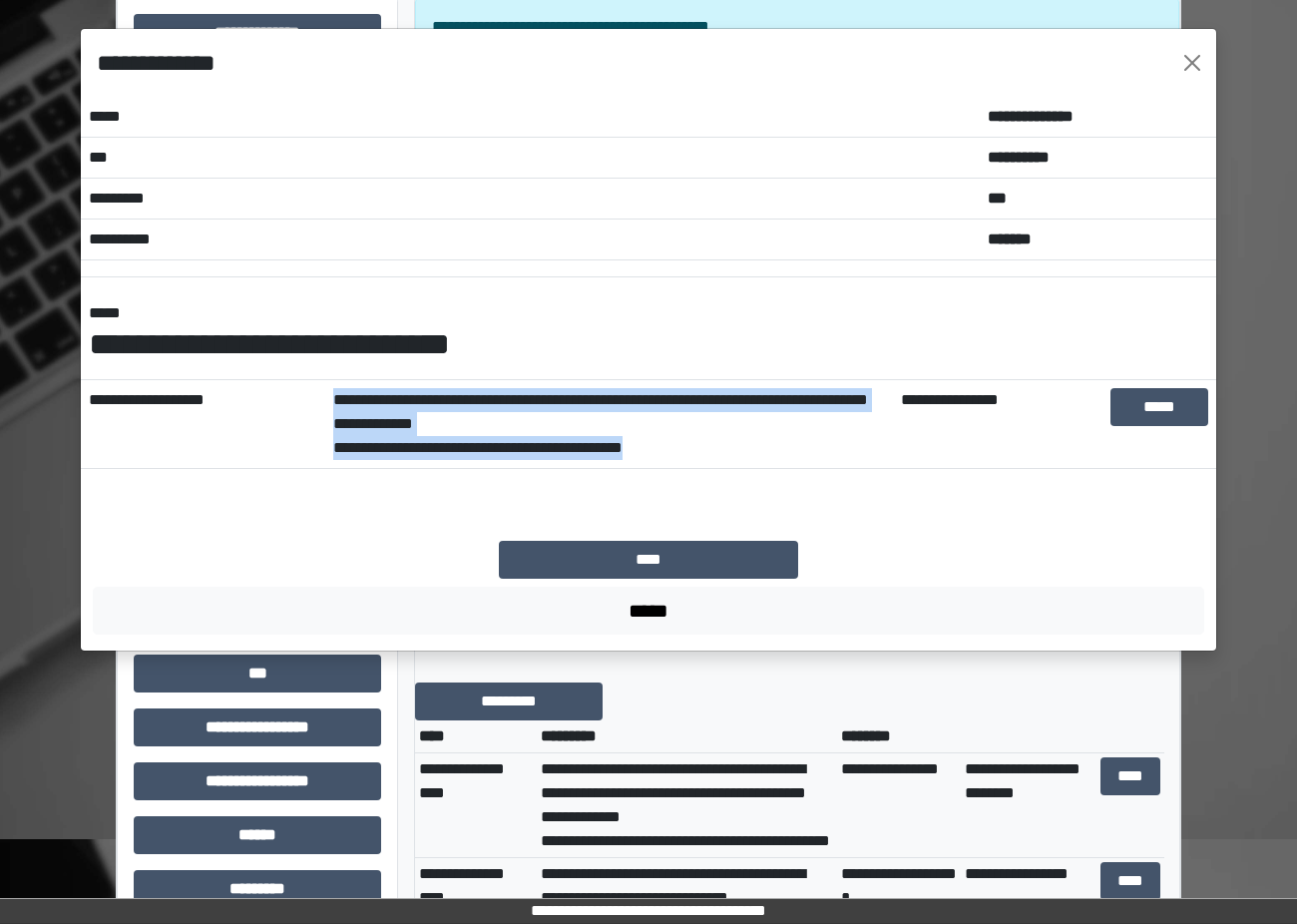 drag, startPoint x: 672, startPoint y: 453, endPoint x: 336, endPoint y: 397, distance: 340.6347 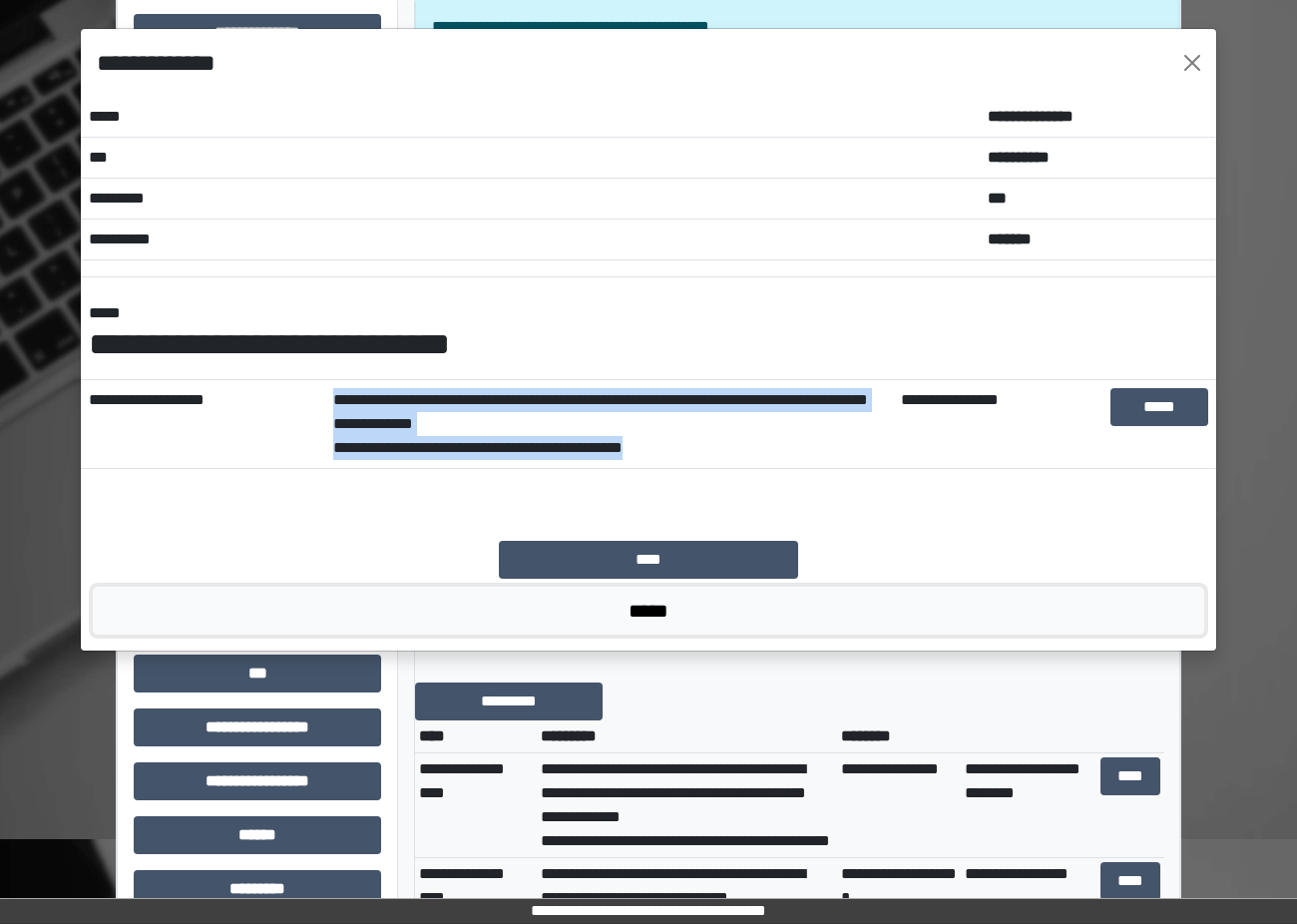 click on "*****" at bounding box center (648, 611) 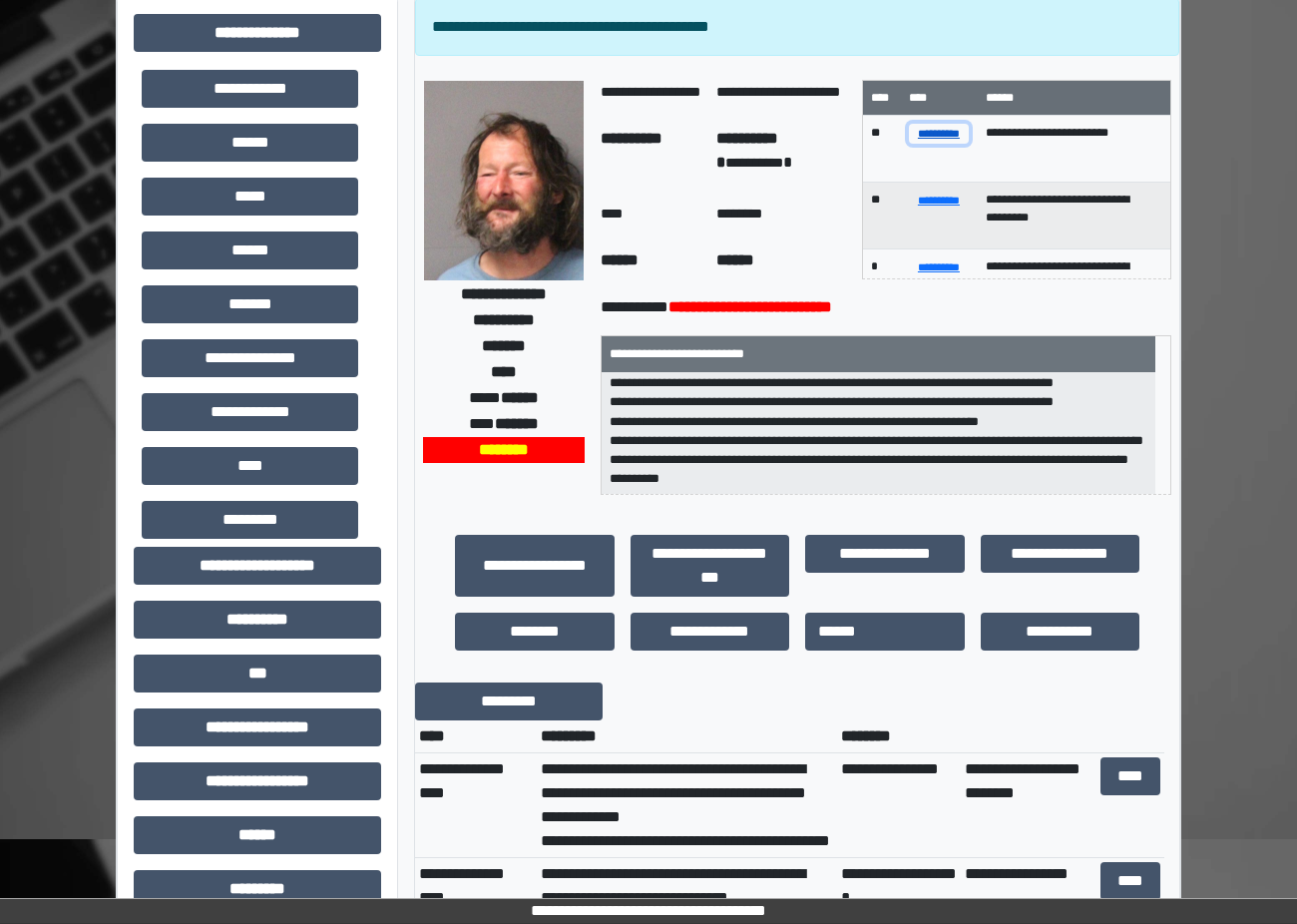 click on "**********" at bounding box center [939, 133] 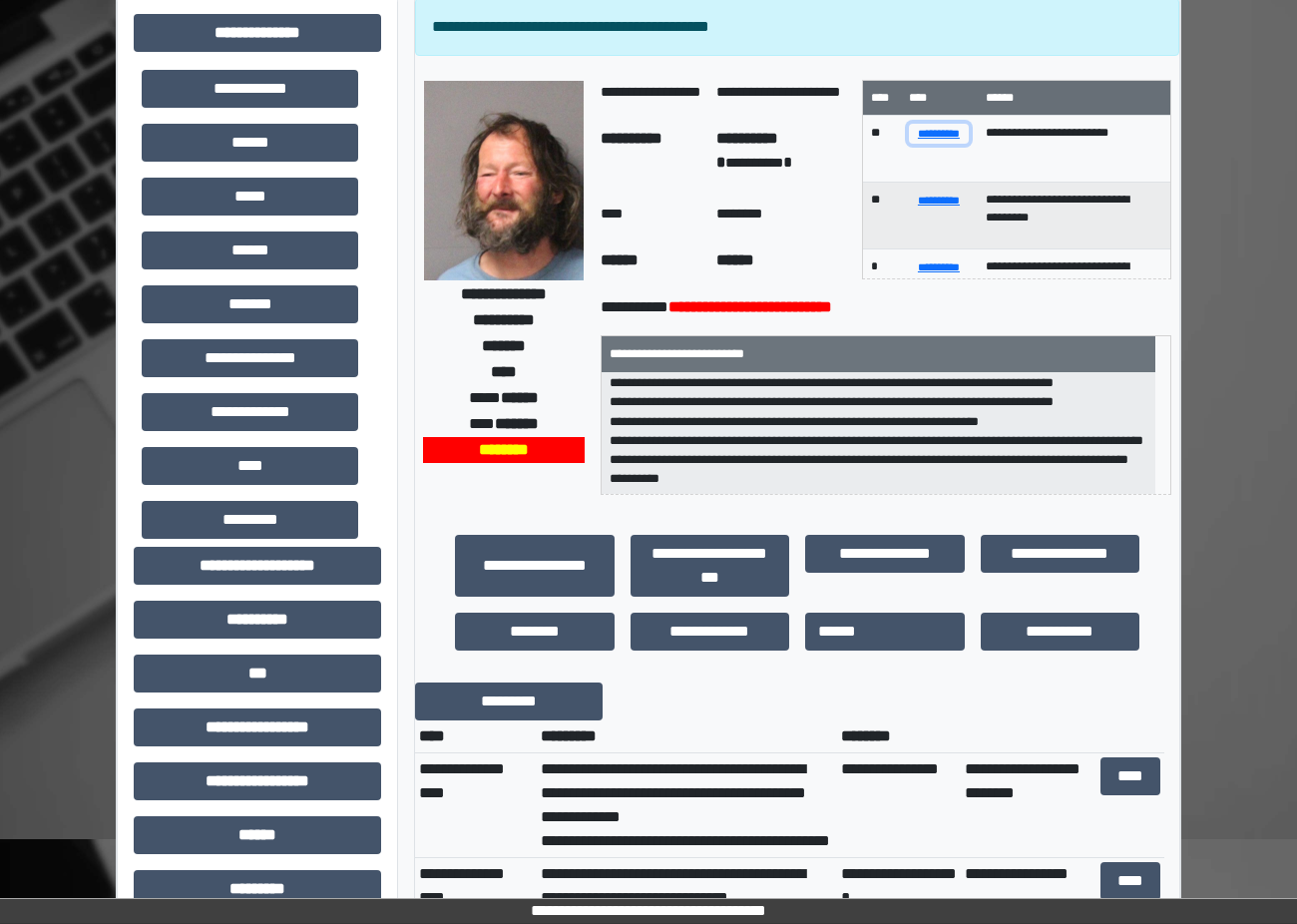 scroll, scrollTop: 2, scrollLeft: 0, axis: vertical 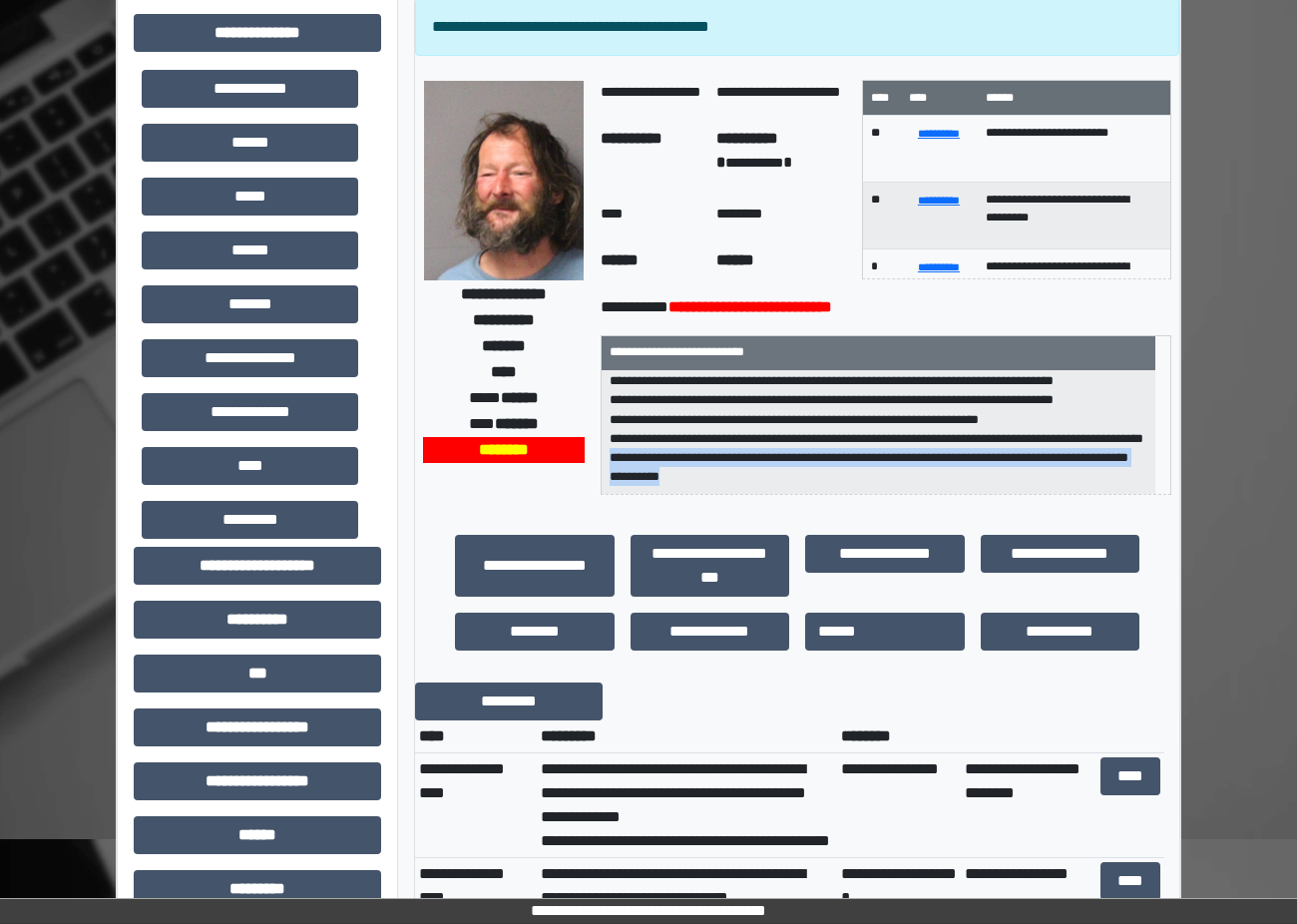drag, startPoint x: 776, startPoint y: 471, endPoint x: 668, endPoint y: 461, distance: 108.461975 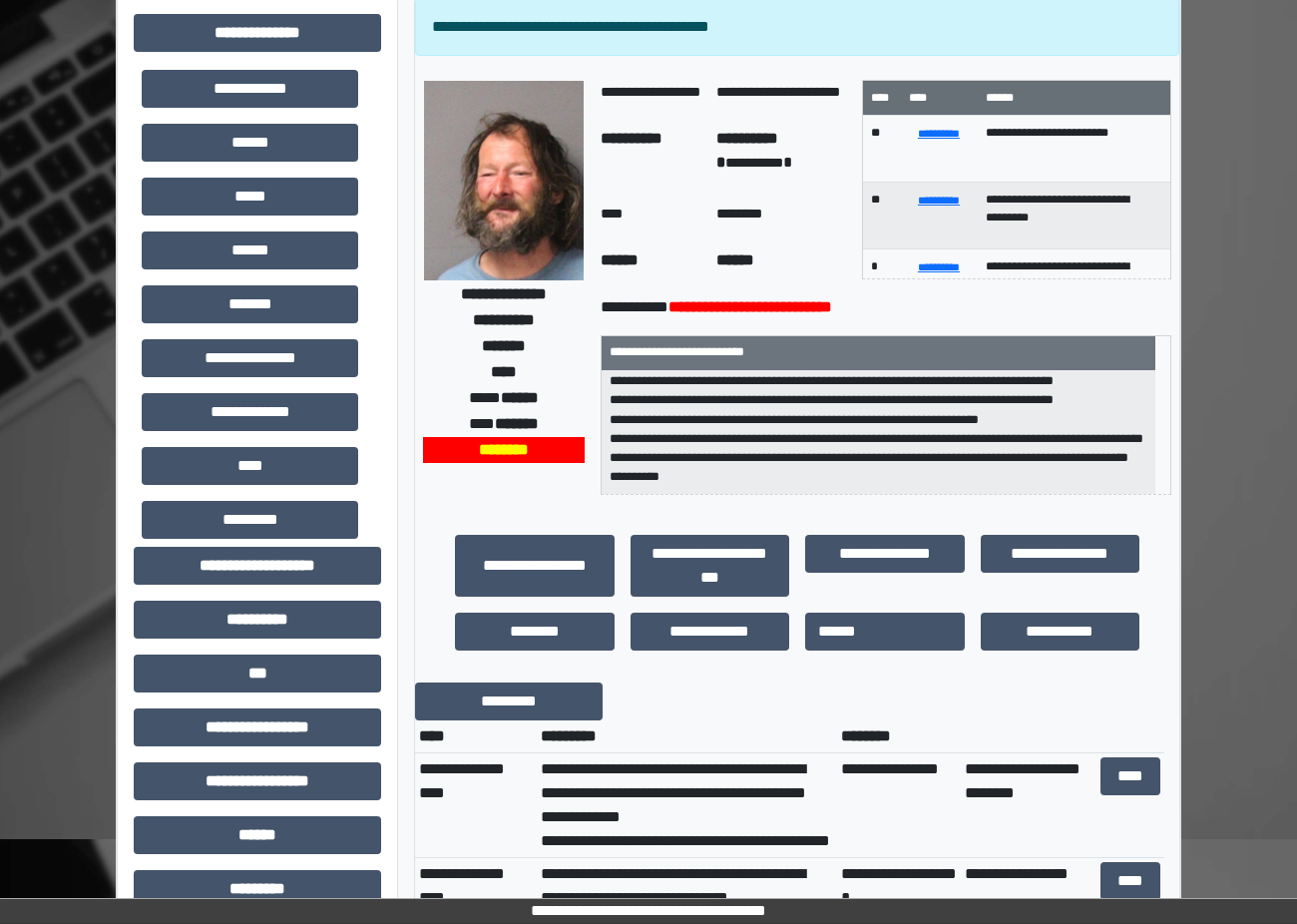click on "**********" at bounding box center [878, 432] 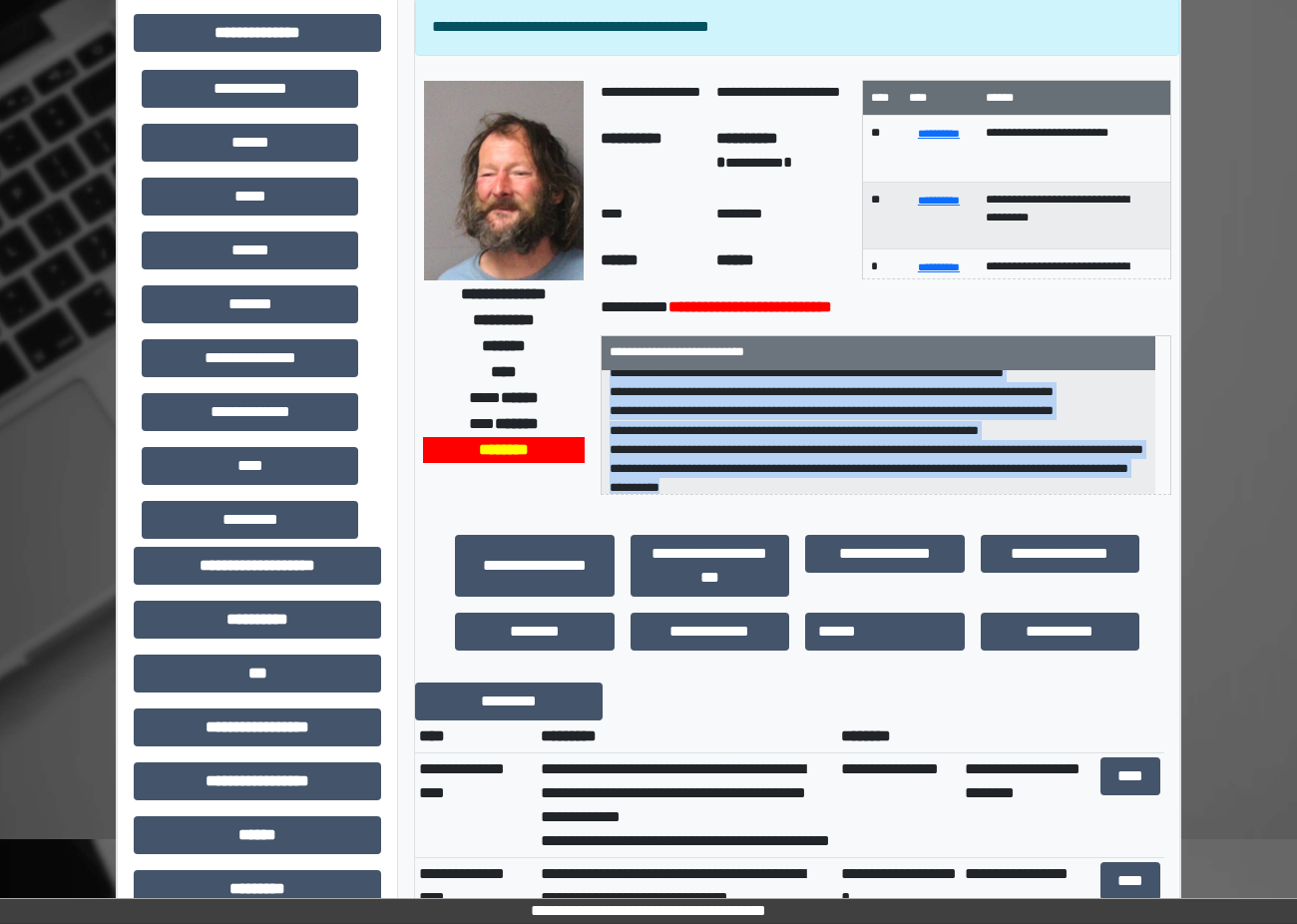 scroll, scrollTop: 0, scrollLeft: 0, axis: both 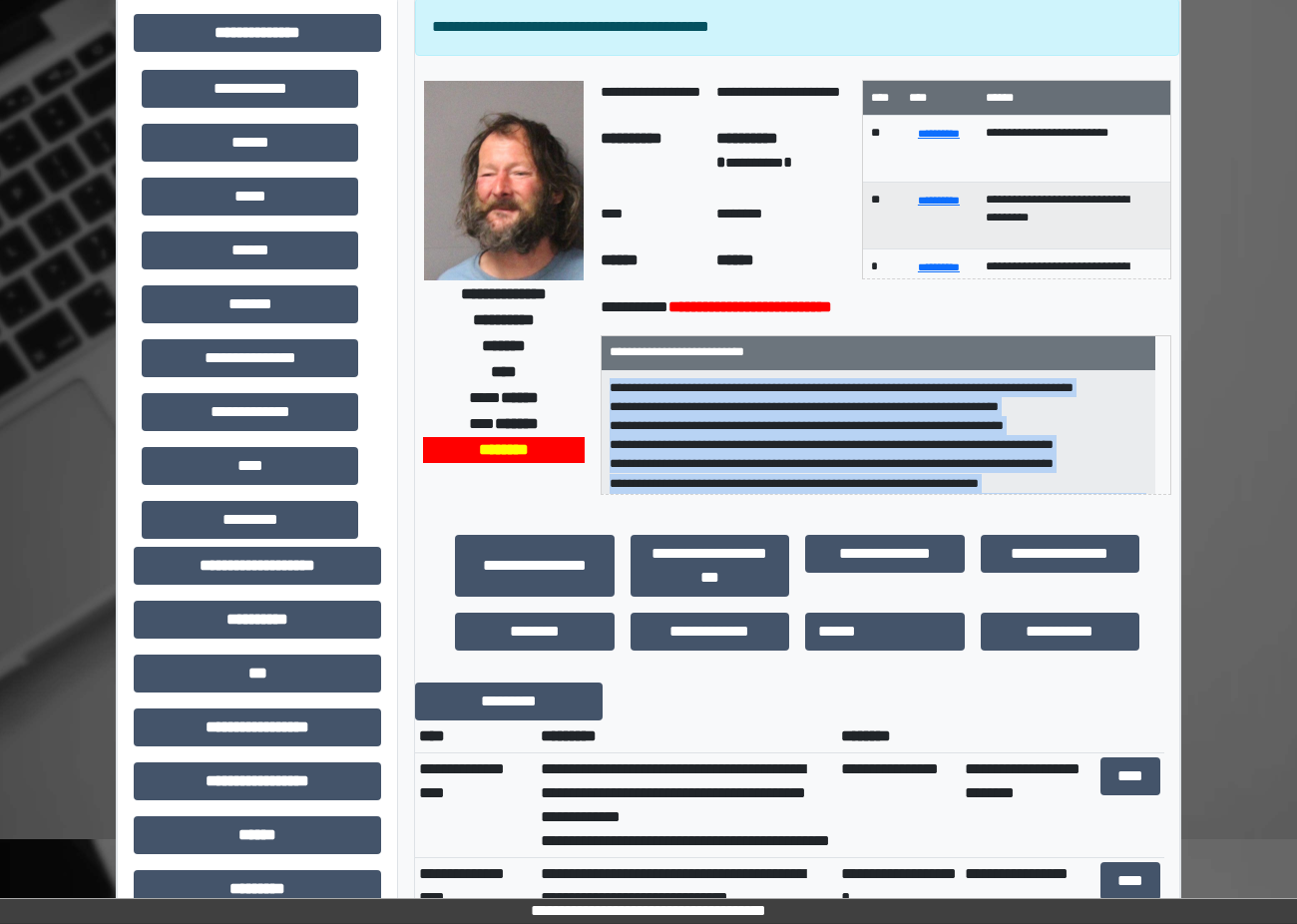 drag, startPoint x: 815, startPoint y: 480, endPoint x: 621, endPoint y: 380, distance: 218.25673 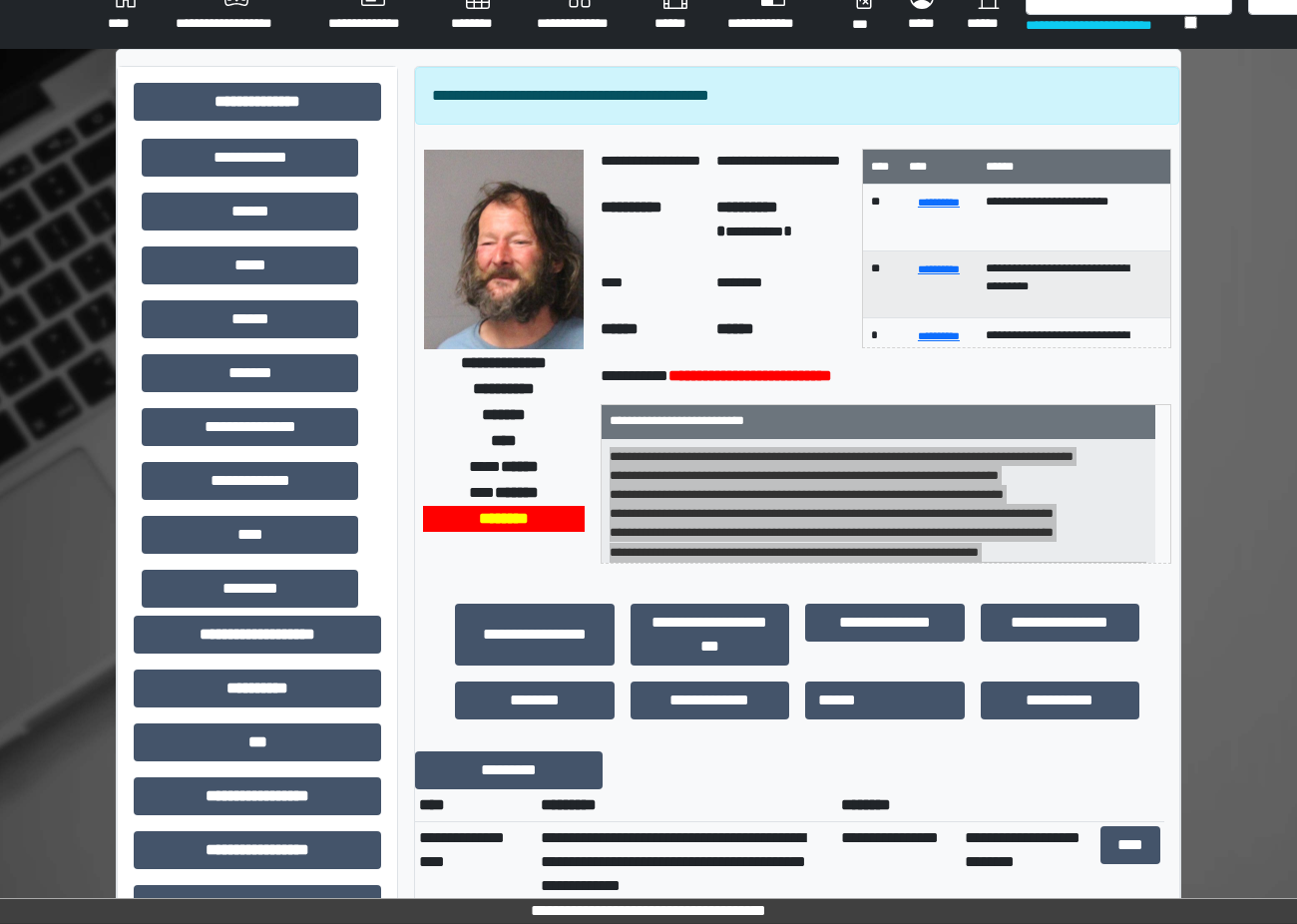scroll, scrollTop: 0, scrollLeft: 0, axis: both 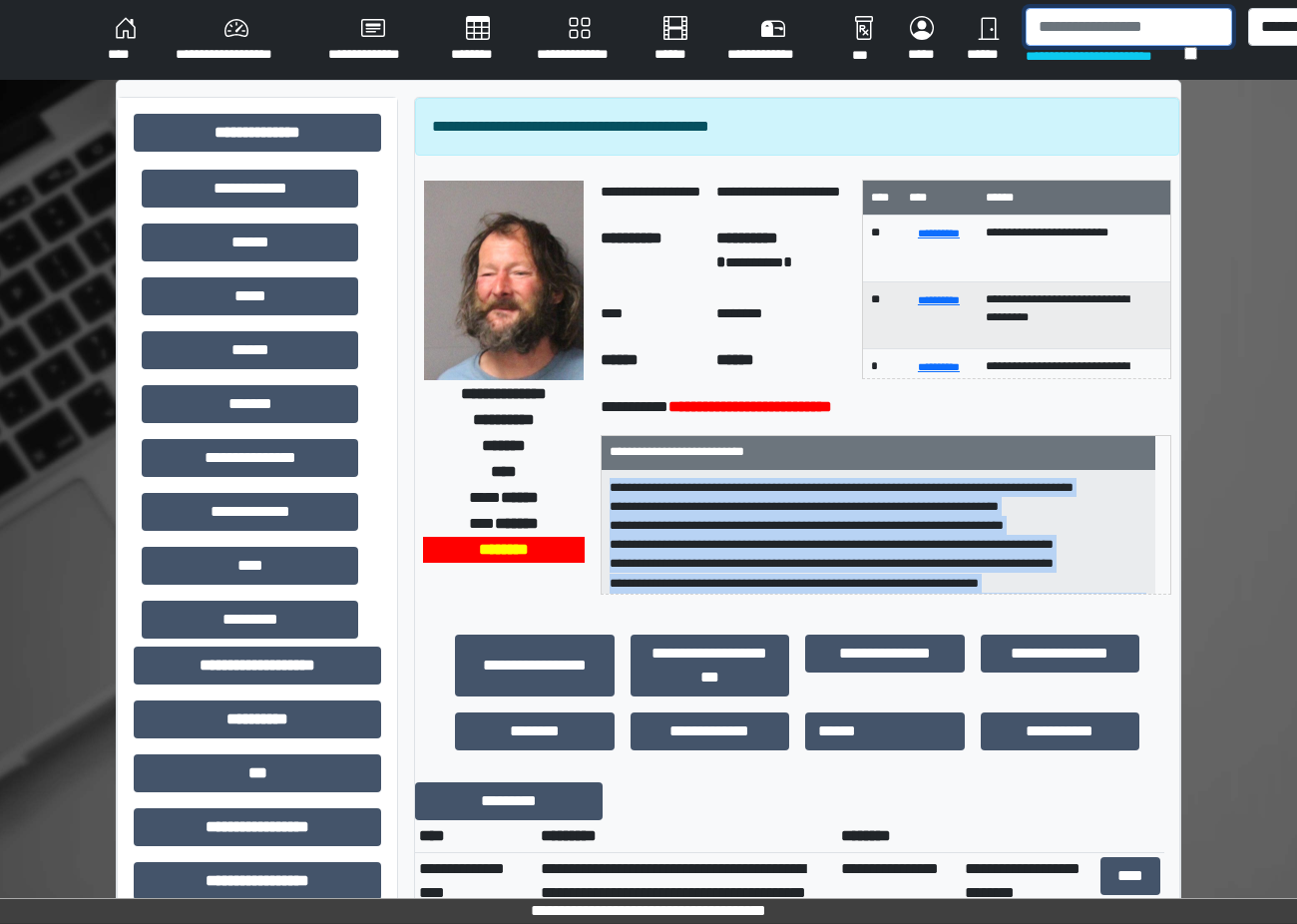 click at bounding box center [1128, 27] 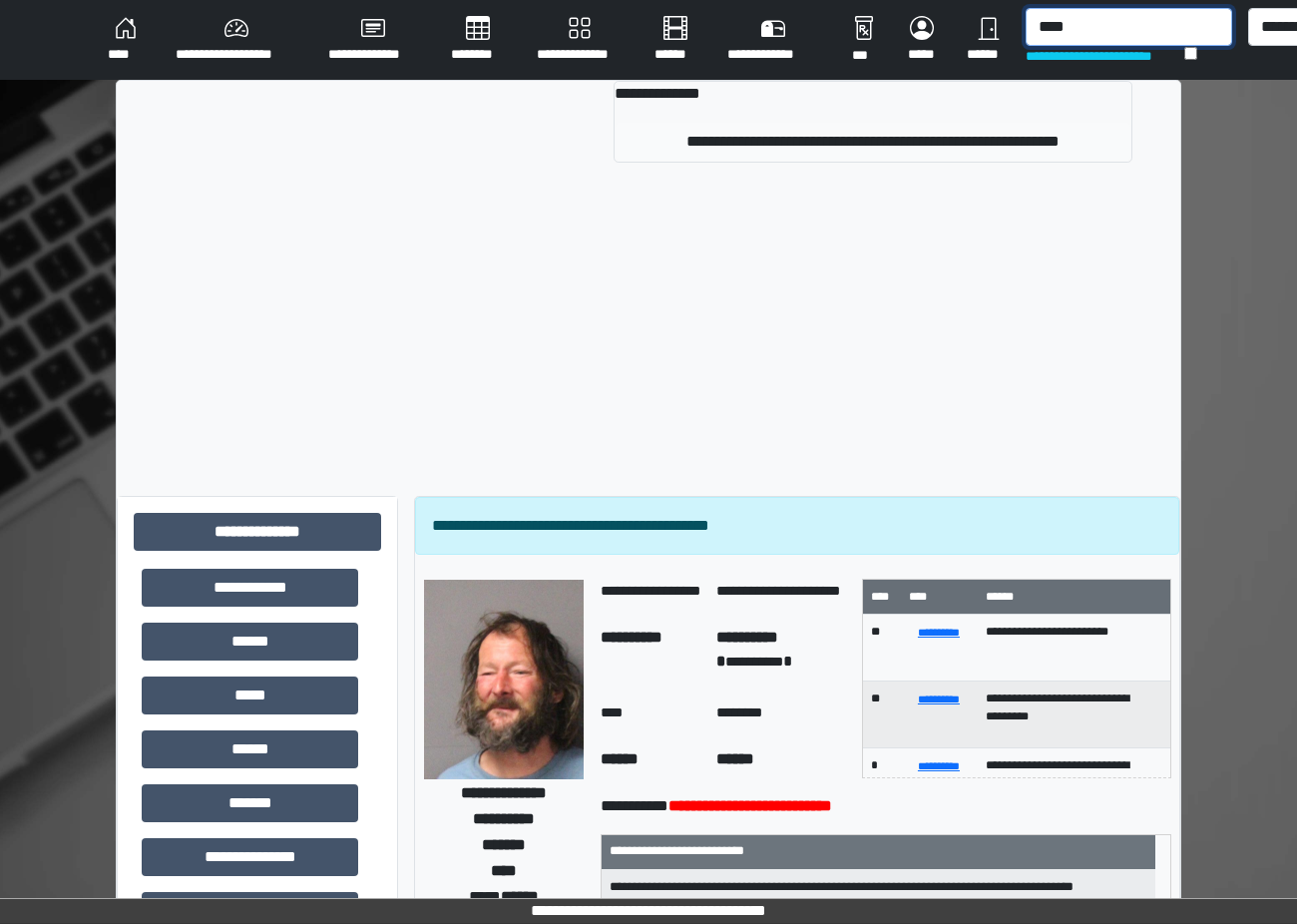 type on "****" 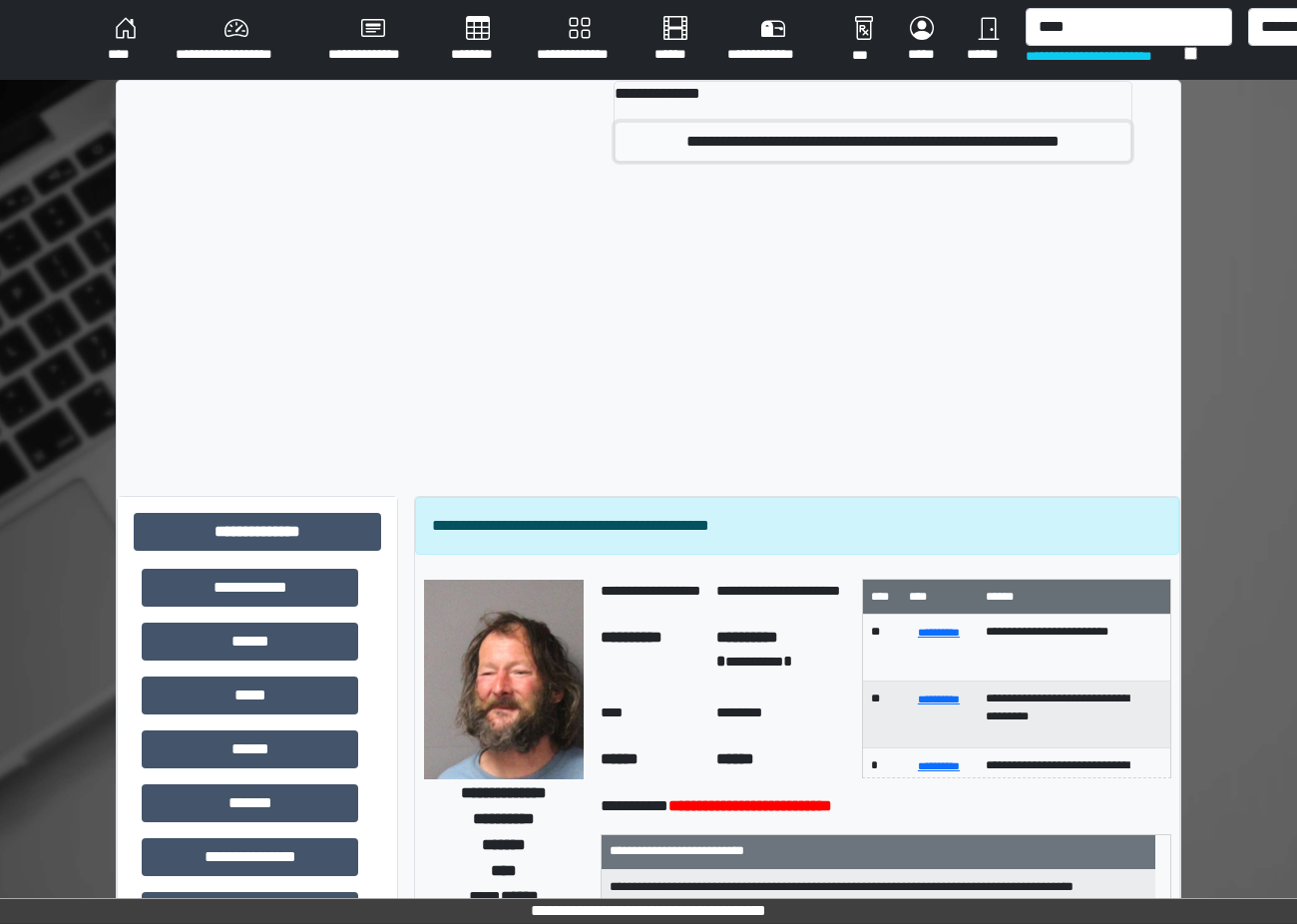 click on "**********" at bounding box center (873, 142) 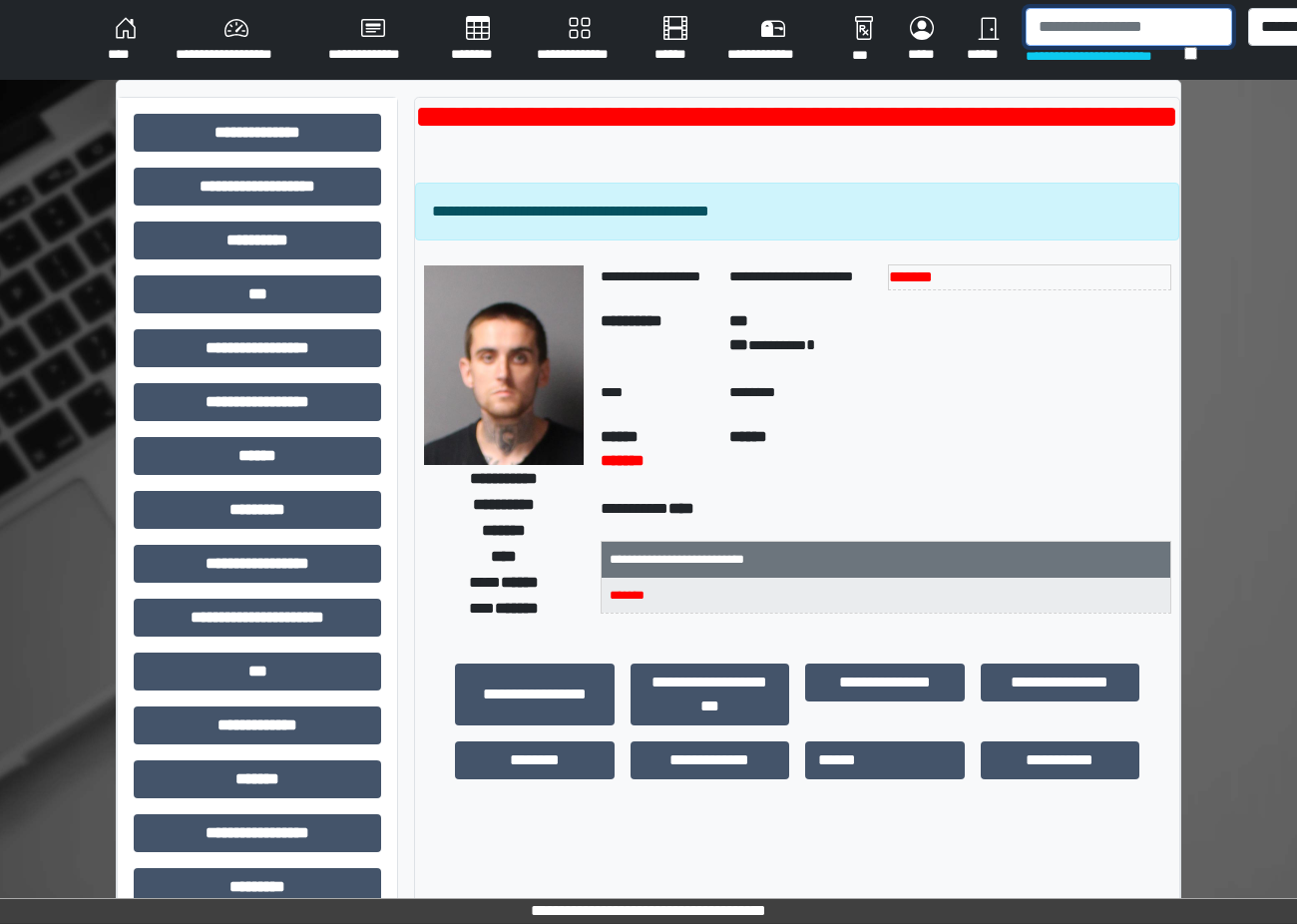 click at bounding box center [1128, 27] 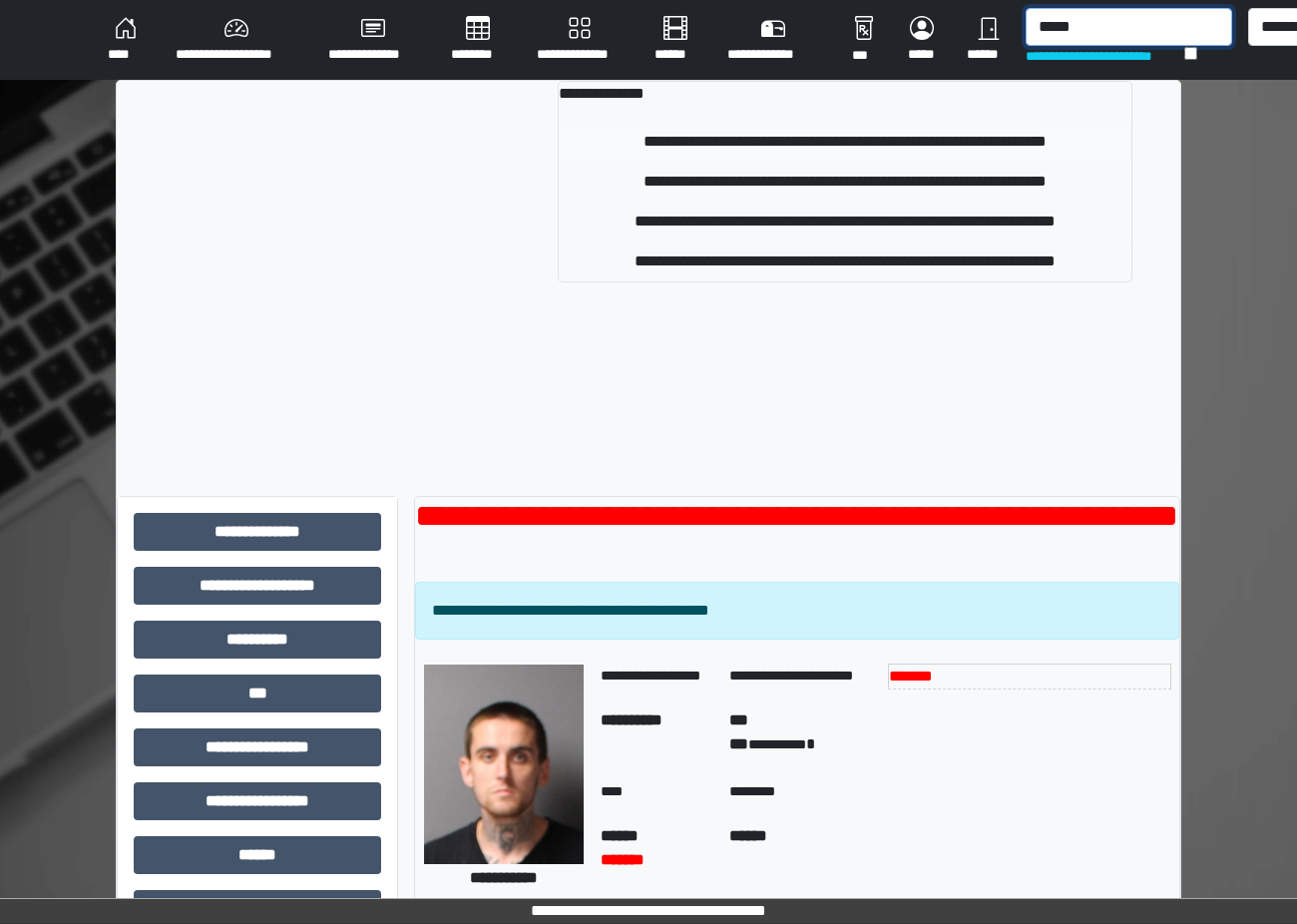 type on "*****" 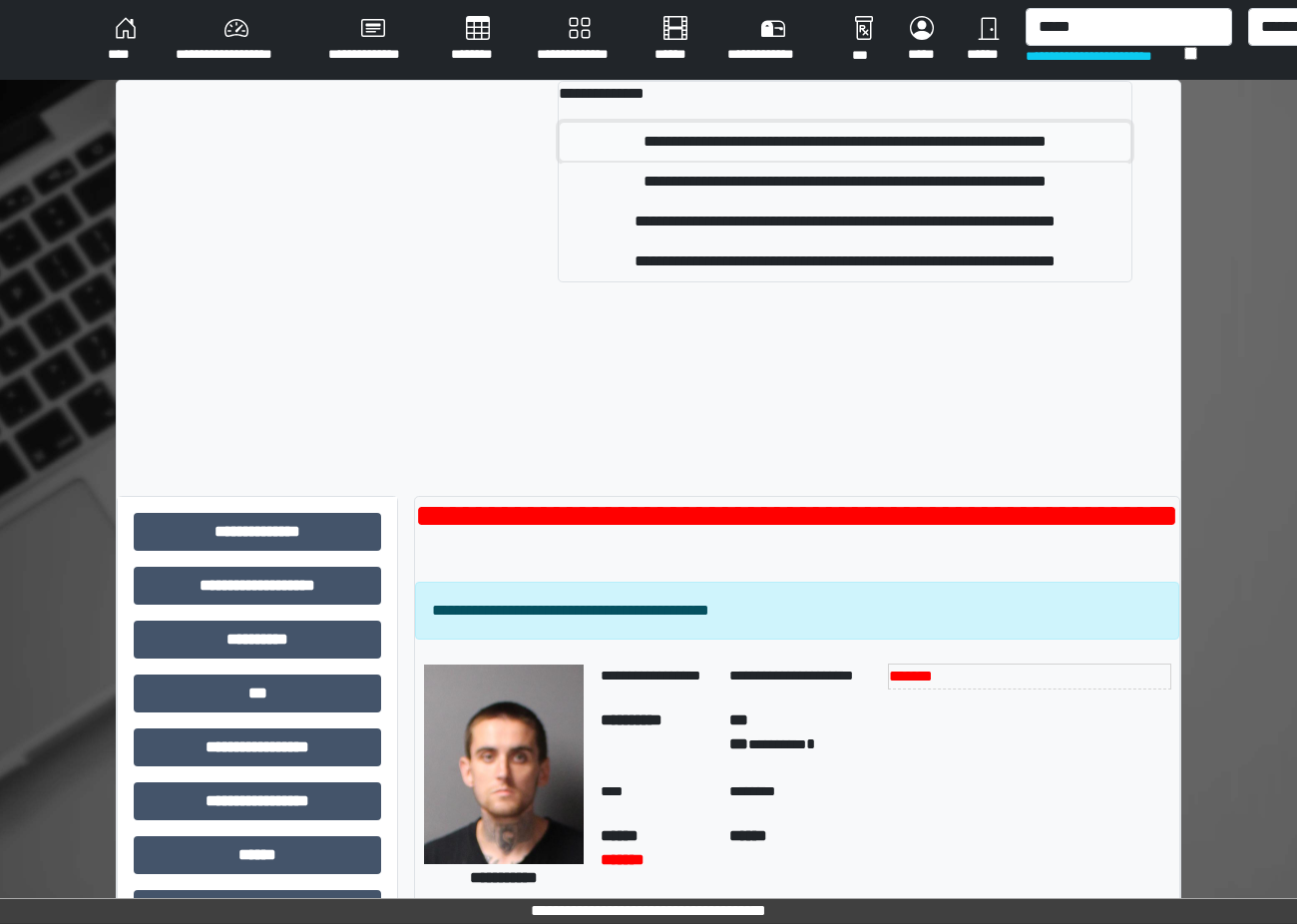 click on "**********" at bounding box center (845, 142) 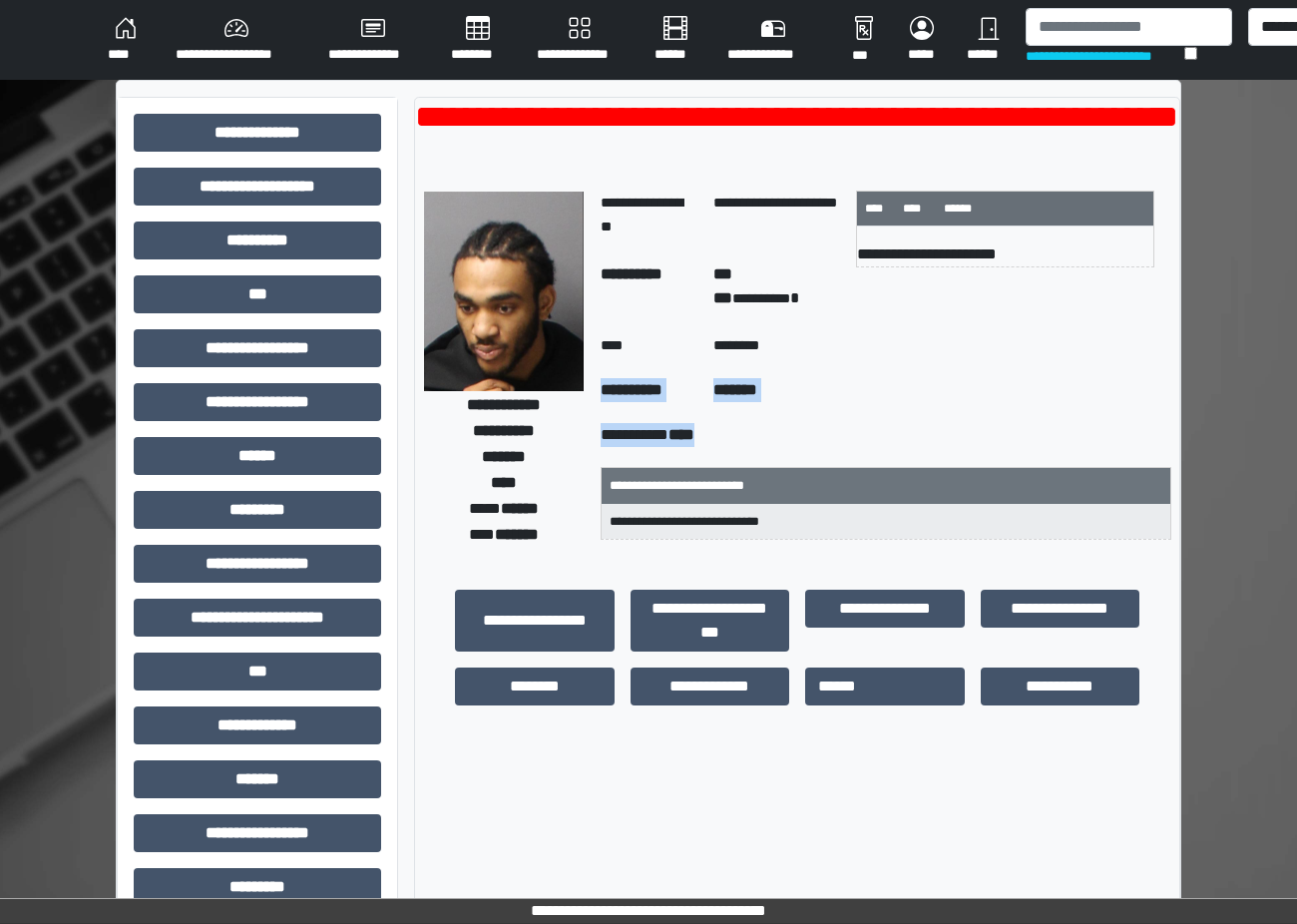 drag, startPoint x: 718, startPoint y: 449, endPoint x: 609, endPoint y: 386, distance: 125.89678 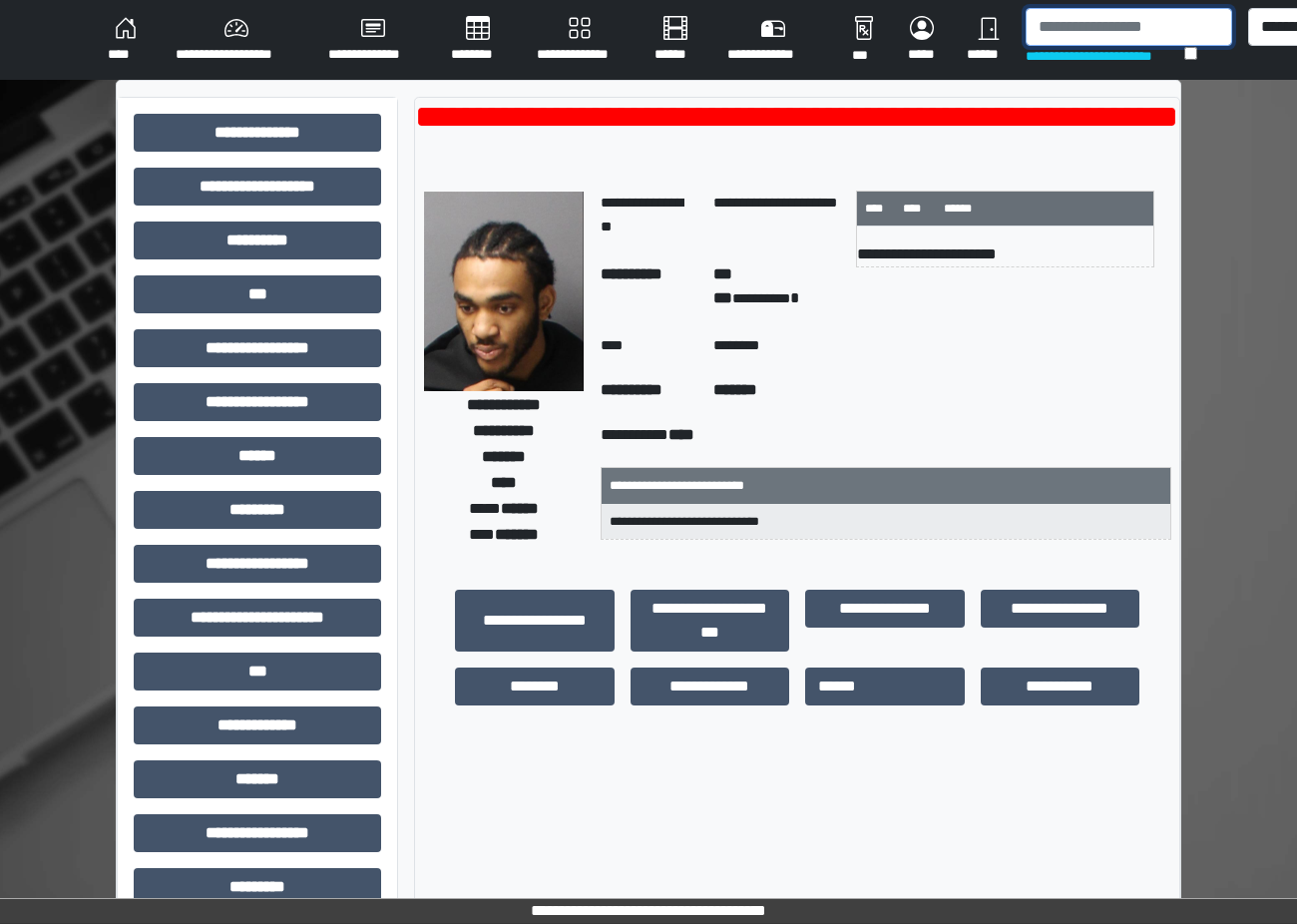 click at bounding box center [1128, 27] 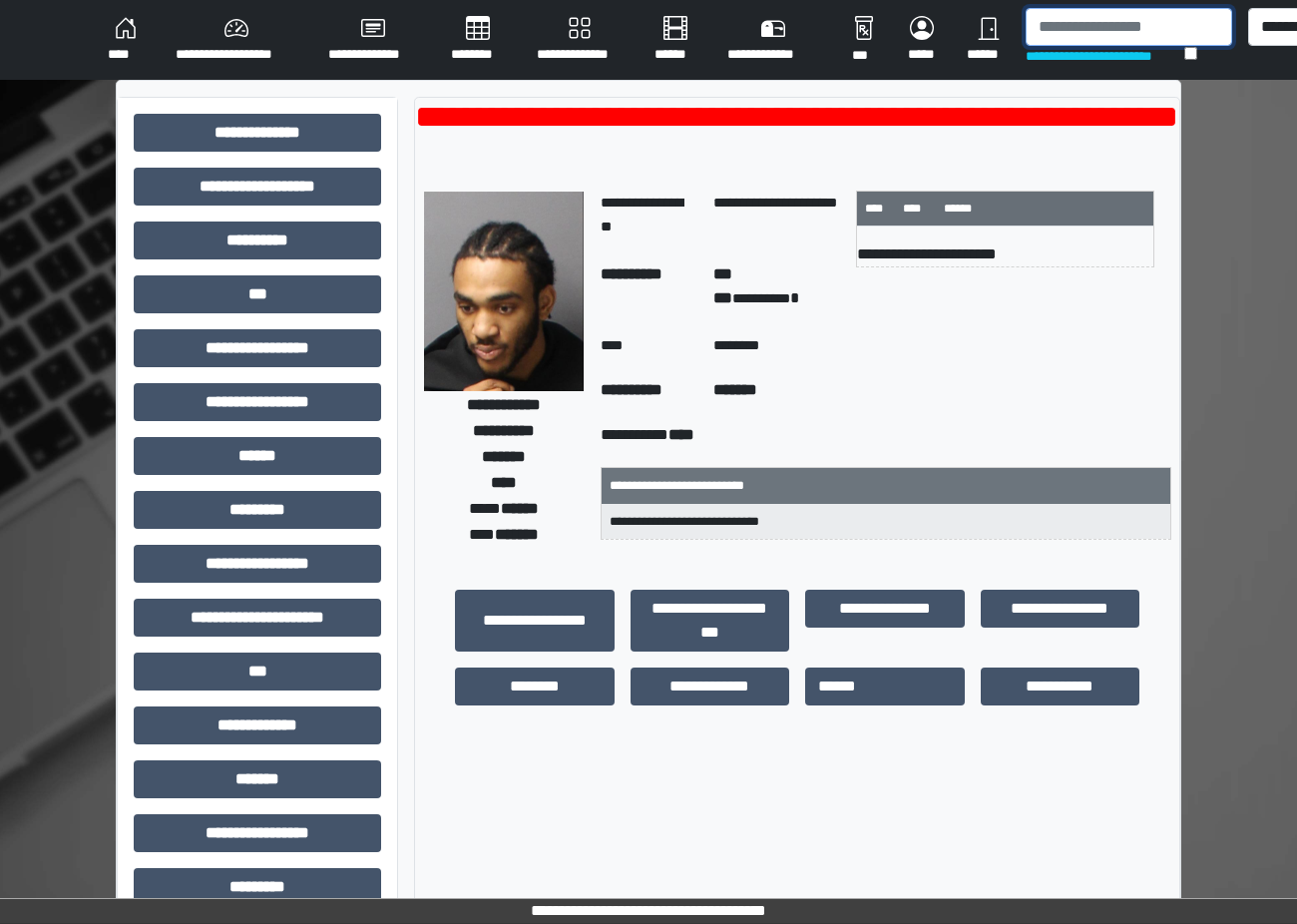 click at bounding box center (1128, 27) 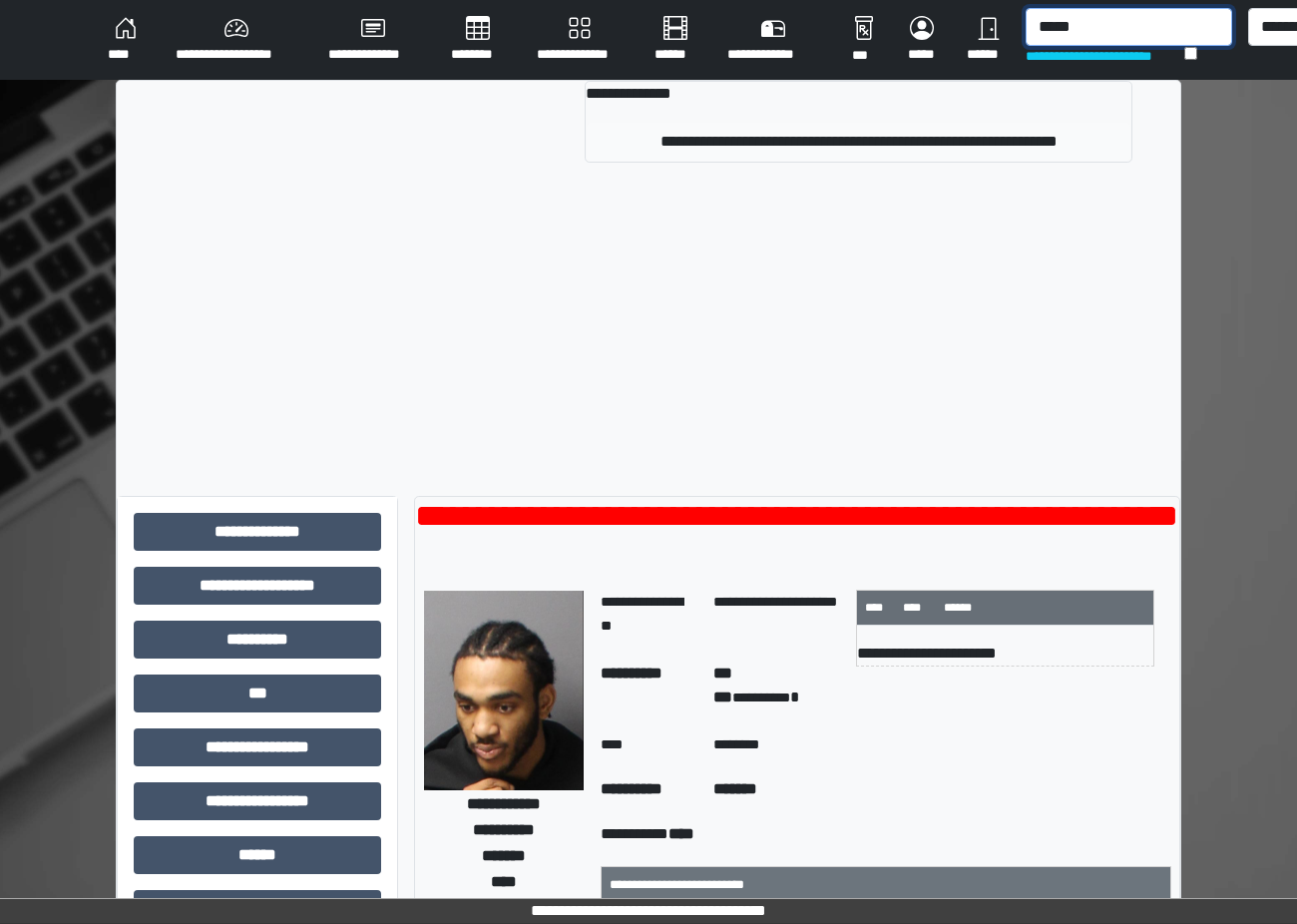 type on "*****" 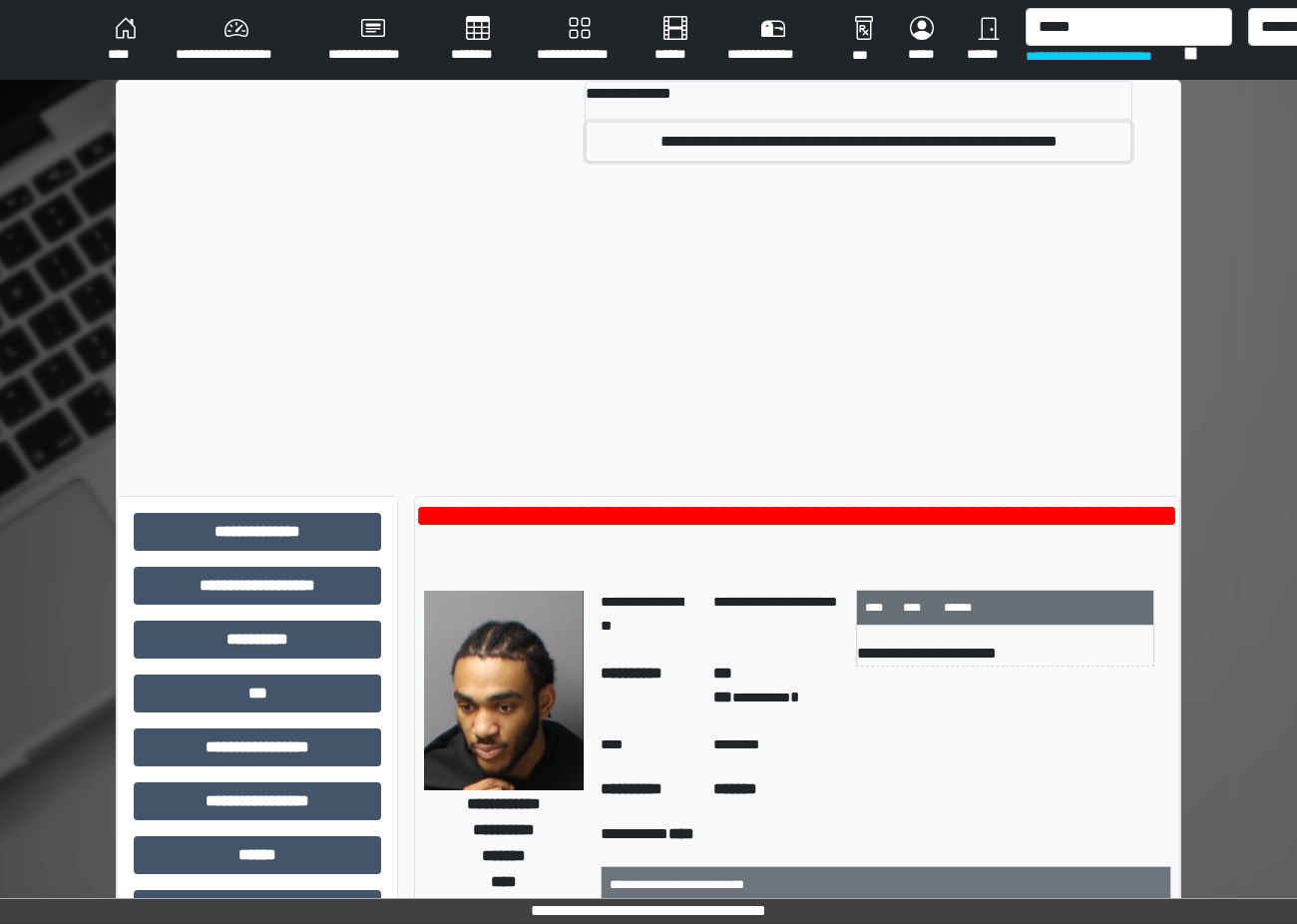 click on "**********" at bounding box center (858, 142) 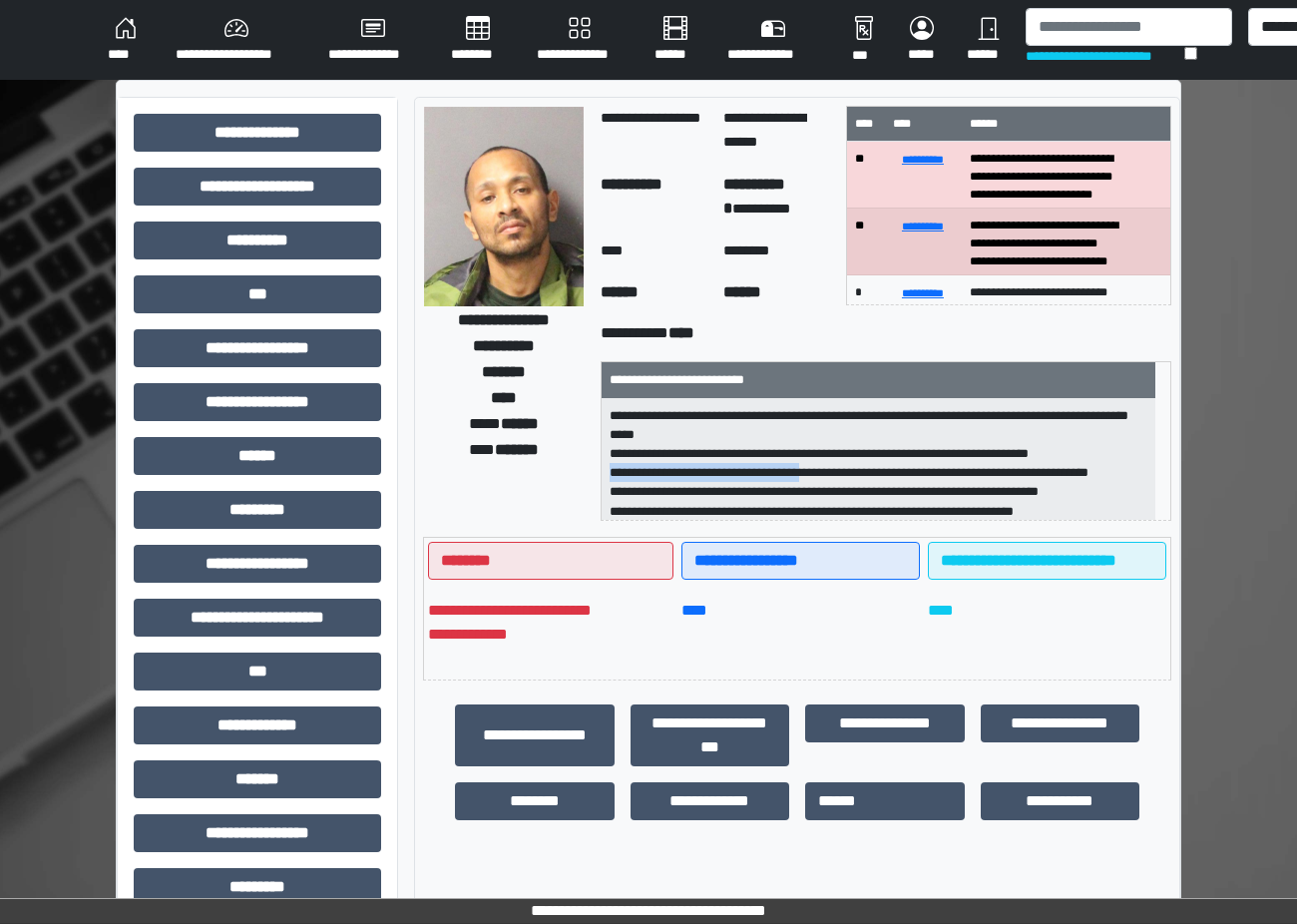drag, startPoint x: 863, startPoint y: 474, endPoint x: 606, endPoint y: 481, distance: 257.09531 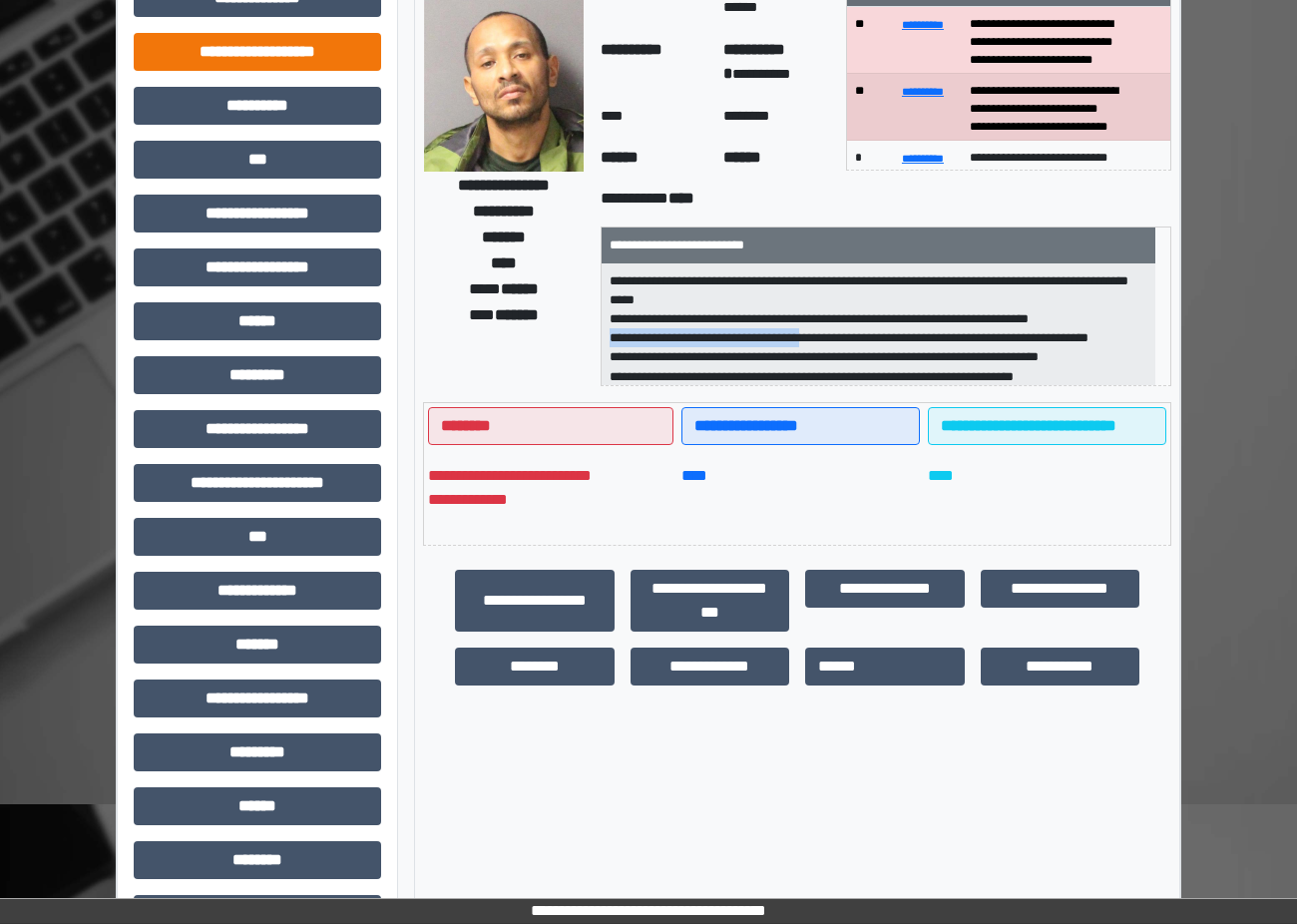 scroll, scrollTop: 0, scrollLeft: 0, axis: both 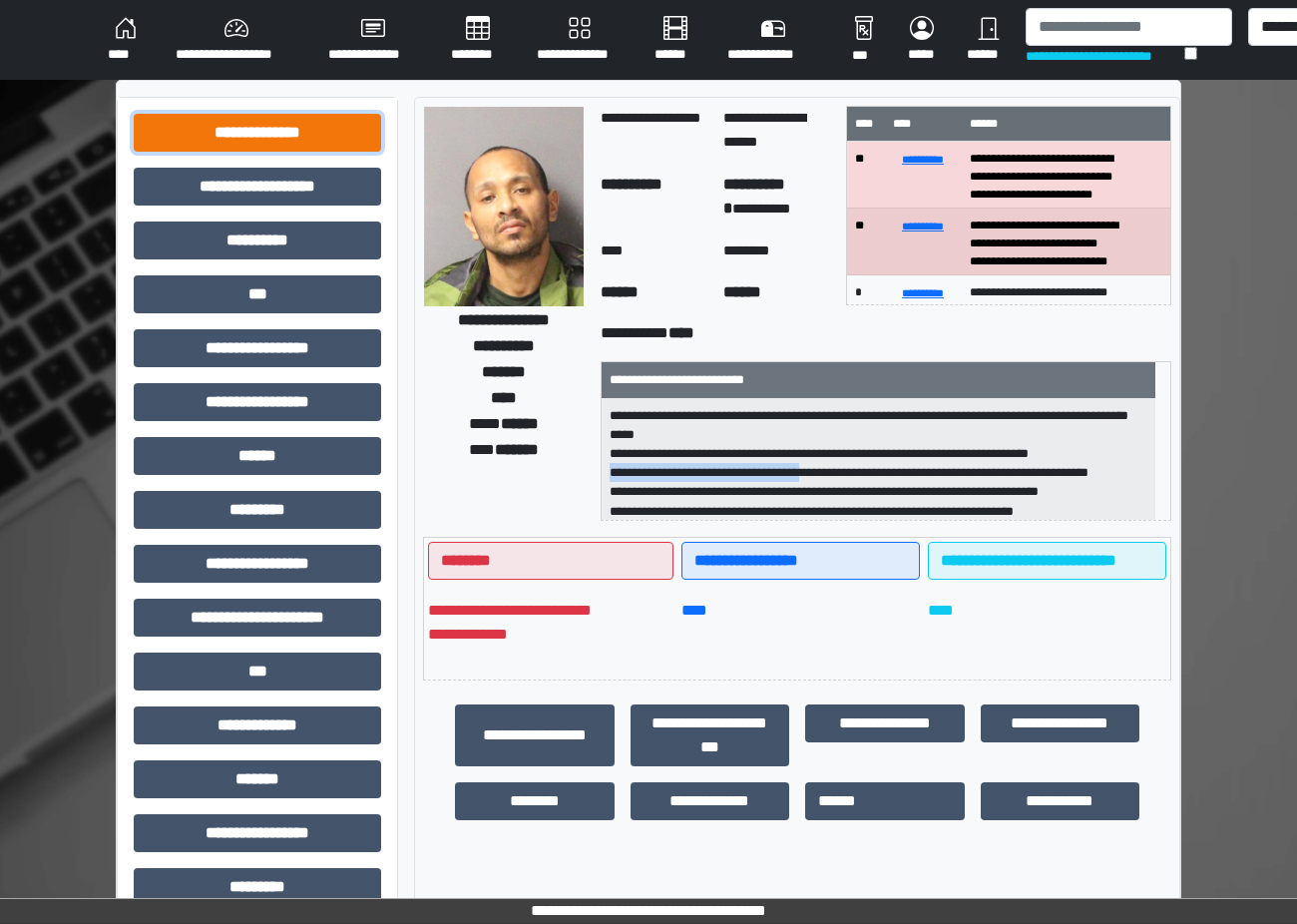 click on "**********" at bounding box center [257, 133] 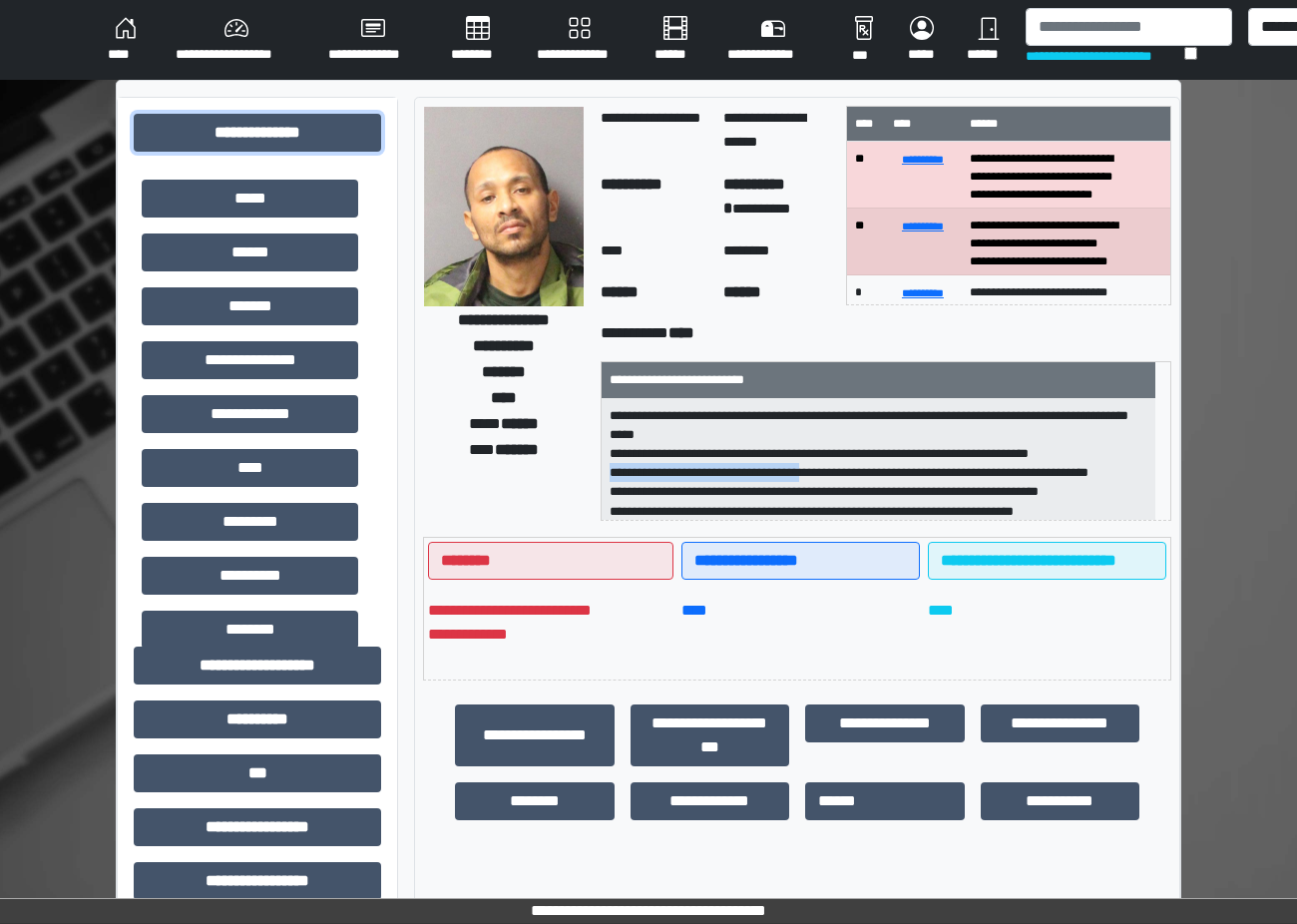 scroll, scrollTop: 399, scrollLeft: 0, axis: vertical 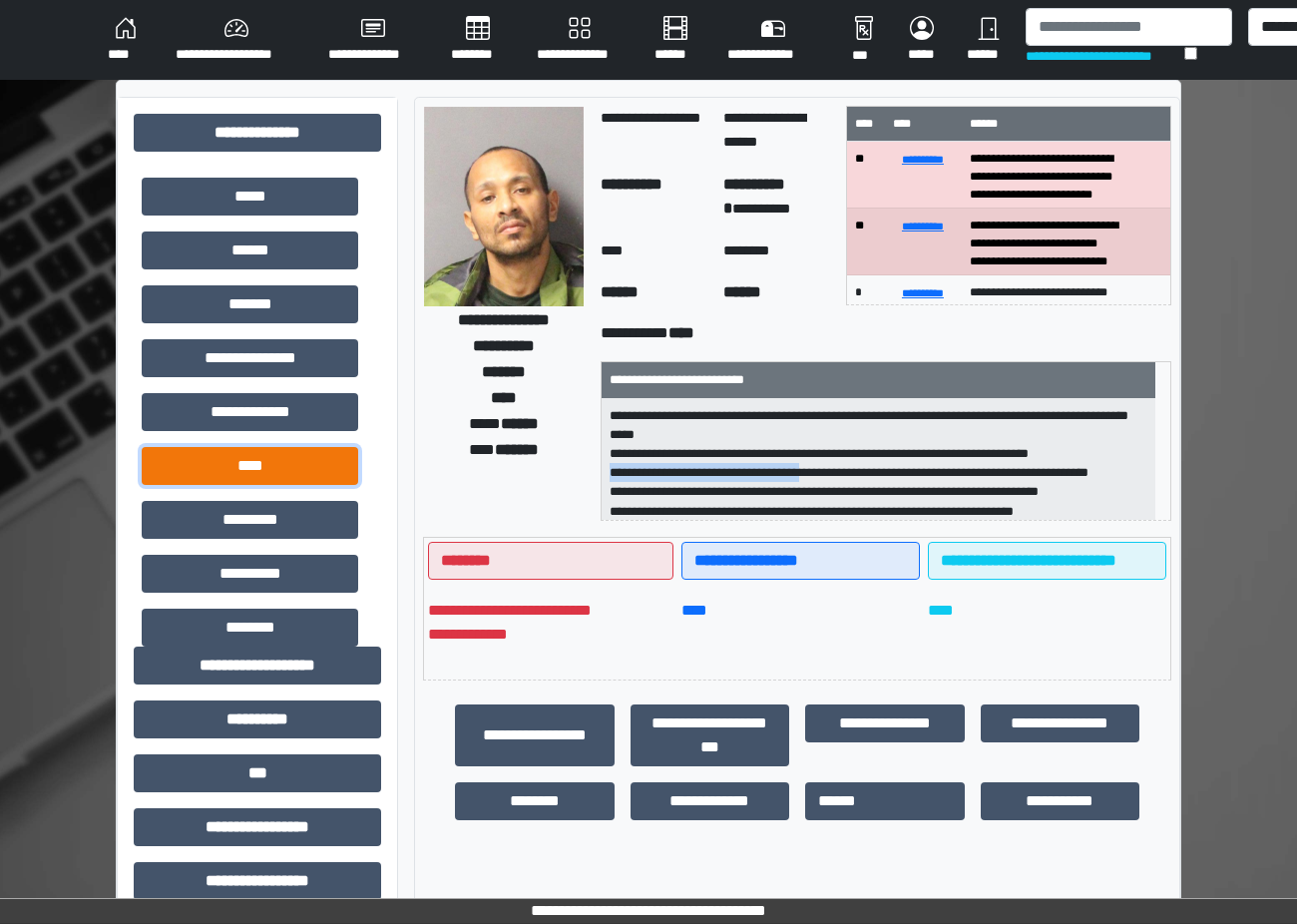 click on "****" at bounding box center [249, 466] 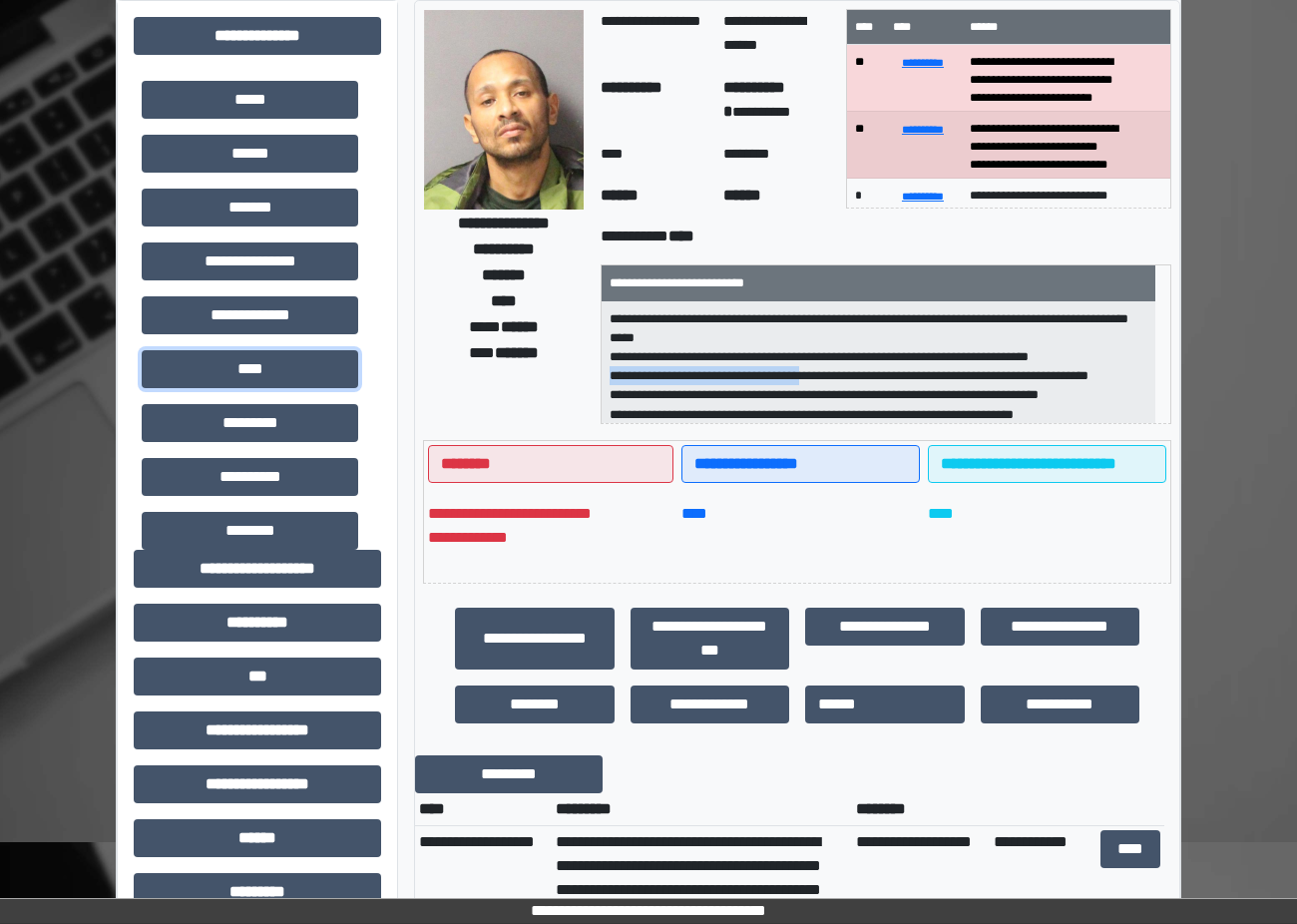 scroll, scrollTop: 299, scrollLeft: 0, axis: vertical 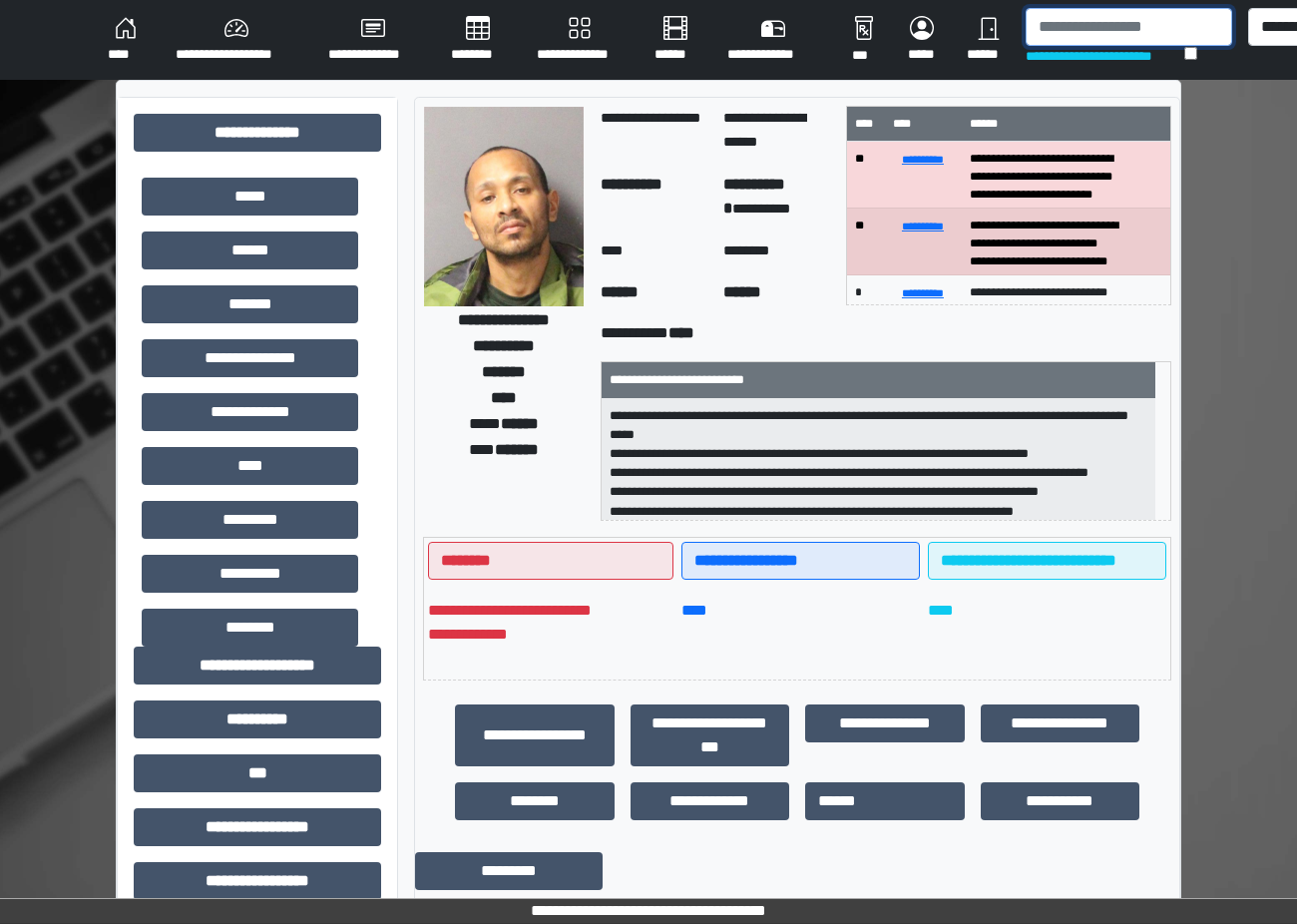 click at bounding box center (1128, 27) 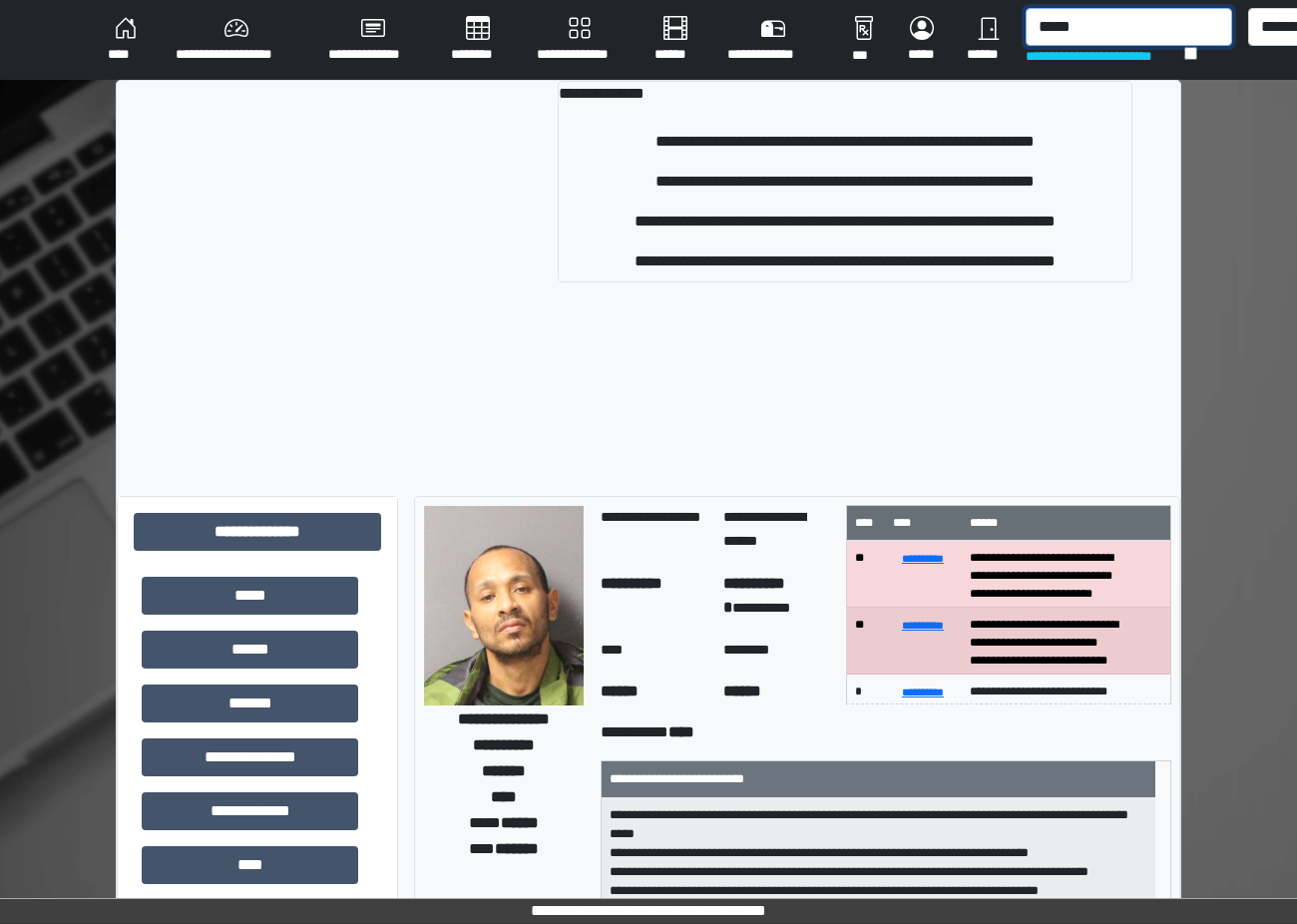 type on "*****" 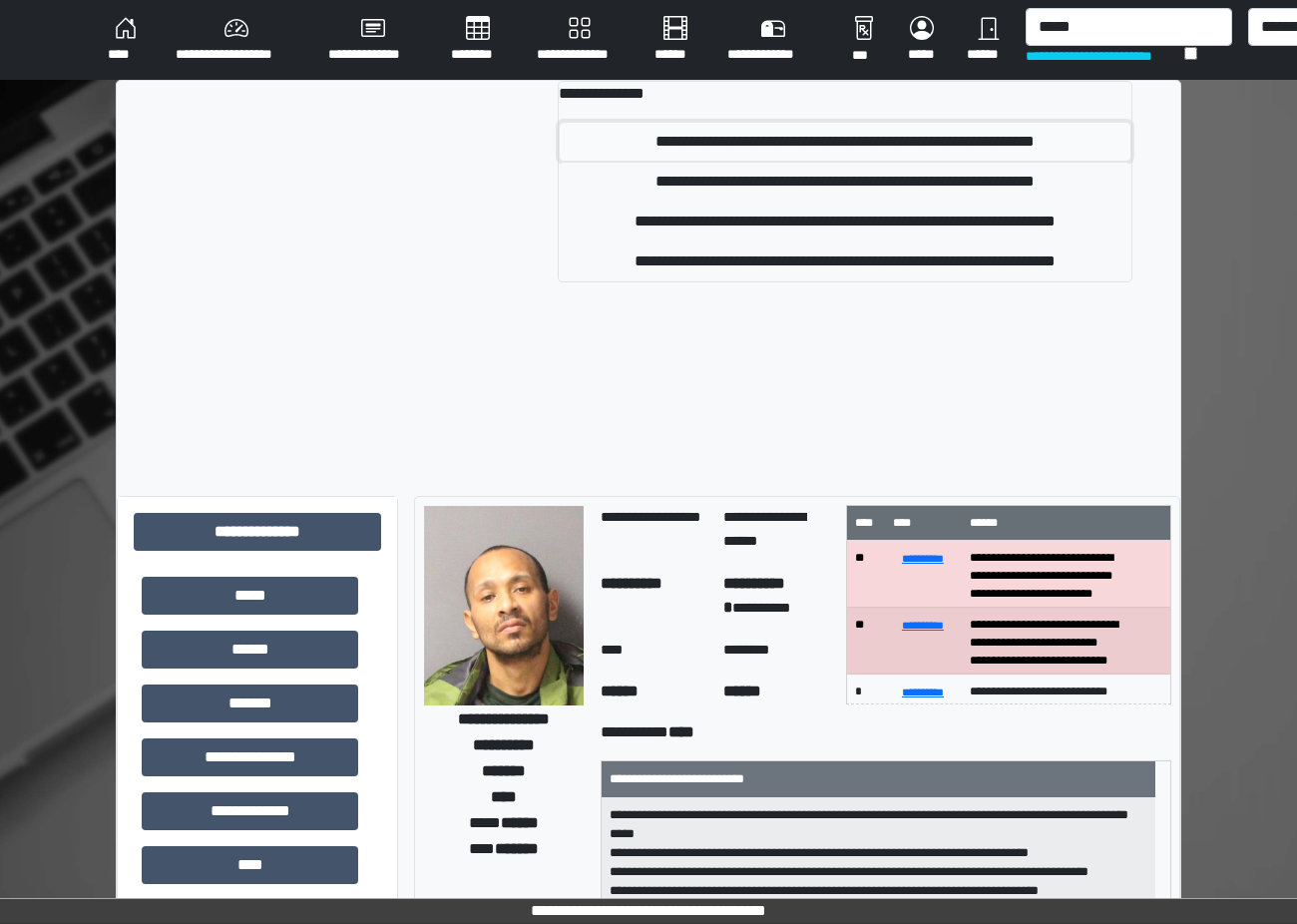 click on "**********" at bounding box center (845, 142) 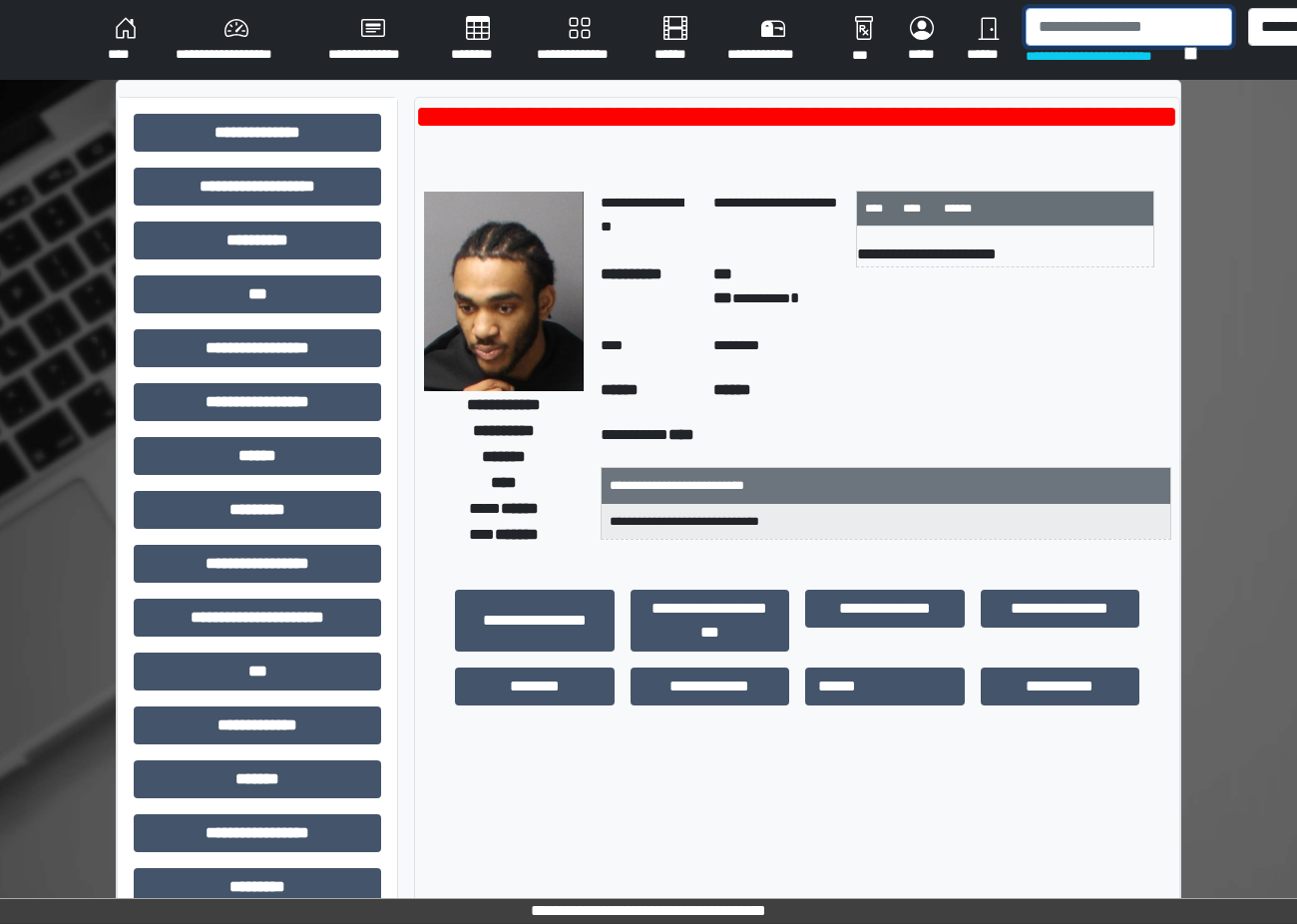 click at bounding box center [1128, 27] 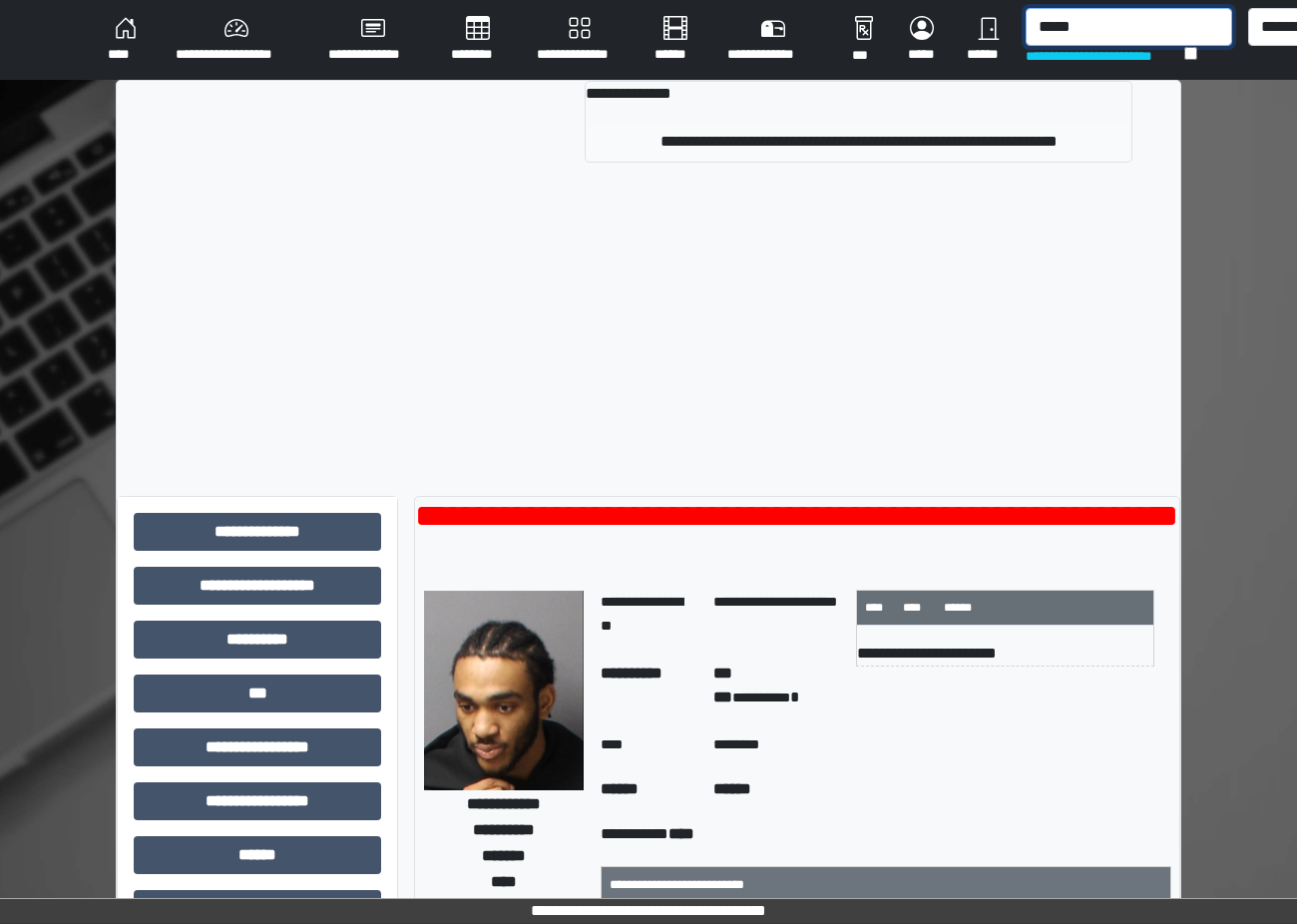 type on "*****" 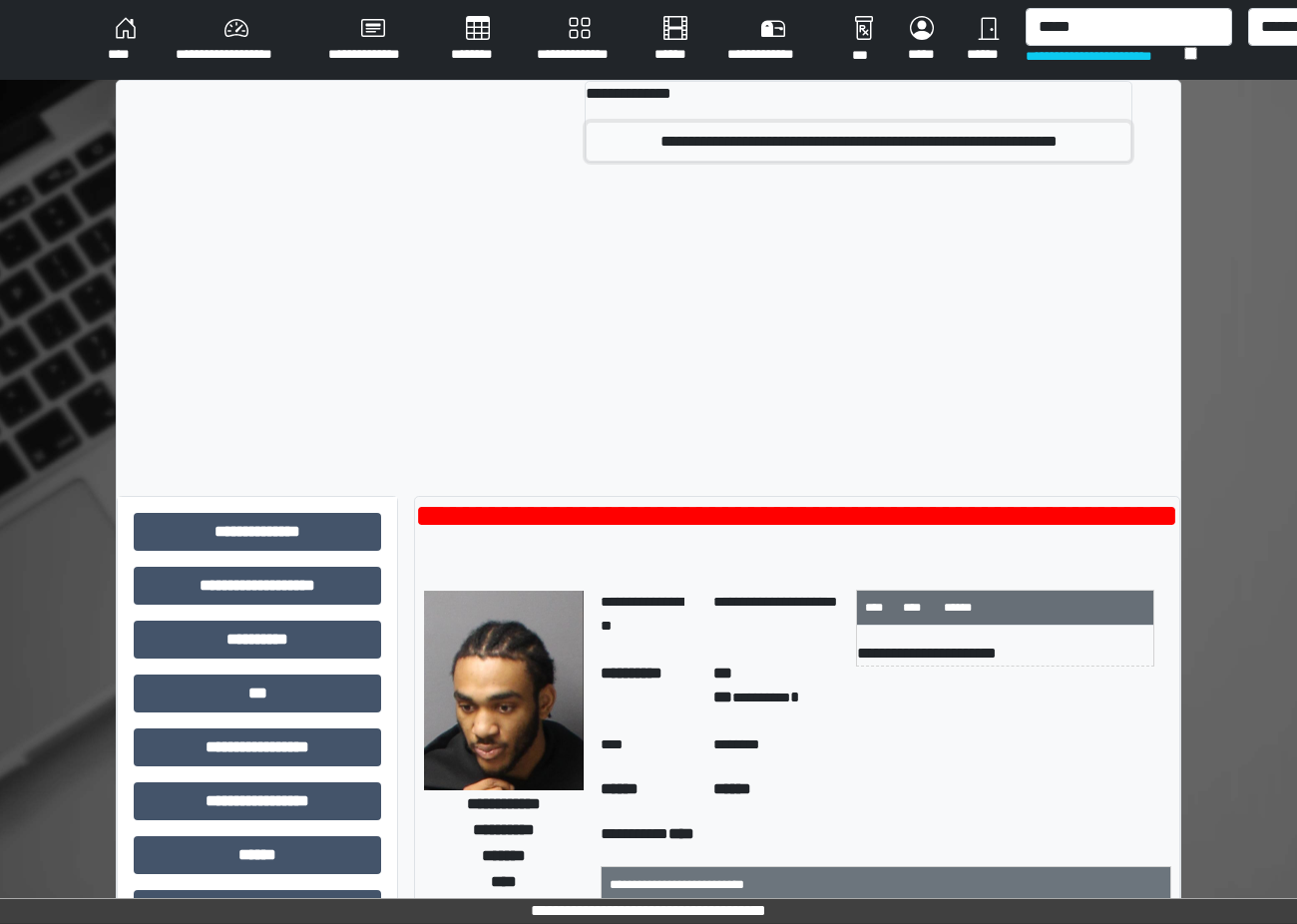 click on "**********" at bounding box center (858, 142) 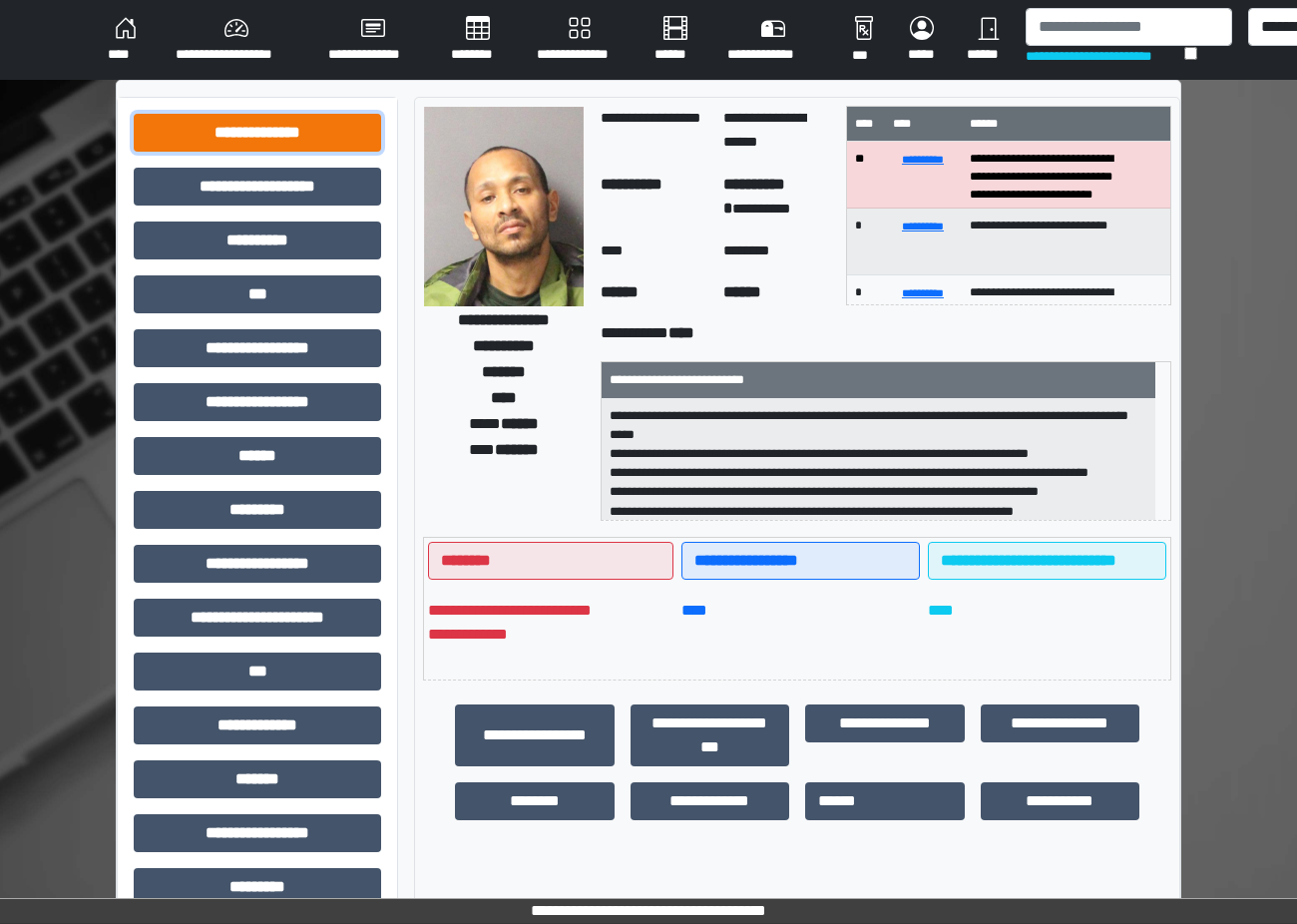 click on "**********" at bounding box center (257, 133) 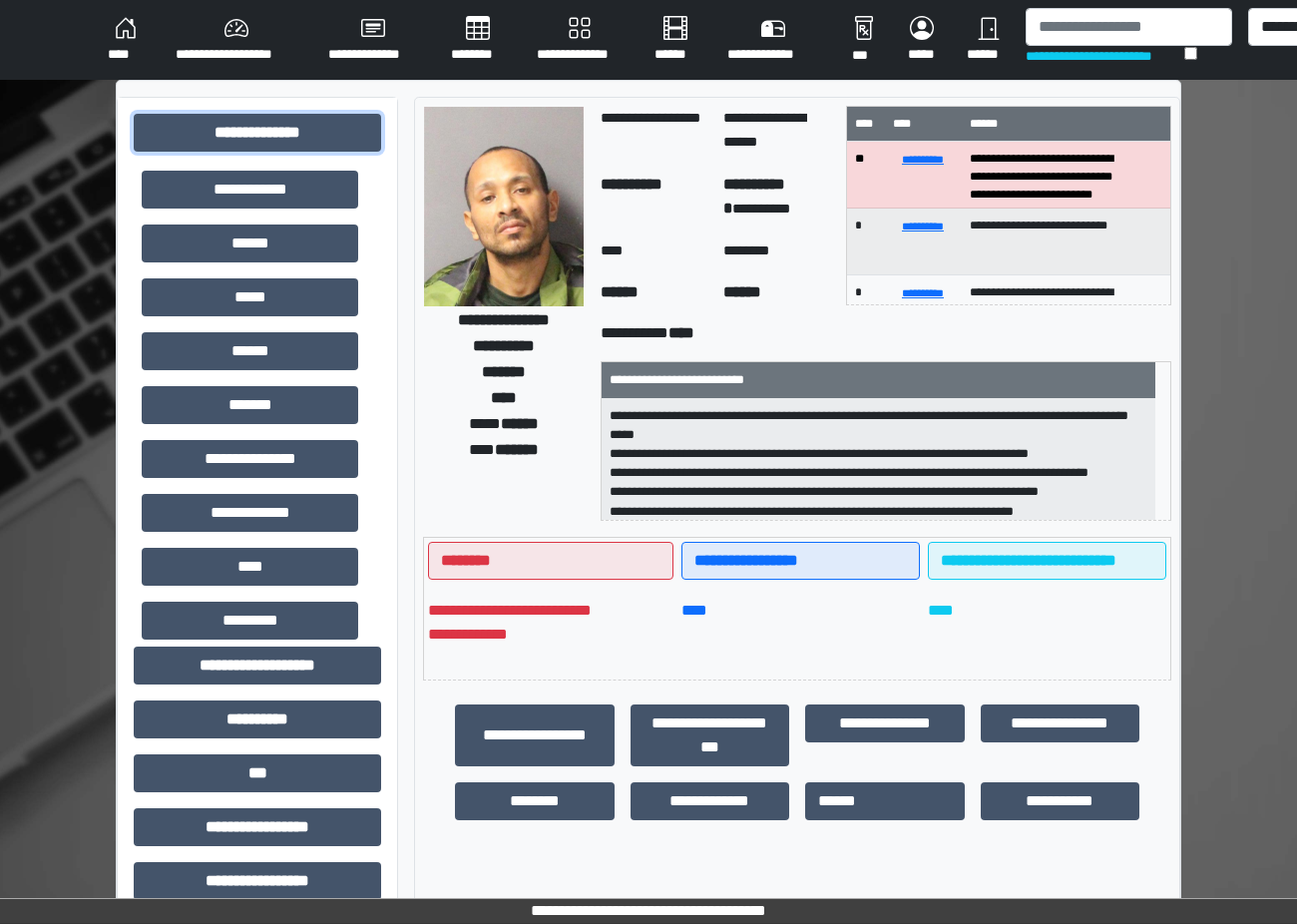 scroll, scrollTop: 299, scrollLeft: 0, axis: vertical 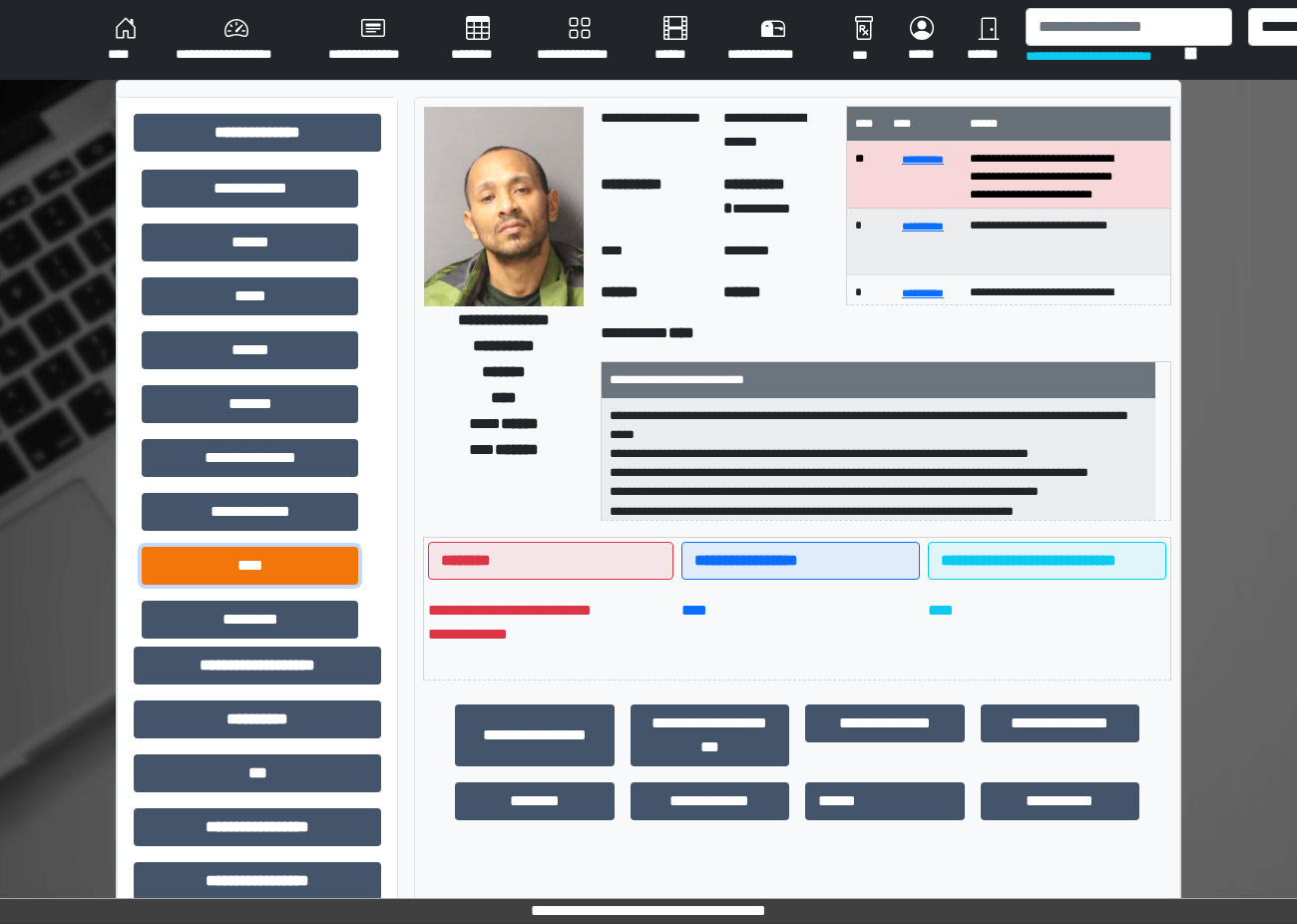 click on "****" at bounding box center [249, 566] 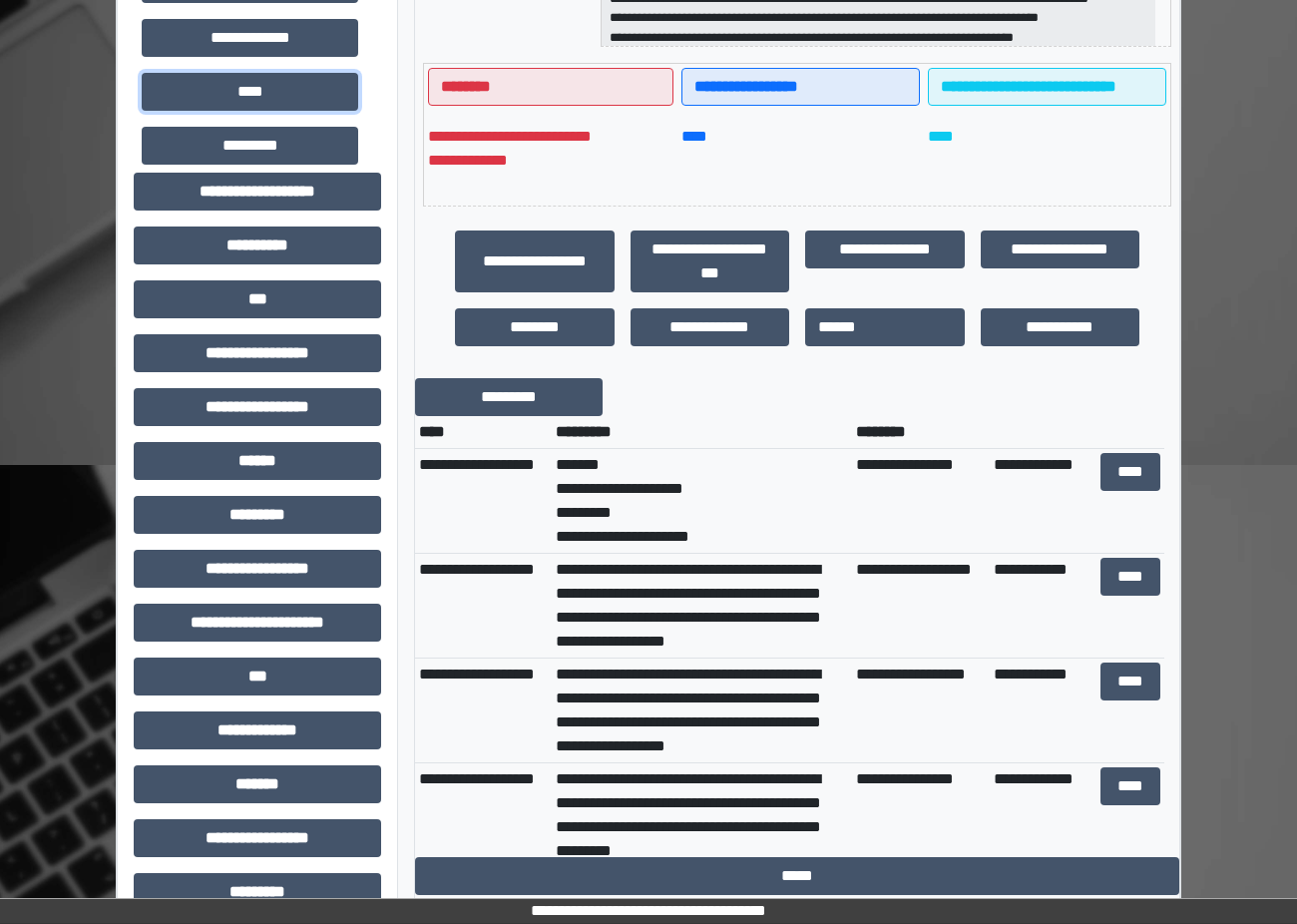 scroll, scrollTop: 499, scrollLeft: 0, axis: vertical 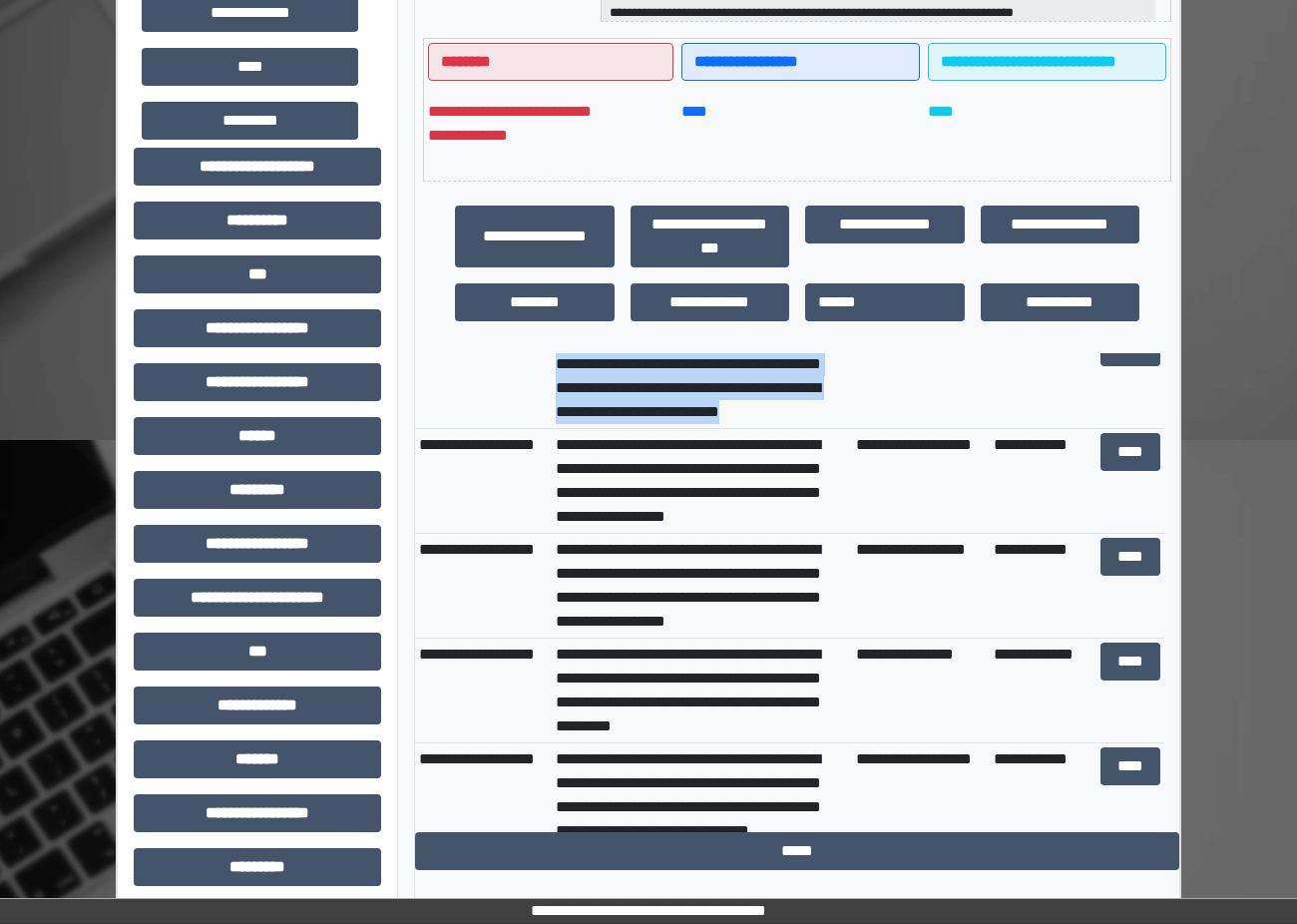 drag, startPoint x: 555, startPoint y: 366, endPoint x: 820, endPoint y: 420, distance: 270.44593 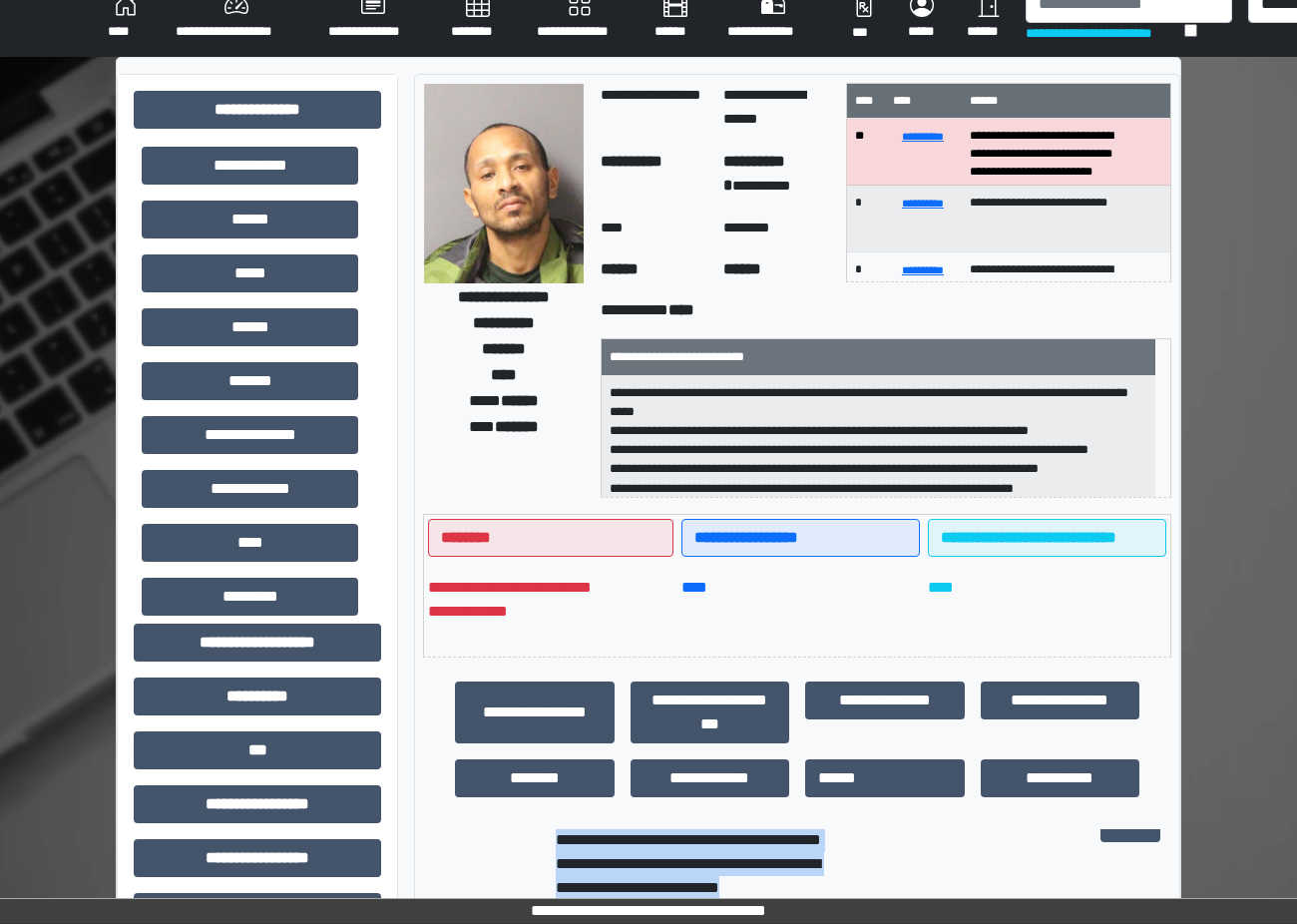 scroll, scrollTop: 0, scrollLeft: 0, axis: both 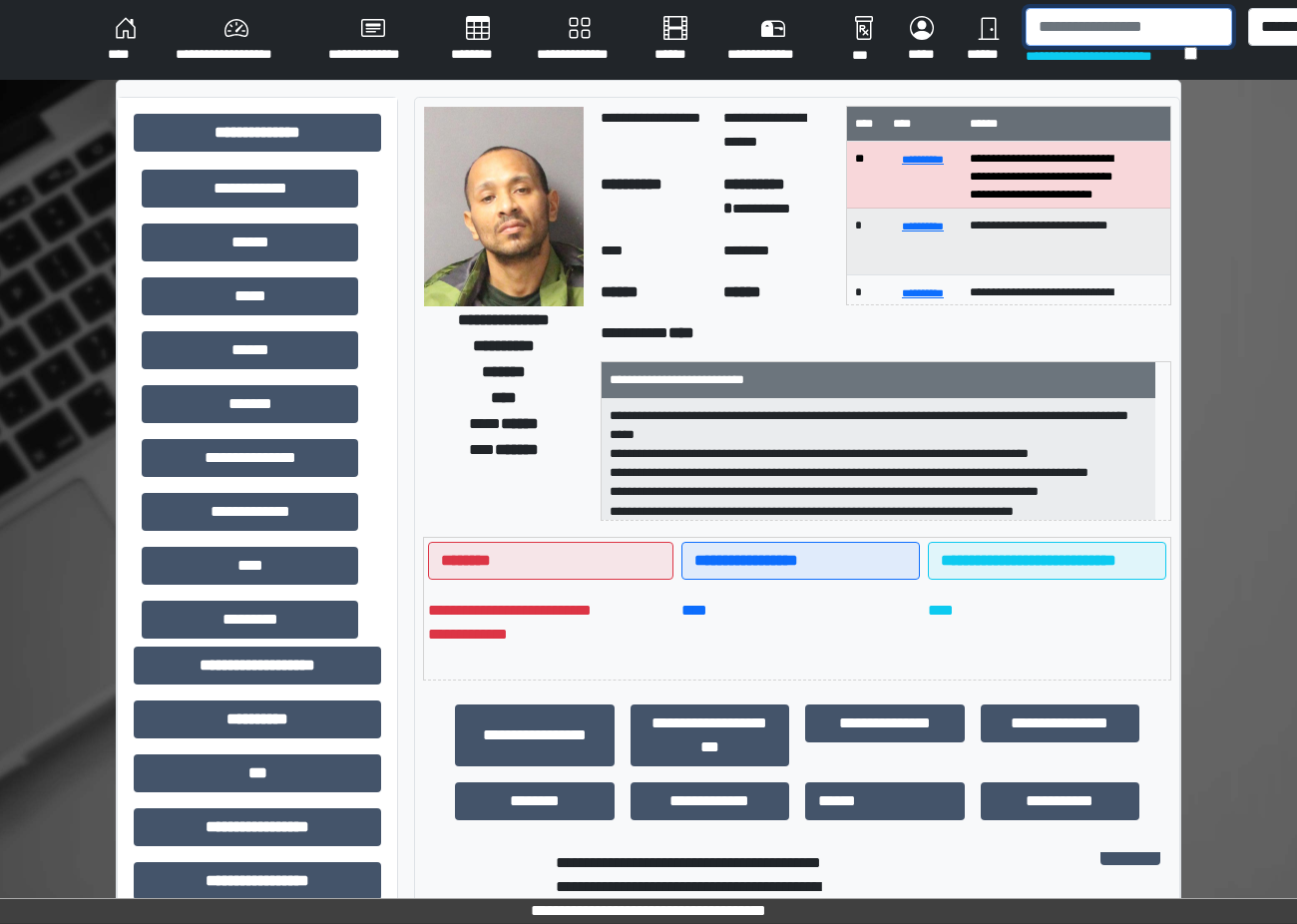 click at bounding box center [1128, 27] 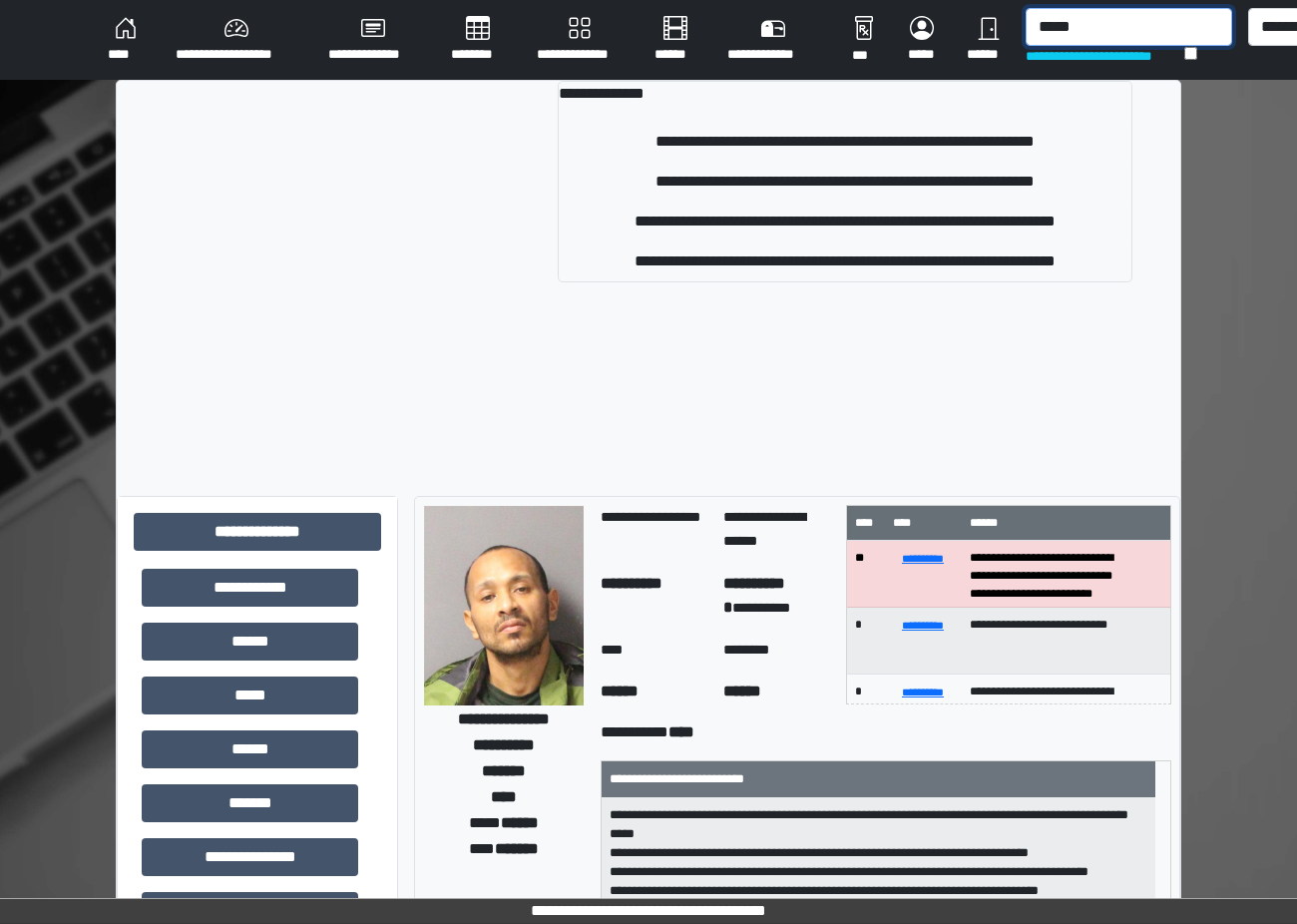 type on "*****" 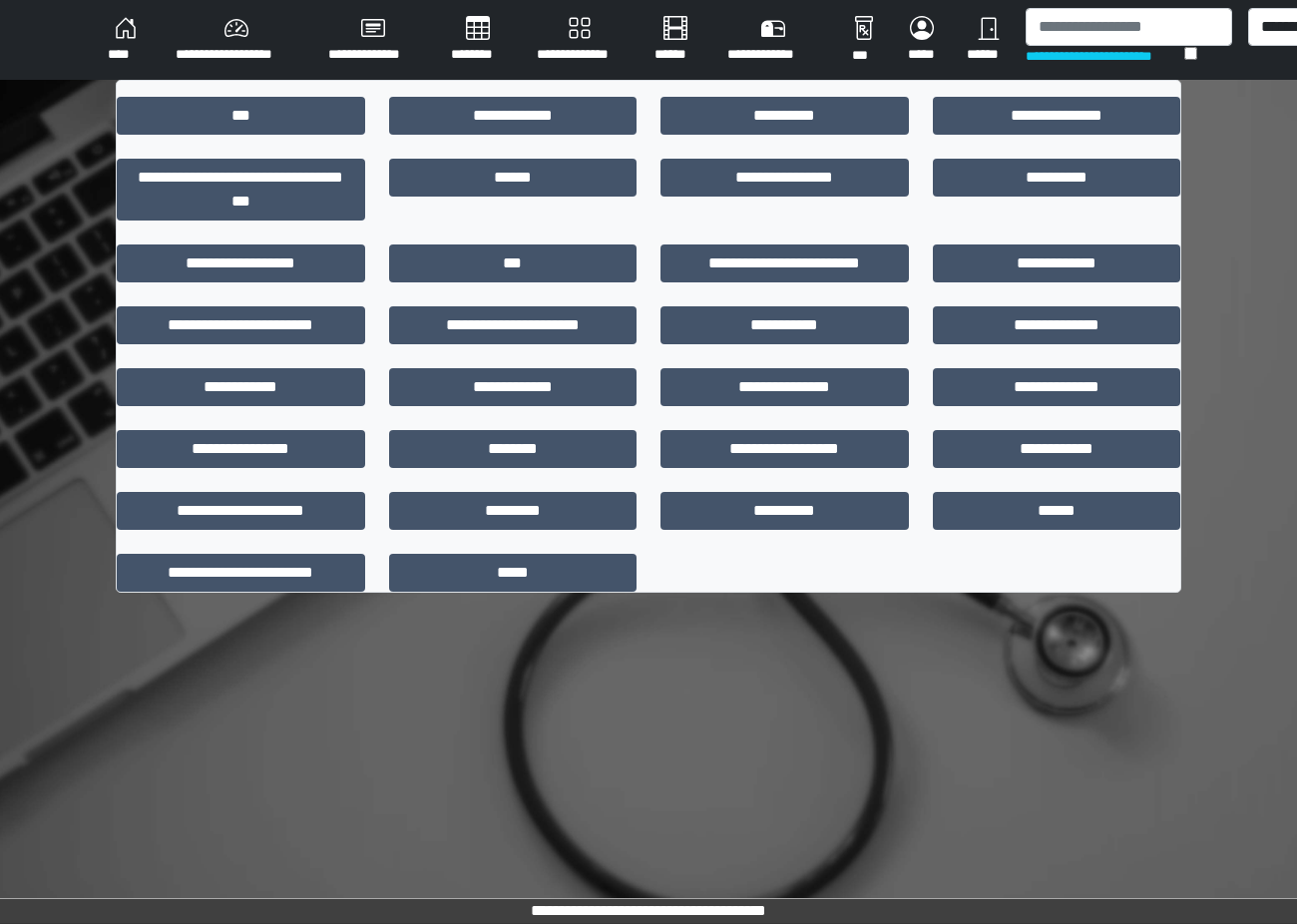 scroll, scrollTop: 0, scrollLeft: 0, axis: both 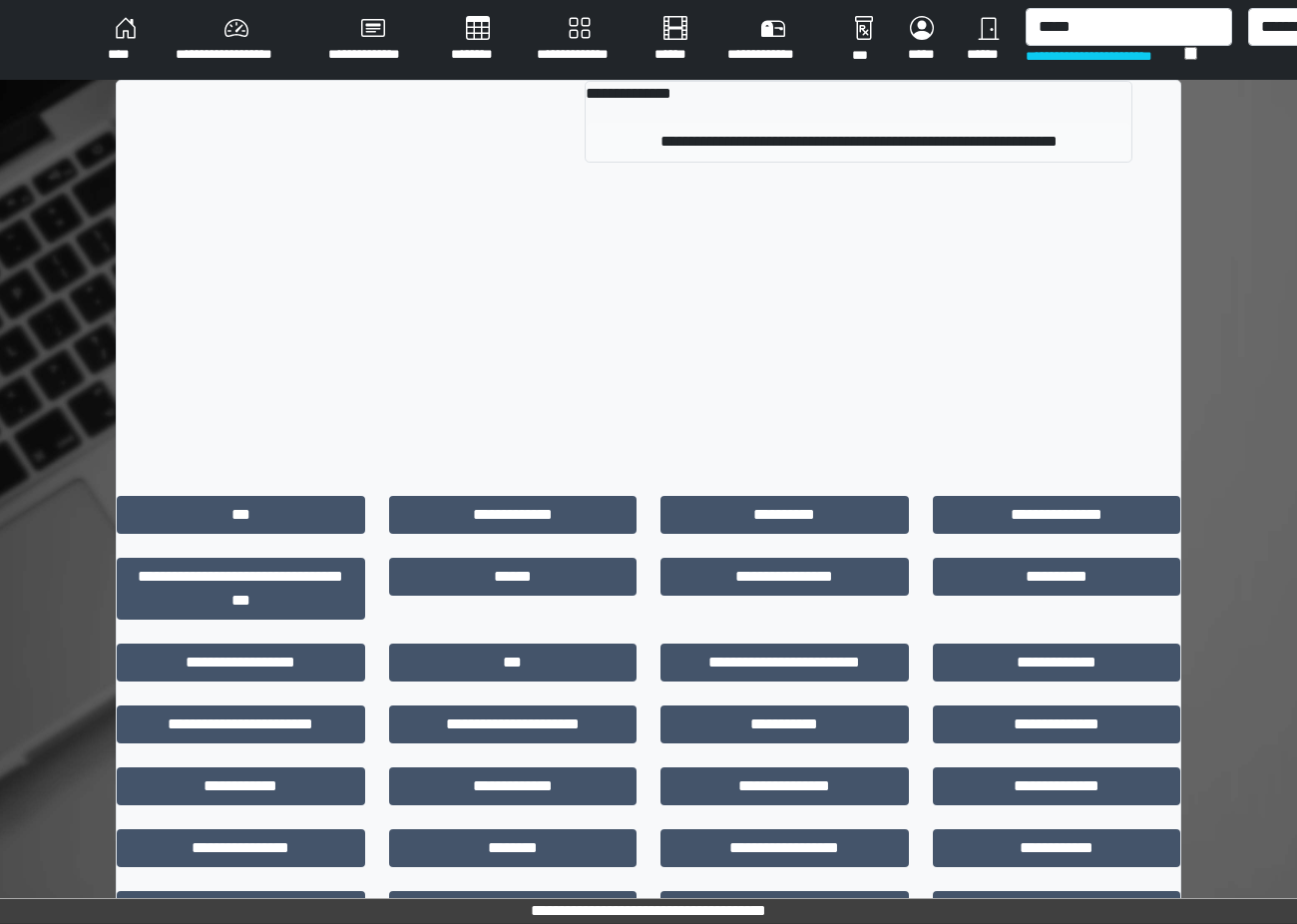 type on "*****" 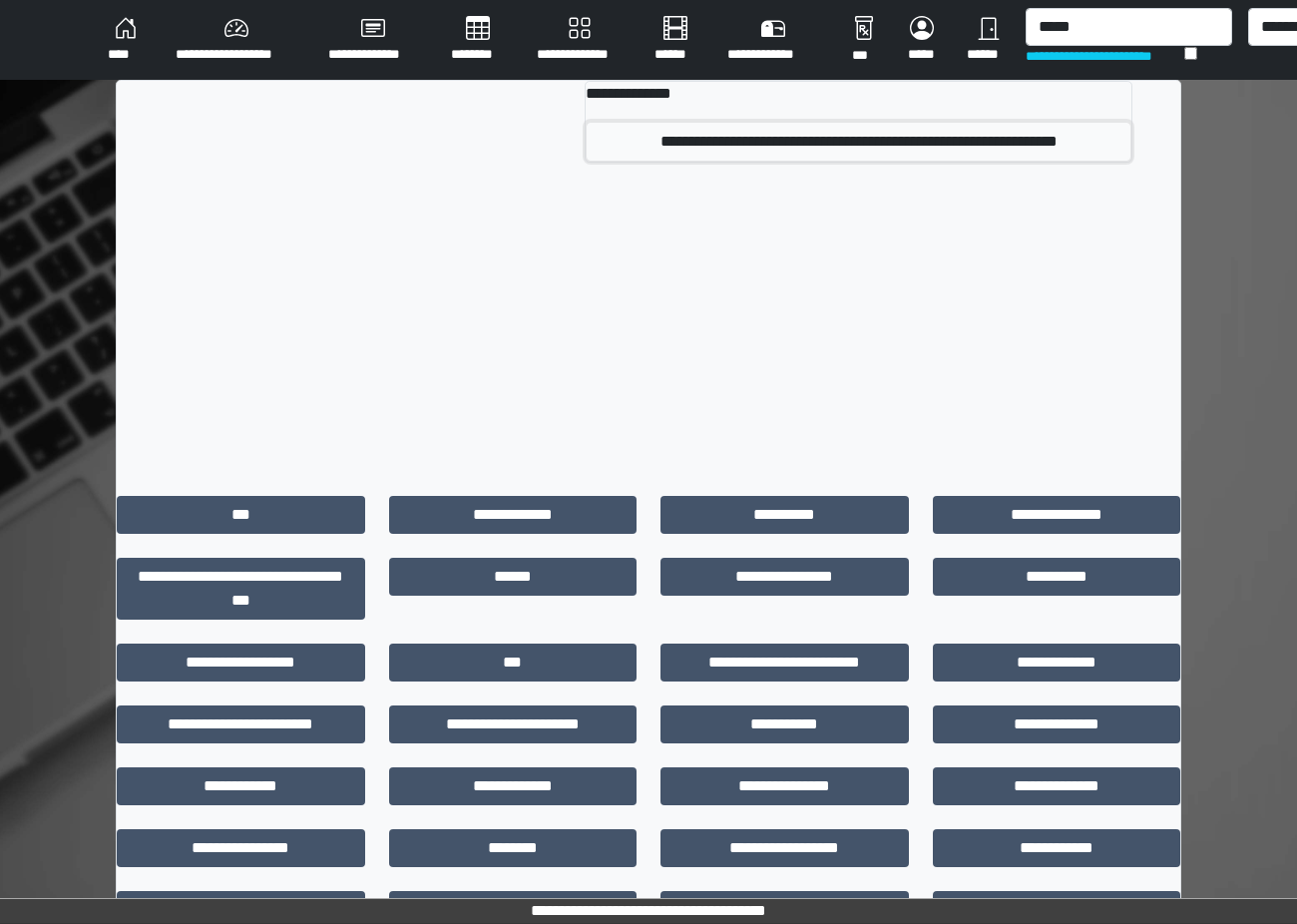 click on "**********" at bounding box center [858, 142] 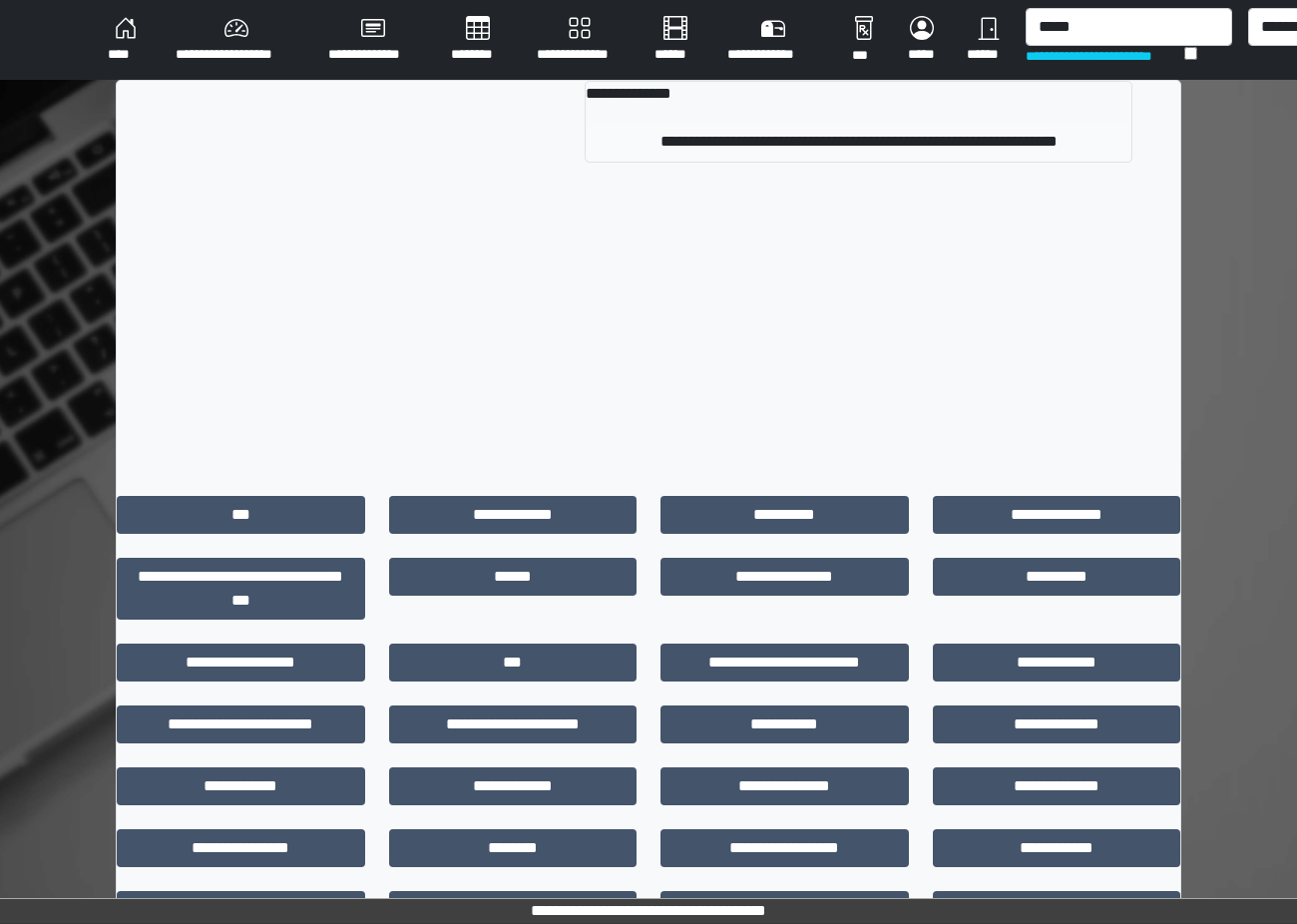 type 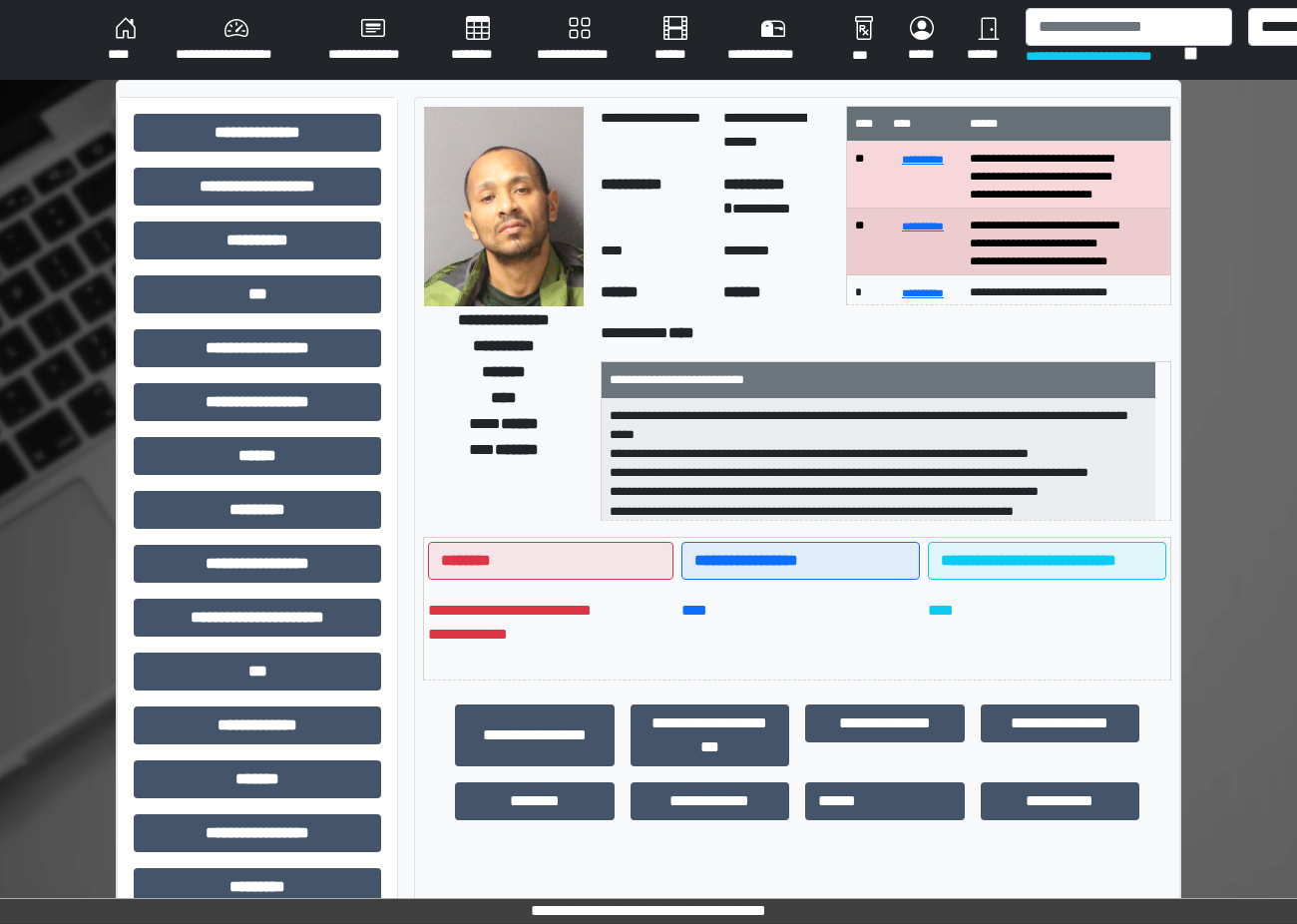drag, startPoint x: 830, startPoint y: 488, endPoint x: 721, endPoint y: 487, distance: 109.004587 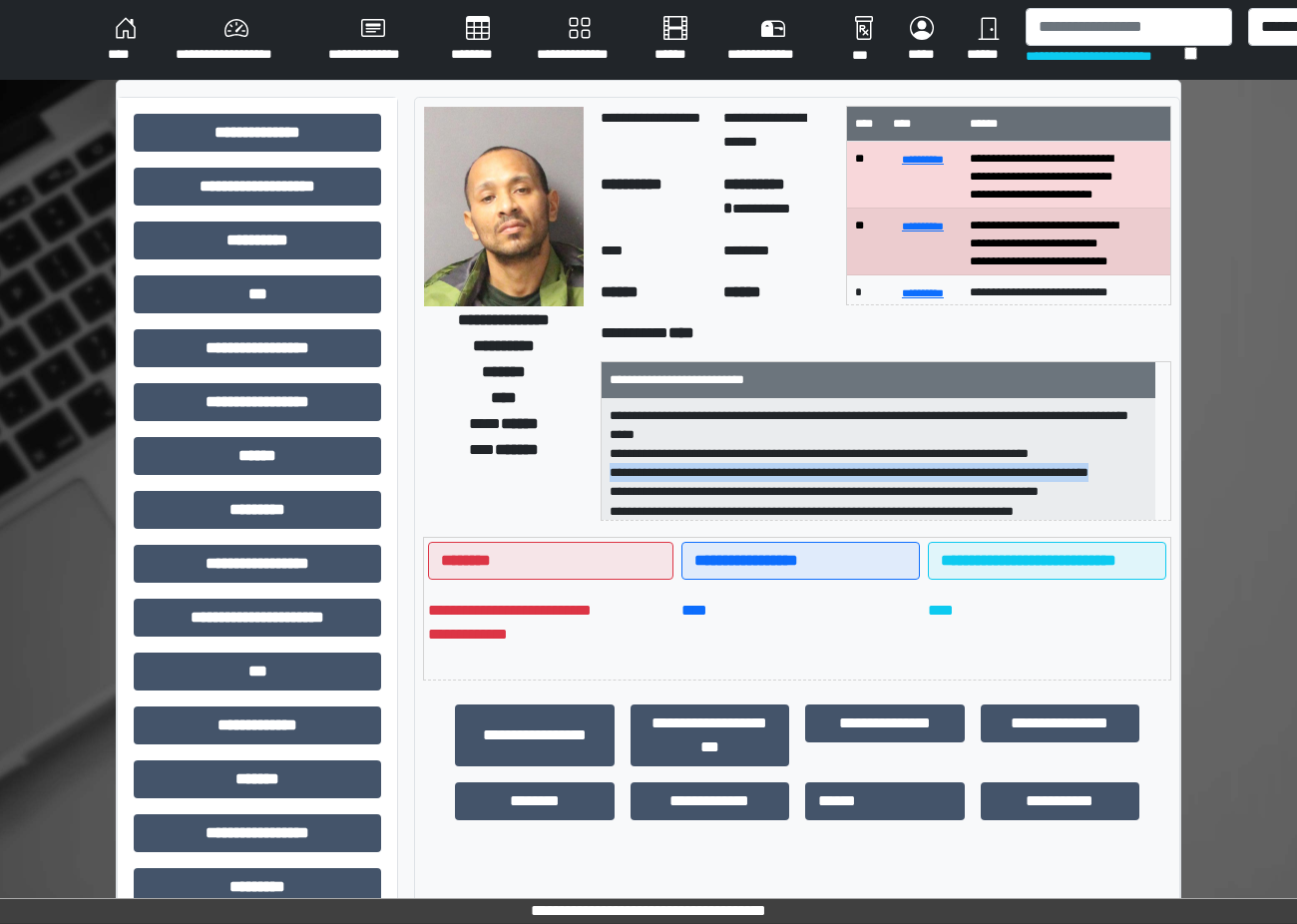 drag, startPoint x: 680, startPoint y: 493, endPoint x: 603, endPoint y: 470, distance: 80.36168 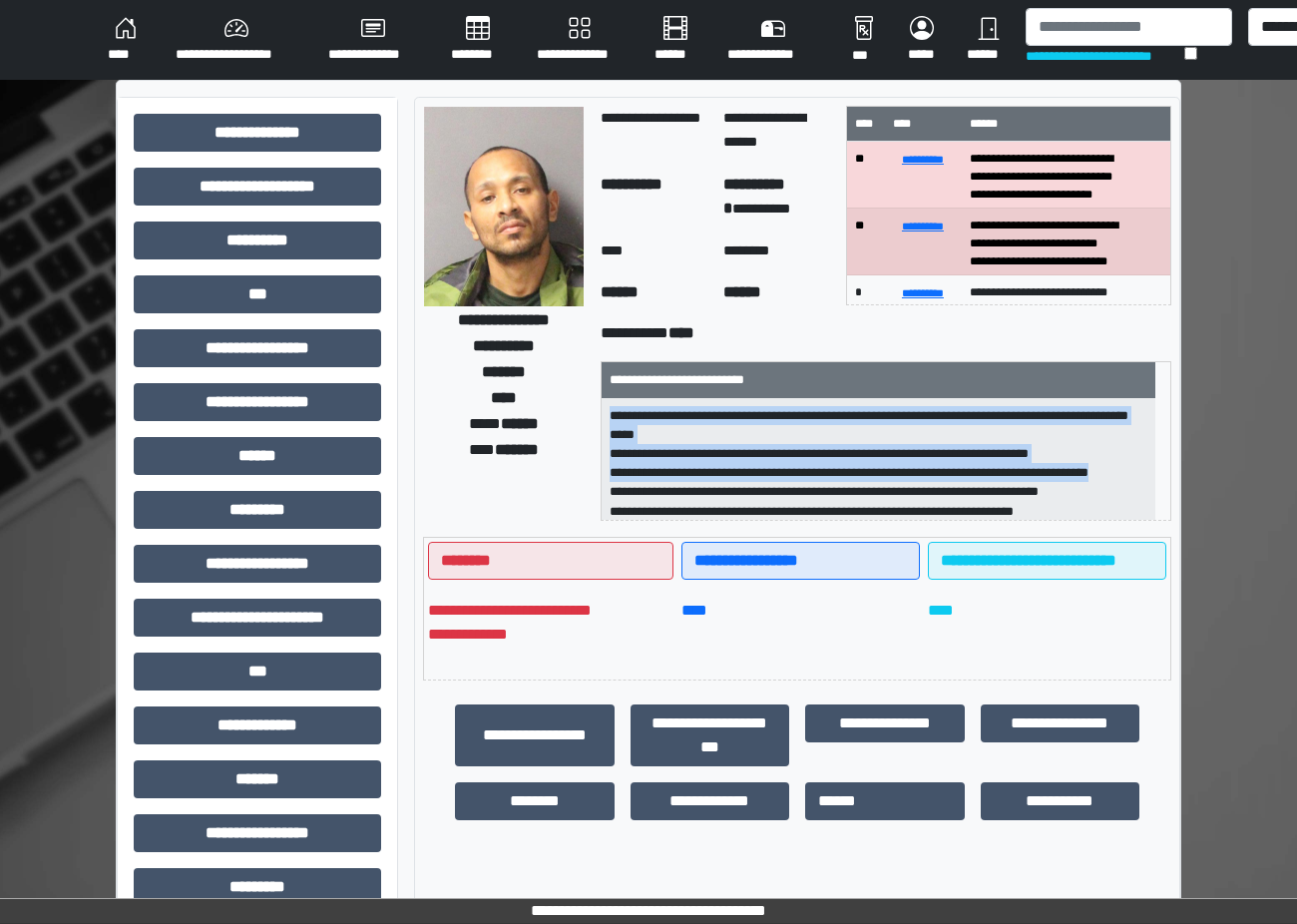 drag, startPoint x: 718, startPoint y: 488, endPoint x: 601, endPoint y: 408, distance: 141.73567 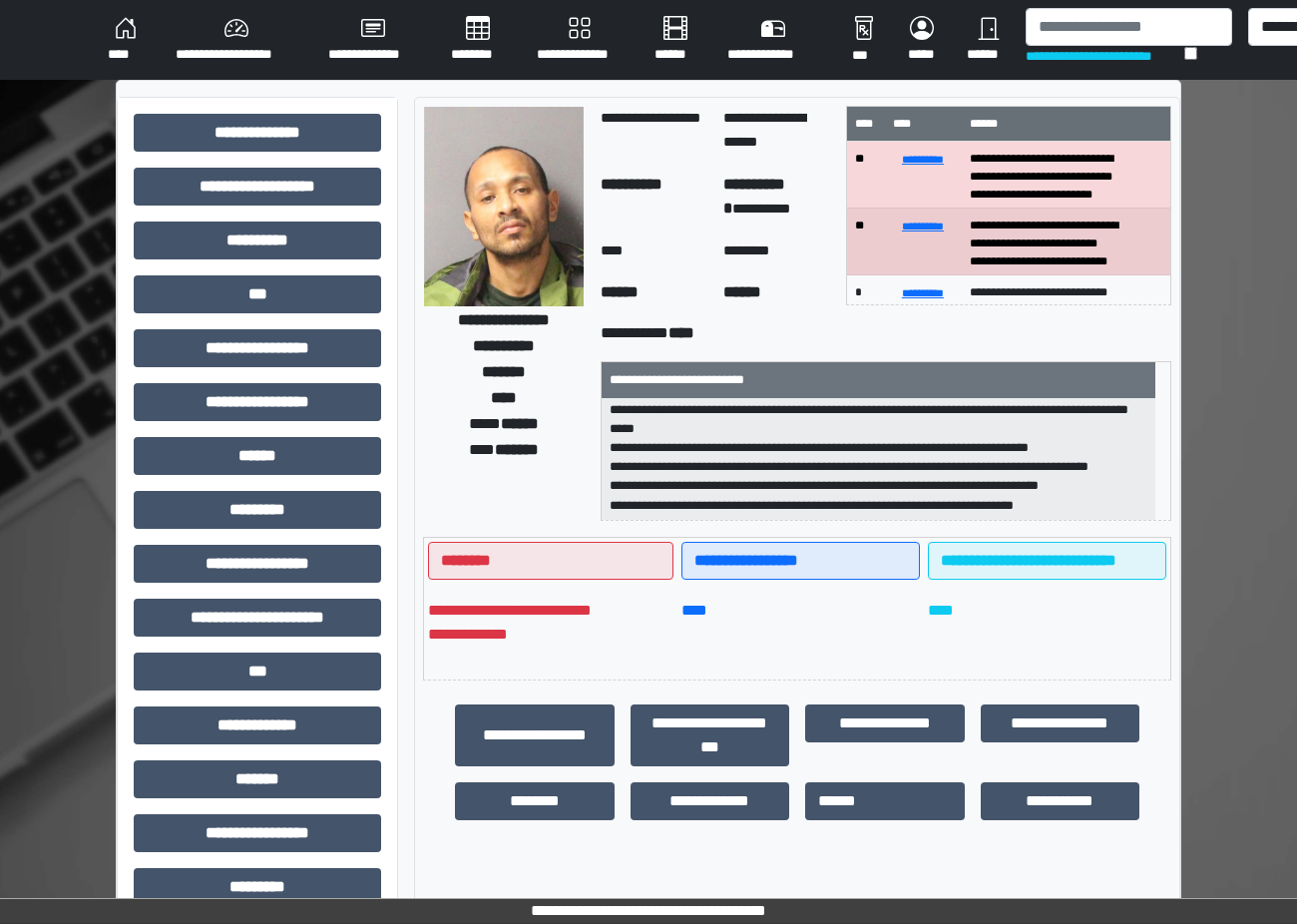 scroll, scrollTop: 25, scrollLeft: 0, axis: vertical 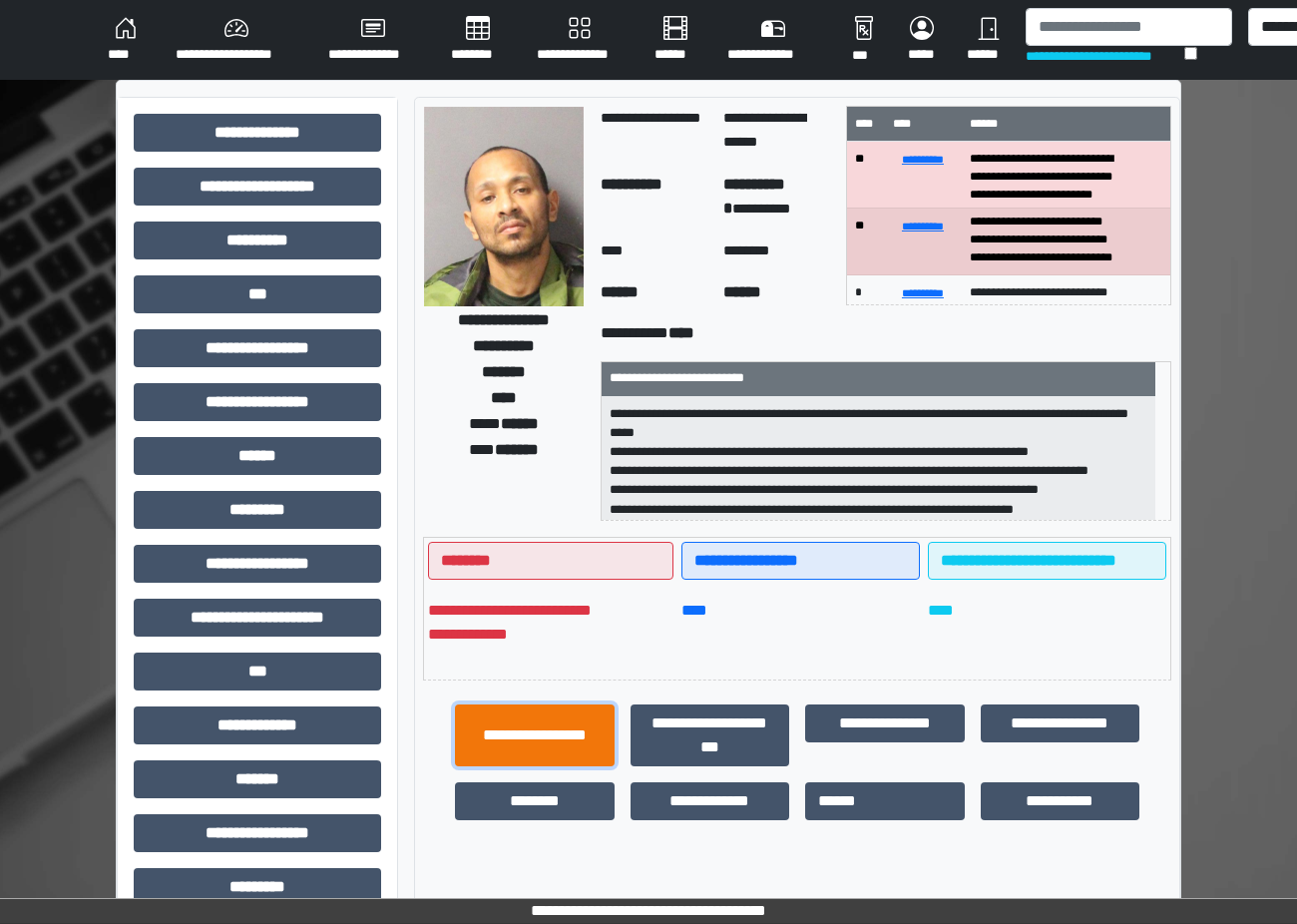 click on "**********" at bounding box center (535, 735) 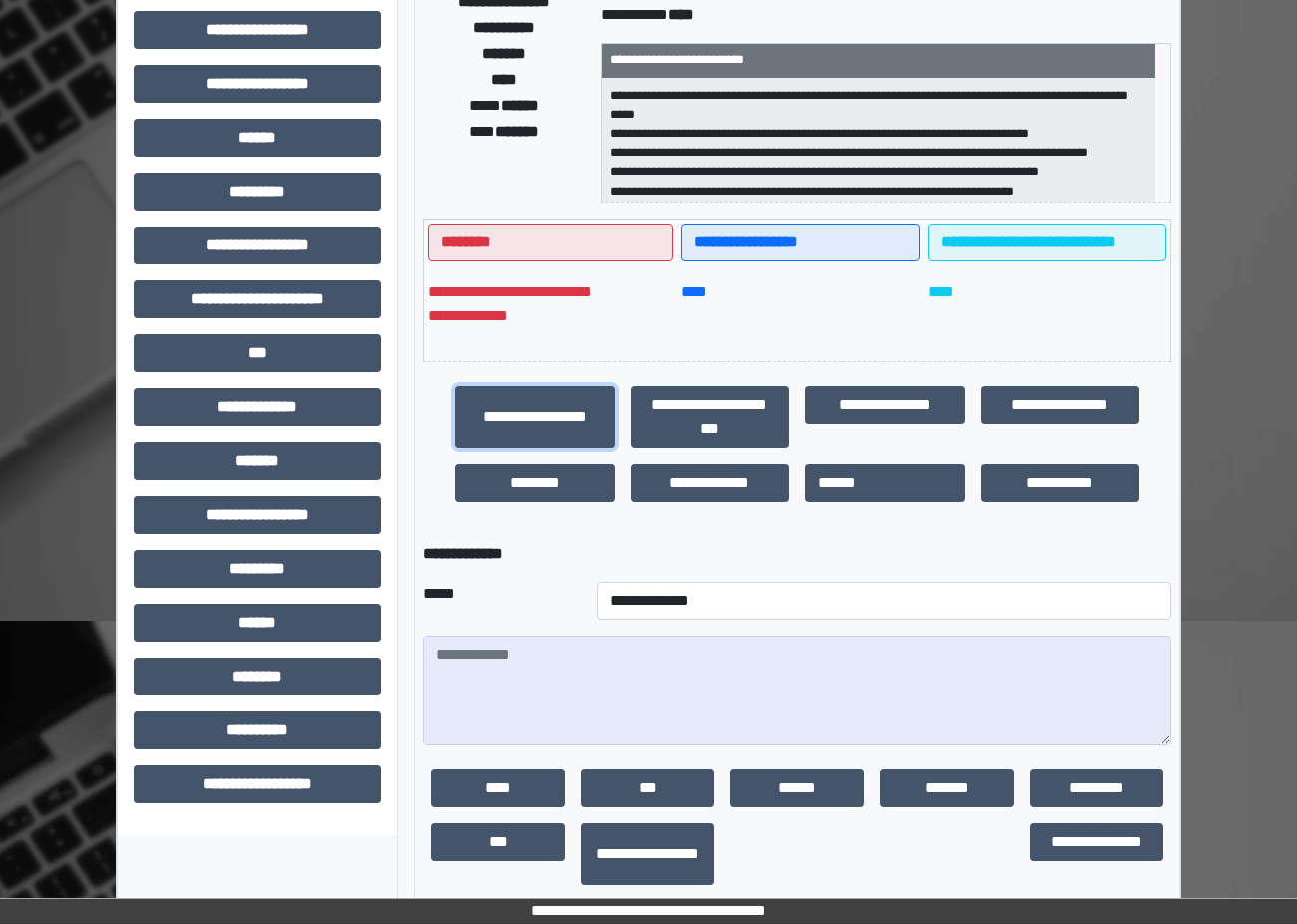scroll, scrollTop: 399, scrollLeft: 0, axis: vertical 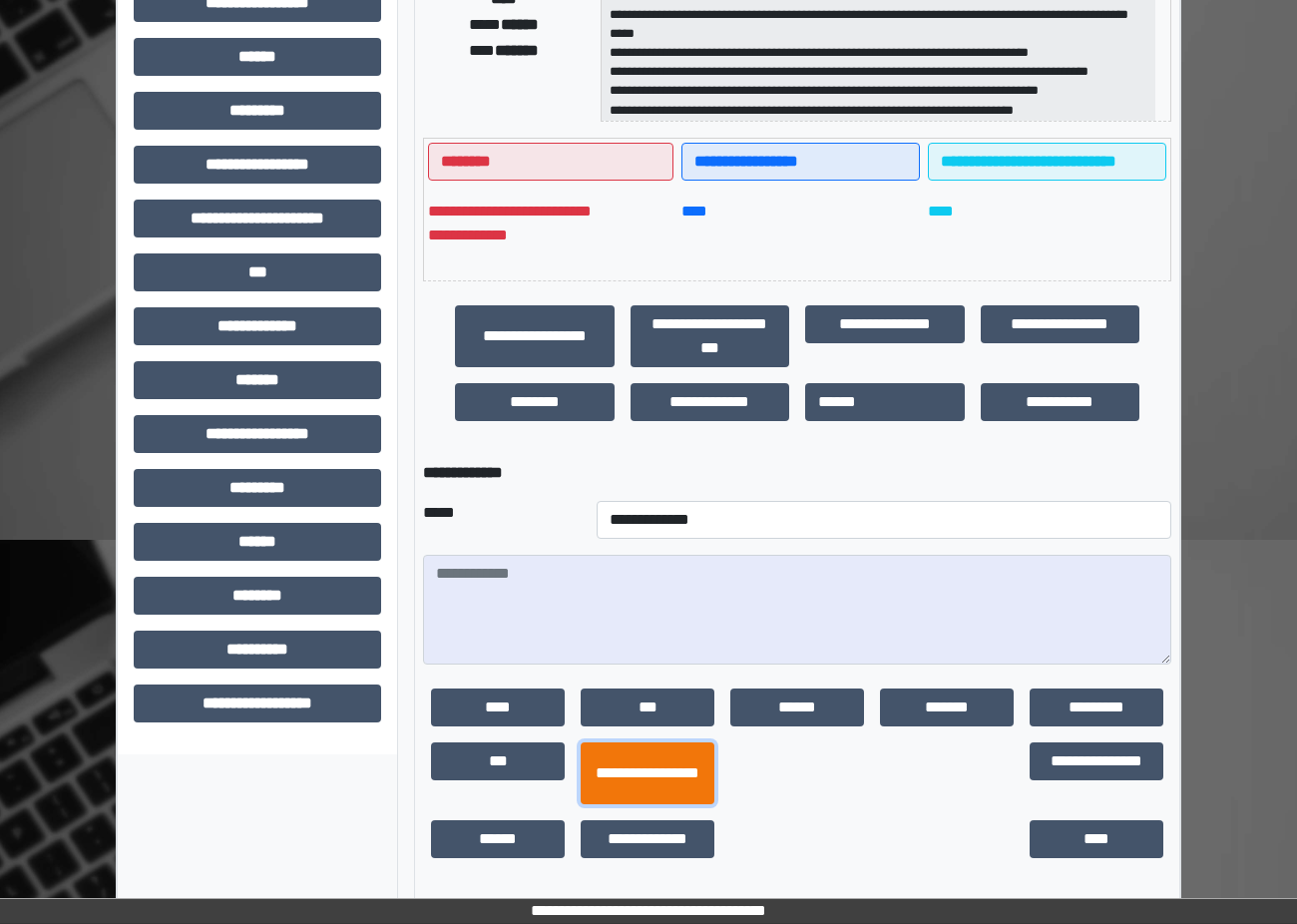 click on "**********" at bounding box center (648, 773) 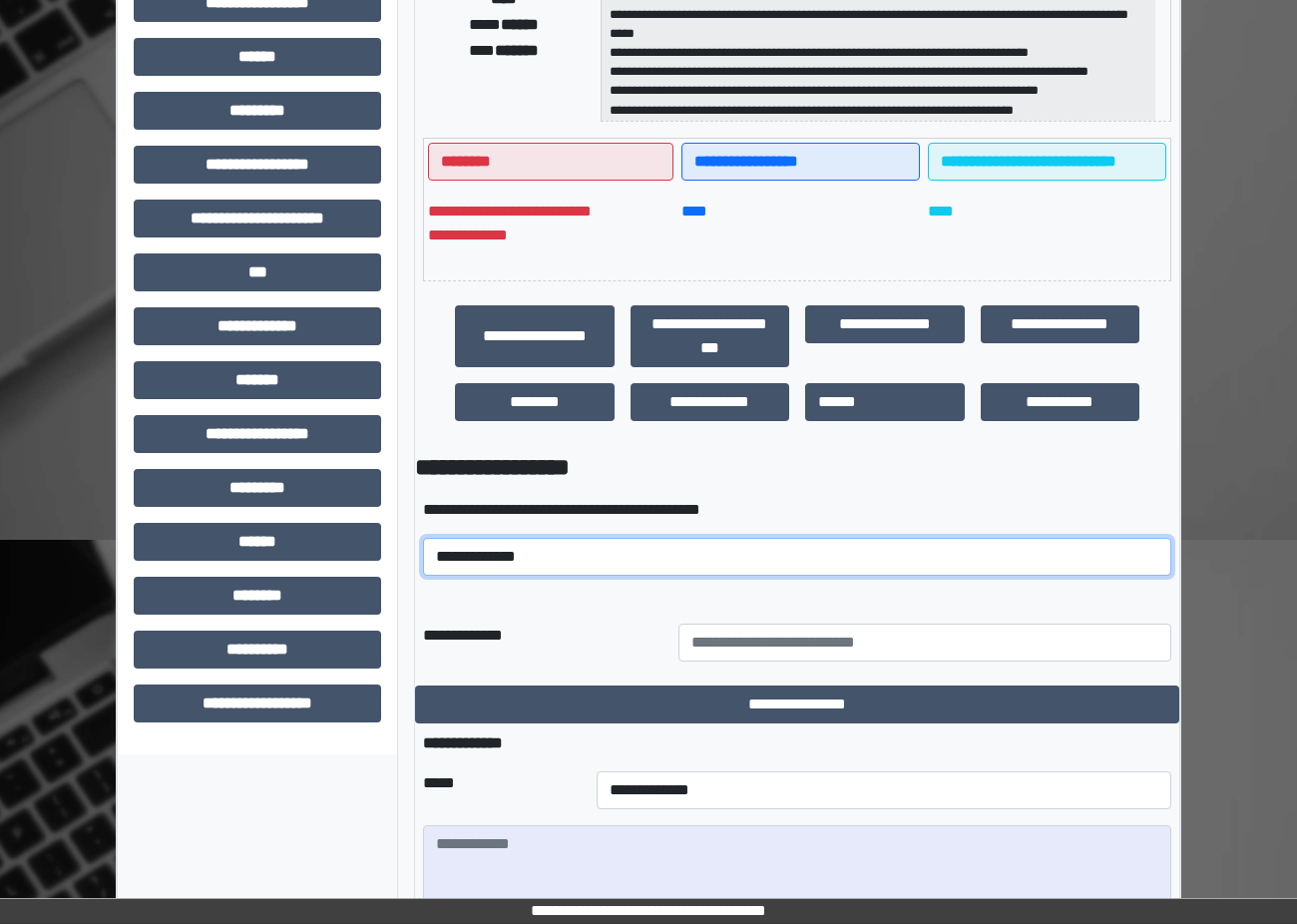 click on "**********" at bounding box center (797, 557) 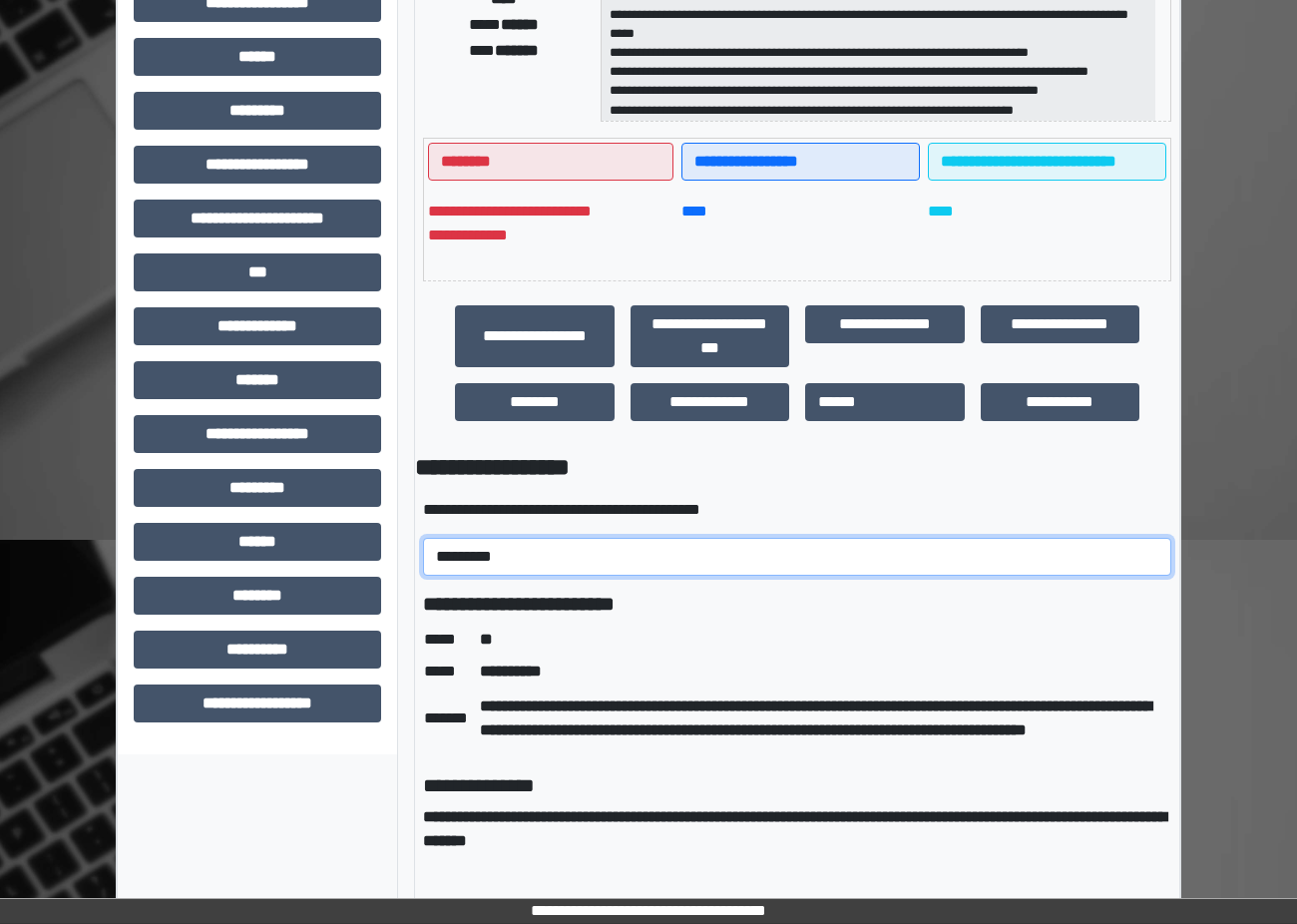 click on "**********" at bounding box center [797, 557] 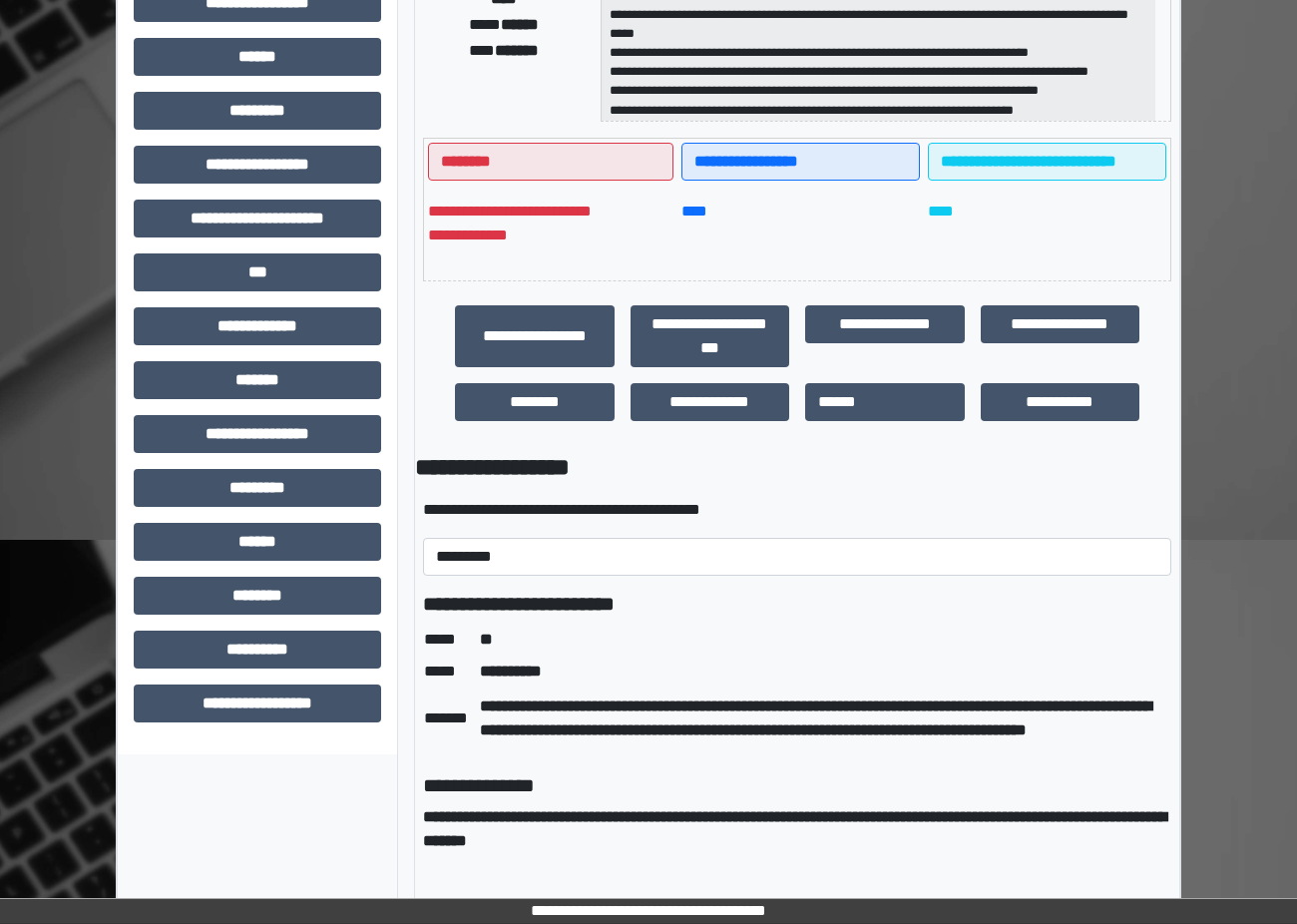 click on "**********" at bounding box center (797, 537) 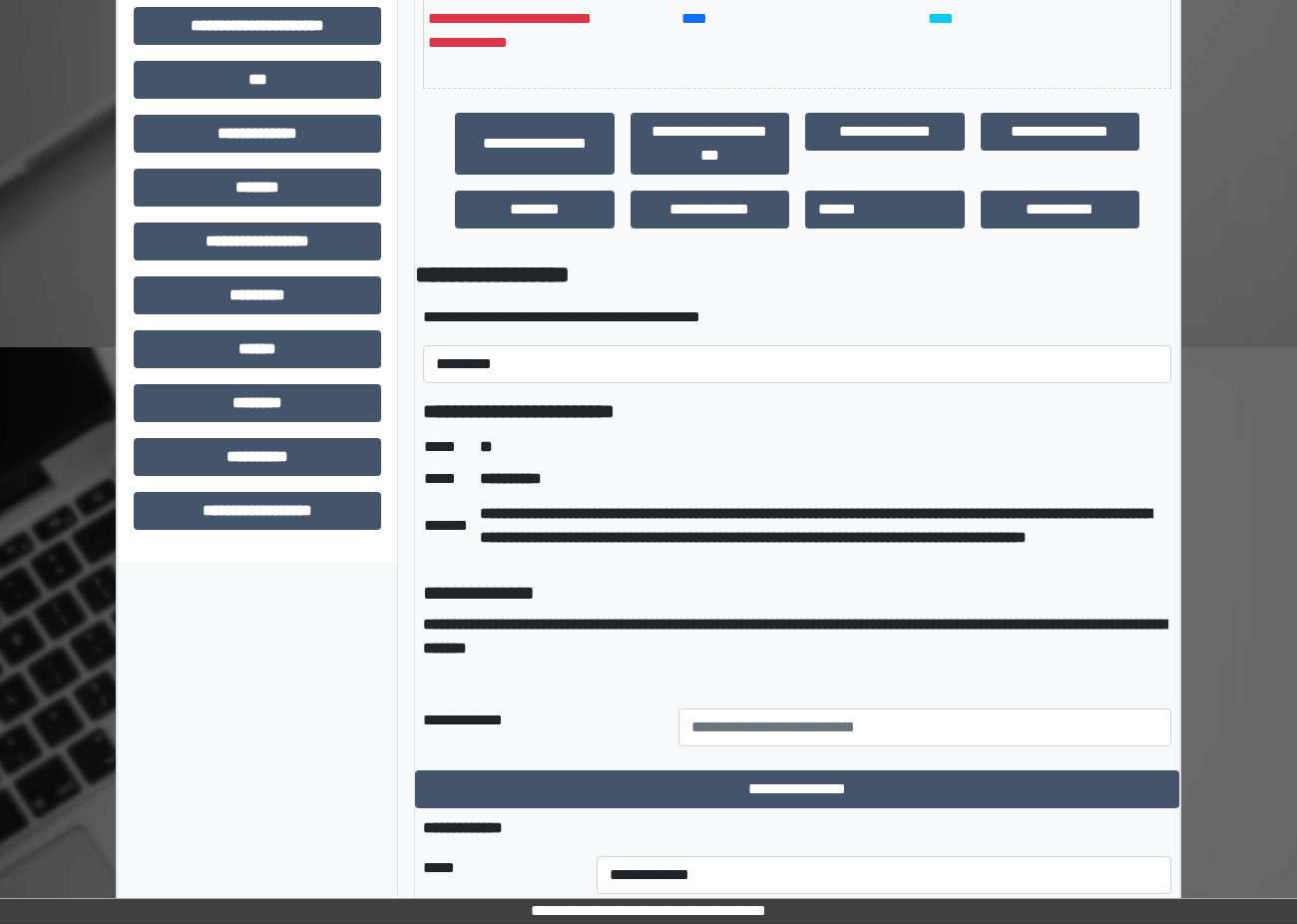 scroll, scrollTop: 599, scrollLeft: 0, axis: vertical 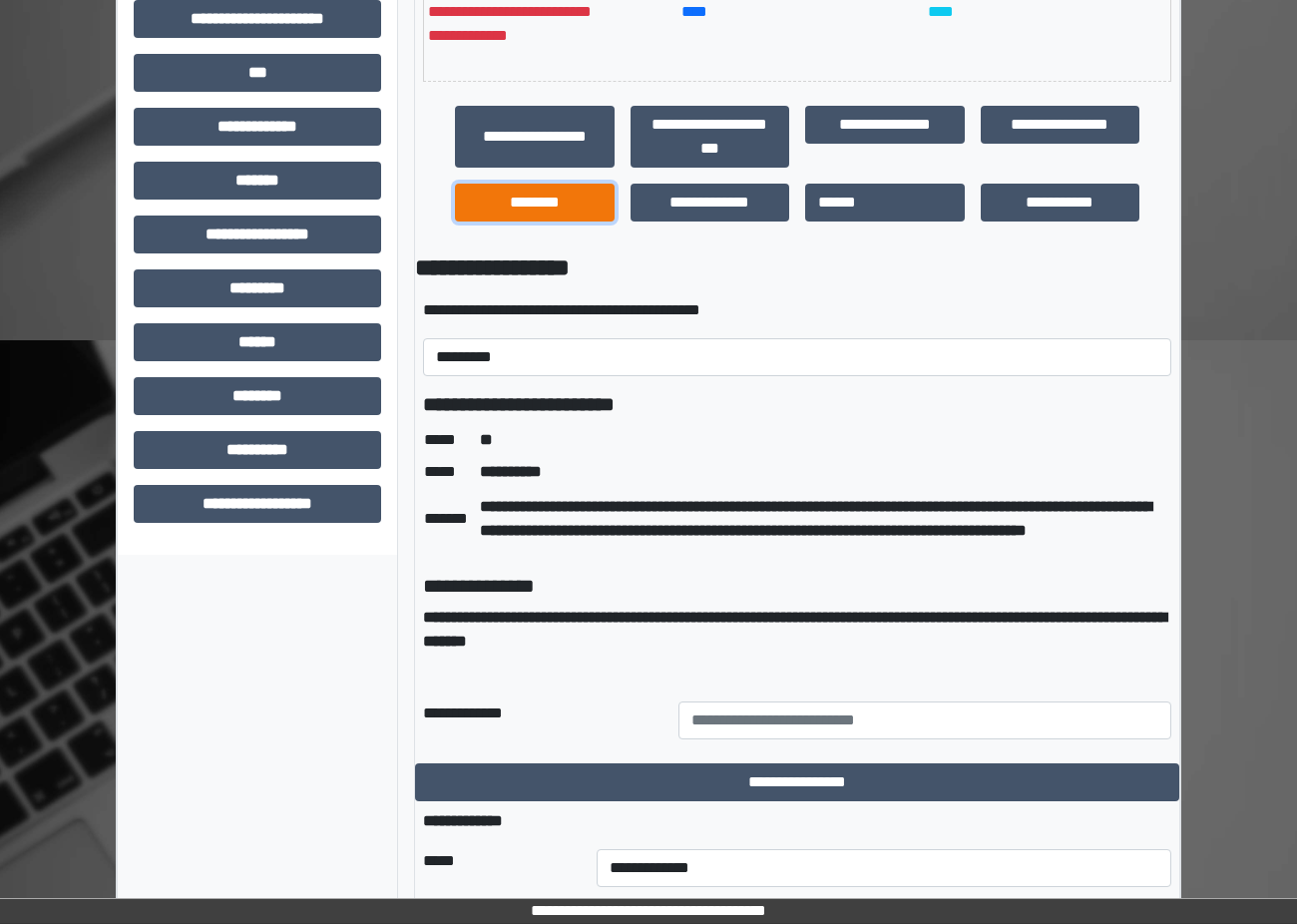 click on "********" at bounding box center [535, 203] 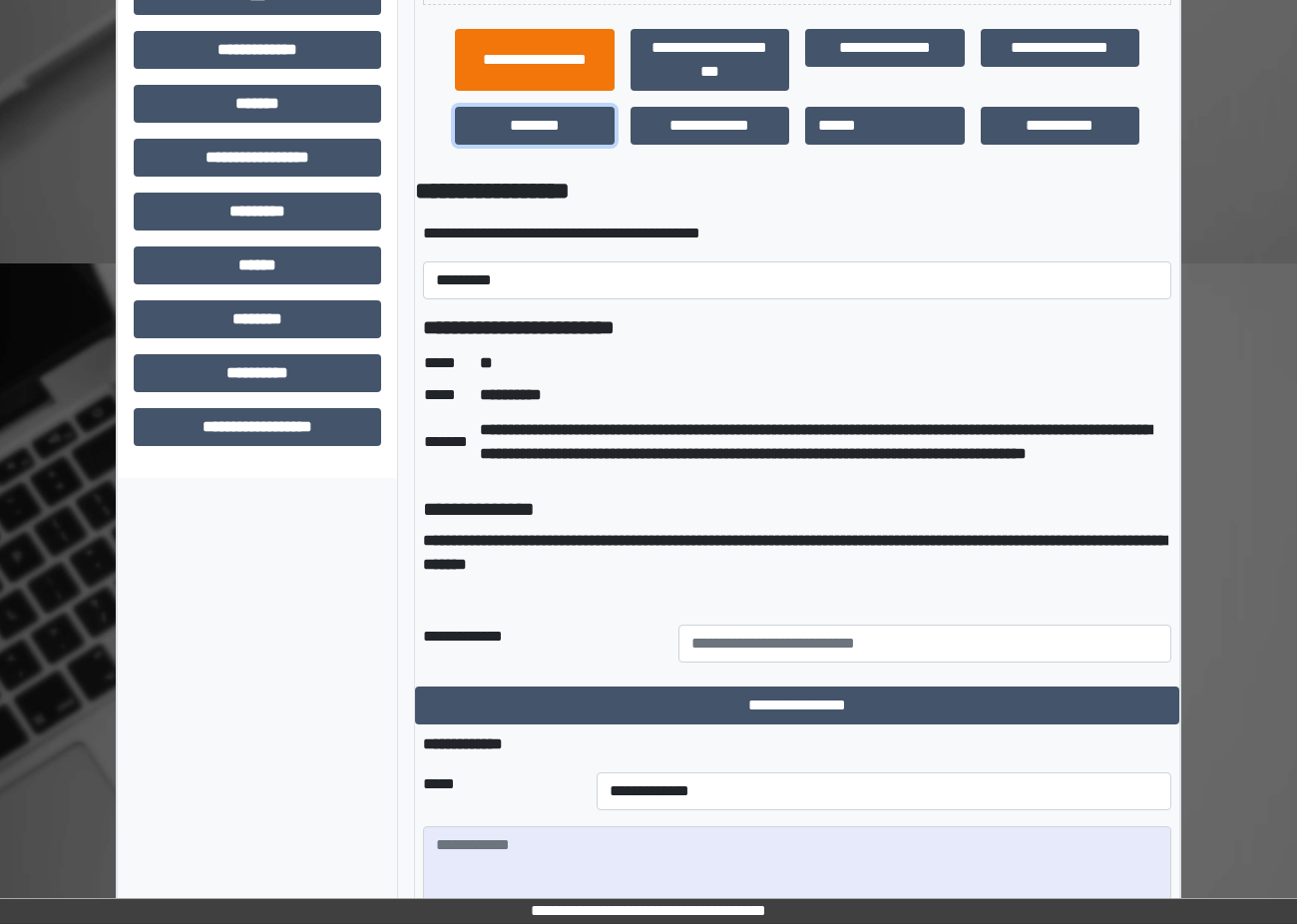 scroll, scrollTop: 548, scrollLeft: 0, axis: vertical 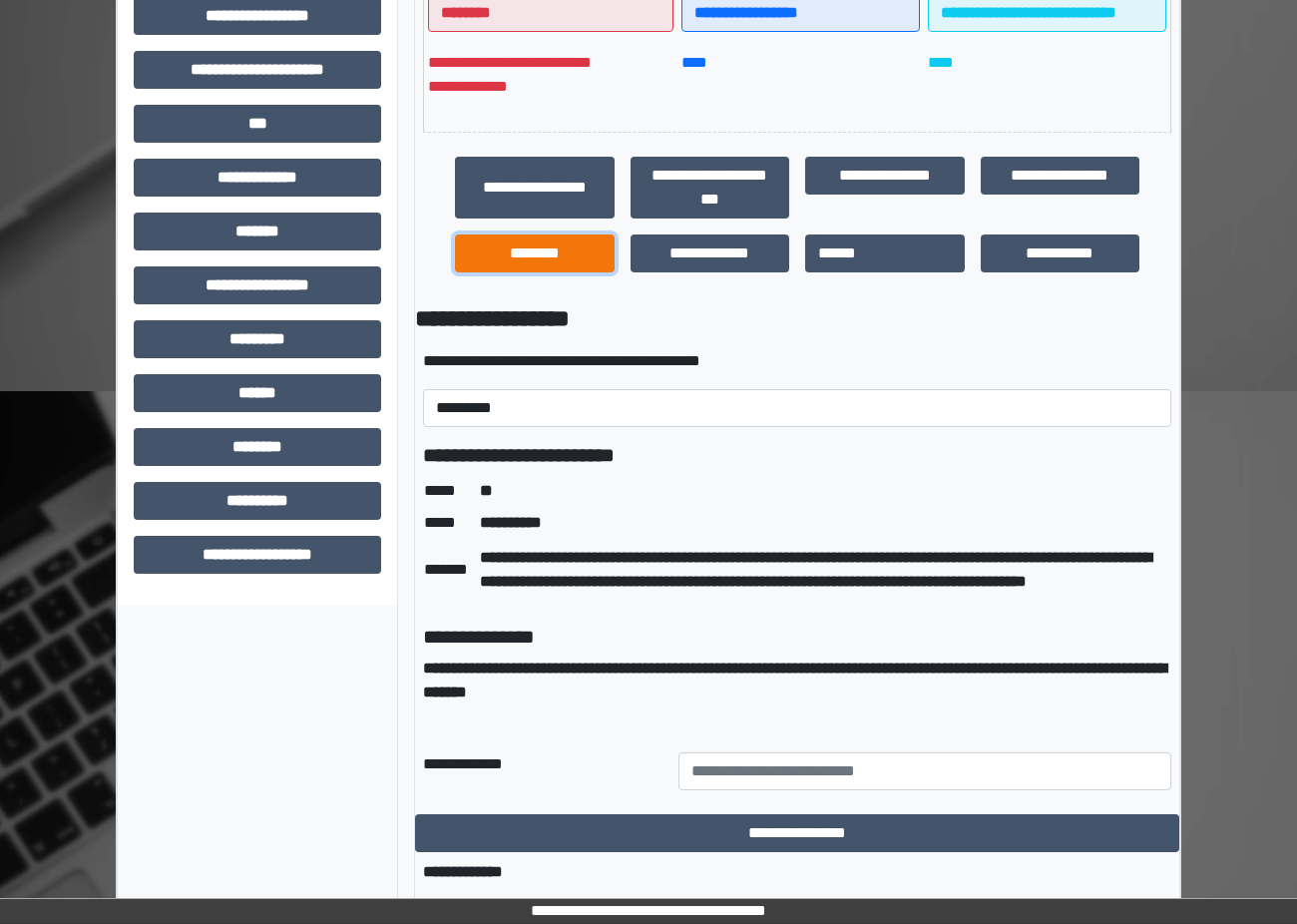 click on "********" at bounding box center (535, 253) 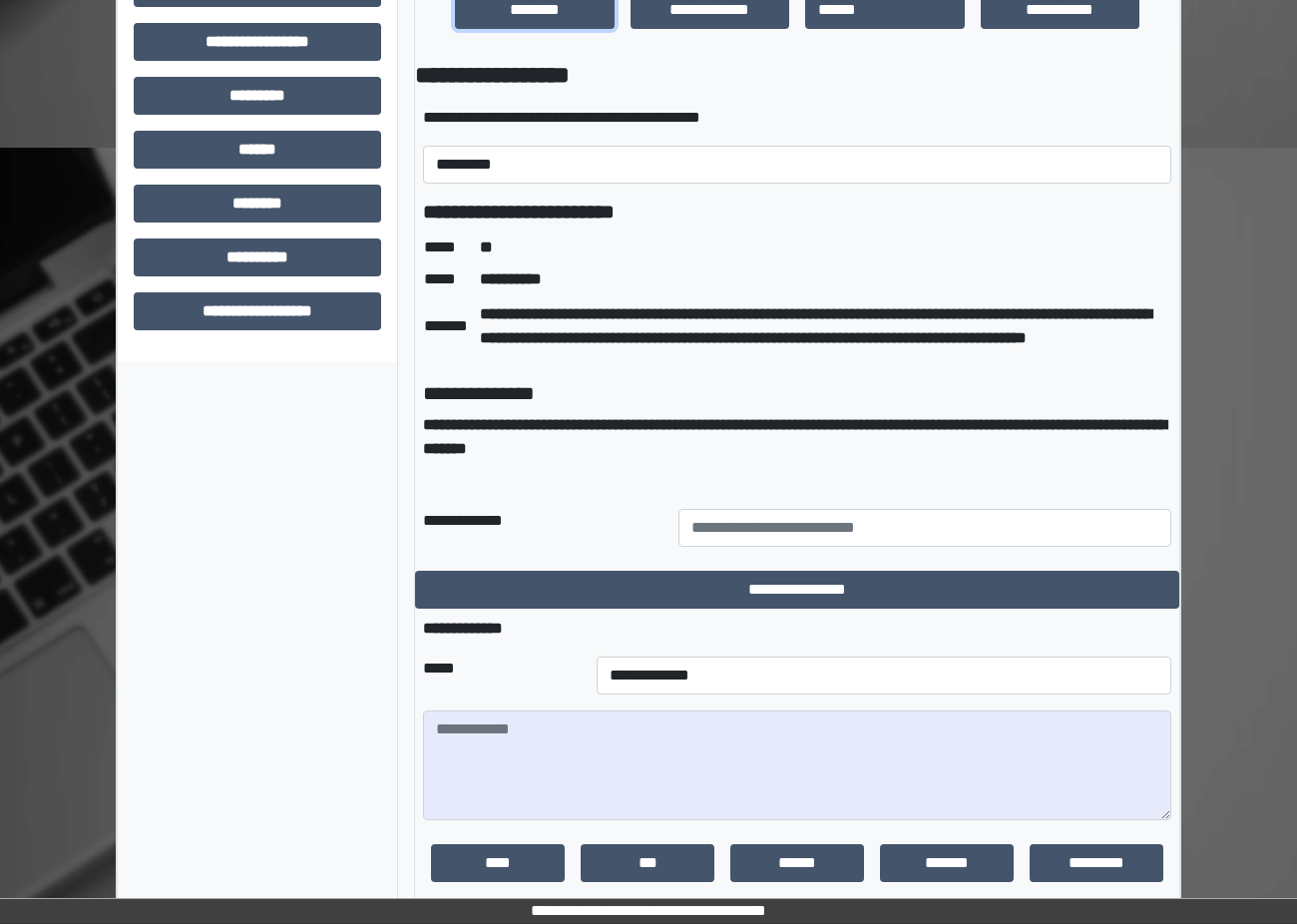 scroll, scrollTop: 947, scrollLeft: 0, axis: vertical 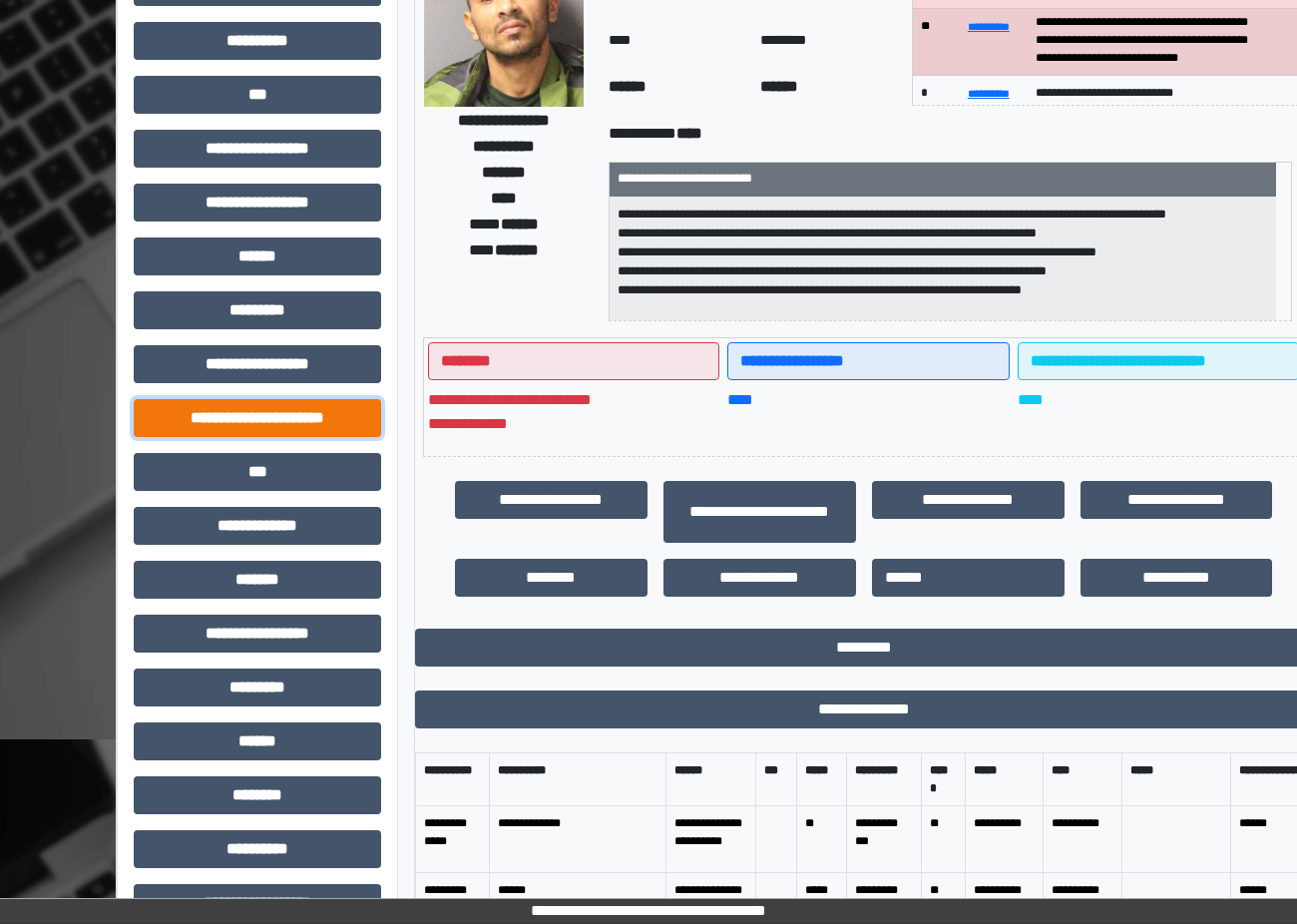 click on "**********" at bounding box center [257, 418] 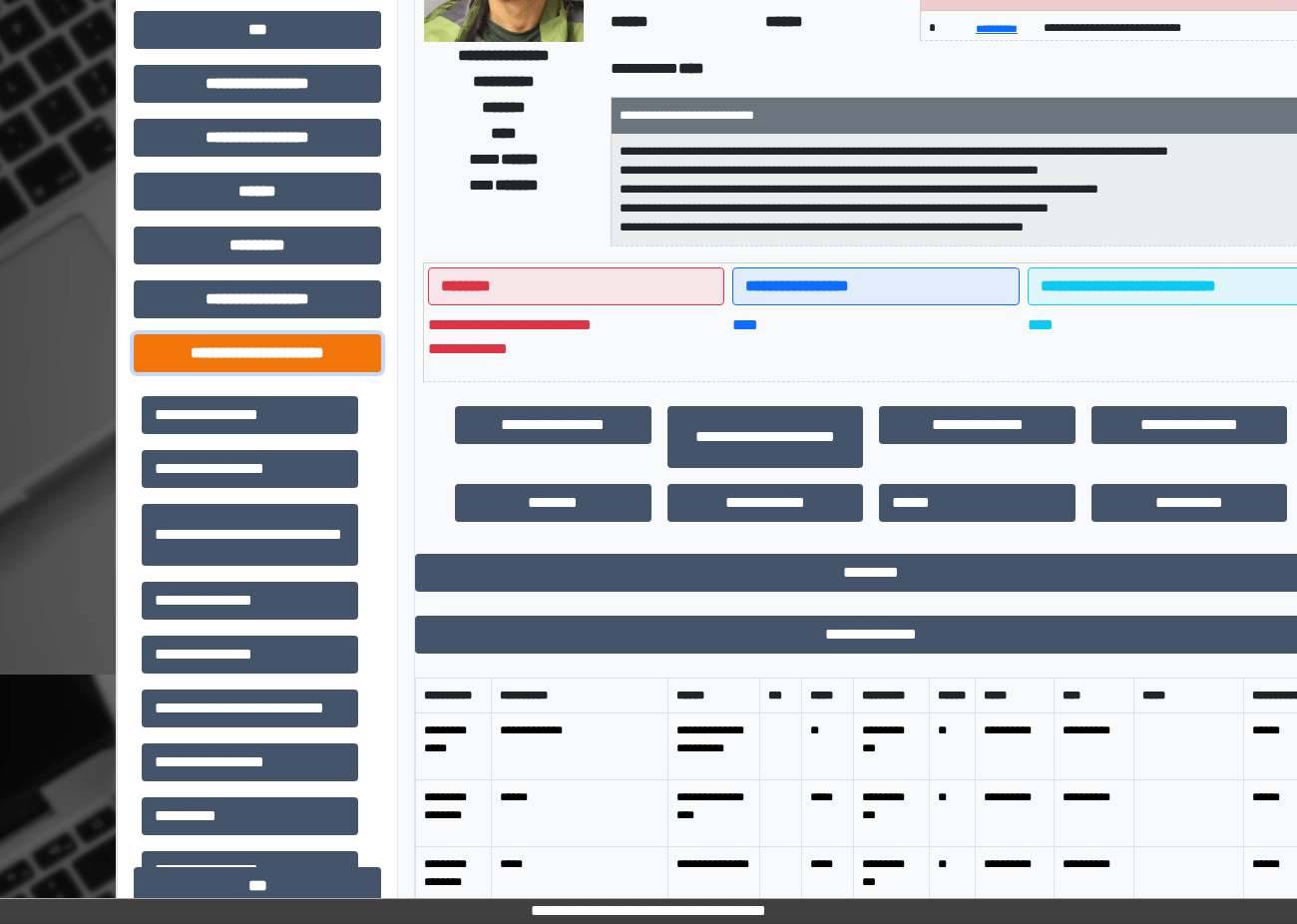 scroll, scrollTop: 299, scrollLeft: 0, axis: vertical 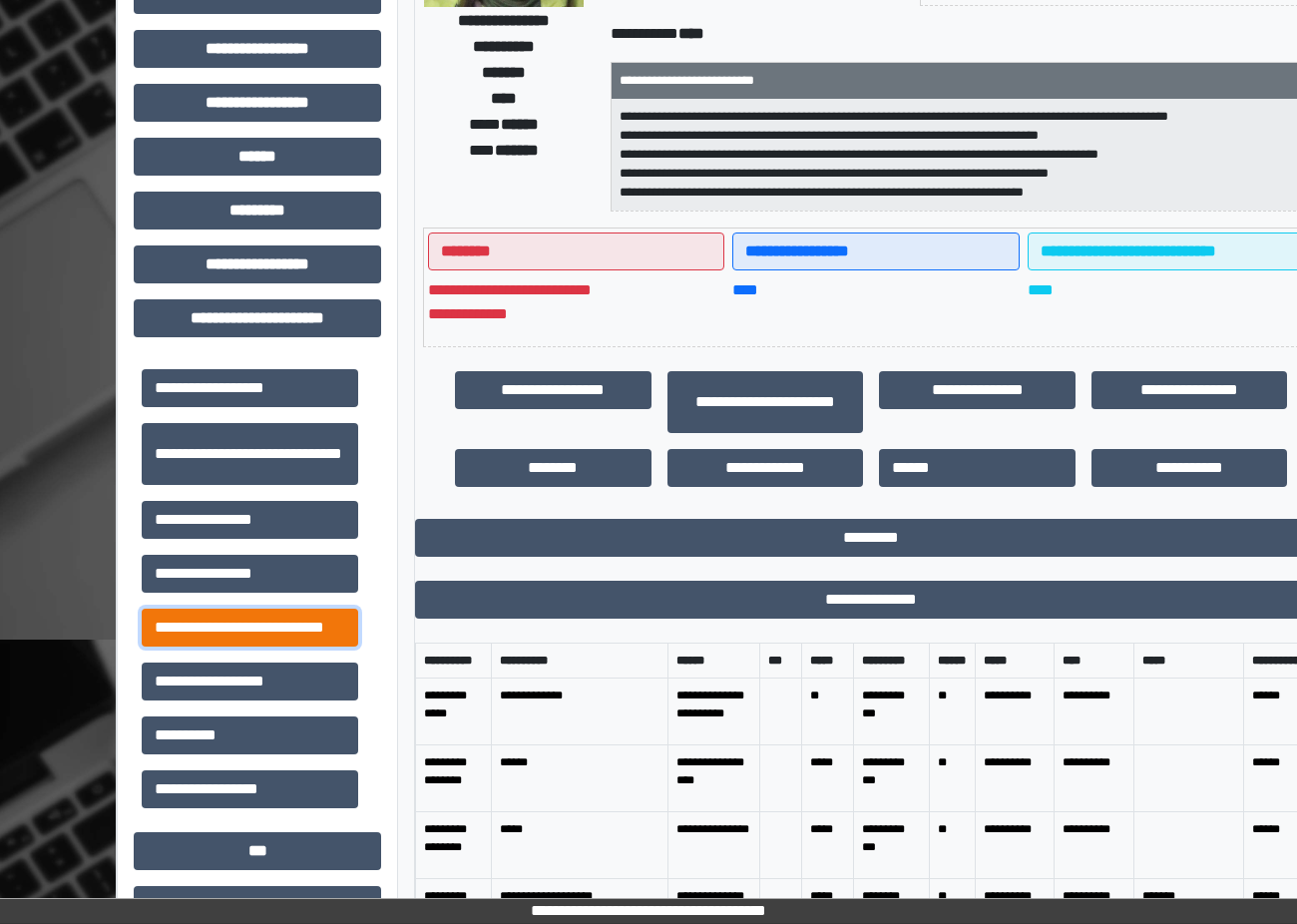 click on "**********" at bounding box center (249, 628) 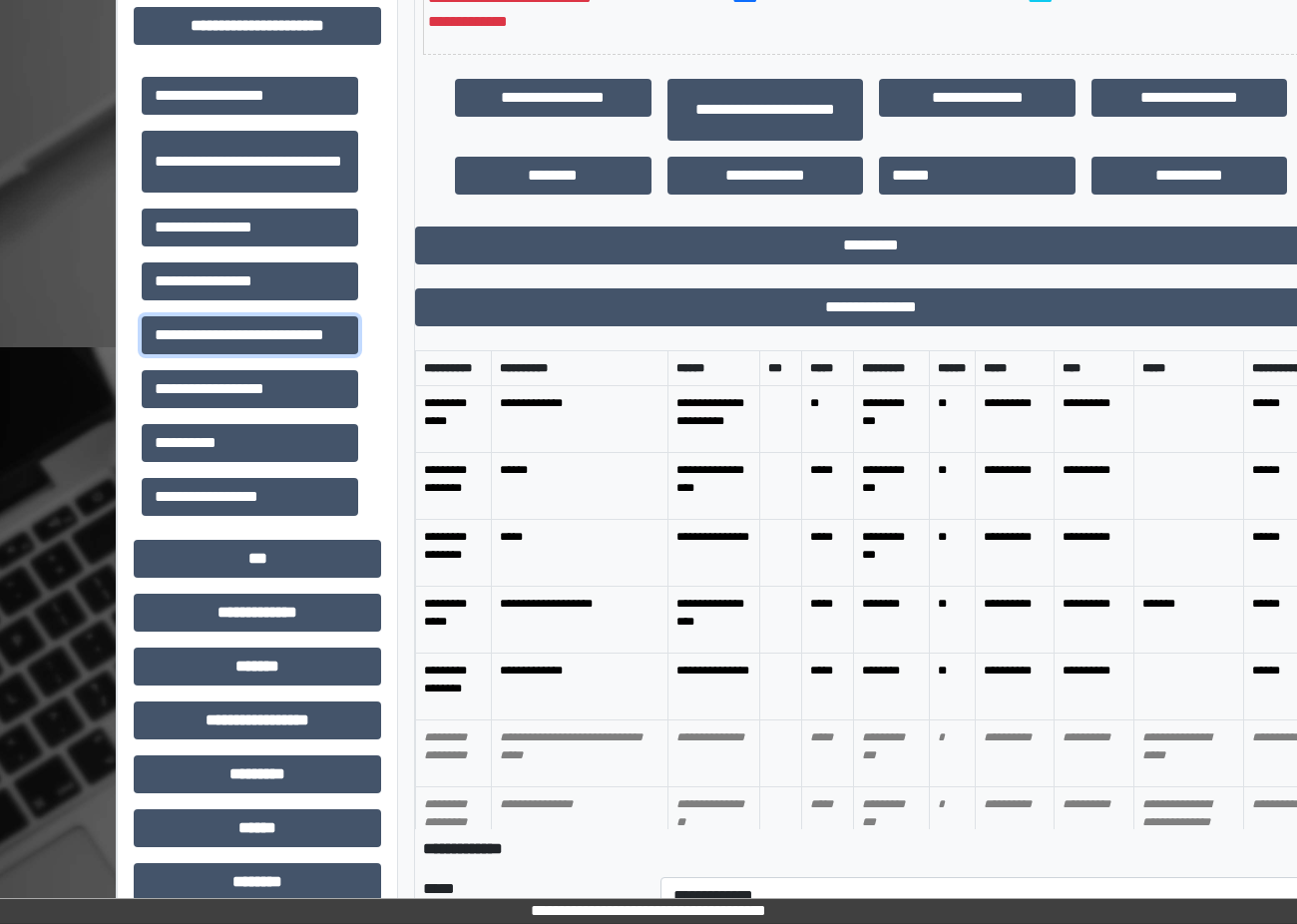 scroll, scrollTop: 599, scrollLeft: 0, axis: vertical 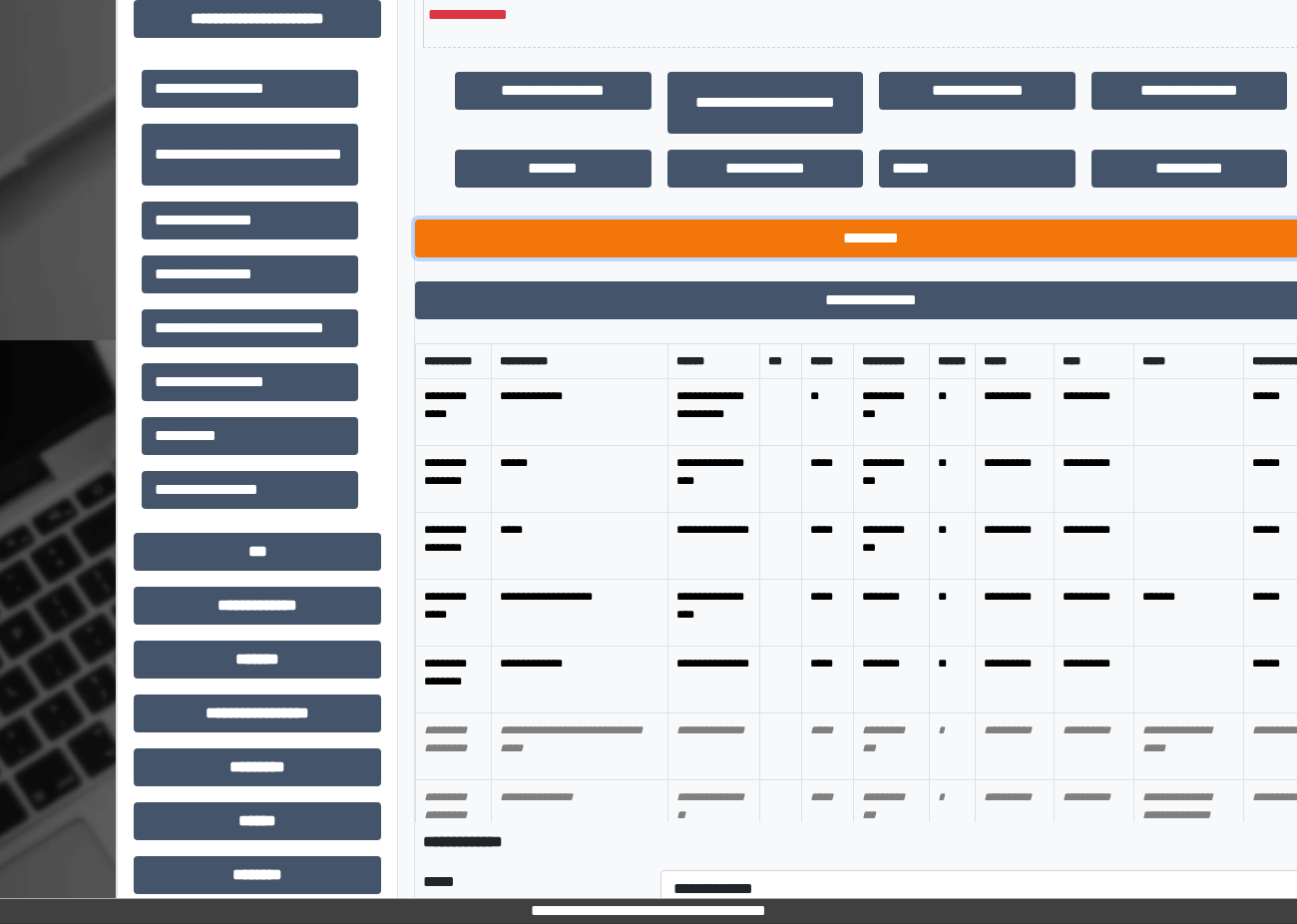 click on "*********" at bounding box center (871, 238) 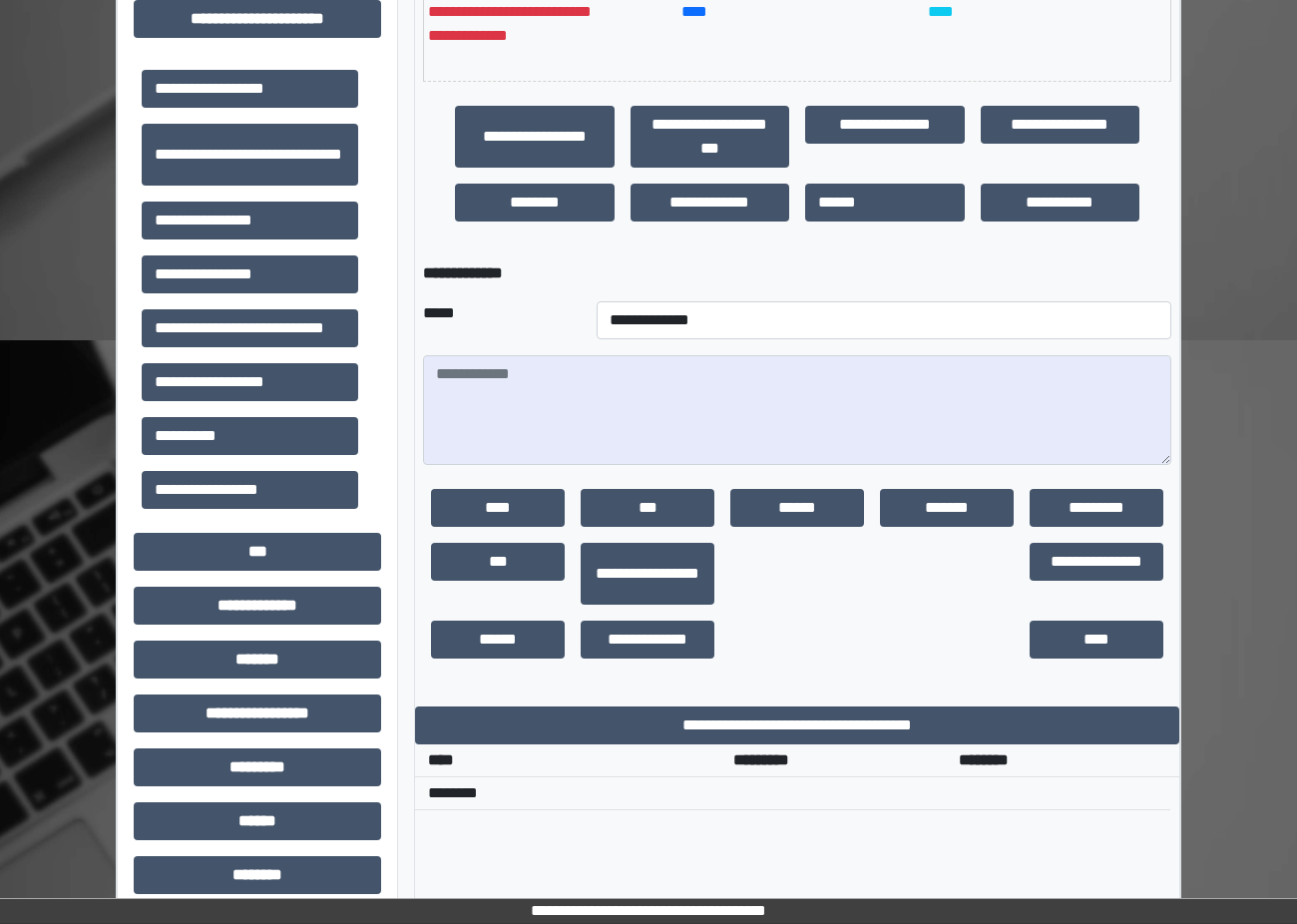 scroll, scrollTop: 112, scrollLeft: 0, axis: vertical 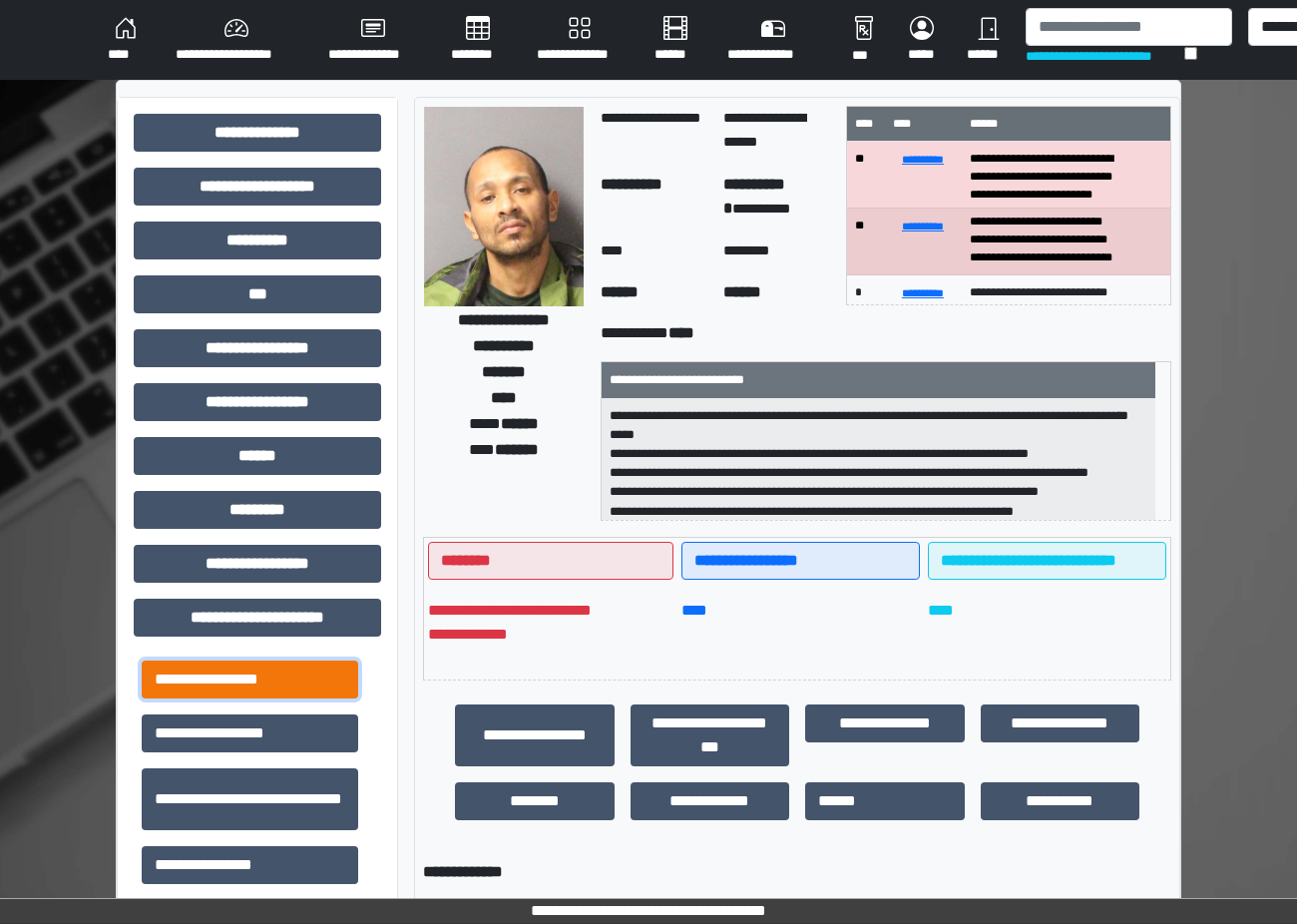 click on "**********" at bounding box center (249, 680) 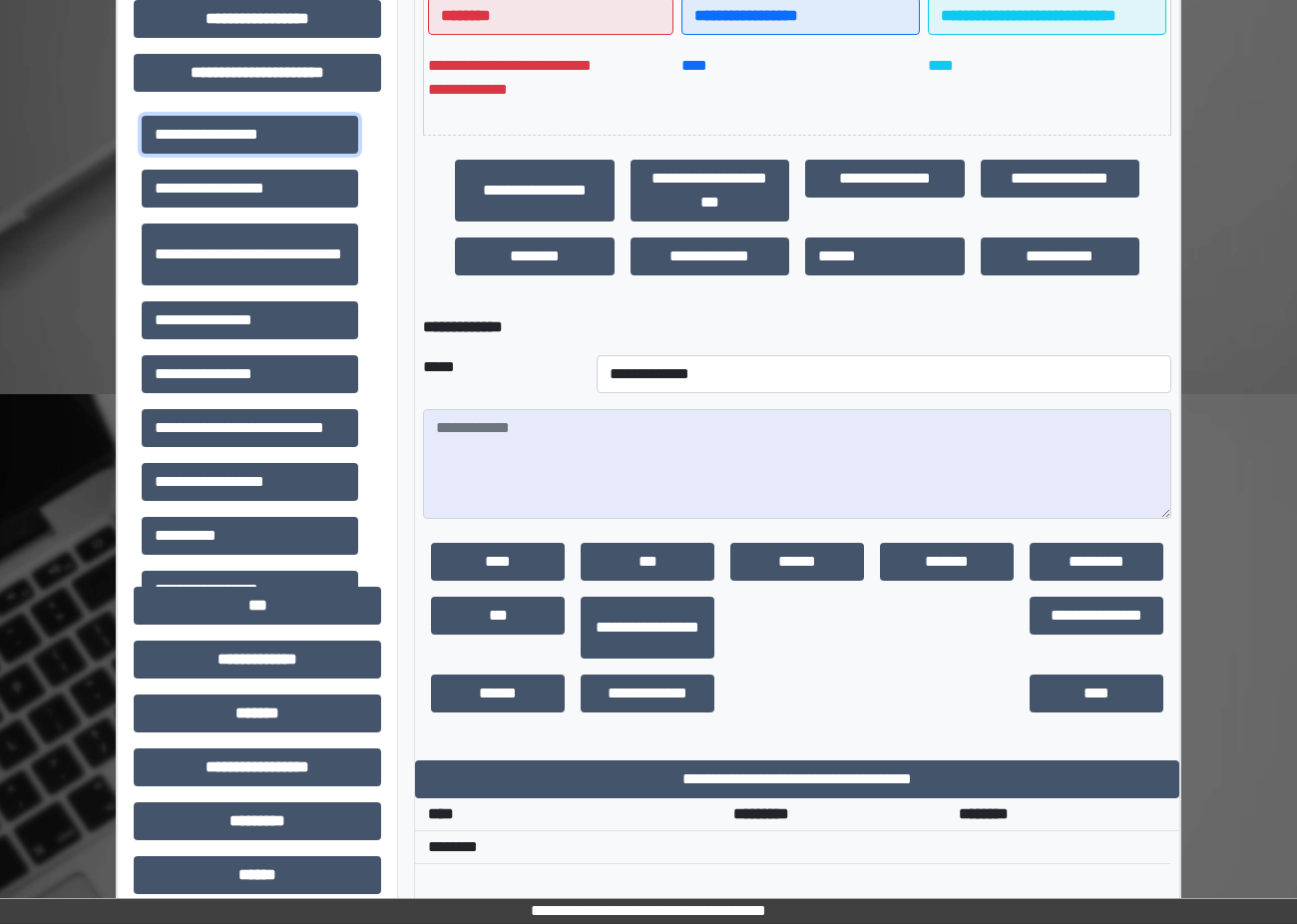 scroll, scrollTop: 954, scrollLeft: 0, axis: vertical 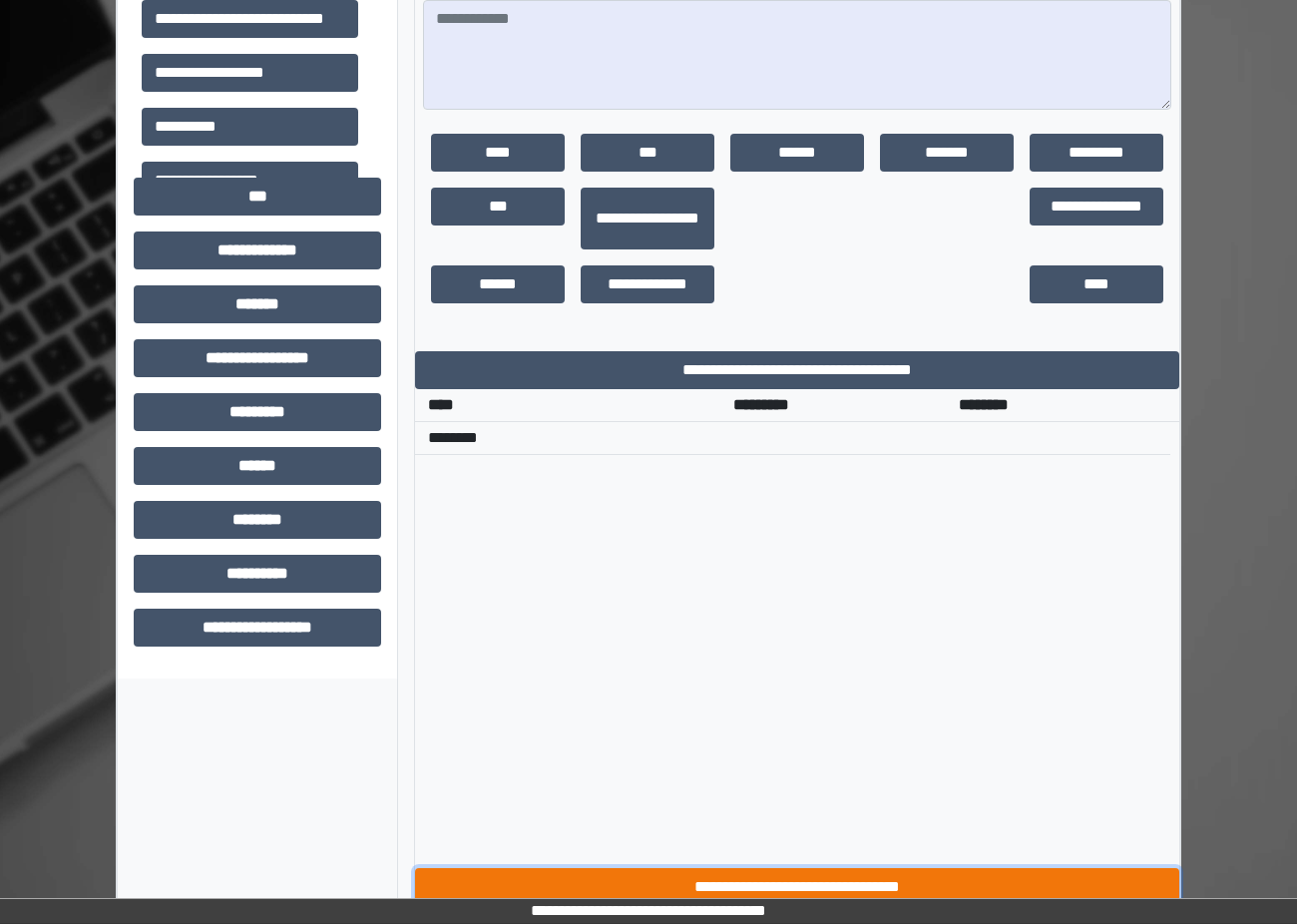 click on "**********" at bounding box center (797, 887) 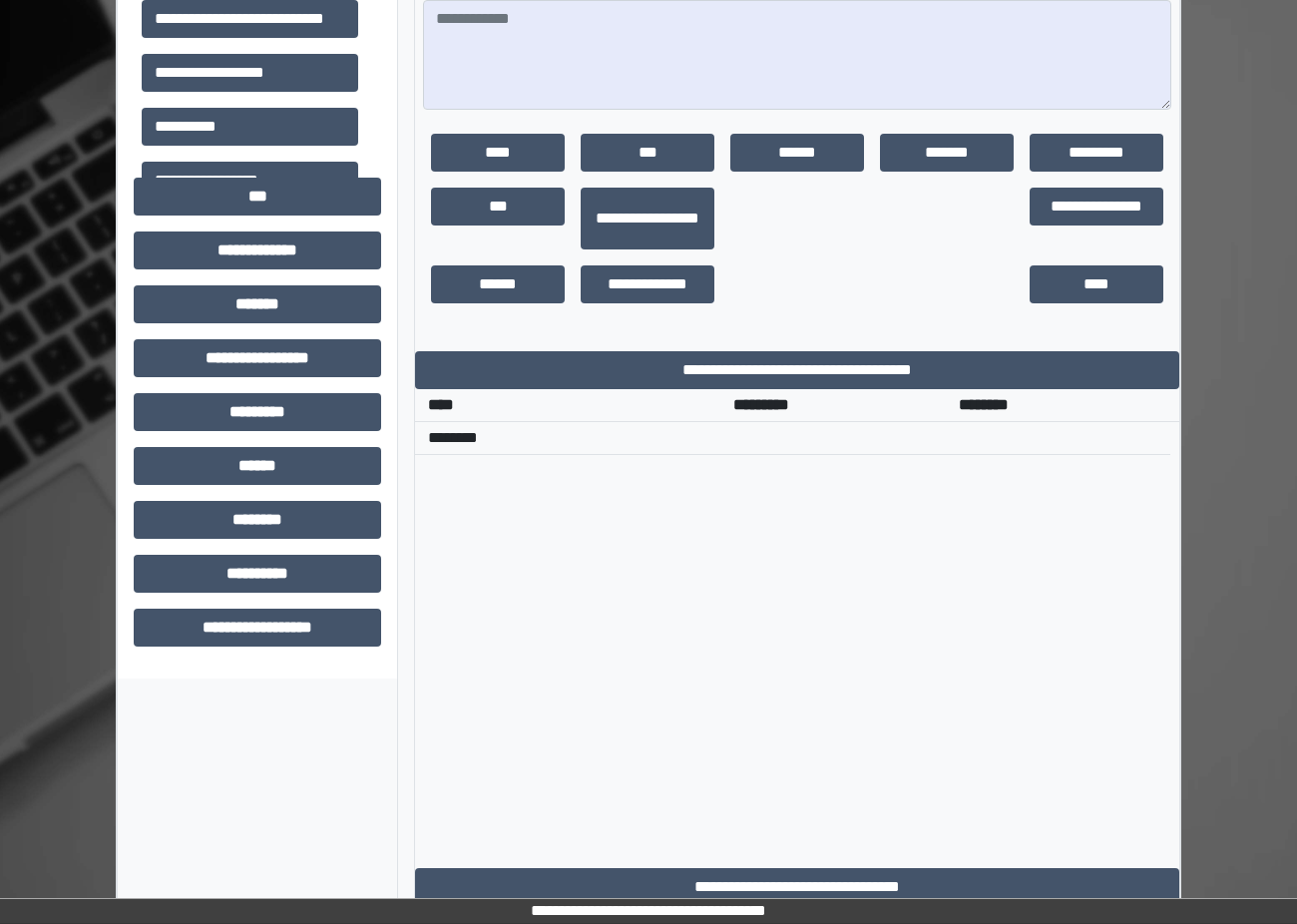scroll, scrollTop: 726, scrollLeft: 0, axis: vertical 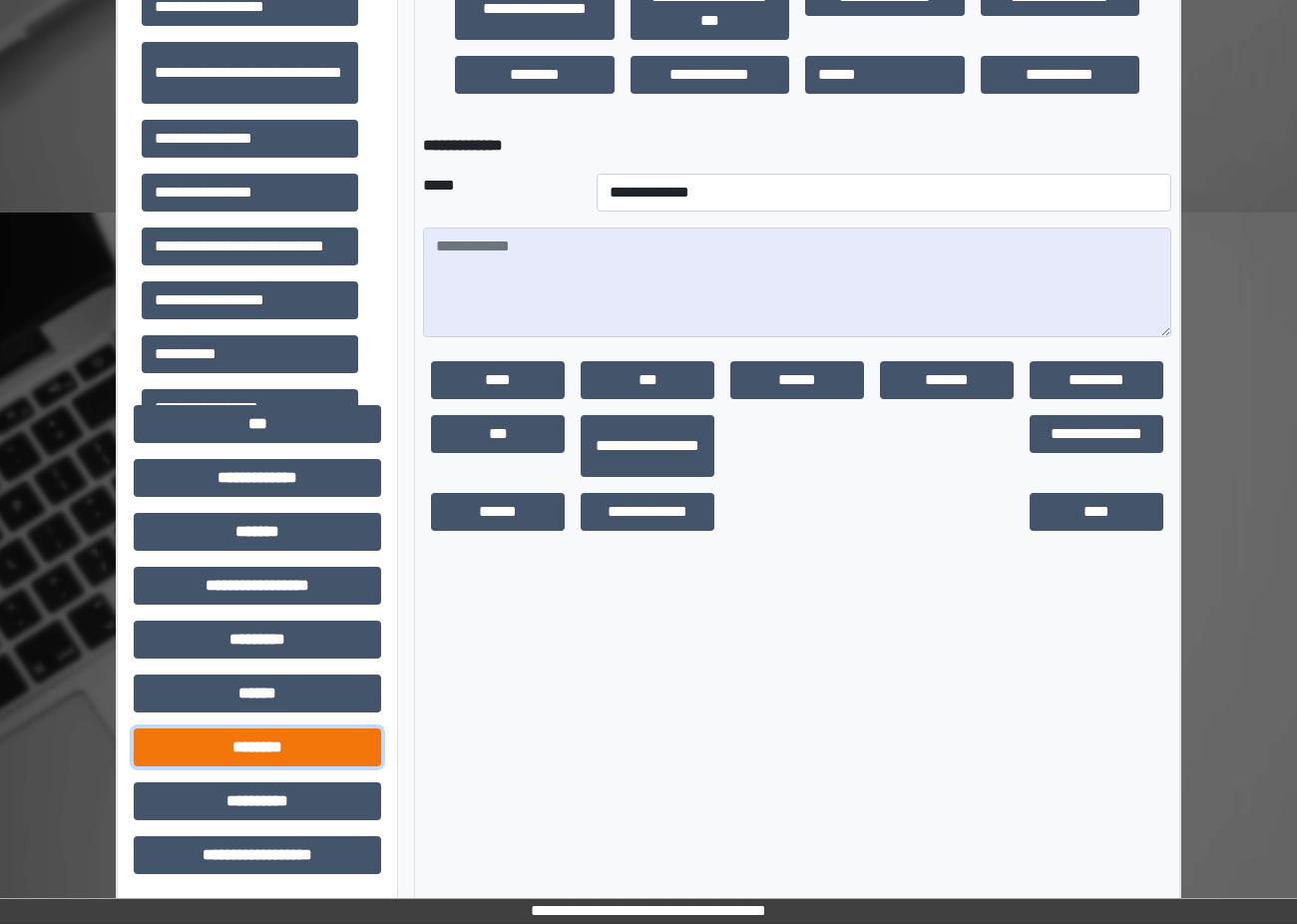 click on "********" at bounding box center (257, 747) 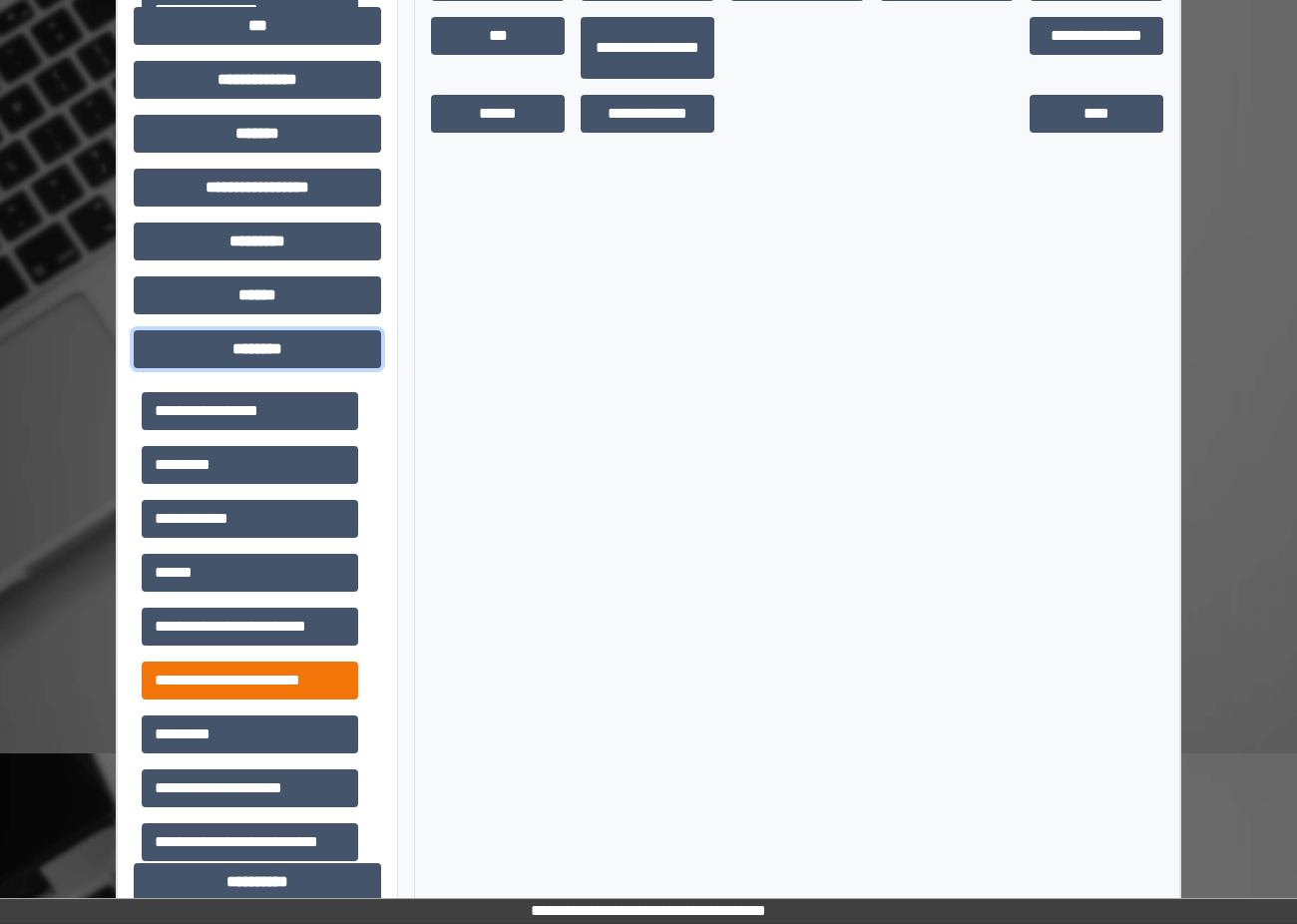 scroll, scrollTop: 1126, scrollLeft: 0, axis: vertical 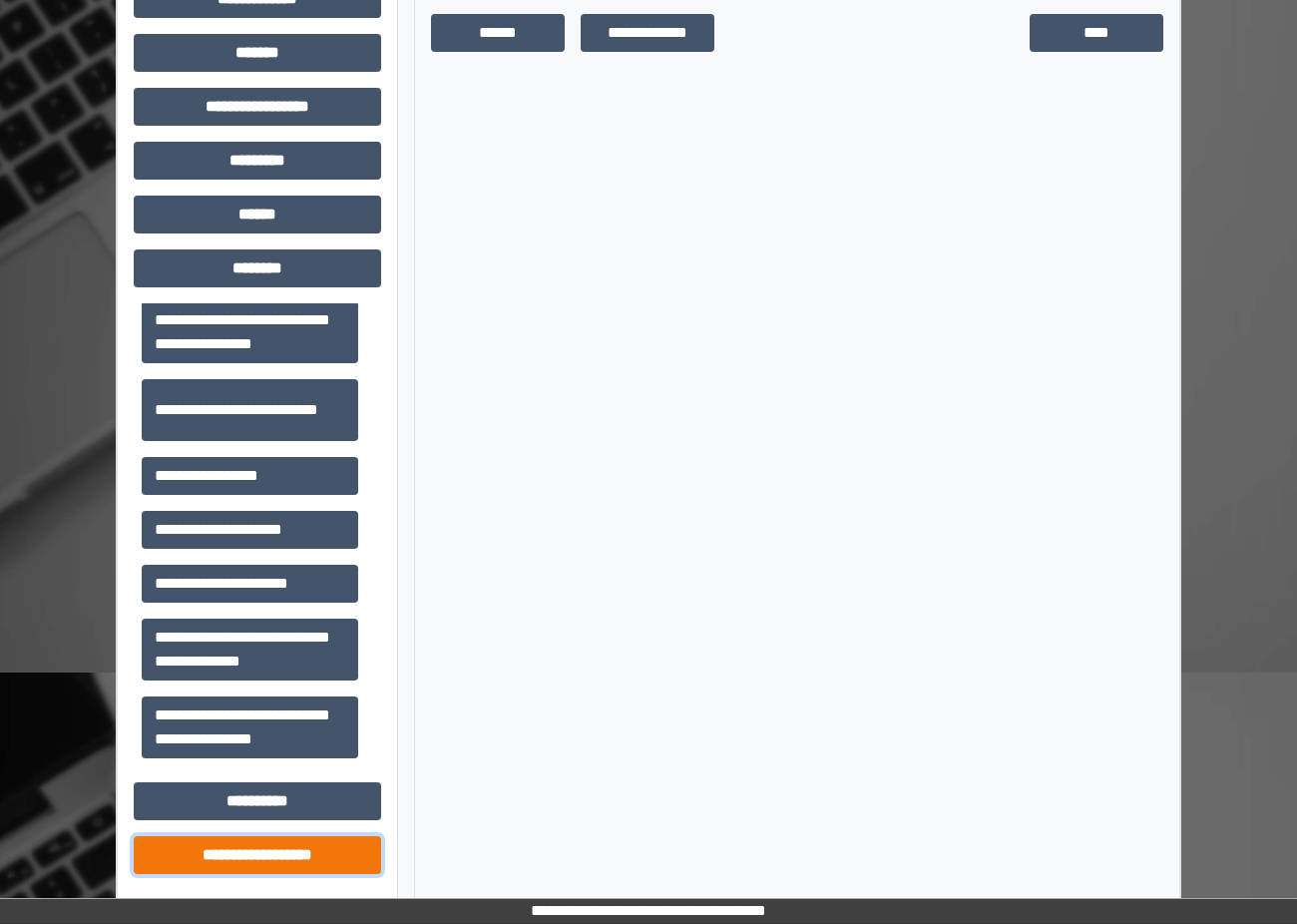 click on "**********" at bounding box center [257, 855] 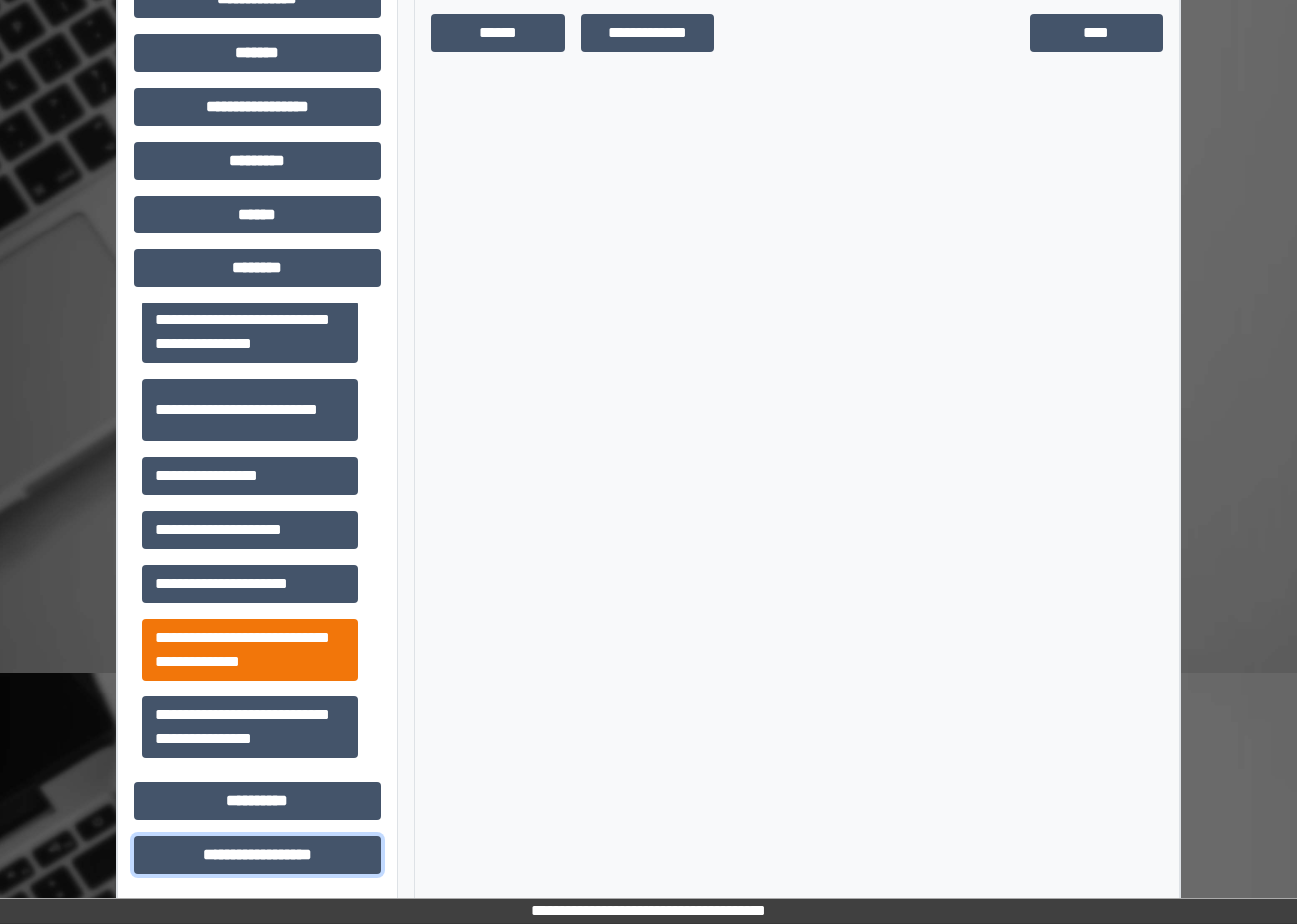 scroll, scrollTop: 1684, scrollLeft: 0, axis: vertical 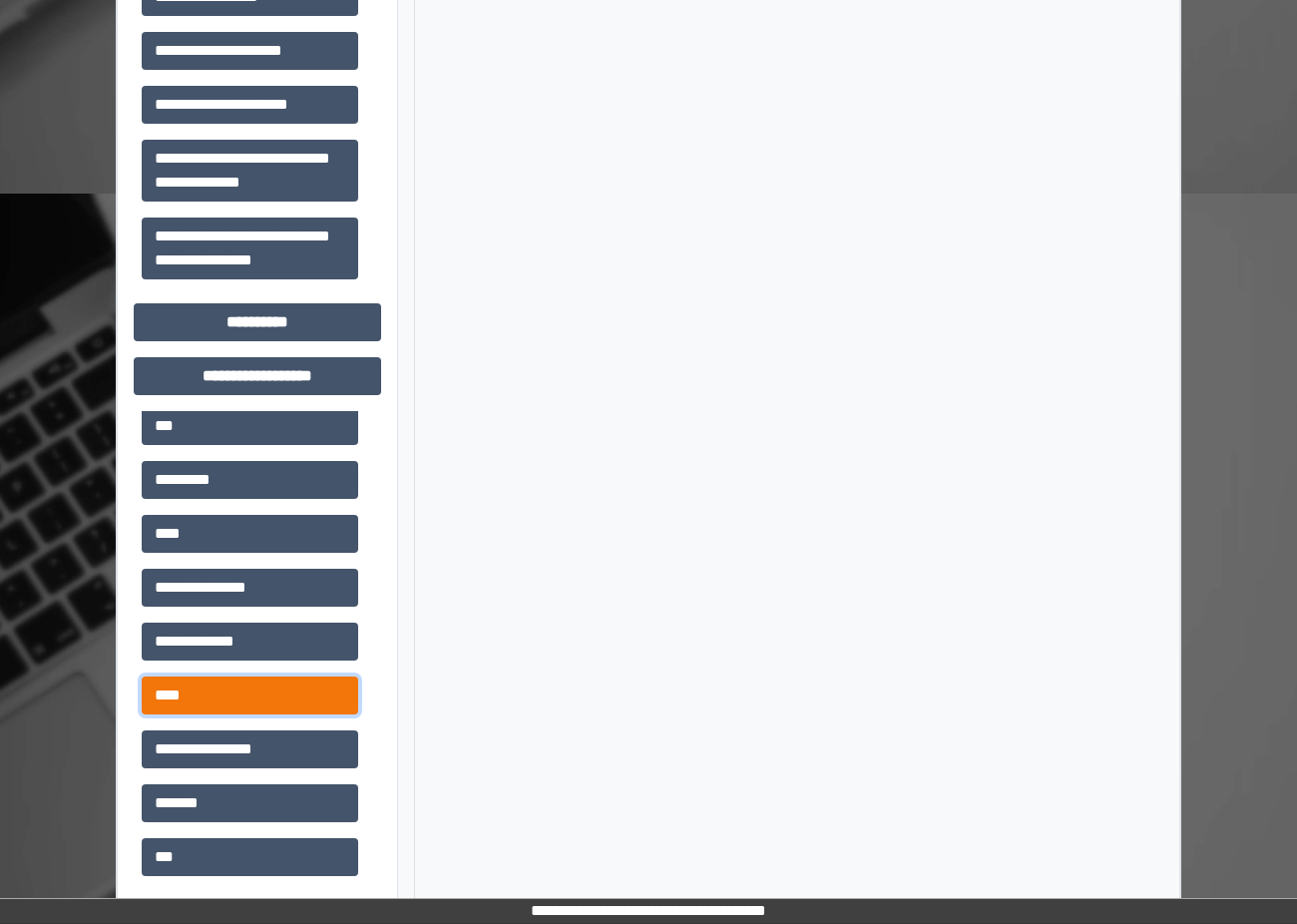 click on "****" at bounding box center (249, 695) 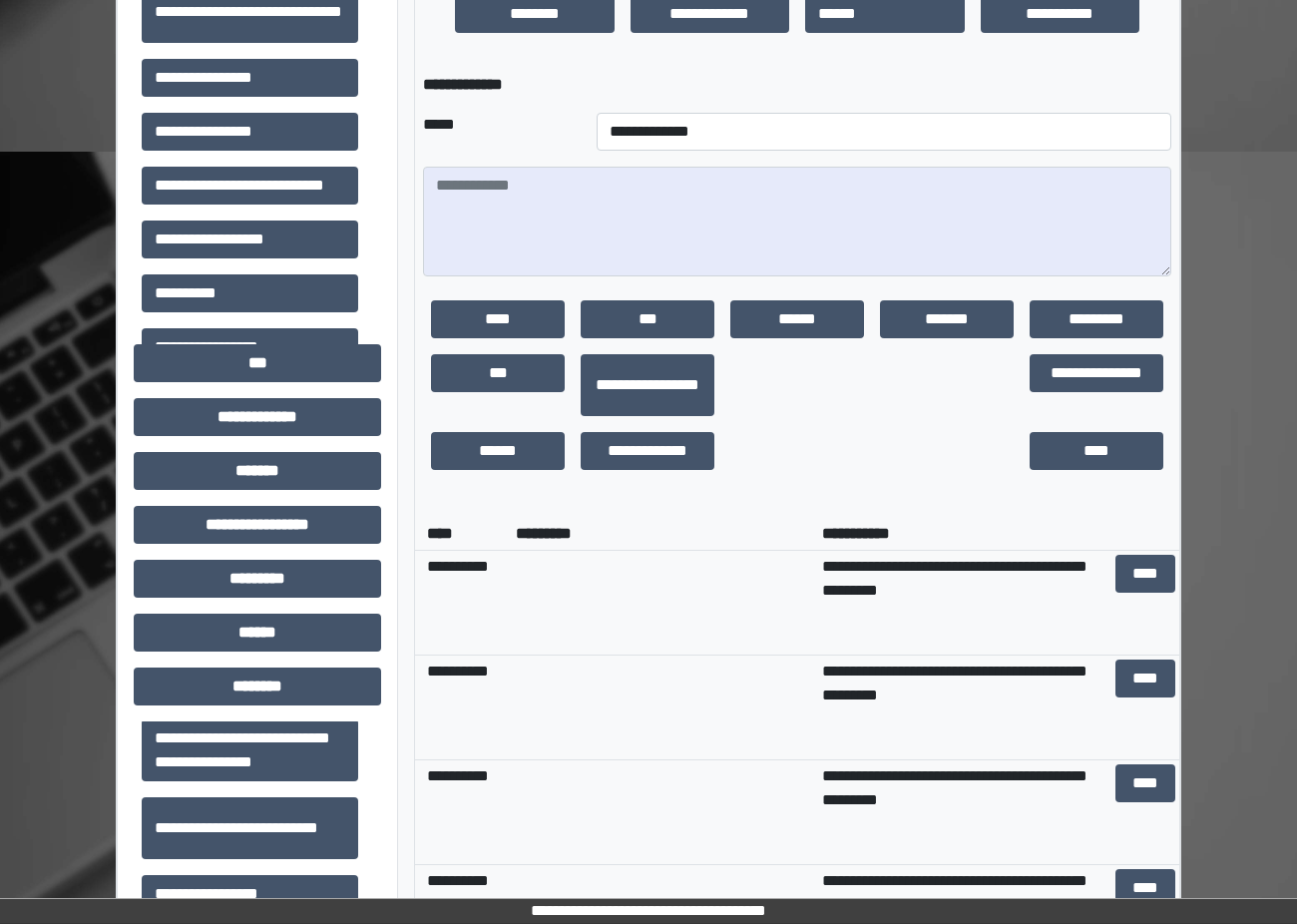 scroll, scrollTop: 786, scrollLeft: 0, axis: vertical 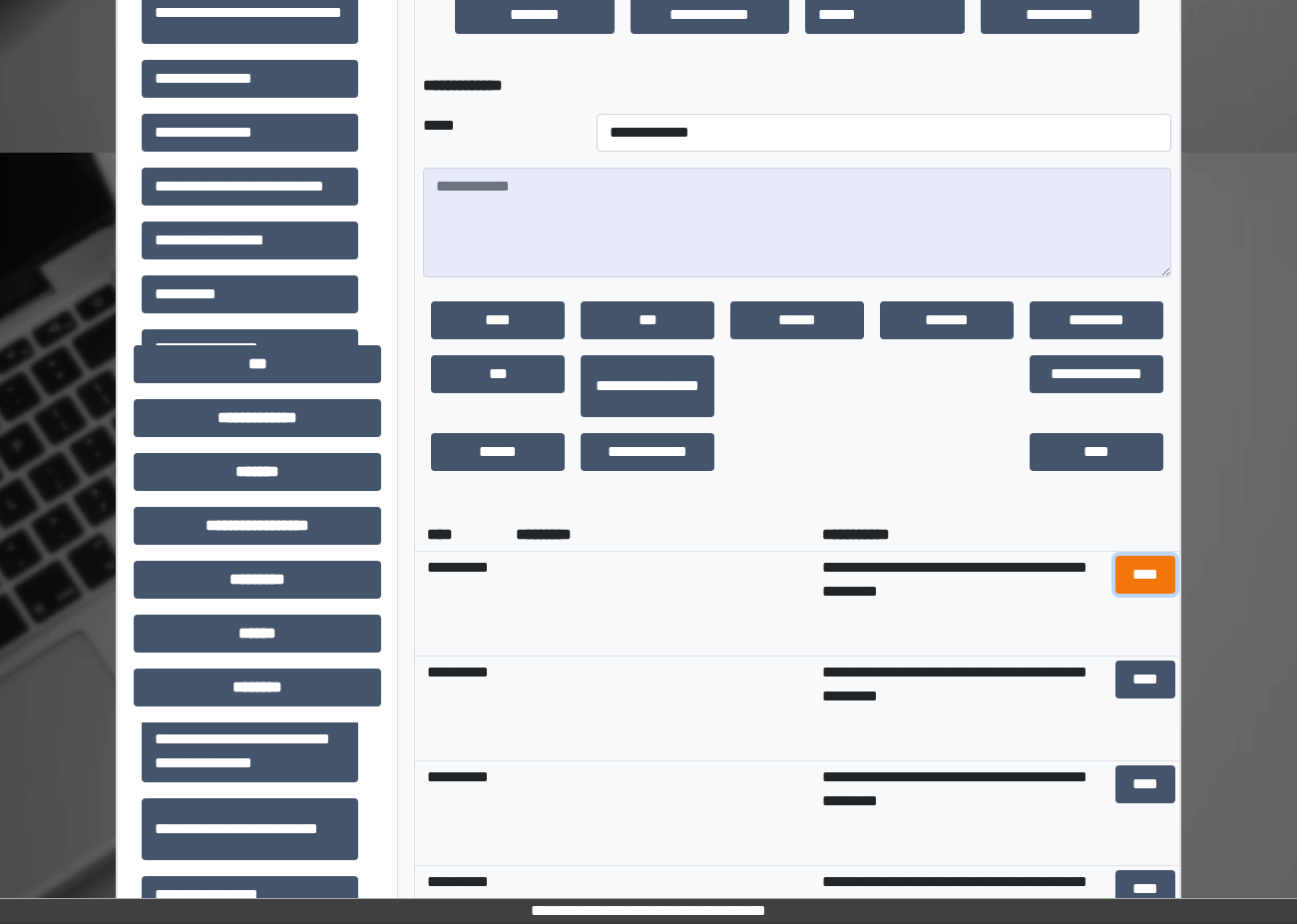 click on "****" at bounding box center (1145, 575) 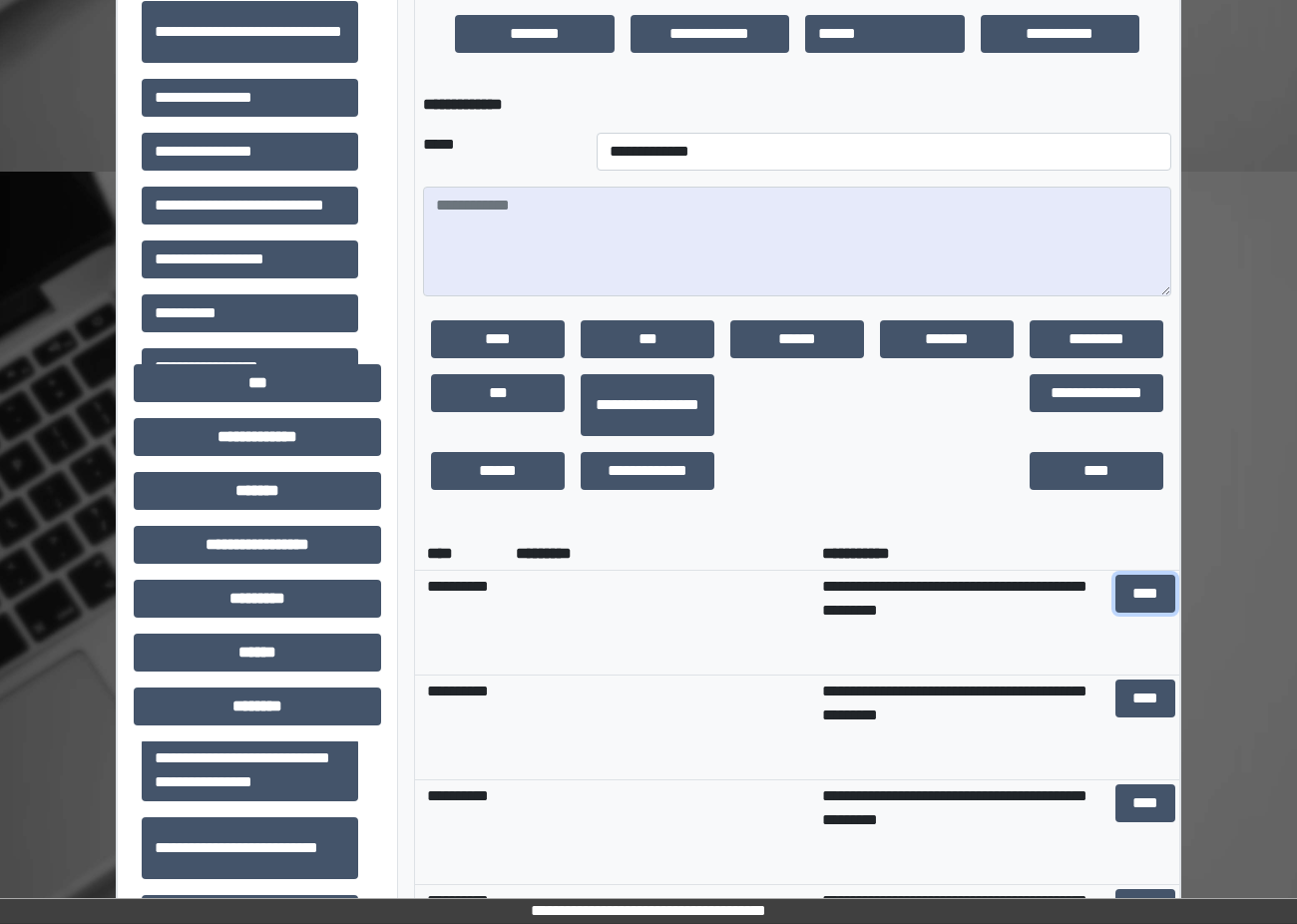 scroll, scrollTop: 898, scrollLeft: 0, axis: vertical 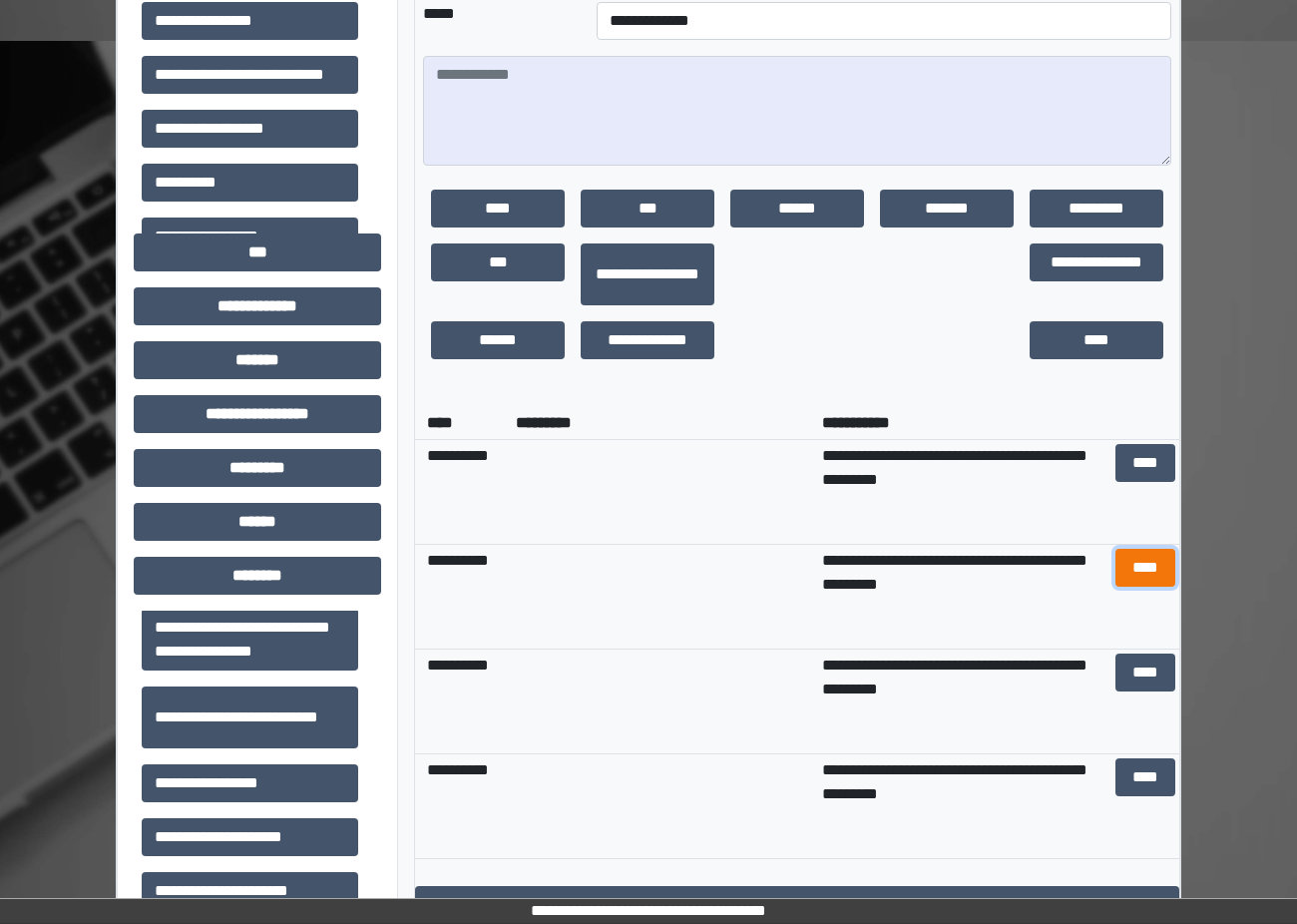 click on "****" at bounding box center (1145, 568) 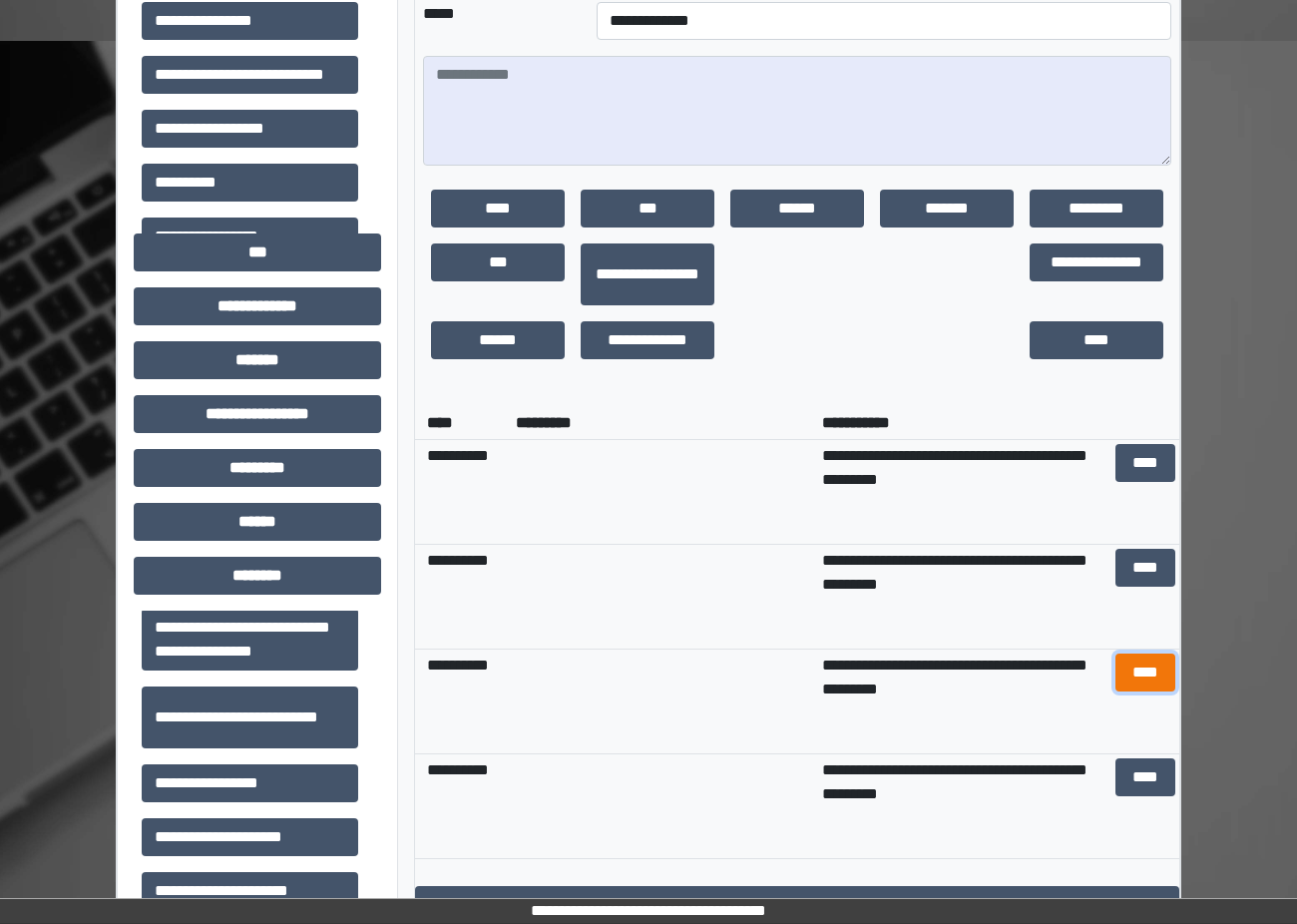 click on "****" at bounding box center [1145, 673] 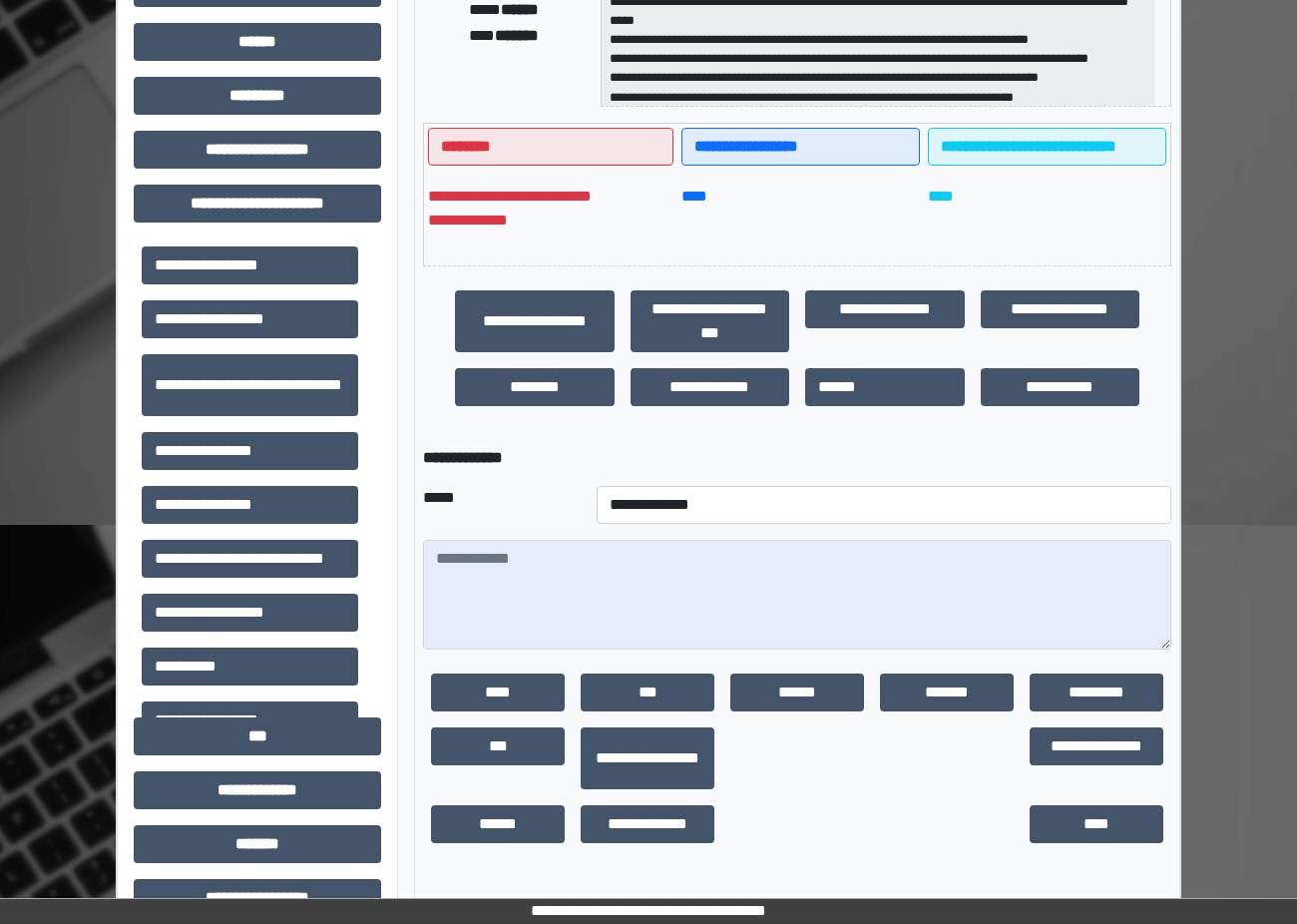 scroll, scrollTop: 399, scrollLeft: 0, axis: vertical 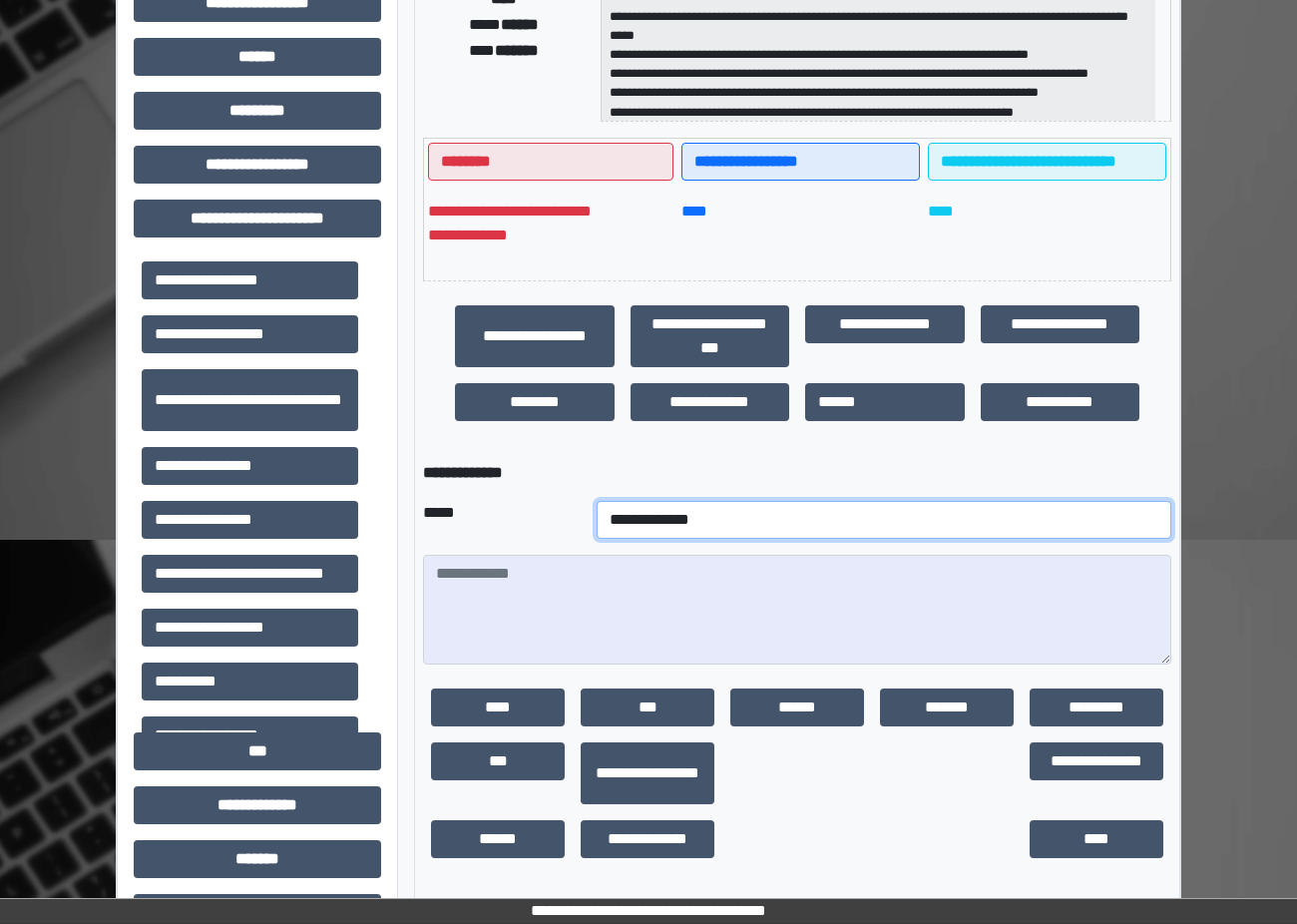 click on "**********" at bounding box center (884, 520) 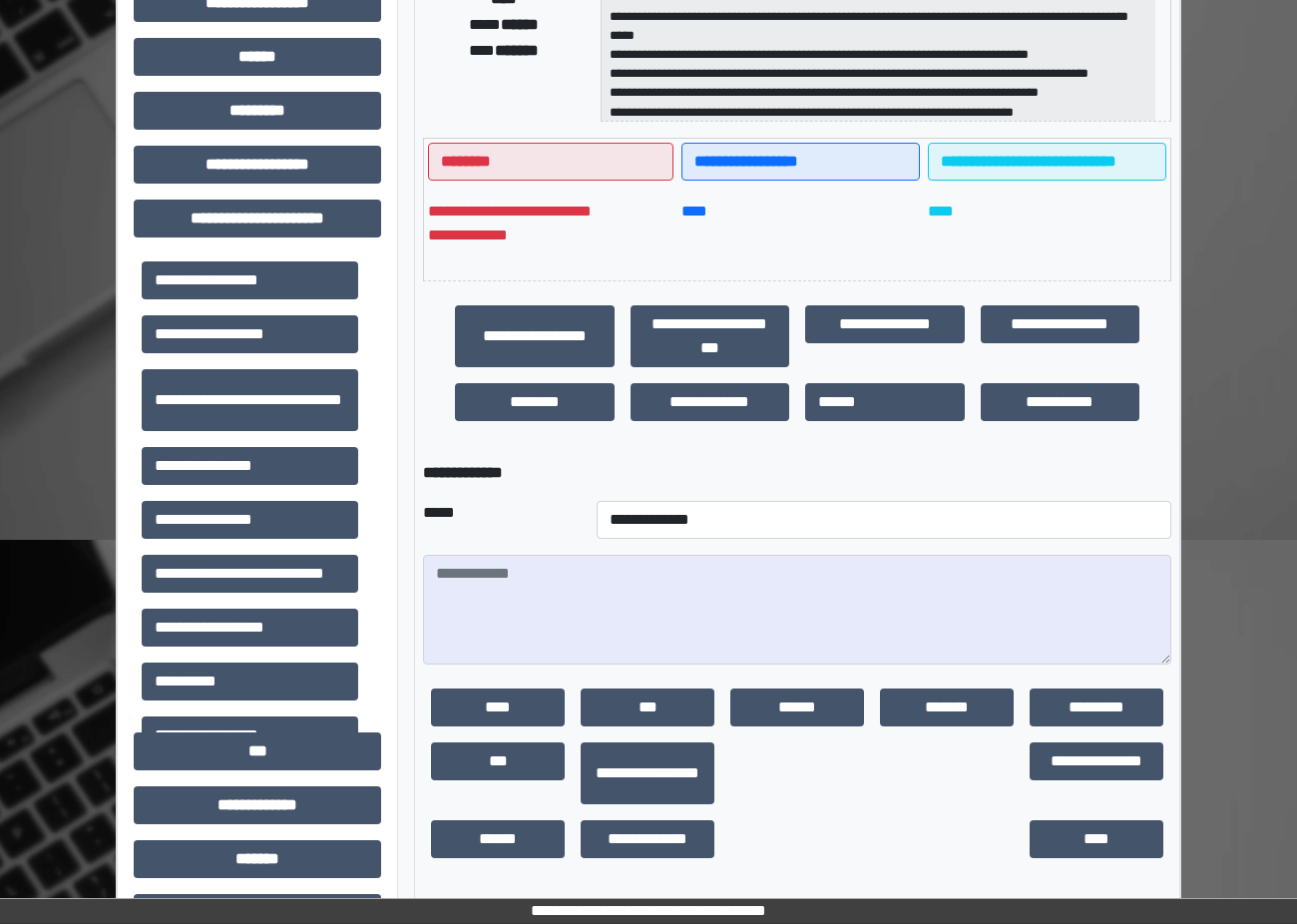 click on "*****" at bounding box center [502, 520] 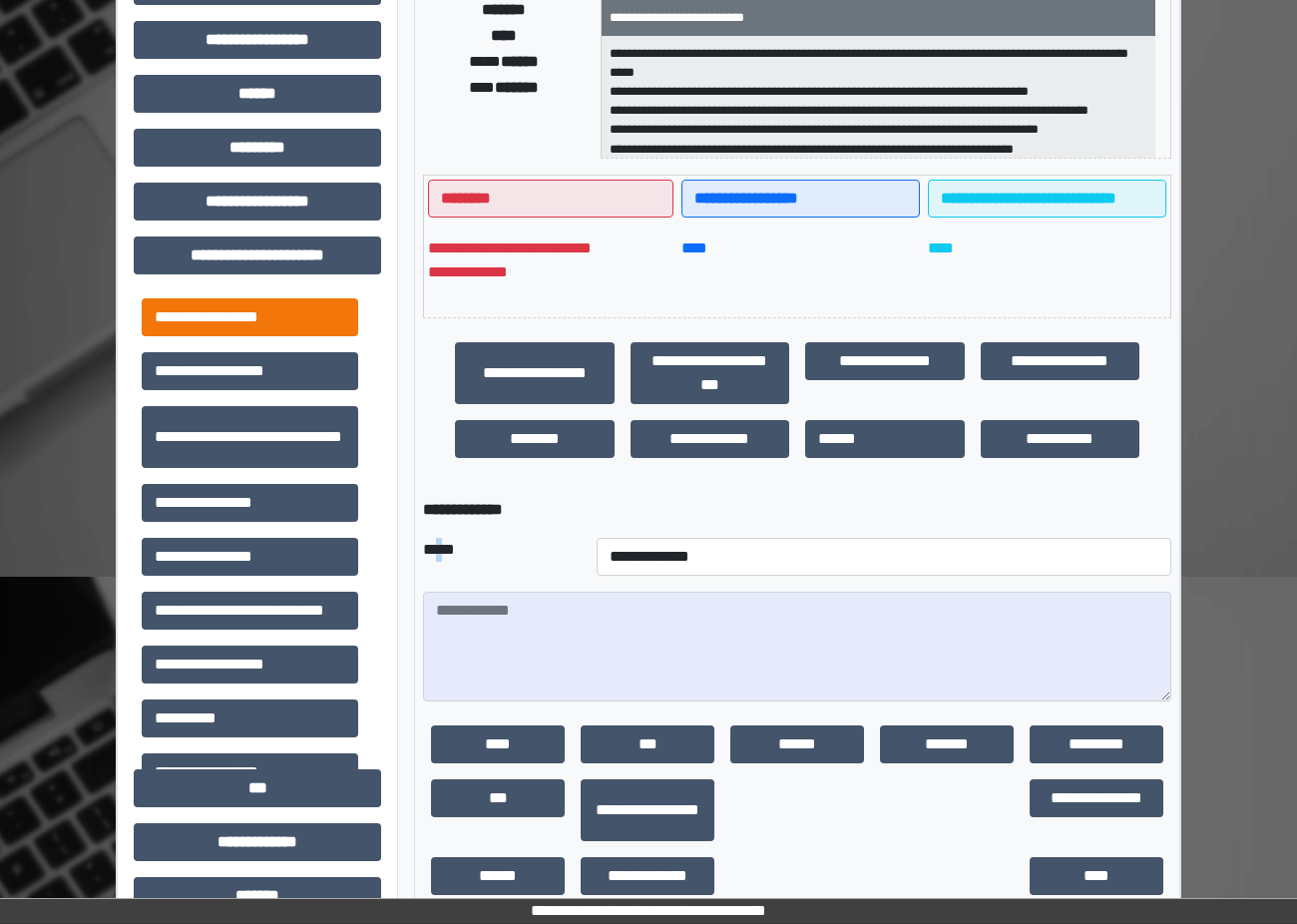 scroll, scrollTop: 0, scrollLeft: 0, axis: both 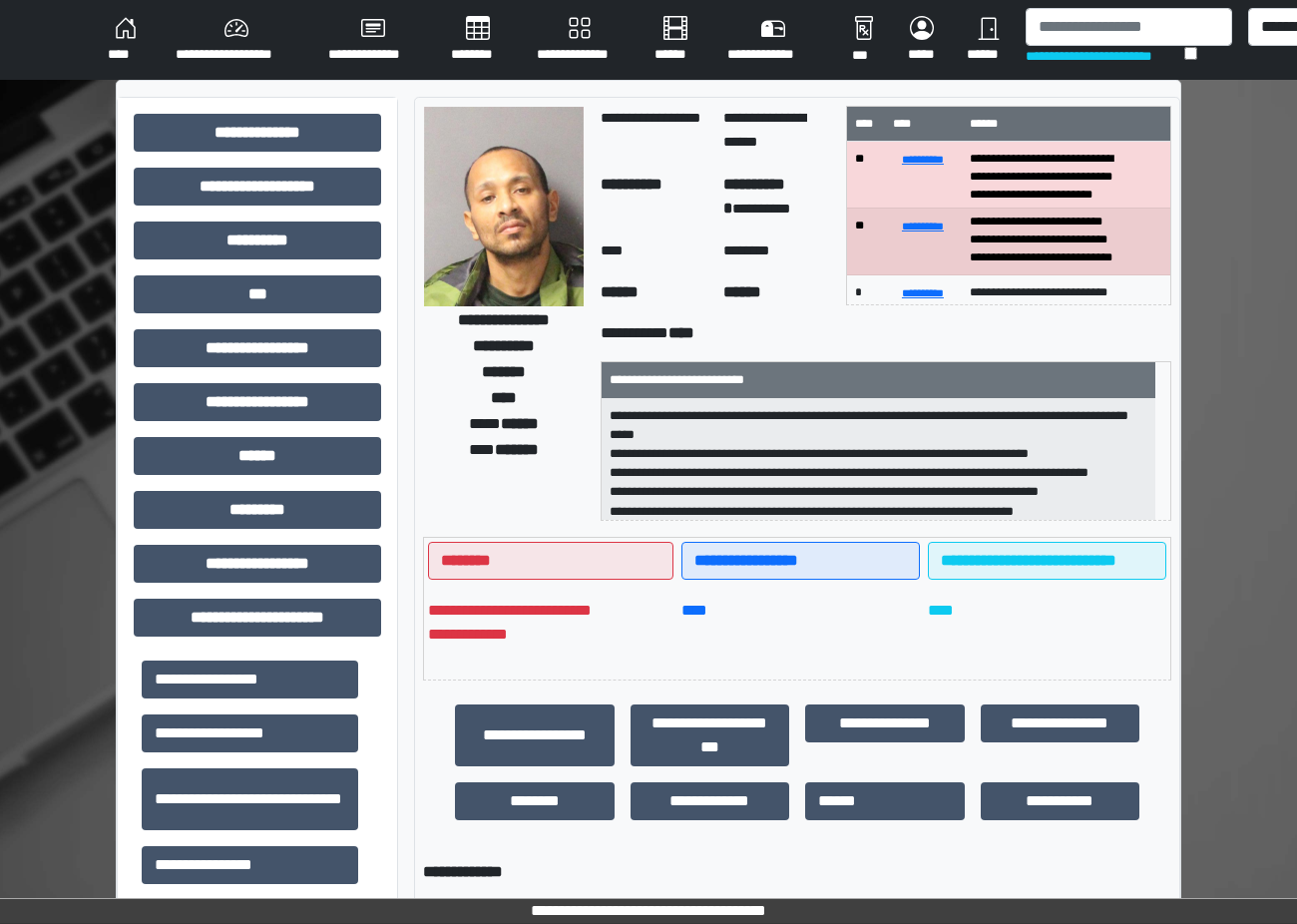 click on "********" at bounding box center [478, 40] 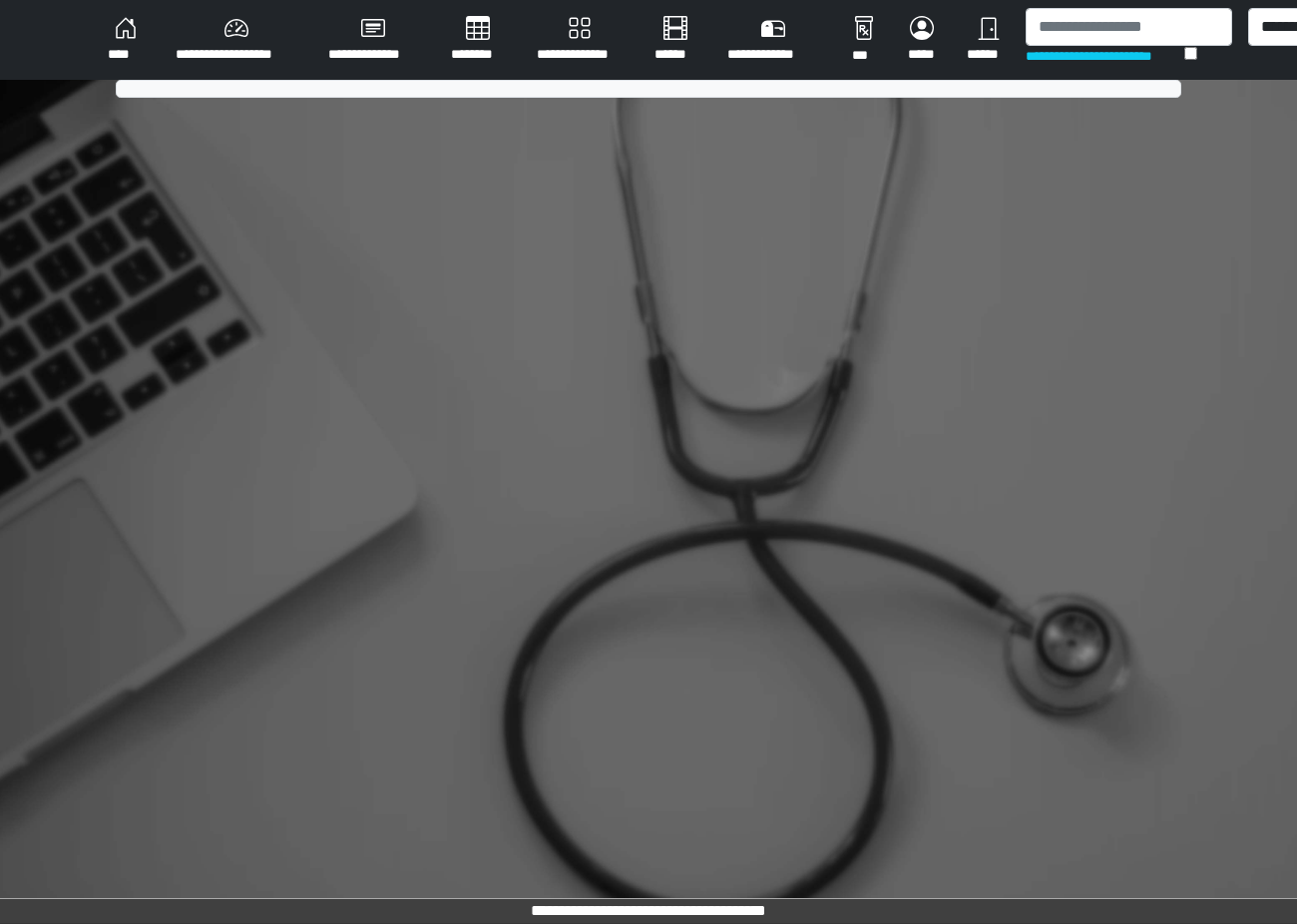 click on "********" at bounding box center (478, 40) 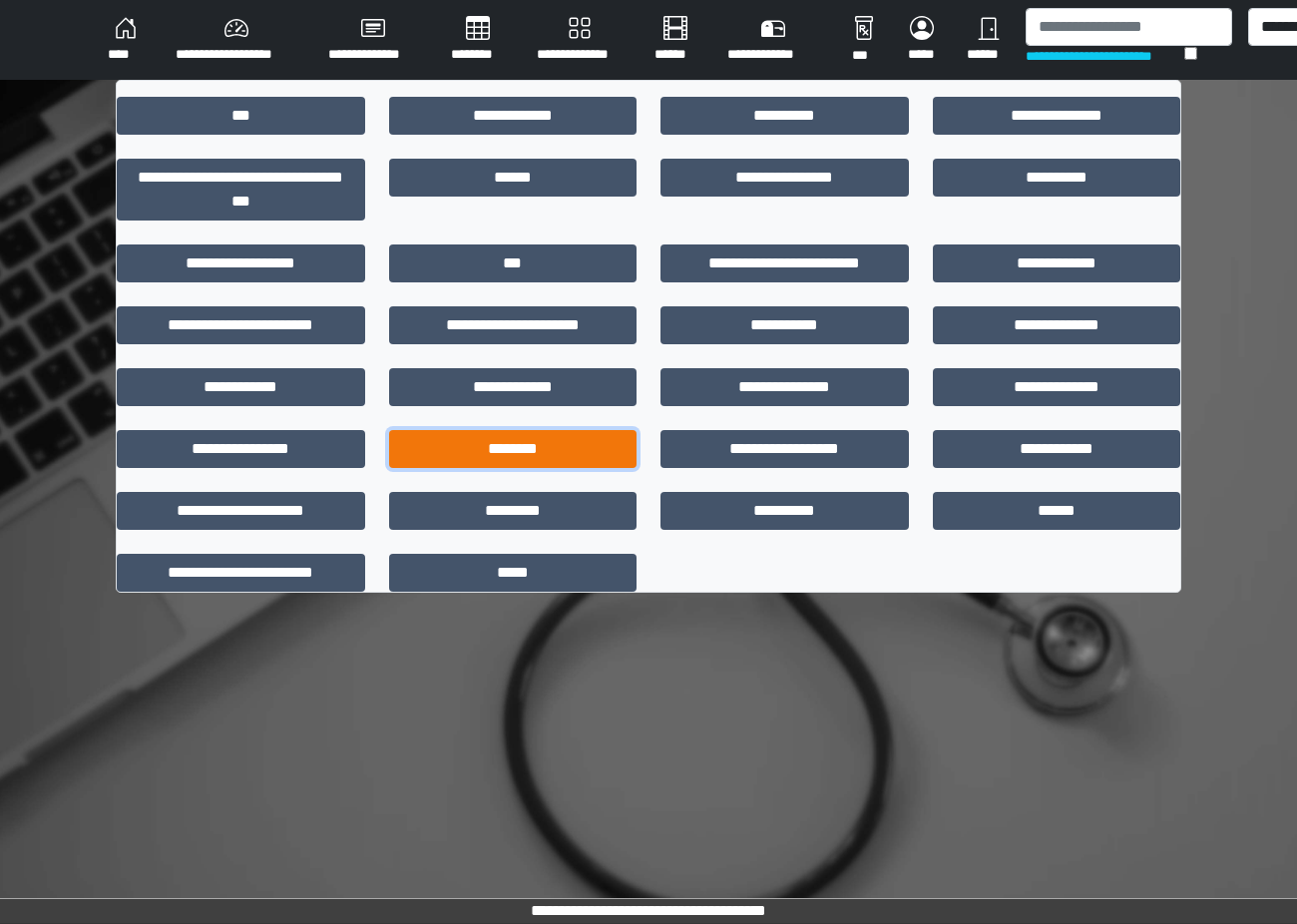 click on "********" at bounding box center (513, 449) 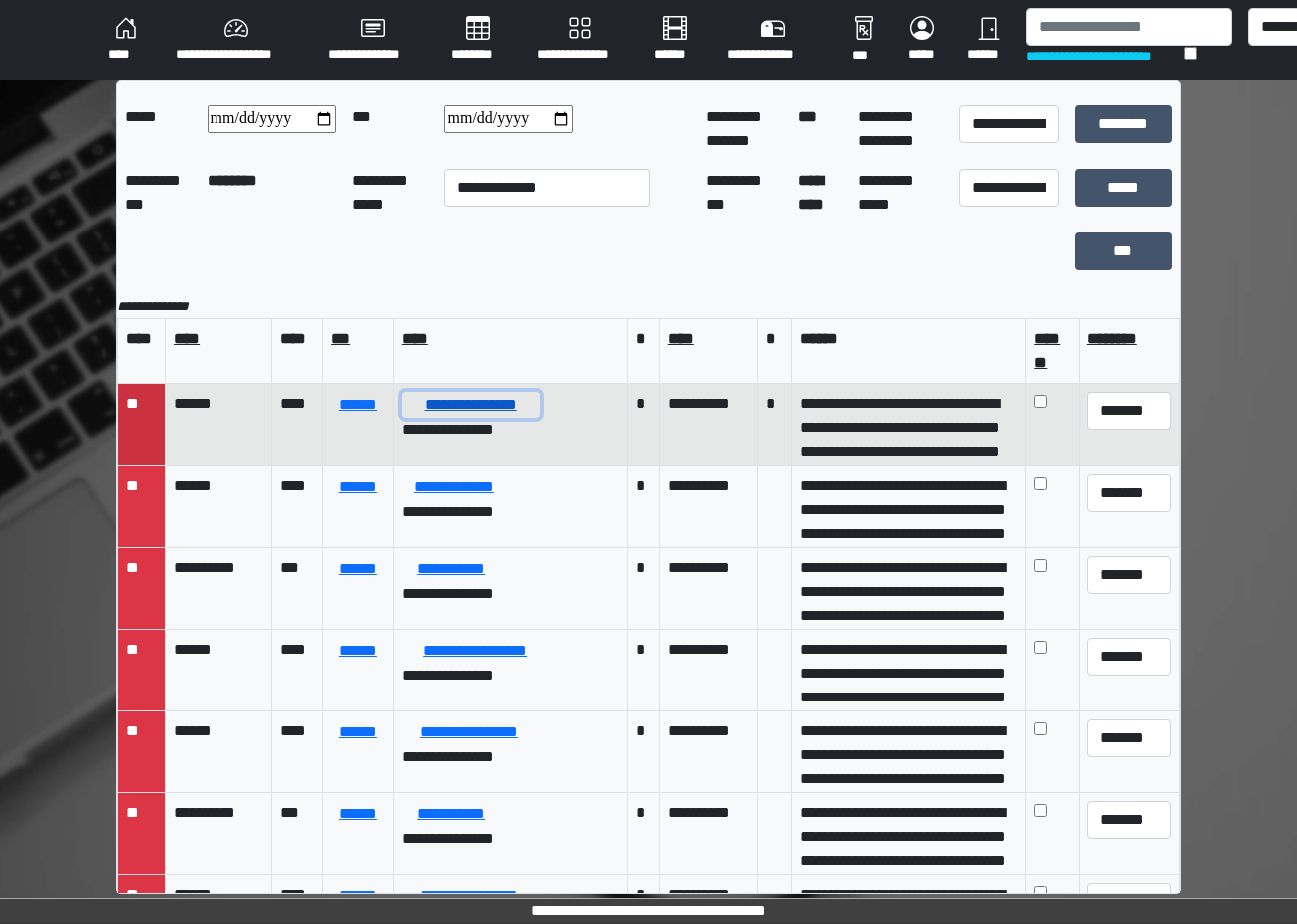 click on "**********" at bounding box center [471, 405] 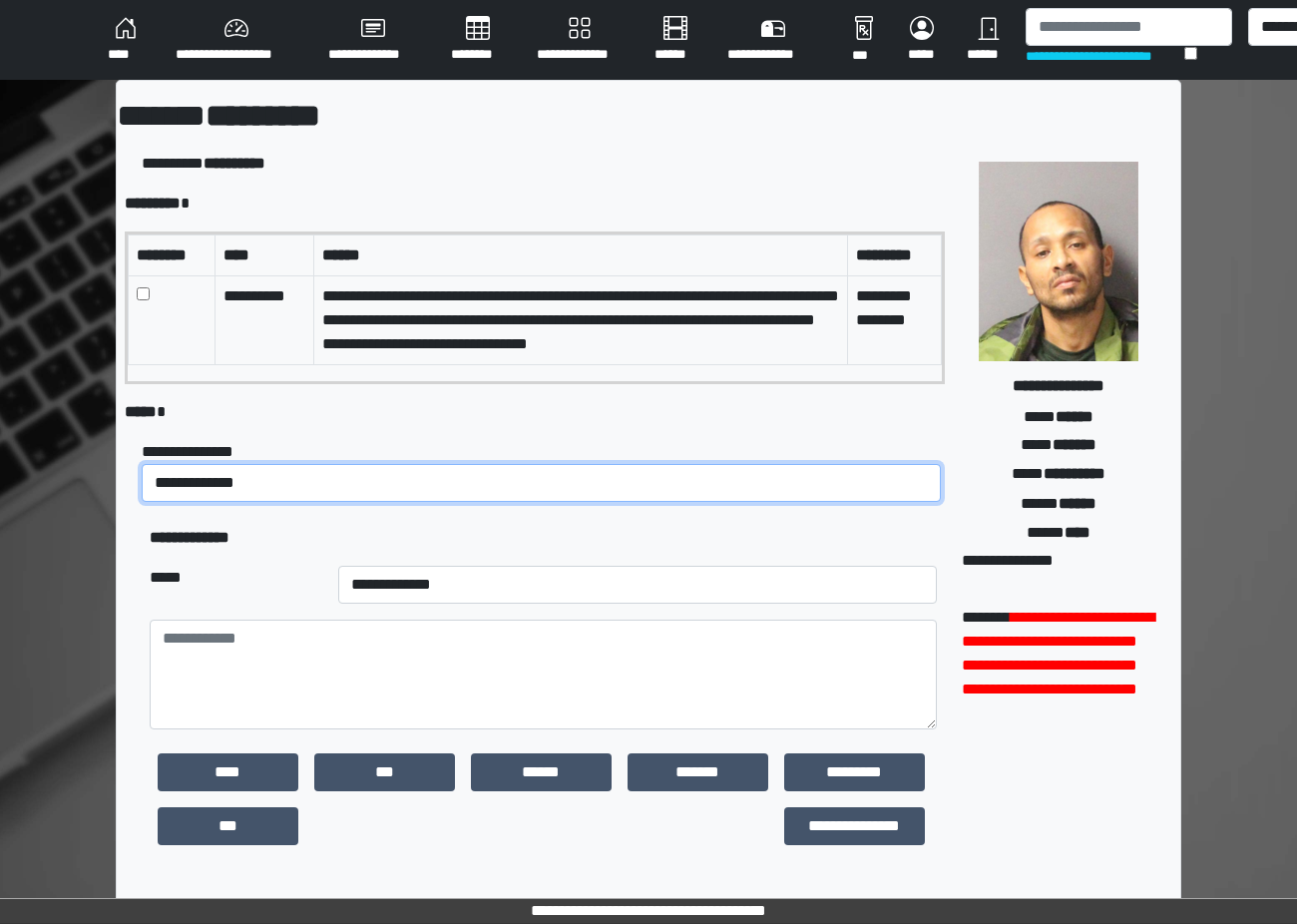 click on "**********" at bounding box center [541, 483] 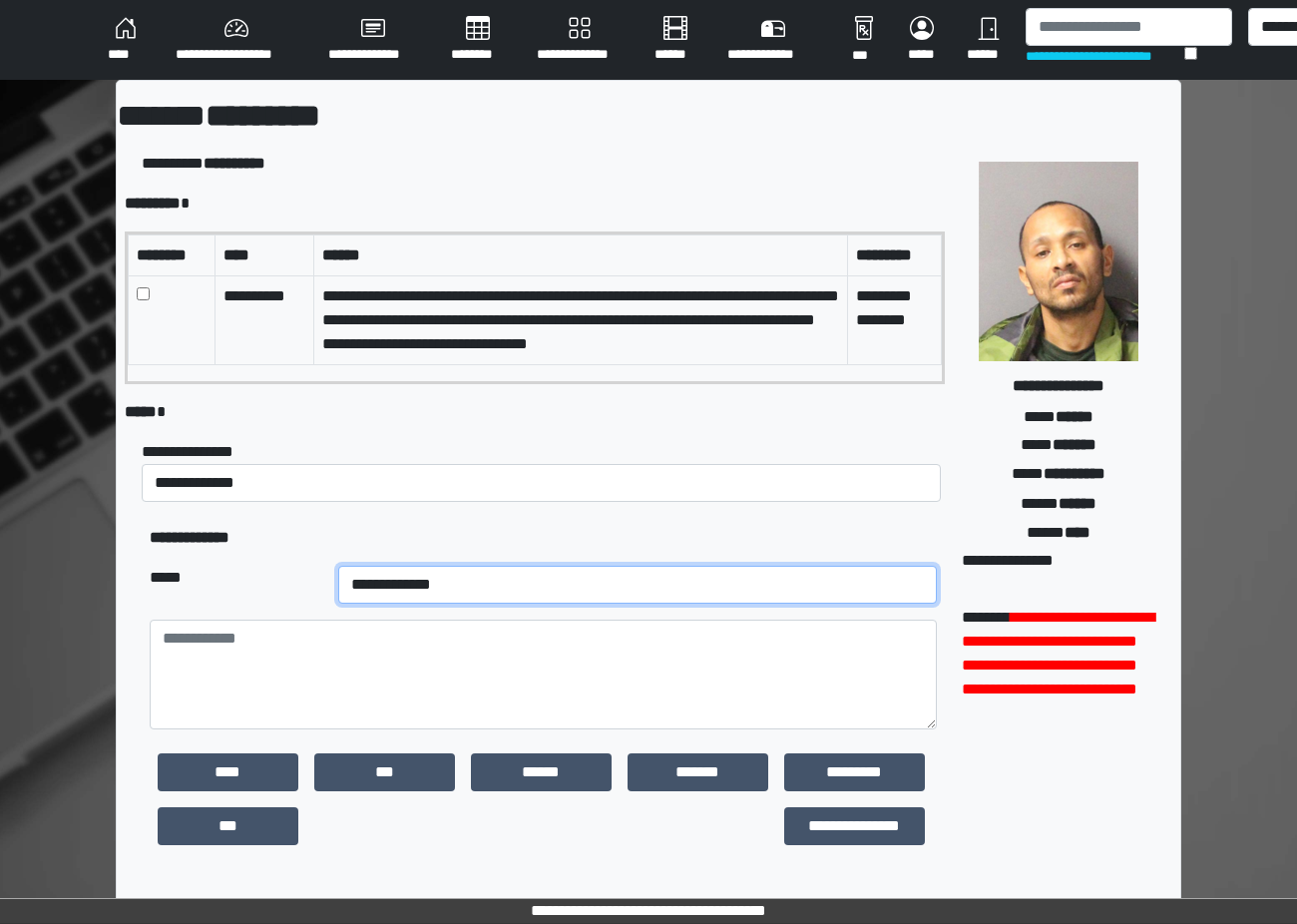 click on "**********" at bounding box center (638, 585) 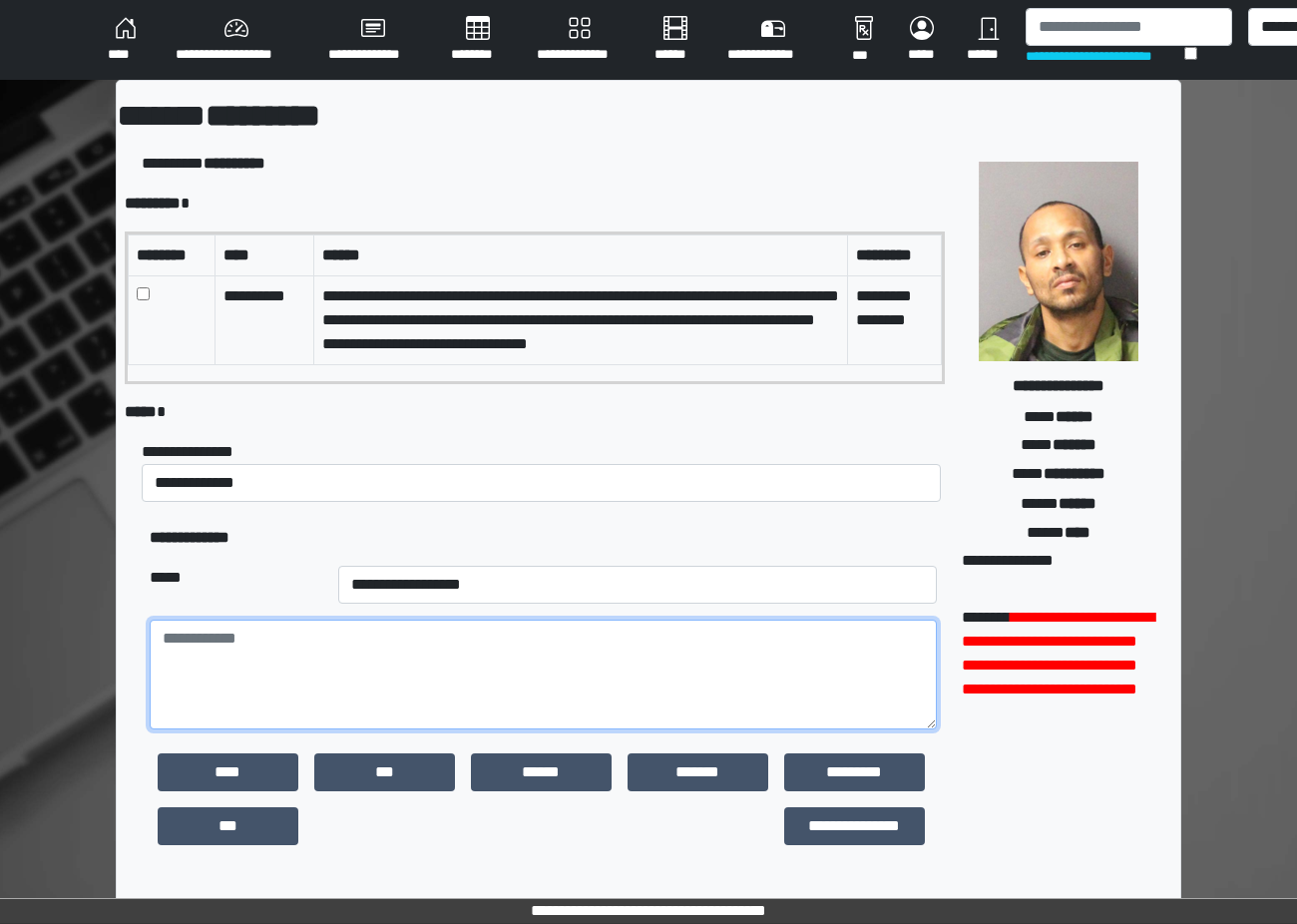 click at bounding box center [543, 675] 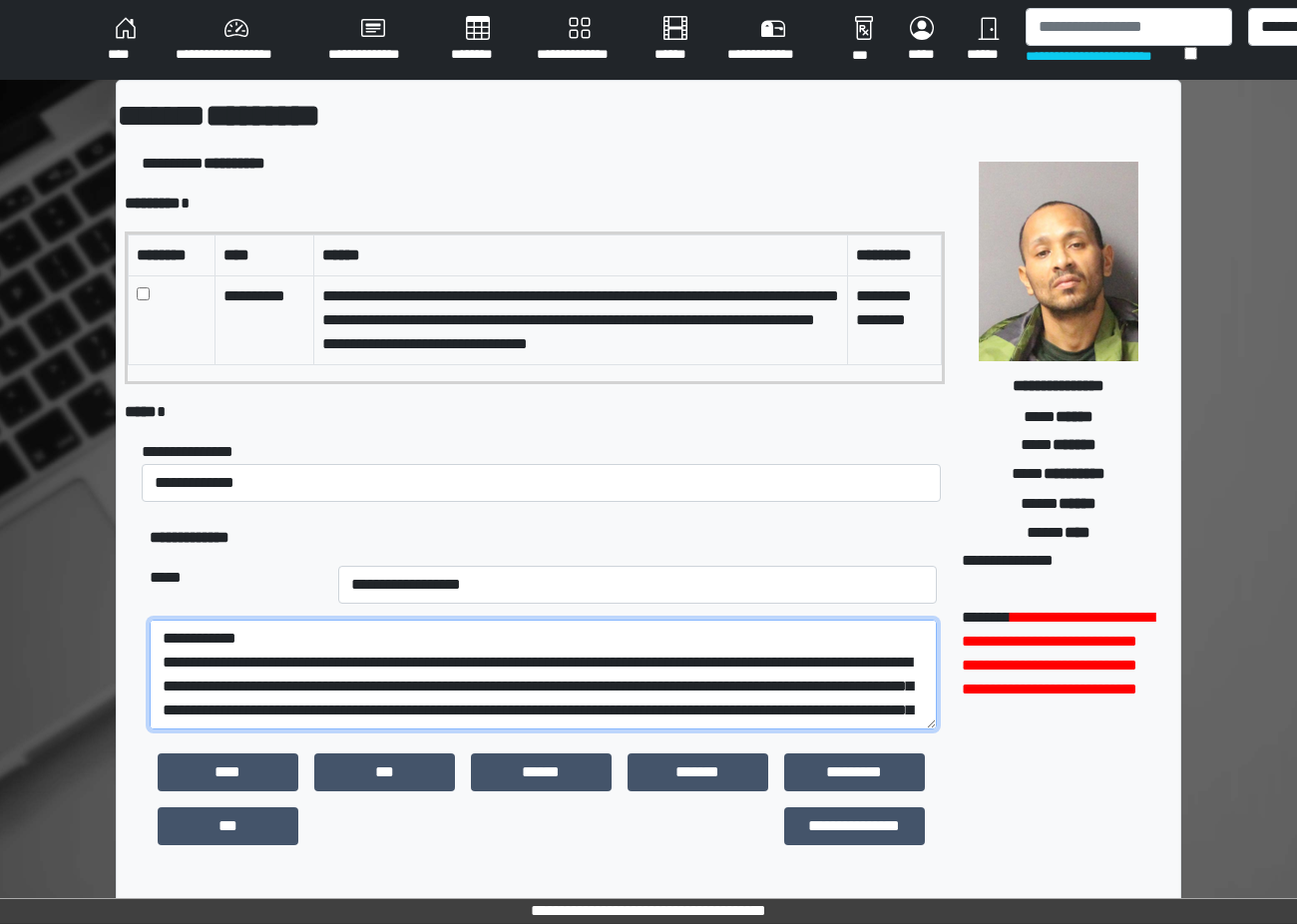 scroll, scrollTop: 255, scrollLeft: 0, axis: vertical 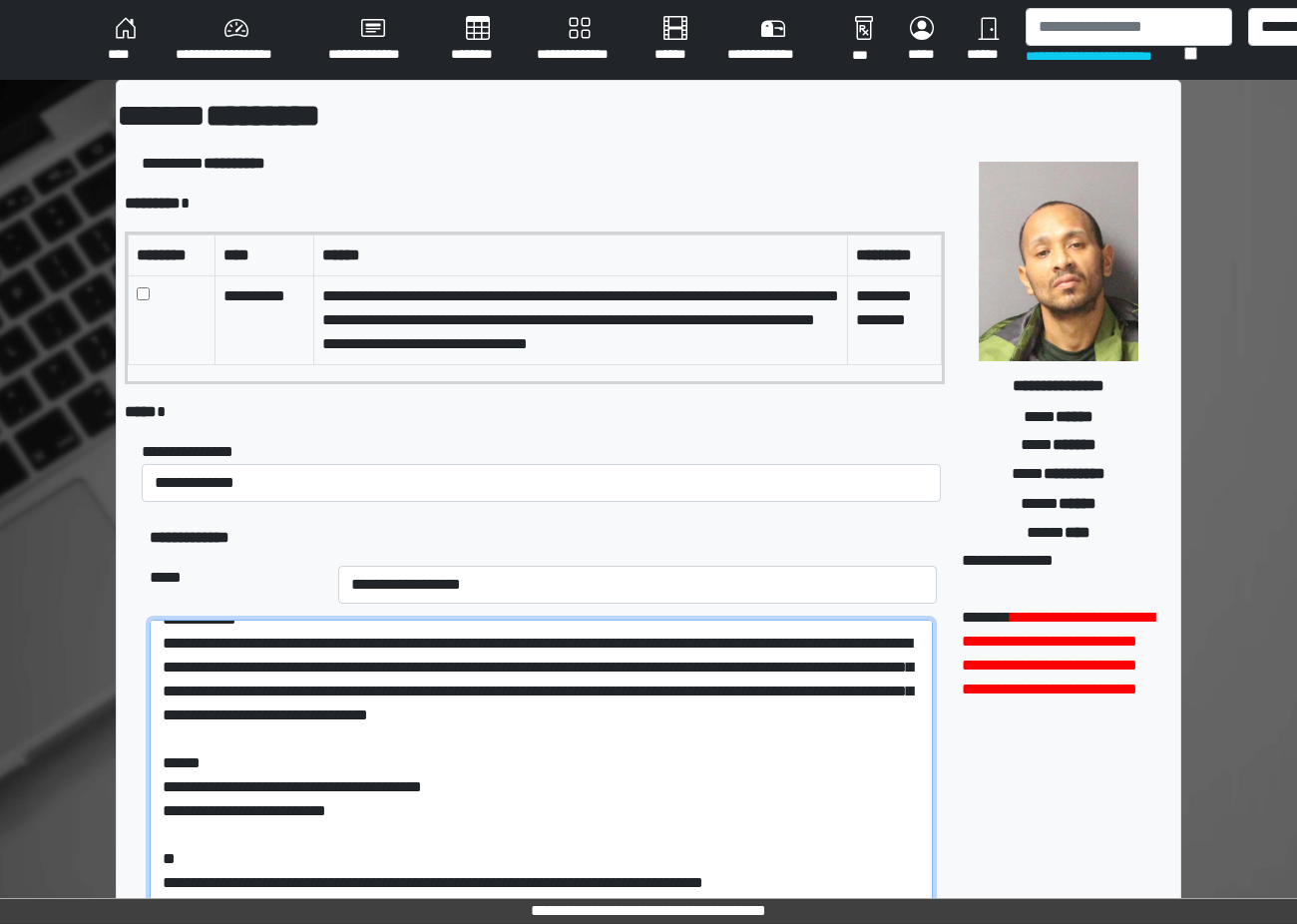 drag, startPoint x: 929, startPoint y: 724, endPoint x: 996, endPoint y: 951, distance: 236.68122 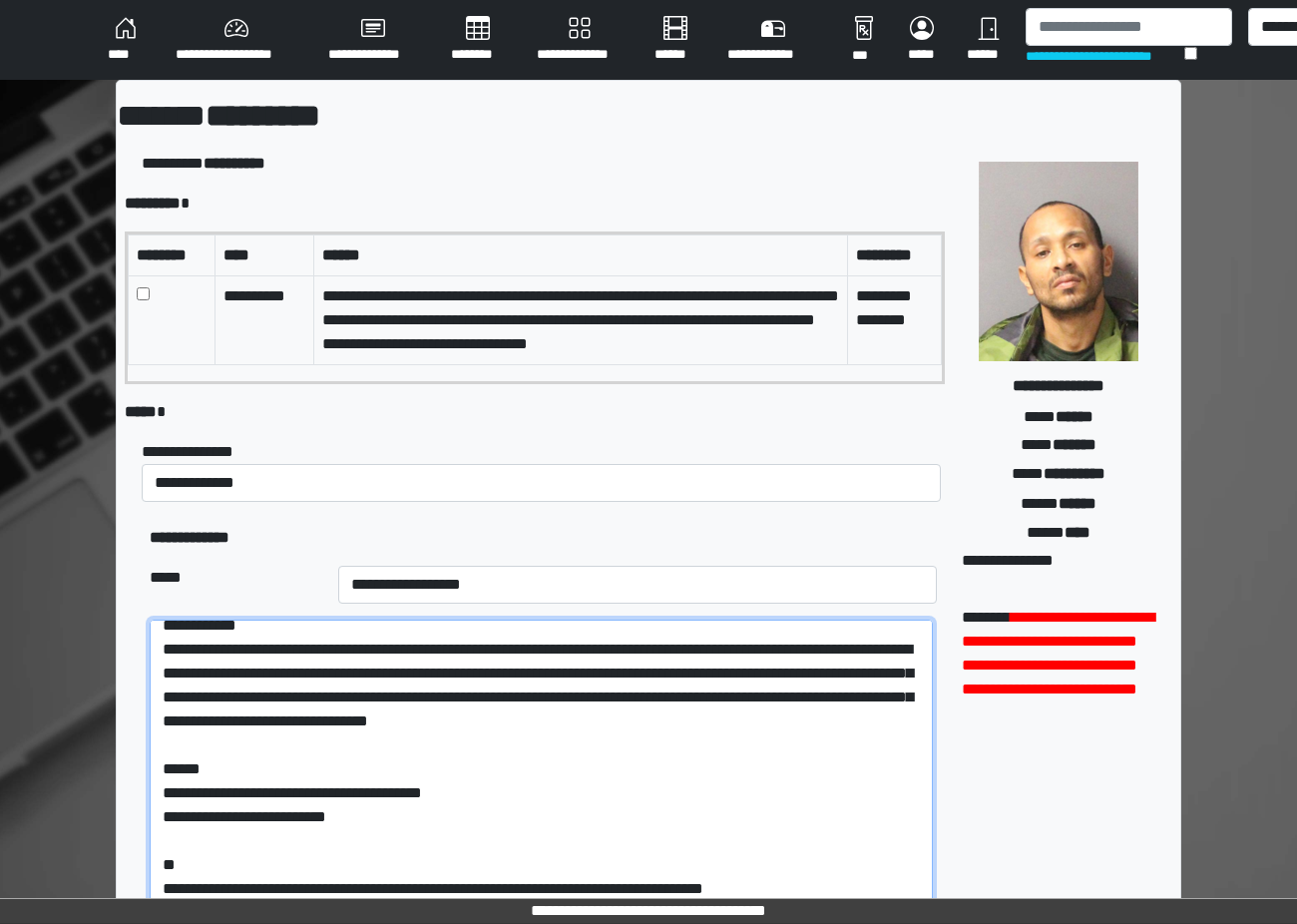 click on "**********" at bounding box center (541, 787) 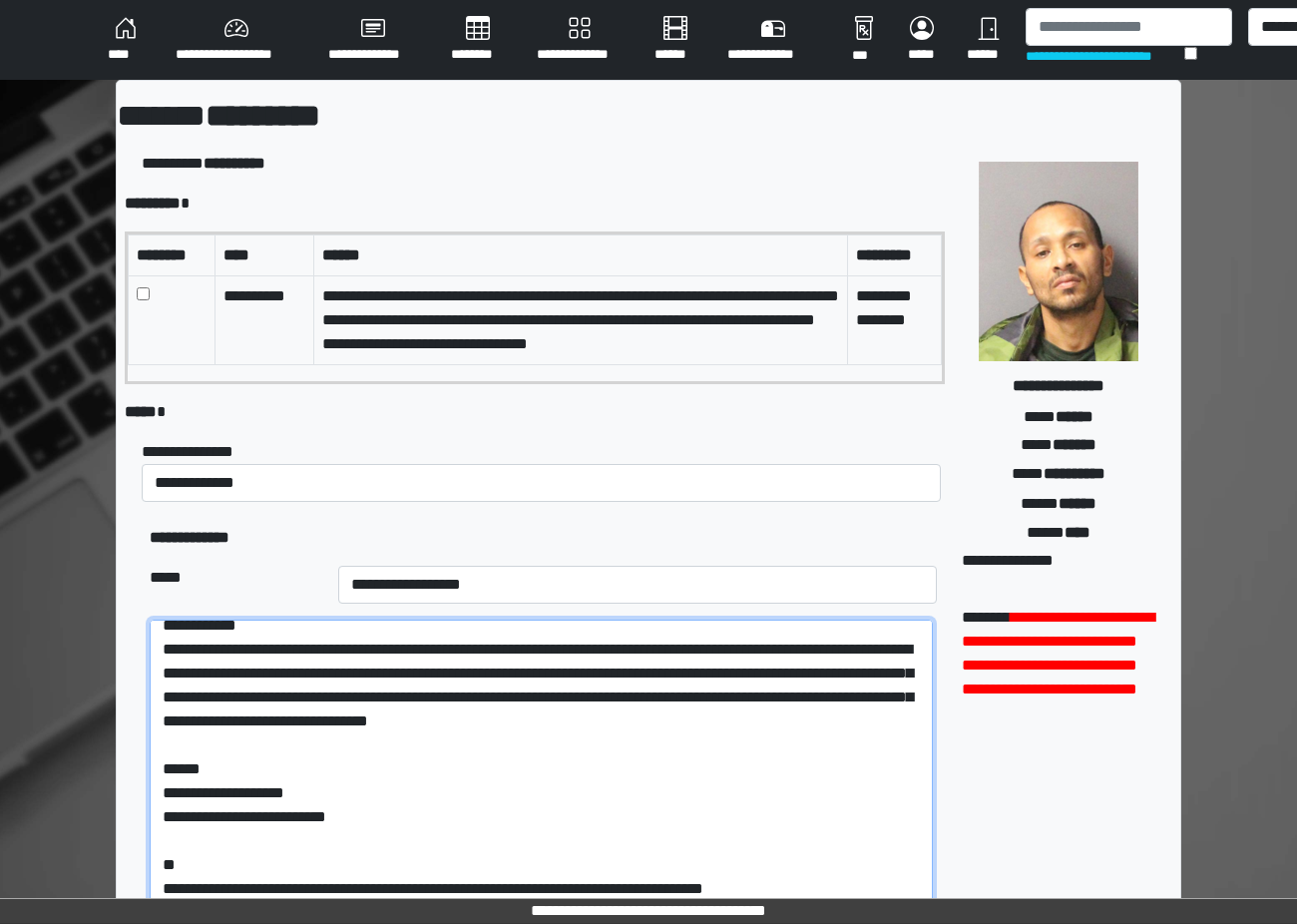 scroll, scrollTop: 0, scrollLeft: 0, axis: both 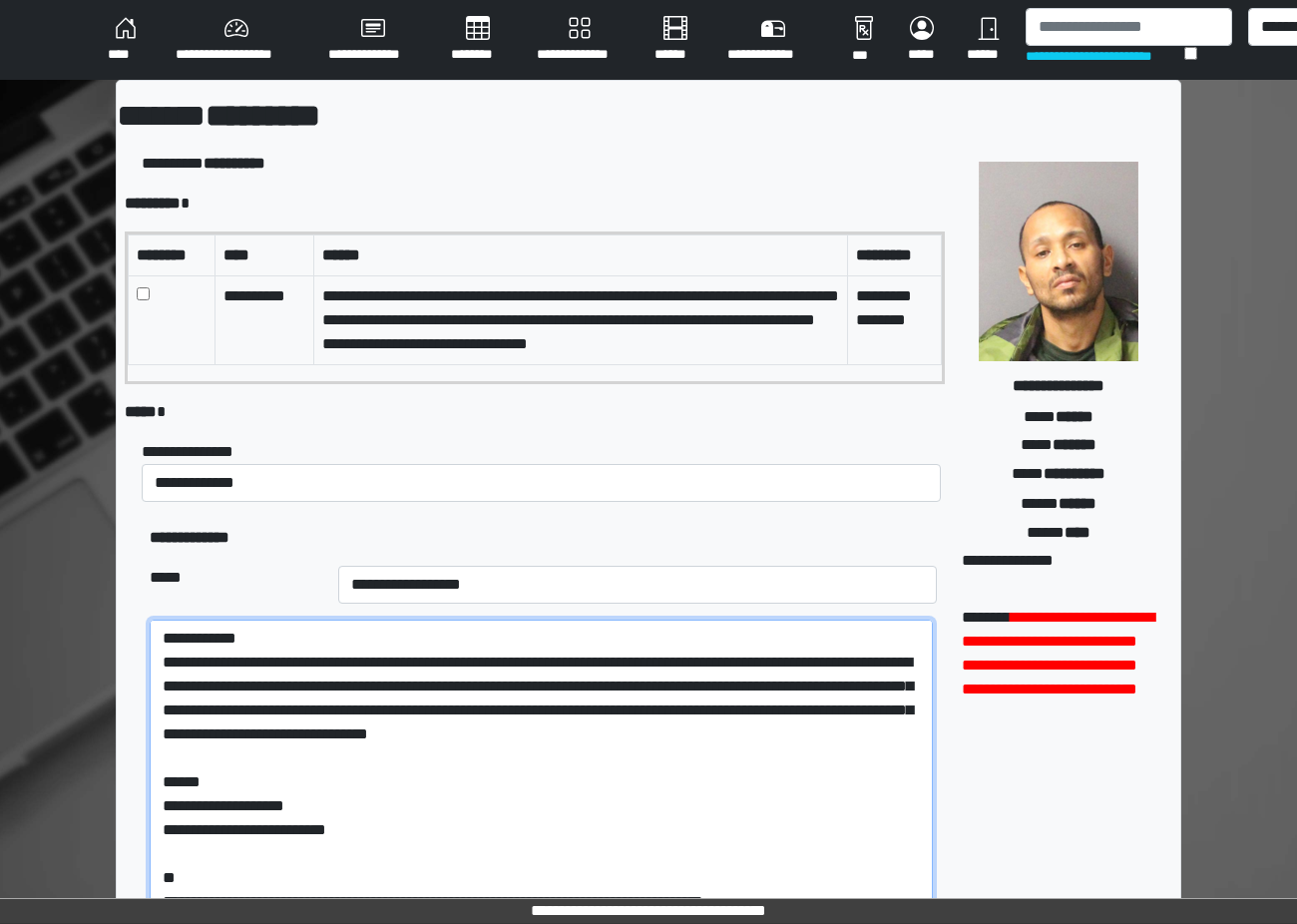 drag, startPoint x: 500, startPoint y: 664, endPoint x: 856, endPoint y: 663, distance: 356.0014 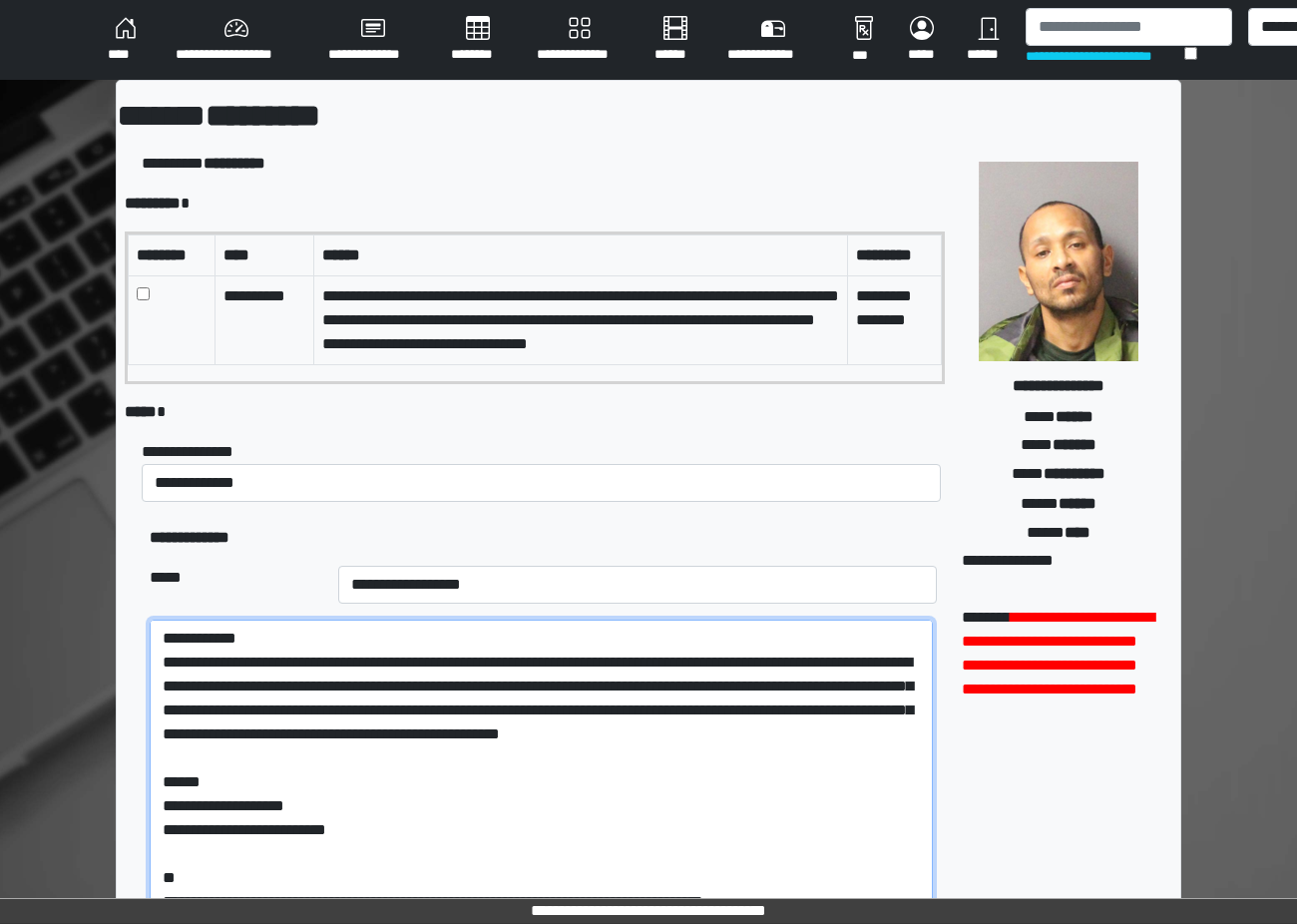 paste on "**********" 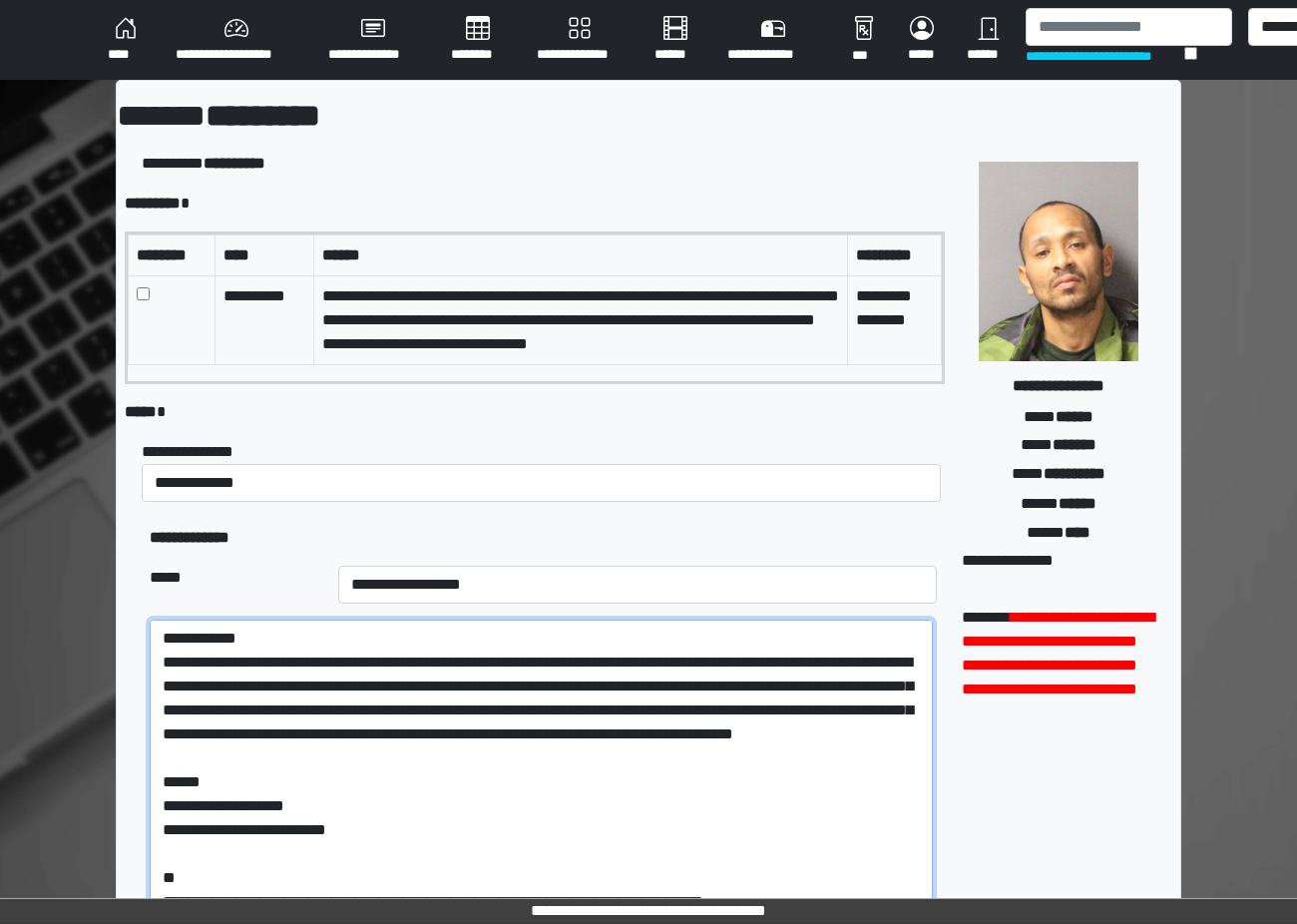 drag, startPoint x: 789, startPoint y: 734, endPoint x: 607, endPoint y: 689, distance: 187.48067 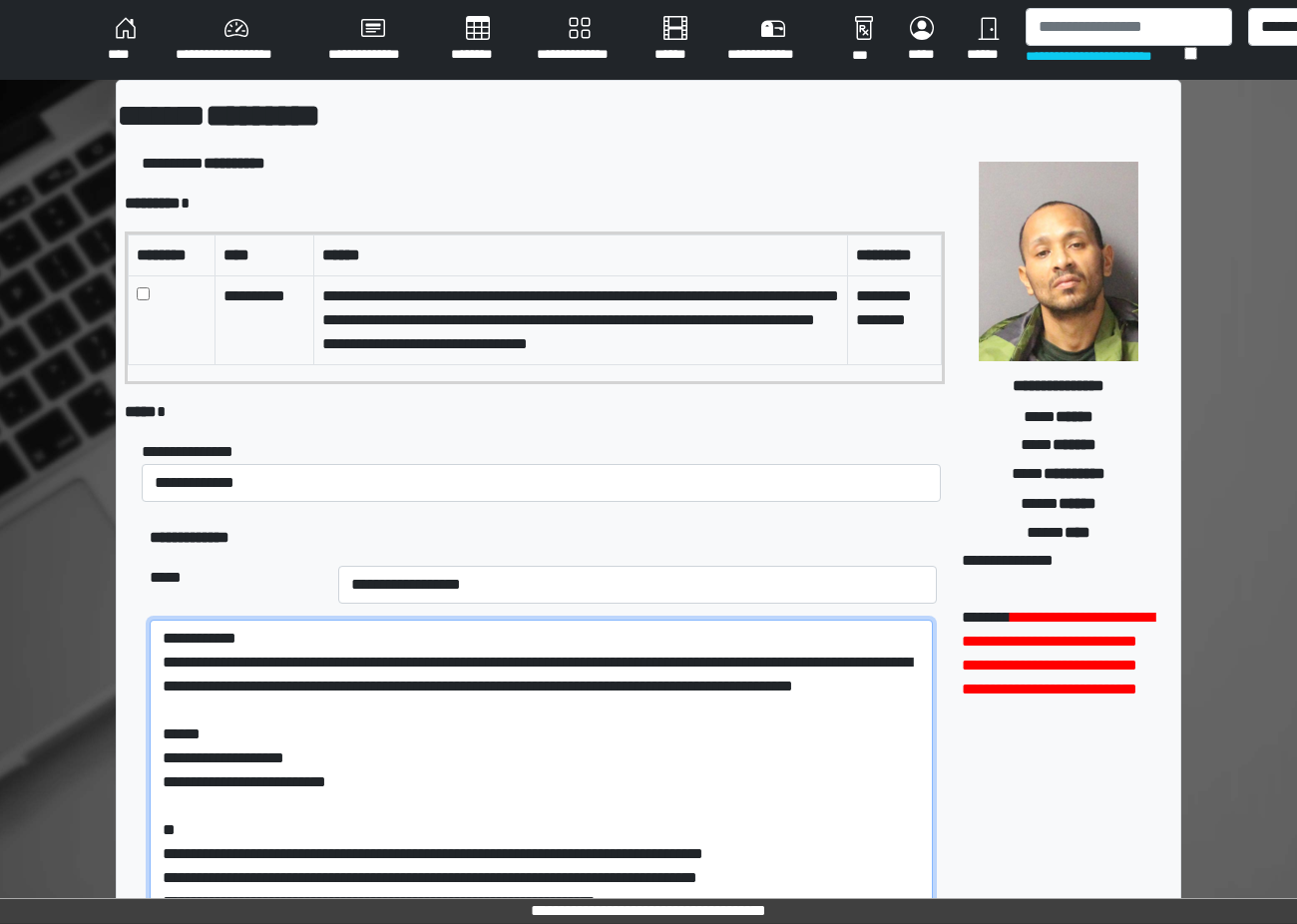 click on "**********" at bounding box center [541, 787] 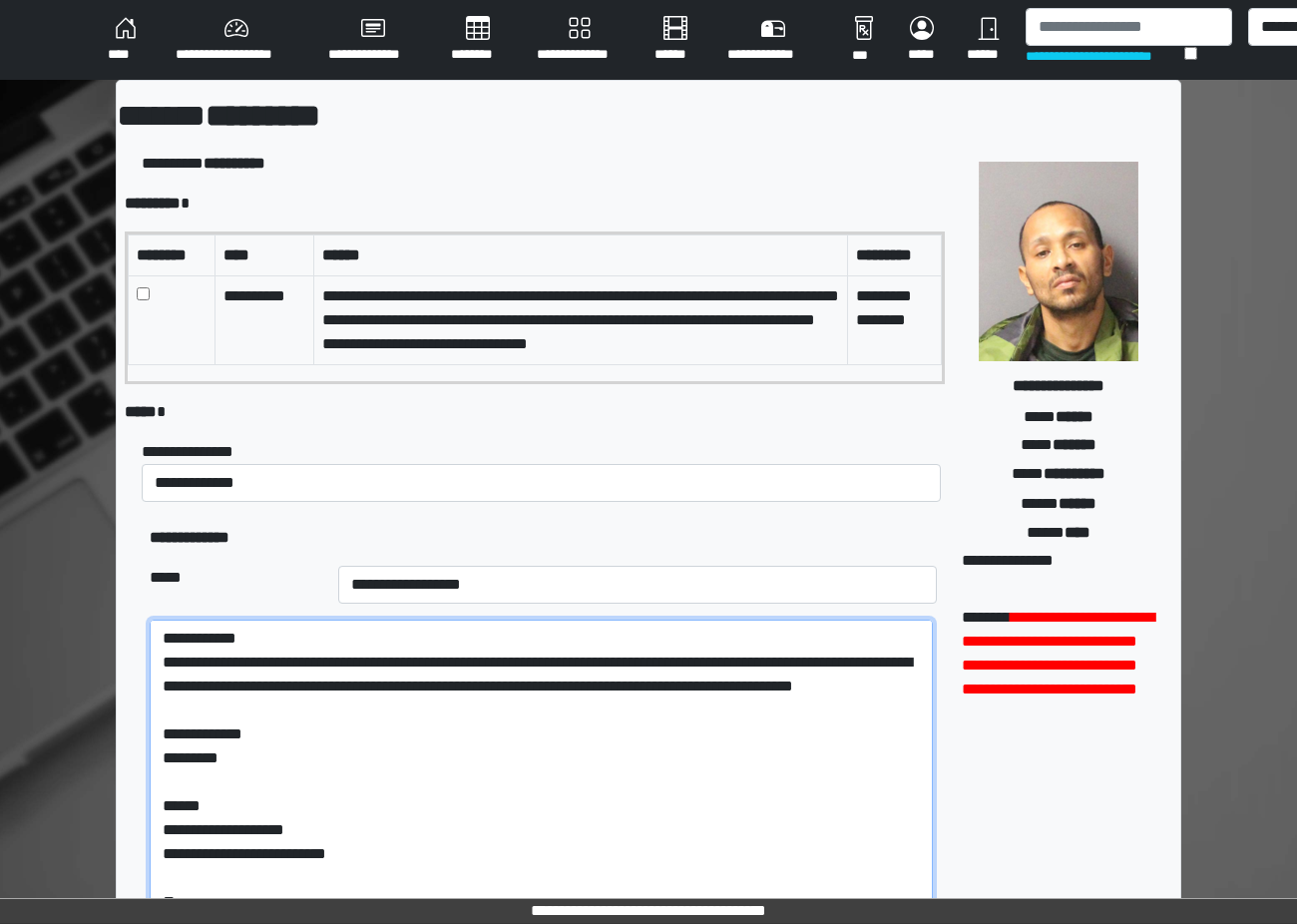 paste on "**********" 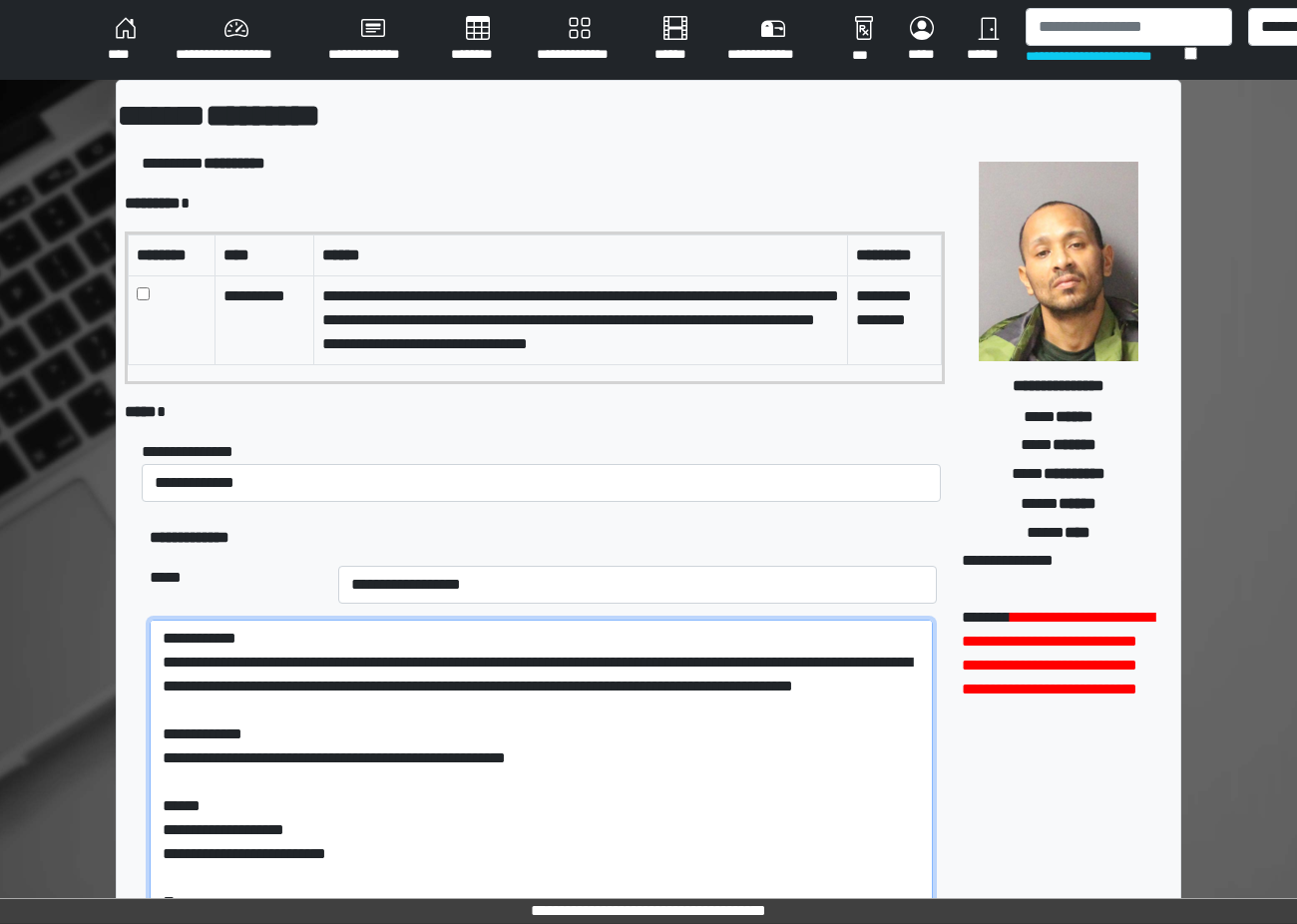 click on "**********" at bounding box center (541, 787) 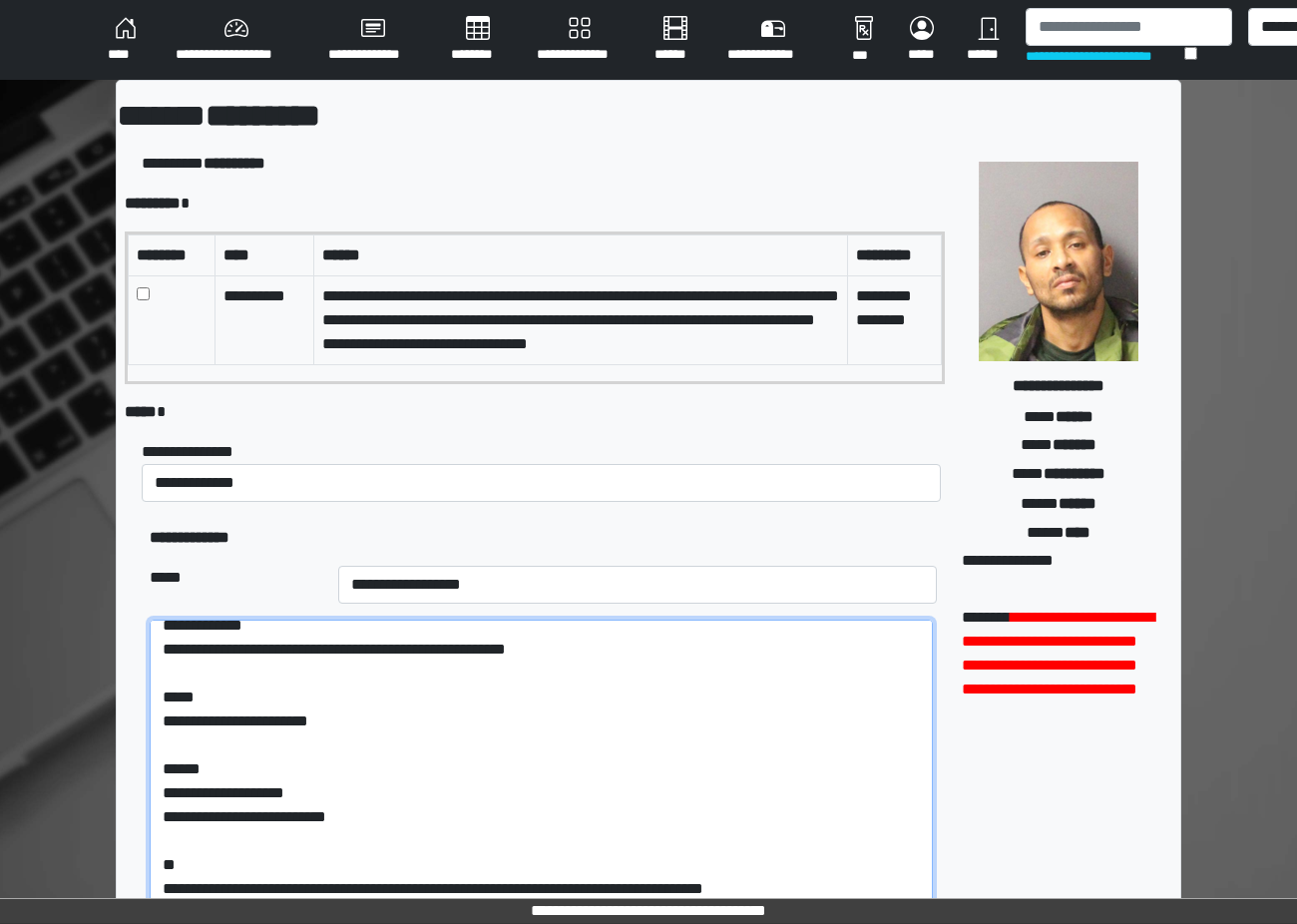 scroll, scrollTop: 133, scrollLeft: 0, axis: vertical 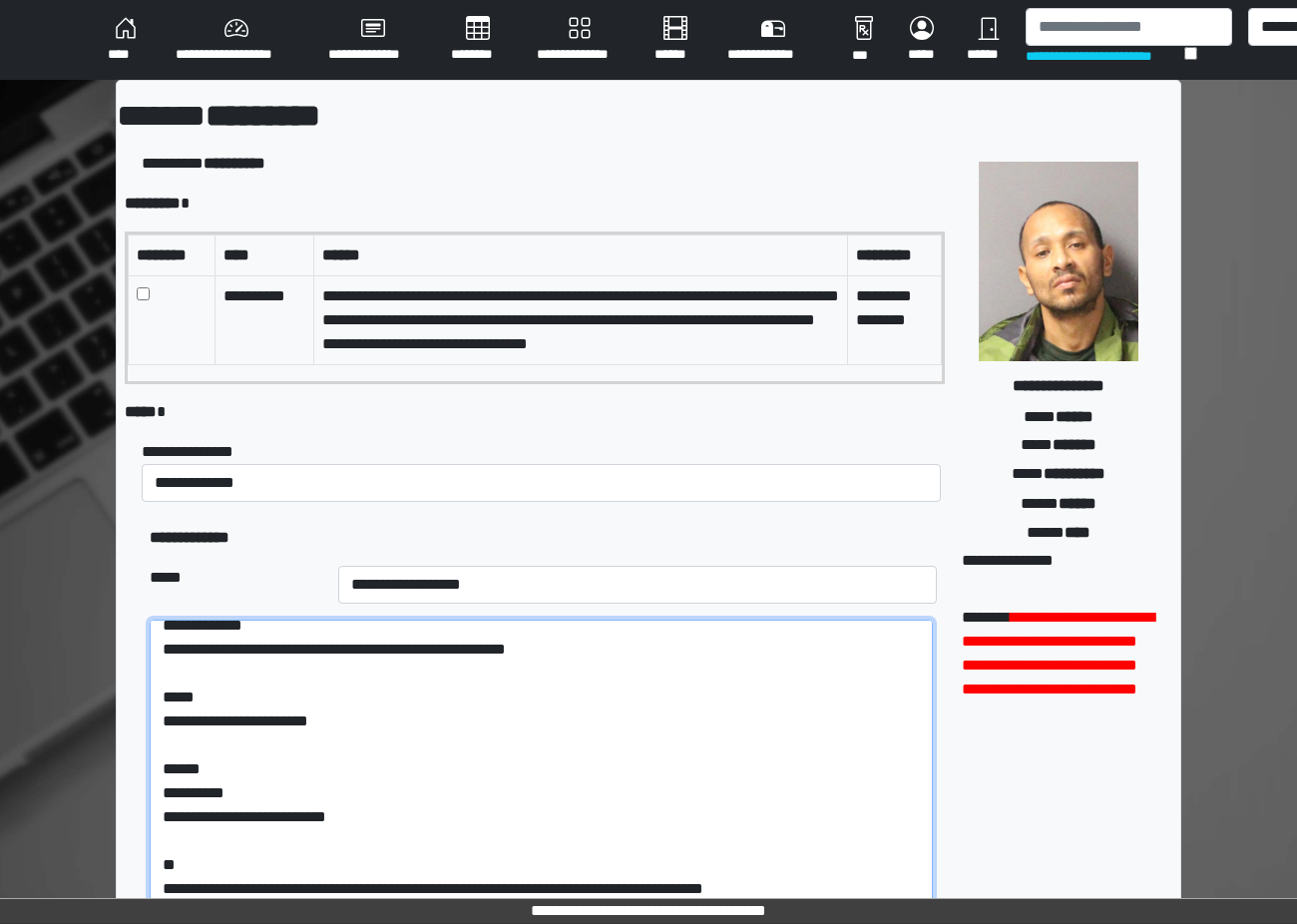 paste on "**********" 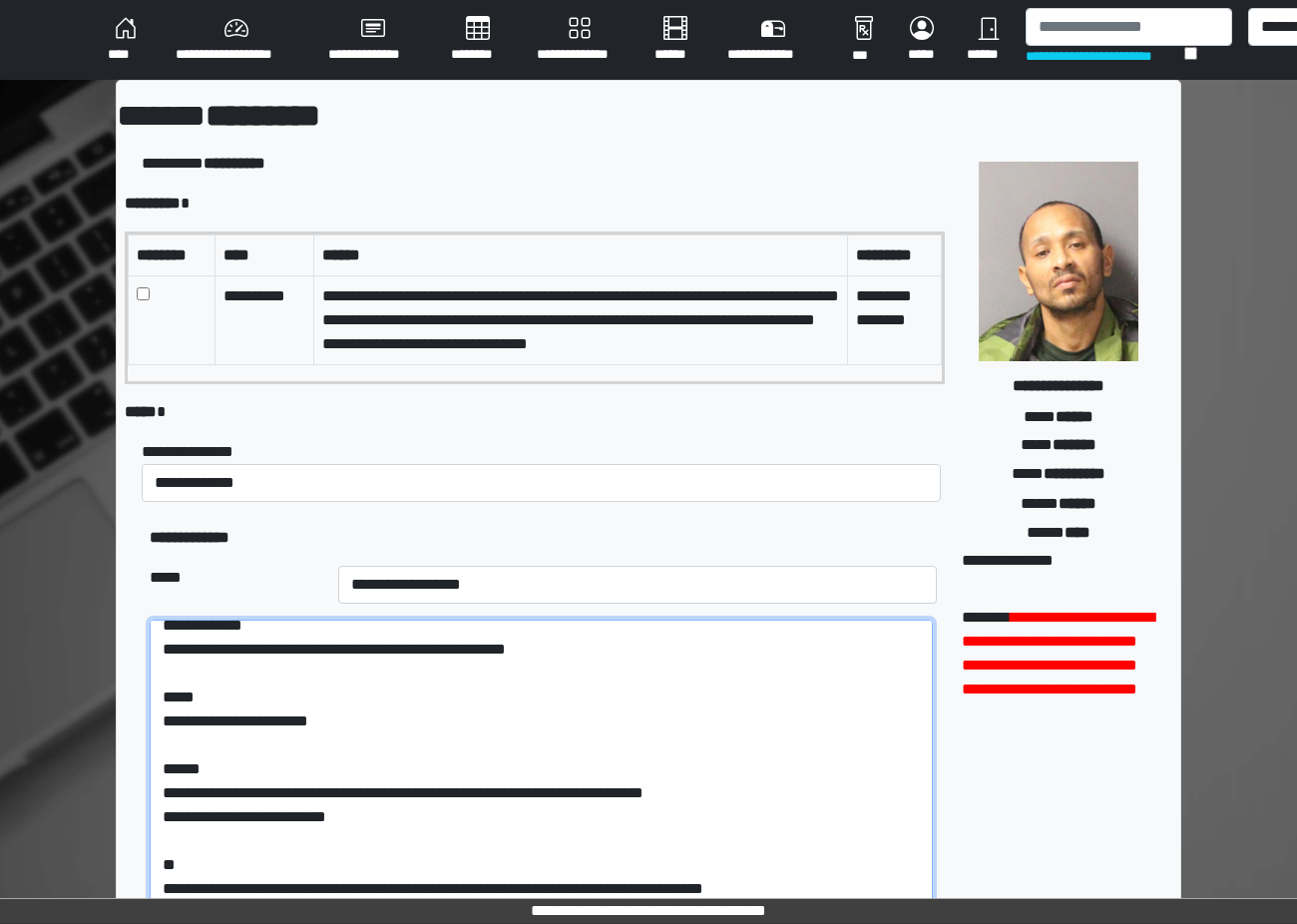 click on "**********" at bounding box center (541, 787) 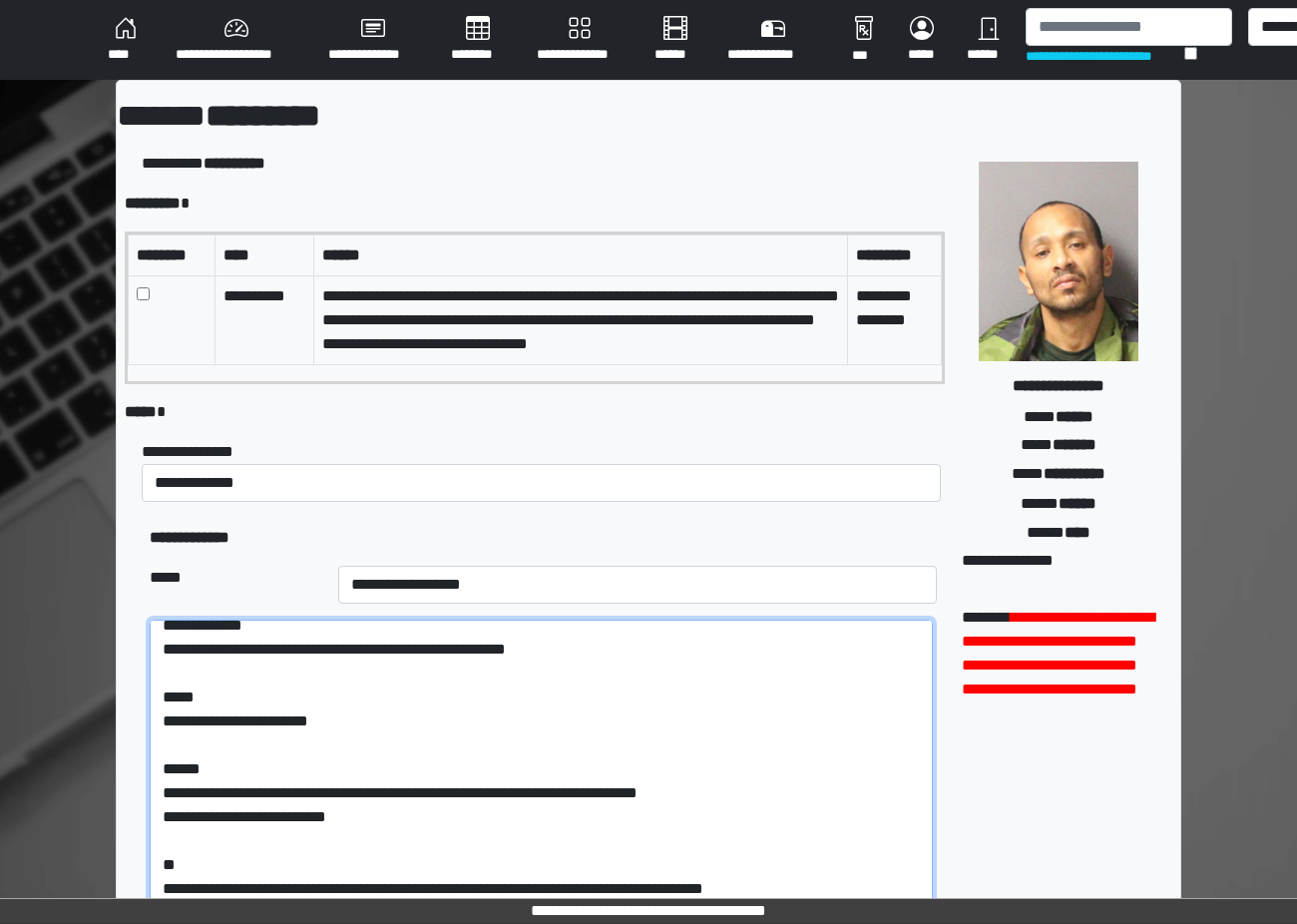 click on "**********" at bounding box center (541, 787) 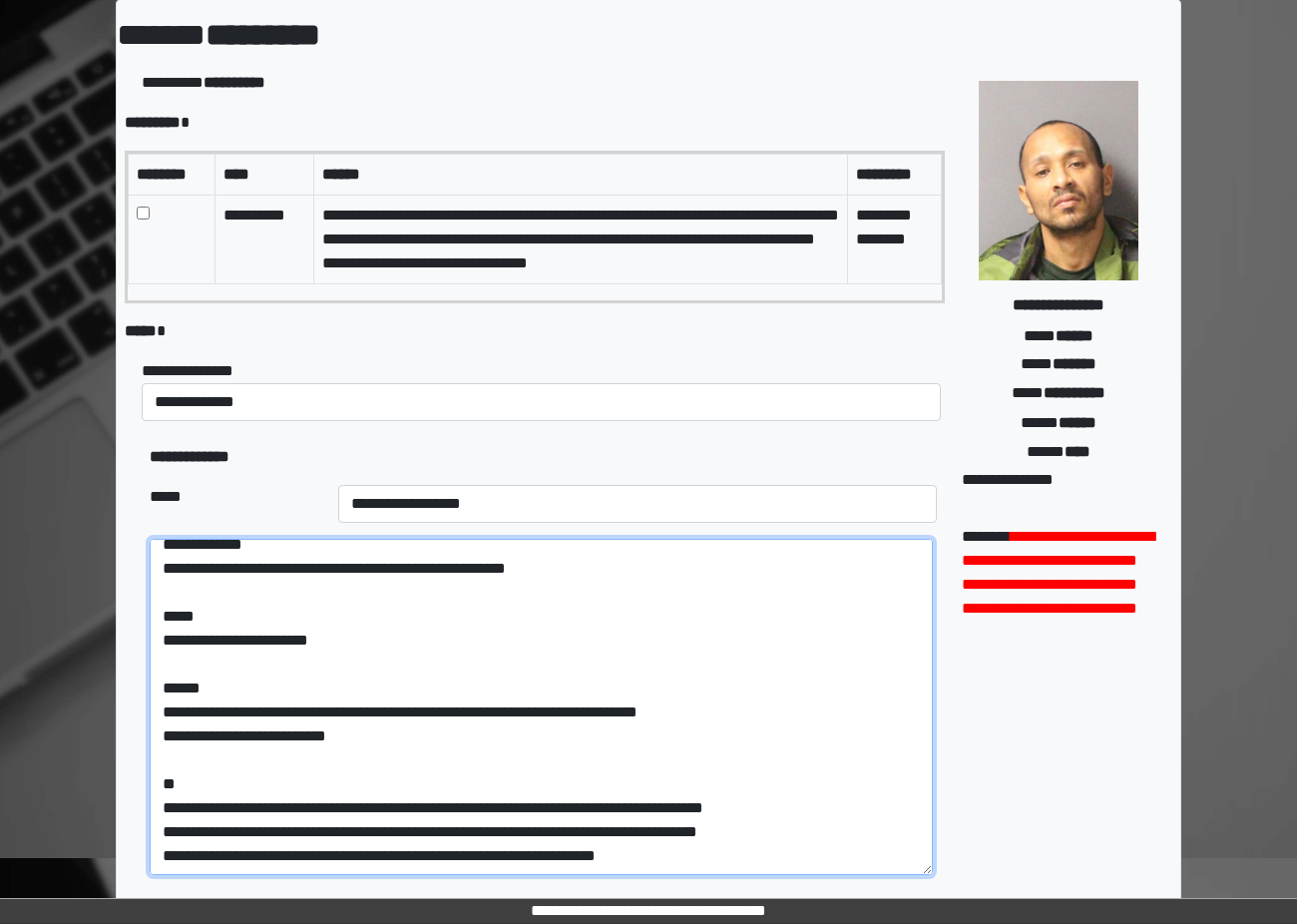 scroll, scrollTop: 200, scrollLeft: 0, axis: vertical 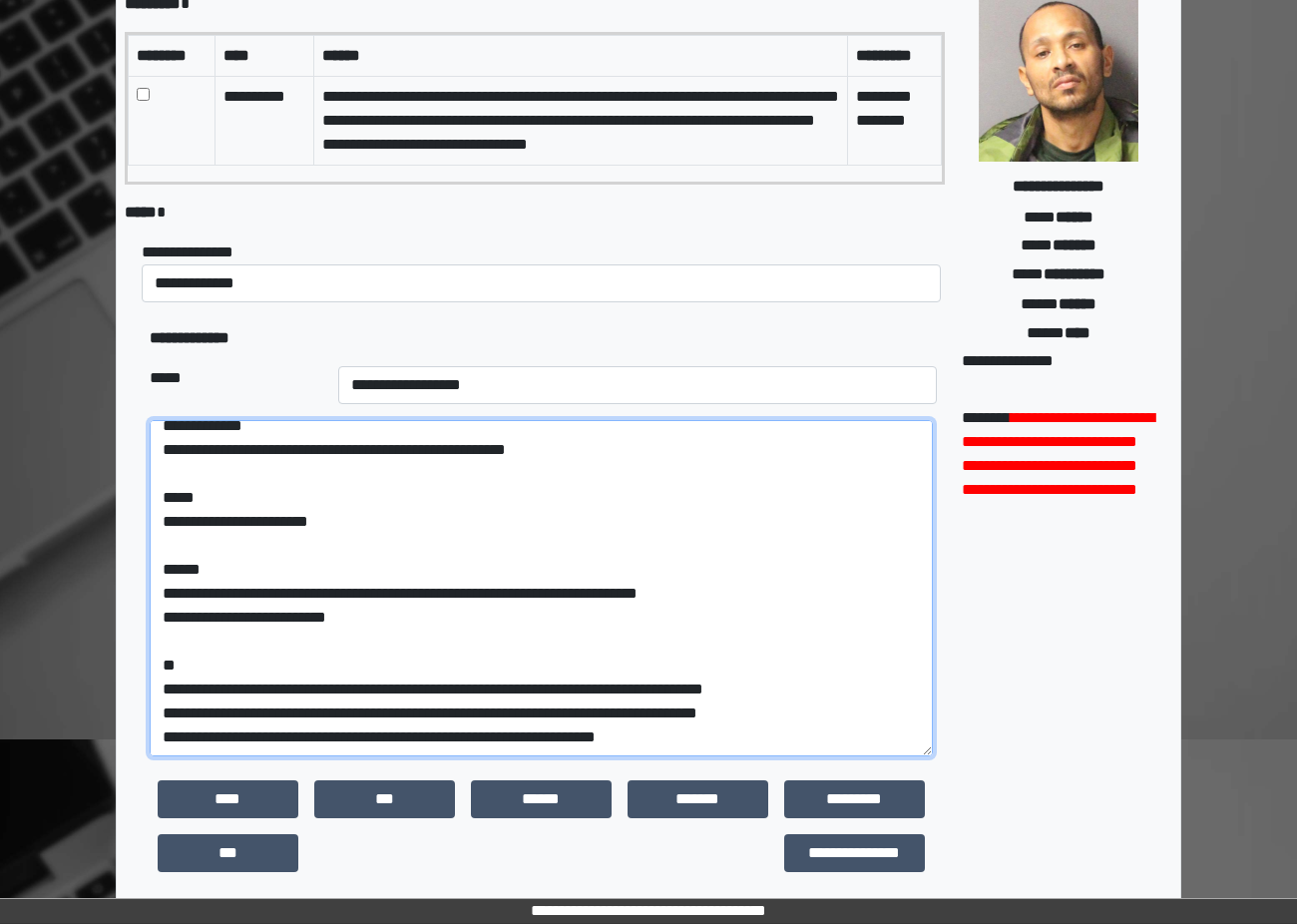 click on "**********" at bounding box center [541, 588] 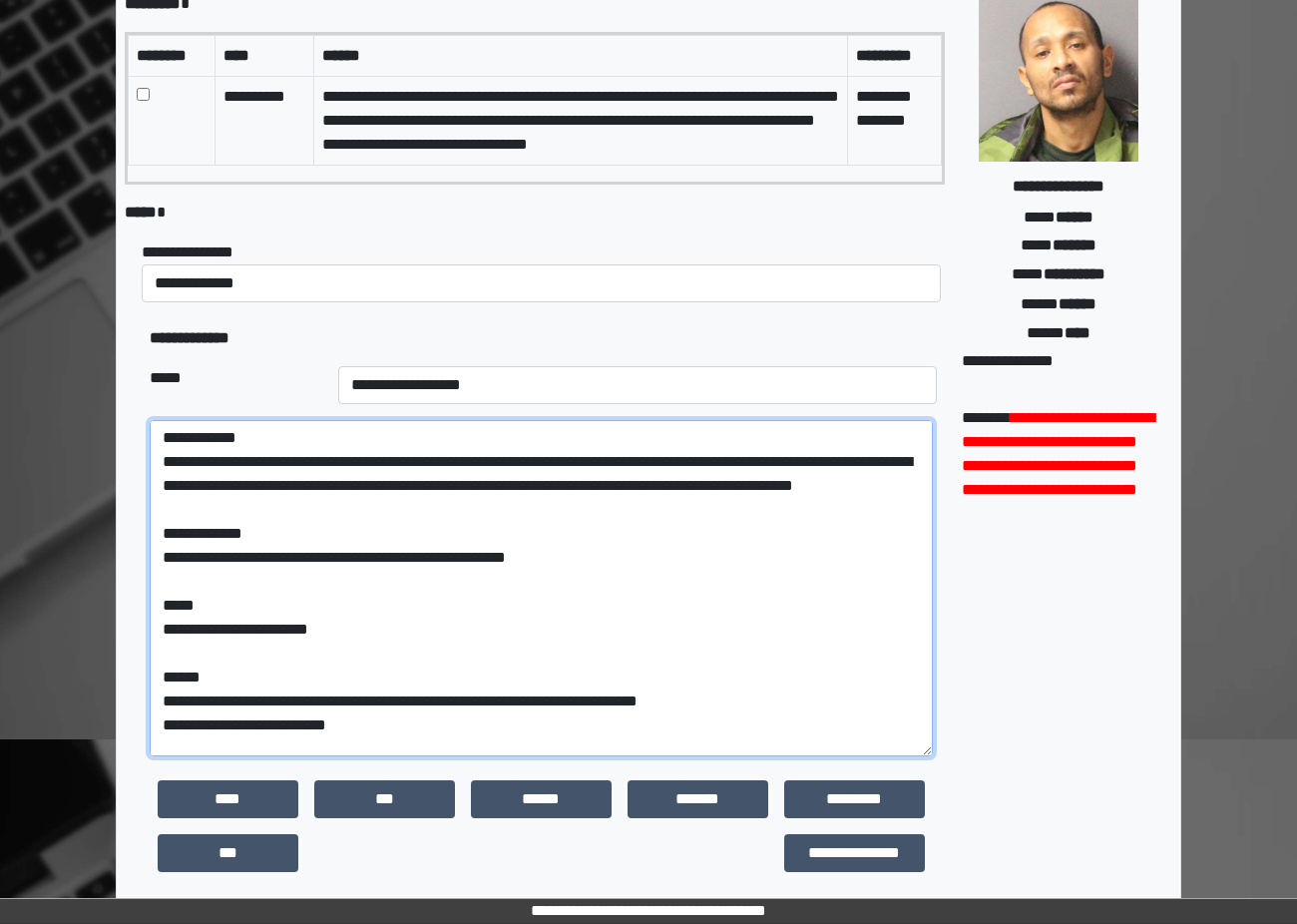 scroll, scrollTop: 0, scrollLeft: 0, axis: both 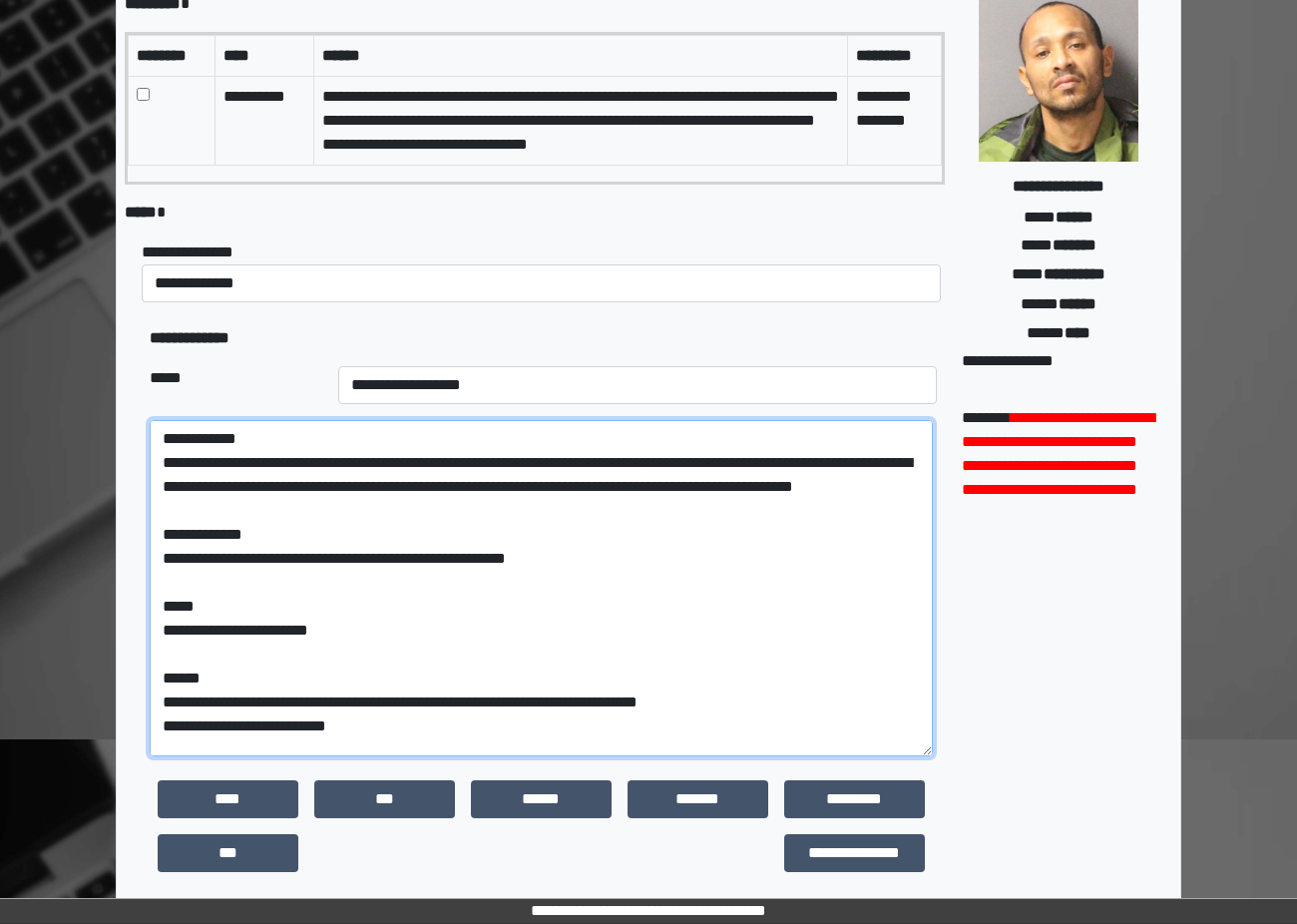drag, startPoint x: 216, startPoint y: 483, endPoint x: 634, endPoint y: 500, distance: 418.34555 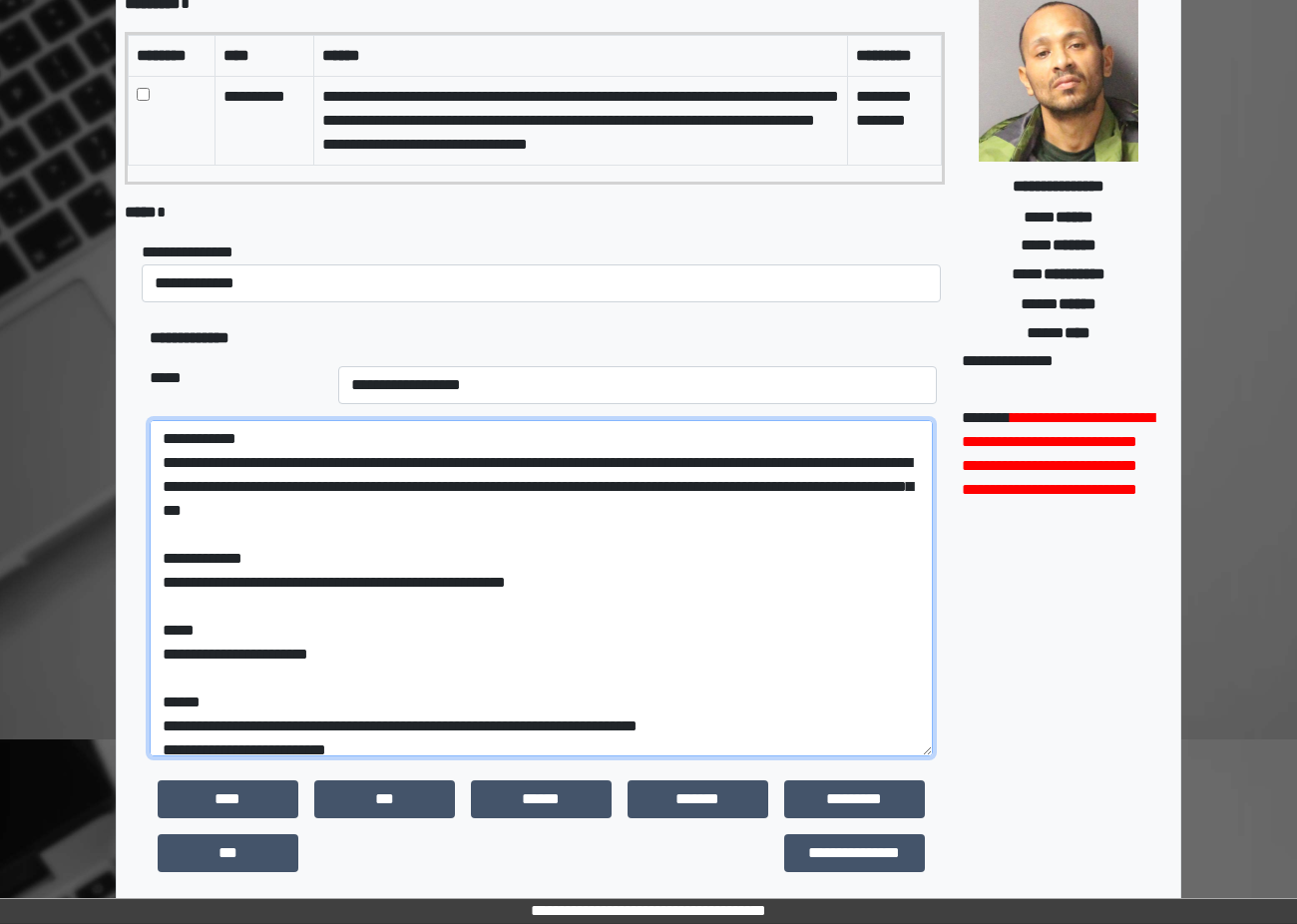 click on "**********" at bounding box center (541, 588) 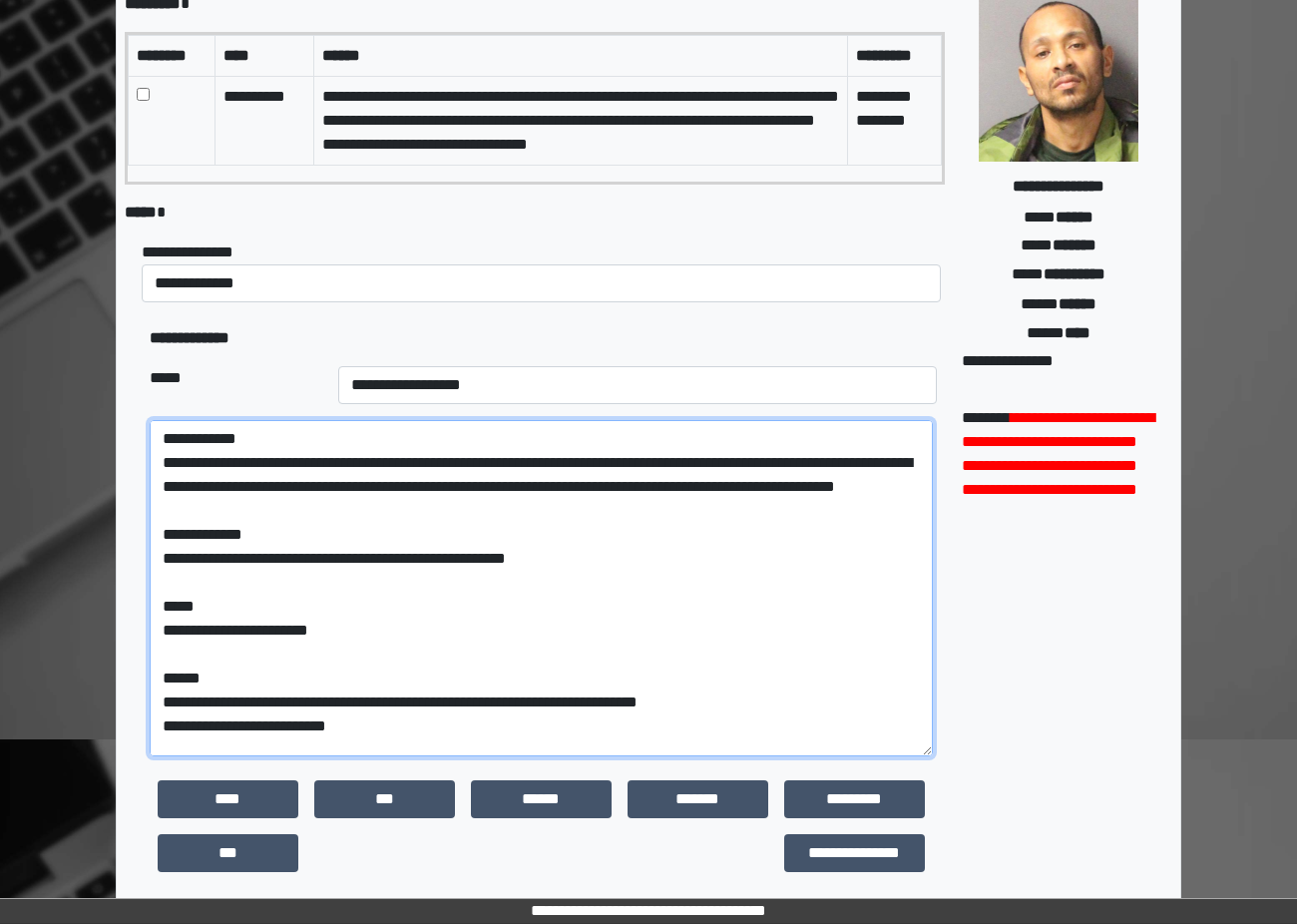 drag, startPoint x: 518, startPoint y: 545, endPoint x: 510, endPoint y: 568, distance: 24.351591 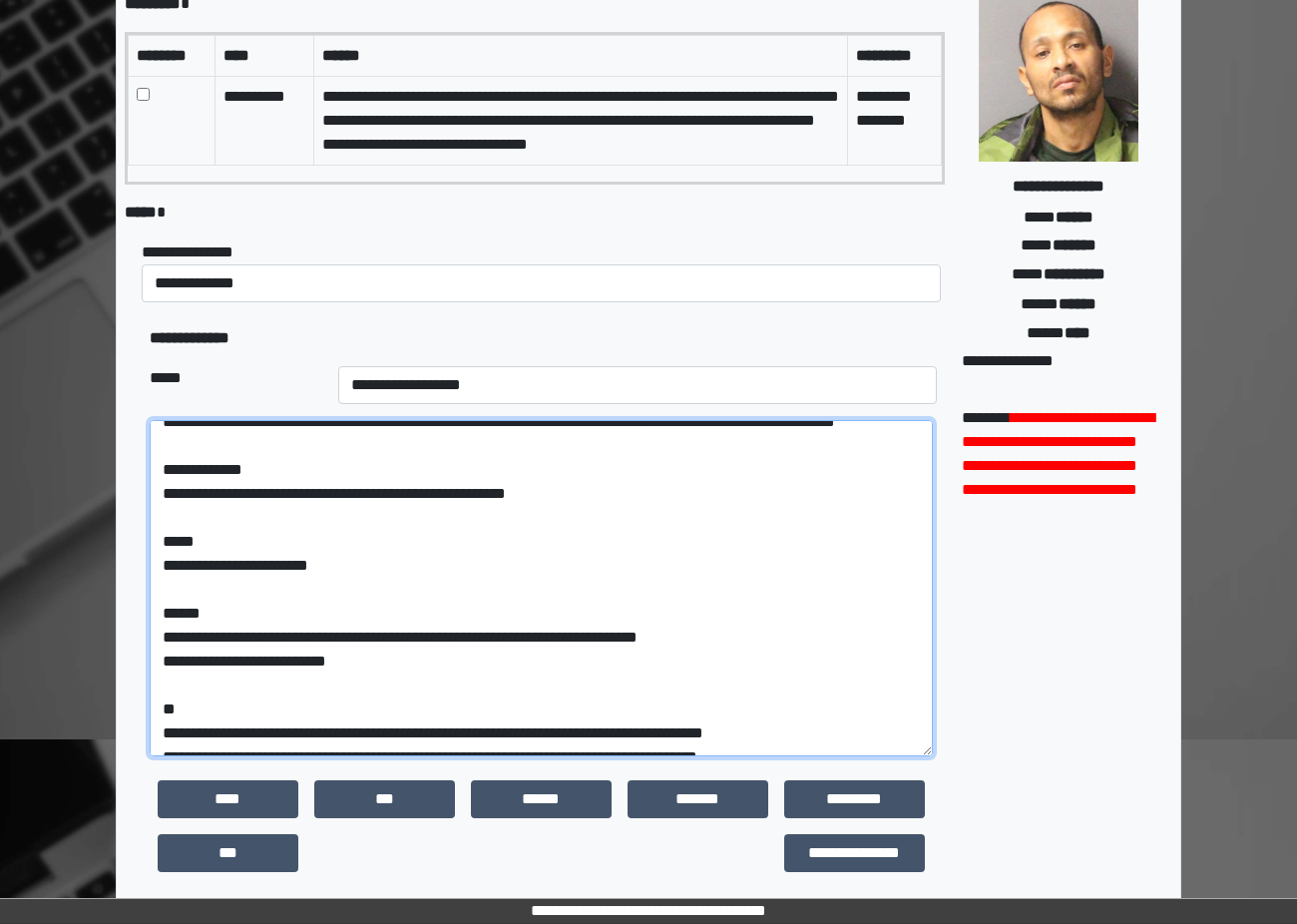 scroll, scrollTop: 133, scrollLeft: 0, axis: vertical 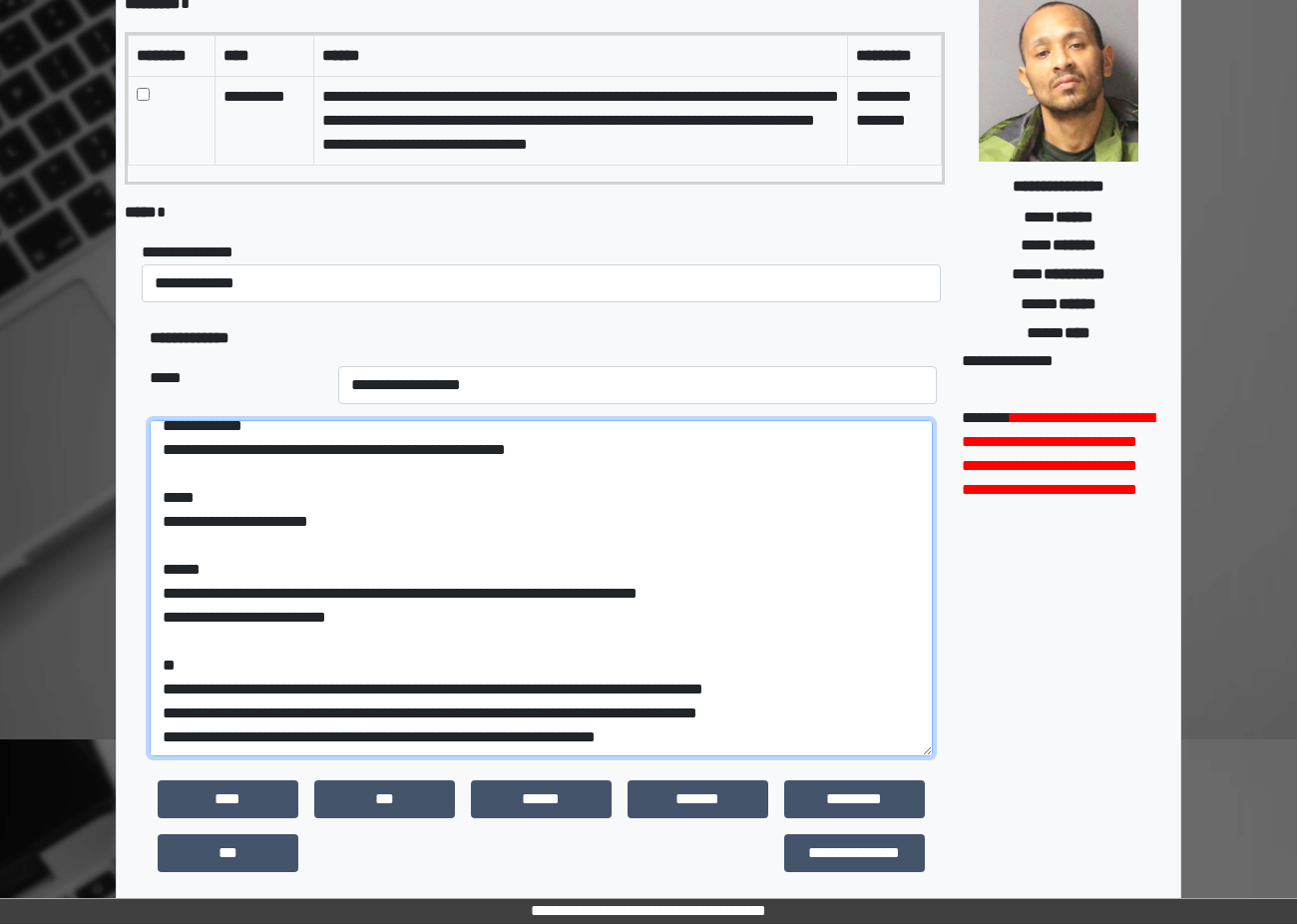 click on "**********" at bounding box center (541, 588) 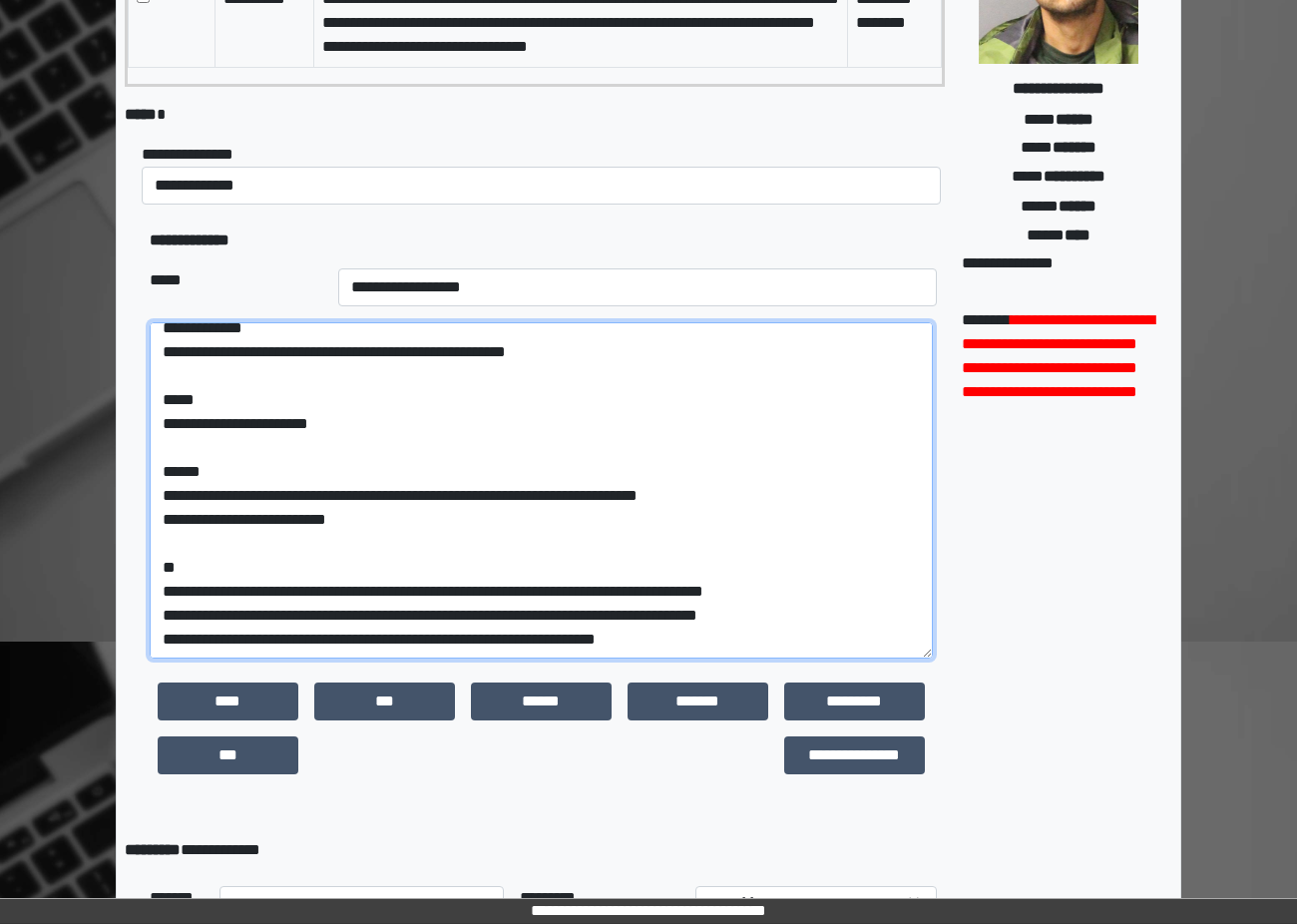 scroll, scrollTop: 499, scrollLeft: 0, axis: vertical 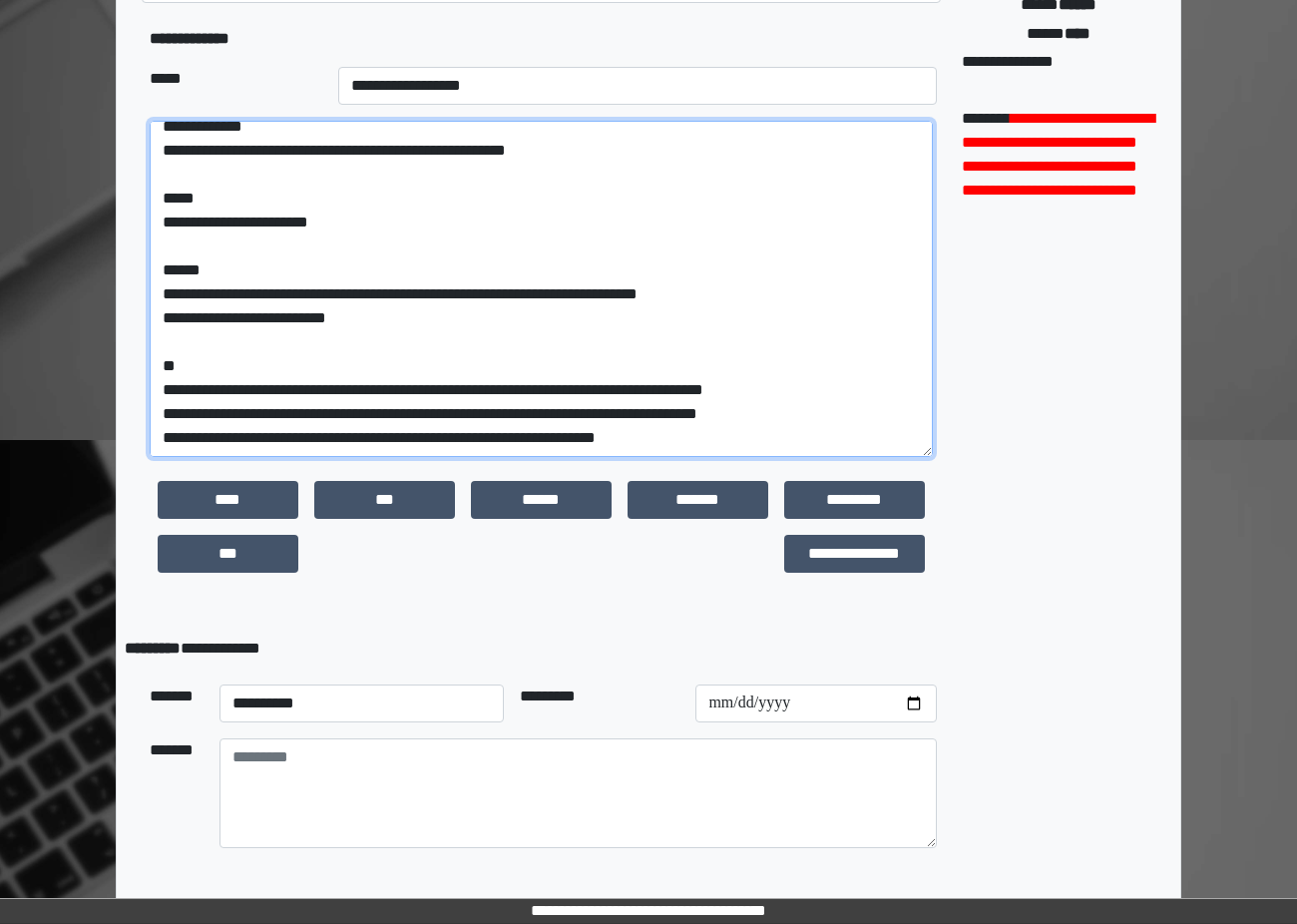 type on "**********" 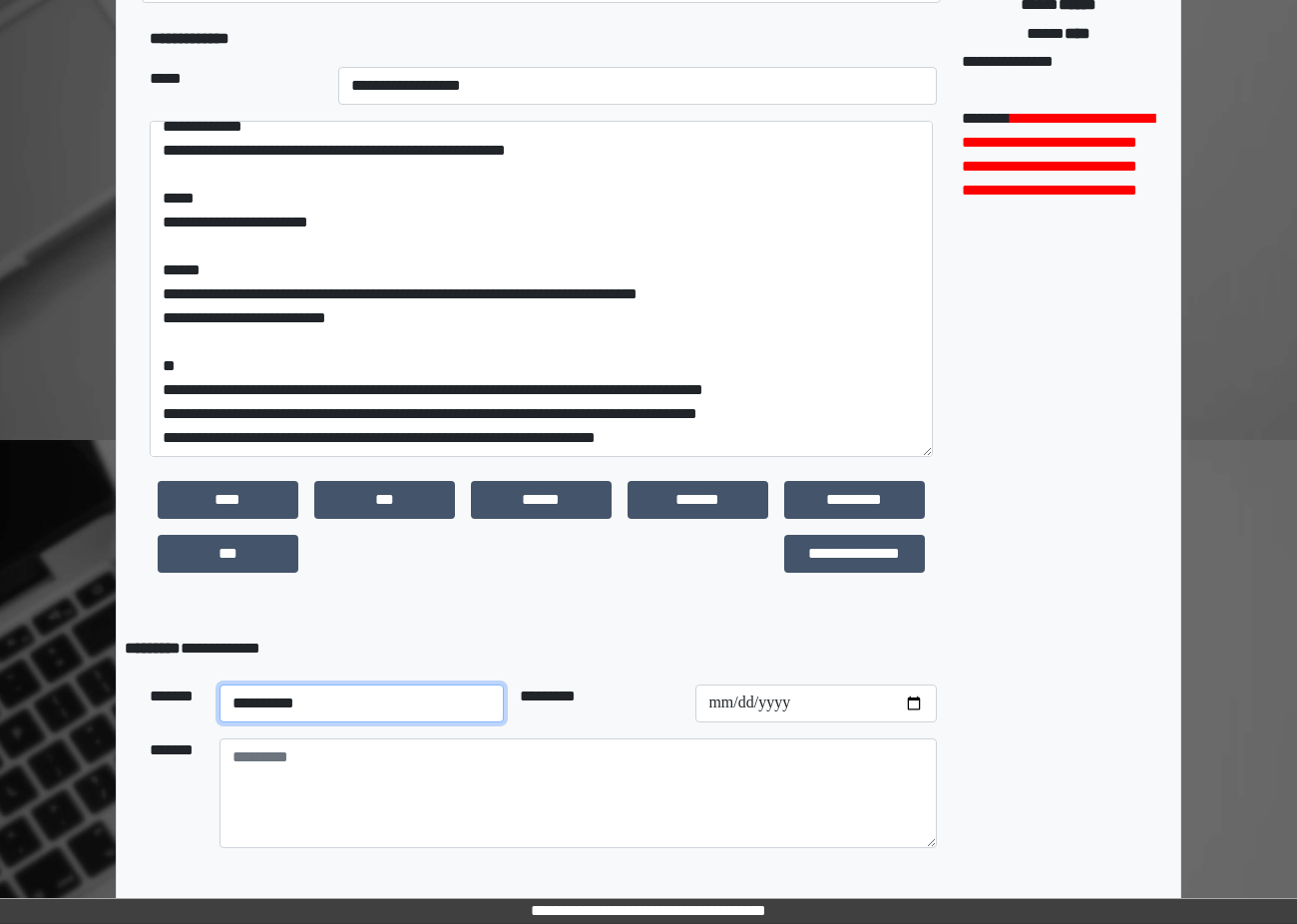 click on "**********" at bounding box center [361, 703] 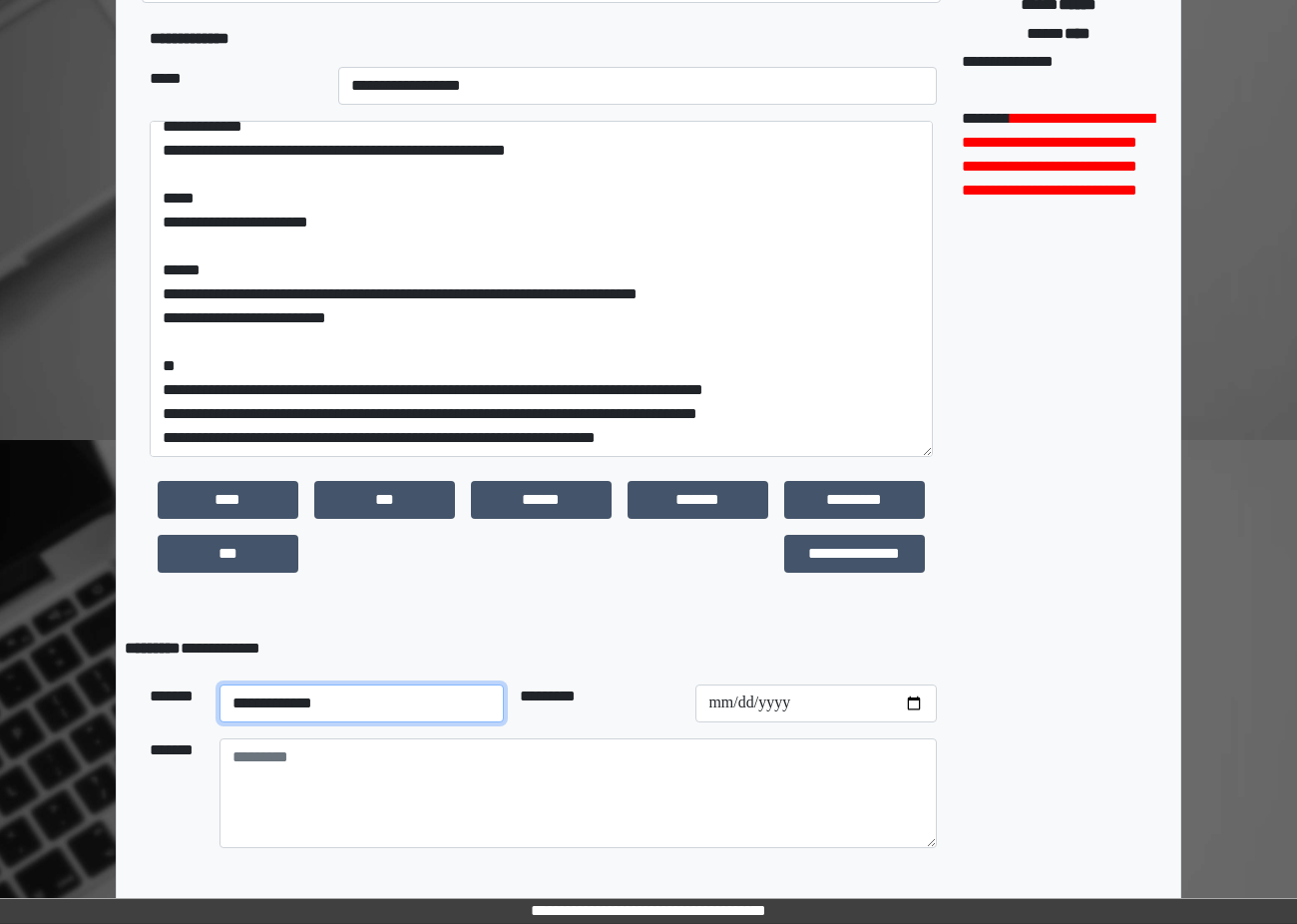 click on "**********" at bounding box center (361, 703) 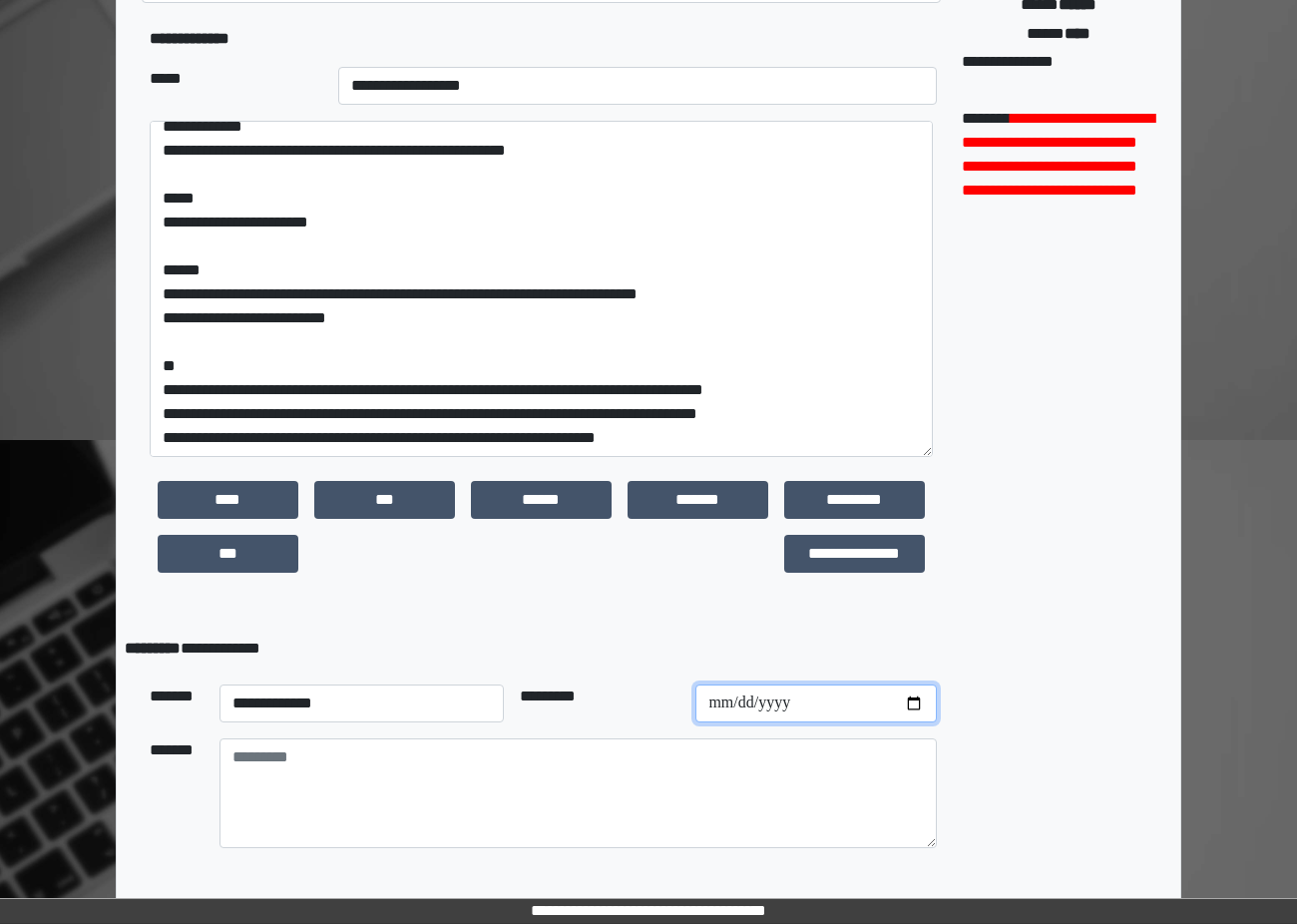 click at bounding box center (816, 703) 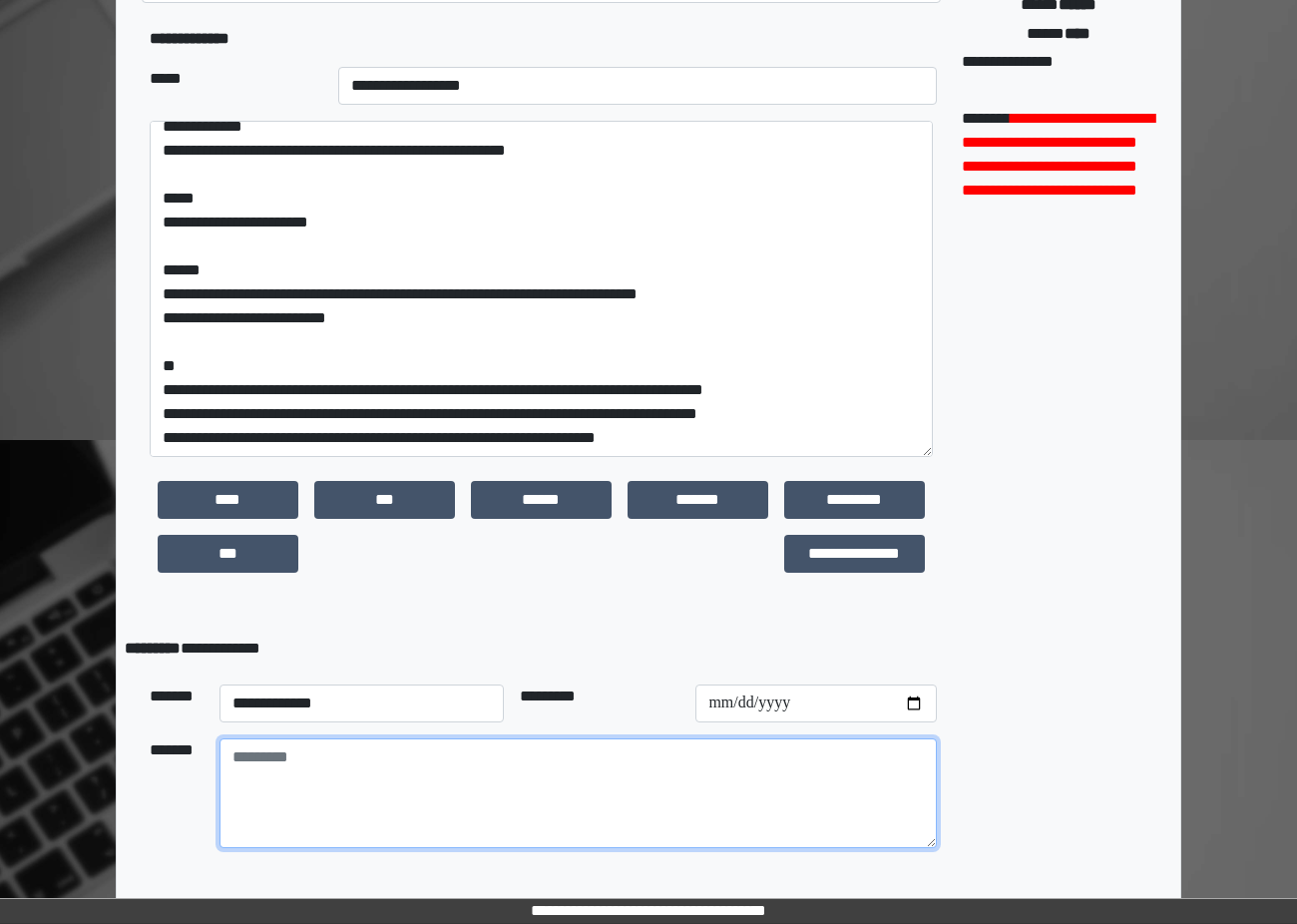 click at bounding box center (578, 793) 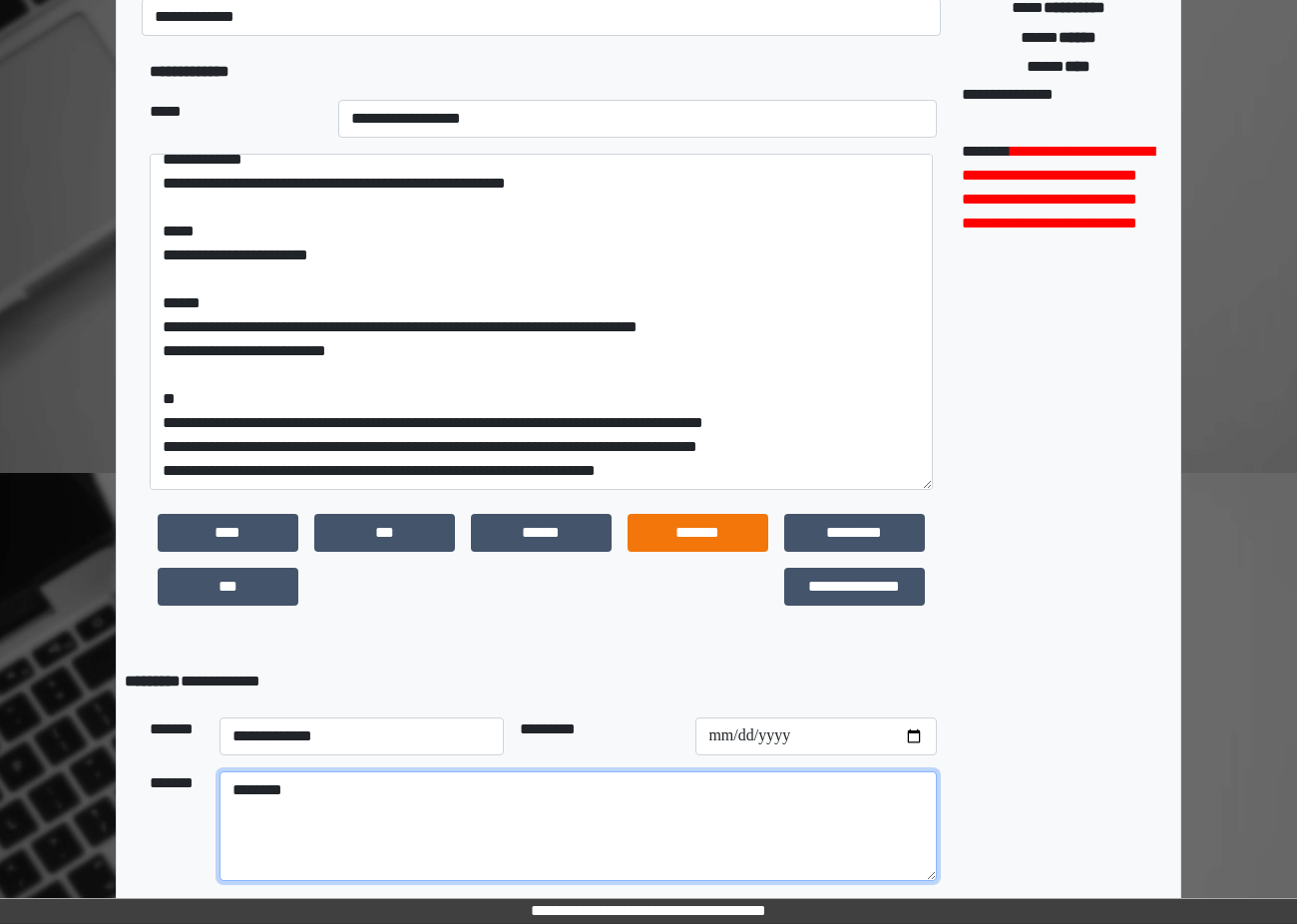 scroll, scrollTop: 499, scrollLeft: 0, axis: vertical 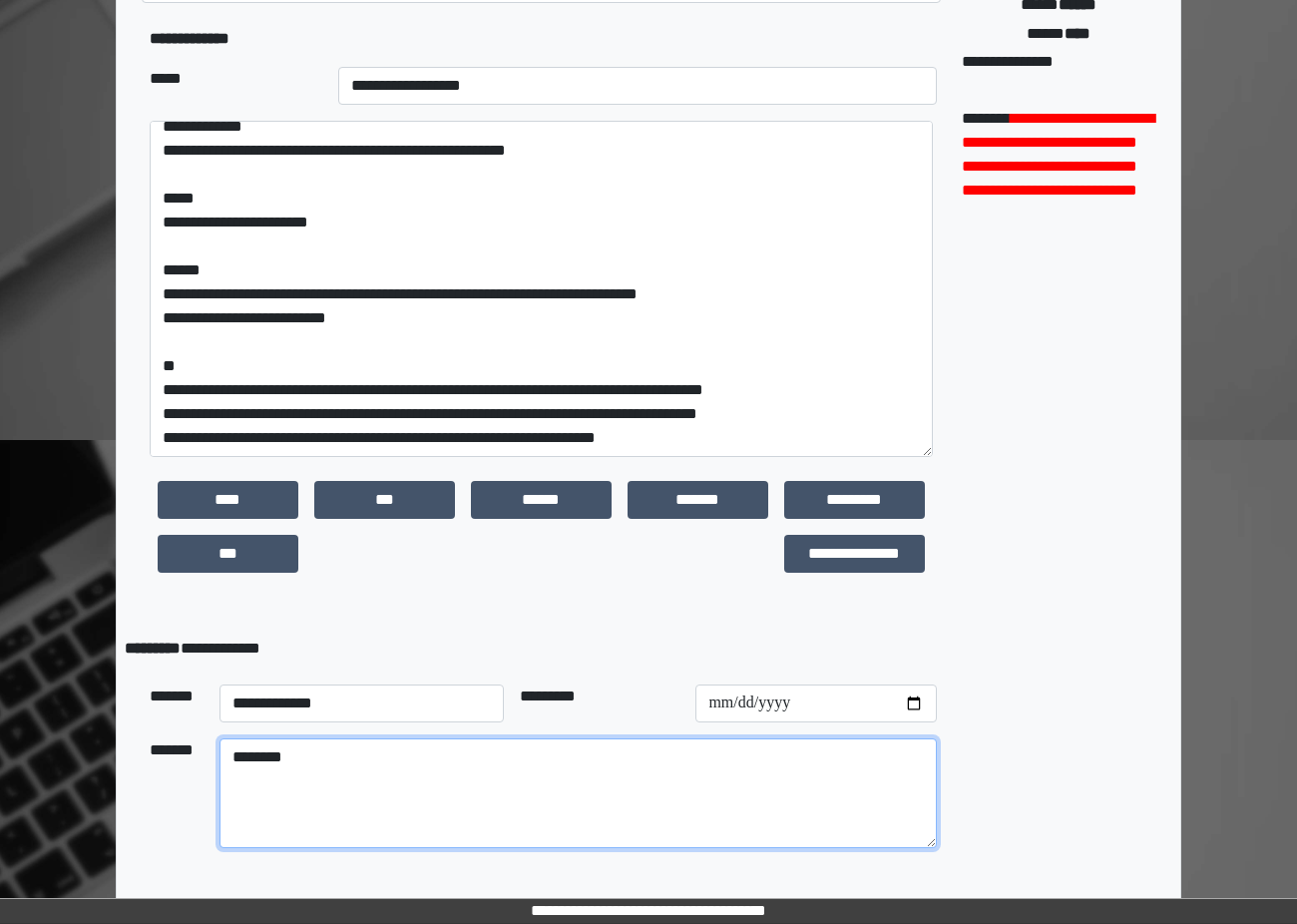 type on "********" 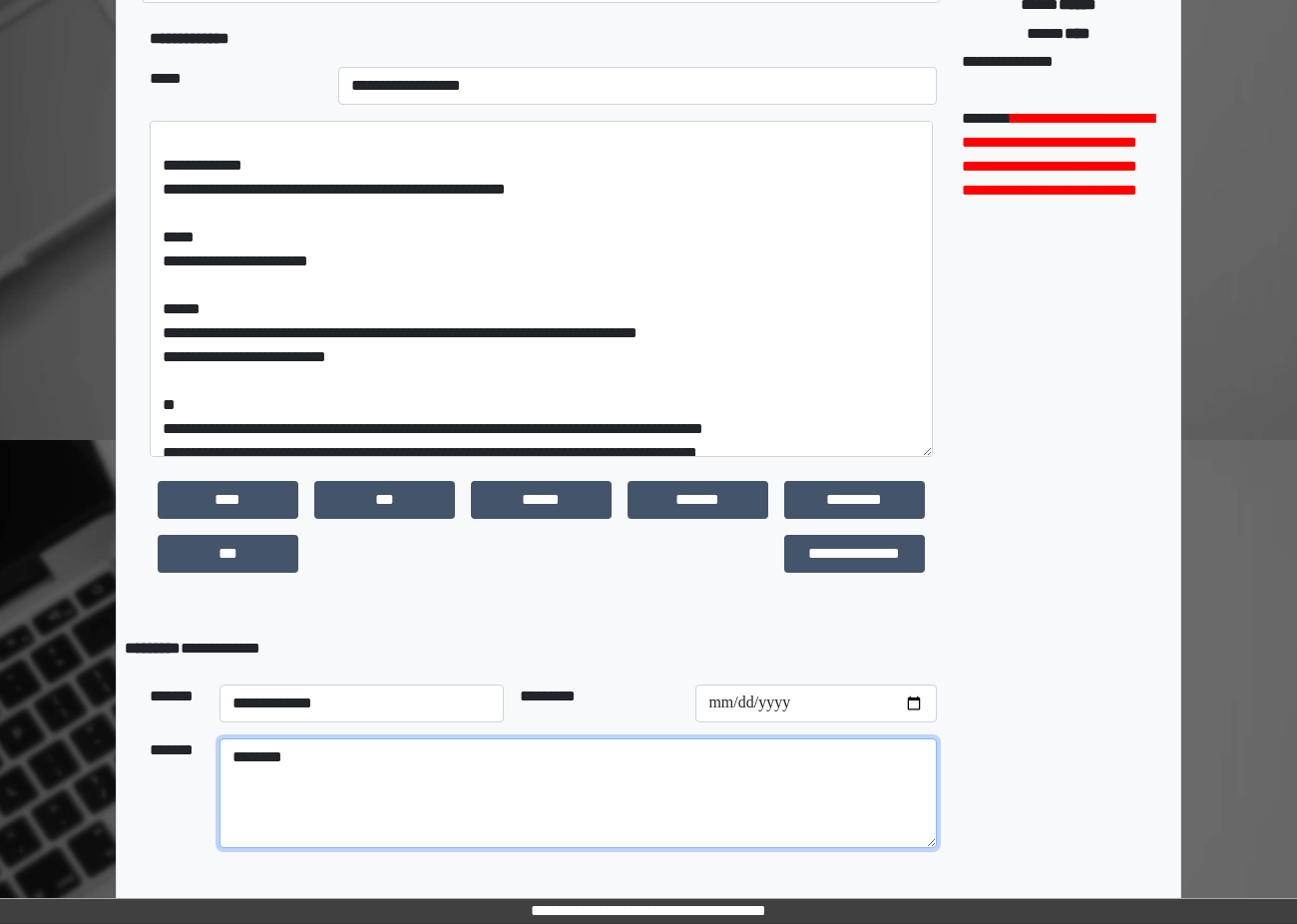 scroll, scrollTop: 133, scrollLeft: 0, axis: vertical 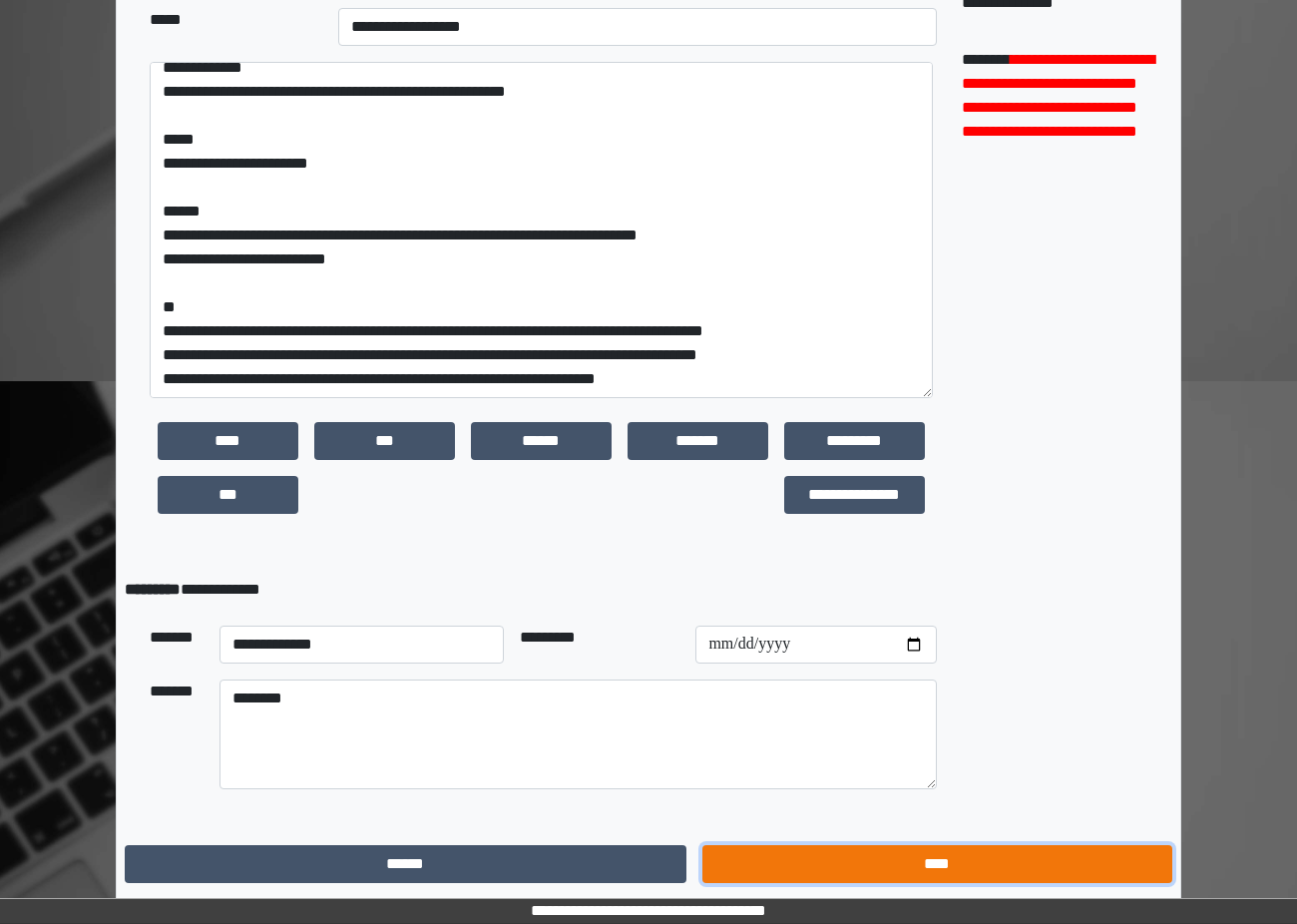 click on "****" at bounding box center [937, 864] 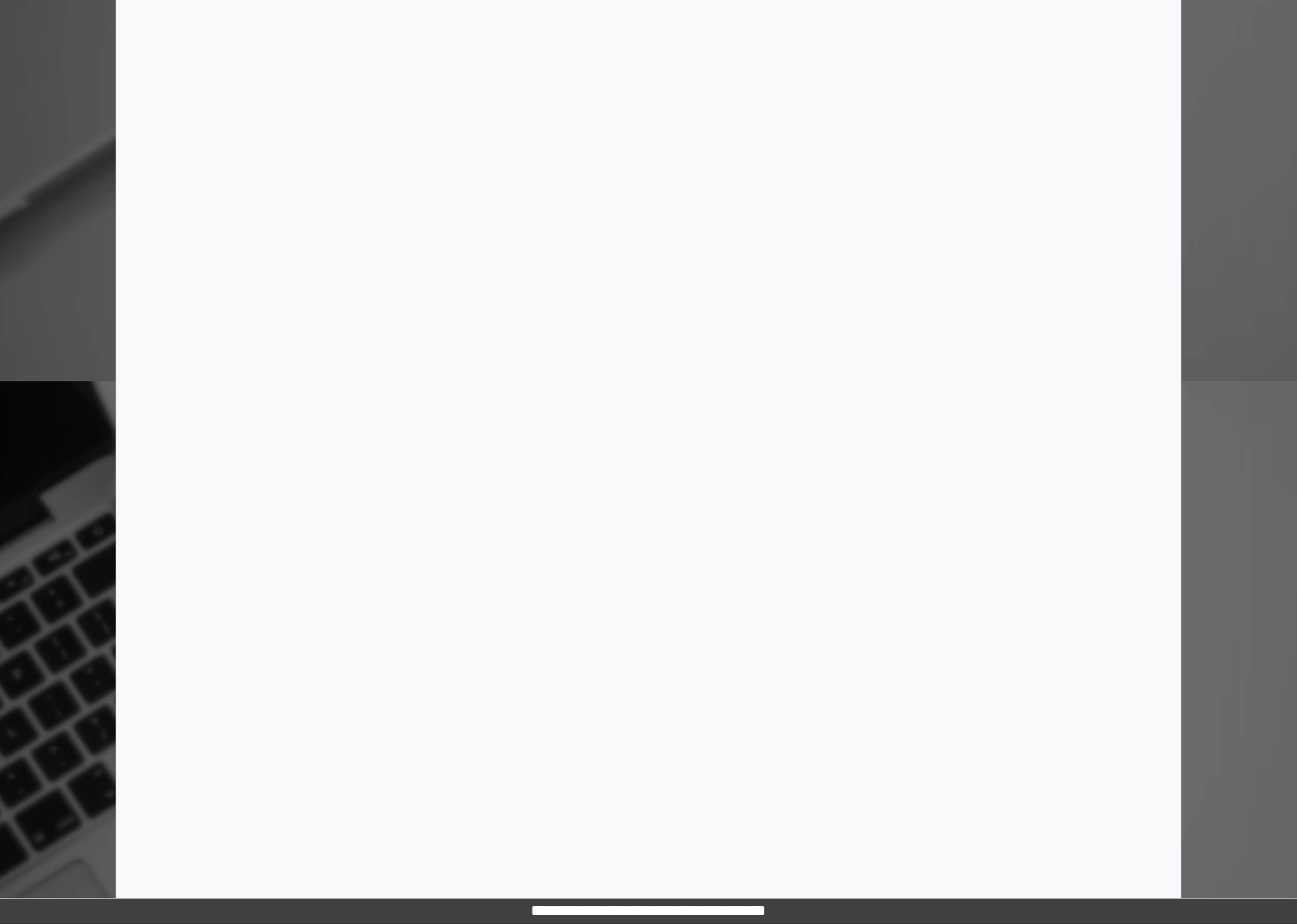 scroll, scrollTop: 15, scrollLeft: 0, axis: vertical 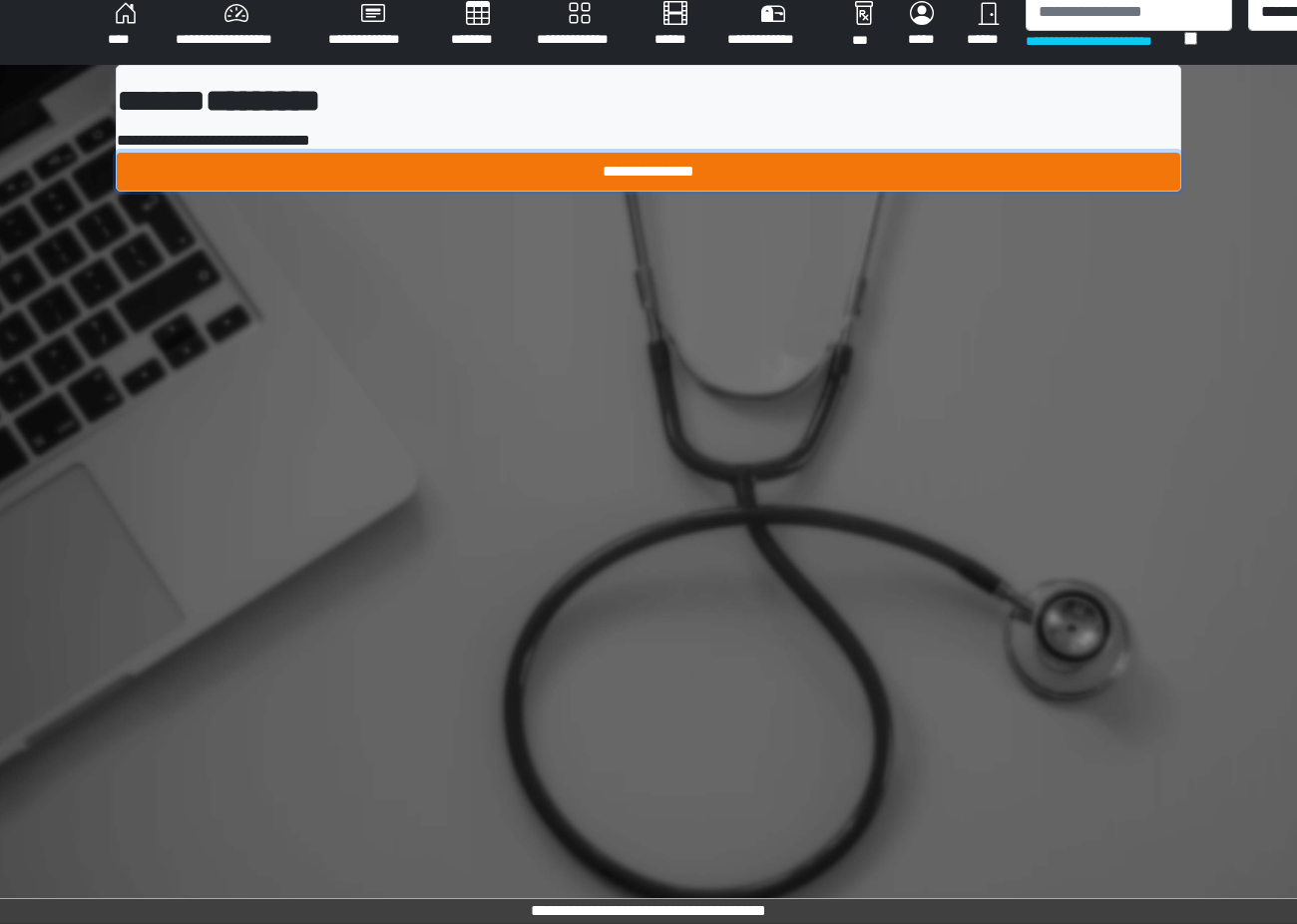 drag, startPoint x: 542, startPoint y: 178, endPoint x: 536, endPoint y: 169, distance: 10.816654 